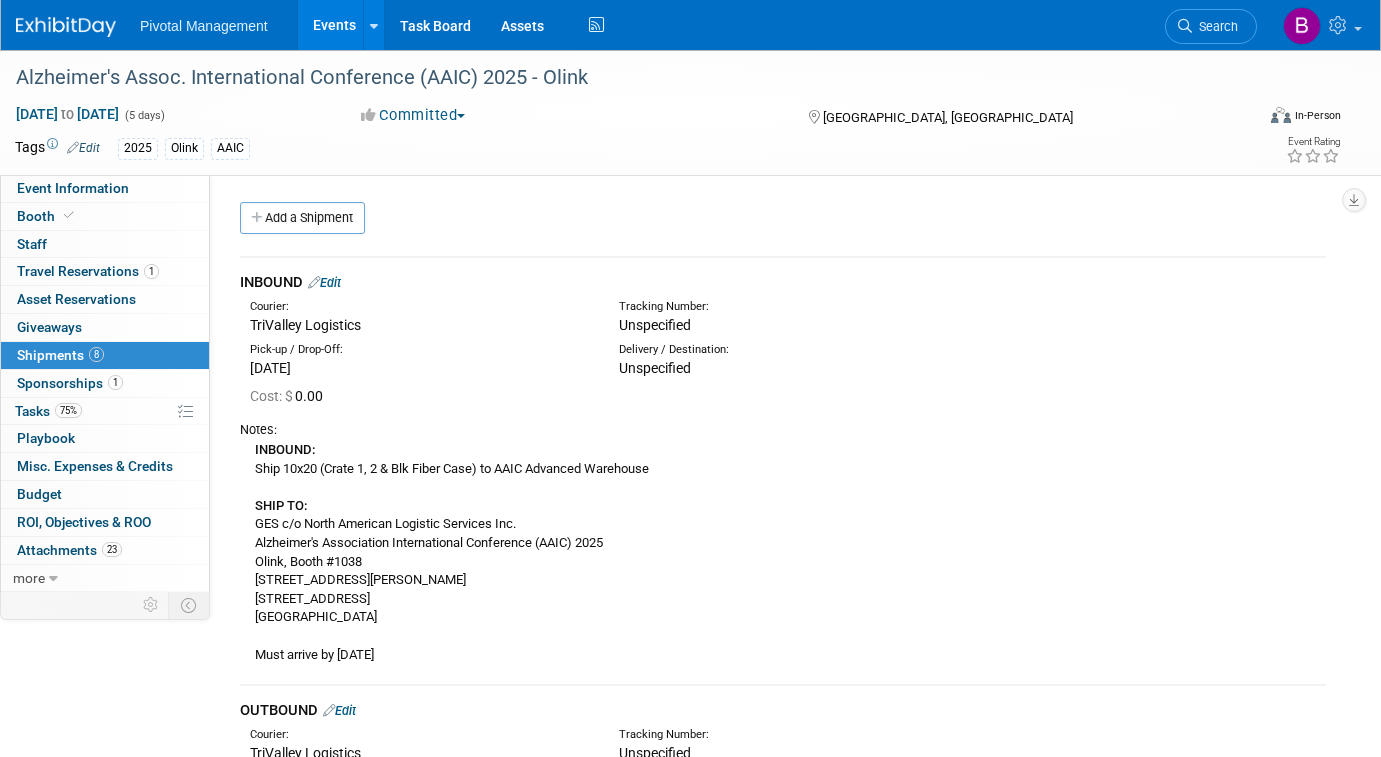 scroll, scrollTop: 2094, scrollLeft: 0, axis: vertical 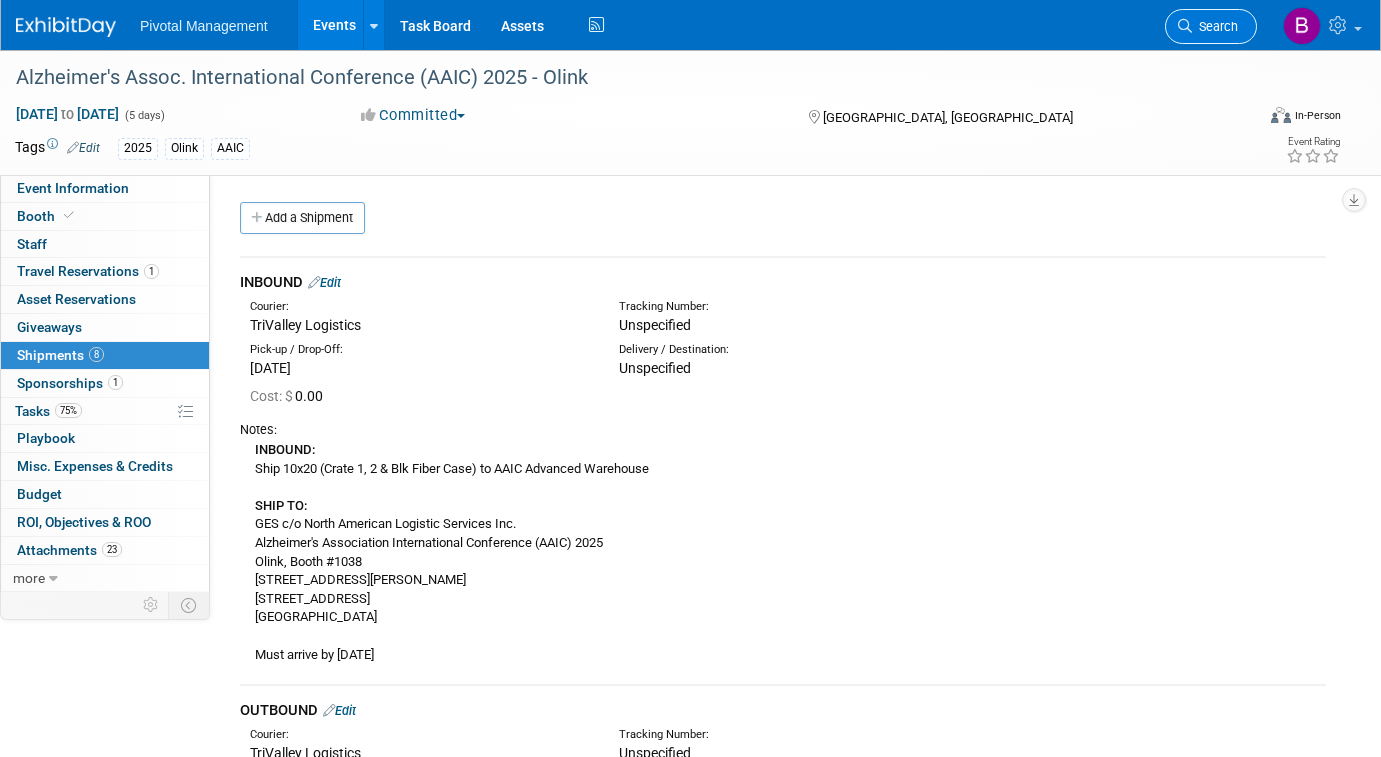 click on "Search" at bounding box center [1211, 26] 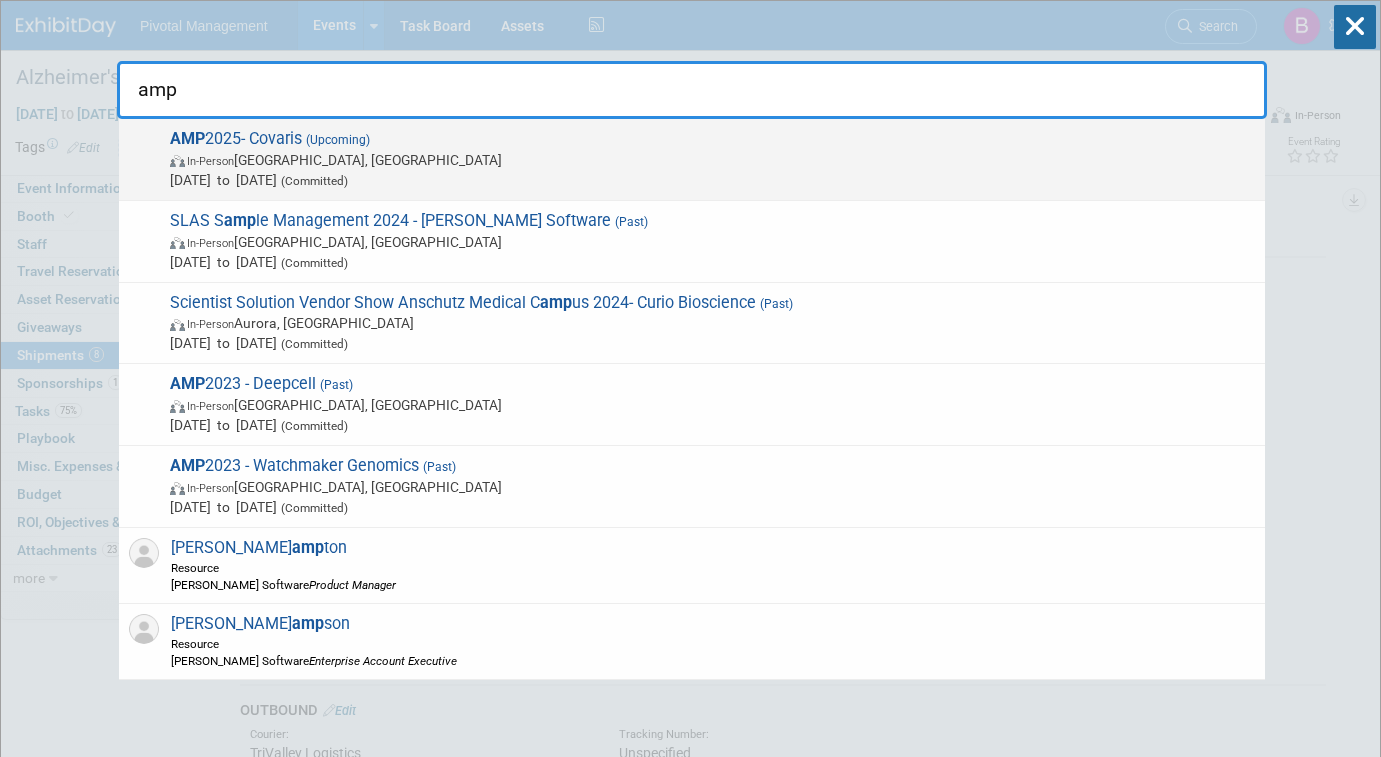 type on "amp" 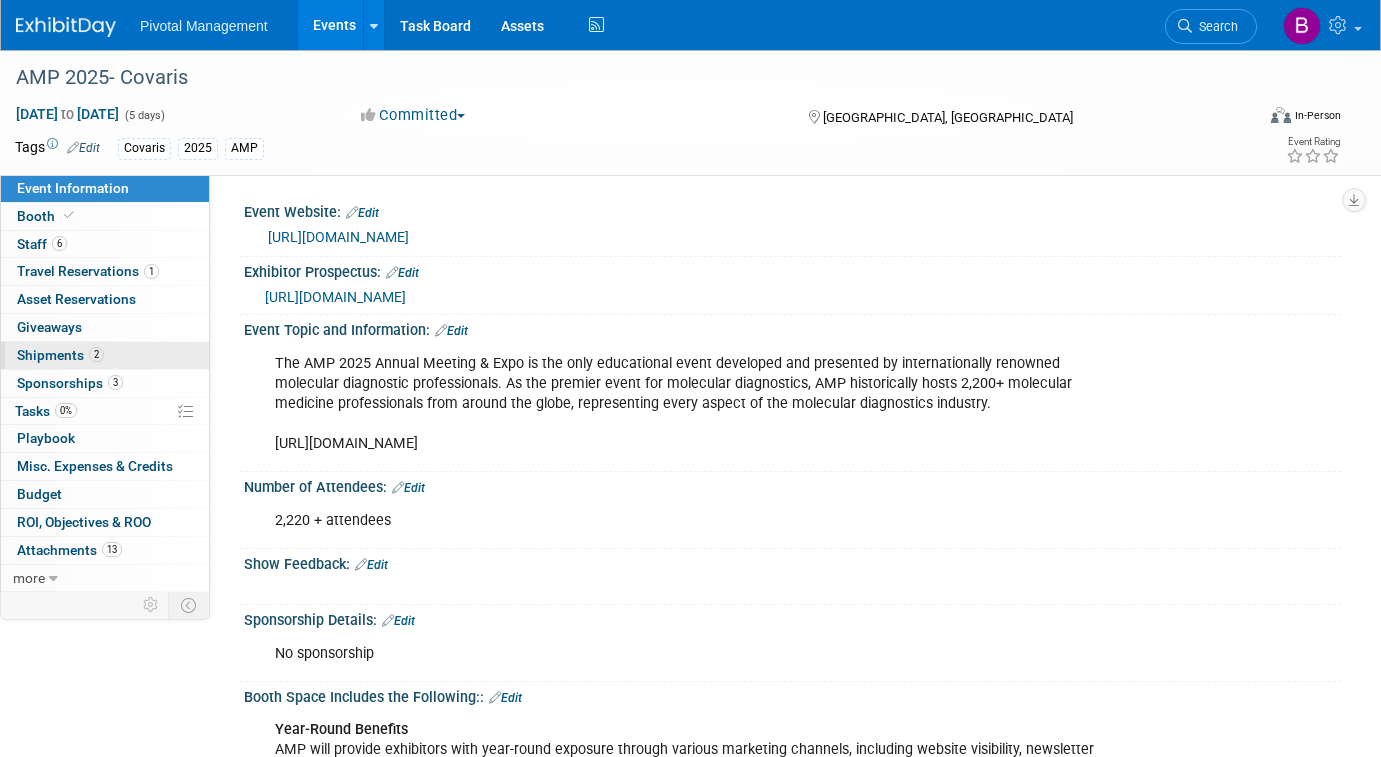 scroll, scrollTop: 0, scrollLeft: 0, axis: both 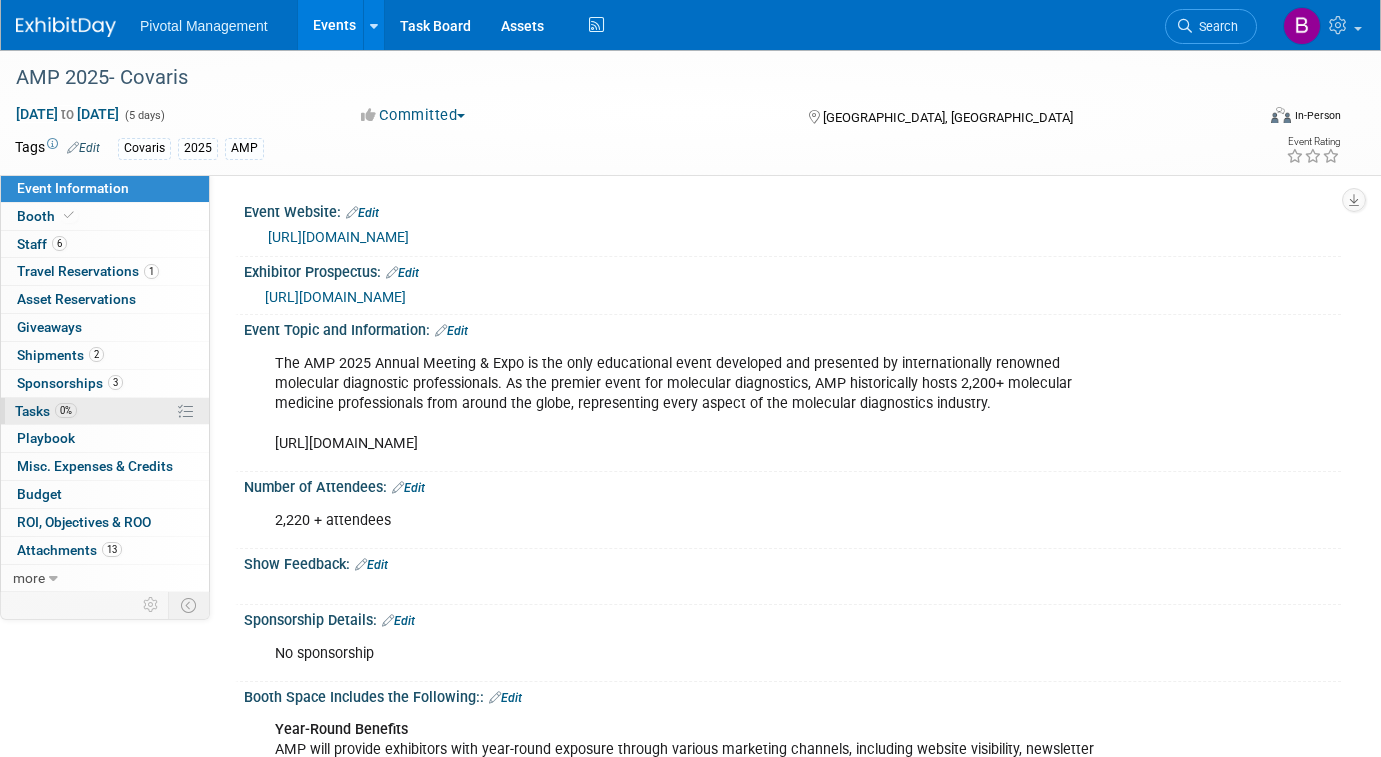 click on "0%
Tasks 0%" at bounding box center (105, 411) 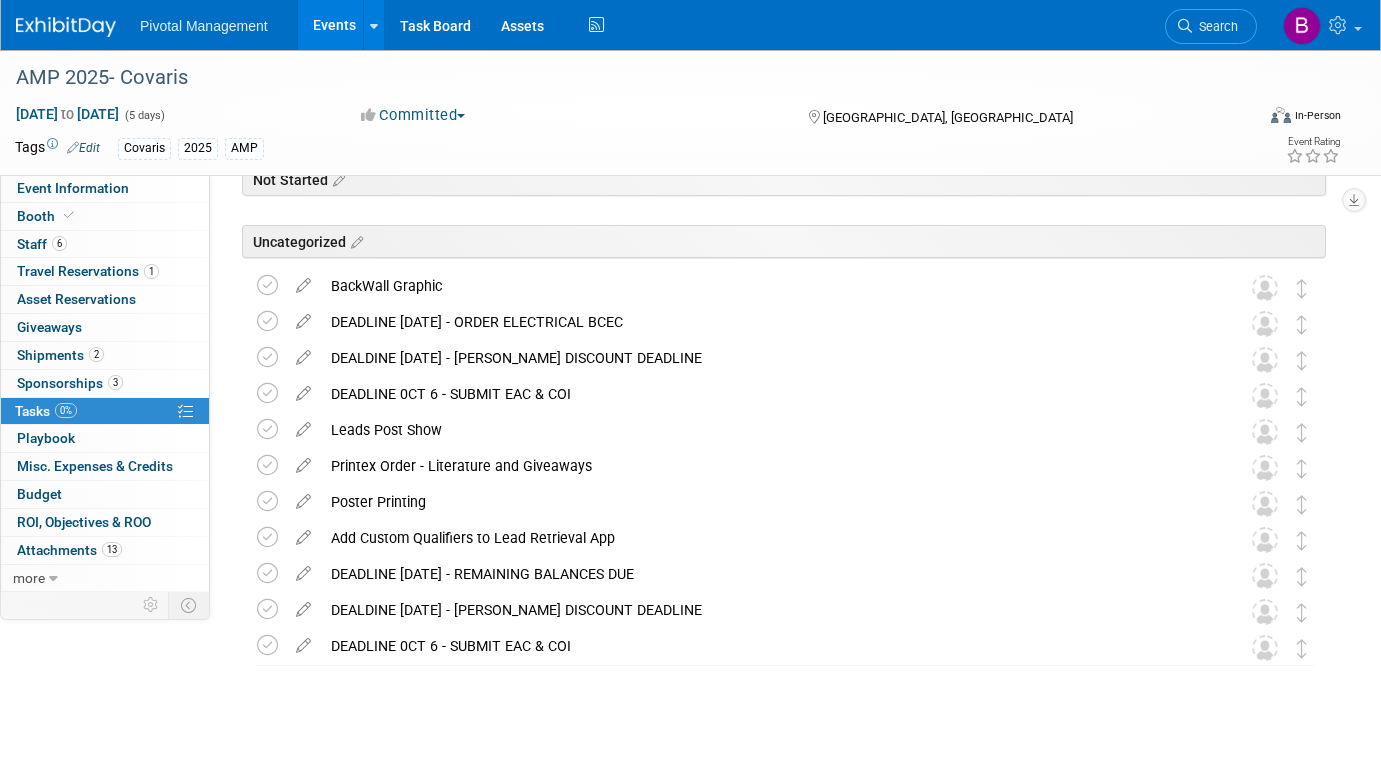 scroll, scrollTop: 126, scrollLeft: 0, axis: vertical 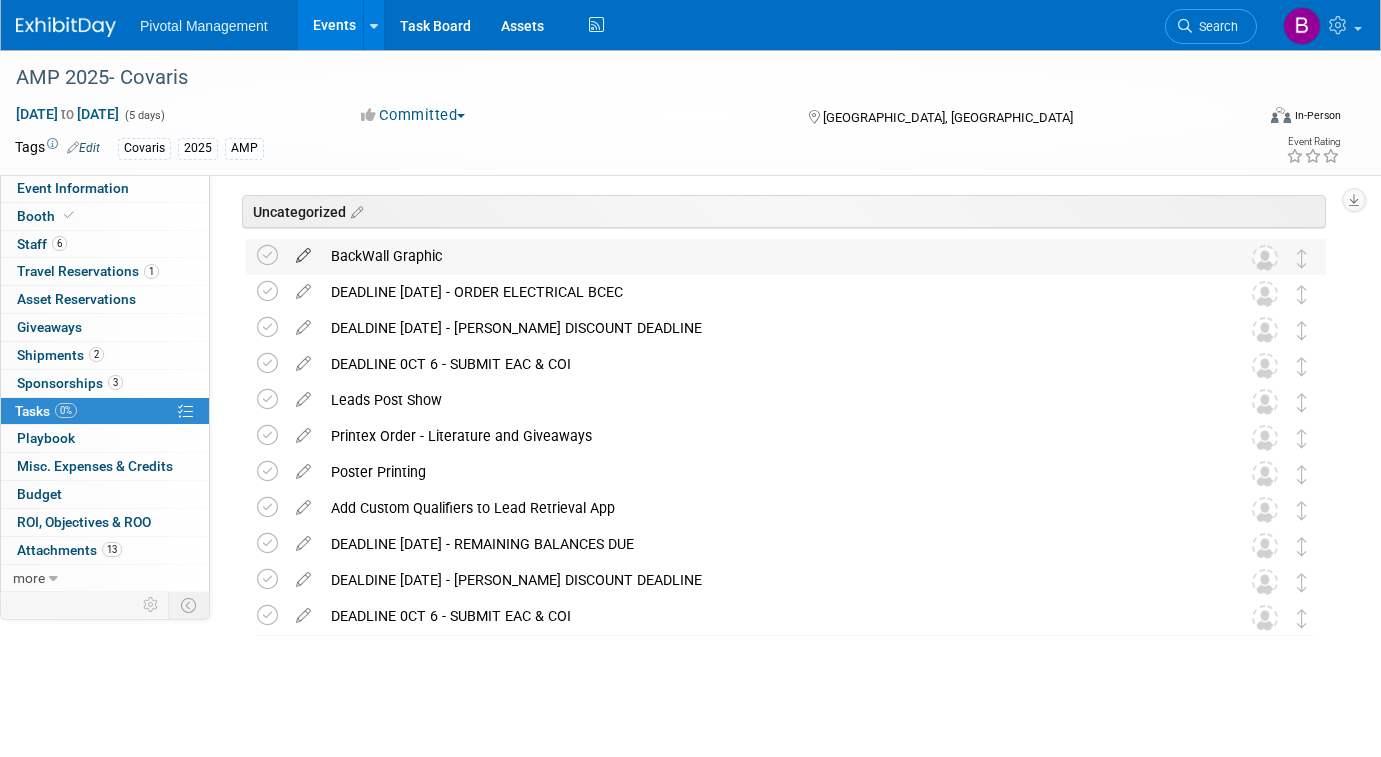 click at bounding box center (303, 251) 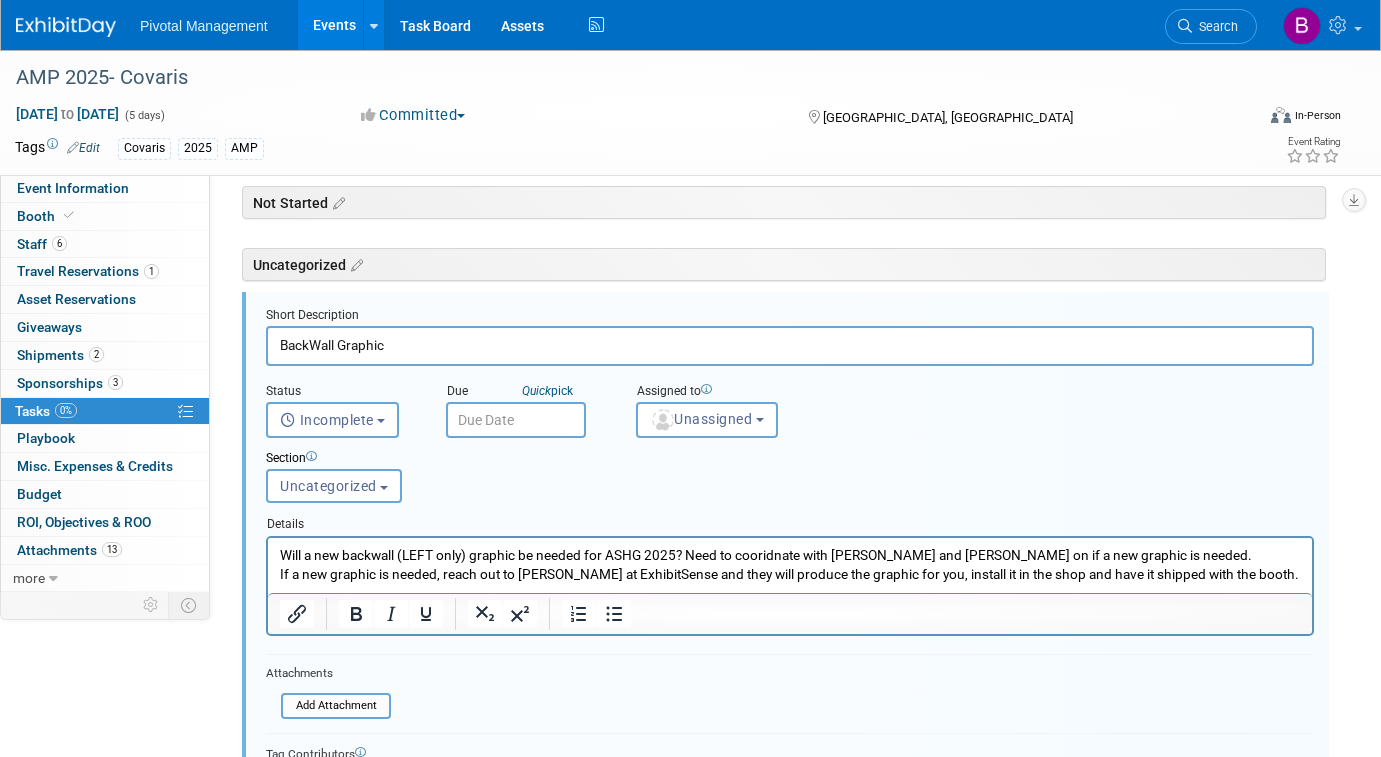 scroll, scrollTop: 72, scrollLeft: 0, axis: vertical 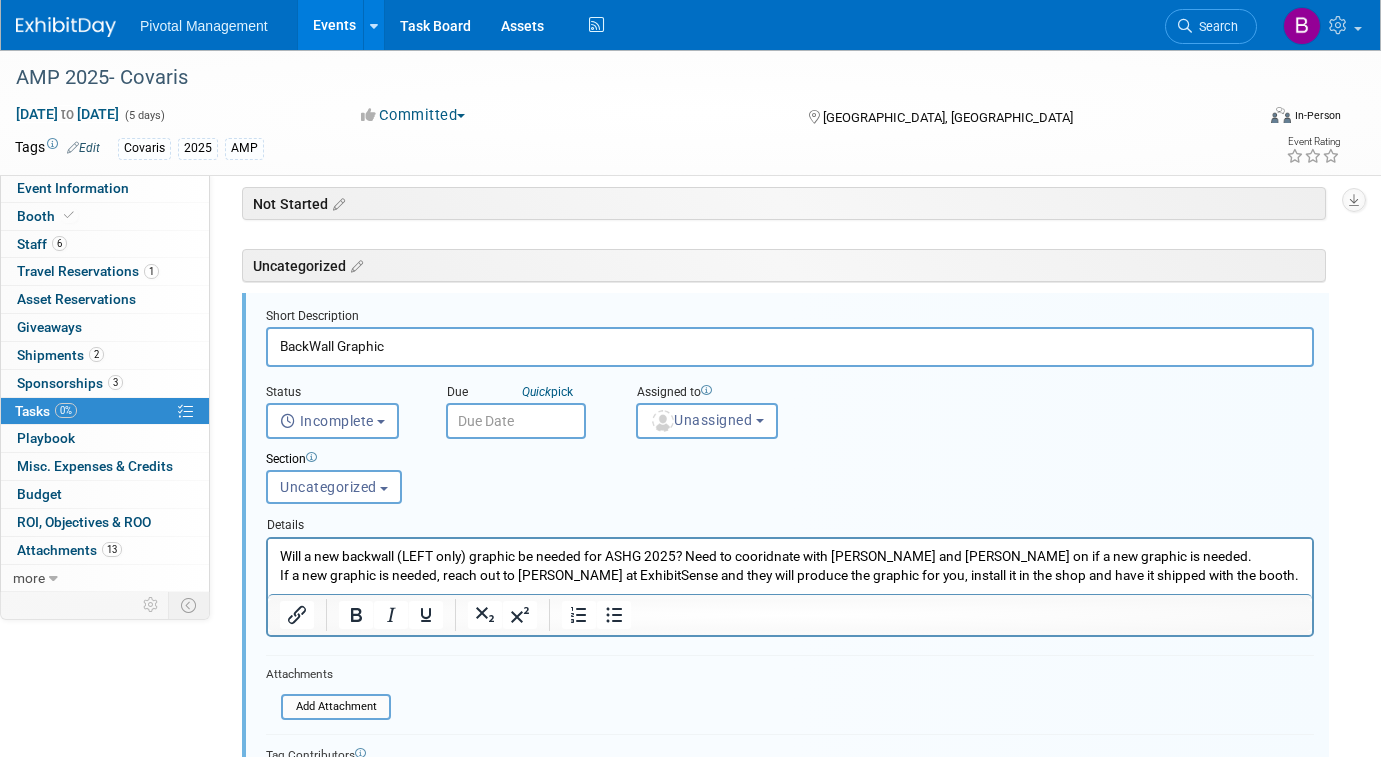 click on "BackWall Graphic" at bounding box center (790, 346) 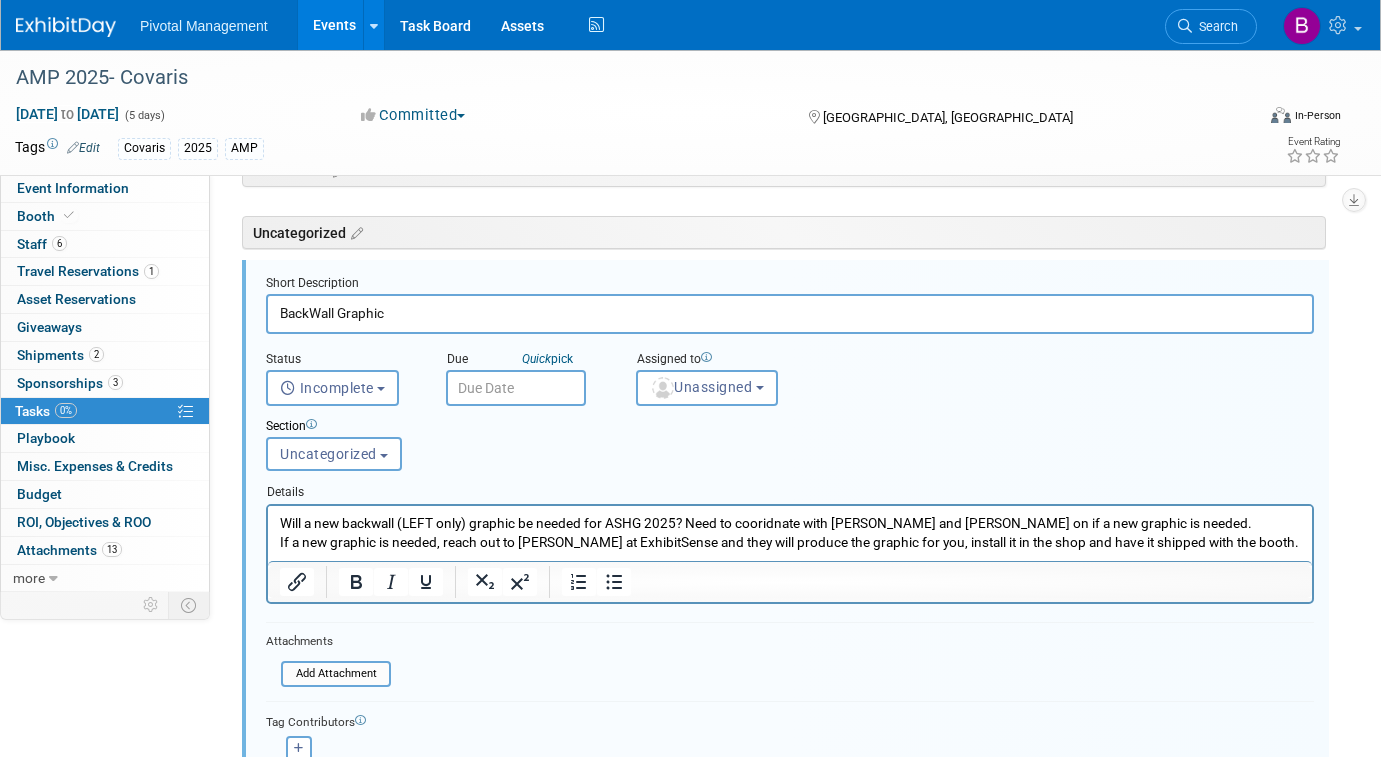 scroll, scrollTop: 120, scrollLeft: 0, axis: vertical 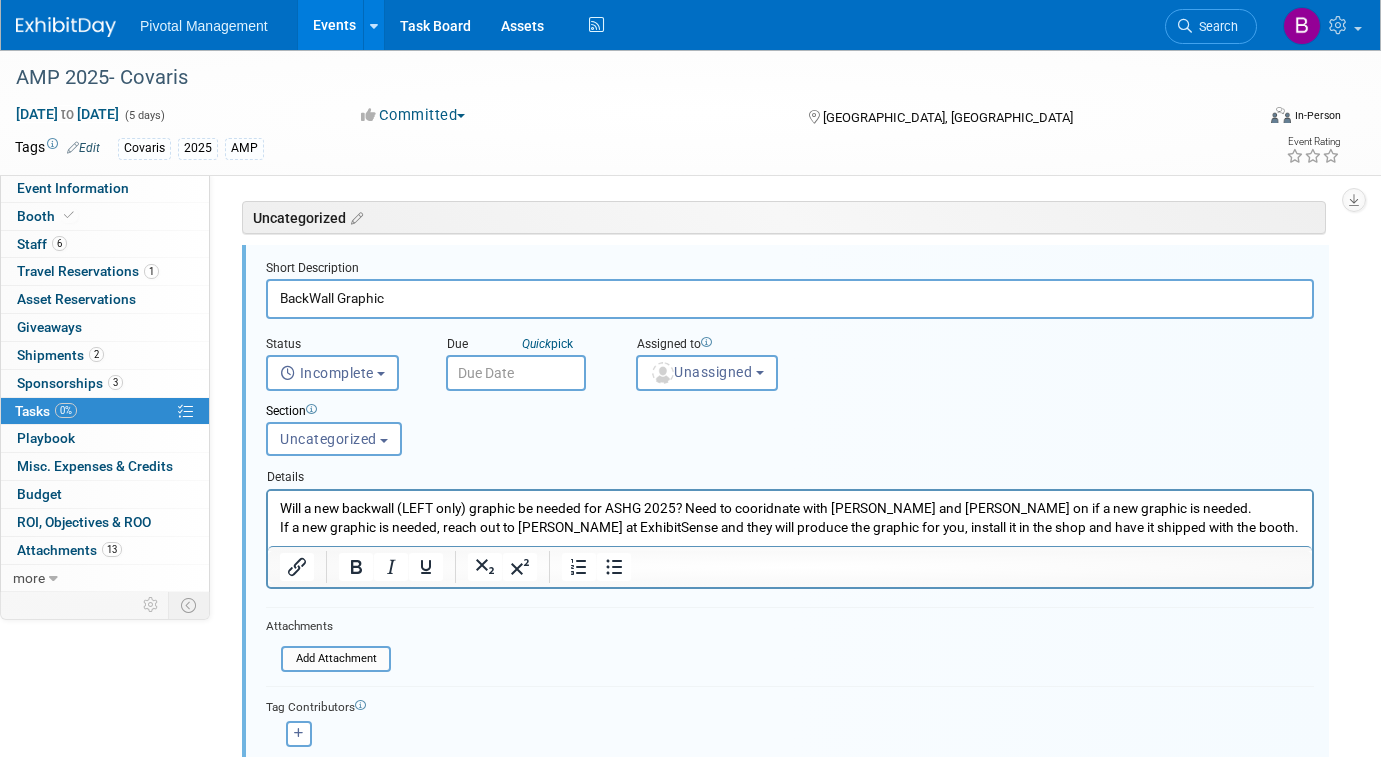 click on "Will a new backwall (LEFT only) graphic be needed for ASHG 2025? Need to cooridnate with [PERSON_NAME] and [PERSON_NAME] on if a new graphic is needed.  If a new graphic is needed, reach out to [PERSON_NAME] at ExhibitSense and they will produce the graphic for you, install it in the shop and have it shipped with the booth." at bounding box center (790, 517) 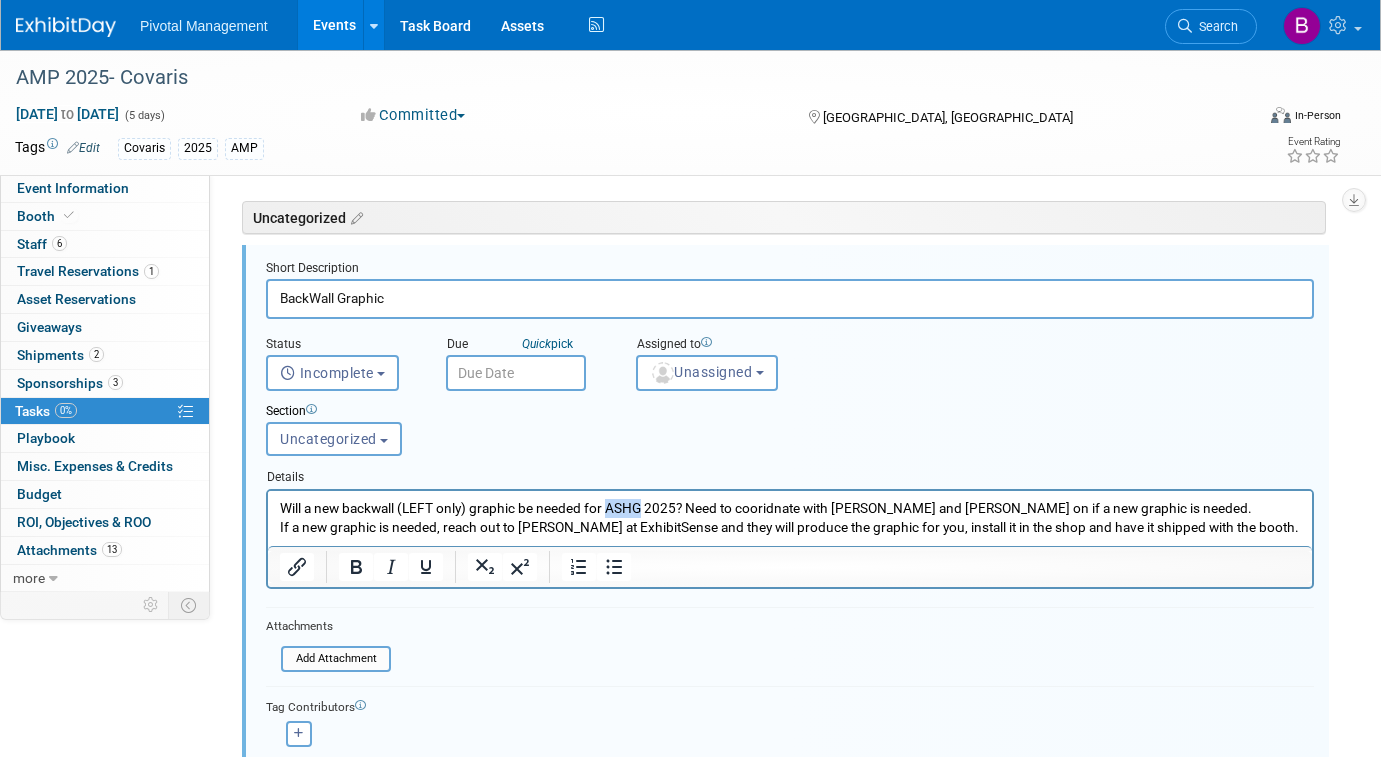 click on "Will a new backwall (LEFT only) graphic be needed for ASHG 2025? Need to cooridnate with [PERSON_NAME] and [PERSON_NAME] on if a new graphic is needed.  If a new graphic is needed, reach out to [PERSON_NAME] at ExhibitSense and they will produce the graphic for you, install it in the shop and have it shipped with the booth." at bounding box center (790, 517) 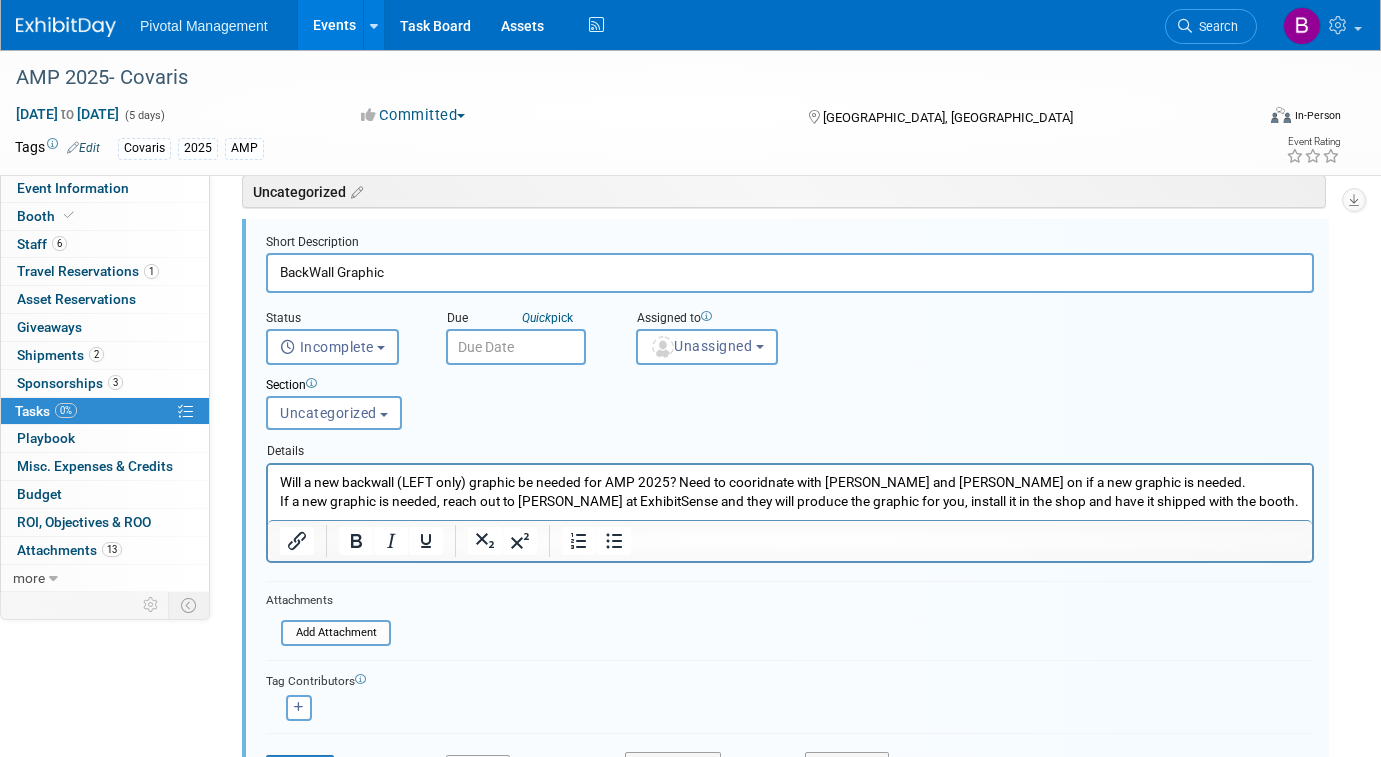 scroll, scrollTop: 167, scrollLeft: 0, axis: vertical 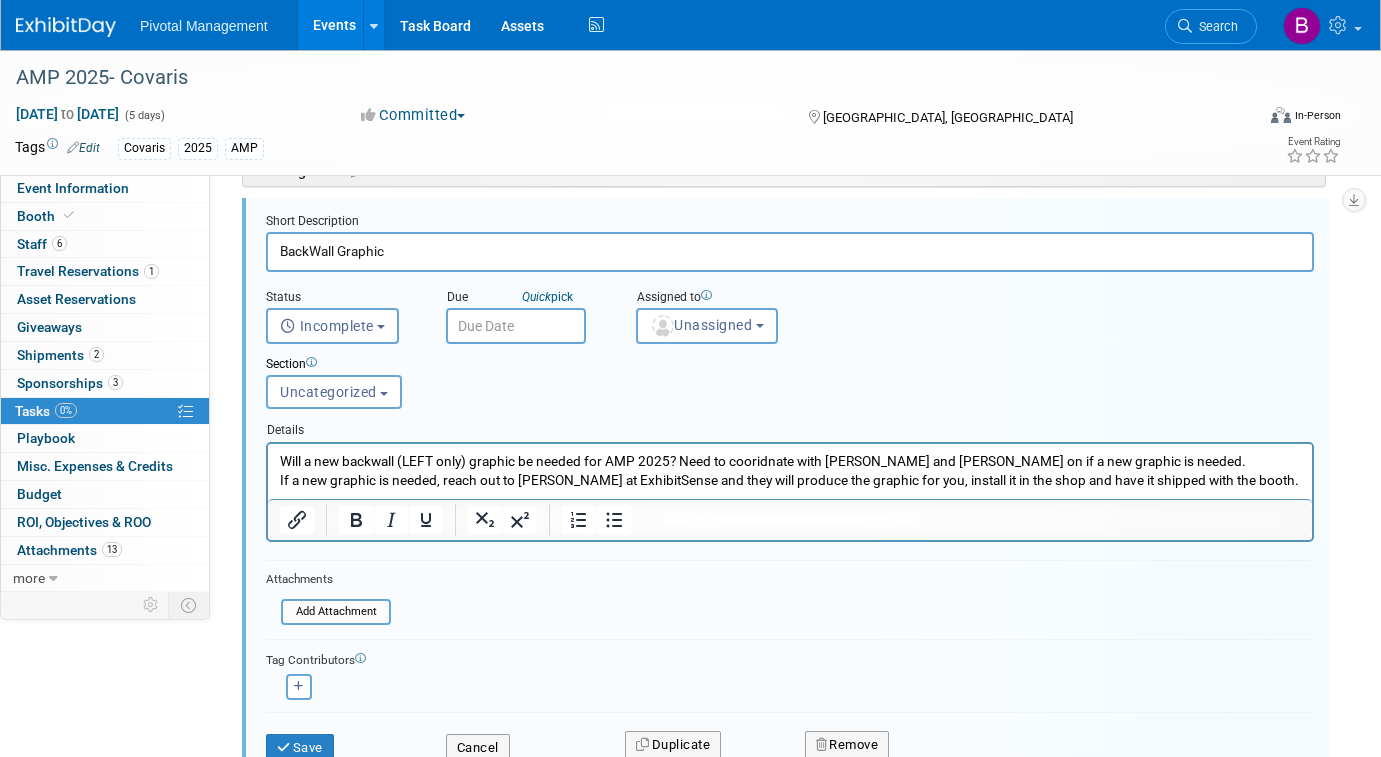 click on "BackWall Graphic" at bounding box center [790, 251] 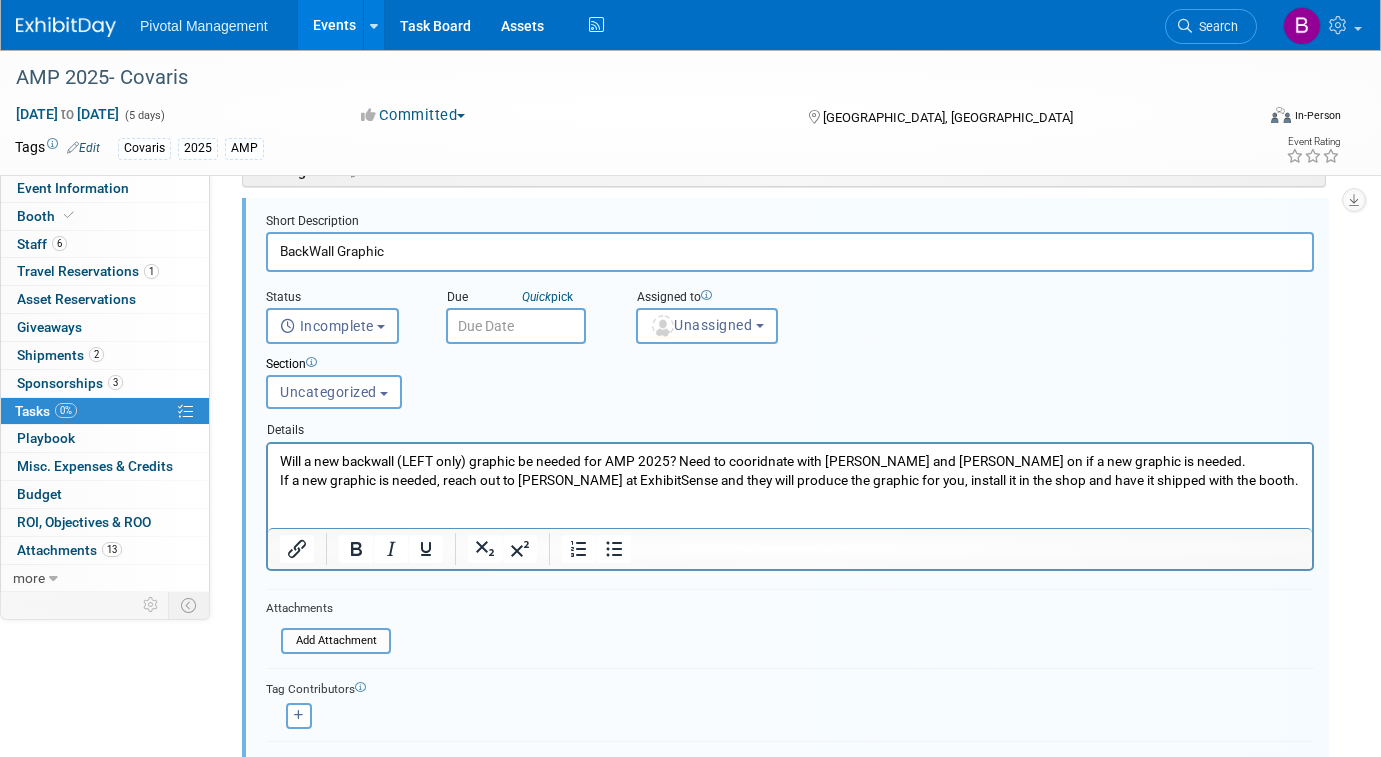 scroll, scrollTop: 0, scrollLeft: 0, axis: both 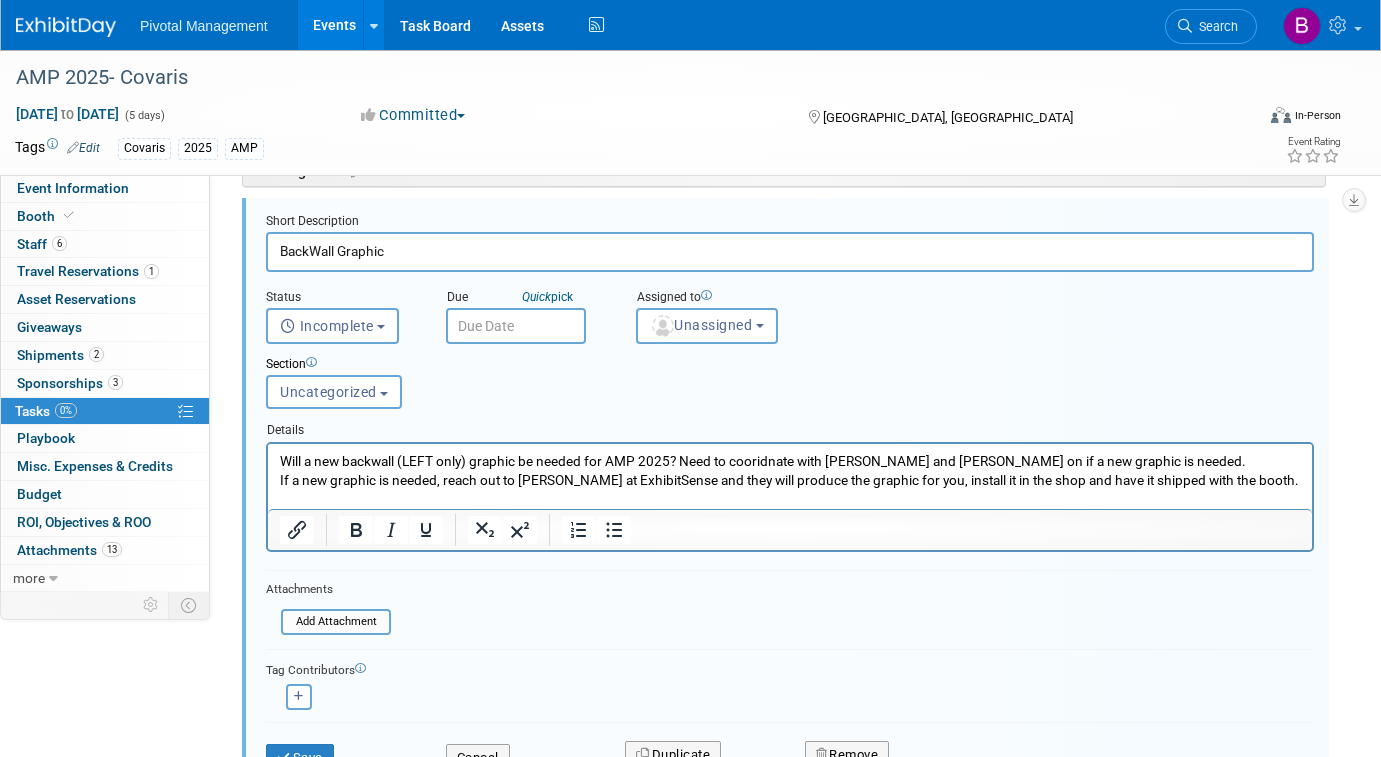 click on "Will a new backwall (LEFT only) graphic be needed for AMP 2025? Need to cooridnate with [PERSON_NAME] and [PERSON_NAME] on if a new graphic is needed.  If a new graphic is needed, reach out to [PERSON_NAME] at ExhibitSense and they will produce the graphic for you, install it in the shop and have it shipped with the booth." at bounding box center (790, 470) 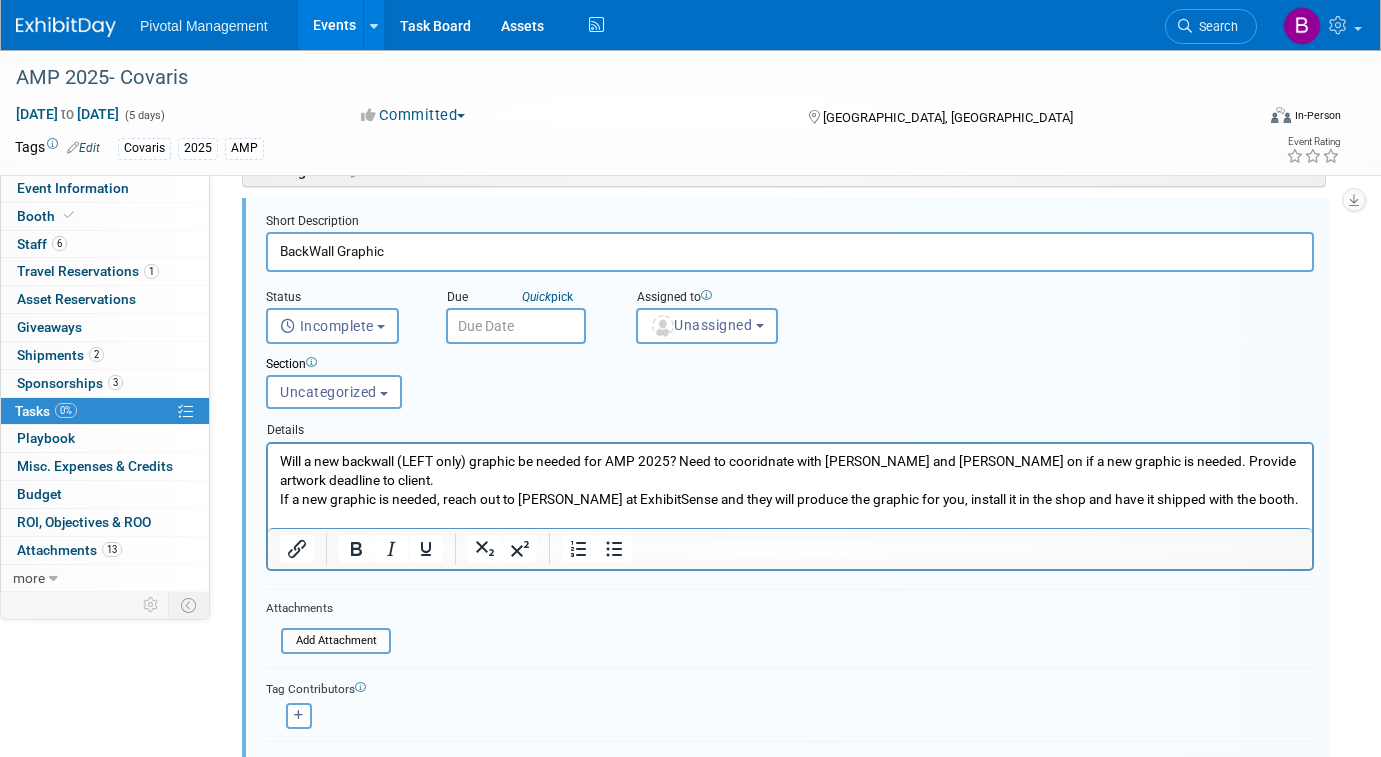 click on "Will a new backwall (LEFT only) graphic be needed for AMP 2025? Need to cooridnate with [PERSON_NAME] and [PERSON_NAME] on if a new graphic is needed. Provide artwork deadline to client.  If a new graphic is needed, reach out to [PERSON_NAME] at ExhibitSense and they will produce the graphic for you, install it in the shop and have it shipped with the booth." at bounding box center (790, 485) 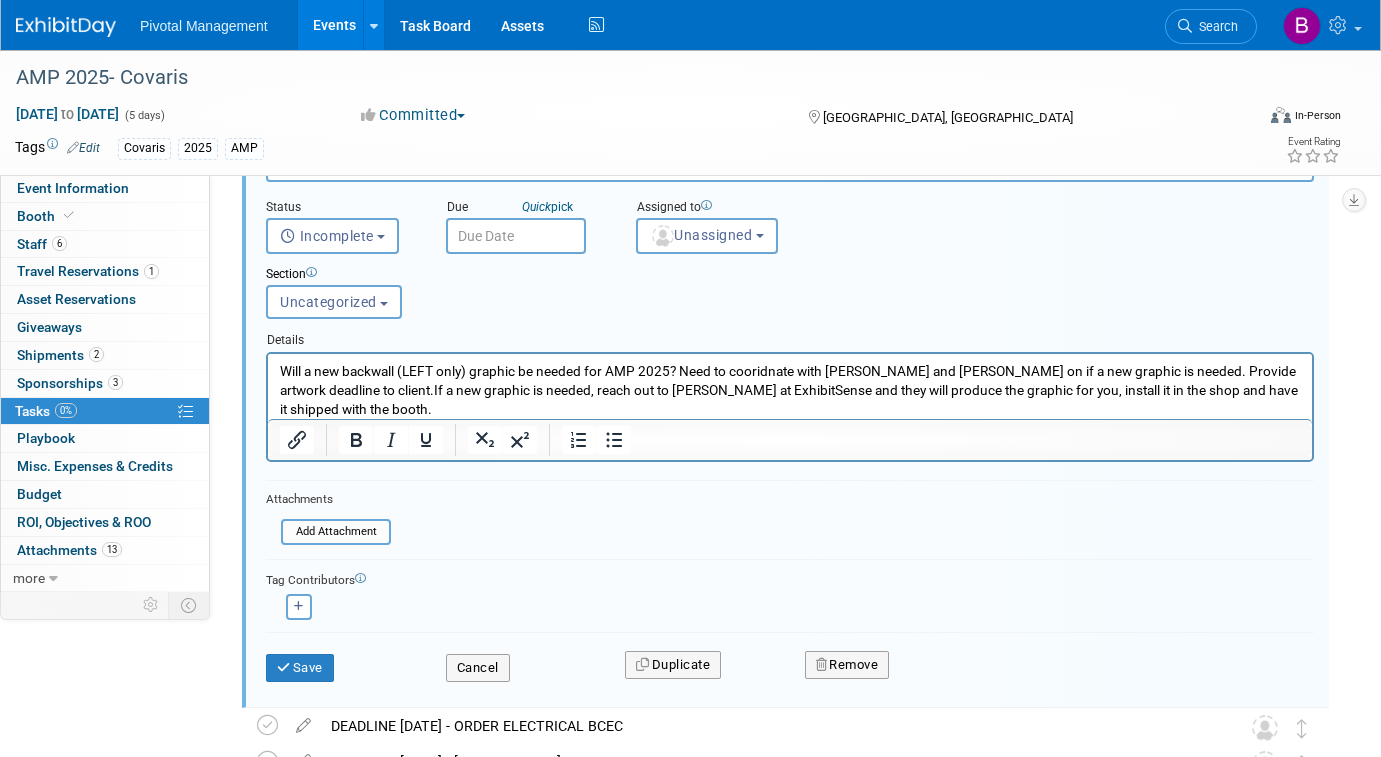 scroll, scrollTop: 187, scrollLeft: 0, axis: vertical 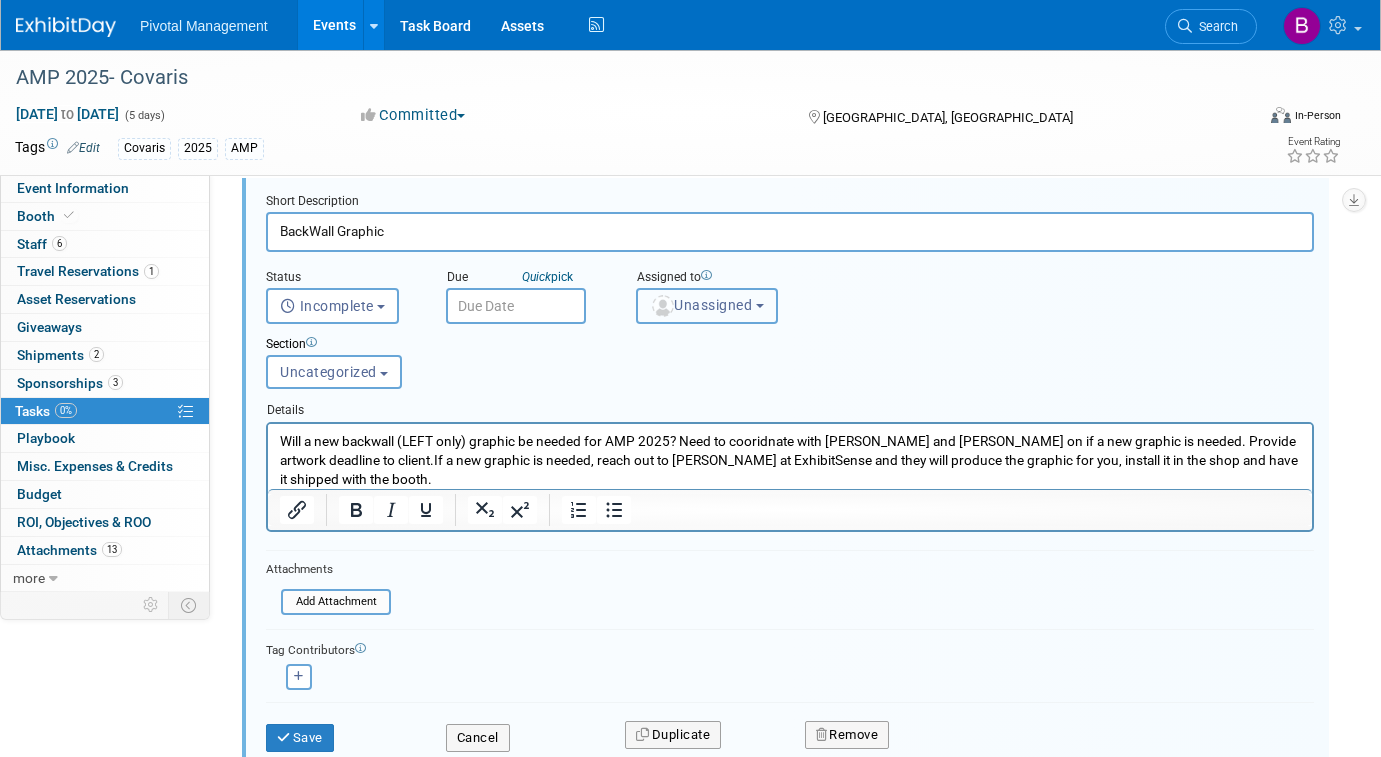 click at bounding box center (663, 306) 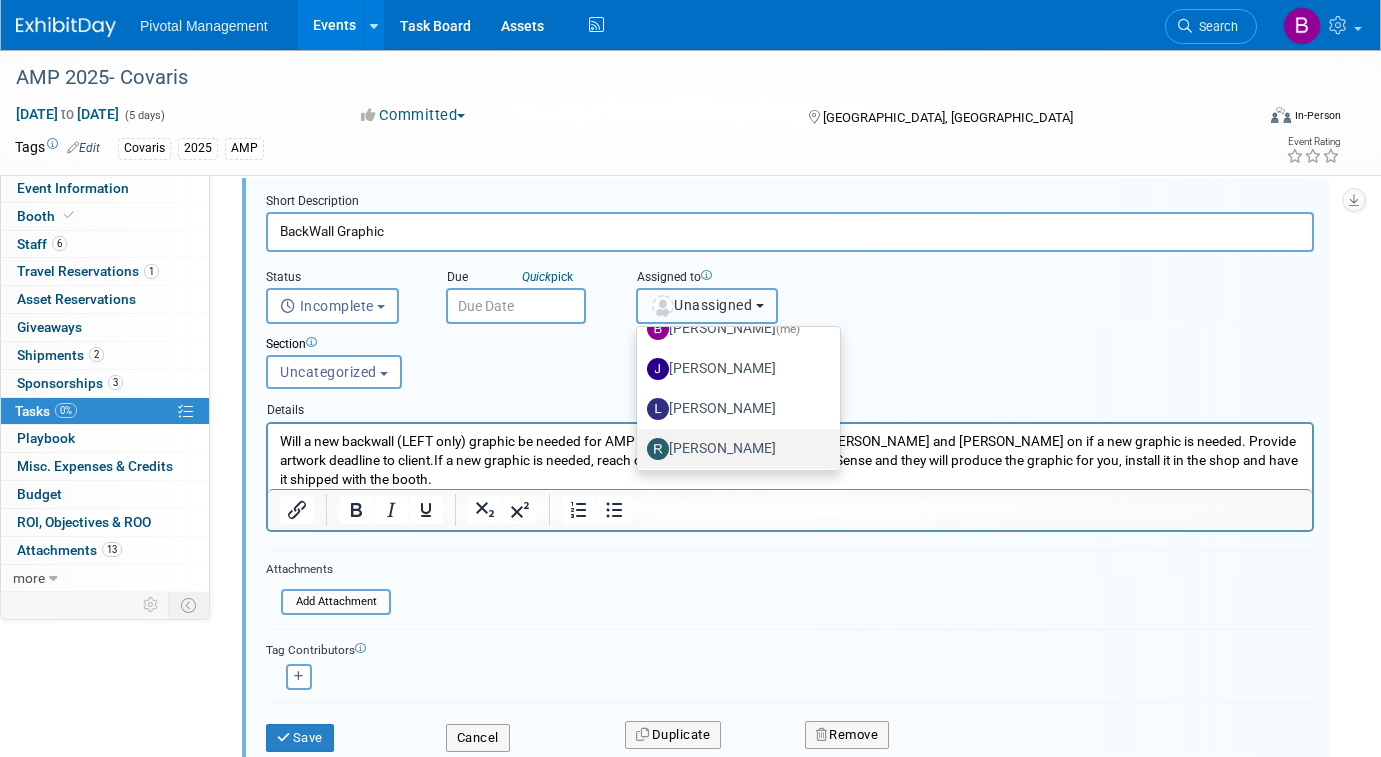 scroll, scrollTop: 95, scrollLeft: 0, axis: vertical 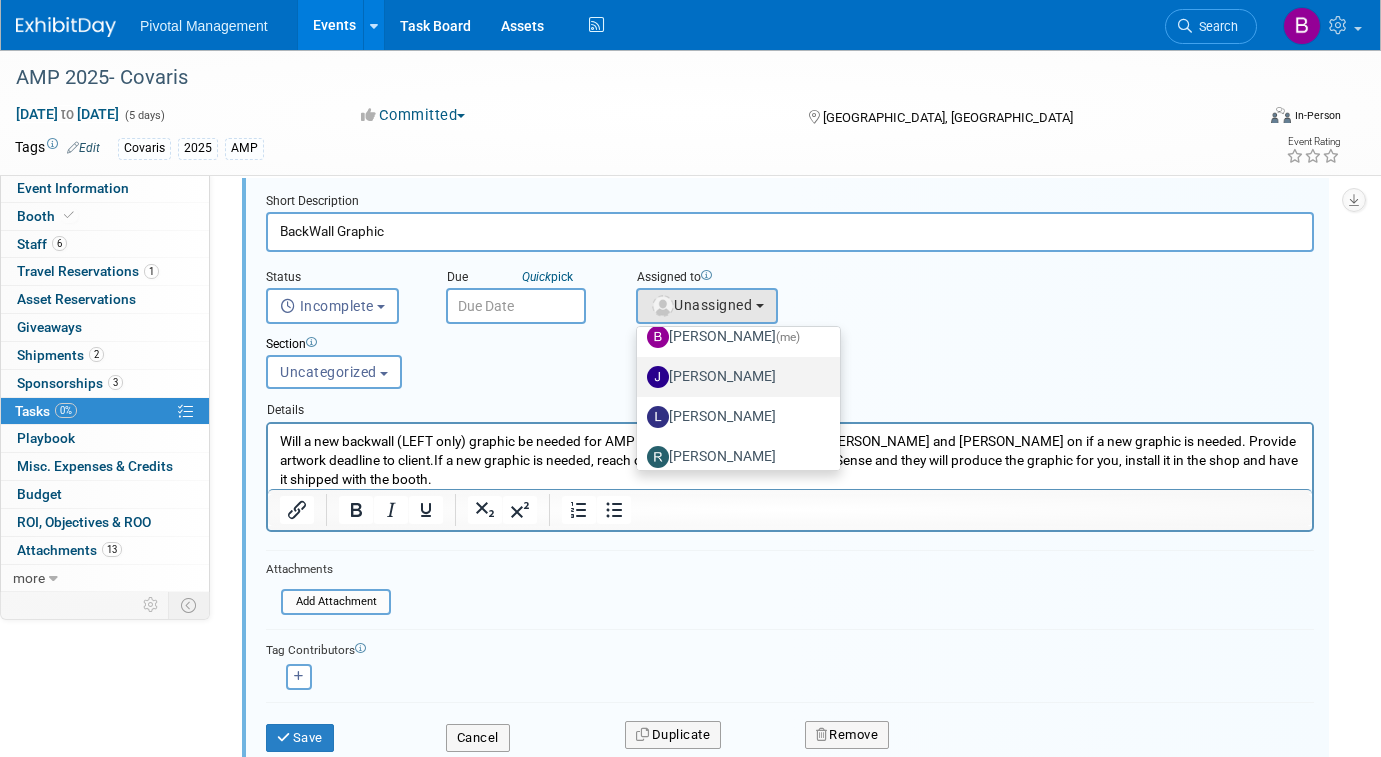 click on "[PERSON_NAME]" at bounding box center (733, 377) 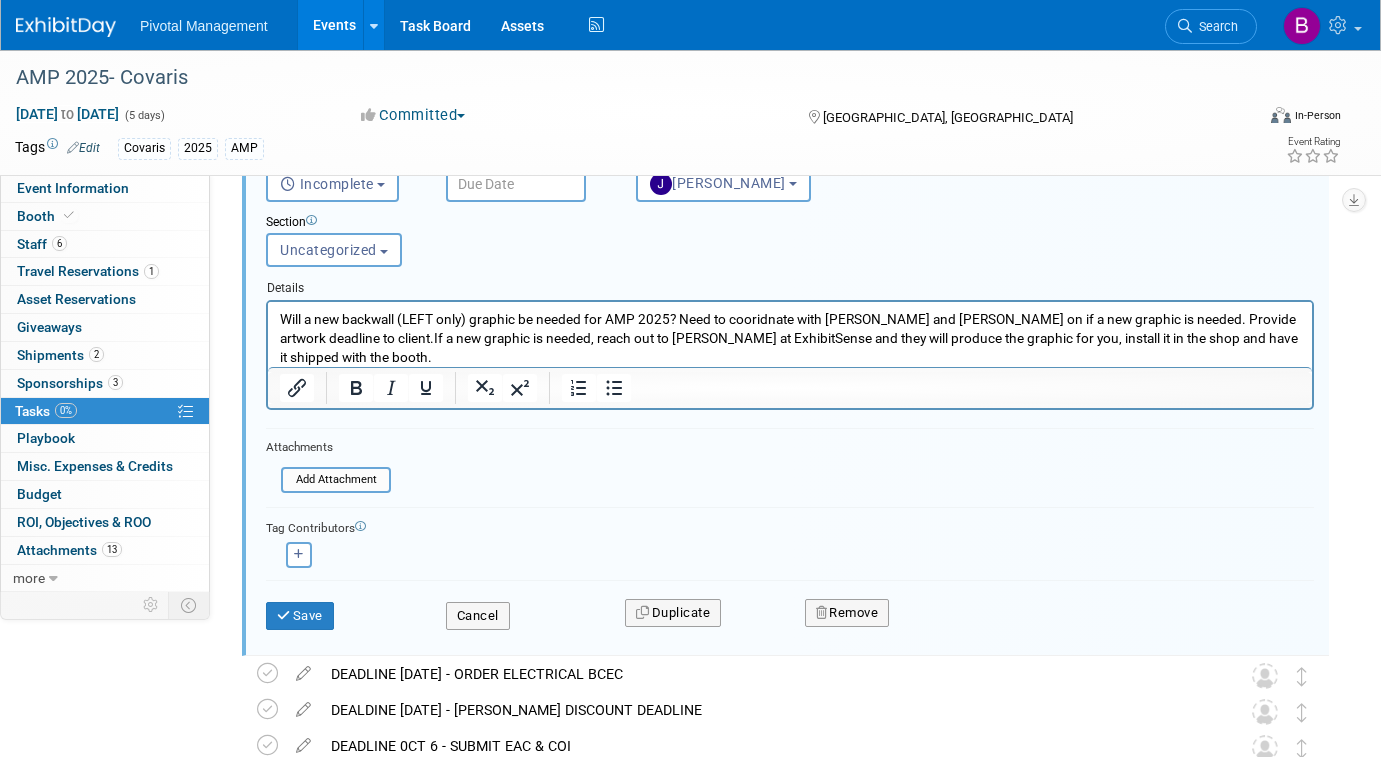 scroll, scrollTop: 338, scrollLeft: 0, axis: vertical 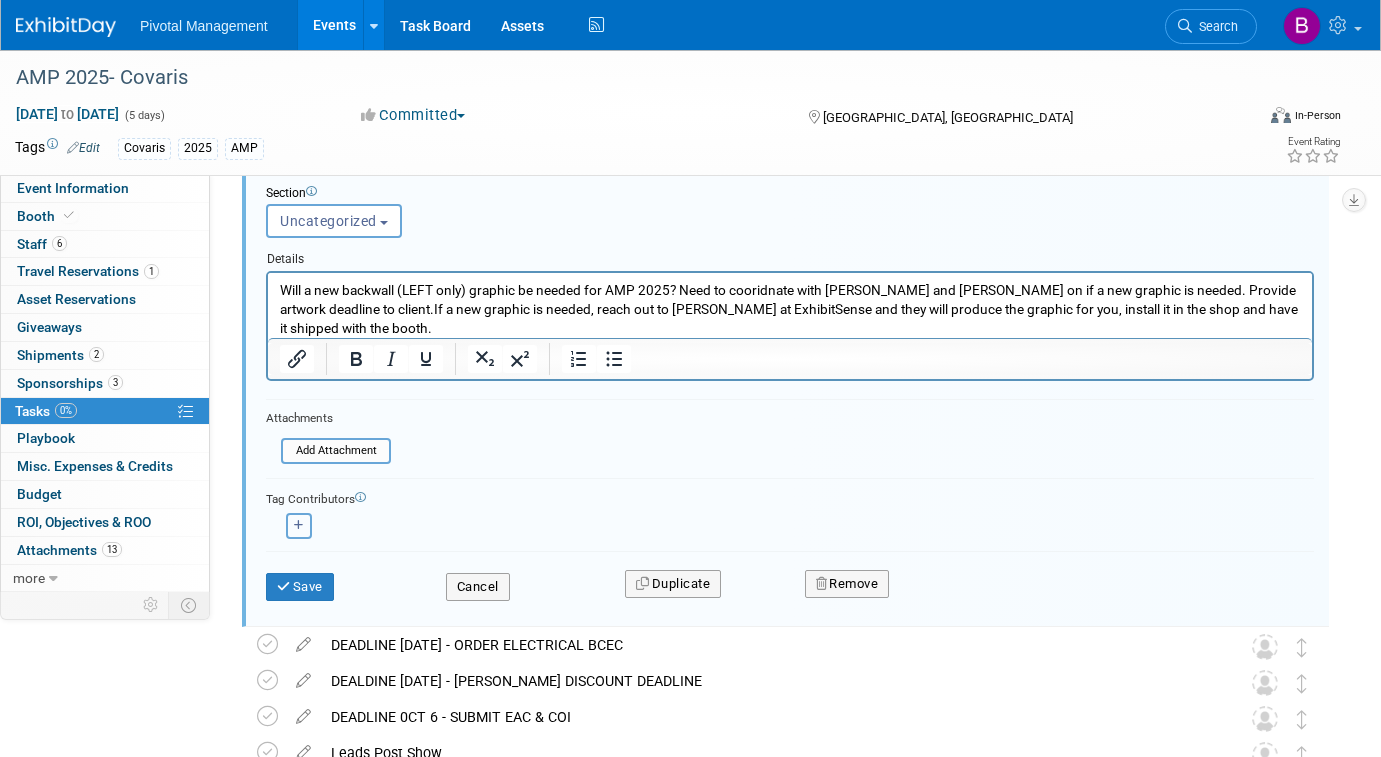 click at bounding box center [299, 526] 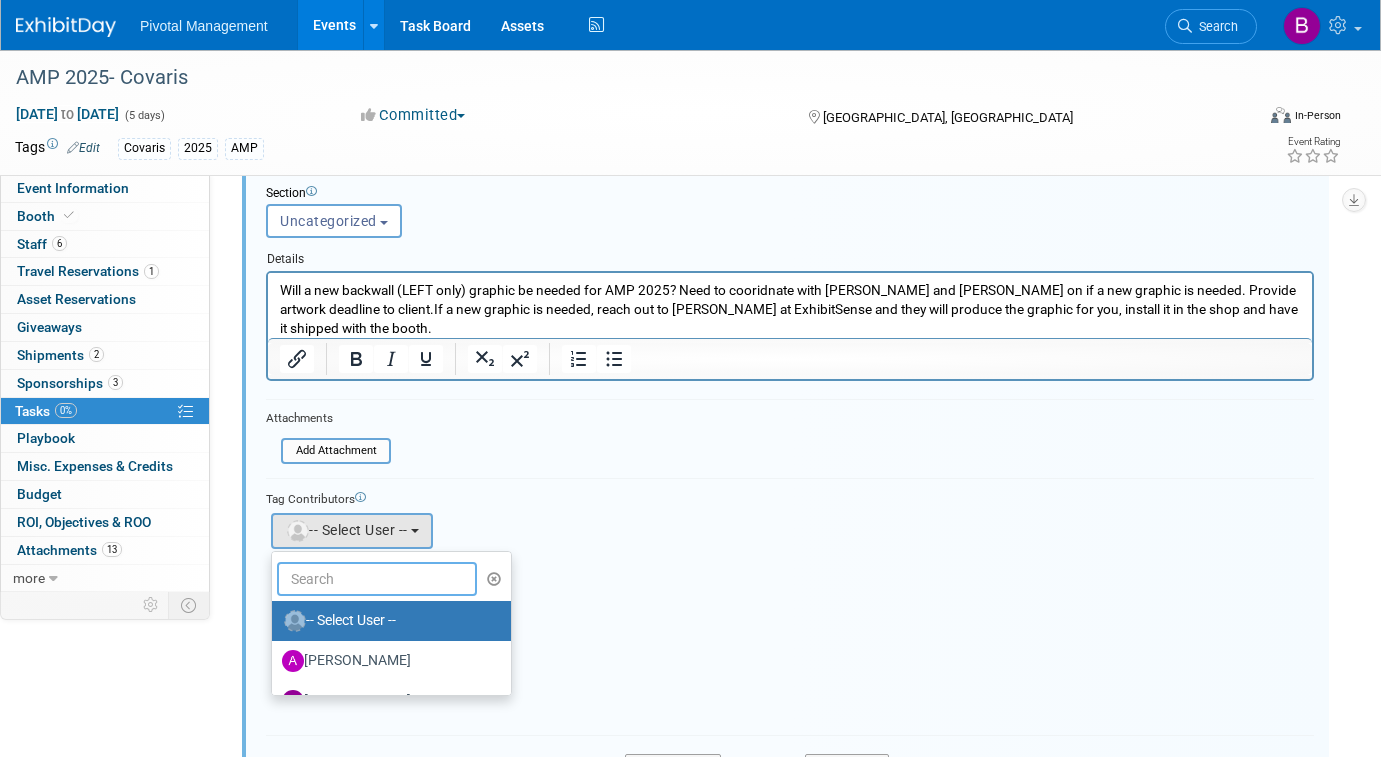 click at bounding box center (377, 579) 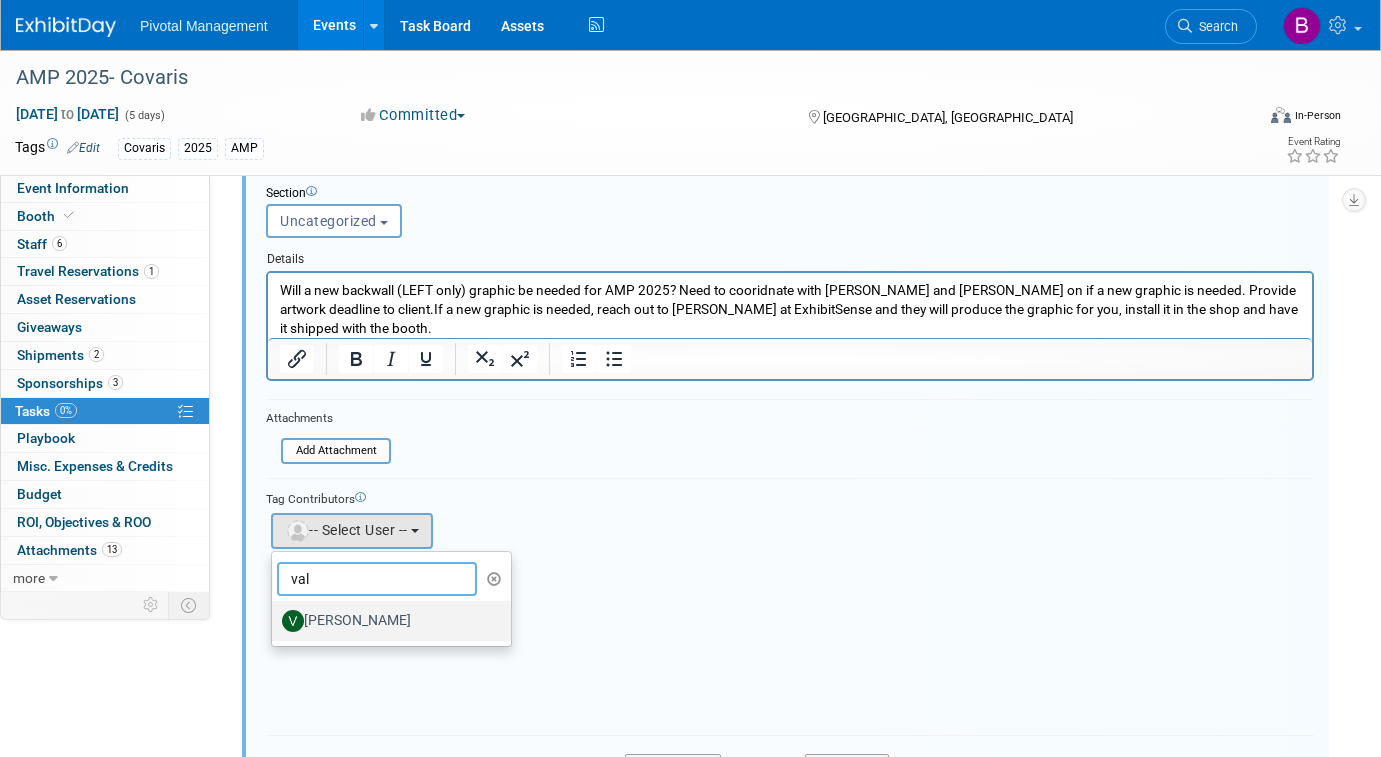 type on "val" 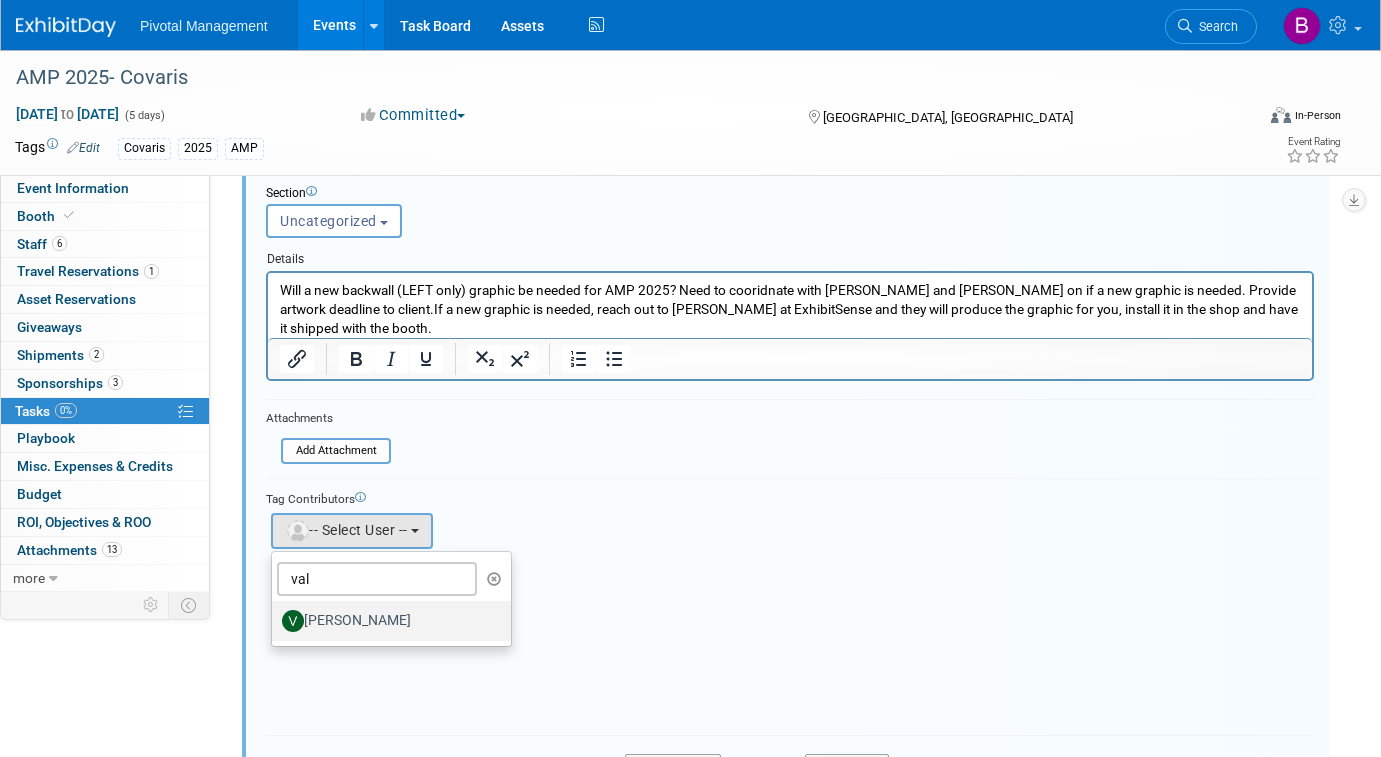 click on "[PERSON_NAME]" at bounding box center (386, 621) 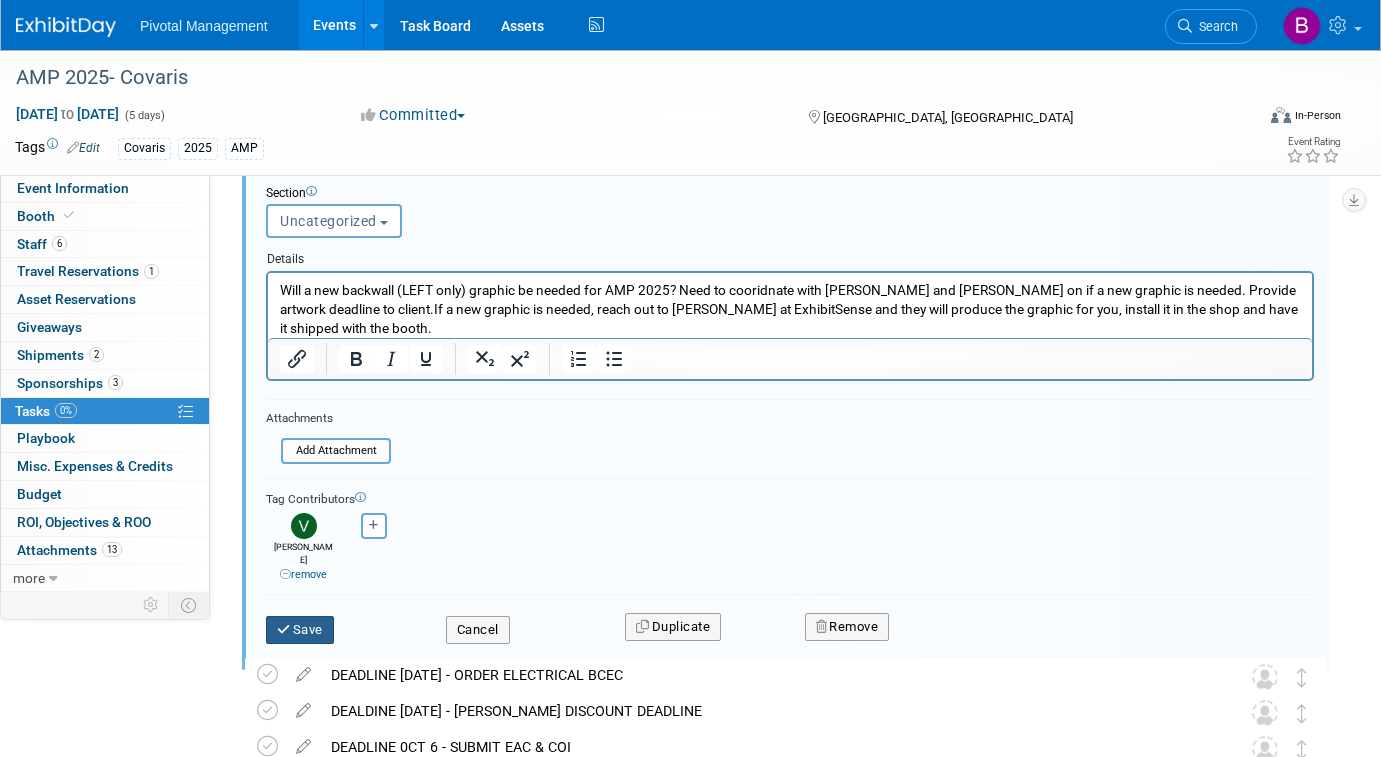 click on "Save" at bounding box center [300, 630] 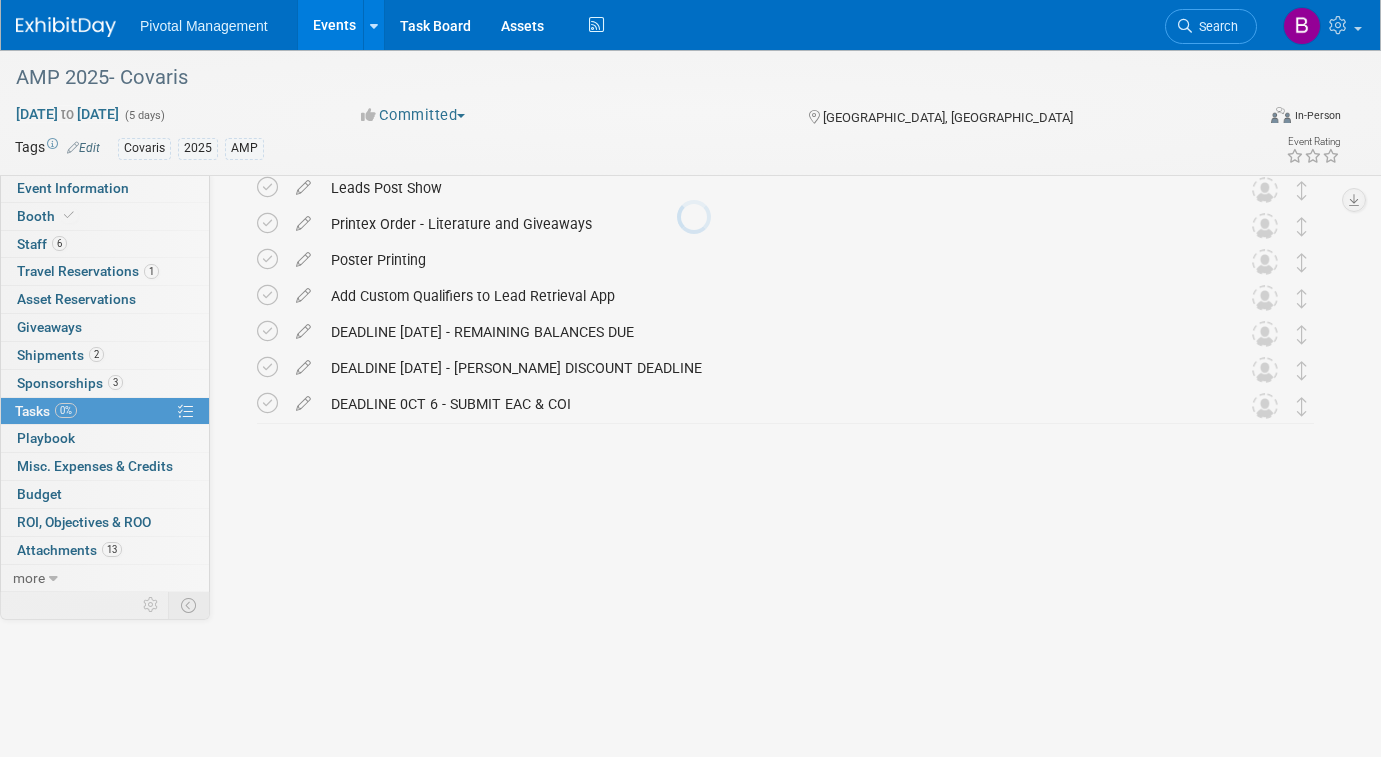 scroll, scrollTop: 126, scrollLeft: 0, axis: vertical 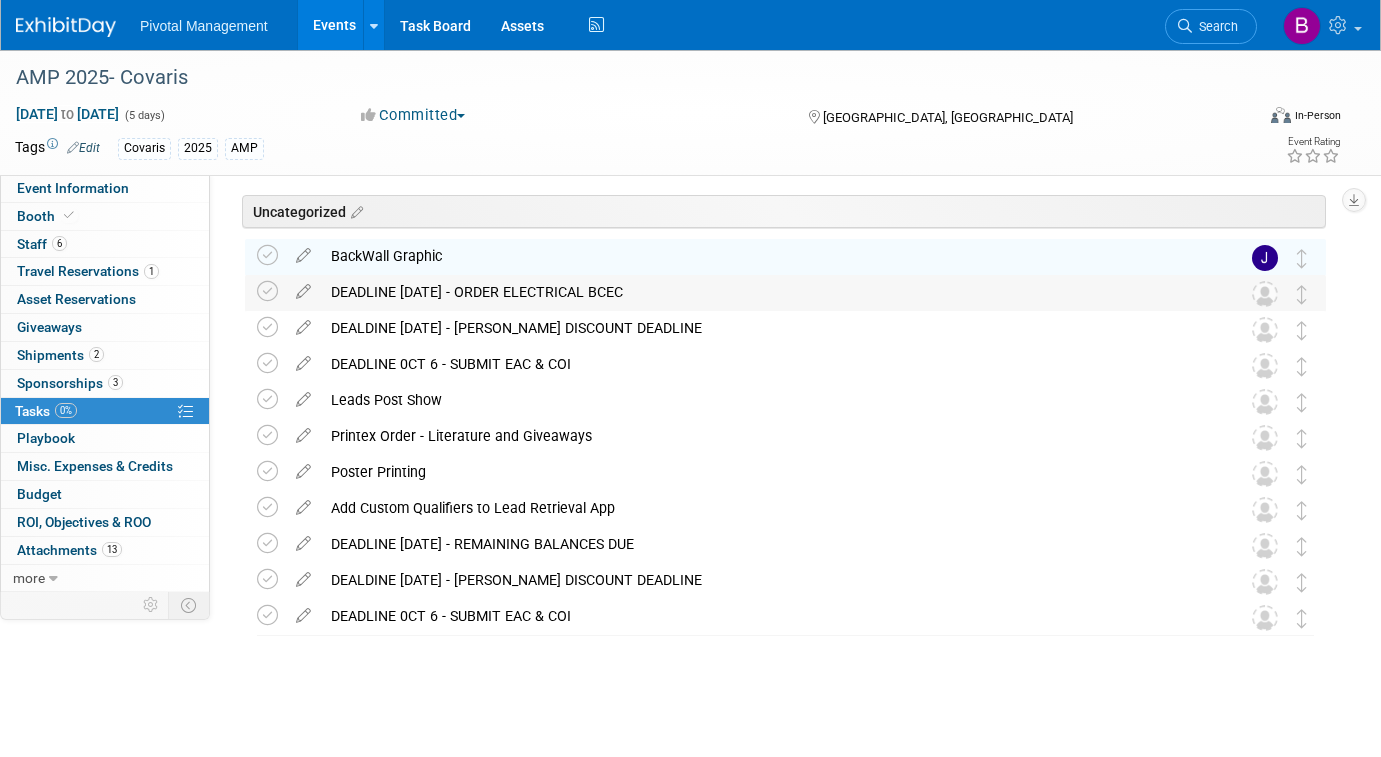click on "DEADLINE [DATE] - ORDER ELECTRICAL BCEC" at bounding box center (766, 292) 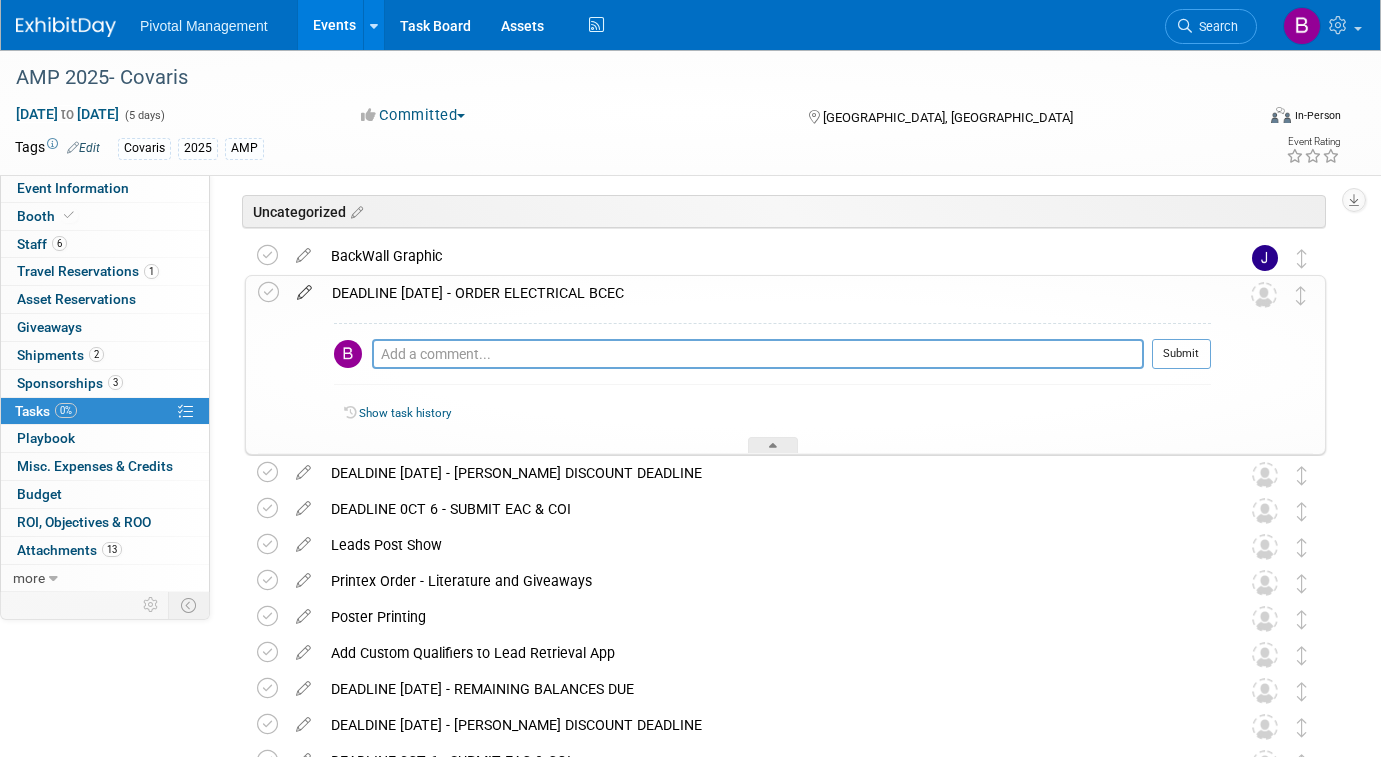 click at bounding box center [304, 288] 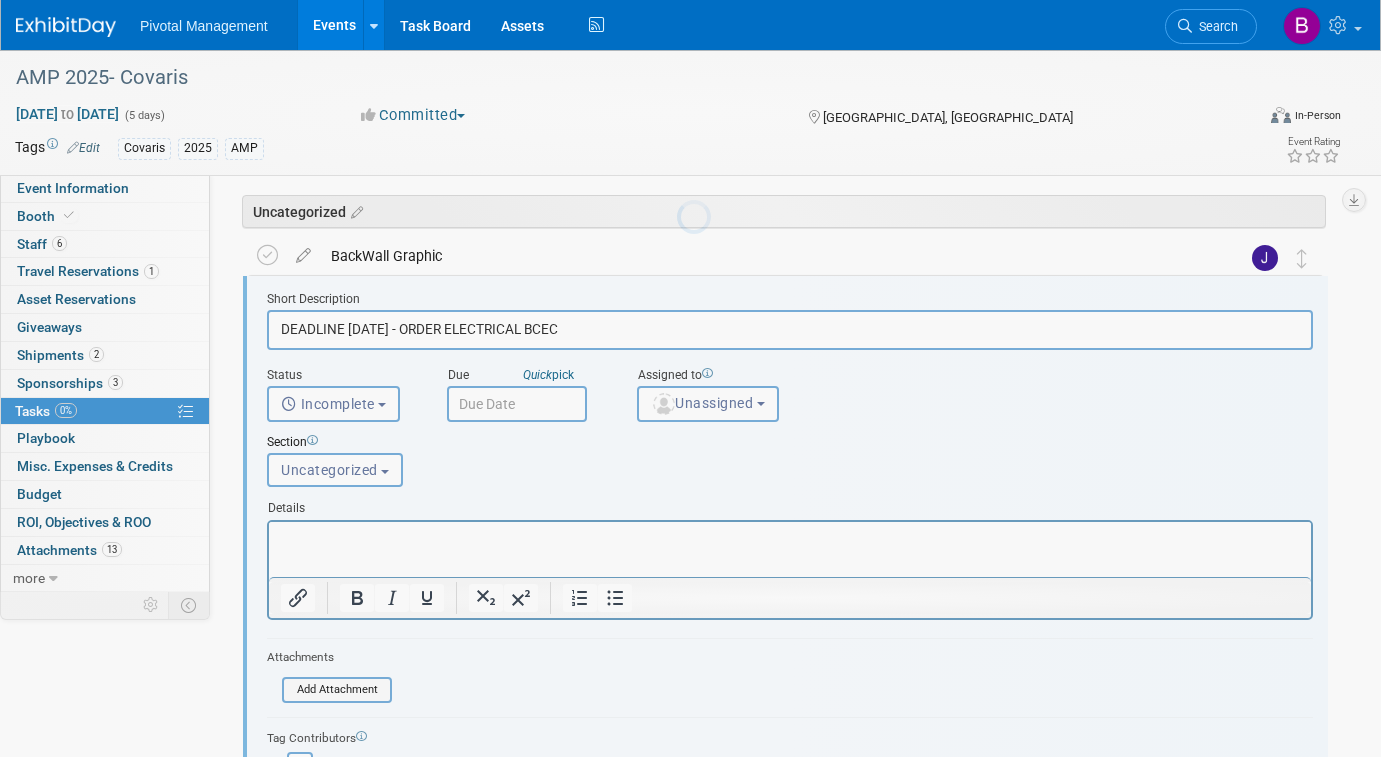 scroll, scrollTop: 109, scrollLeft: 0, axis: vertical 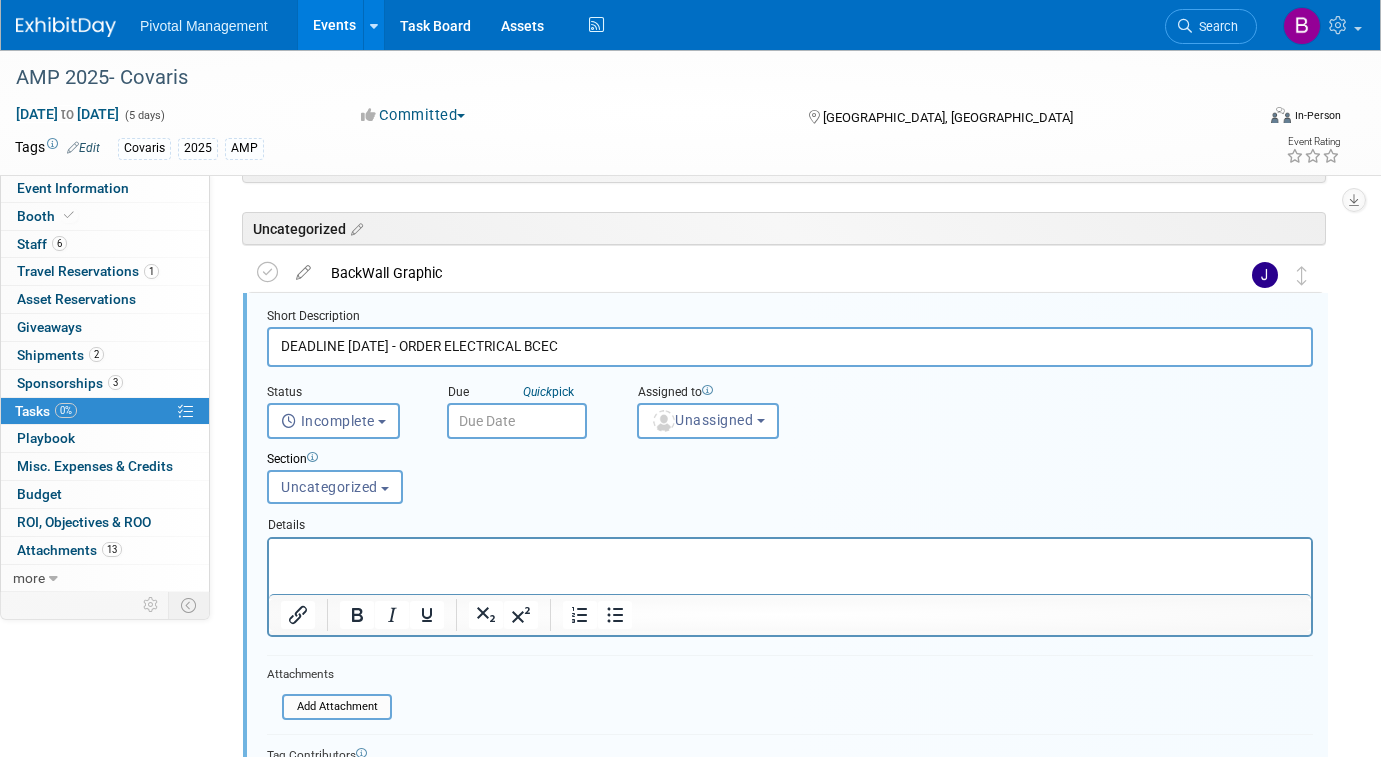 drag, startPoint x: 399, startPoint y: 353, endPoint x: 349, endPoint y: 352, distance: 50.01 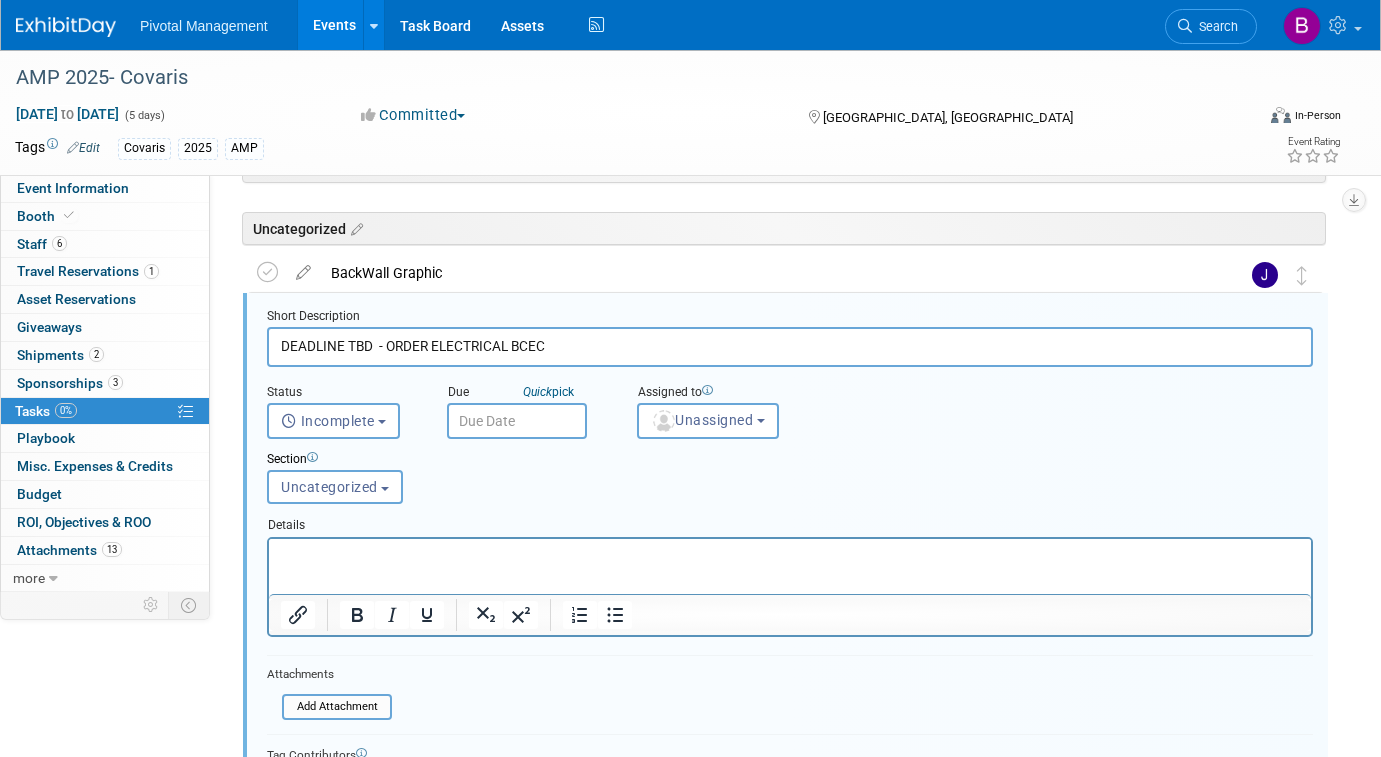 click on "DEADLINE TBD  - ORDER ELECTRICAL BCEC" at bounding box center (790, 346) 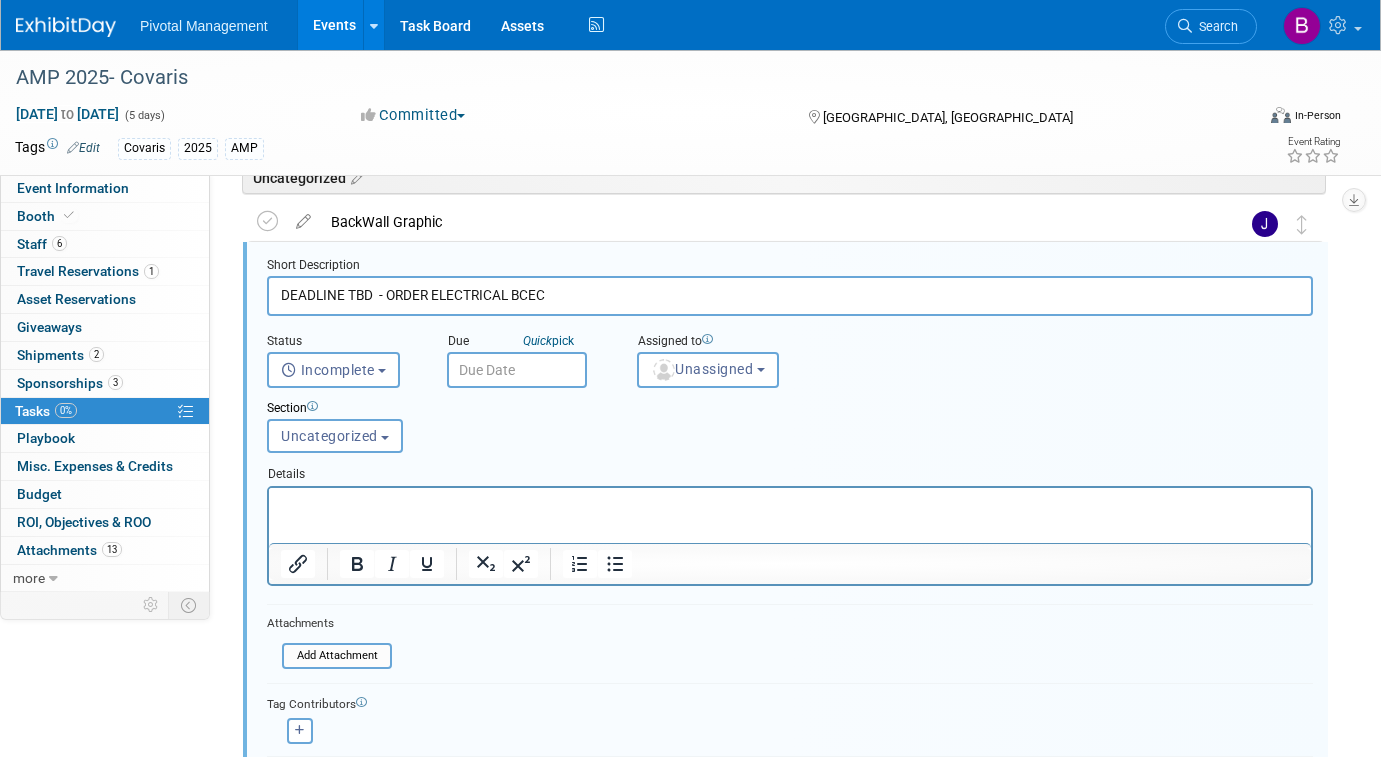 type on "DEADLINE TBD  - ORDER ELECTRICAL BCEC" 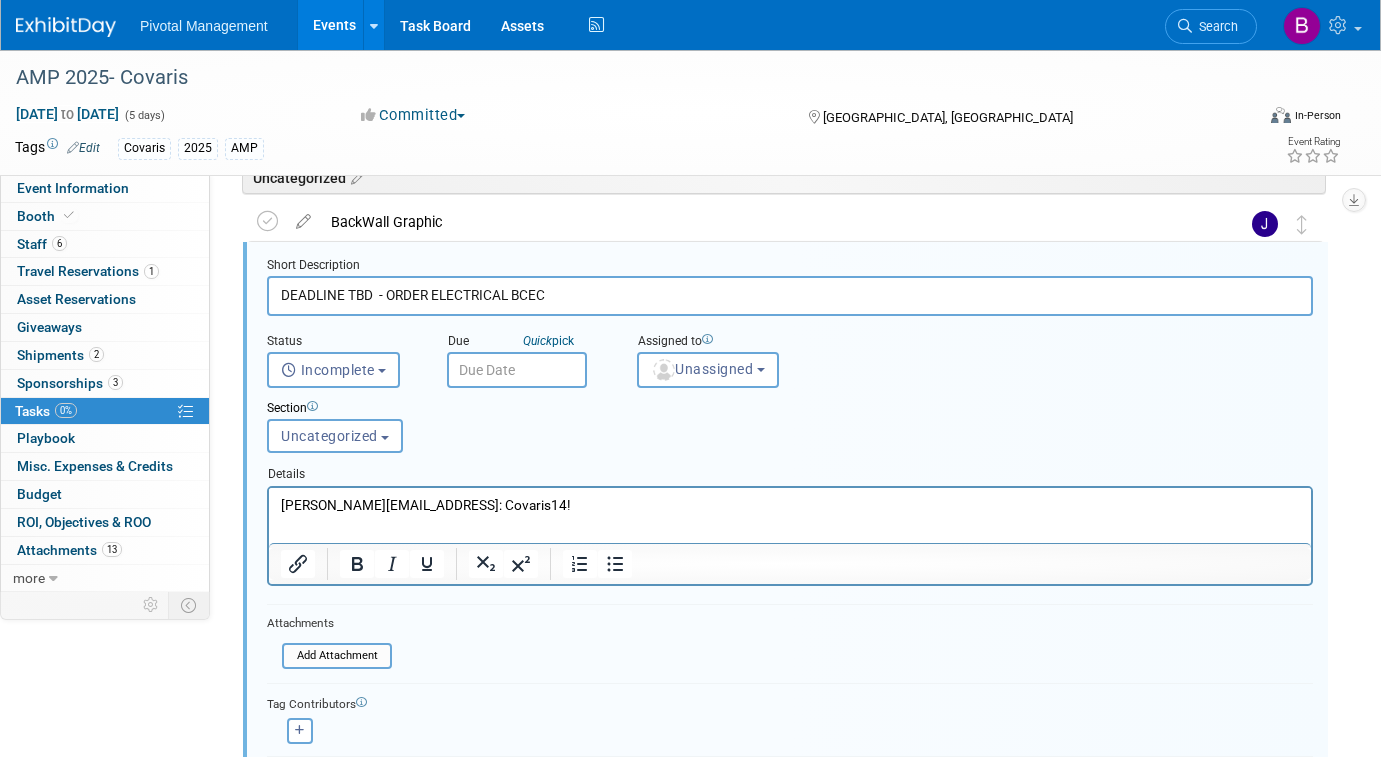 scroll, scrollTop: 190, scrollLeft: 0, axis: vertical 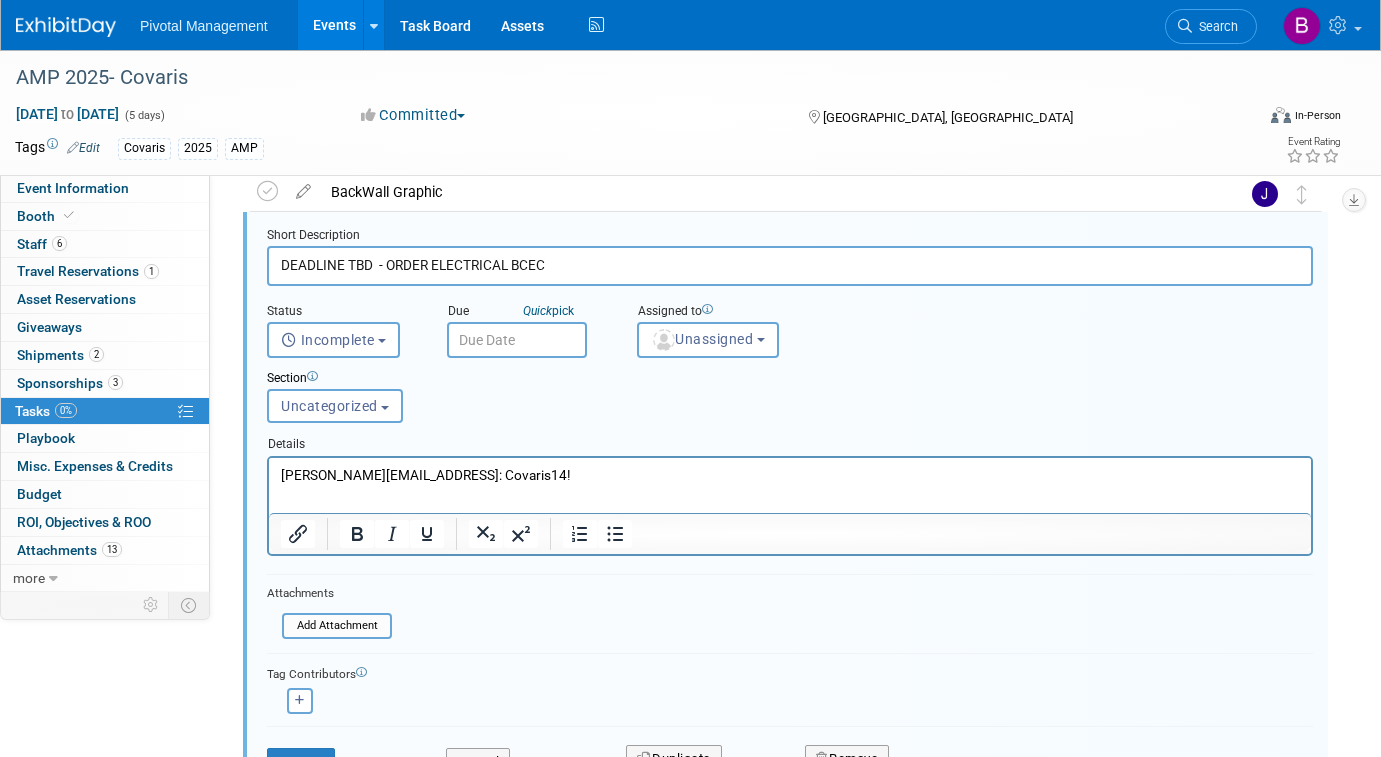 click on "[PERSON_NAME][EMAIL_ADDRESS]: Covaris14!" at bounding box center [790, 474] 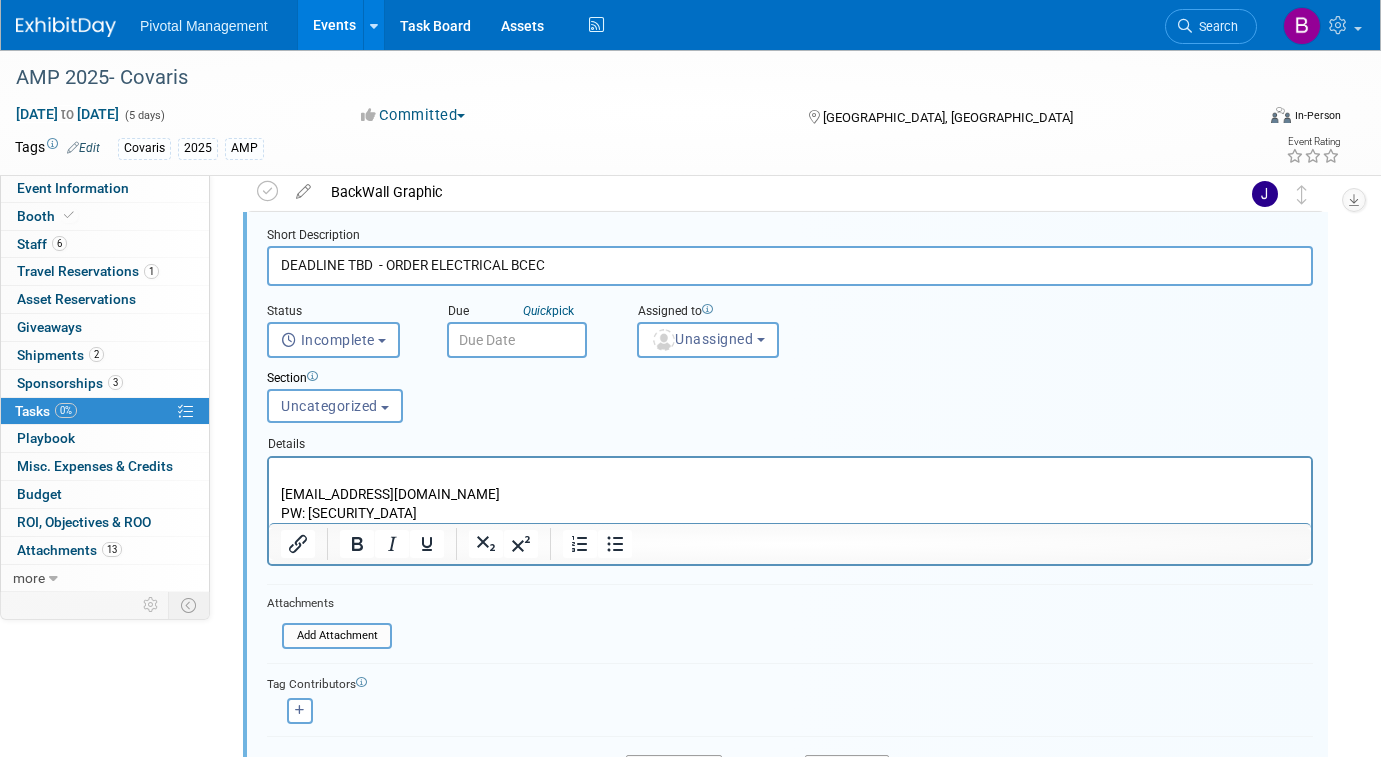 type 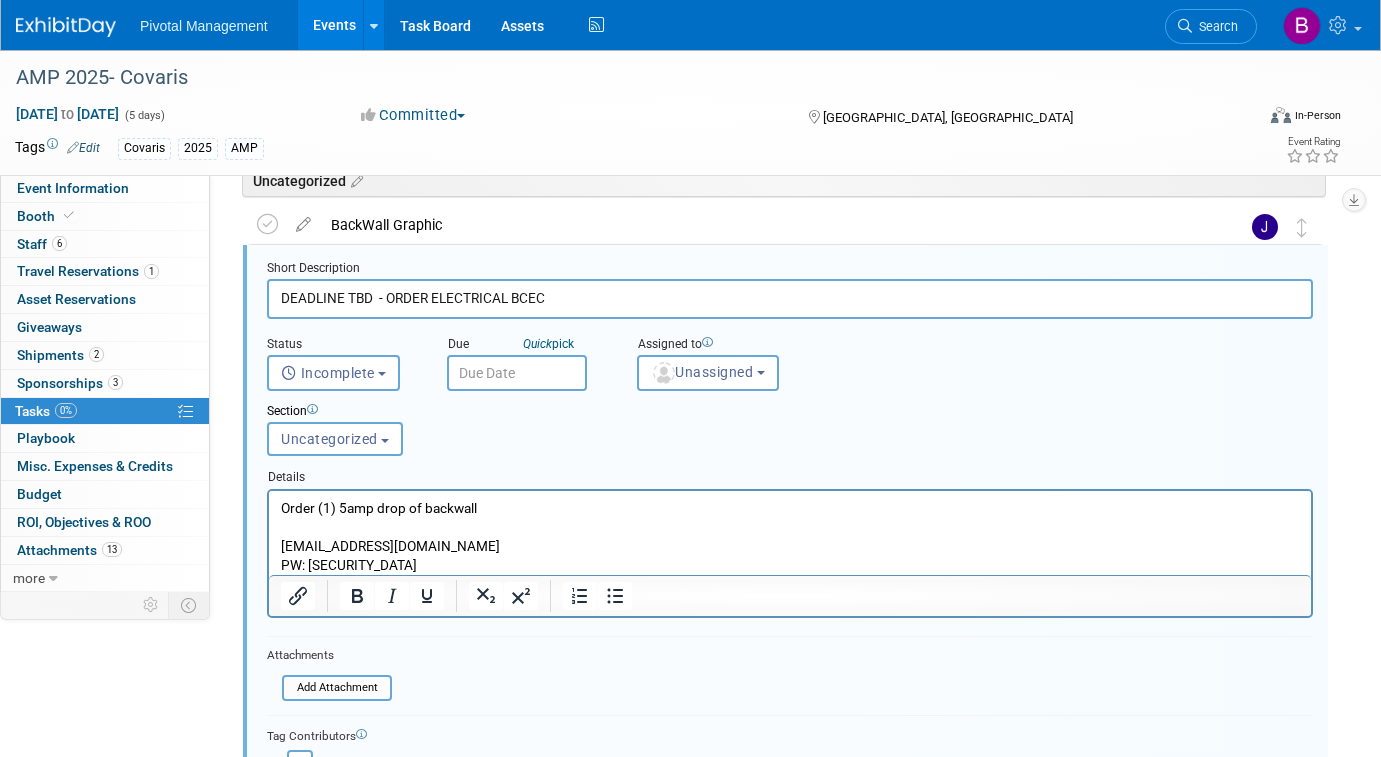 scroll, scrollTop: 155, scrollLeft: 0, axis: vertical 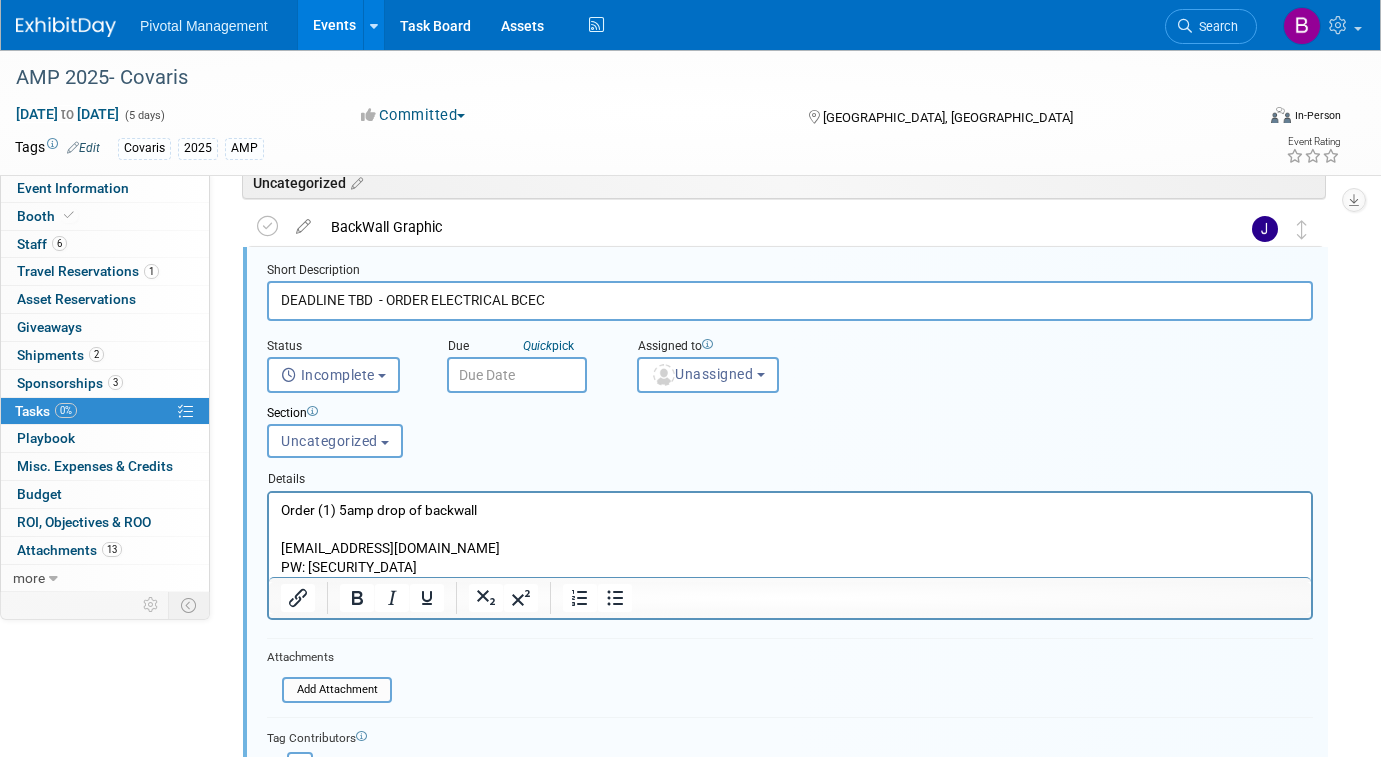click on "Order (1) 5amp drop of backwall" at bounding box center [790, 509] 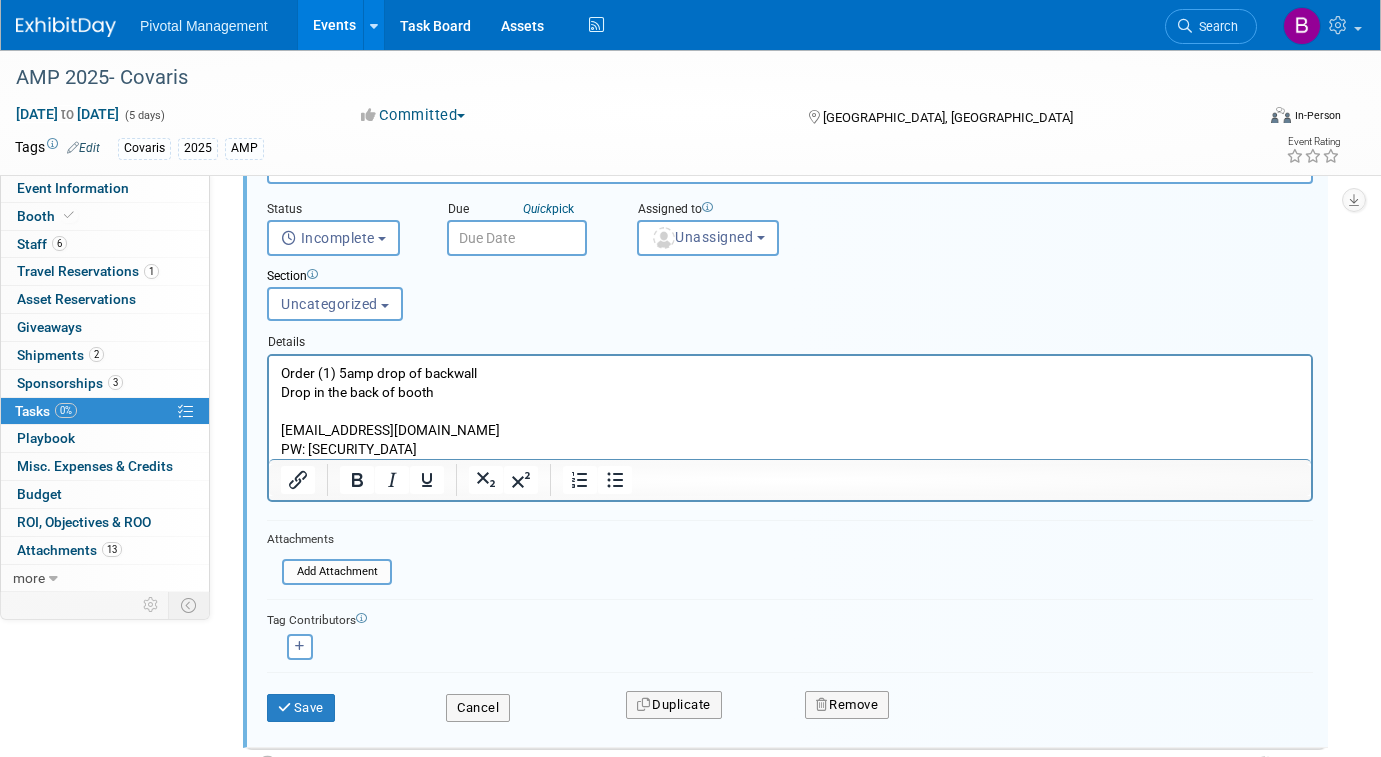 scroll, scrollTop: 297, scrollLeft: 0, axis: vertical 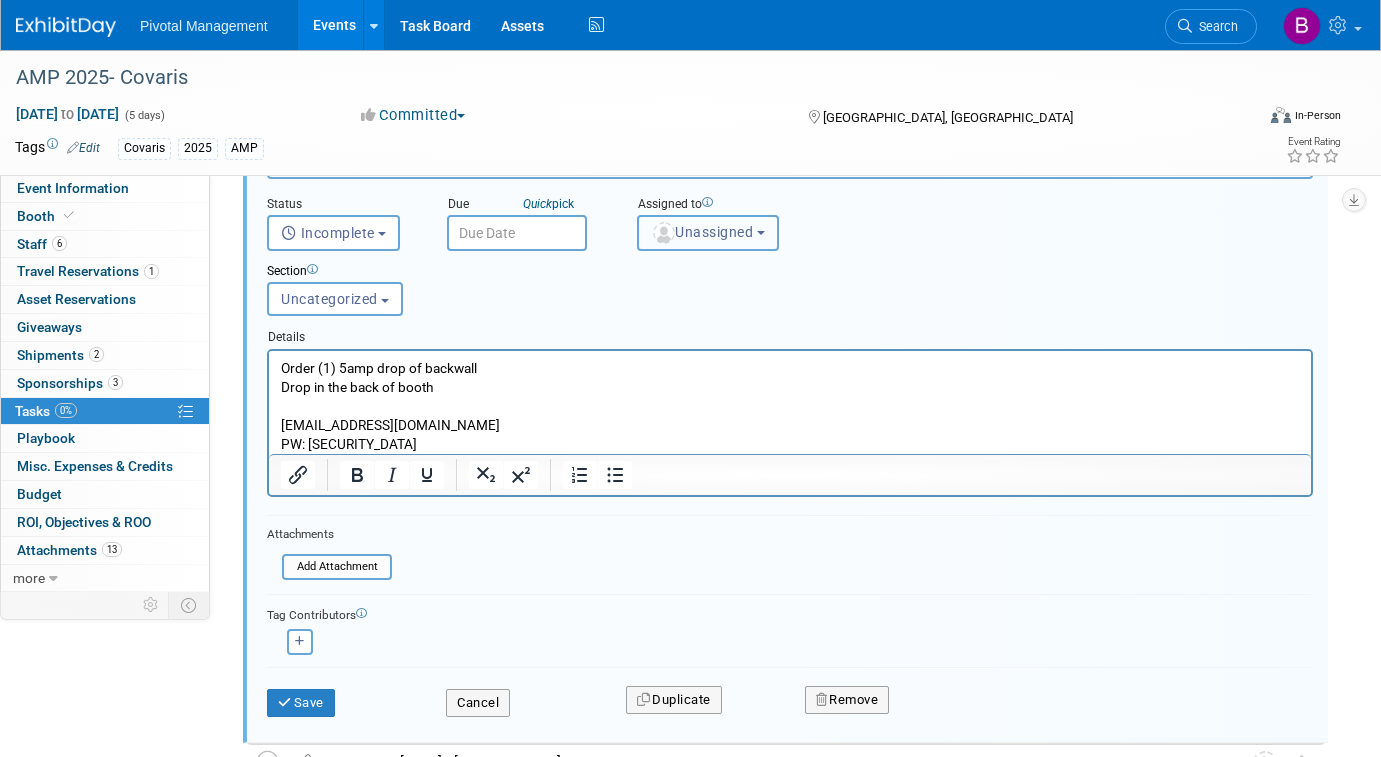 click on "Unassigned" at bounding box center (702, 232) 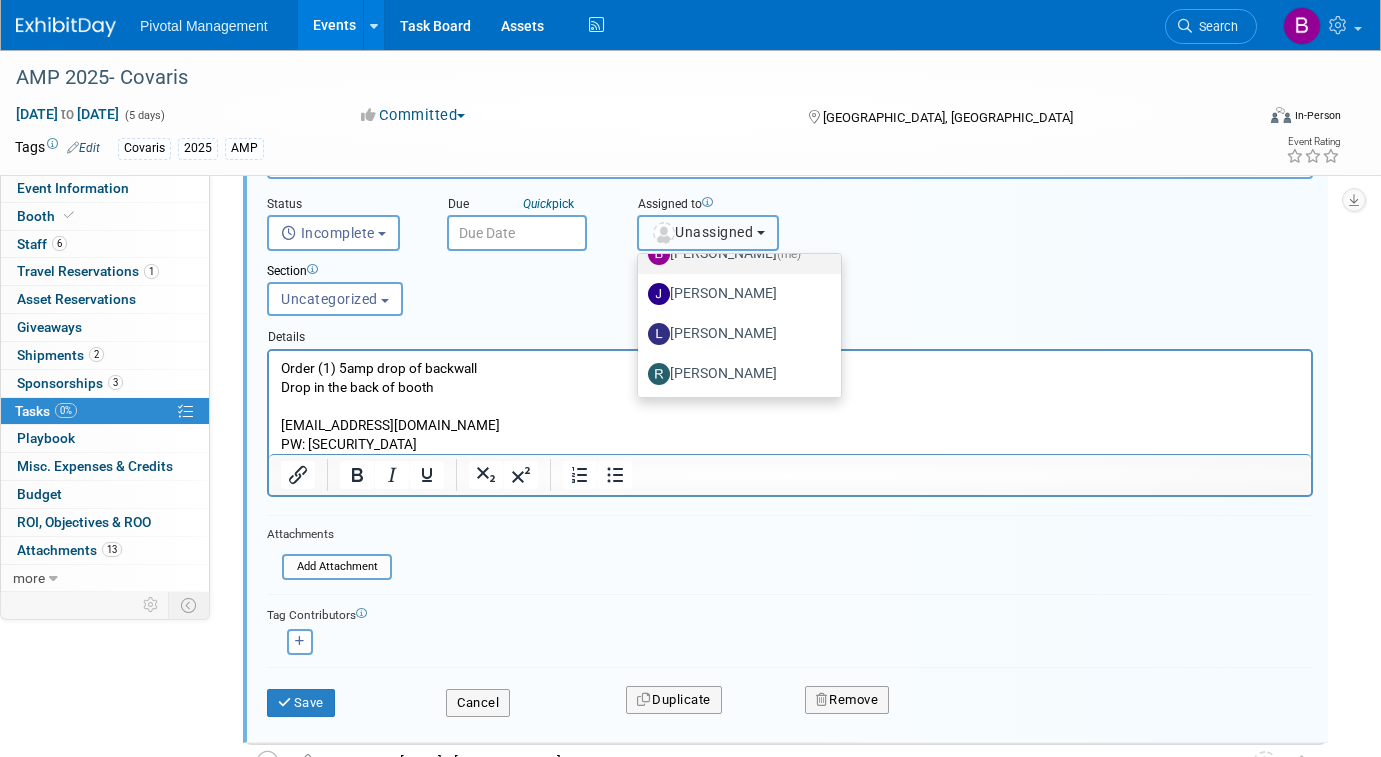 scroll, scrollTop: 114, scrollLeft: 0, axis: vertical 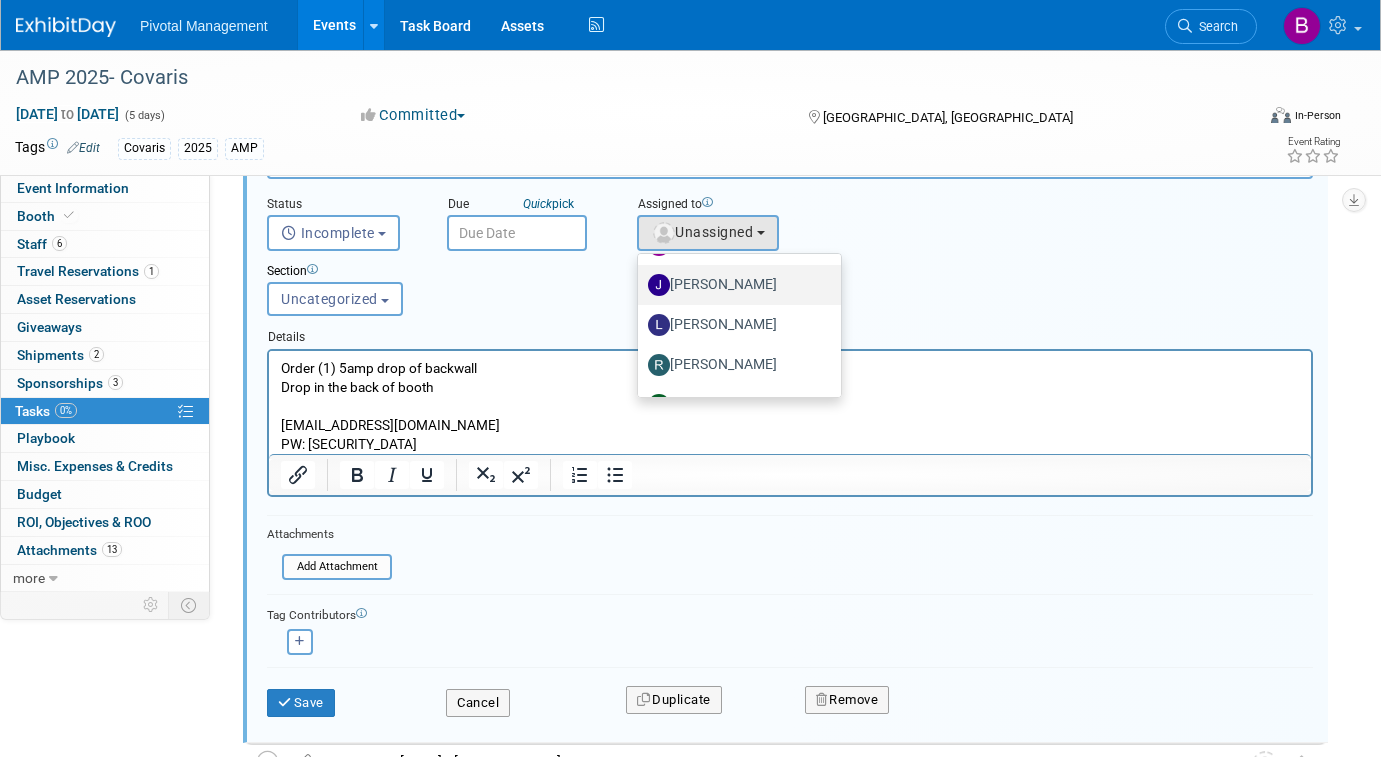 click on "[PERSON_NAME]" at bounding box center [734, 285] 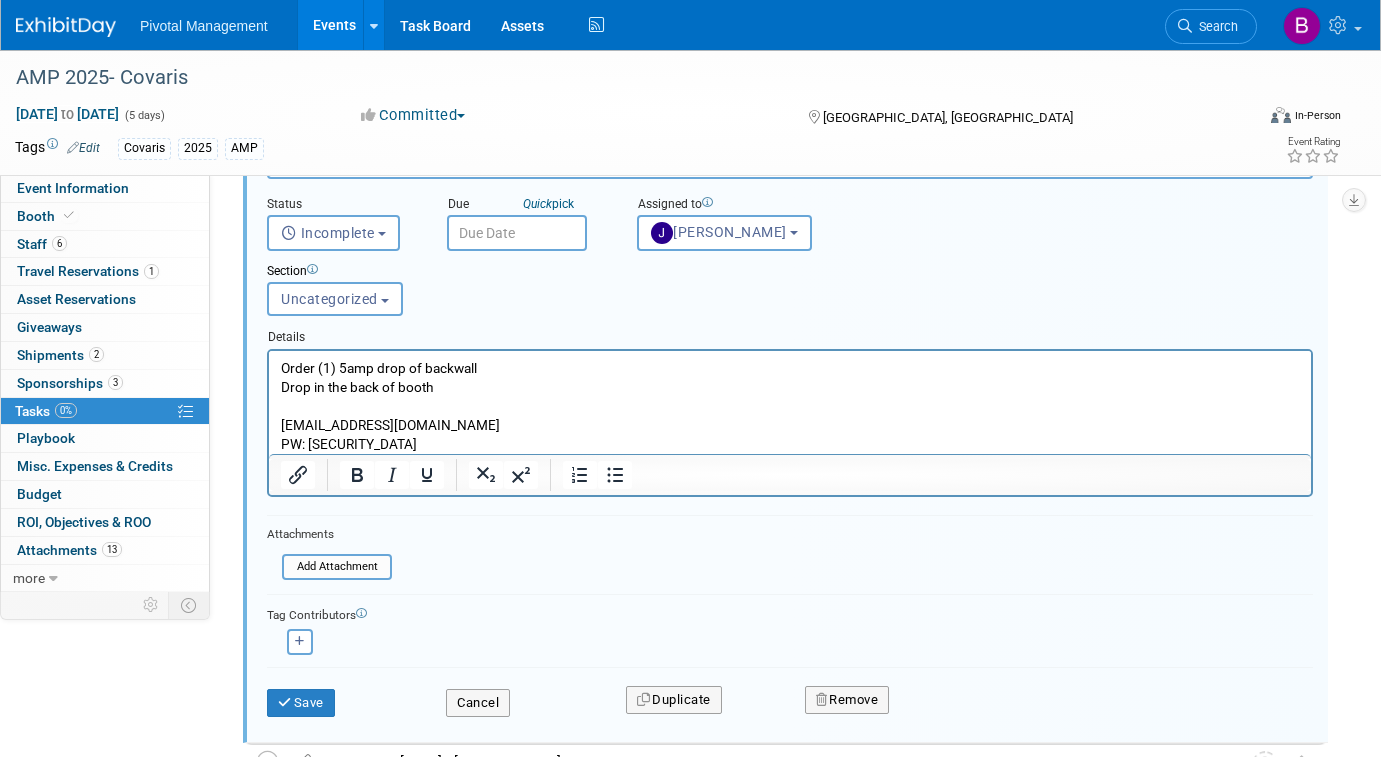 scroll, scrollTop: 370, scrollLeft: 0, axis: vertical 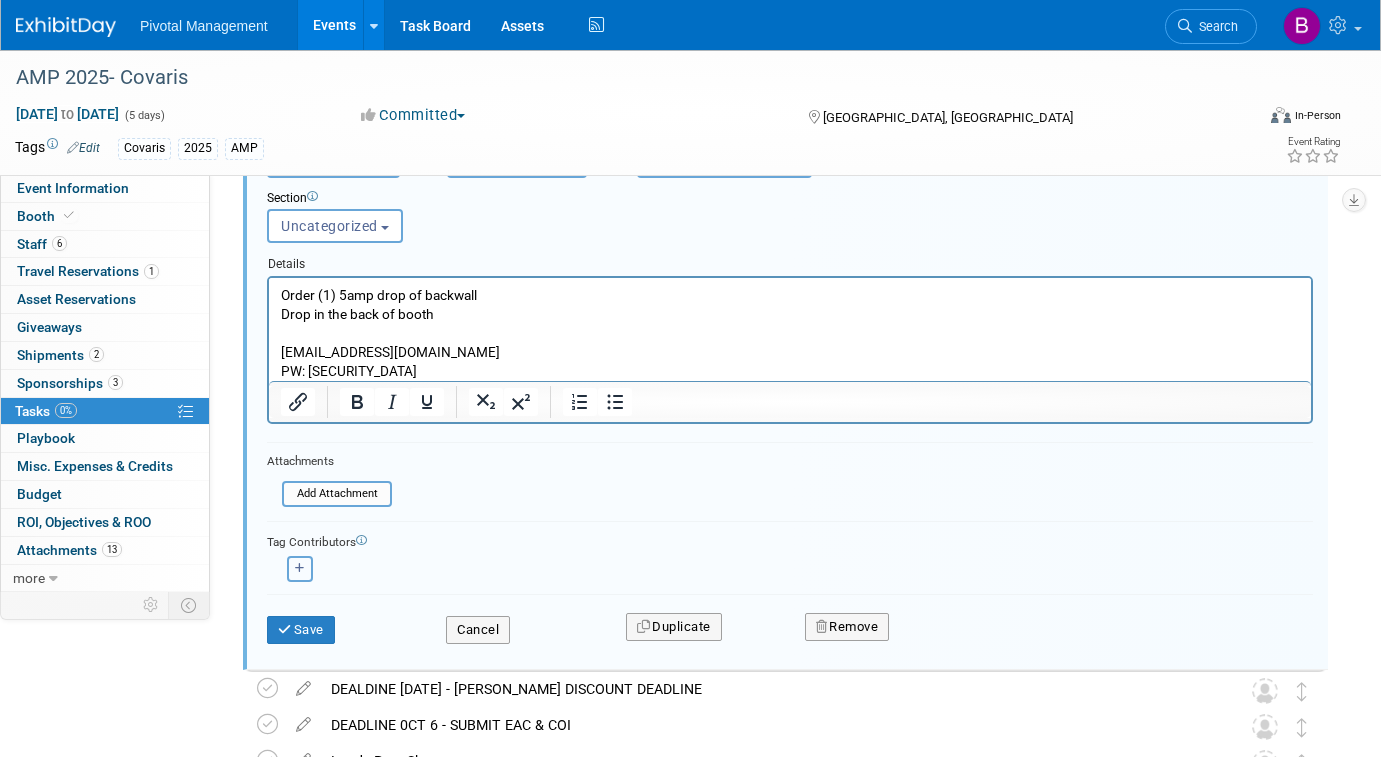 click at bounding box center (300, 569) 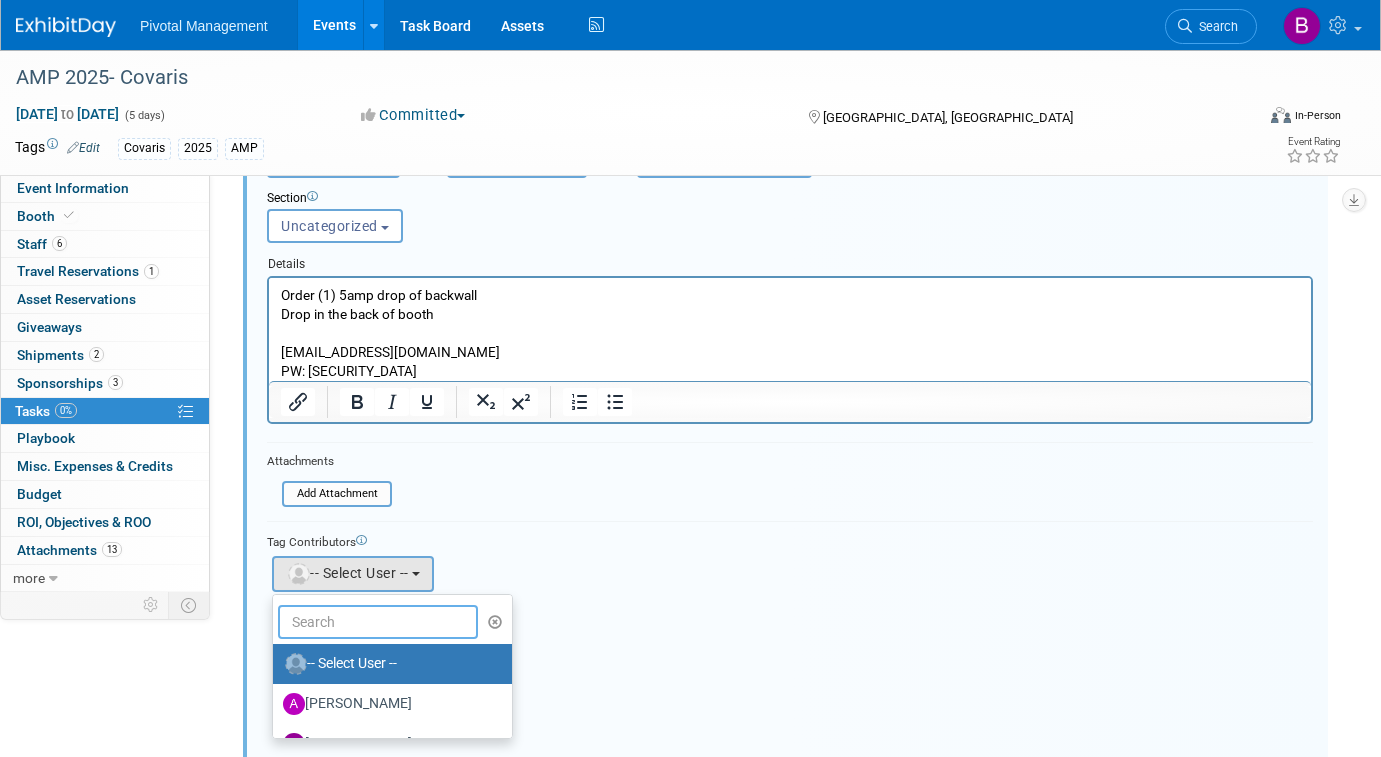 click at bounding box center [378, 622] 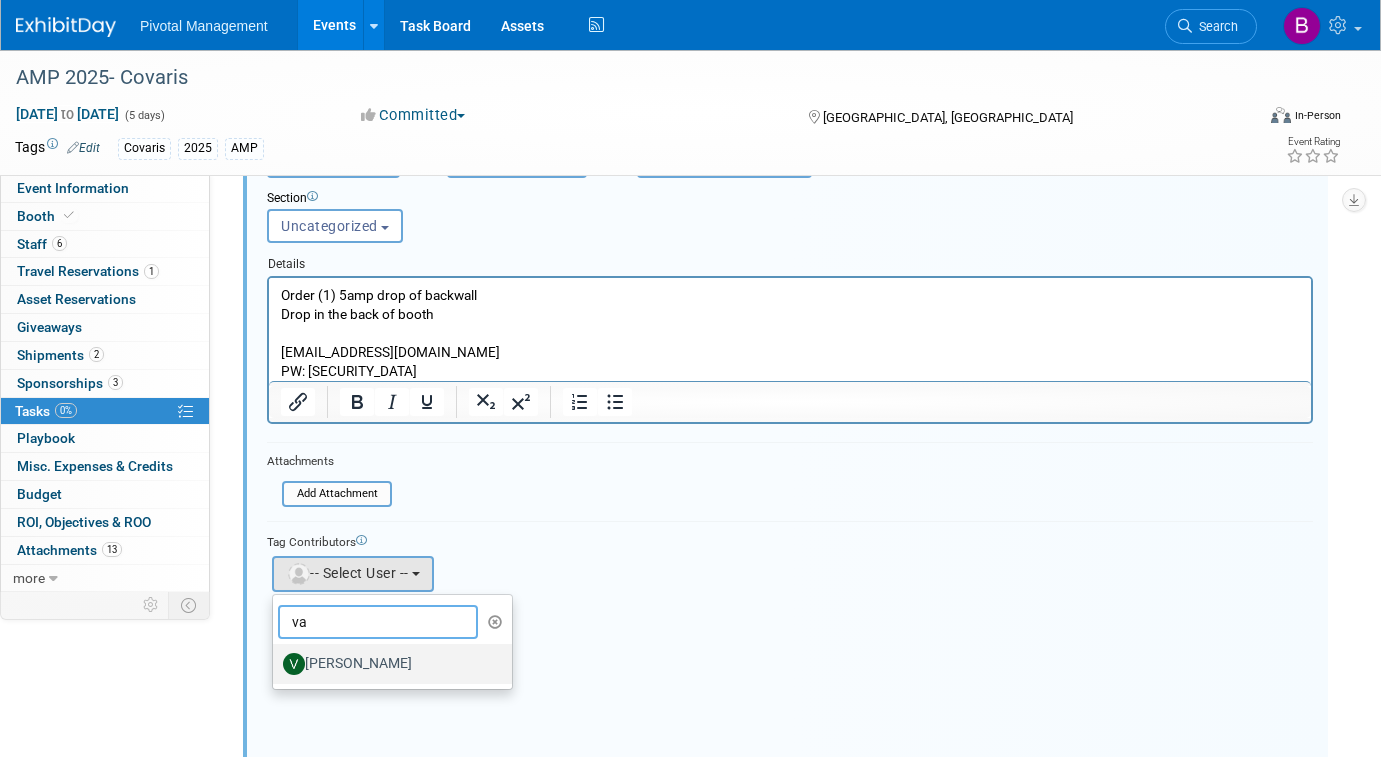 type on "va" 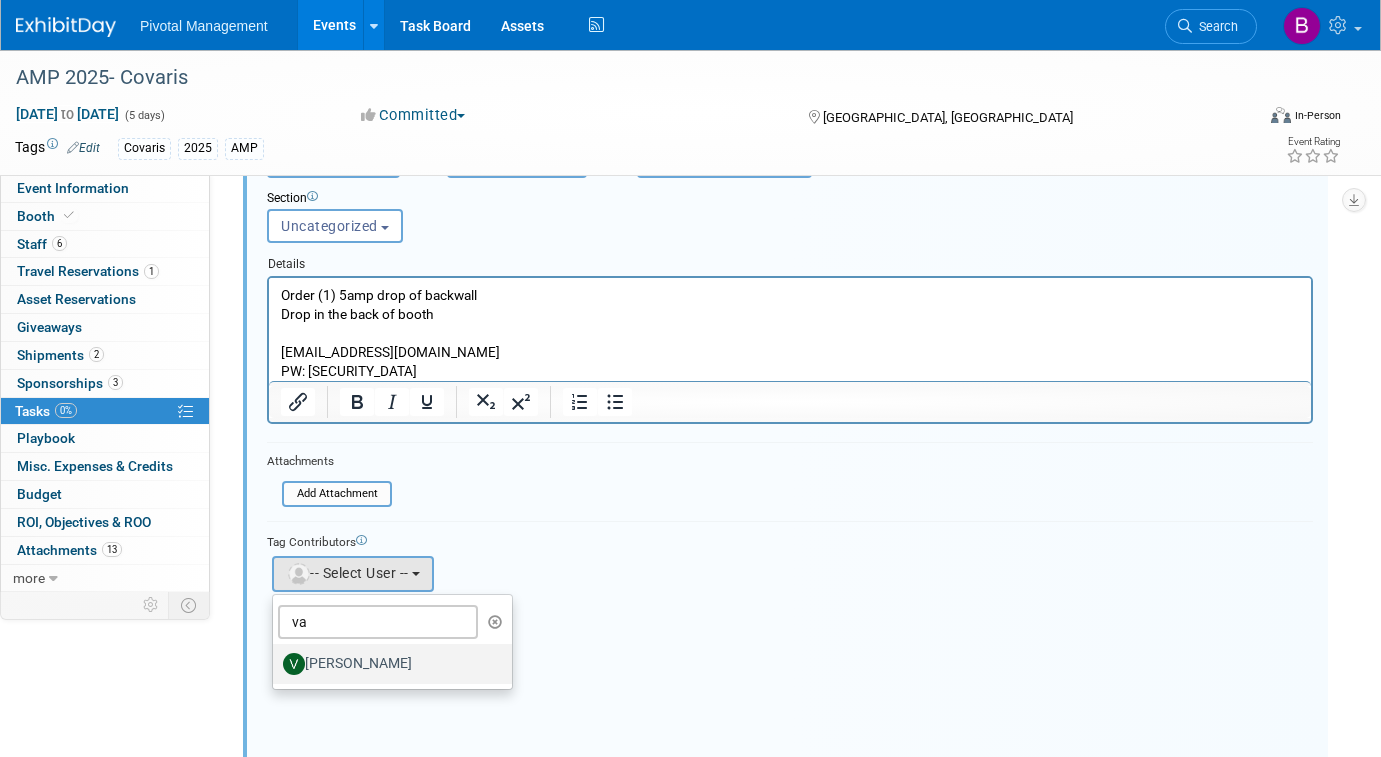 click on "[PERSON_NAME]" at bounding box center [387, 664] 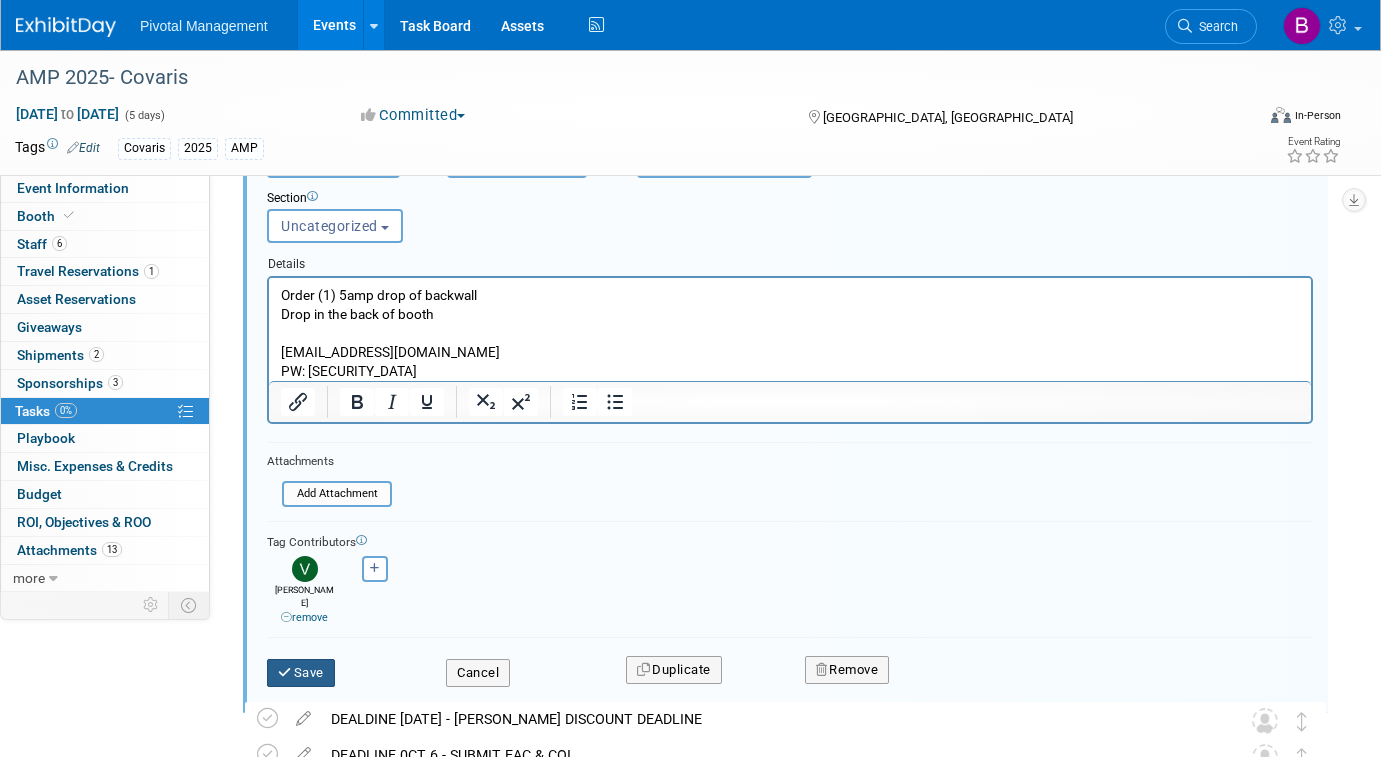 click at bounding box center [286, 672] 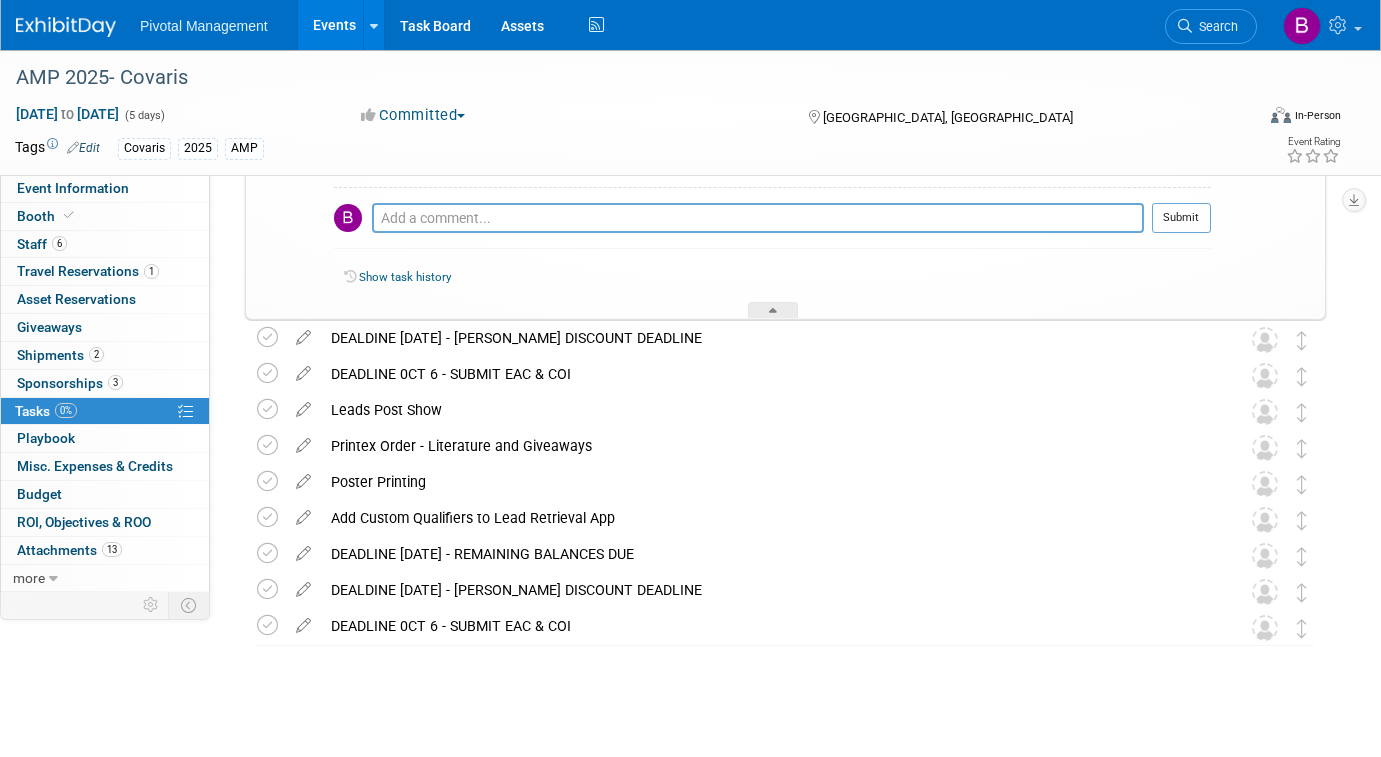 scroll, scrollTop: 450, scrollLeft: 0, axis: vertical 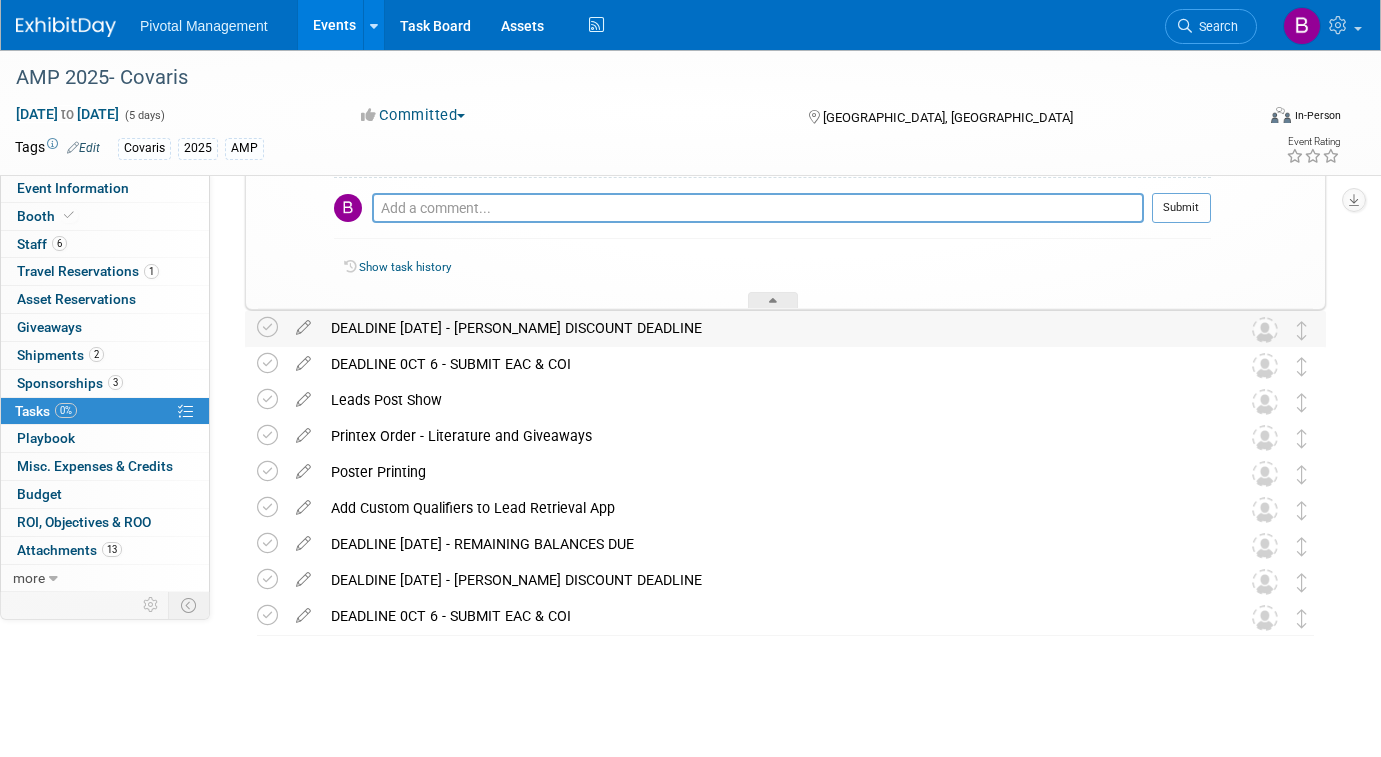 click on "DEALDINE [DATE] - [PERSON_NAME] DISCOUNT DEADLINE" at bounding box center [766, 328] 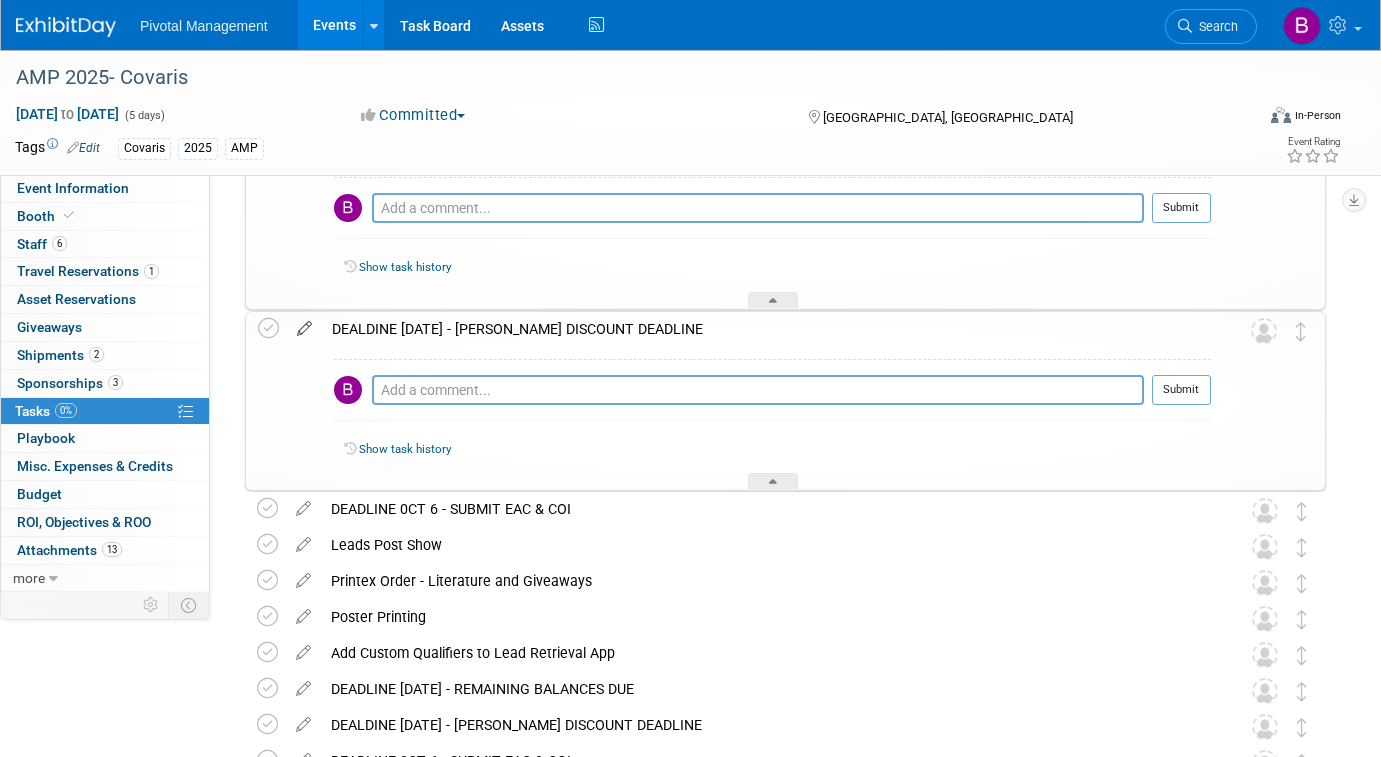 click at bounding box center [304, 324] 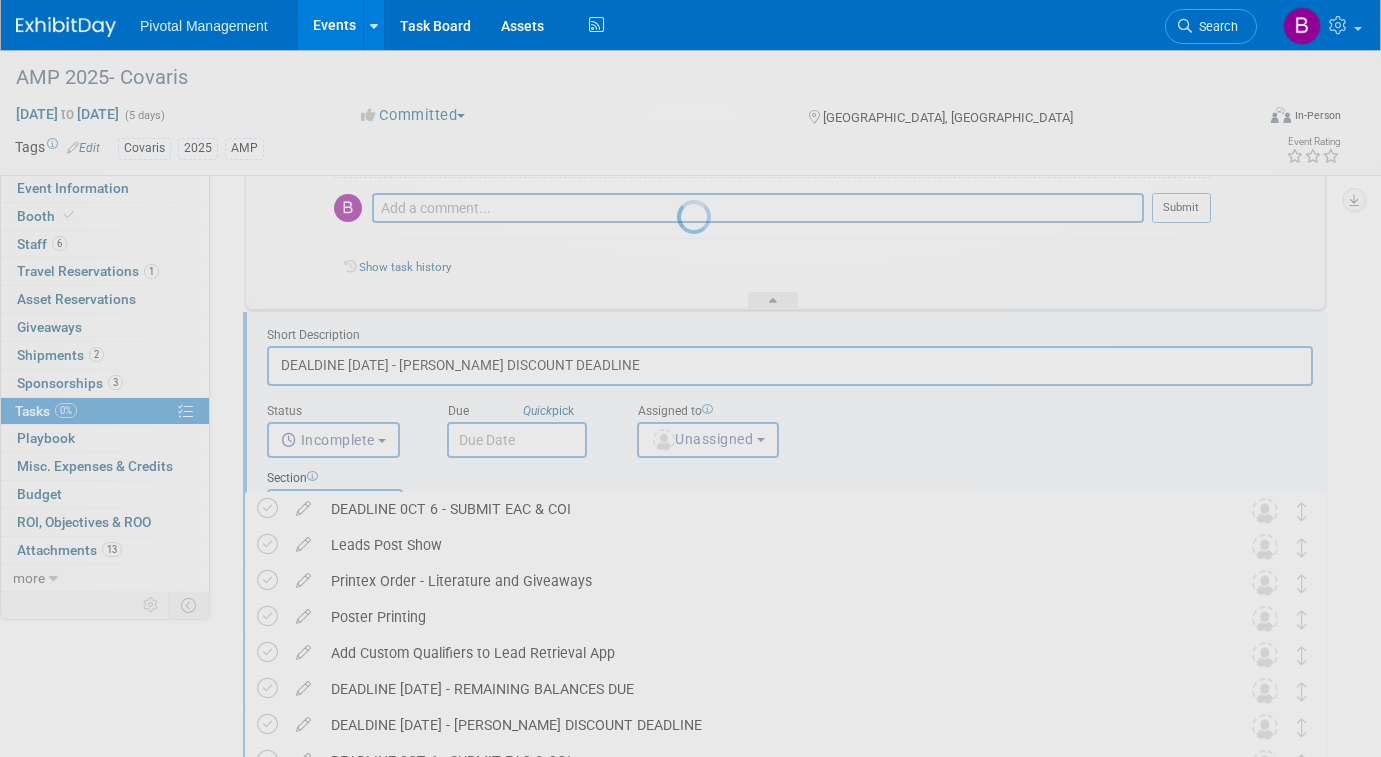 scroll, scrollTop: 0, scrollLeft: 0, axis: both 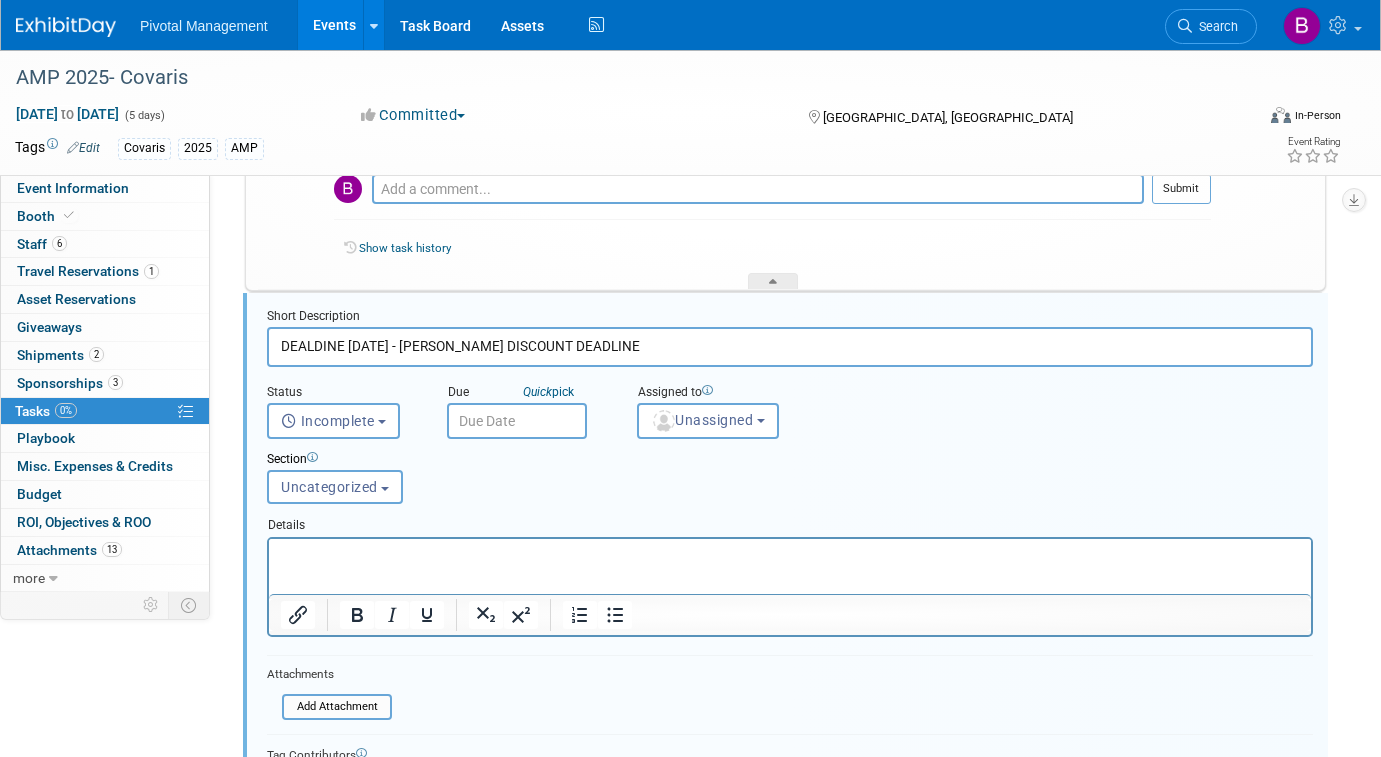 drag, startPoint x: 346, startPoint y: 354, endPoint x: 409, endPoint y: 353, distance: 63.007935 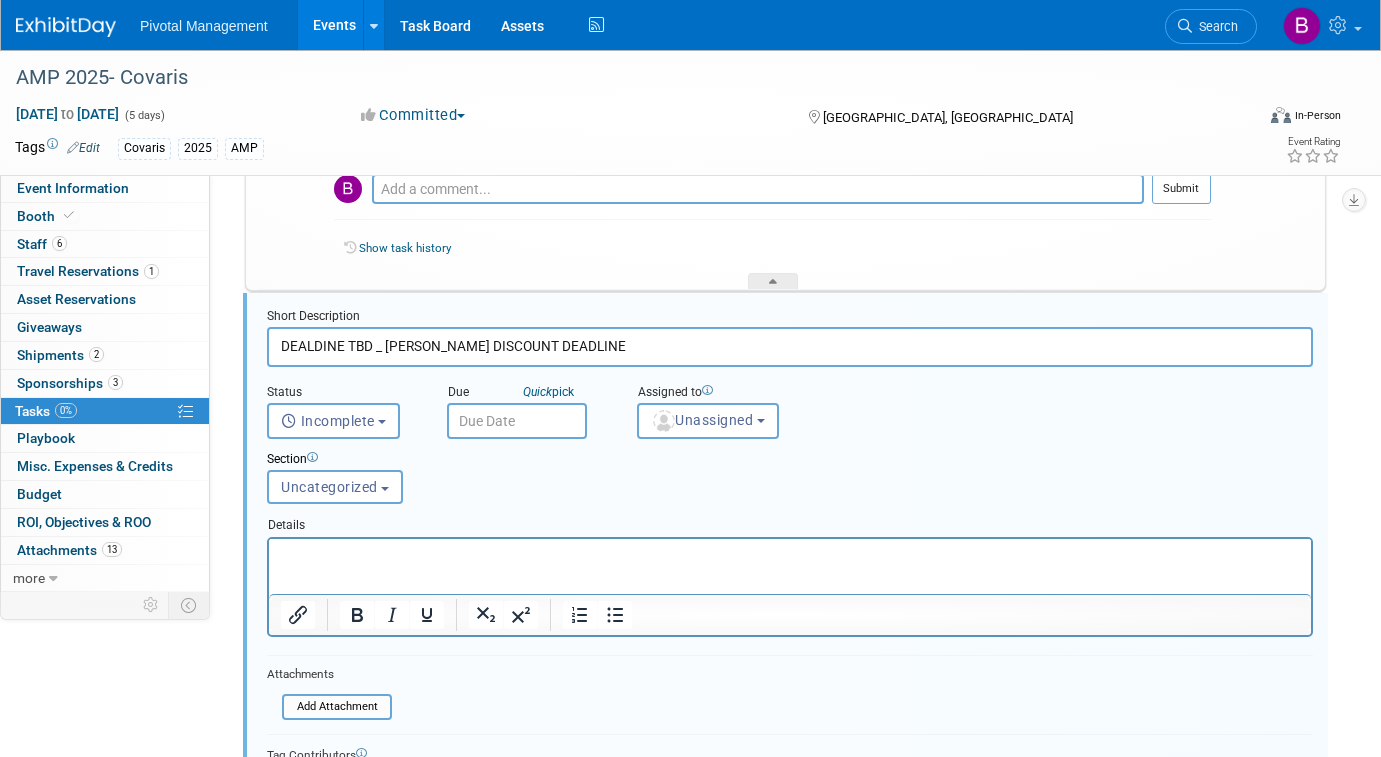 click on "DEALDINE TBD _ [PERSON_NAME] DISCOUNT DEADLINE" at bounding box center [790, 346] 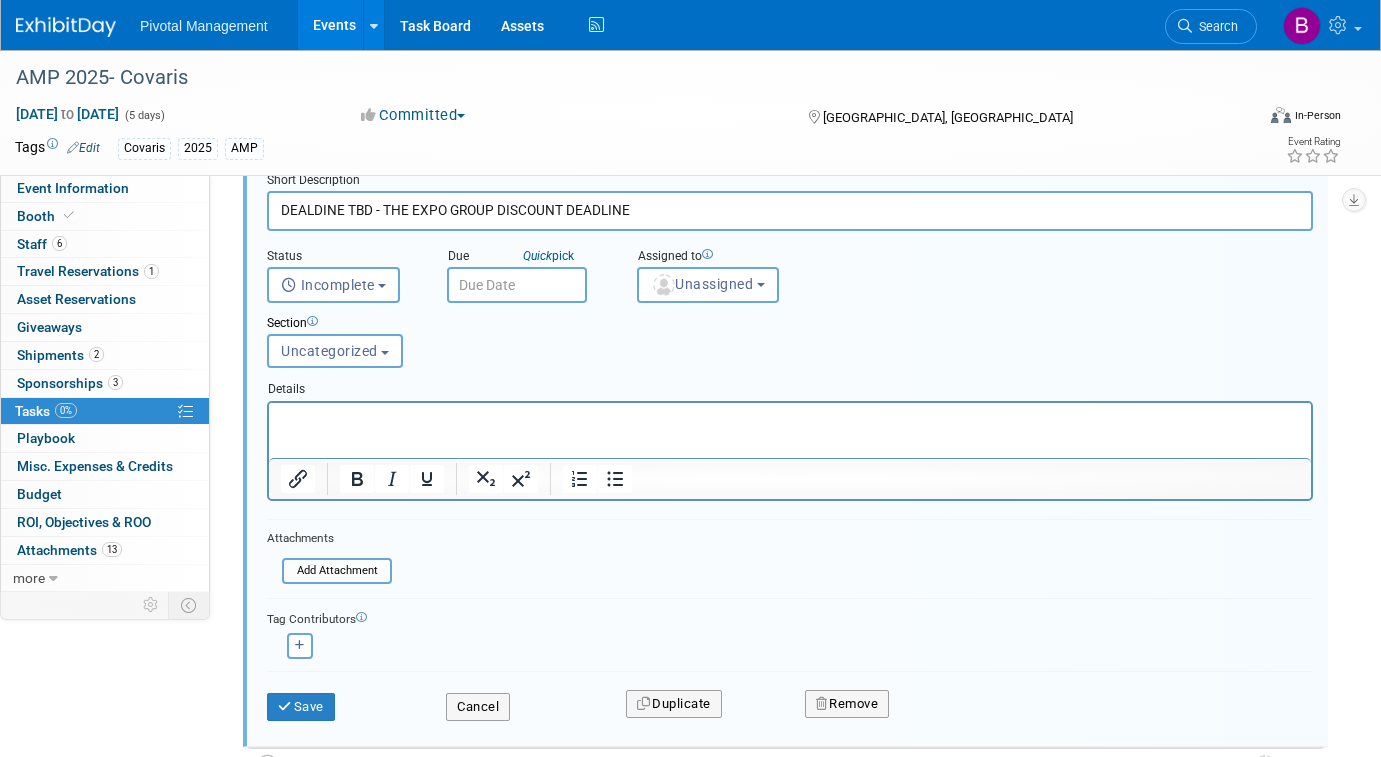 scroll, scrollTop: 609, scrollLeft: 0, axis: vertical 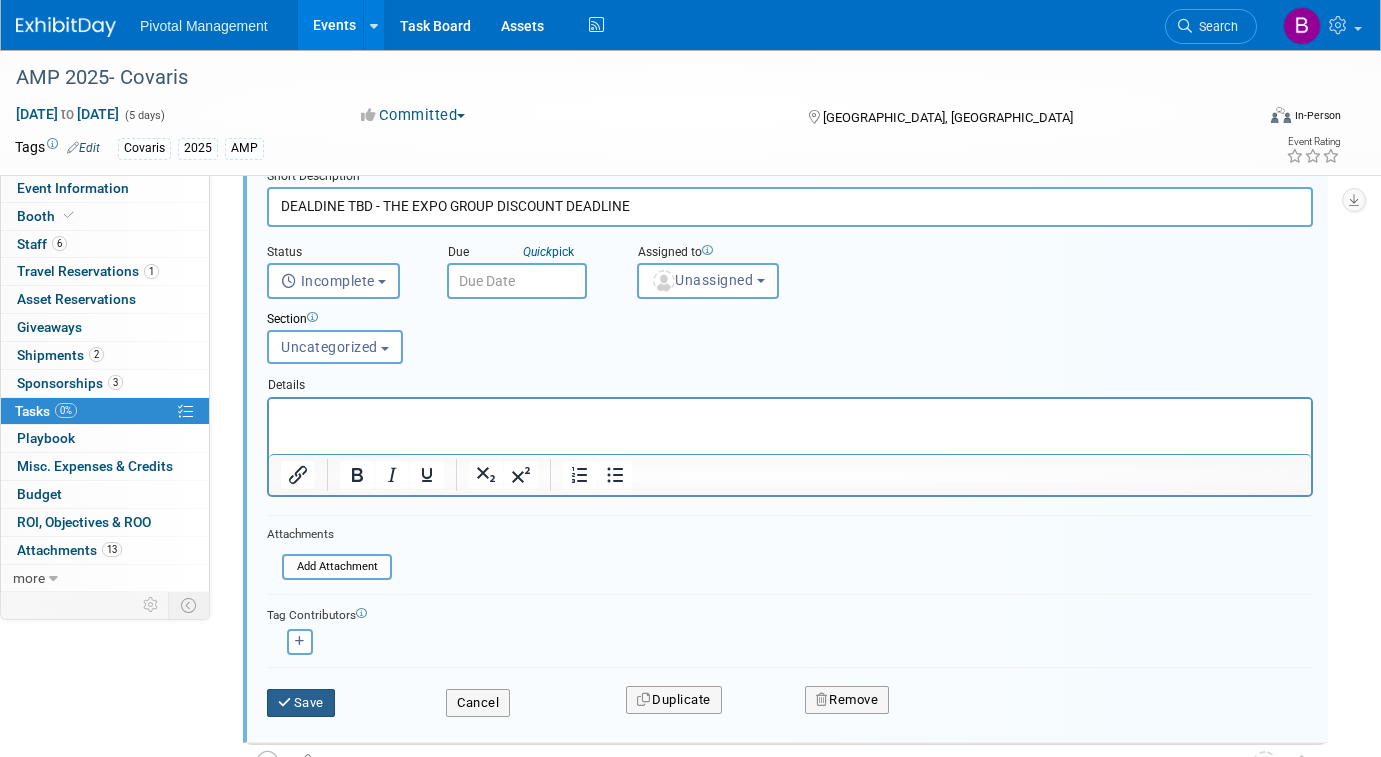 type on "DEALDINE TBD - THE EXPO GROUP DISCOUNT DEADLINE" 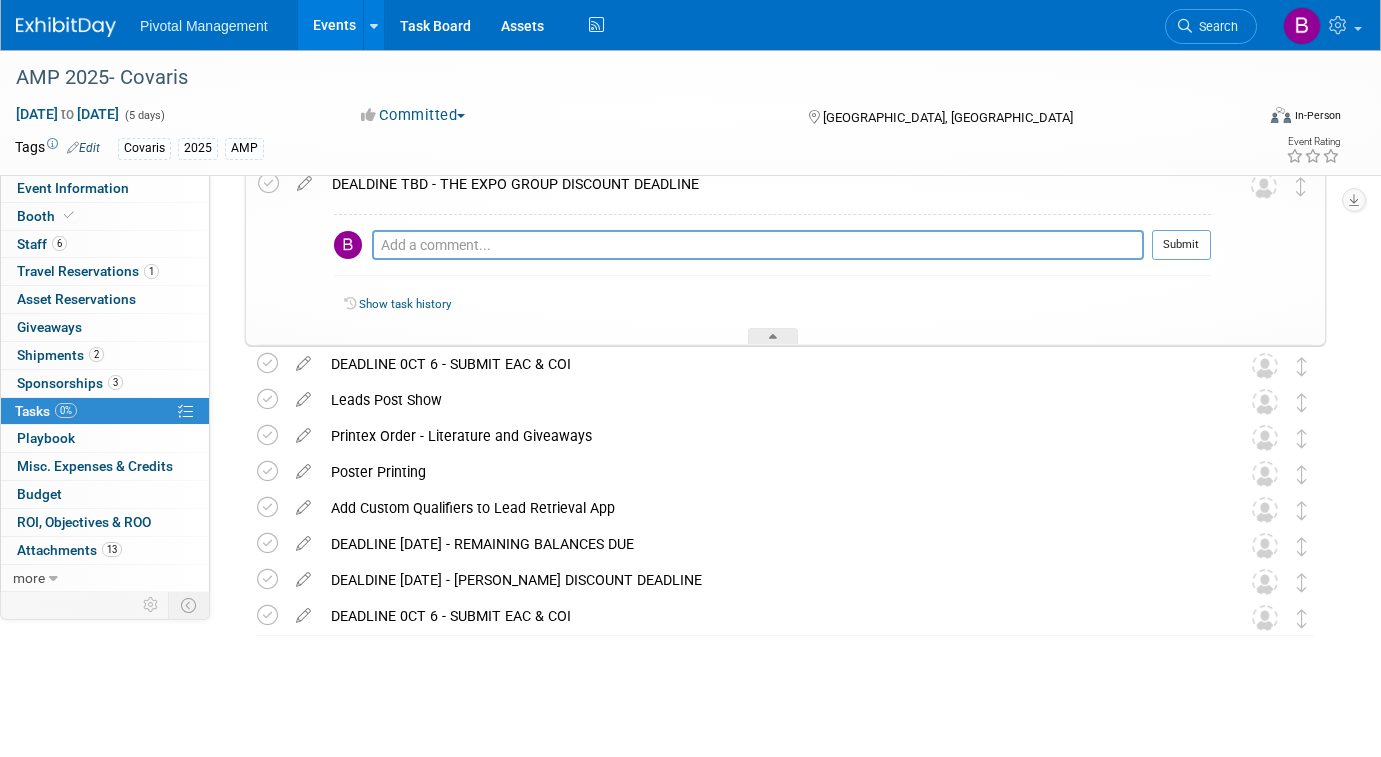 scroll, scrollTop: 595, scrollLeft: 0, axis: vertical 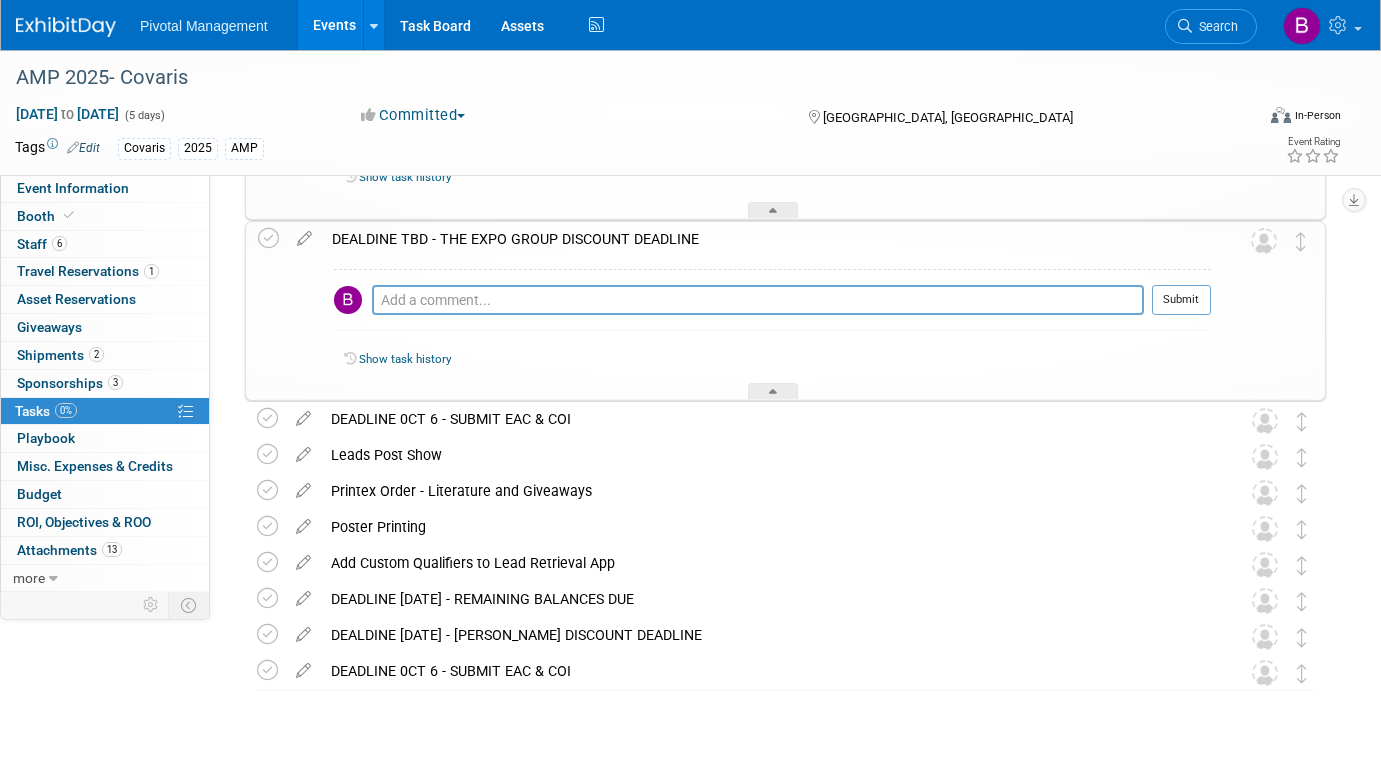 click on "DEALDINE TBD - THE EXPO GROUP DISCOUNT DEADLINE" at bounding box center [766, 239] 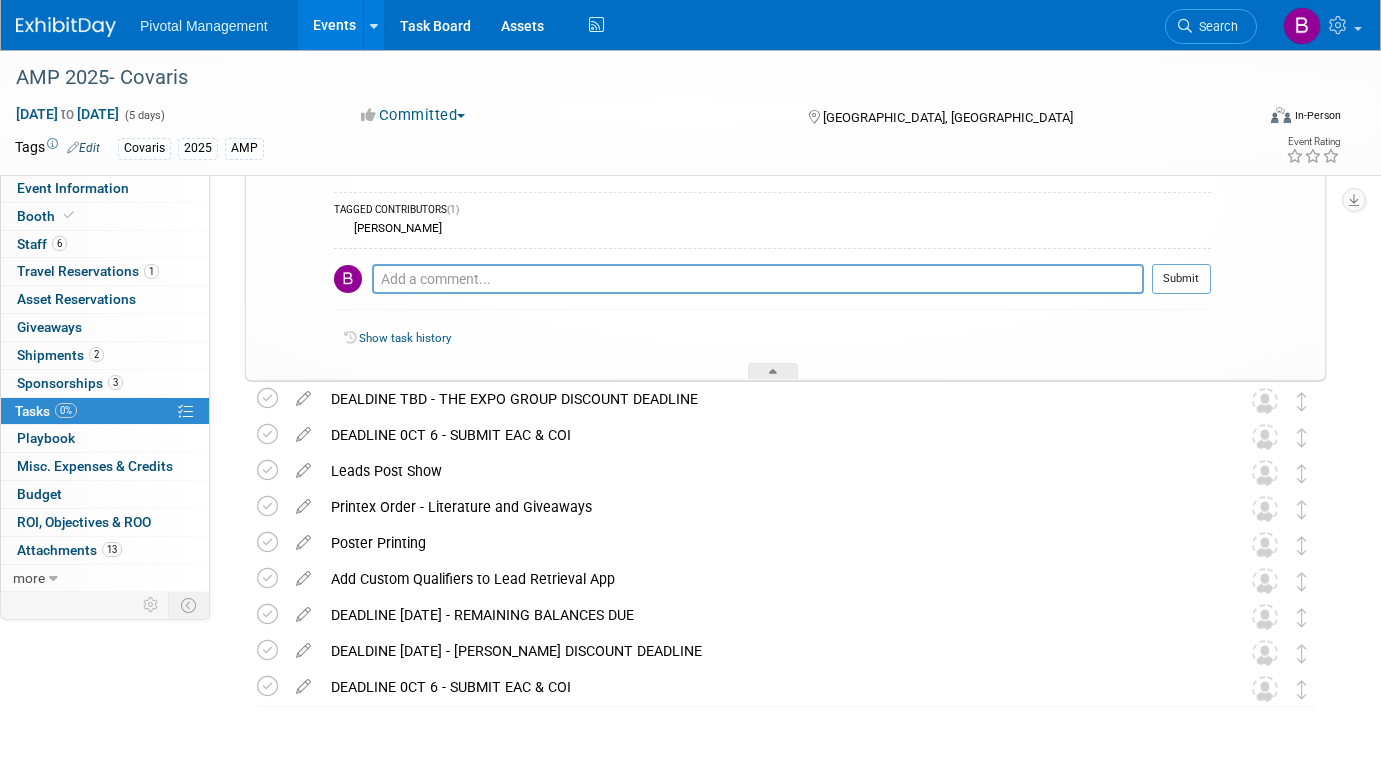 scroll, scrollTop: 380, scrollLeft: 0, axis: vertical 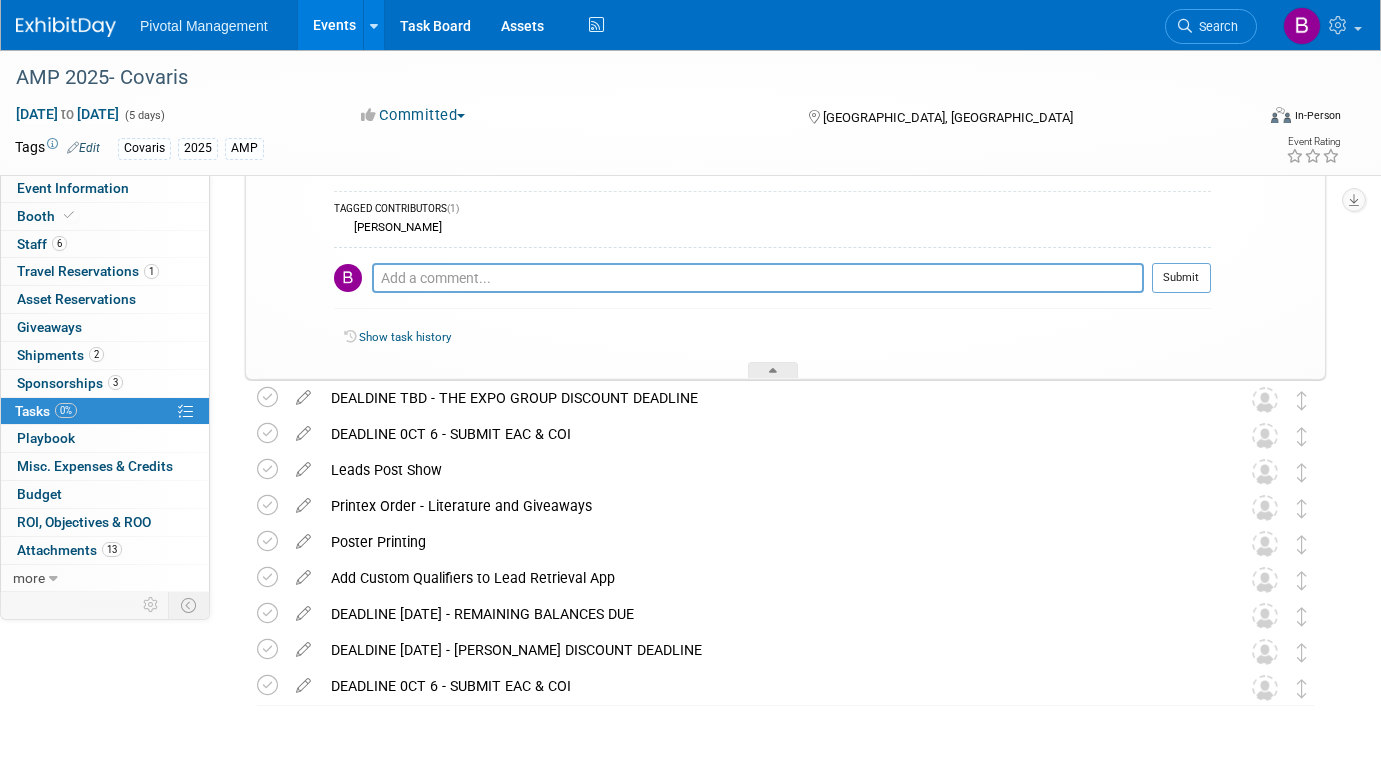 click on "DEALDINE TBD - THE EXPO GROUP DISCOUNT DEADLINE" at bounding box center [766, 398] 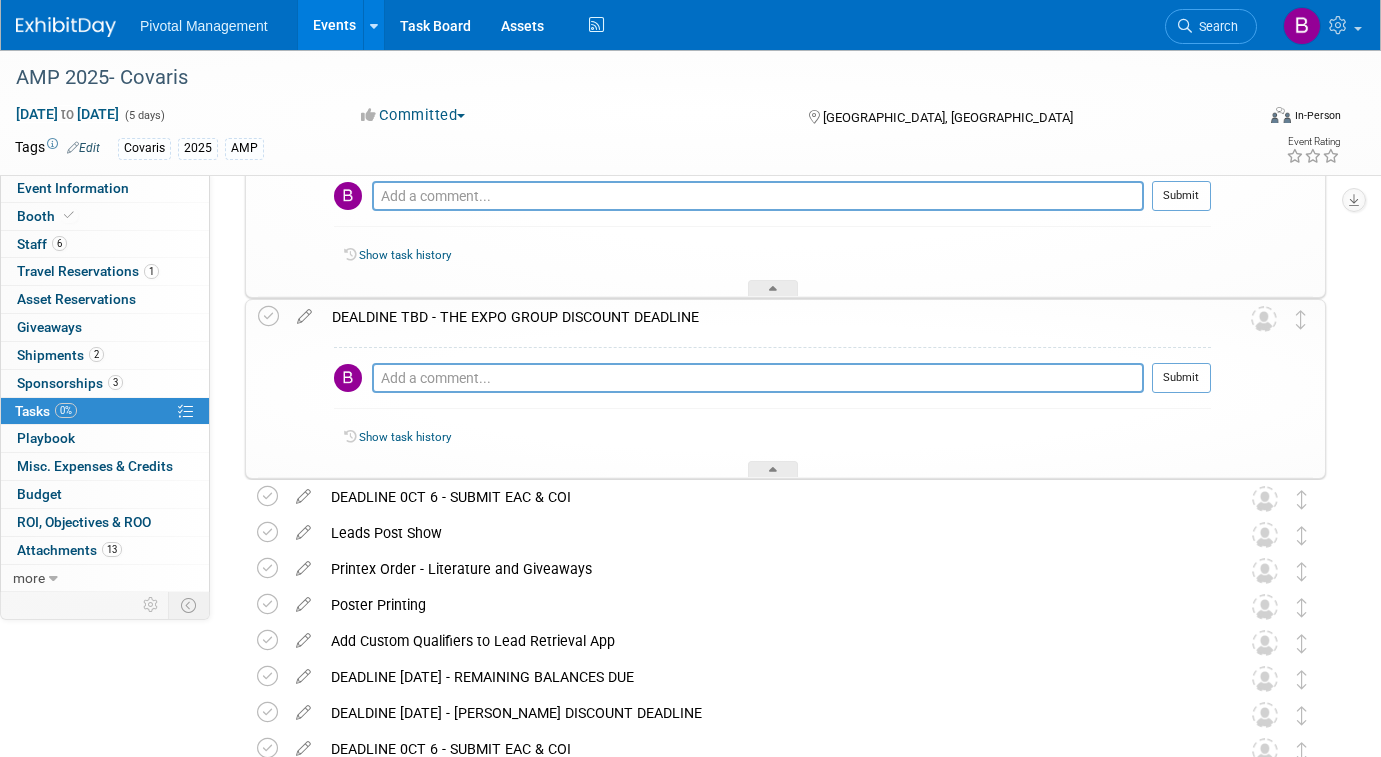 scroll, scrollTop: 469, scrollLeft: 0, axis: vertical 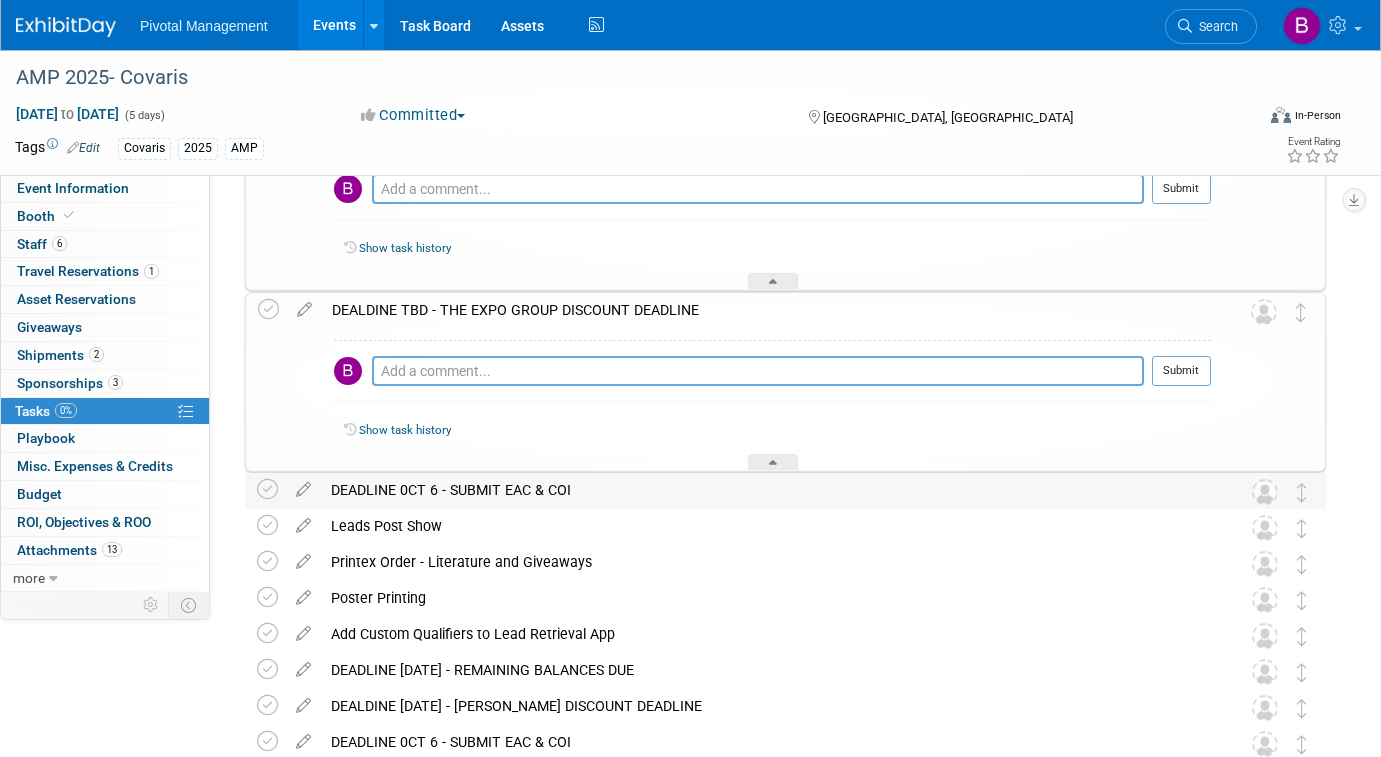 click on "DEADLINE 0CT 6 - SUBMIT EAC & COI" at bounding box center [766, 490] 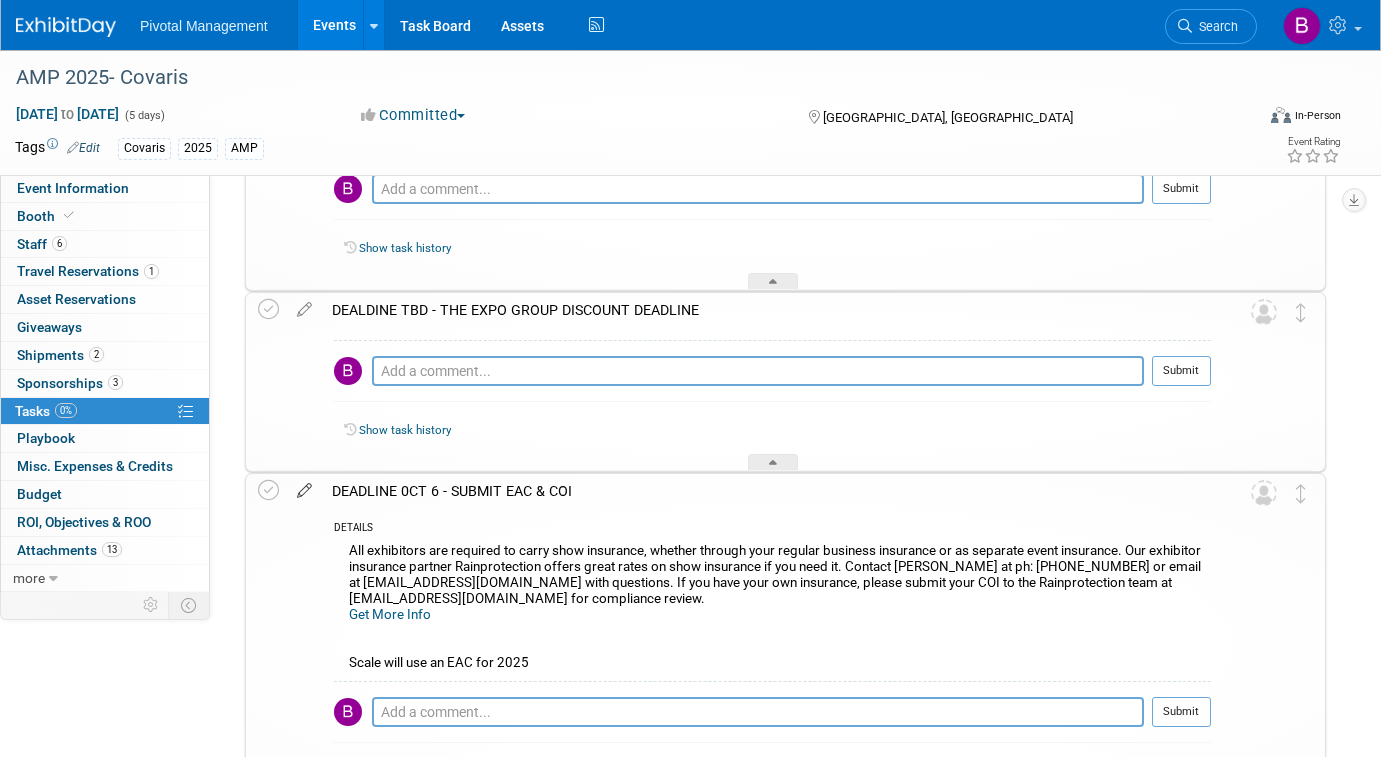 click at bounding box center [304, 486] 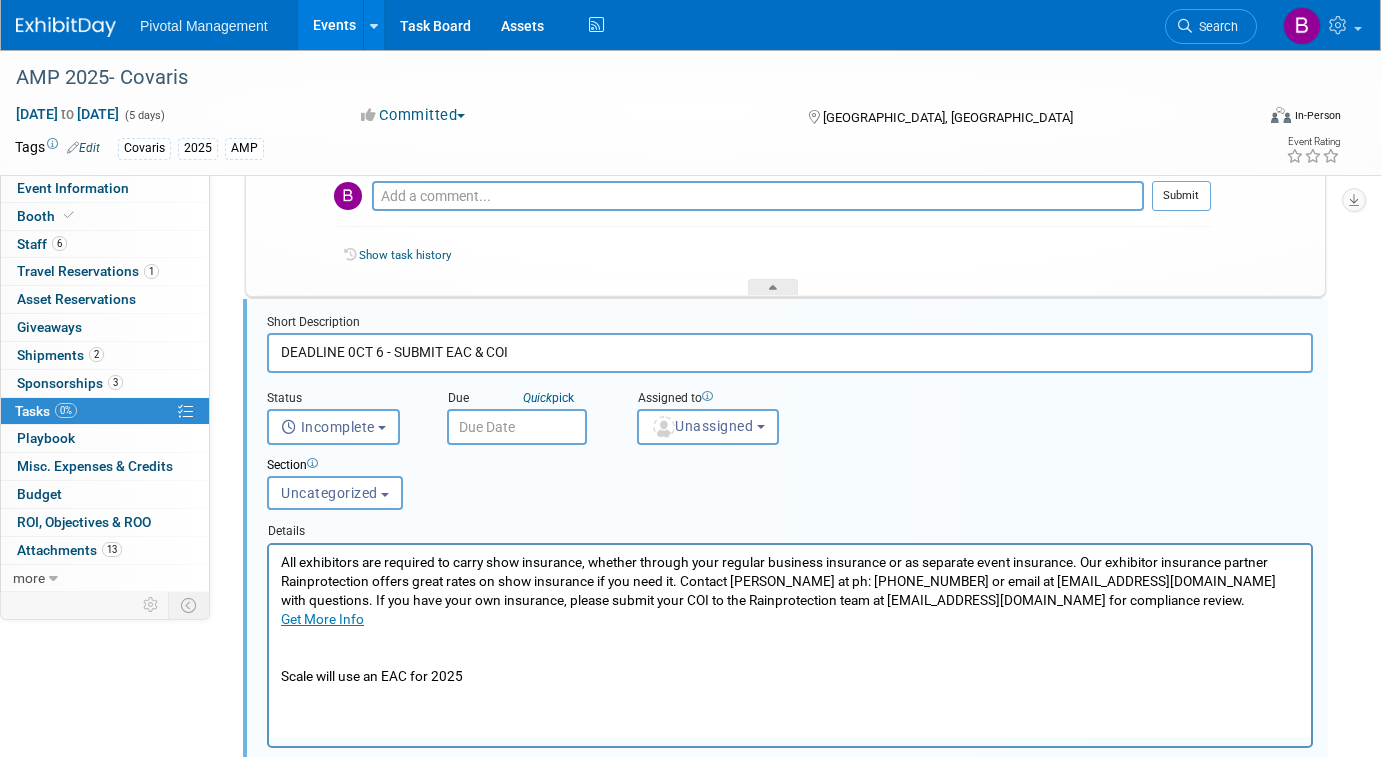 scroll, scrollTop: 650, scrollLeft: 0, axis: vertical 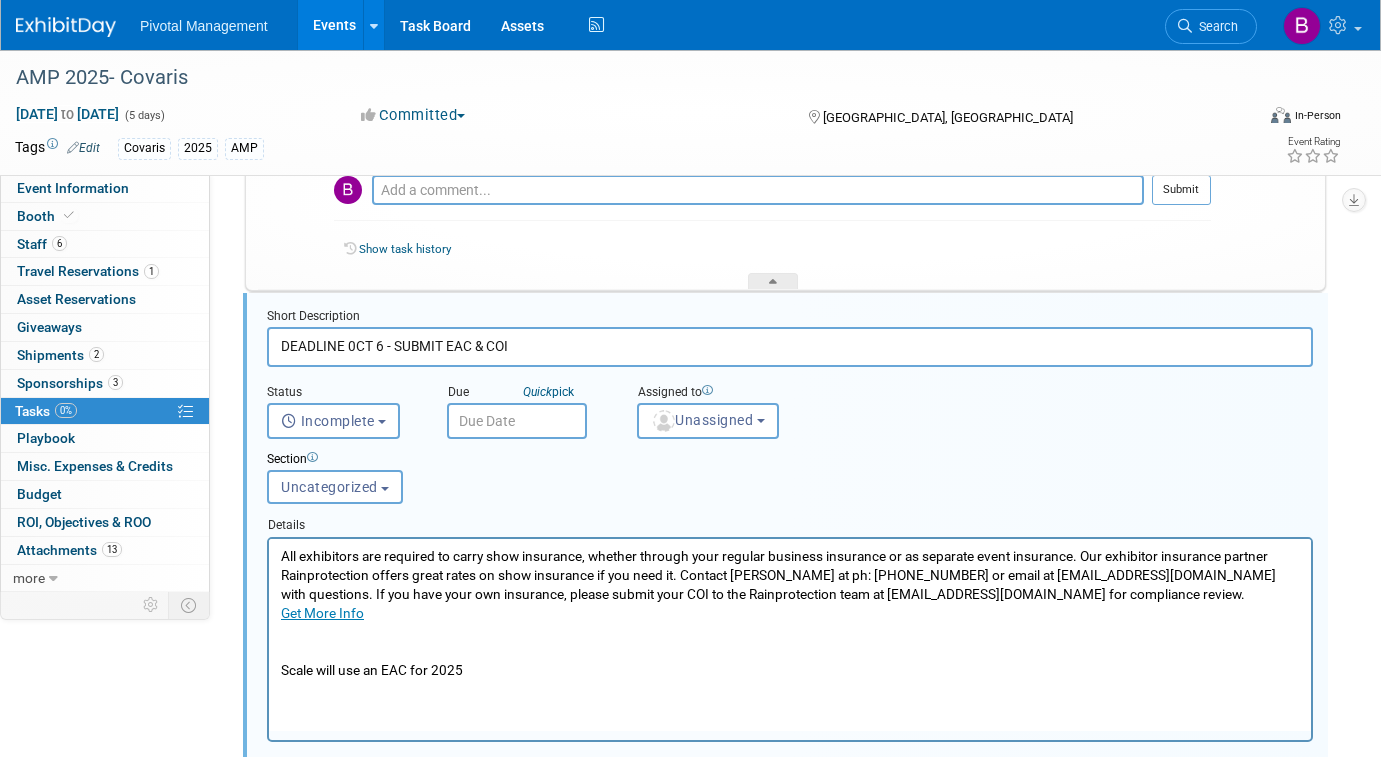 drag, startPoint x: 379, startPoint y: 347, endPoint x: 346, endPoint y: 346, distance: 33.01515 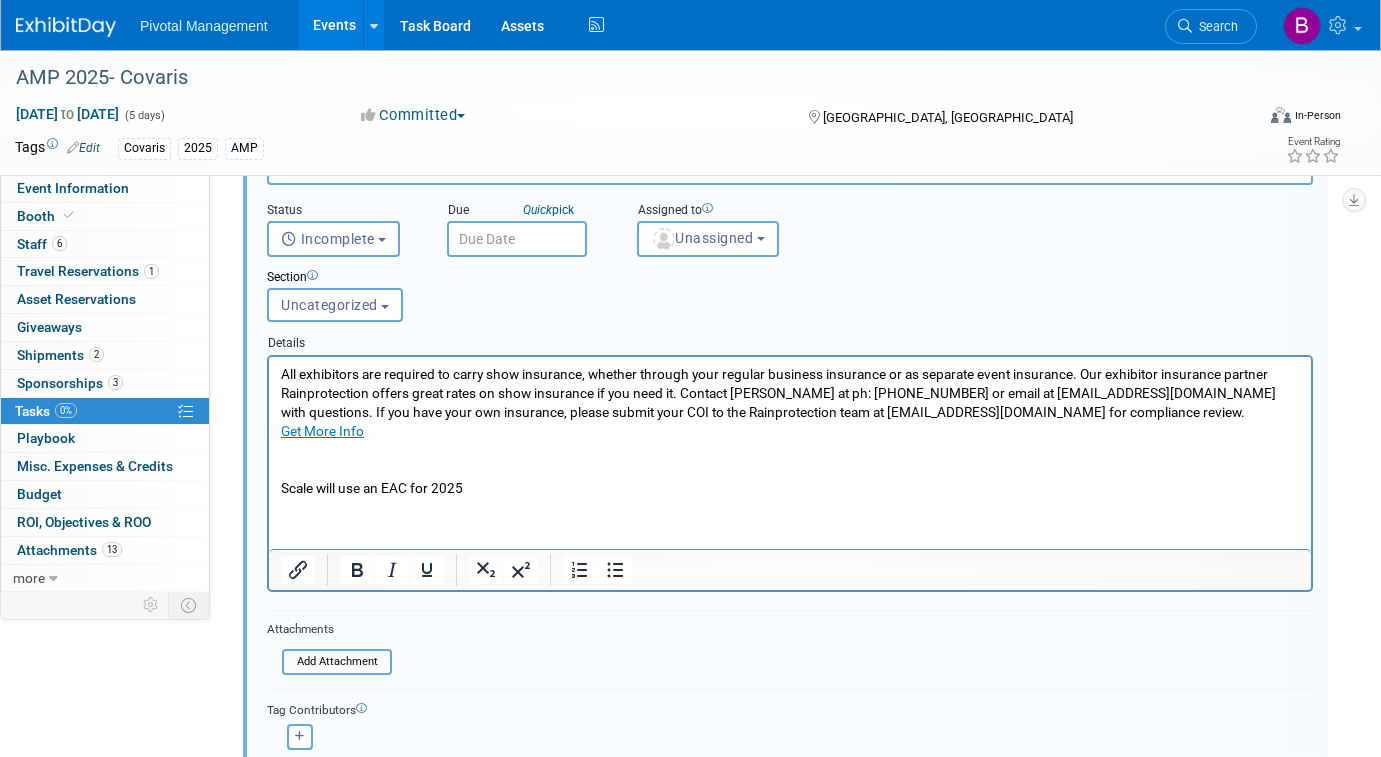 scroll, scrollTop: 850, scrollLeft: 0, axis: vertical 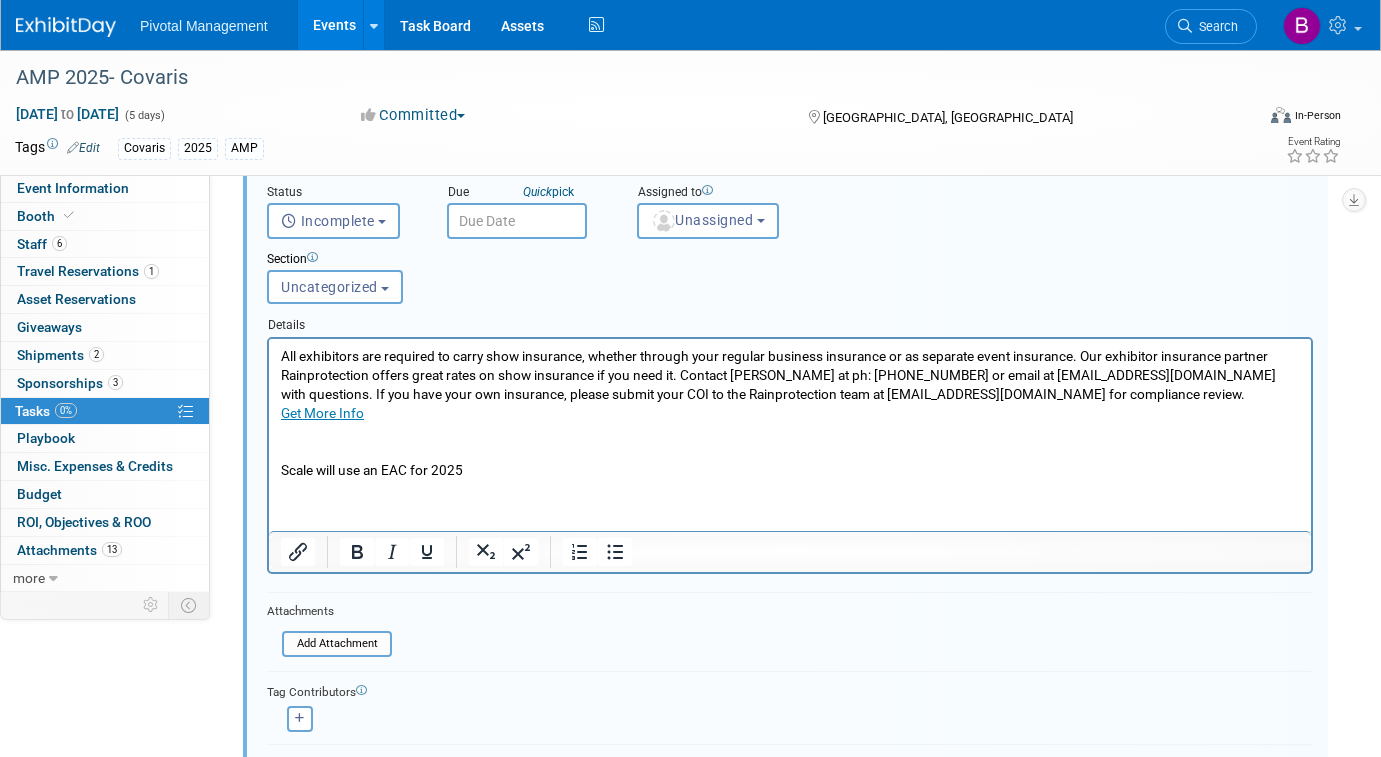 type on "DEADLINE TBD - SUBMIT EAC & COI" 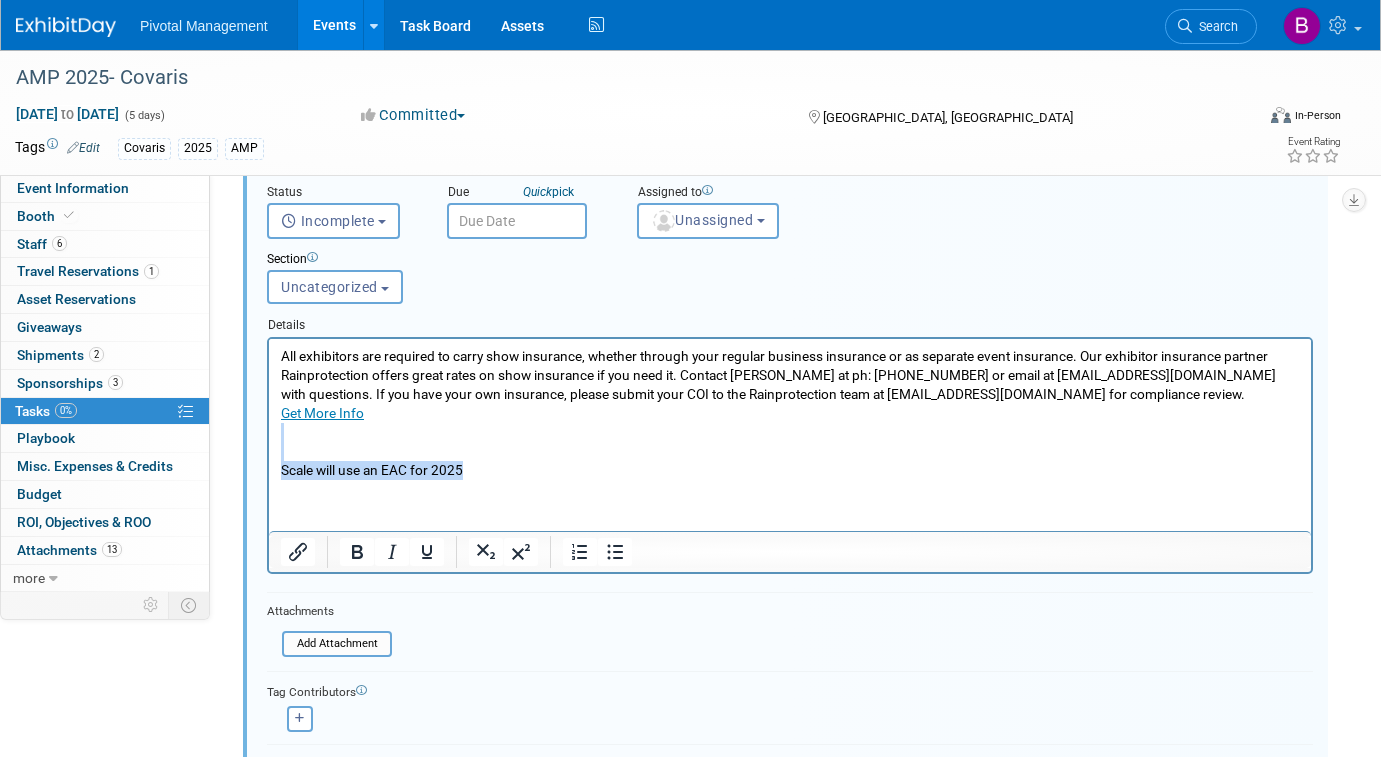 drag, startPoint x: 490, startPoint y: 477, endPoint x: 257, endPoint y: 457, distance: 233.8568 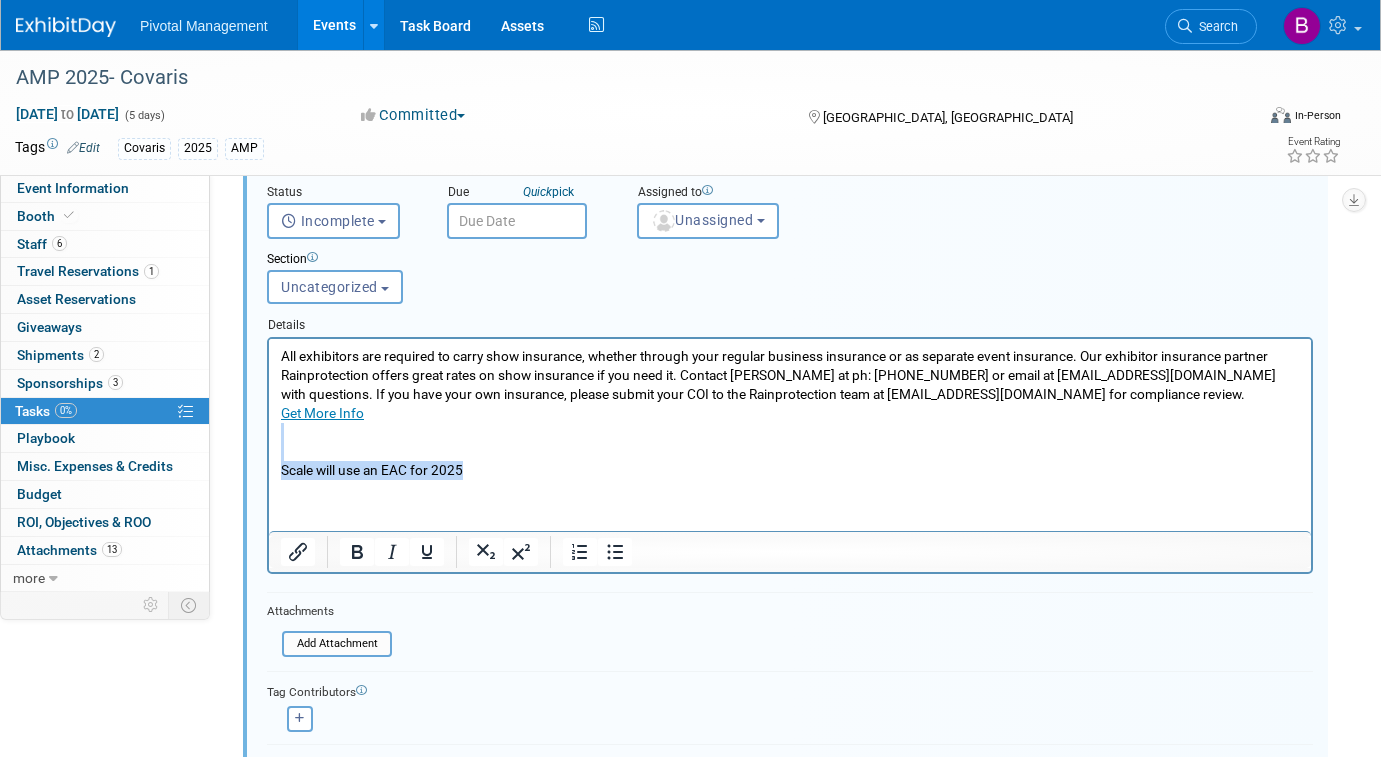 type 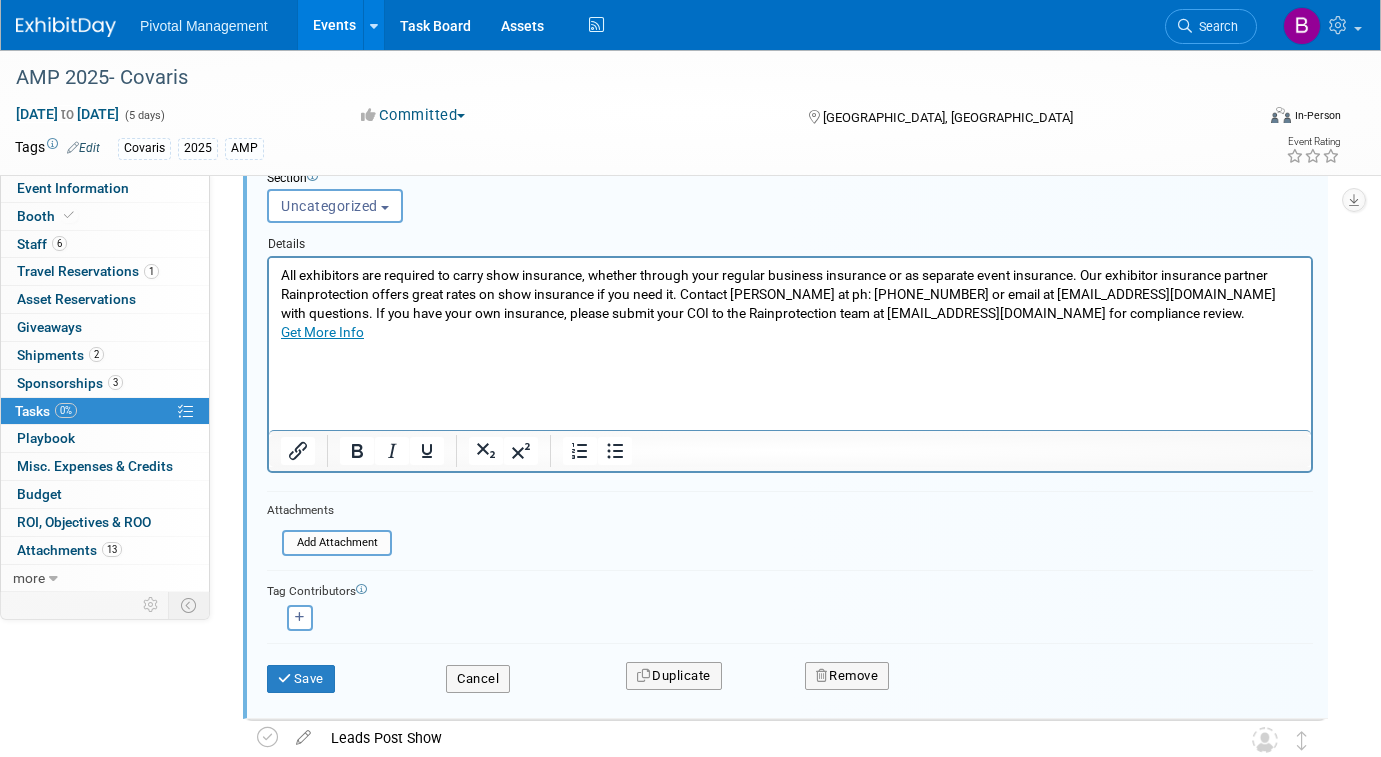 scroll, scrollTop: 951, scrollLeft: 0, axis: vertical 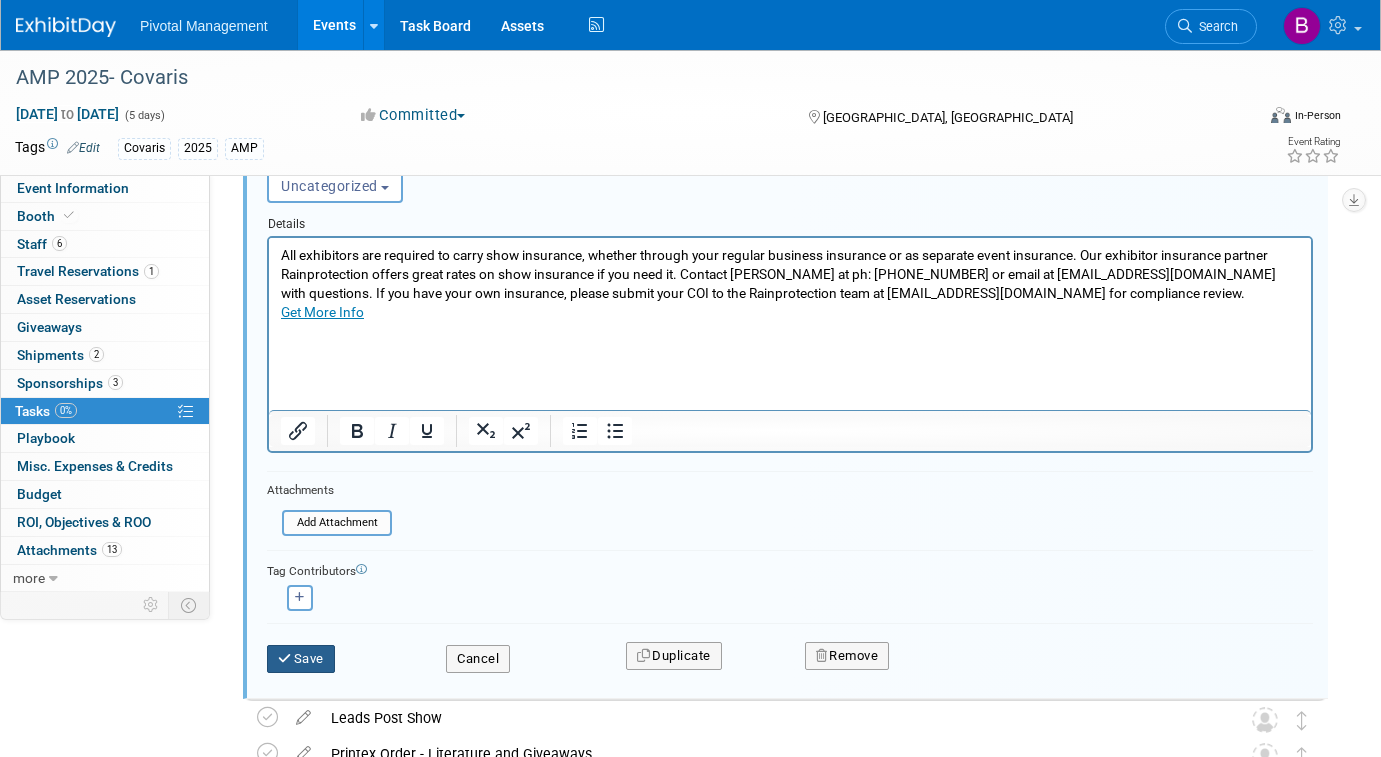 click on "Save" at bounding box center (301, 659) 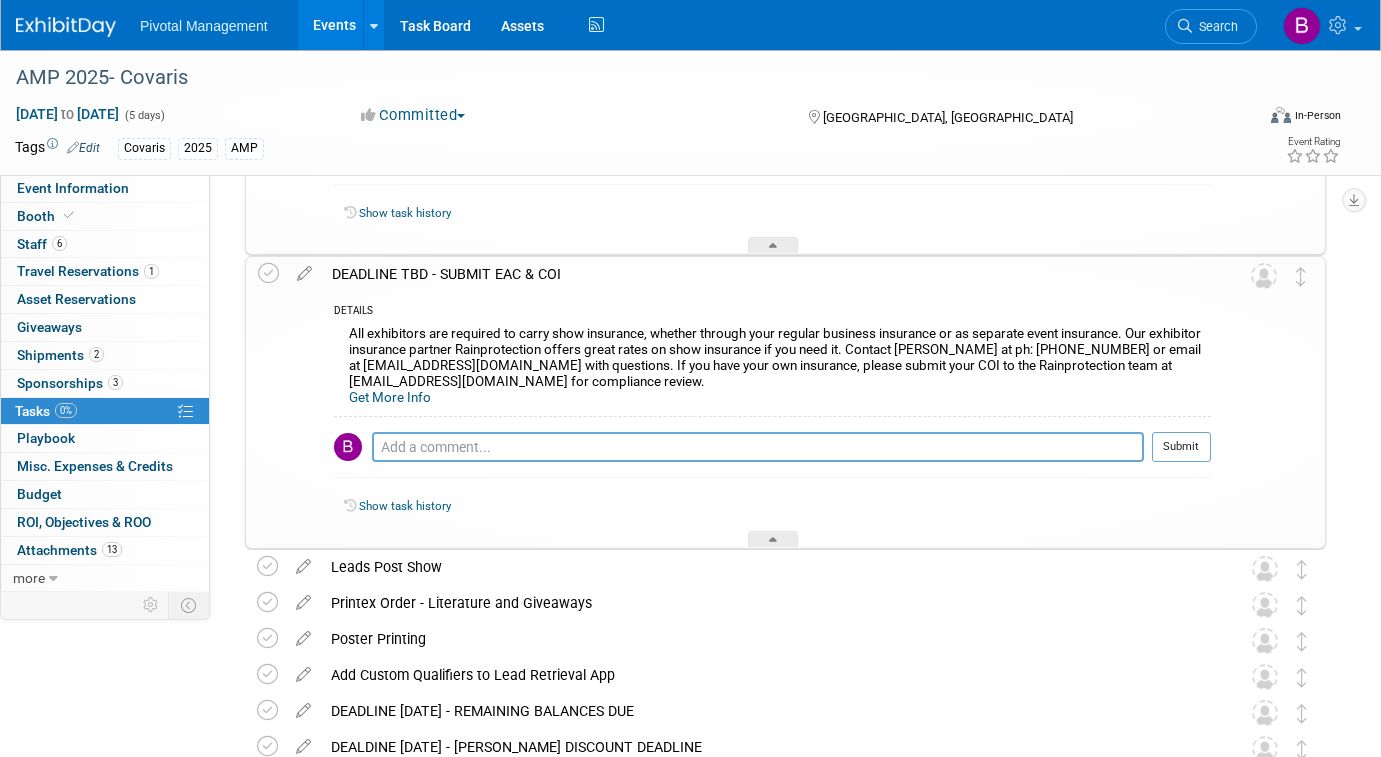 scroll, scrollTop: 683, scrollLeft: 0, axis: vertical 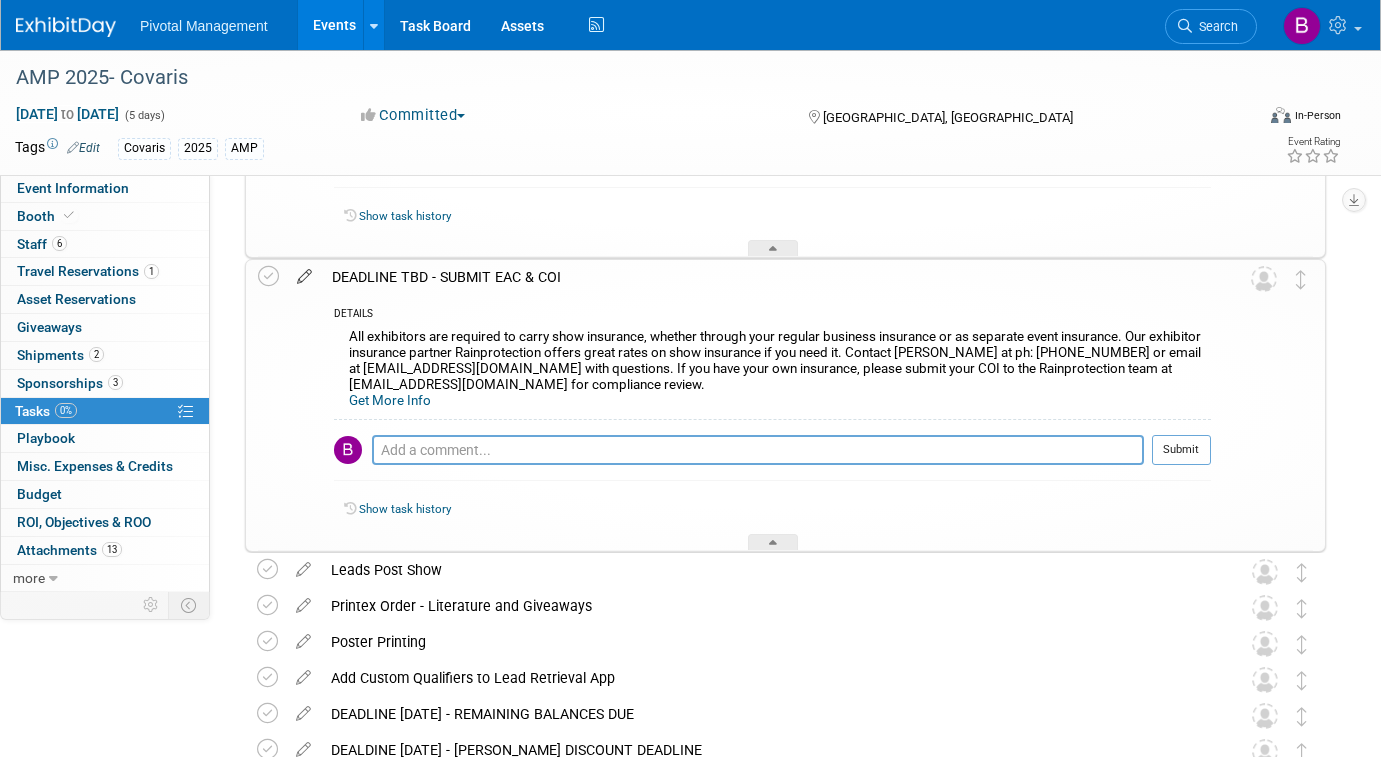 click at bounding box center [304, 272] 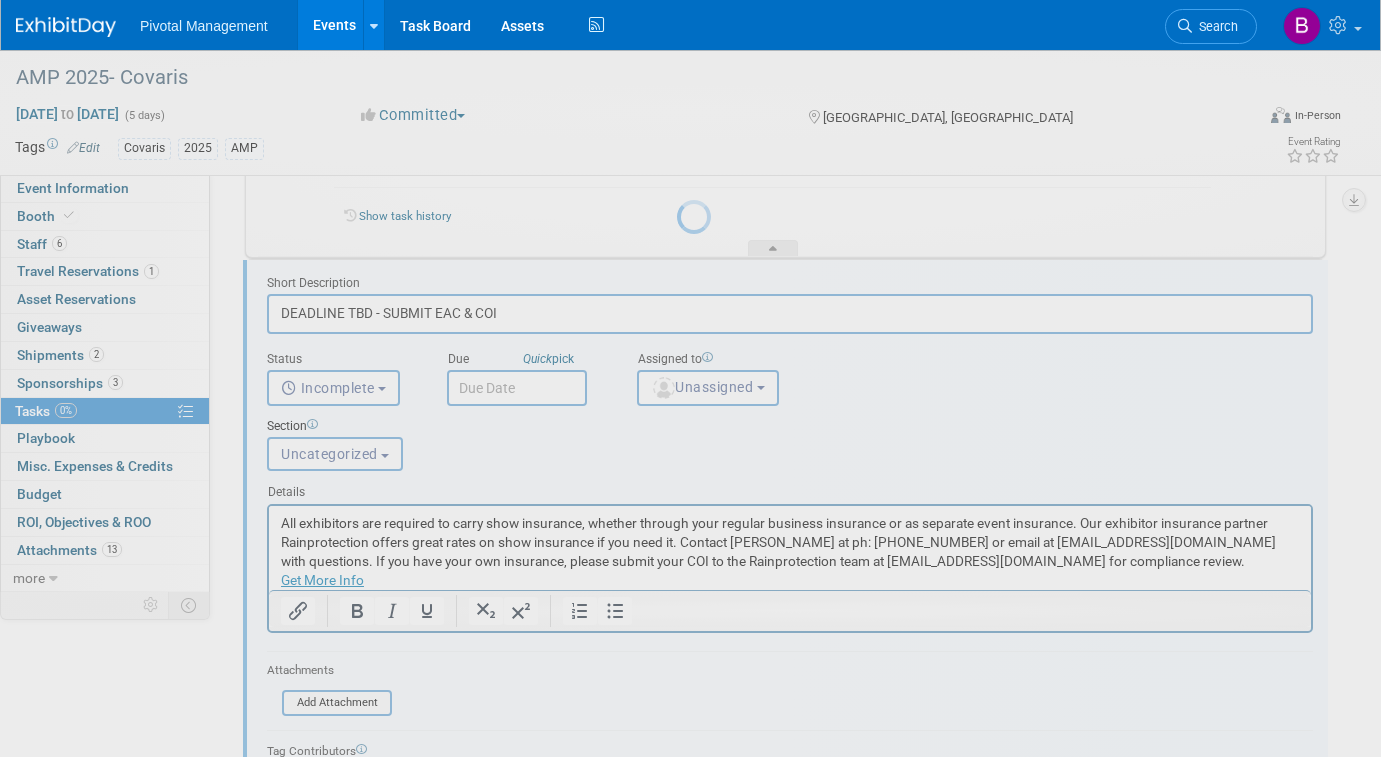 scroll, scrollTop: 0, scrollLeft: 0, axis: both 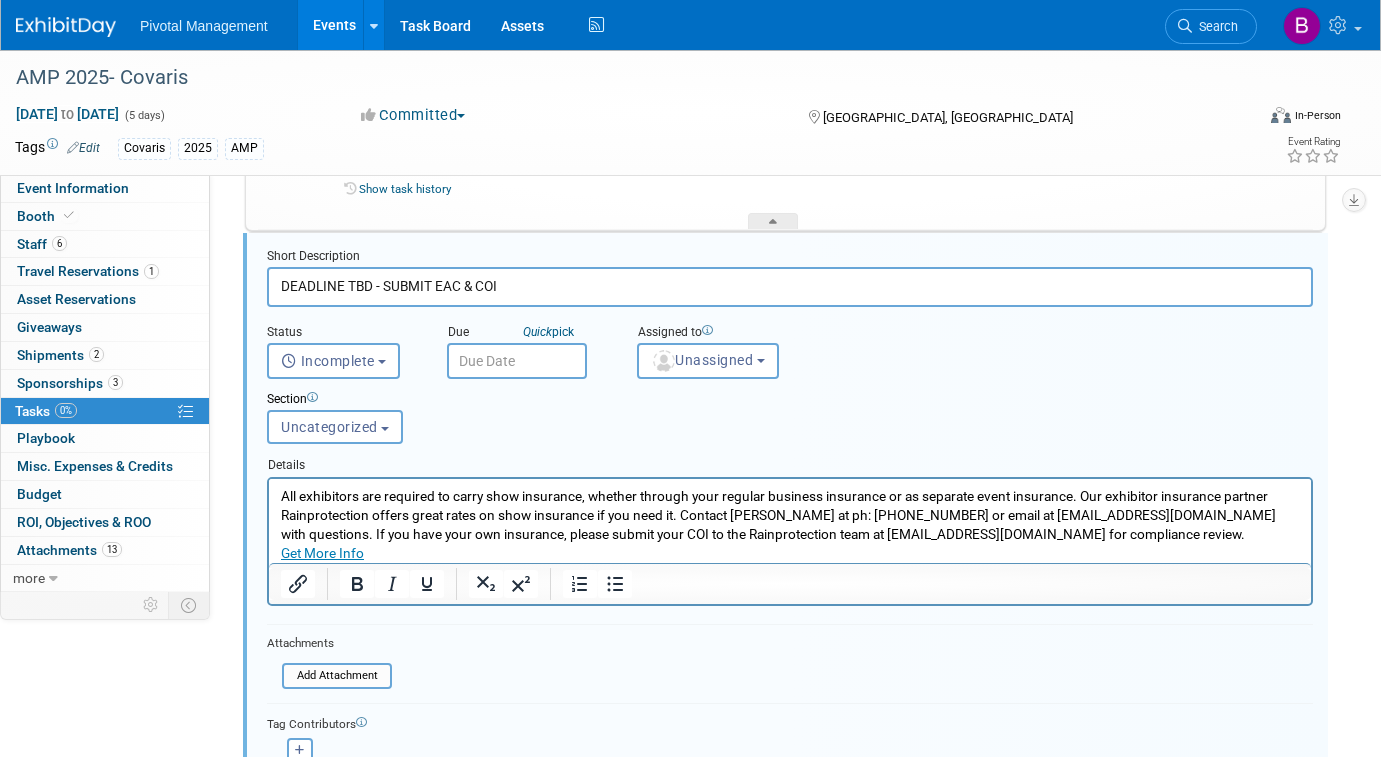 drag, startPoint x: 384, startPoint y: 548, endPoint x: 272, endPoint y: 493, distance: 124.7758 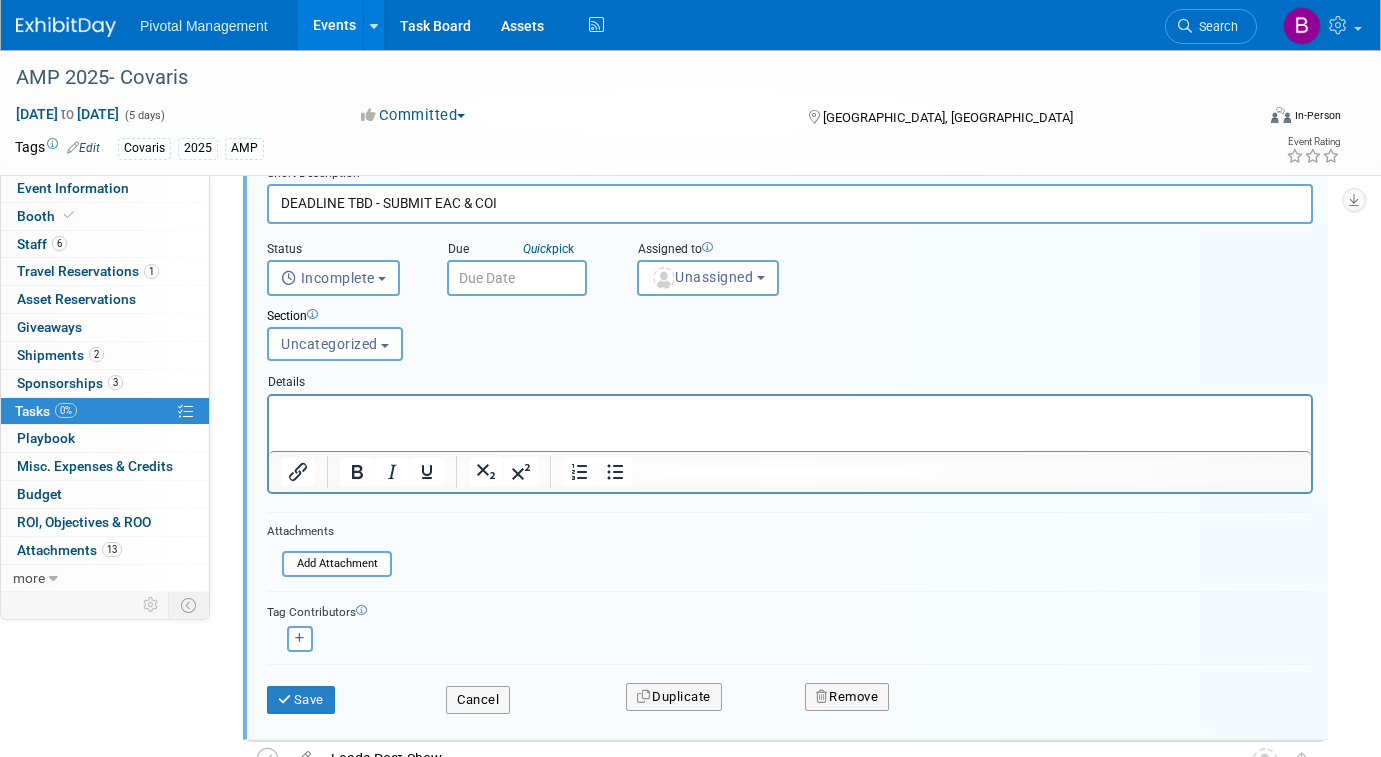 scroll, scrollTop: 795, scrollLeft: 0, axis: vertical 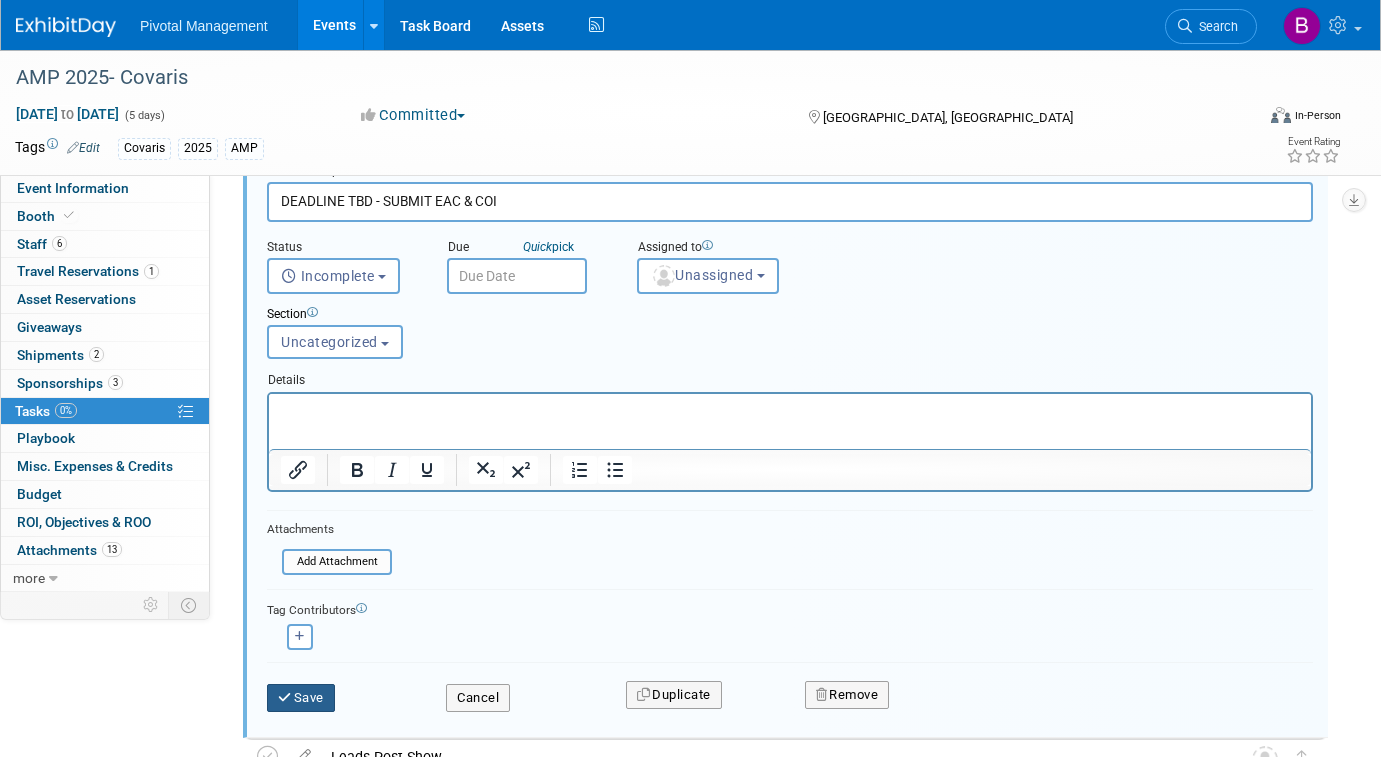 click on "Save" at bounding box center [301, 698] 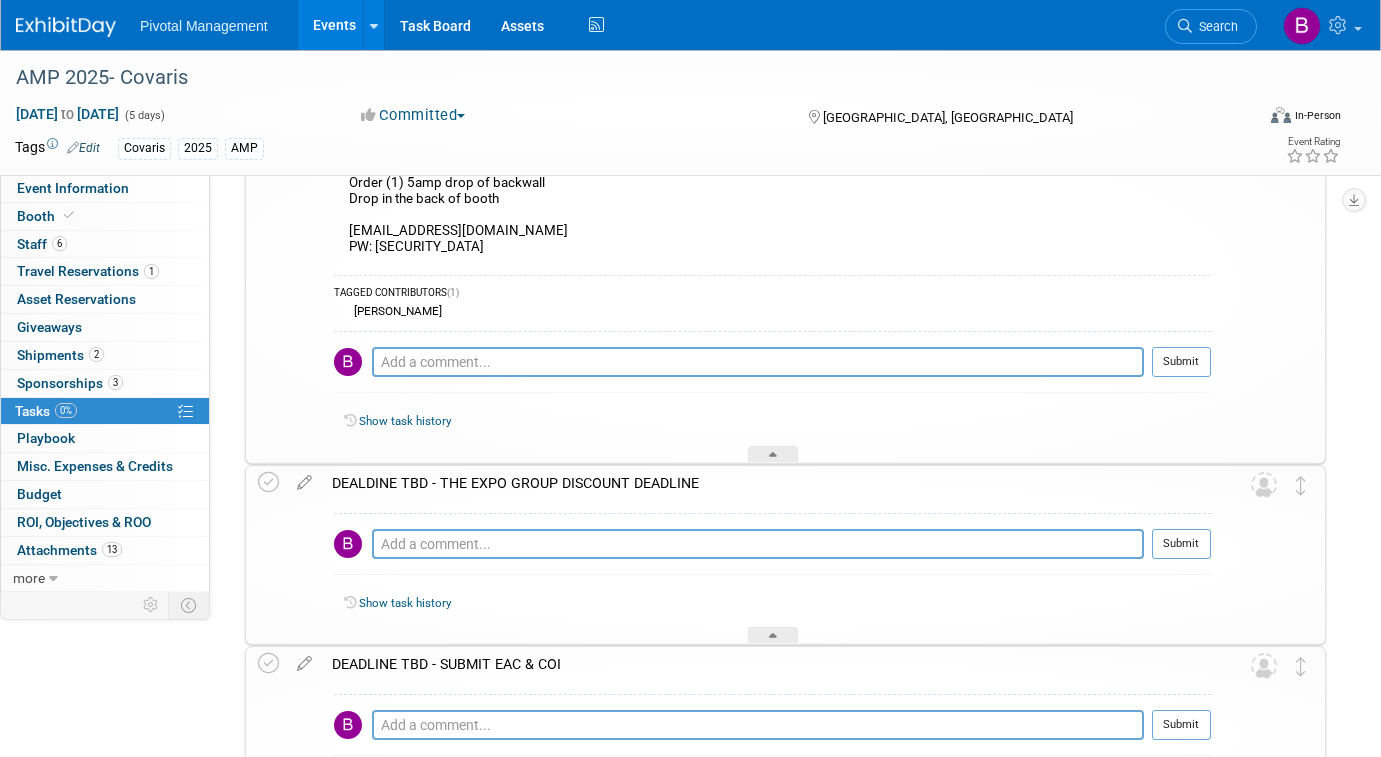 scroll, scrollTop: 469, scrollLeft: 0, axis: vertical 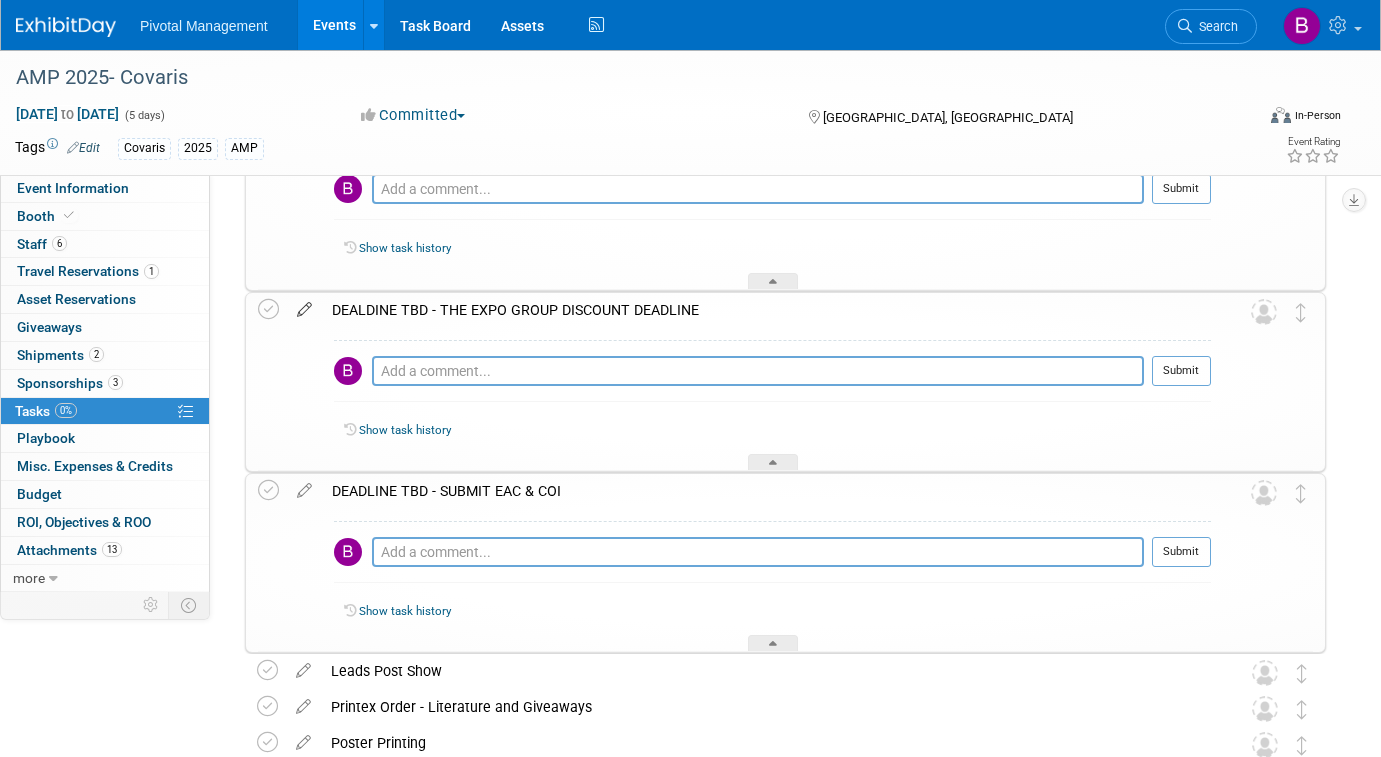 click at bounding box center (304, 305) 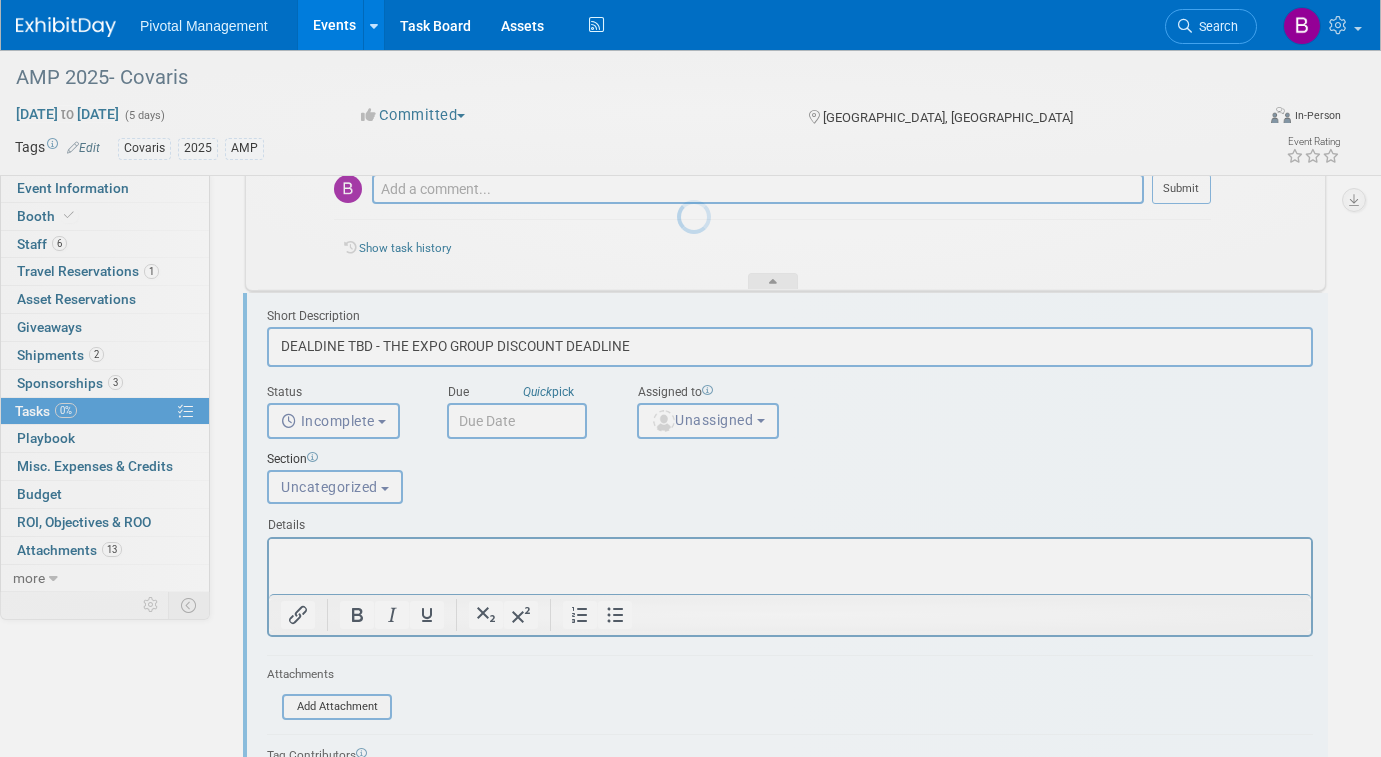 scroll, scrollTop: 0, scrollLeft: 0, axis: both 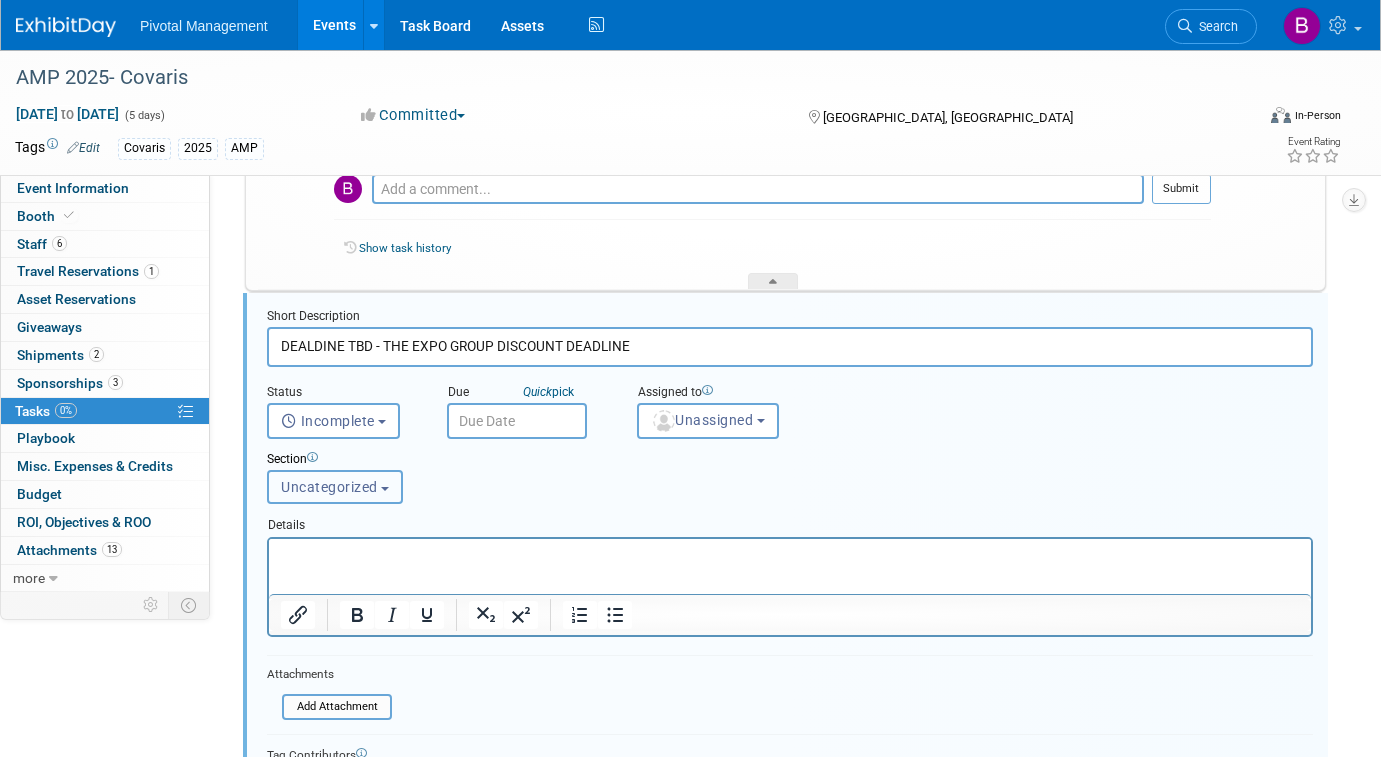 drag, startPoint x: 311, startPoint y: 483, endPoint x: 450, endPoint y: 468, distance: 139.807 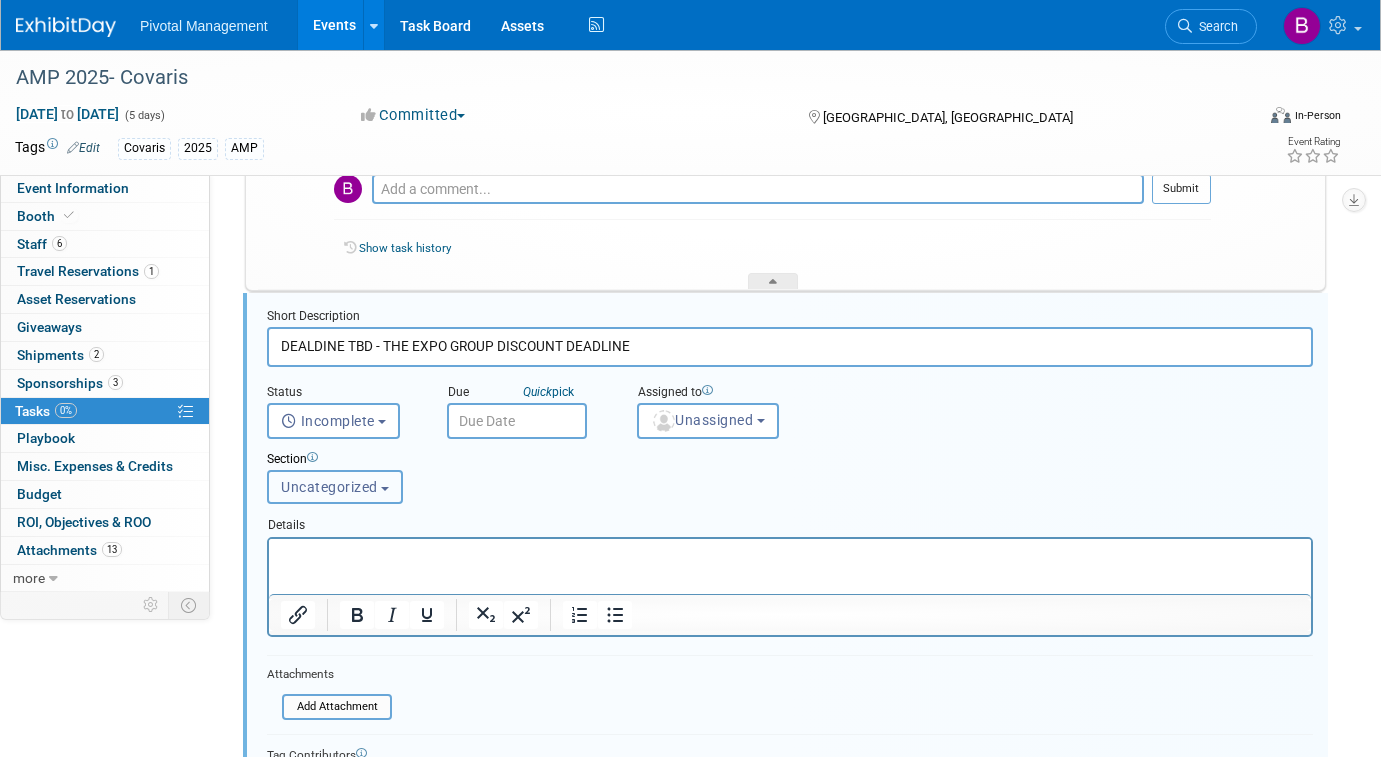 click on "Section
Uncategorized
Not Started
Uncategorized    Uncategorized  Not Started" at bounding box center (745, 473) 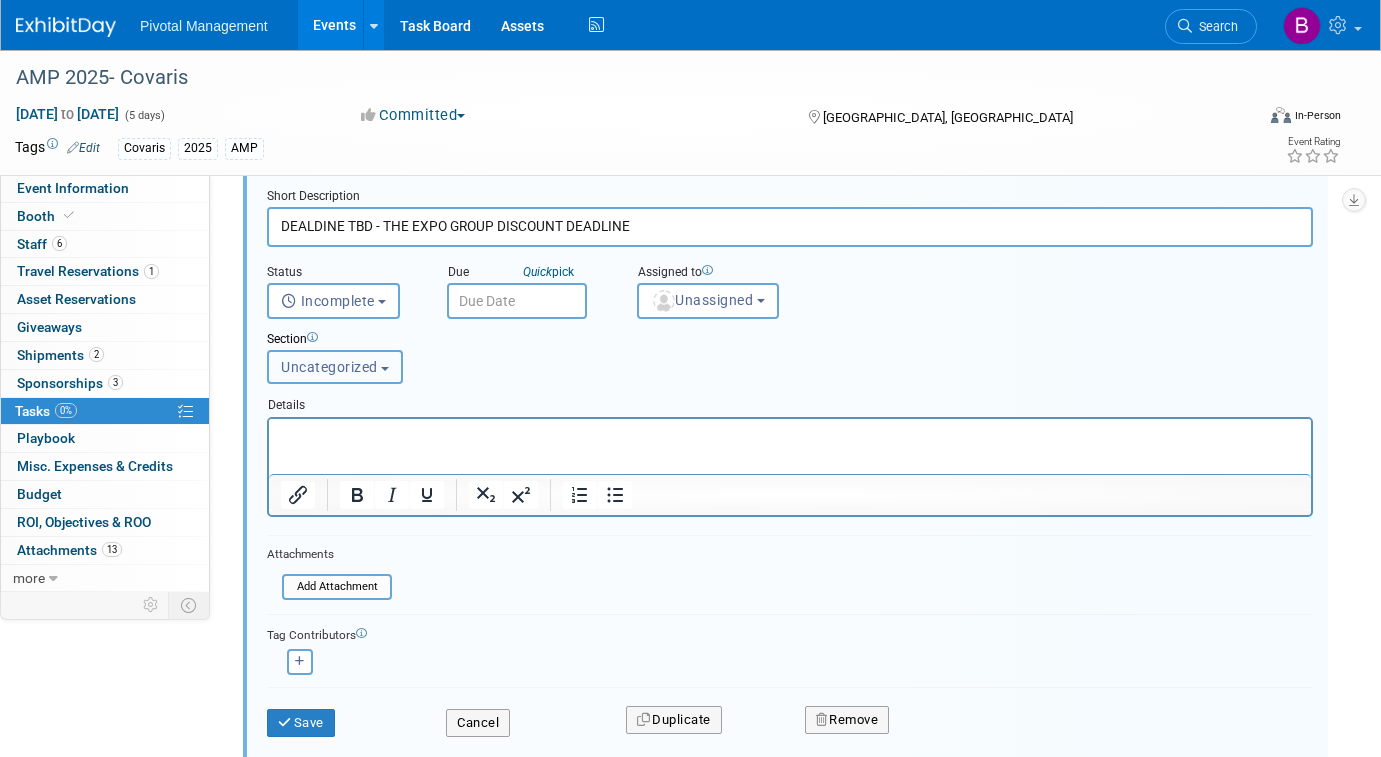 scroll, scrollTop: 590, scrollLeft: 0, axis: vertical 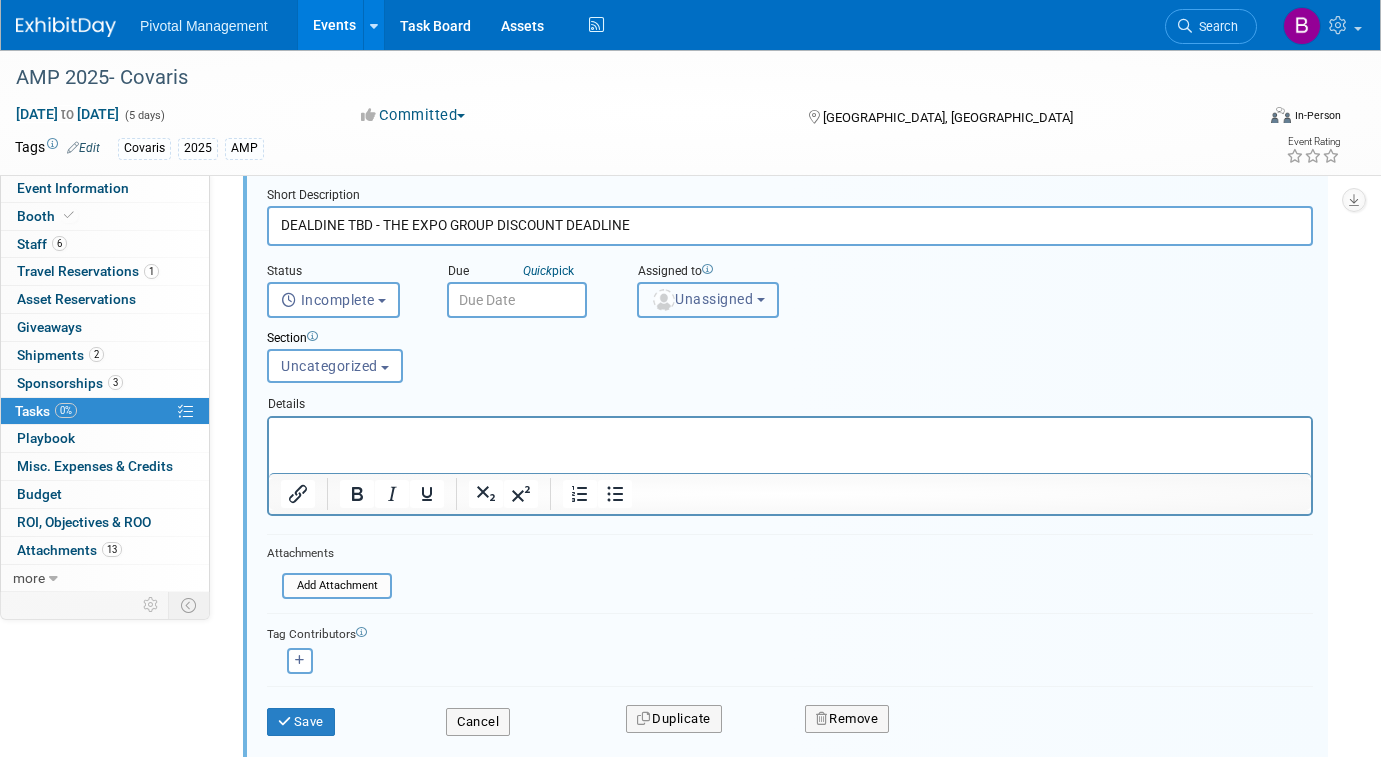 click on "Unassigned" at bounding box center [702, 299] 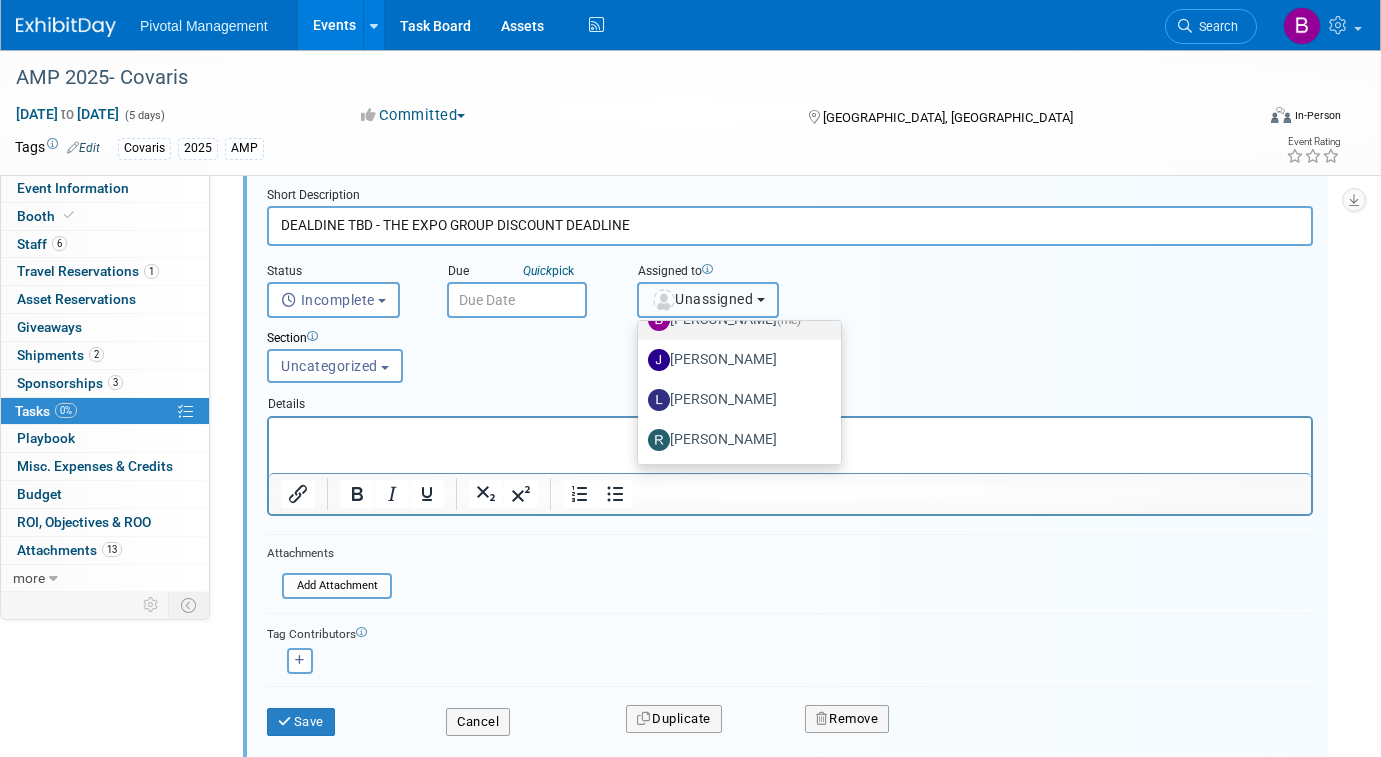 scroll, scrollTop: 109, scrollLeft: 0, axis: vertical 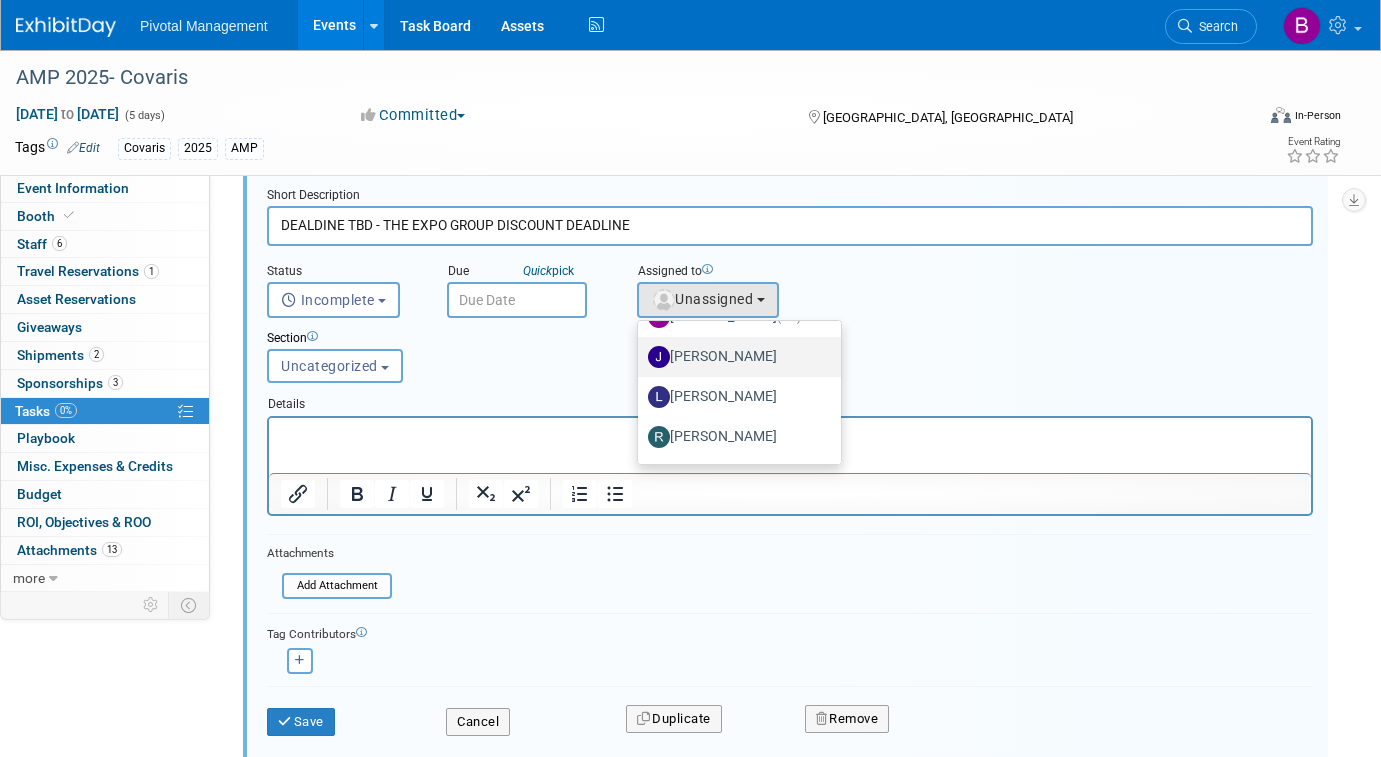 click on "[PERSON_NAME]" at bounding box center (734, 357) 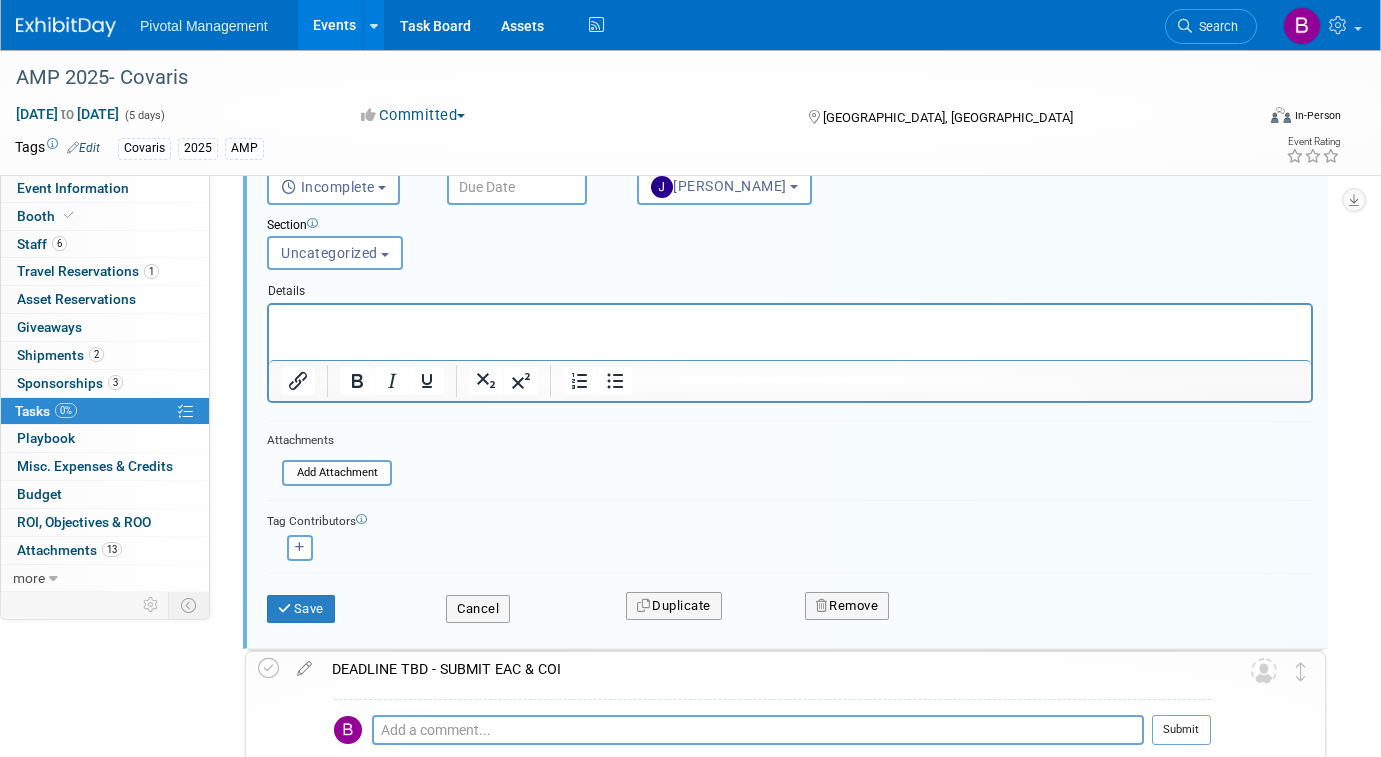 scroll, scrollTop: 750, scrollLeft: 0, axis: vertical 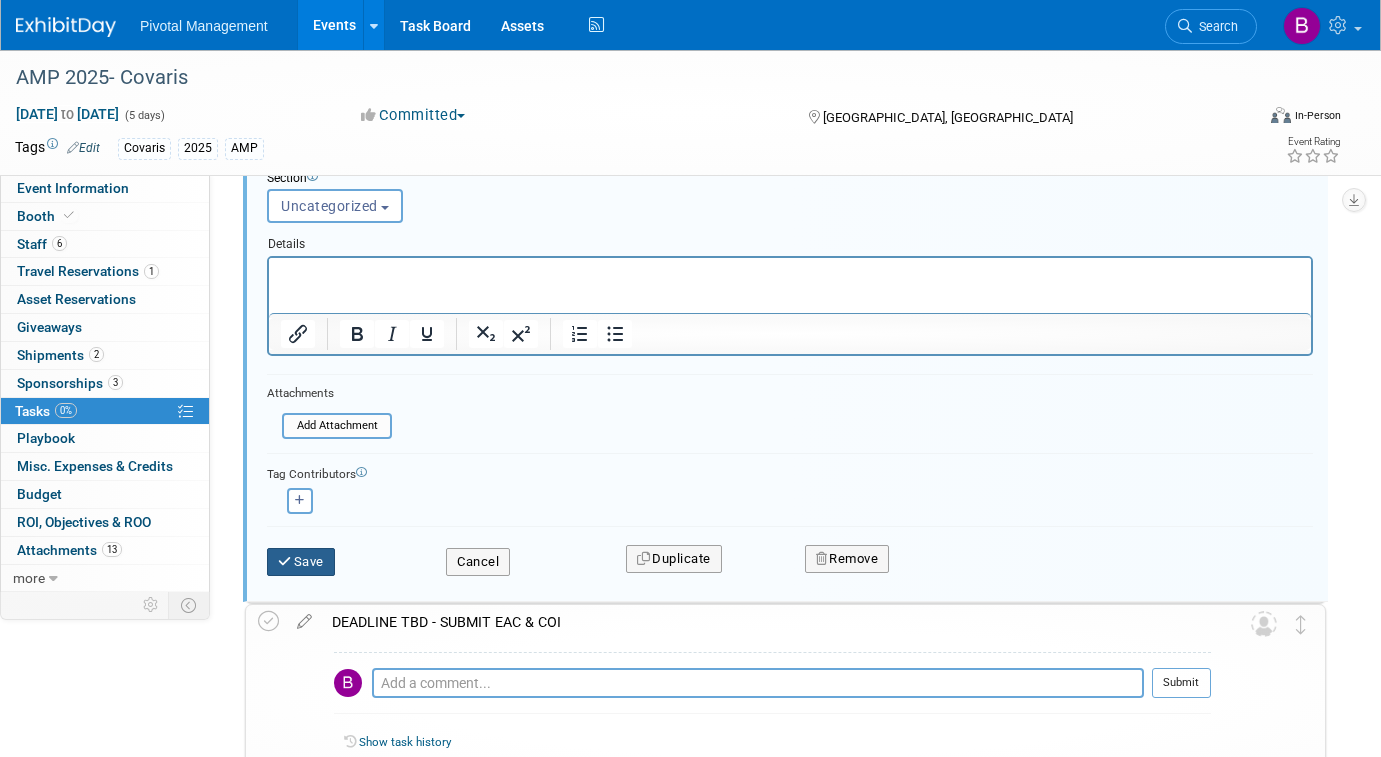 click on "Save" at bounding box center [301, 562] 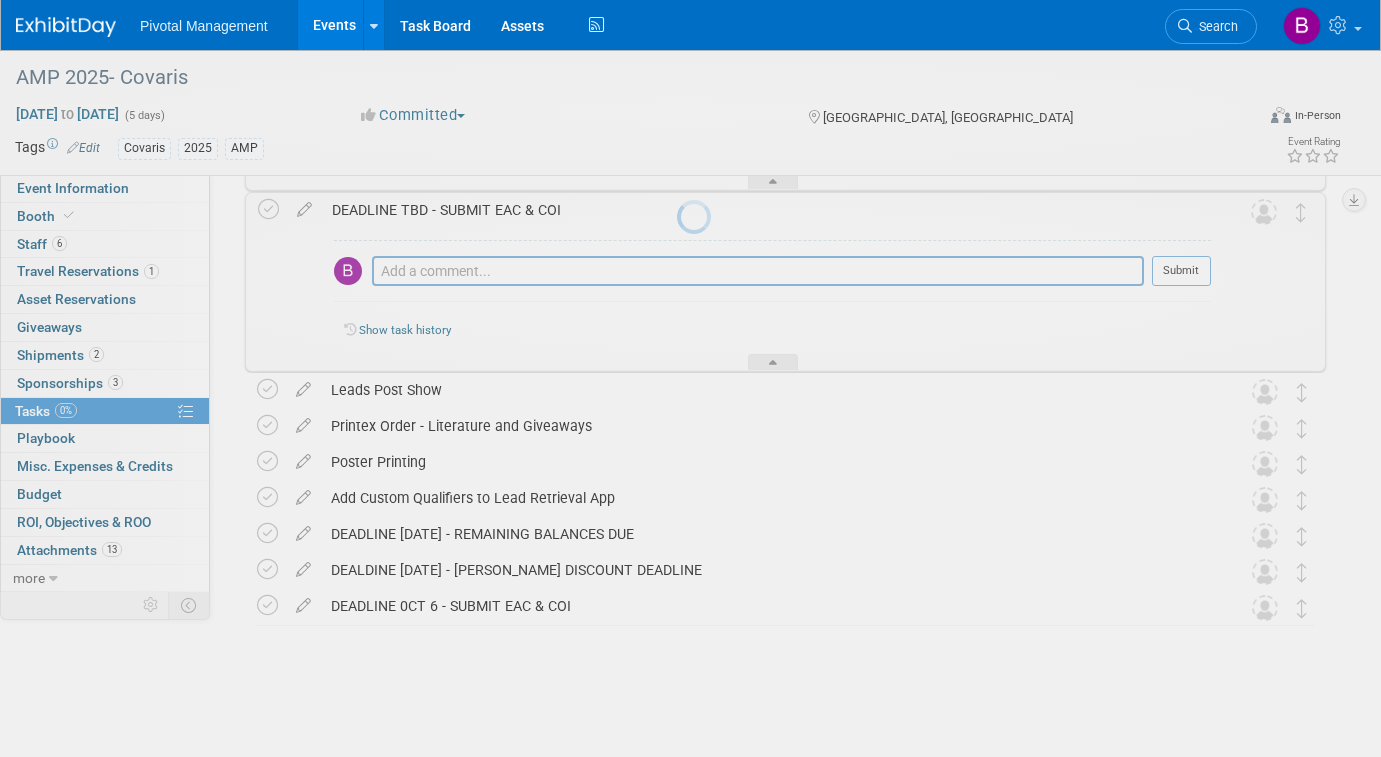 scroll, scrollTop: 740, scrollLeft: 0, axis: vertical 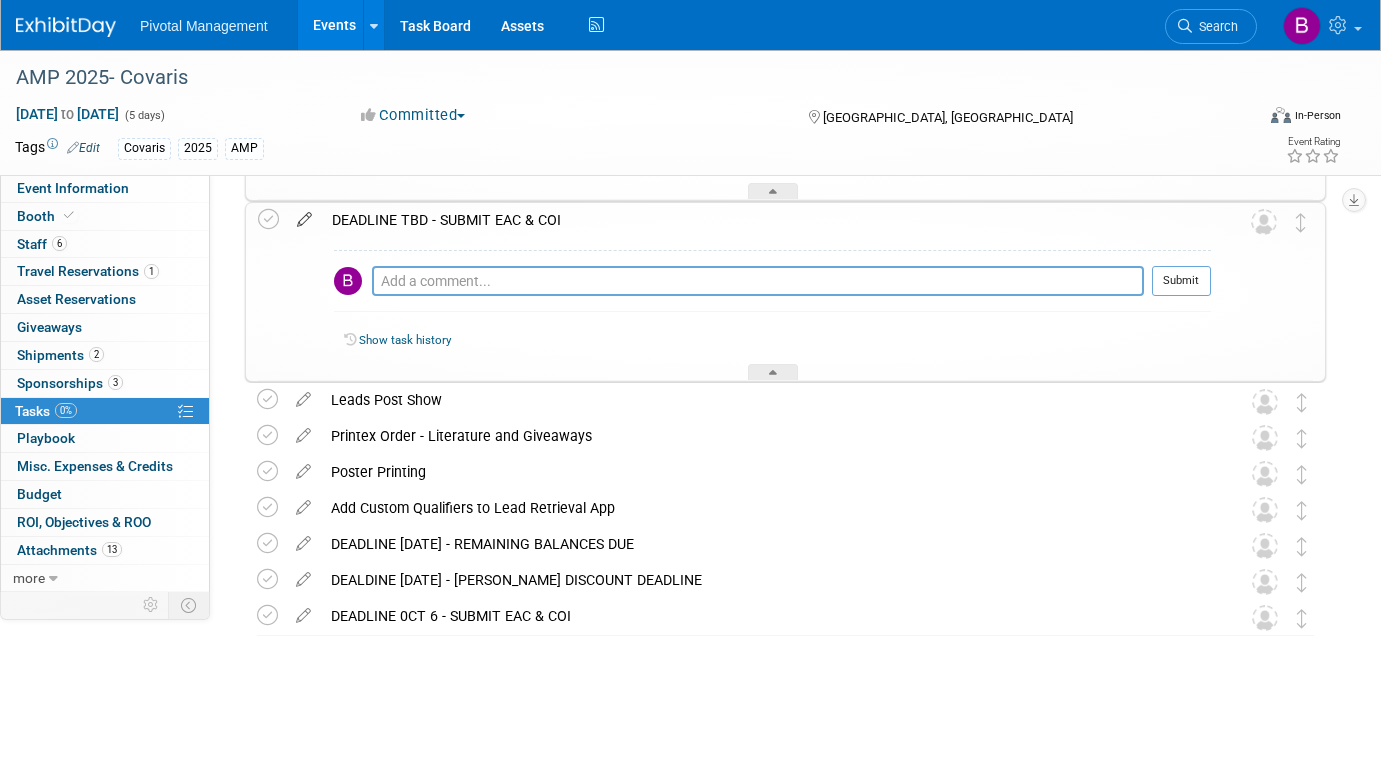 click at bounding box center [304, 215] 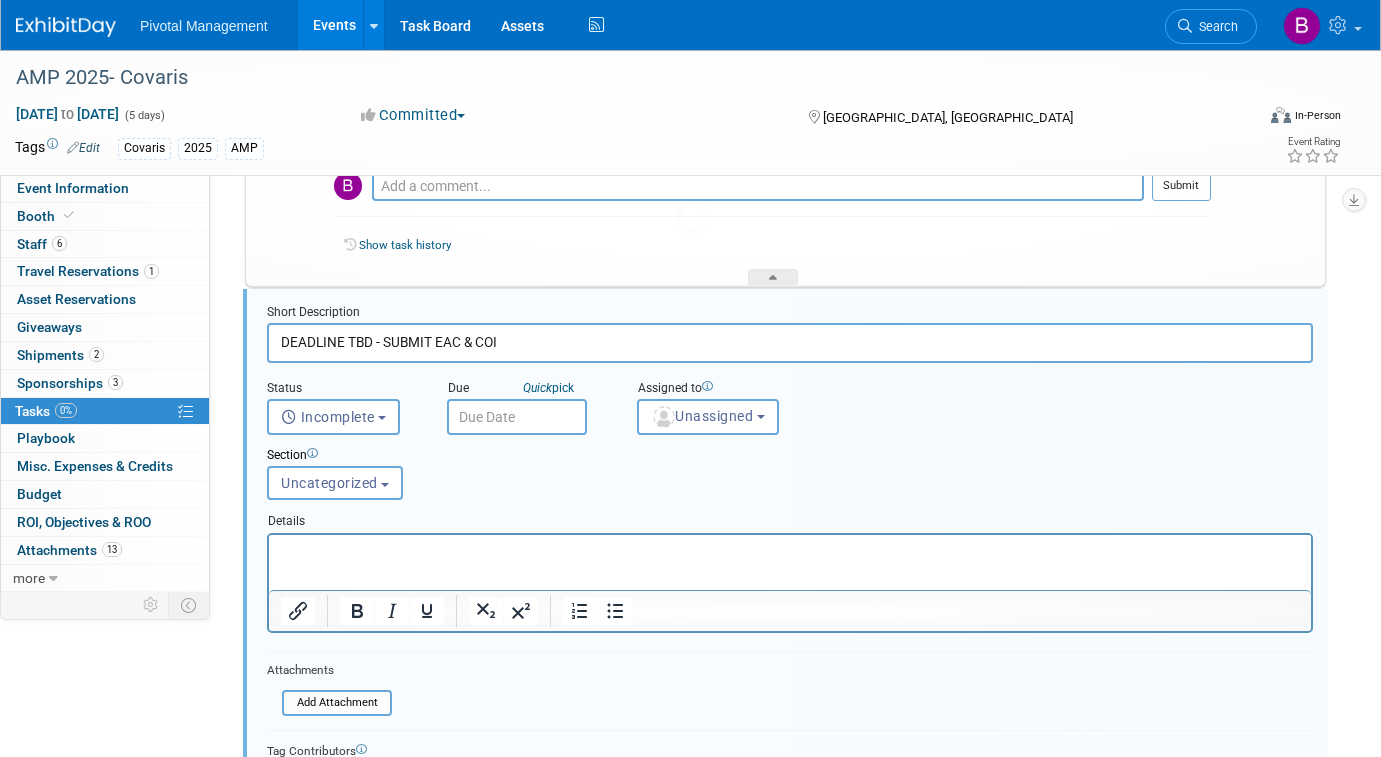 scroll, scrollTop: 650, scrollLeft: 0, axis: vertical 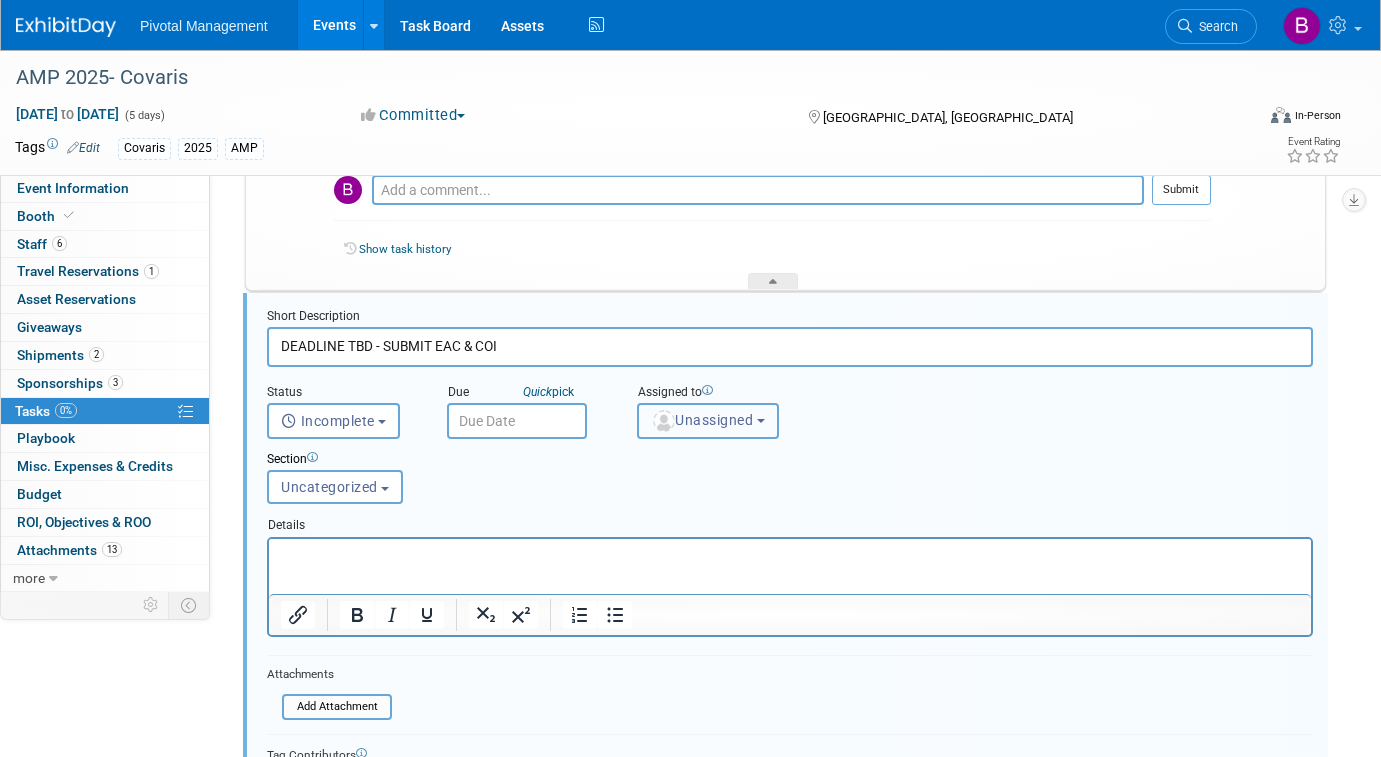 click on "Unassigned" at bounding box center [702, 420] 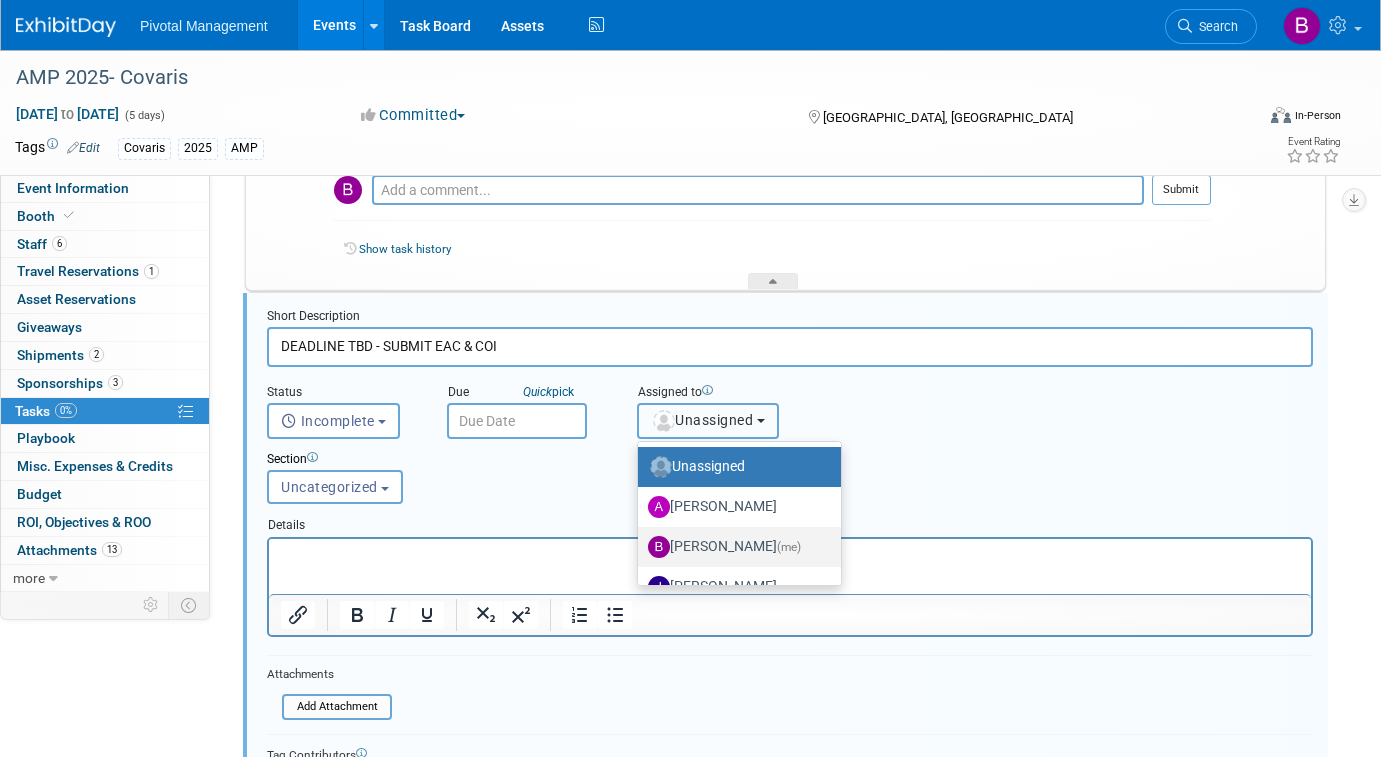 scroll, scrollTop: 58, scrollLeft: 0, axis: vertical 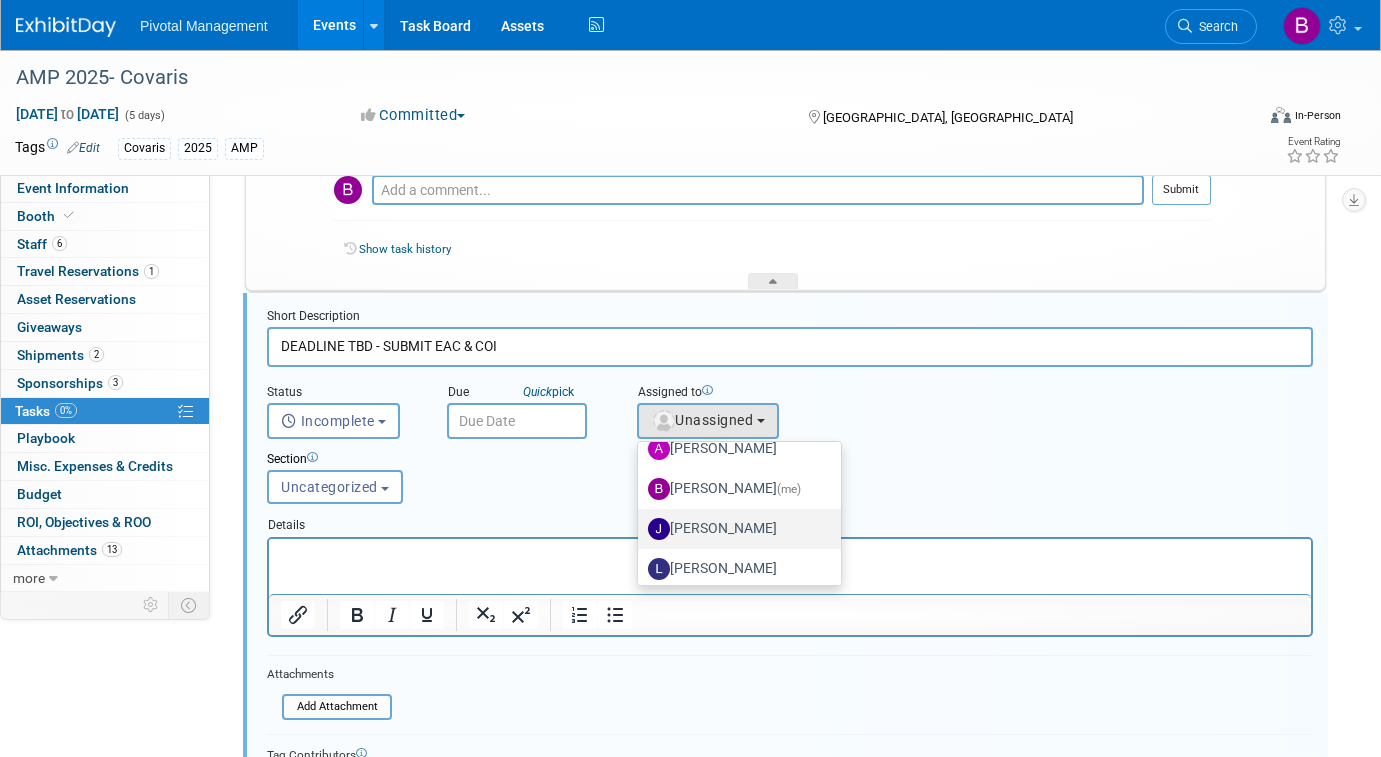 click on "[PERSON_NAME]" at bounding box center [734, 529] 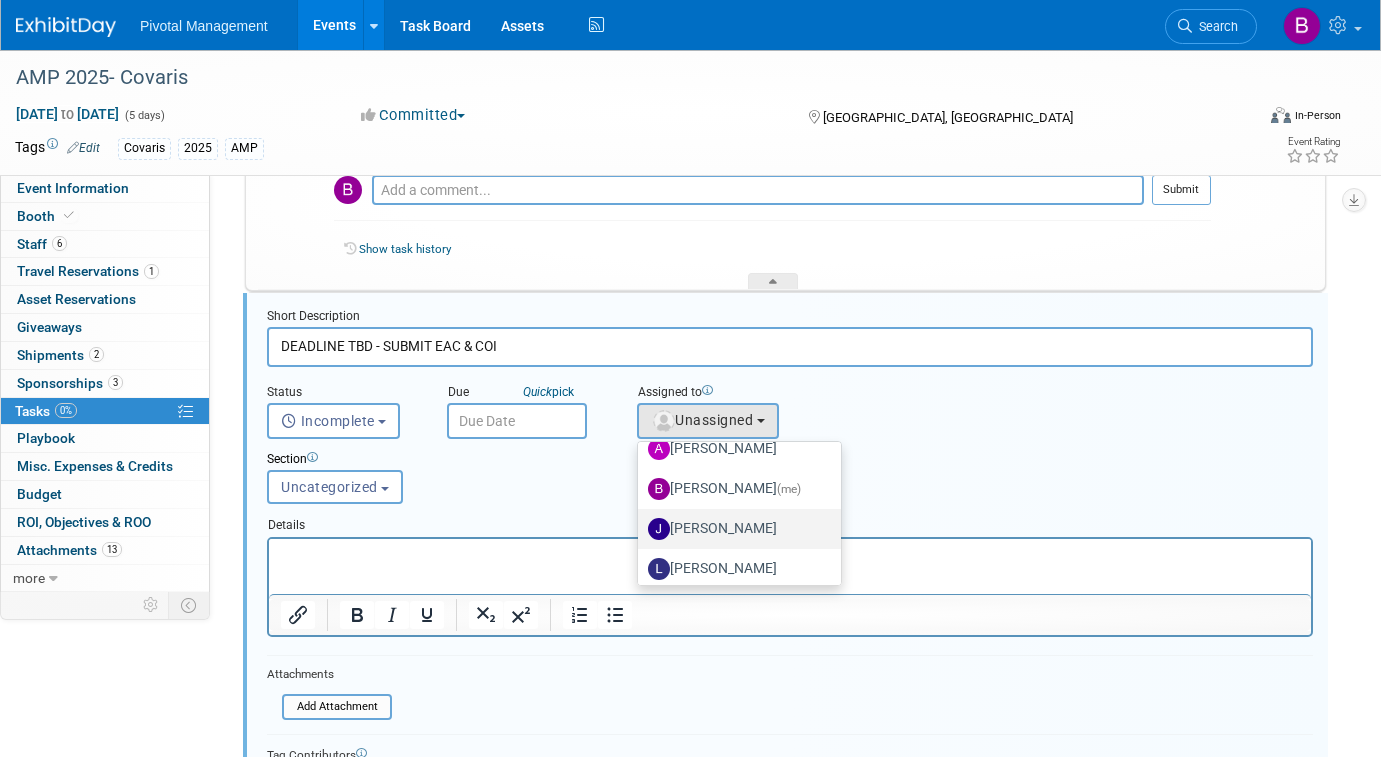 click on "[PERSON_NAME]" at bounding box center (634, 526) 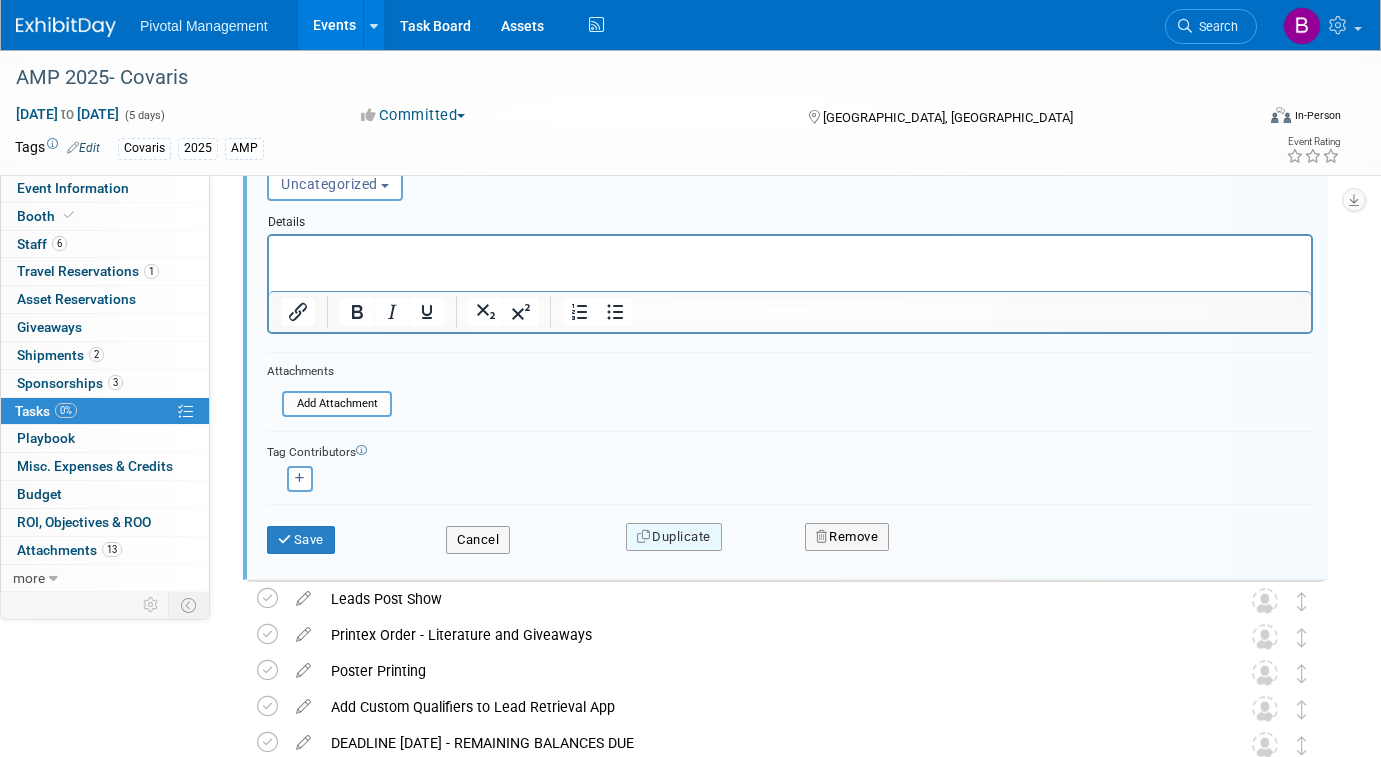 scroll, scrollTop: 967, scrollLeft: 0, axis: vertical 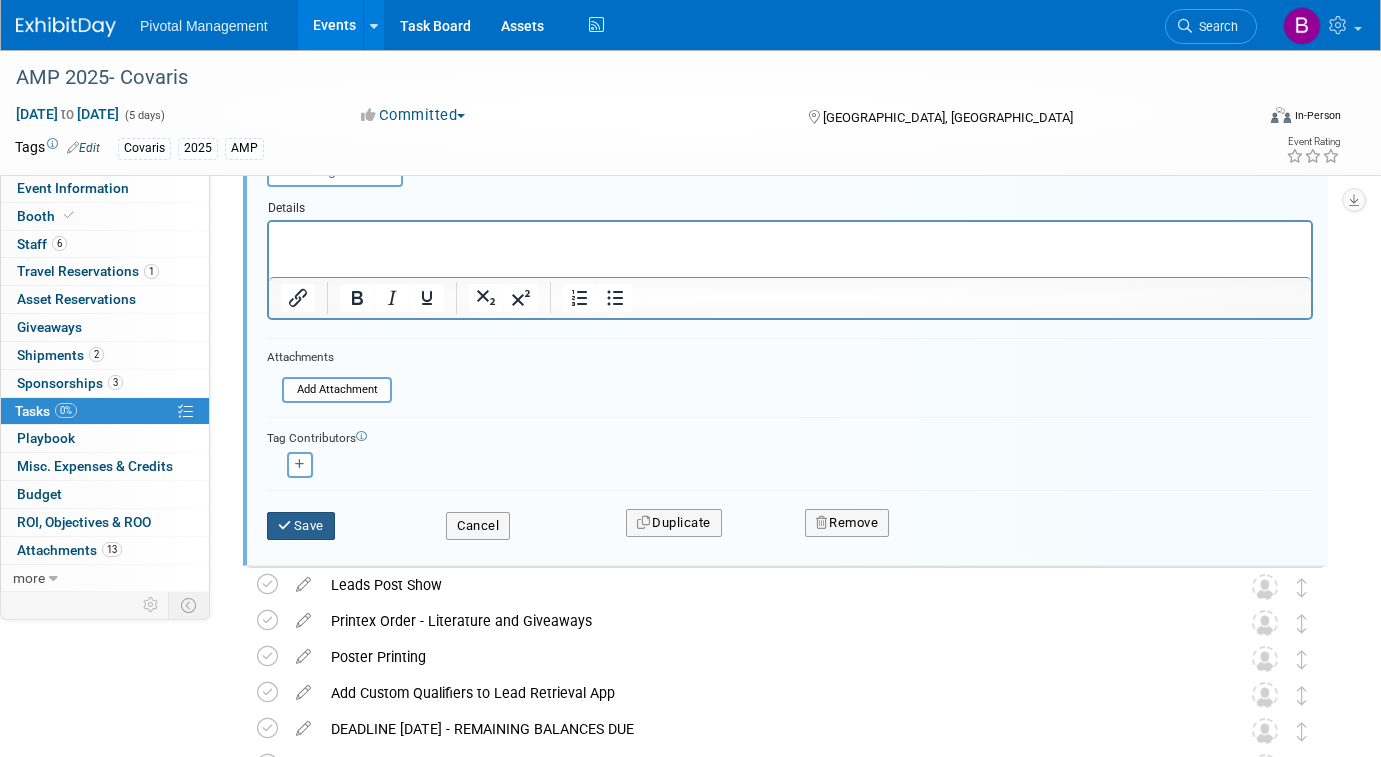 click on "Save" at bounding box center (301, 526) 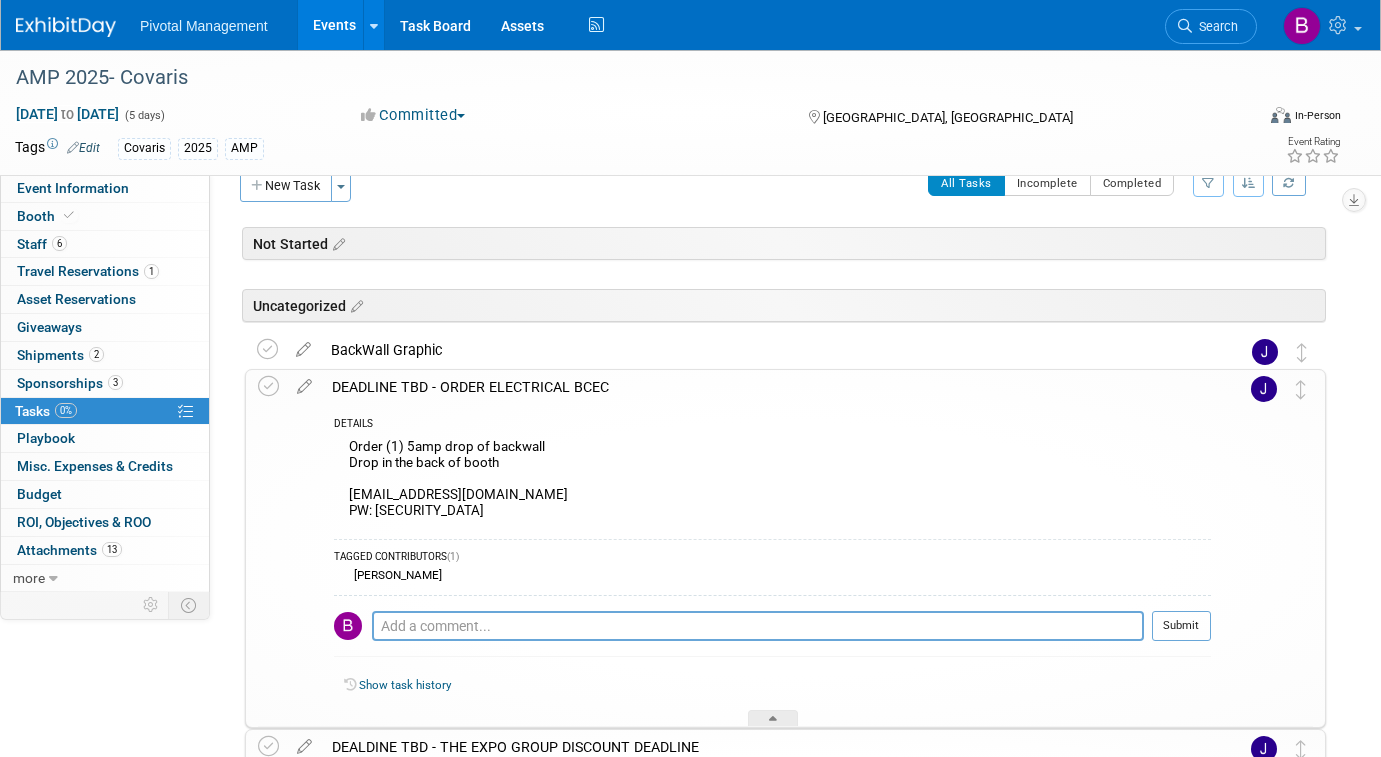 scroll, scrollTop: 0, scrollLeft: 0, axis: both 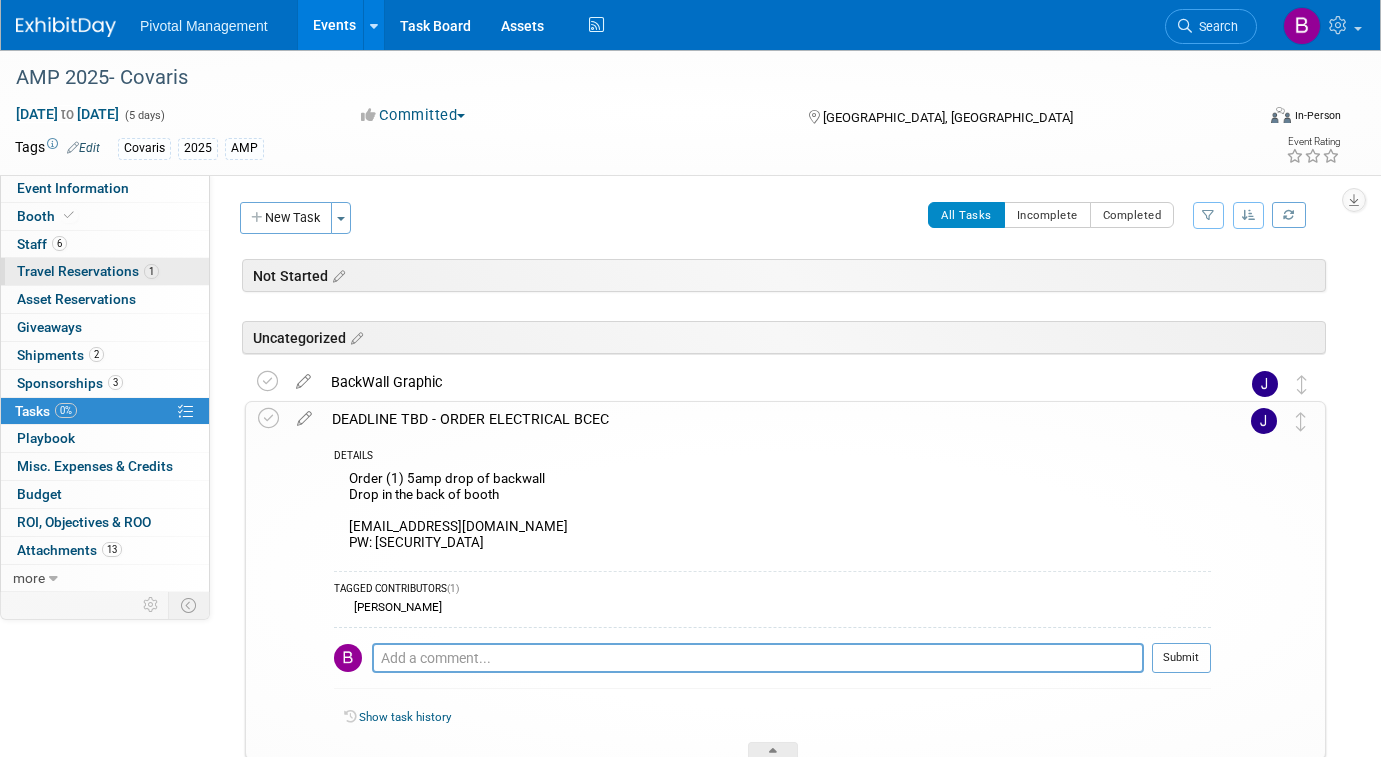 click on "1
Travel Reservations 1" at bounding box center [105, 271] 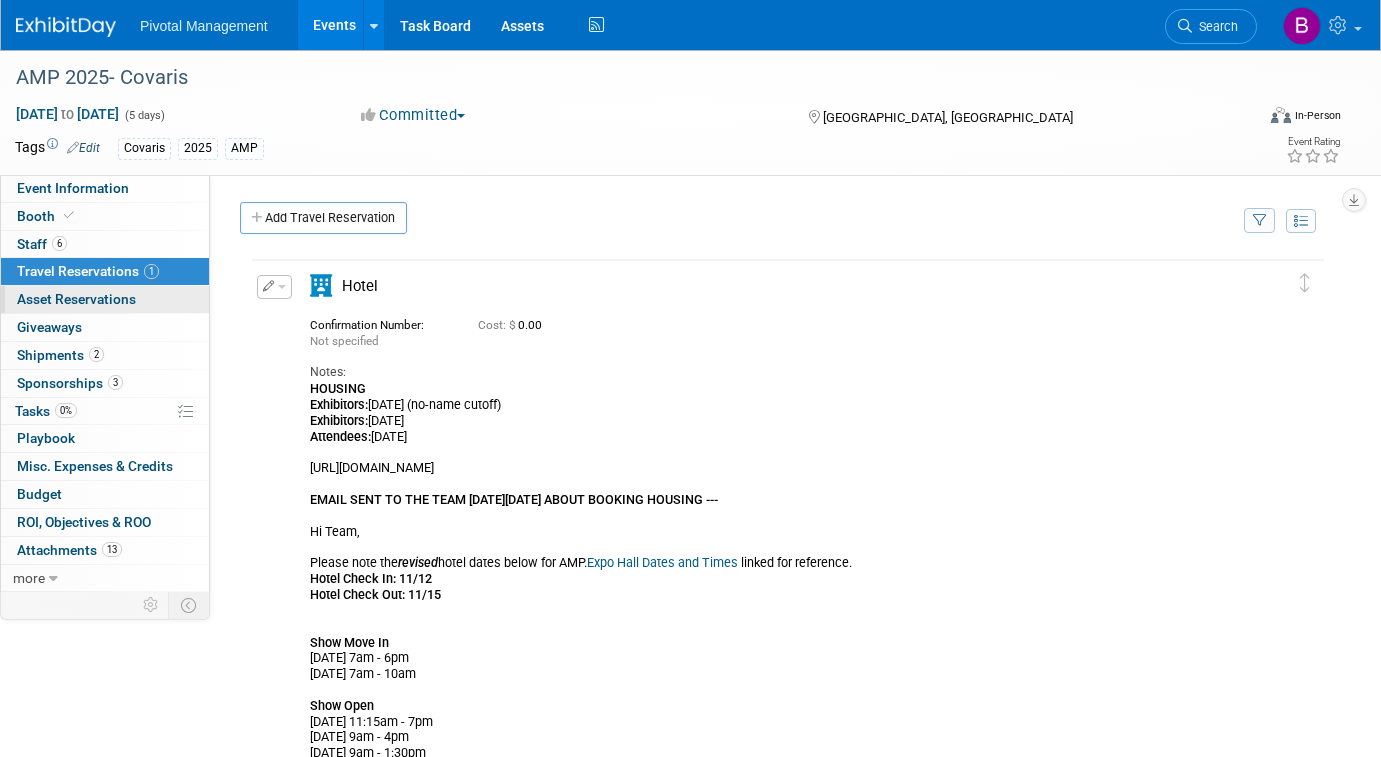 click on "Asset Reservations 0" at bounding box center [76, 299] 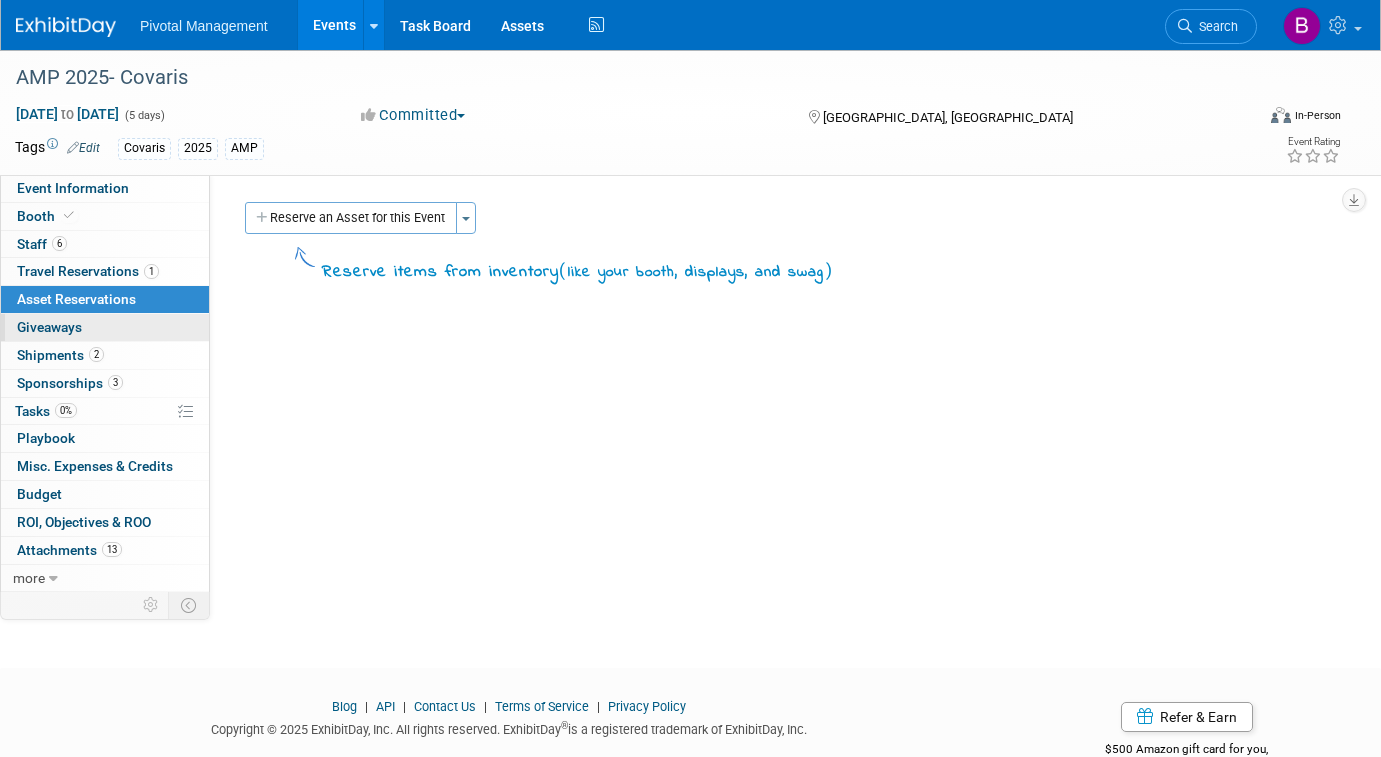 click on "0
Giveaways 0" at bounding box center [105, 327] 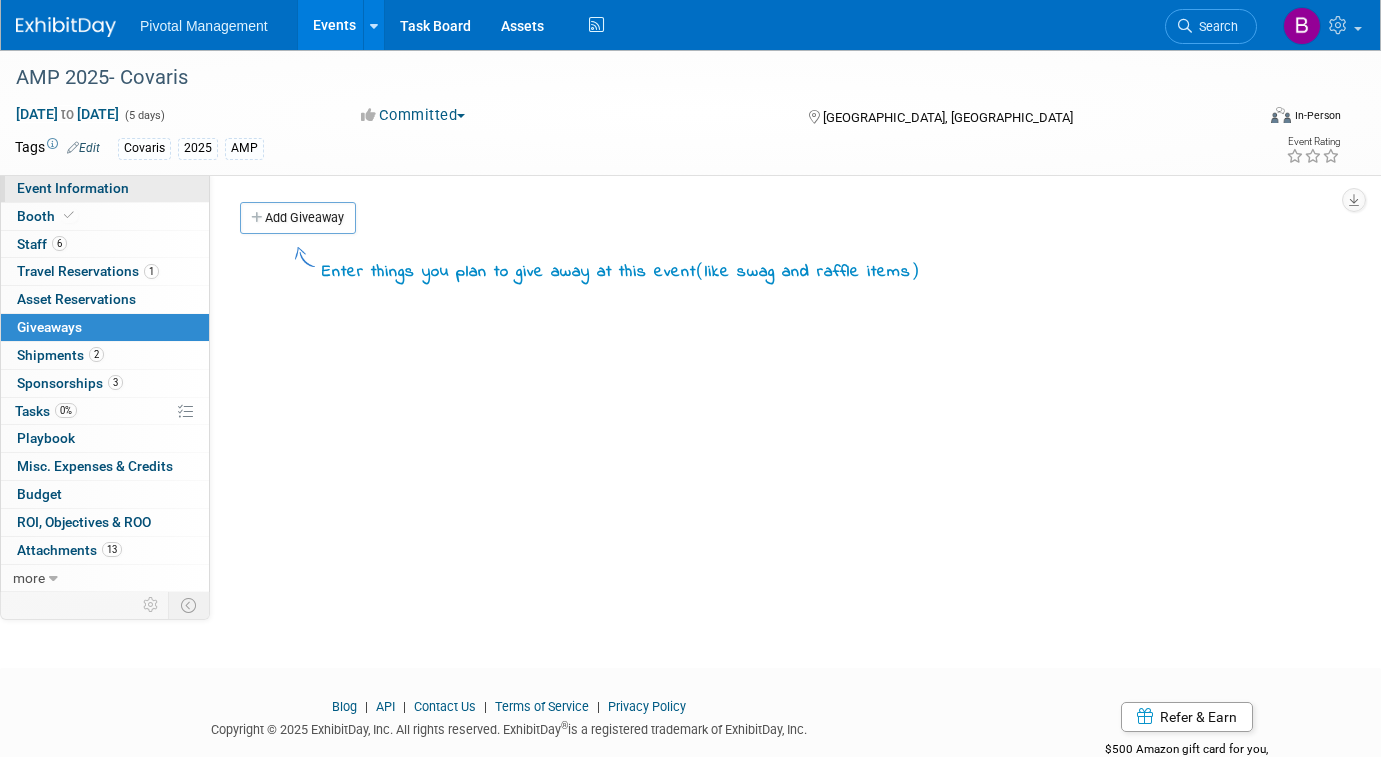 click on "Event Information" at bounding box center [73, 188] 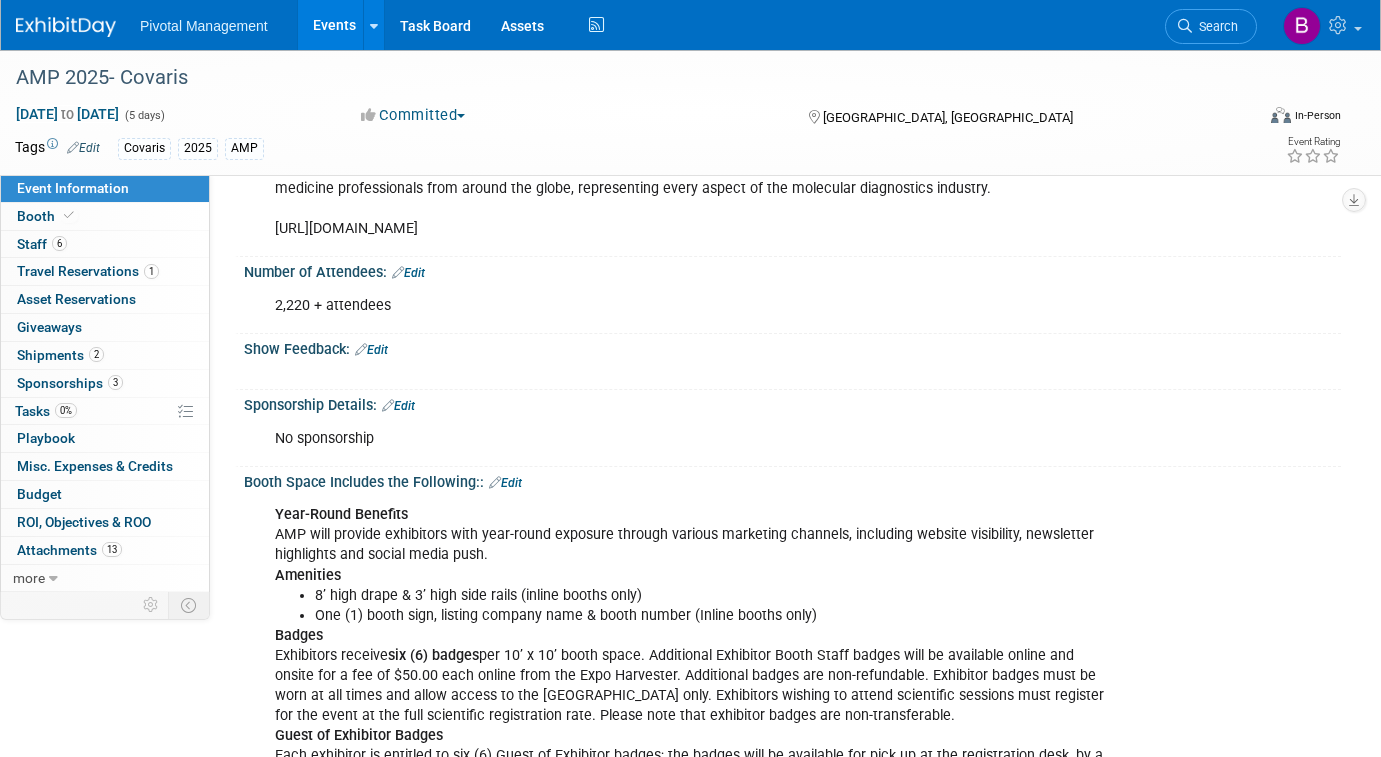 scroll, scrollTop: 0, scrollLeft: 0, axis: both 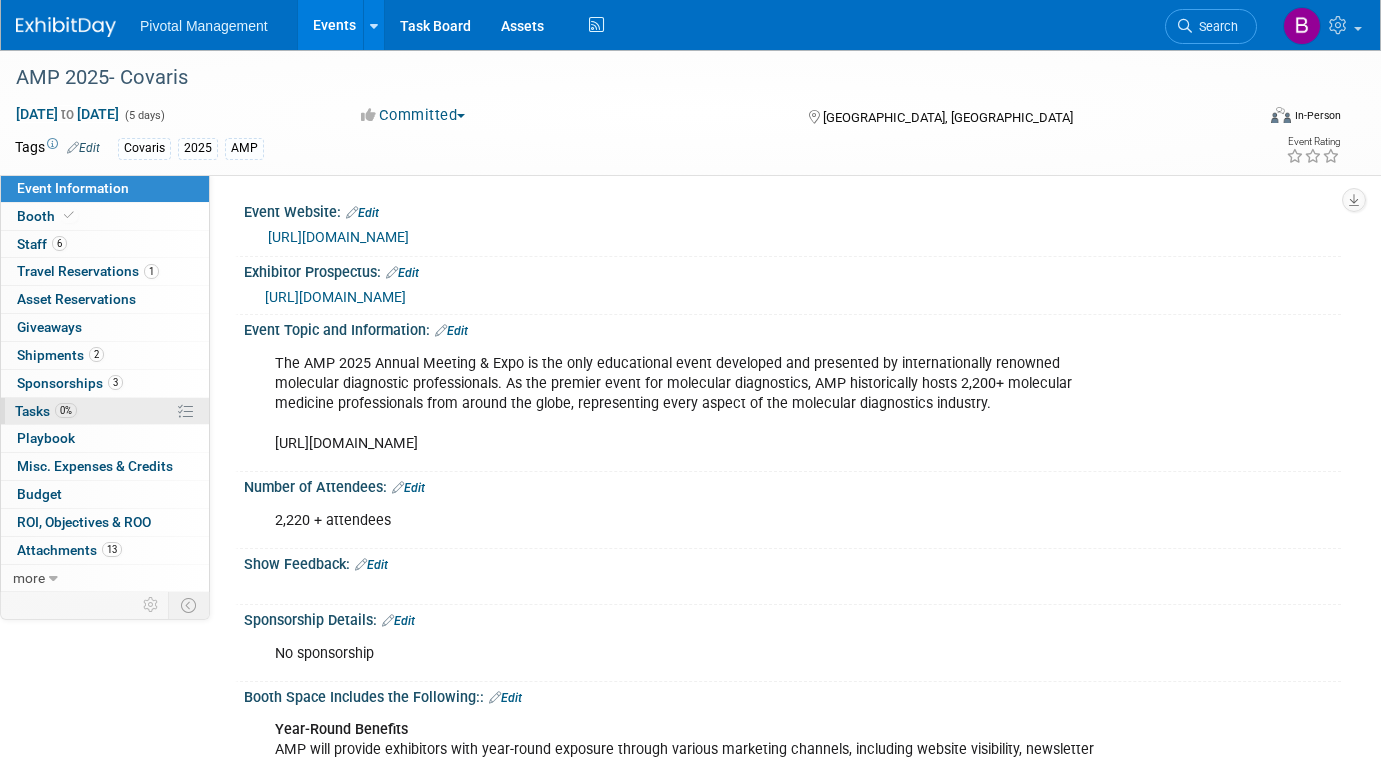 click on "0%
Tasks 0%" at bounding box center (105, 411) 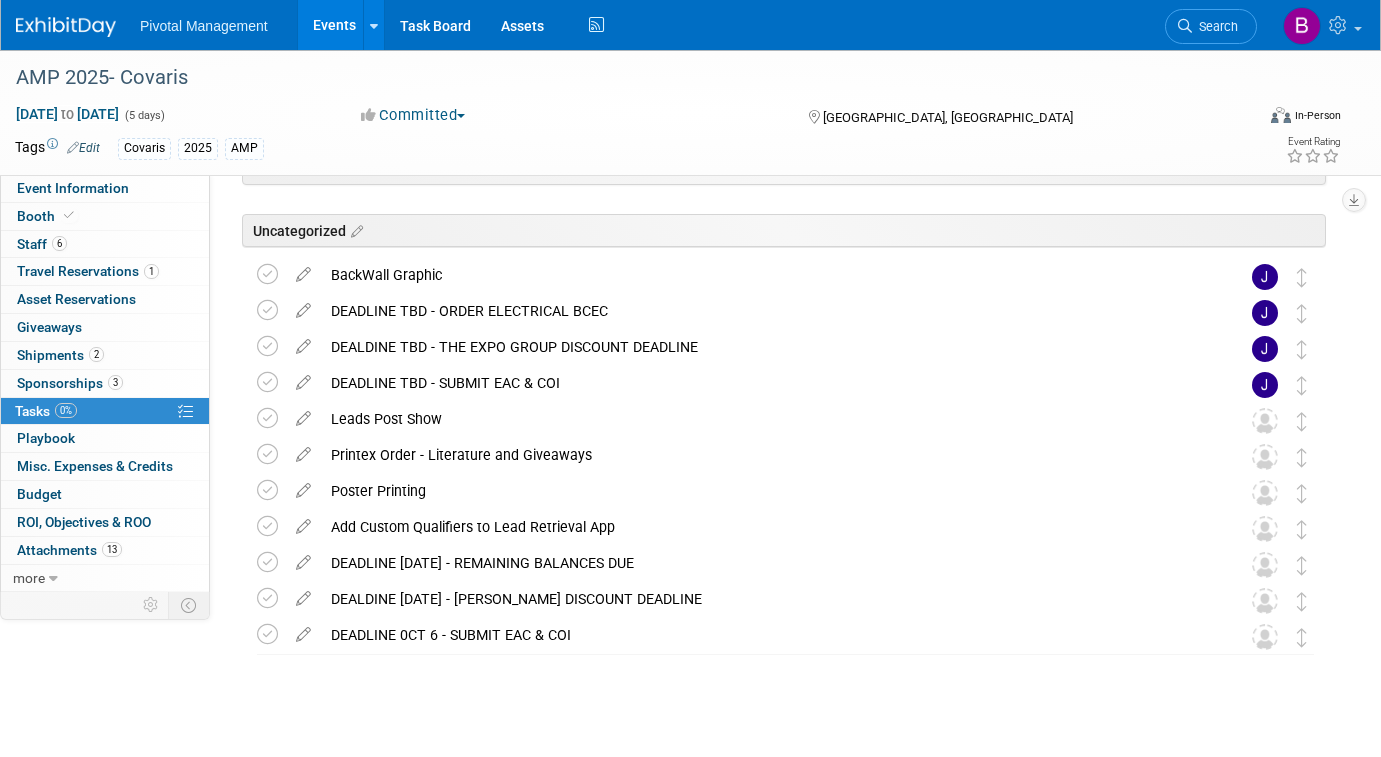 scroll, scrollTop: 115, scrollLeft: 0, axis: vertical 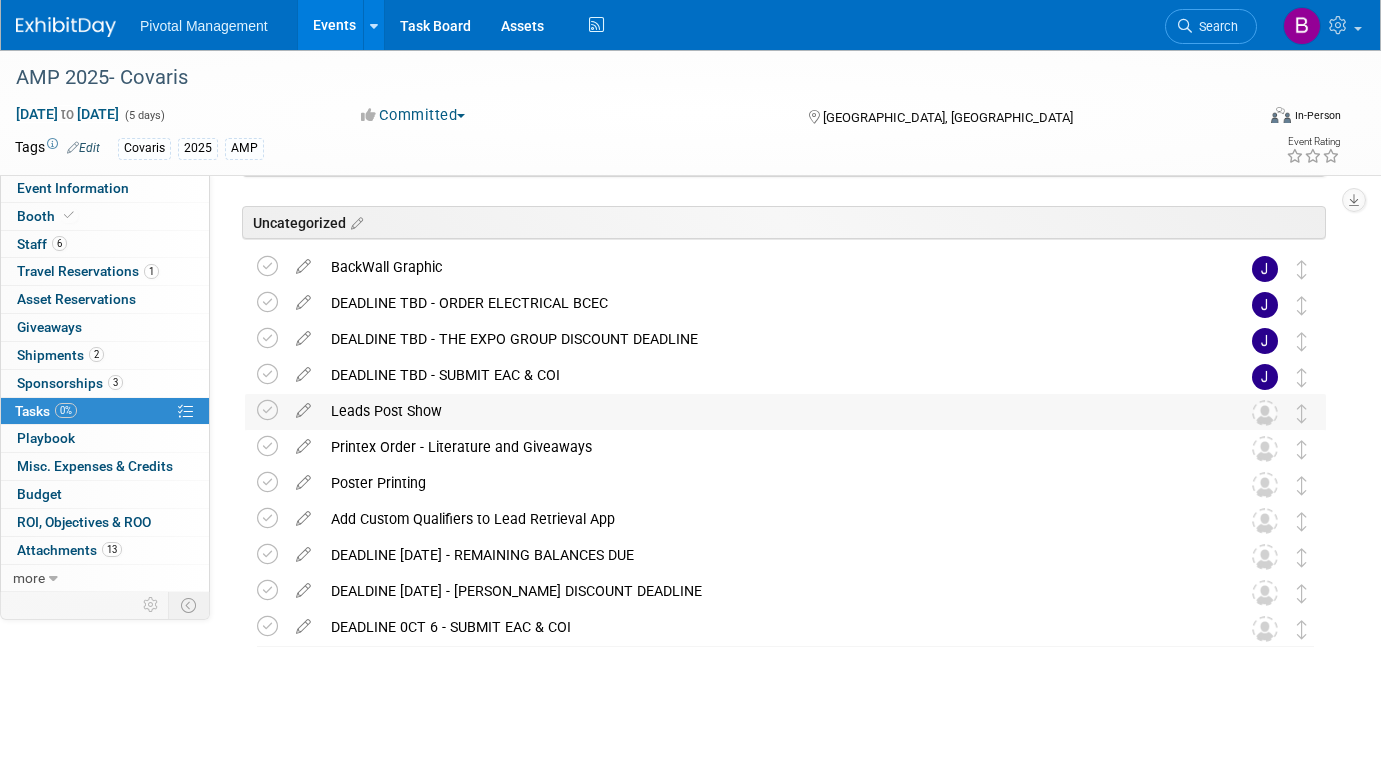 click on "Leads Post Show" at bounding box center (766, 411) 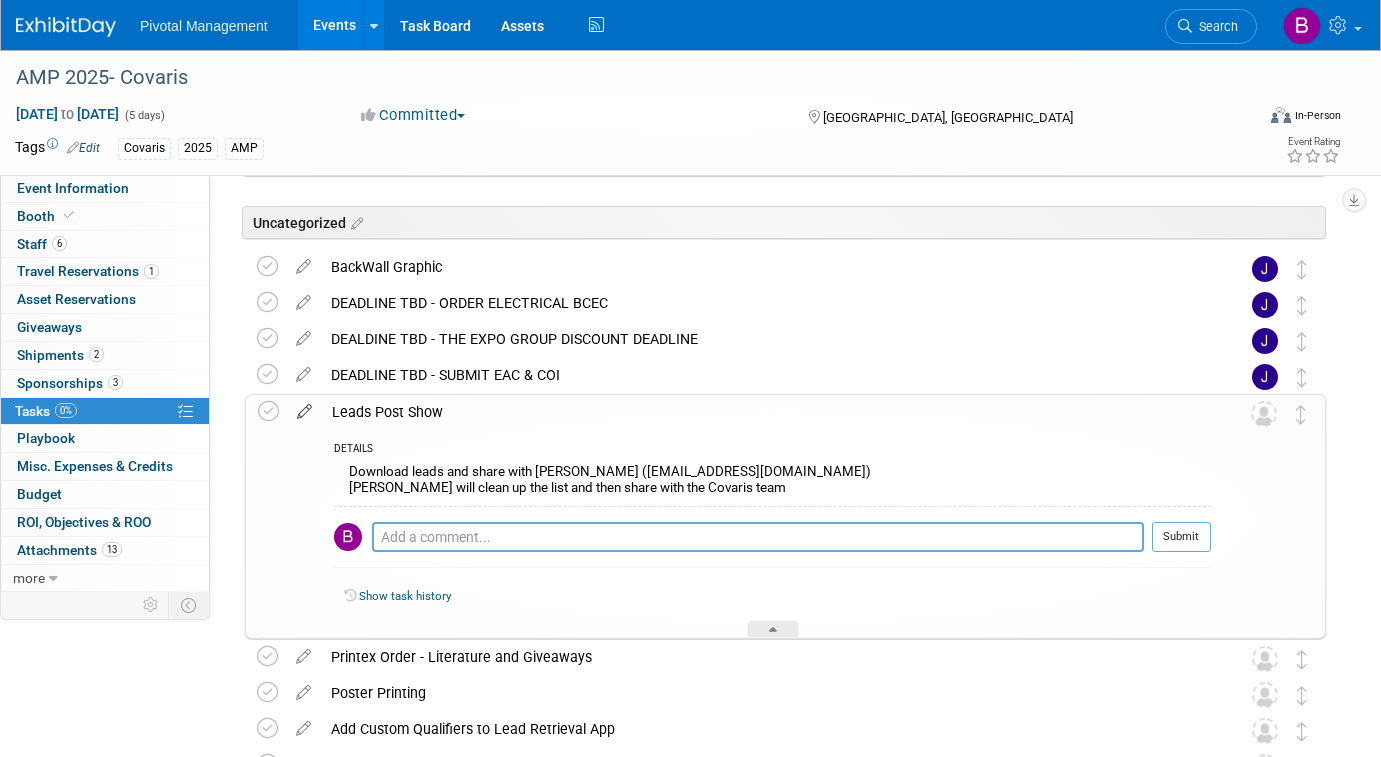 click at bounding box center (304, 407) 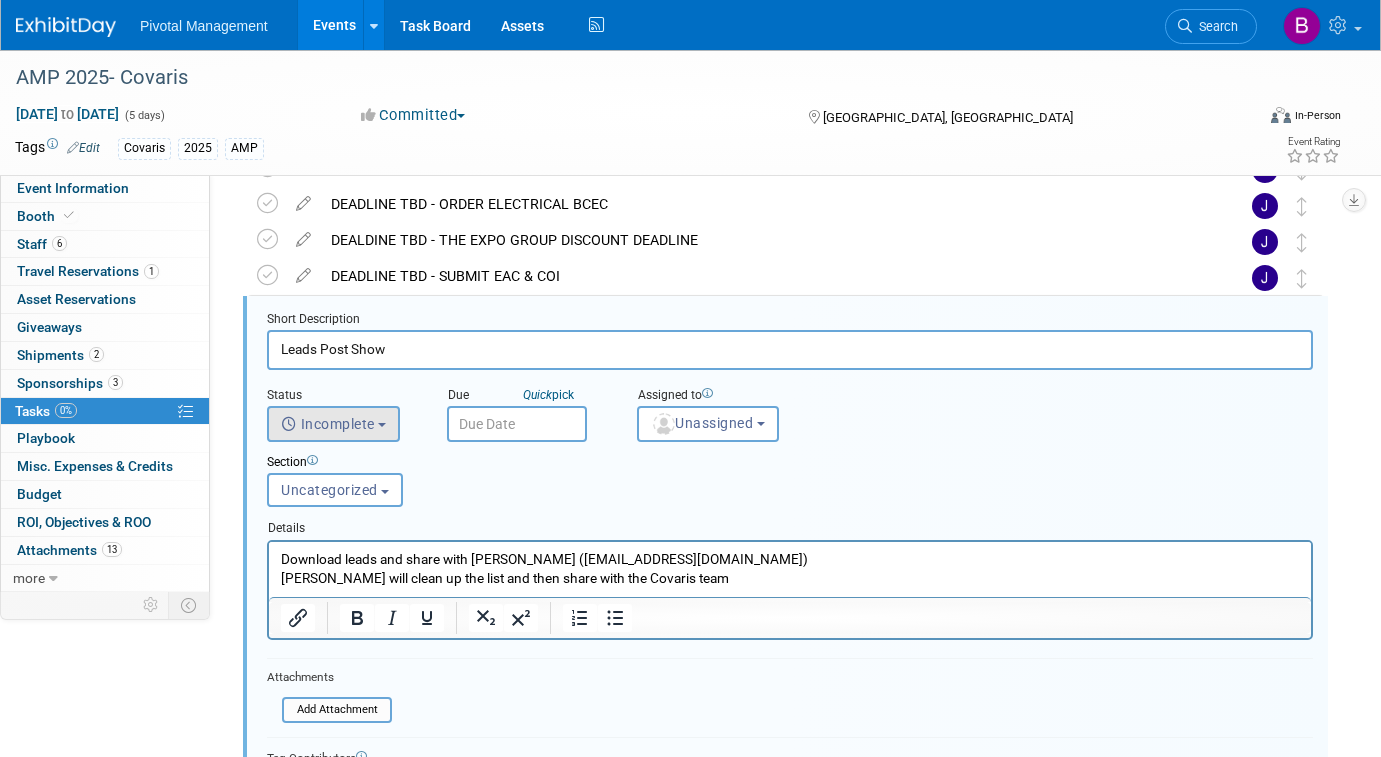 scroll, scrollTop: 217, scrollLeft: 0, axis: vertical 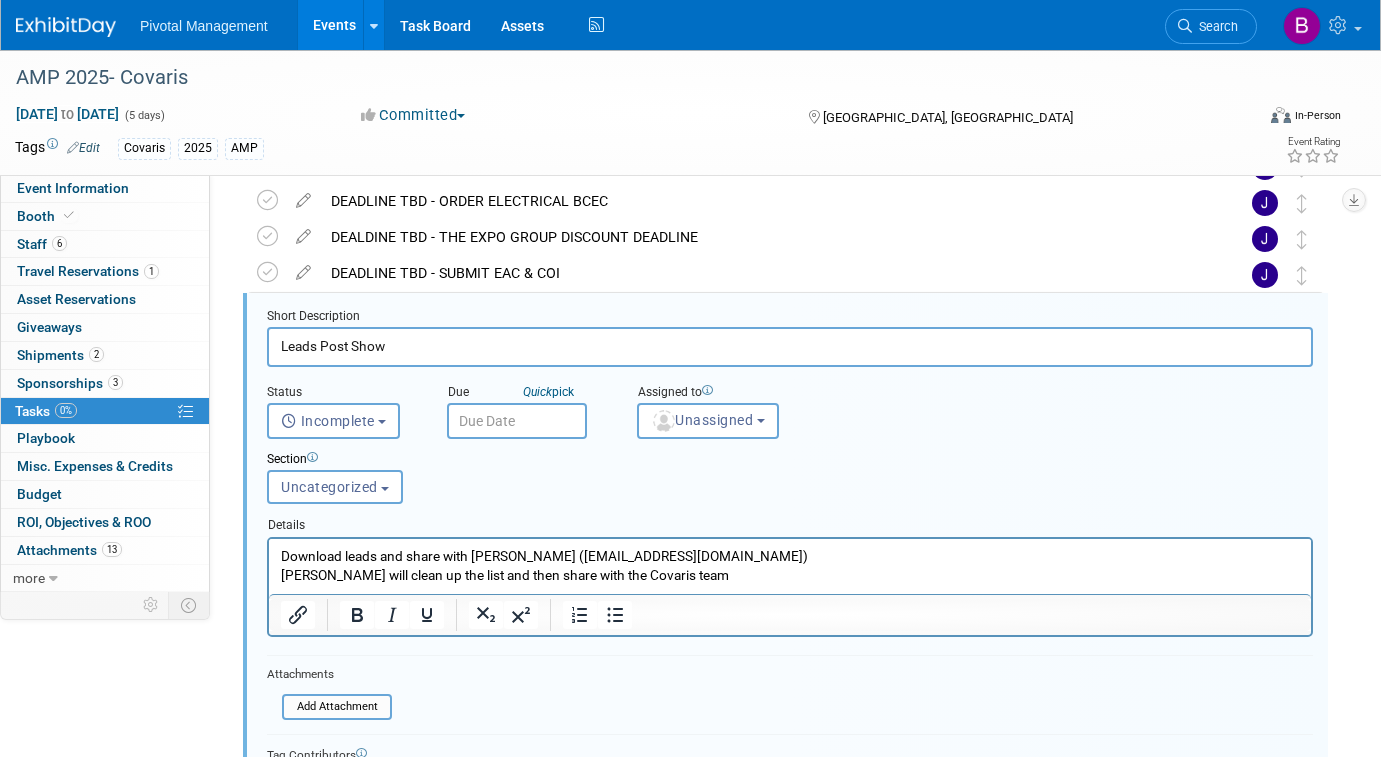 click on "Leads Post Show" at bounding box center [790, 346] 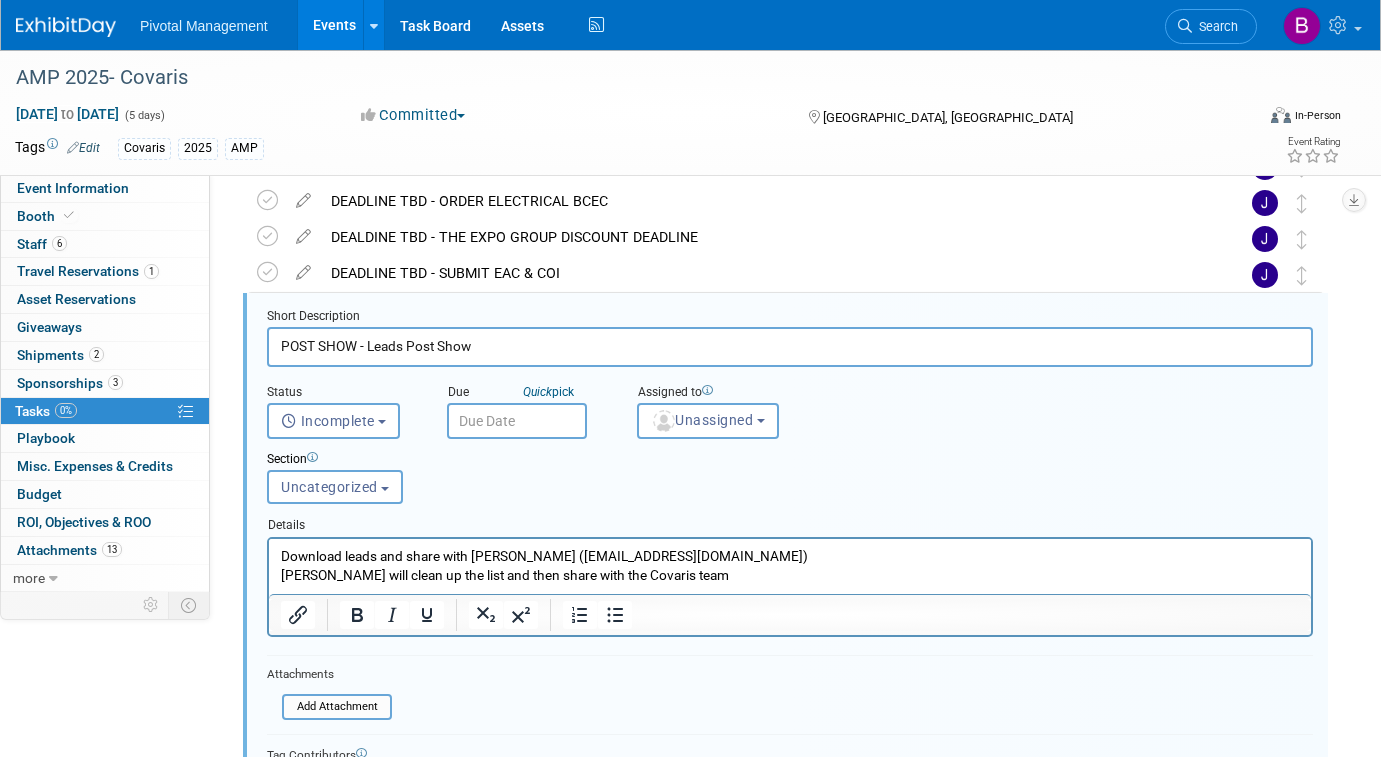 drag, startPoint x: 408, startPoint y: 345, endPoint x: 616, endPoint y: 331, distance: 208.47063 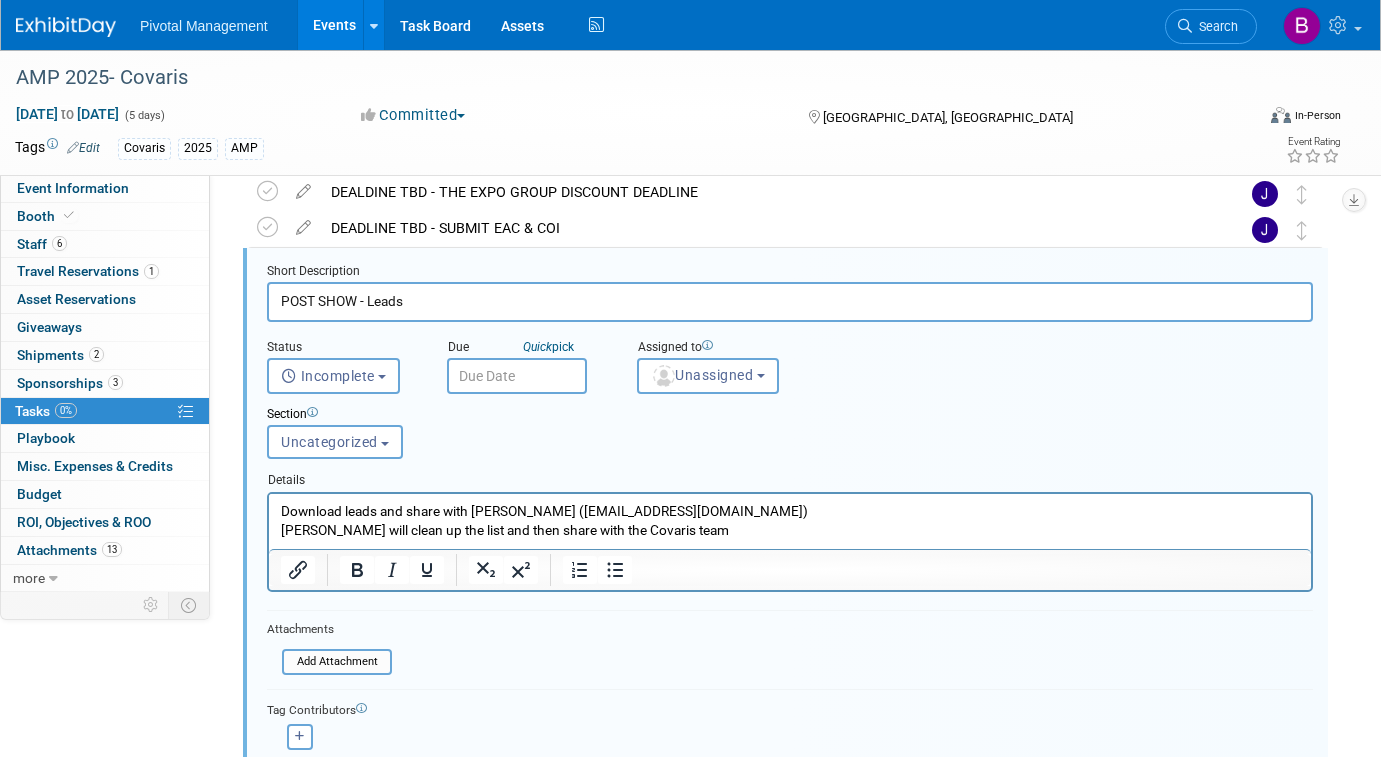 scroll, scrollTop: 260, scrollLeft: 0, axis: vertical 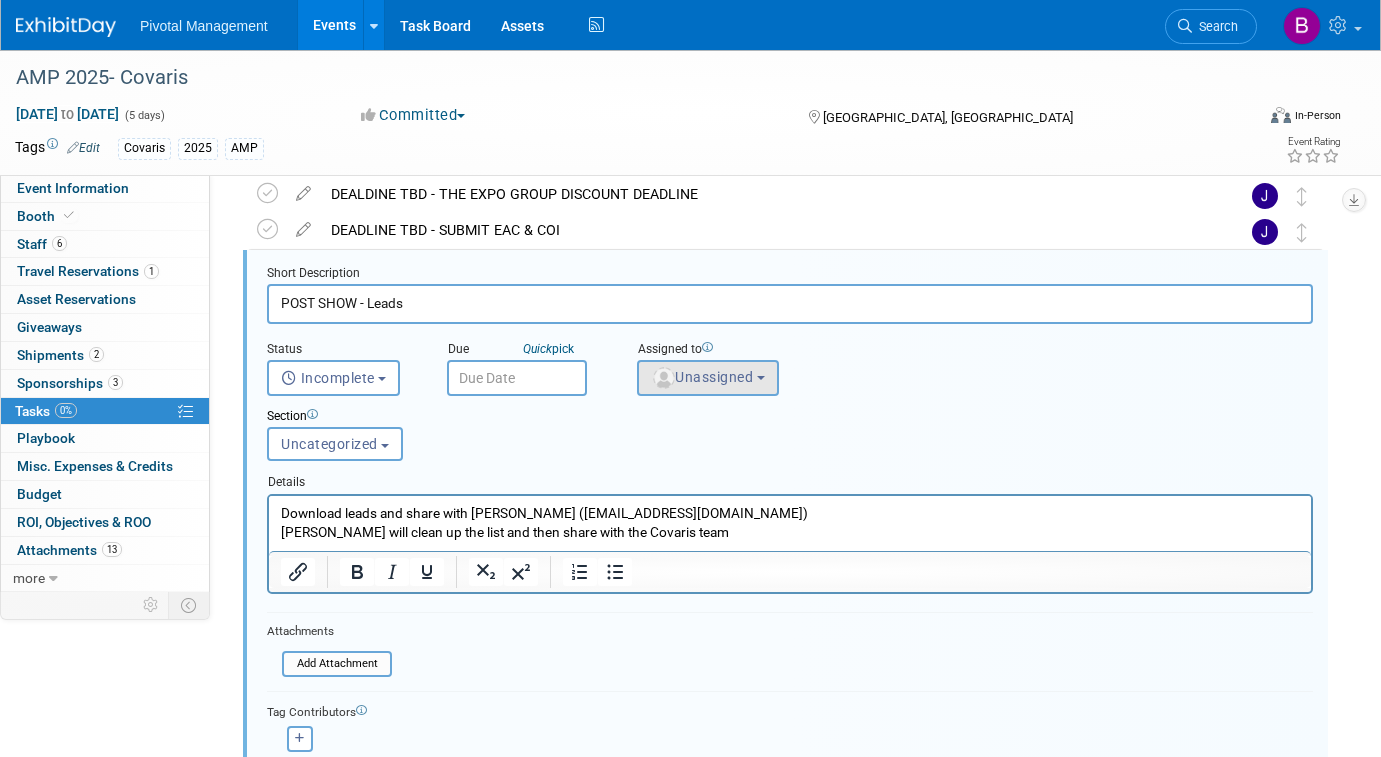 type on "POST SHOW - Leads" 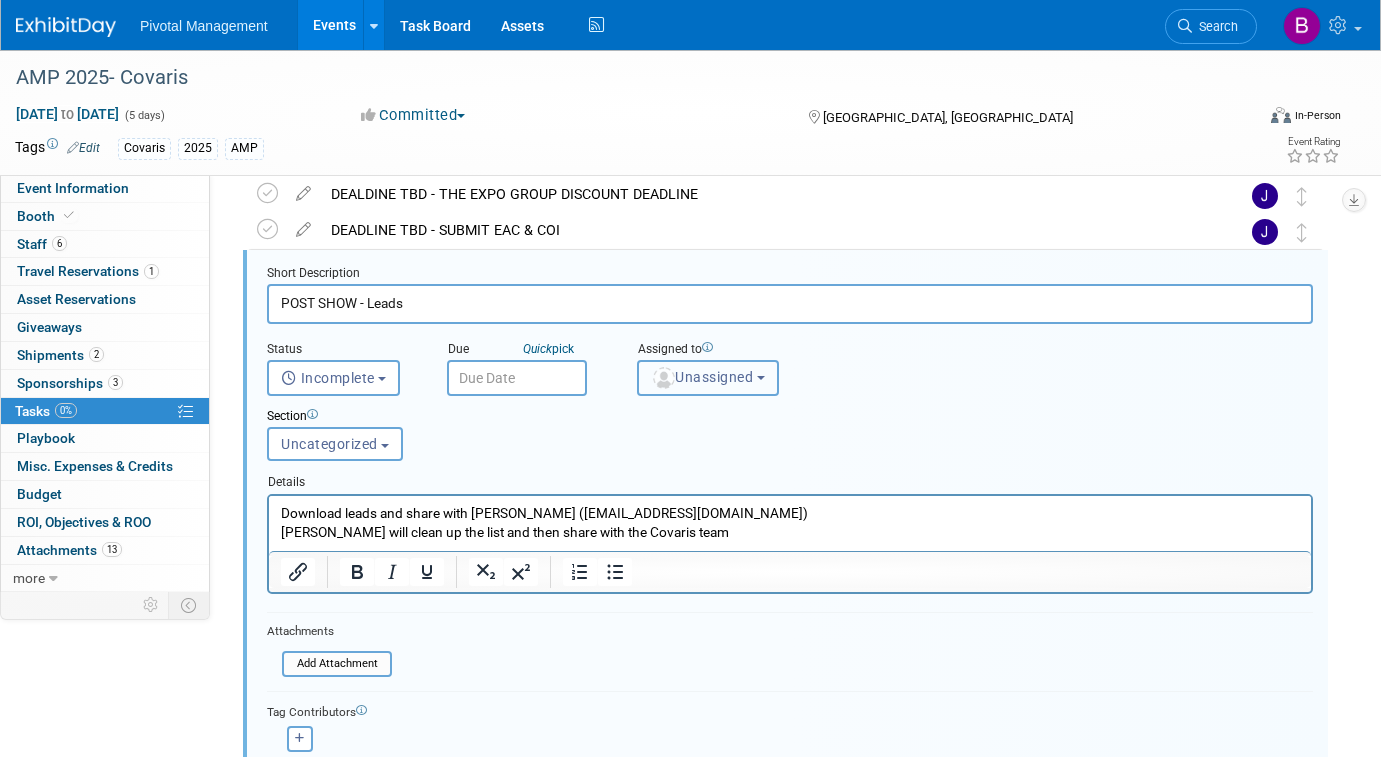 click on "Unassigned" at bounding box center [702, 377] 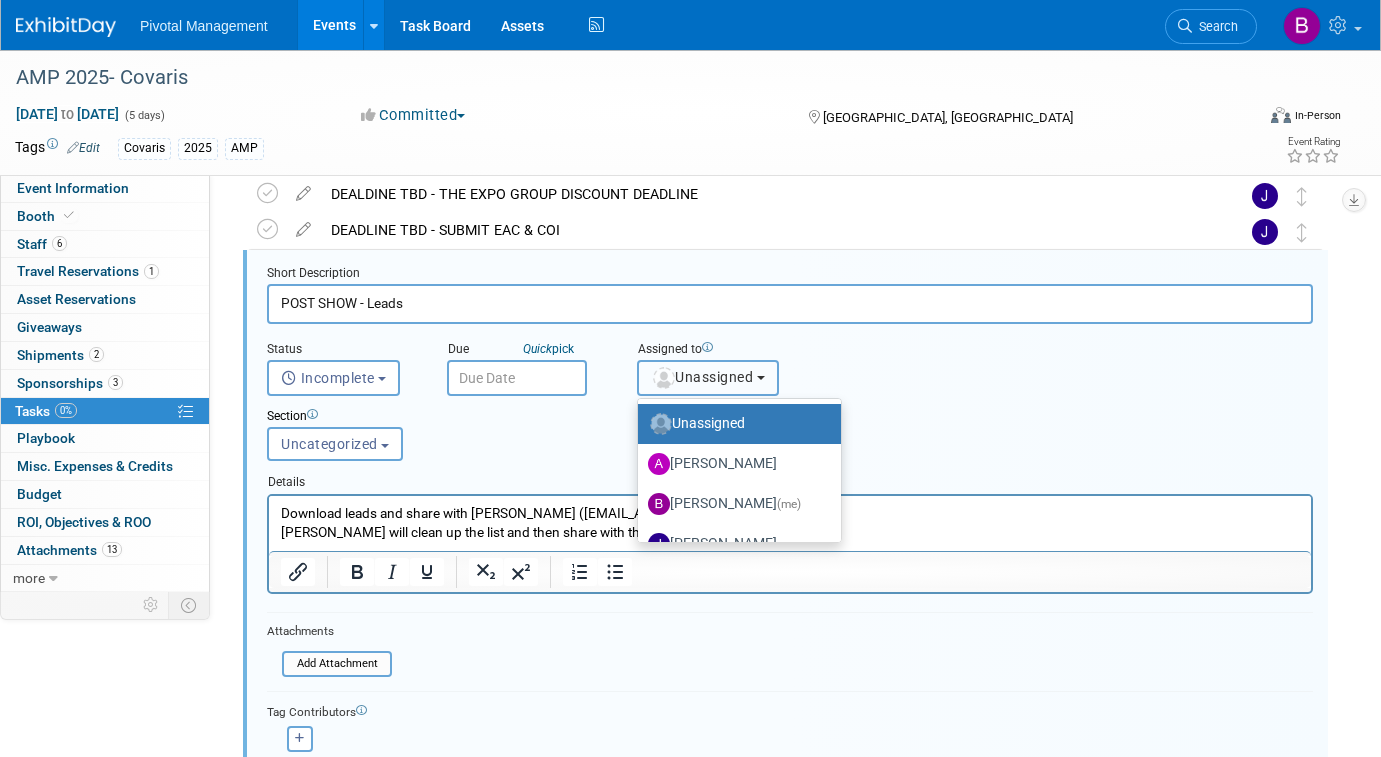 type 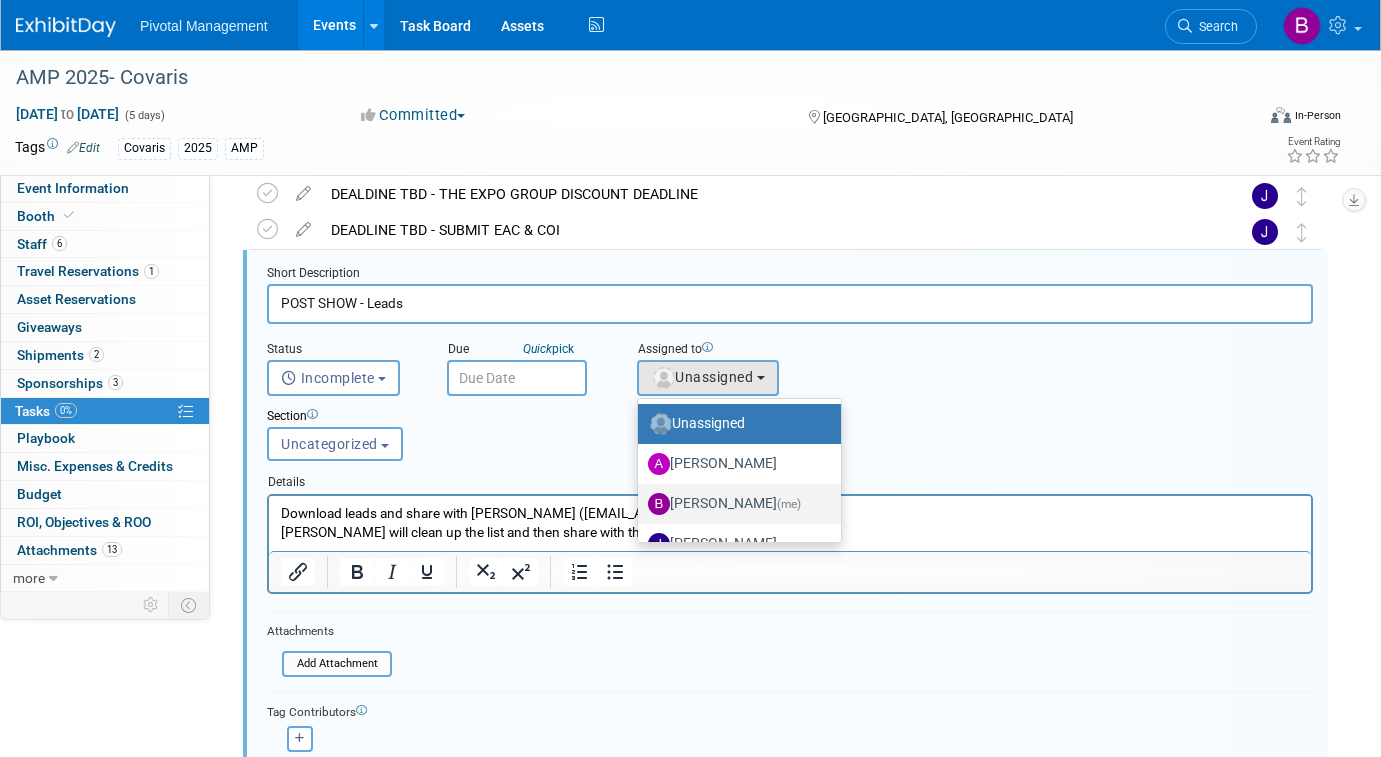scroll, scrollTop: 59, scrollLeft: 0, axis: vertical 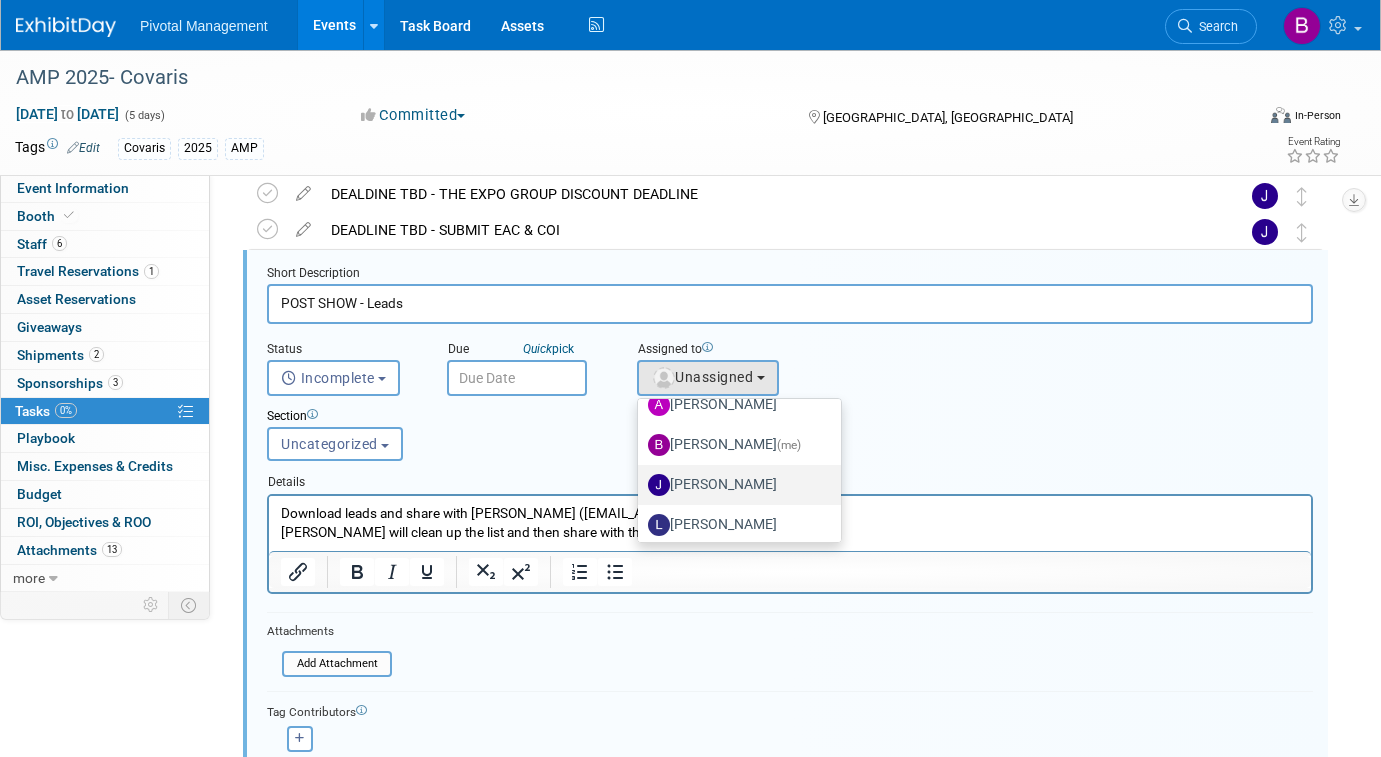 click on "[PERSON_NAME]" at bounding box center [734, 485] 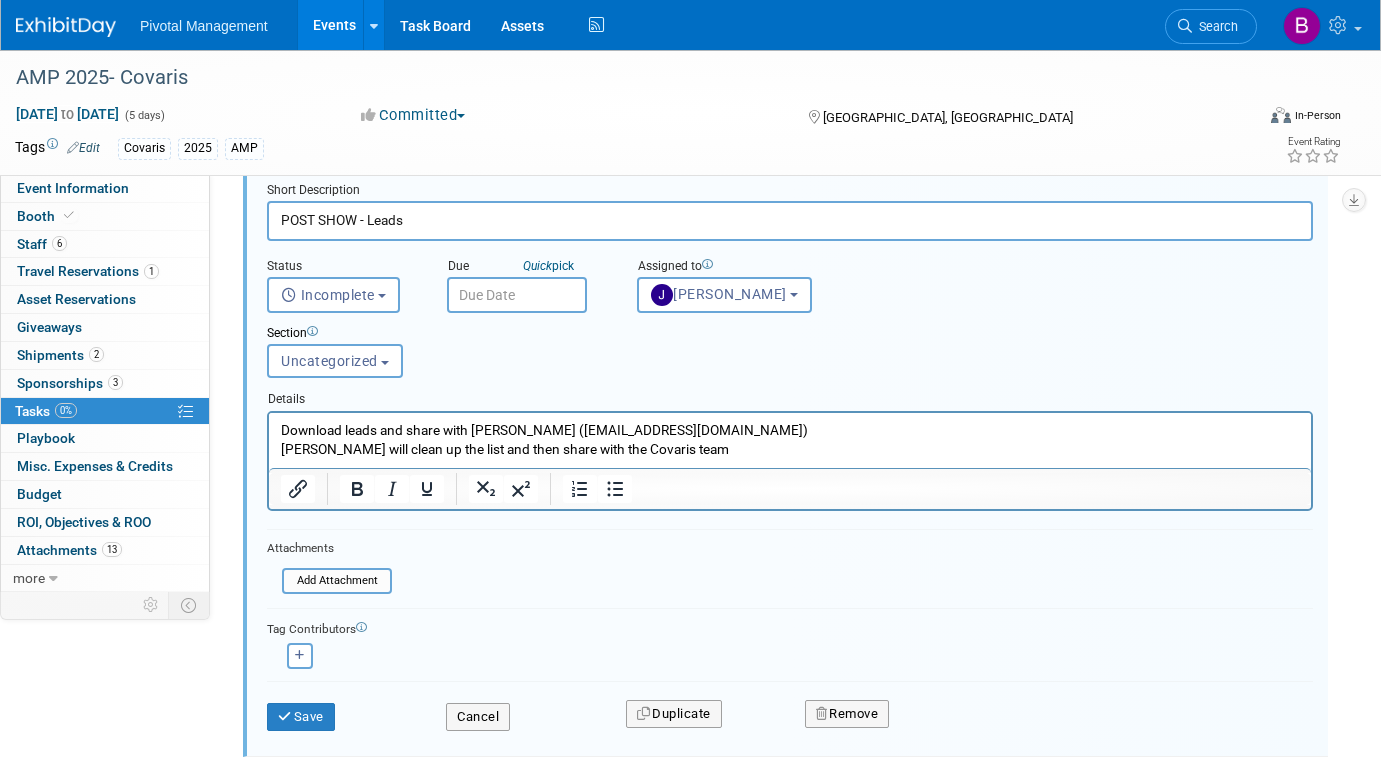 scroll, scrollTop: 367, scrollLeft: 0, axis: vertical 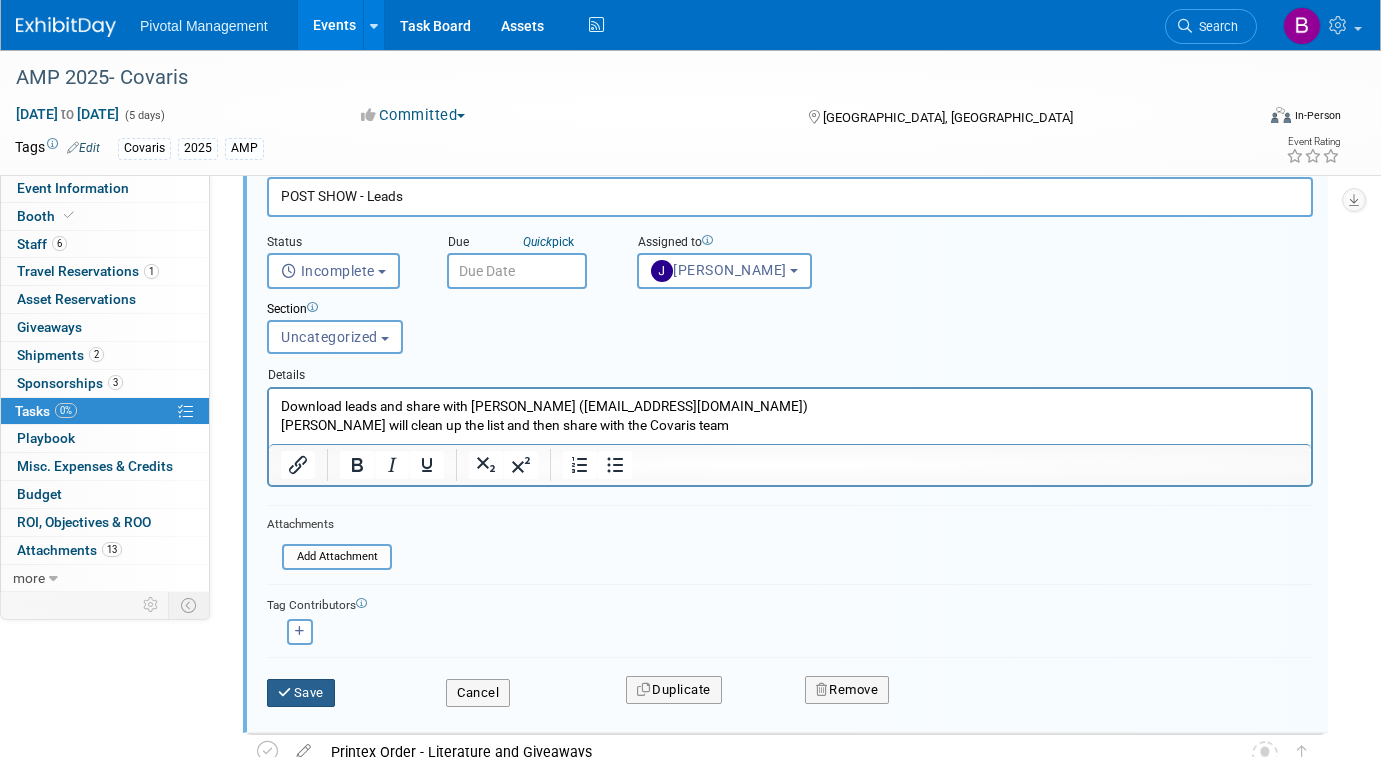 click on "Save" at bounding box center (301, 693) 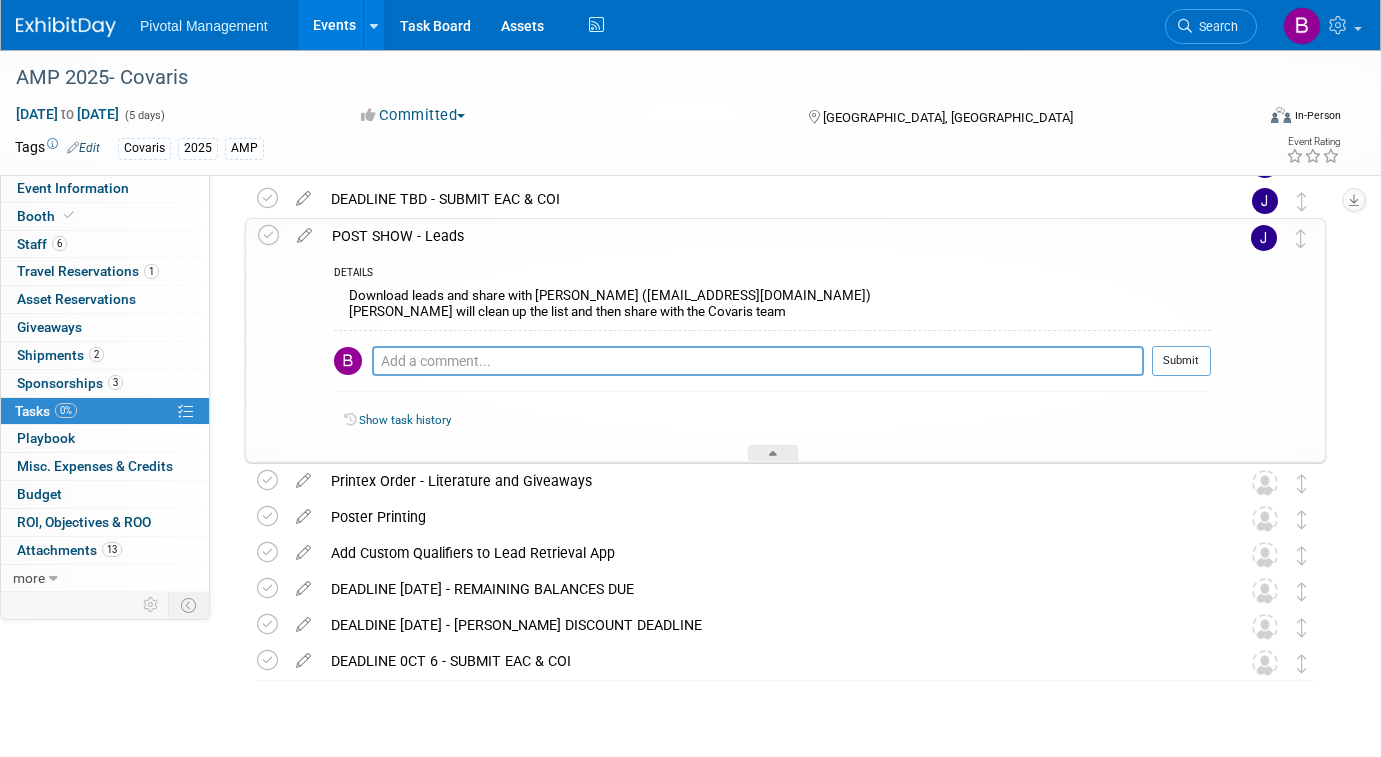 scroll, scrollTop: 288, scrollLeft: 0, axis: vertical 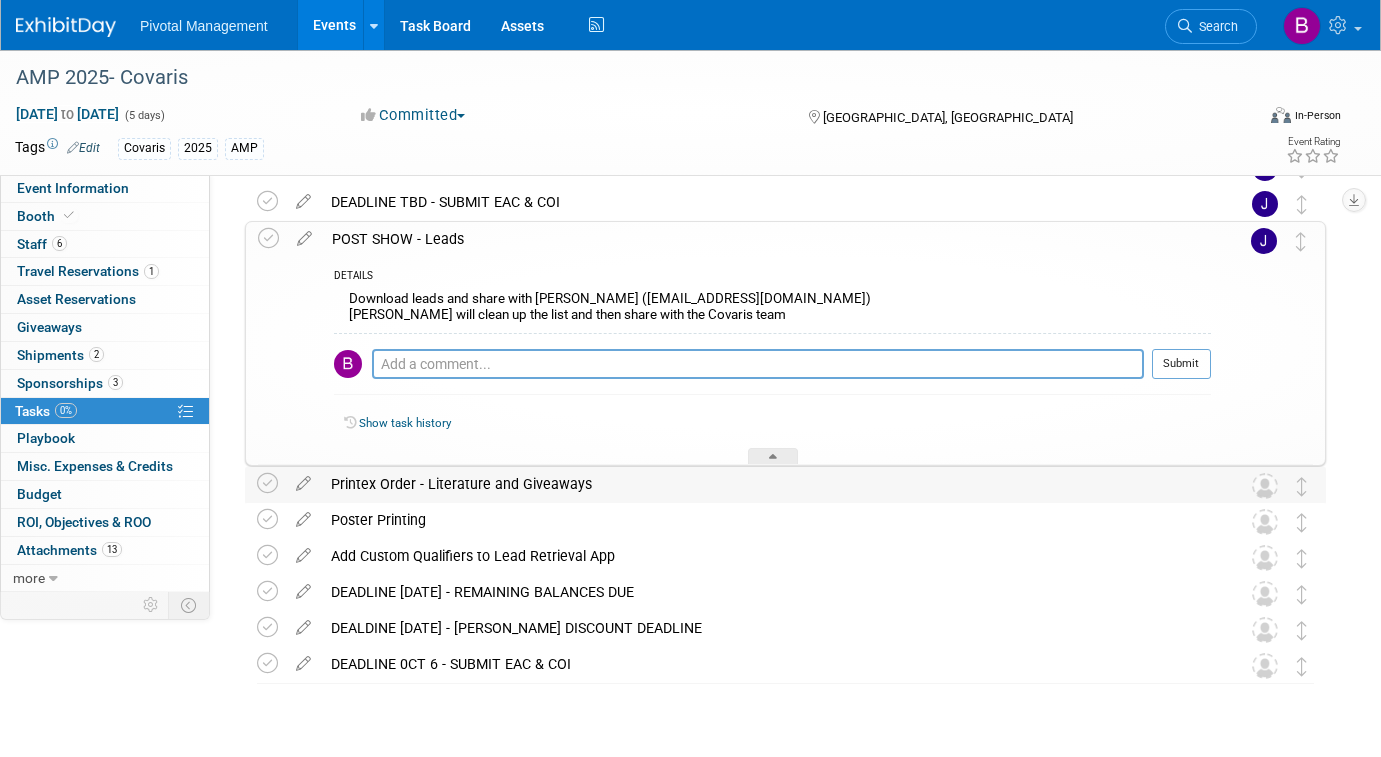 click on "Printex Order - Literature and Giveaways" at bounding box center (766, 484) 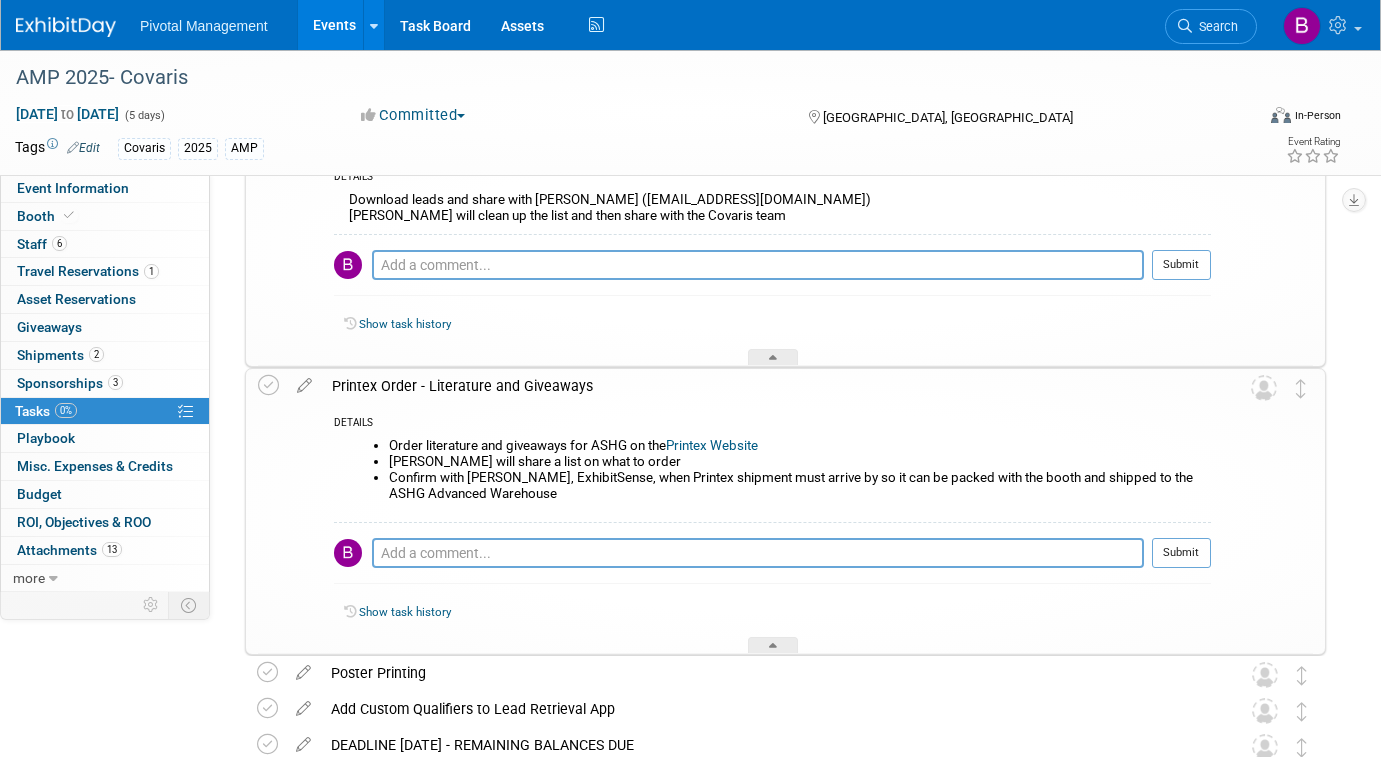 scroll, scrollTop: 394, scrollLeft: 0, axis: vertical 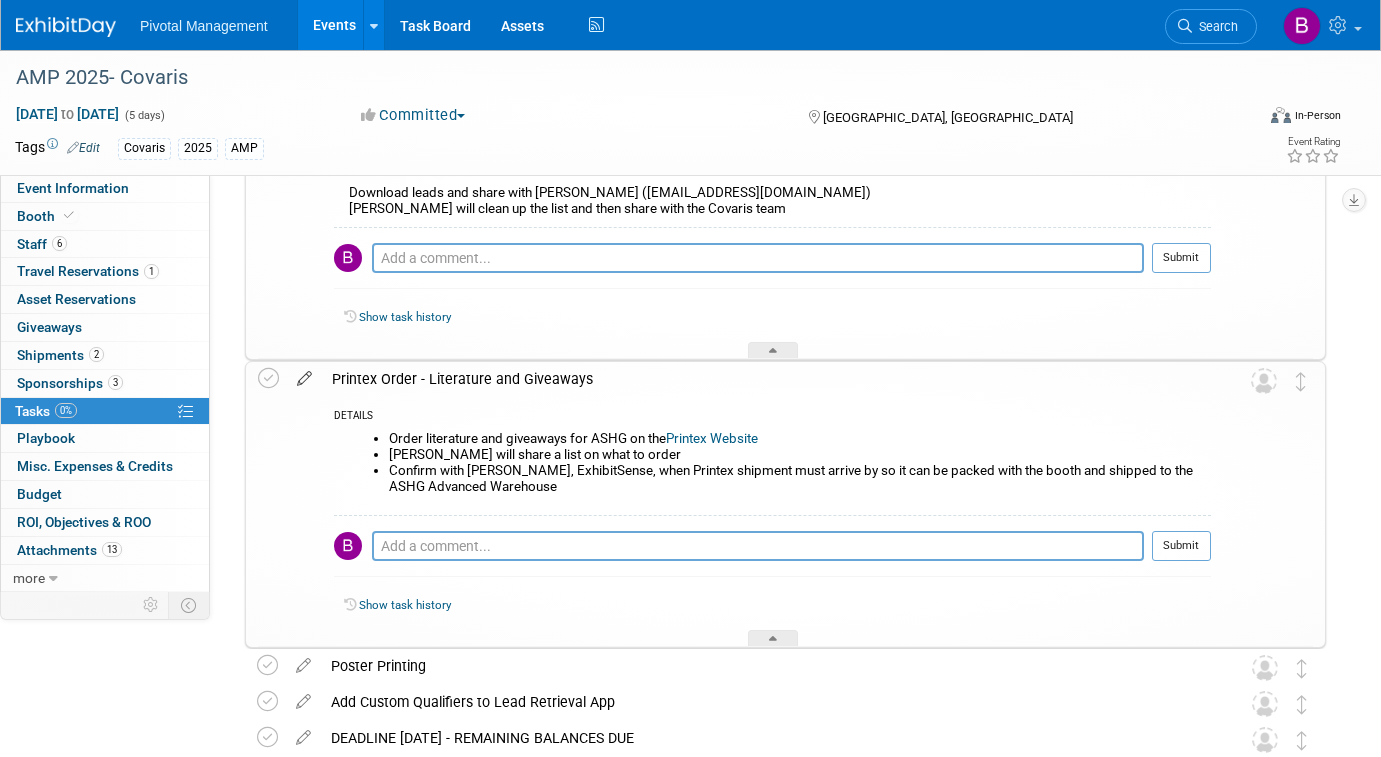 click at bounding box center [304, 374] 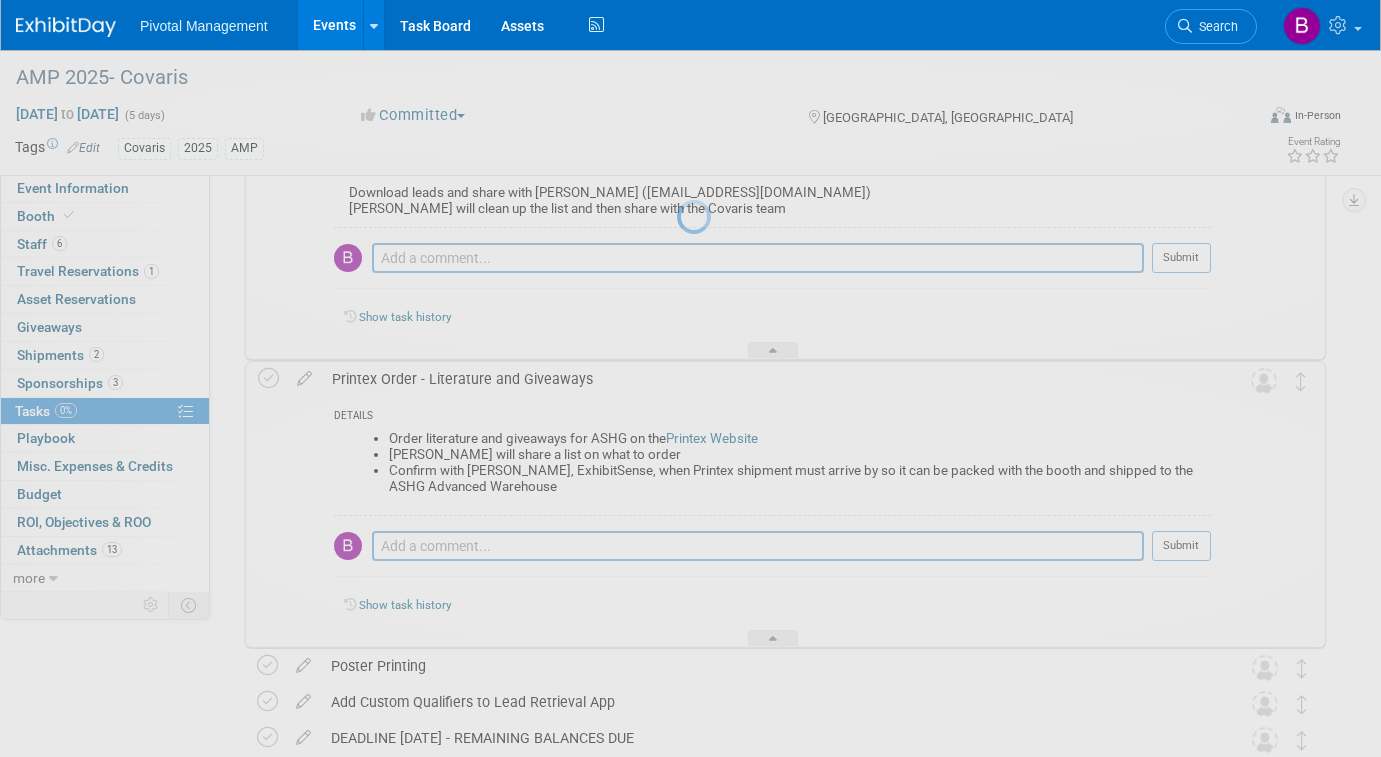 click at bounding box center [691, 378] 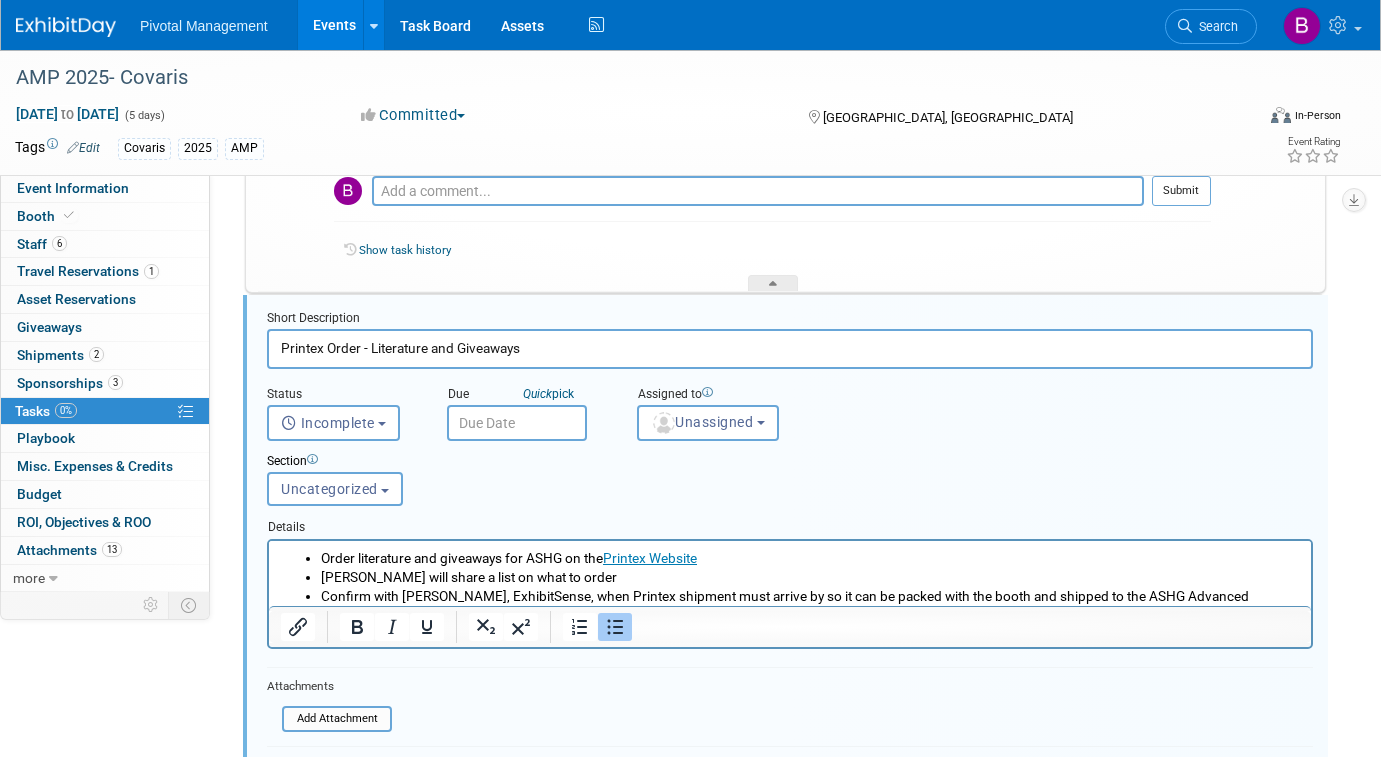 scroll, scrollTop: 463, scrollLeft: 0, axis: vertical 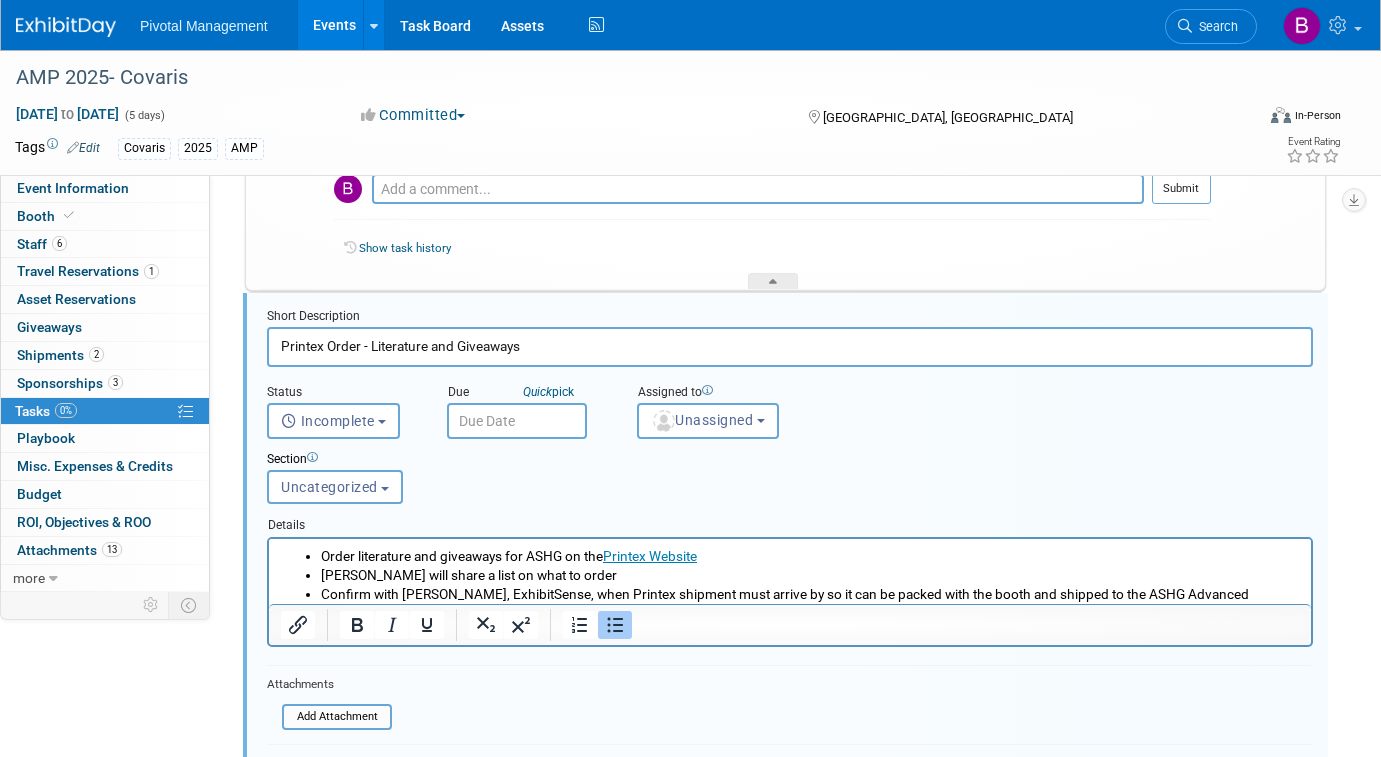 click on "Printex Order - Literature and Giveaways" at bounding box center (790, 346) 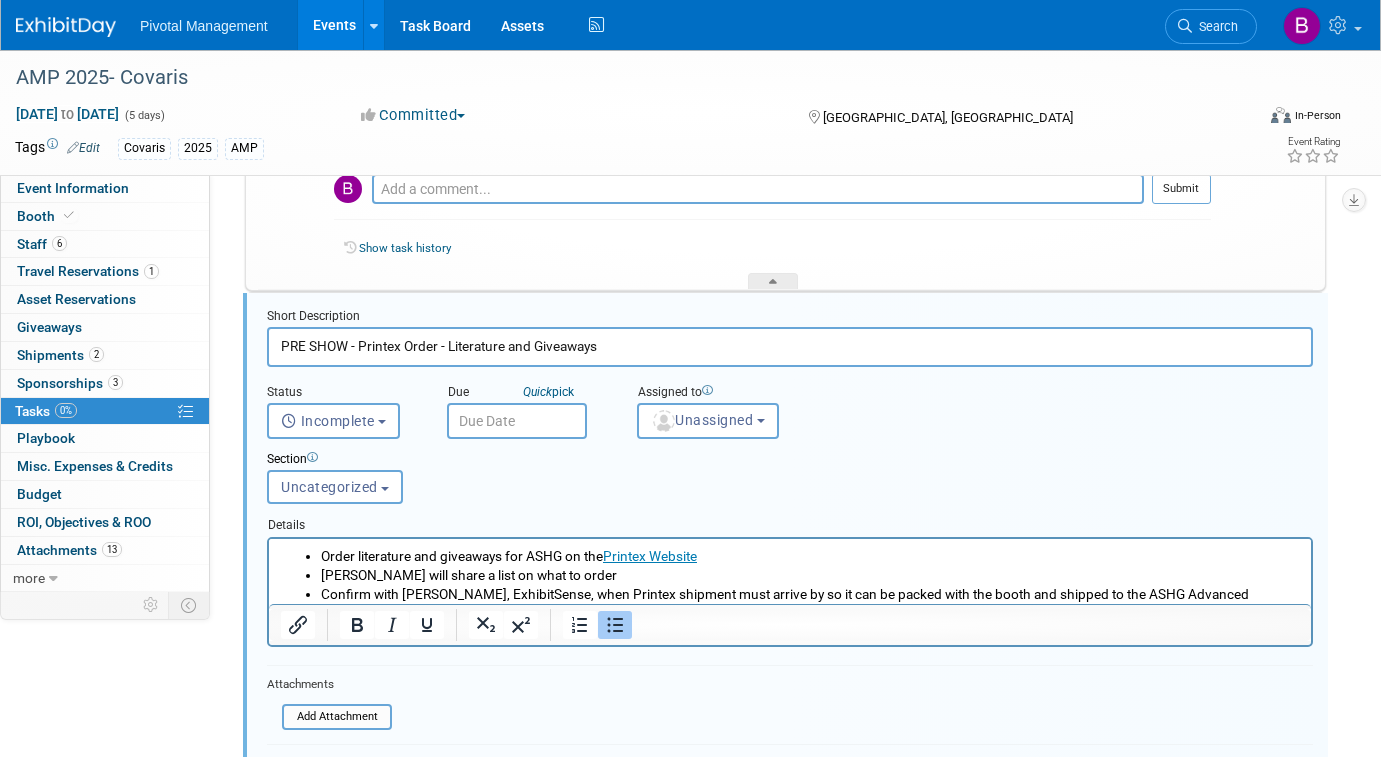click on "PRE SHOW - Printex Order - Literature and Giveaways" at bounding box center (790, 346) 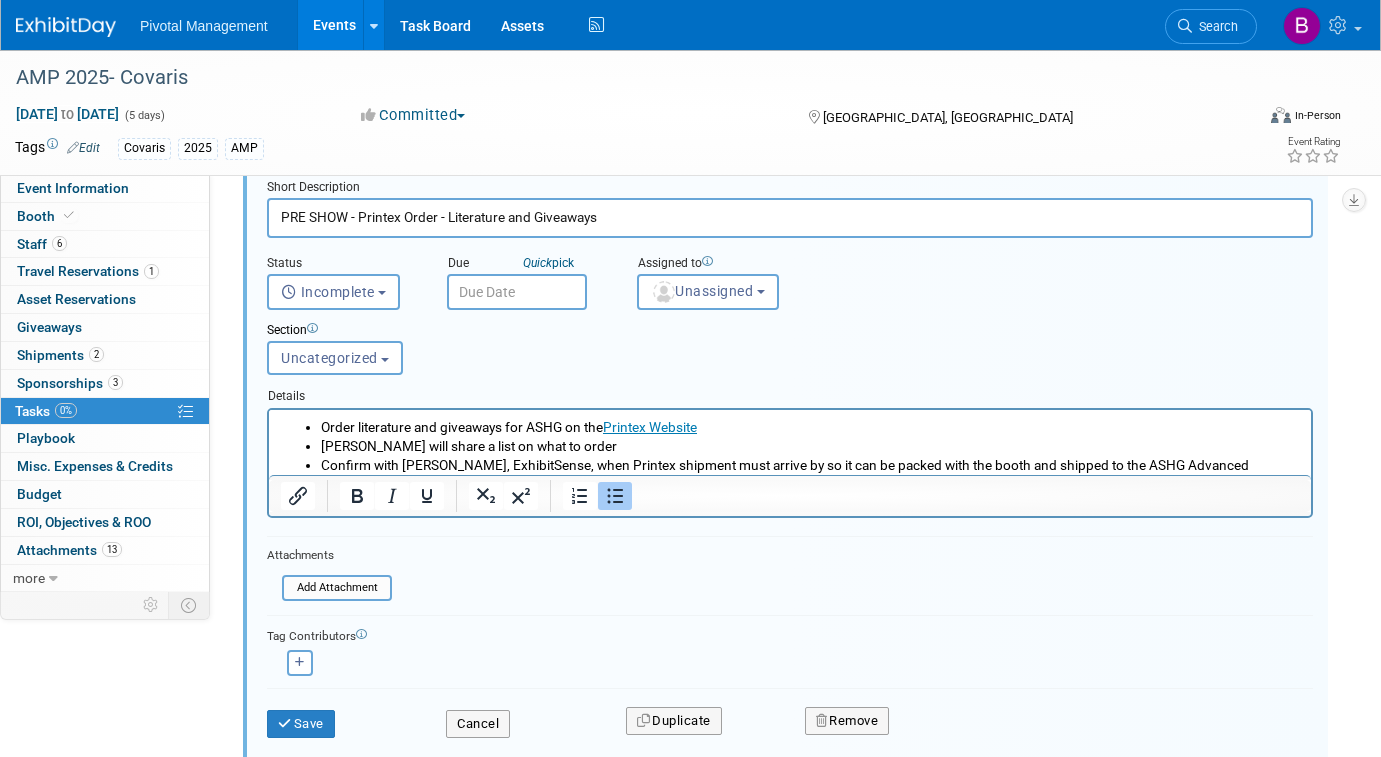 scroll, scrollTop: 596, scrollLeft: 0, axis: vertical 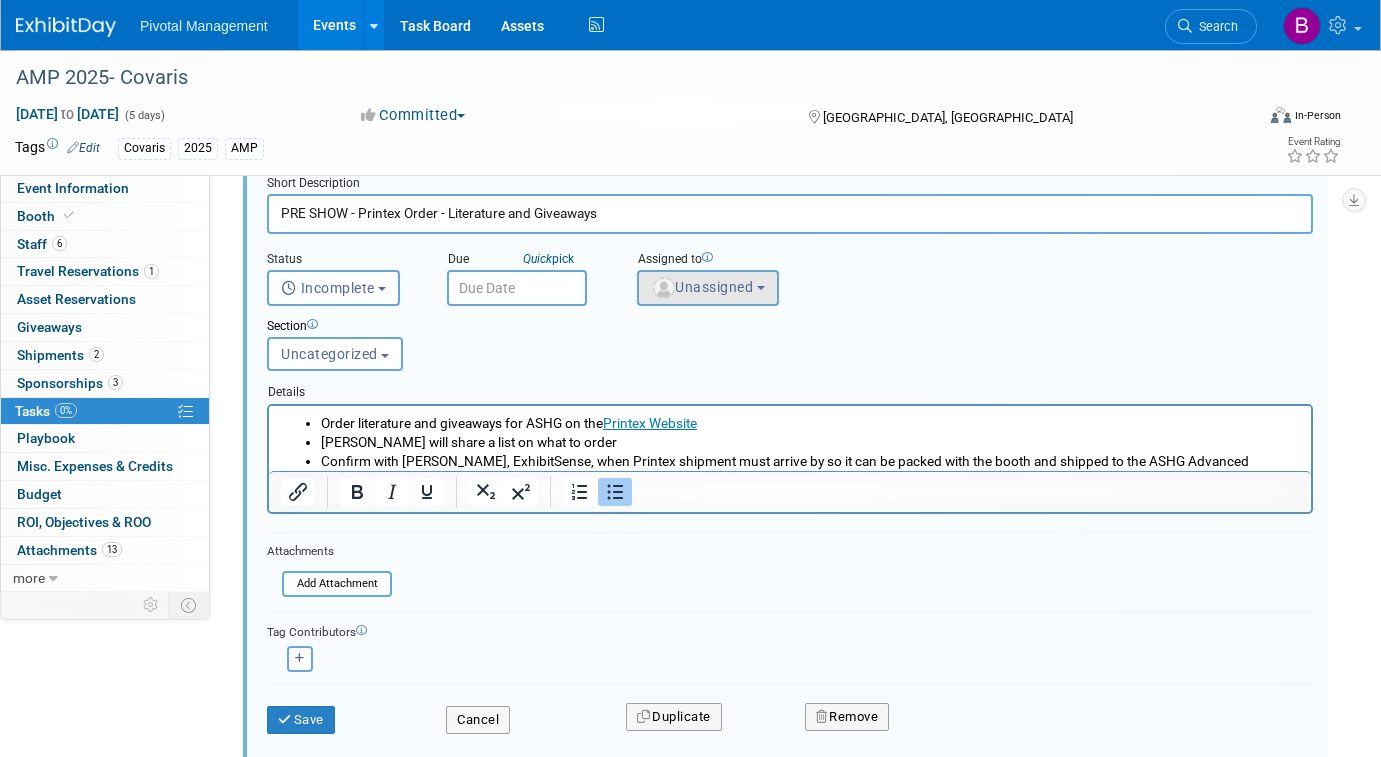 type on "PRE SHOW - Printex Order - Literature and Giveaways" 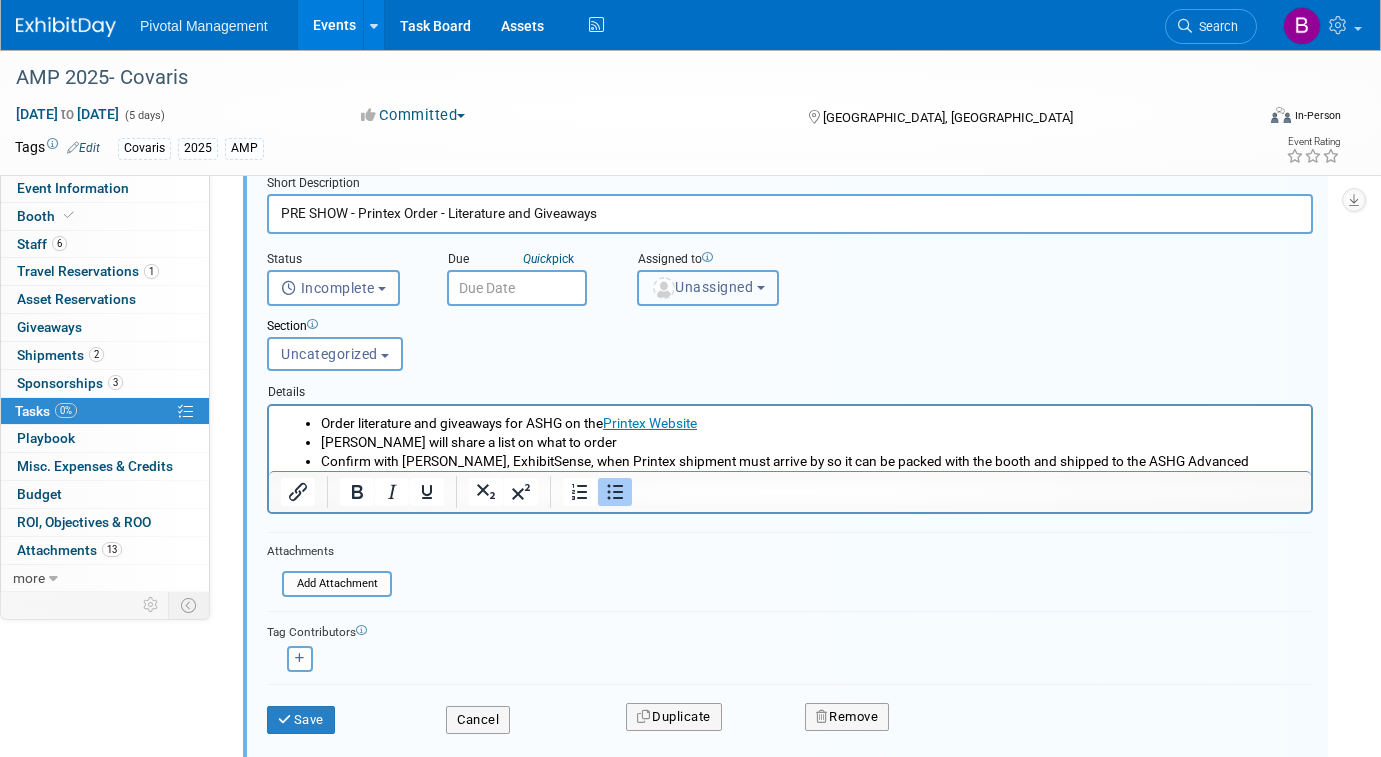 click on "Unassigned" at bounding box center [708, 288] 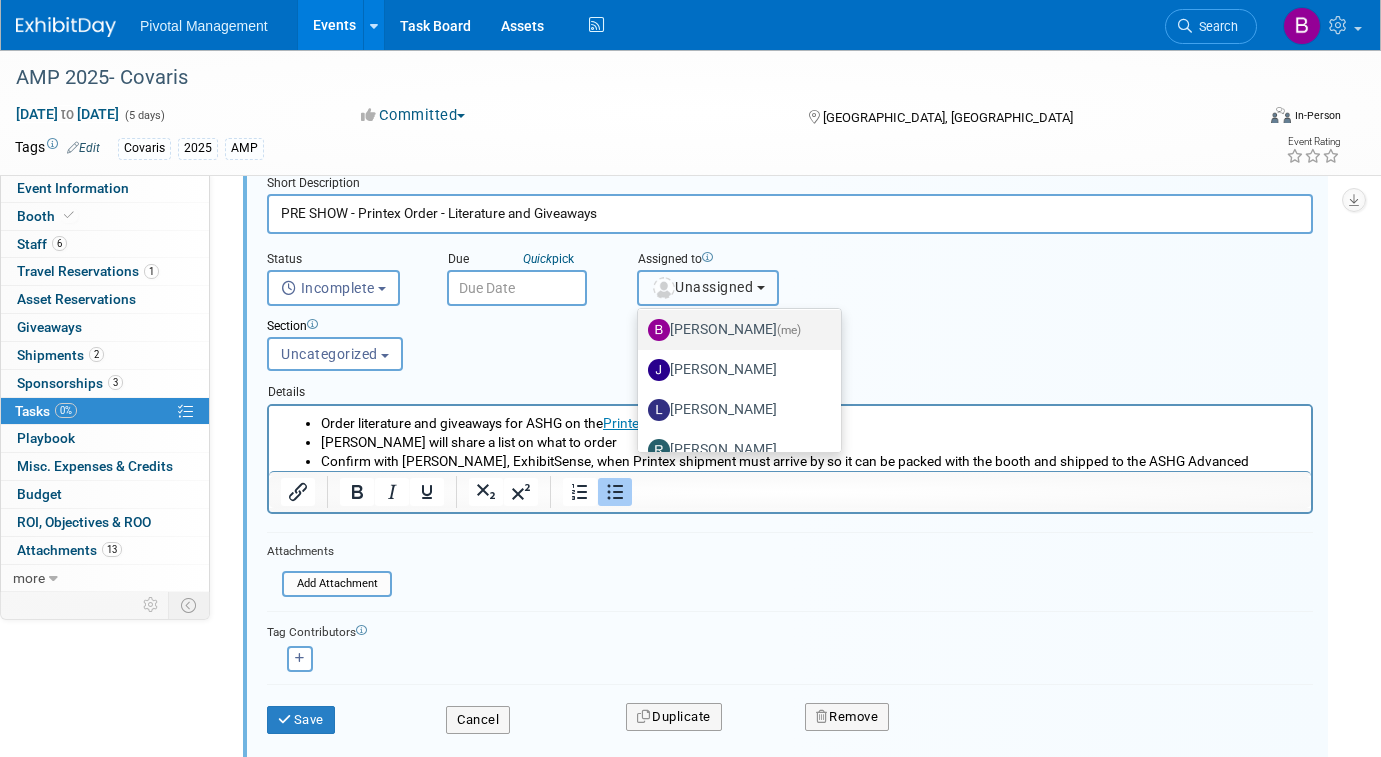 scroll, scrollTop: 91, scrollLeft: 0, axis: vertical 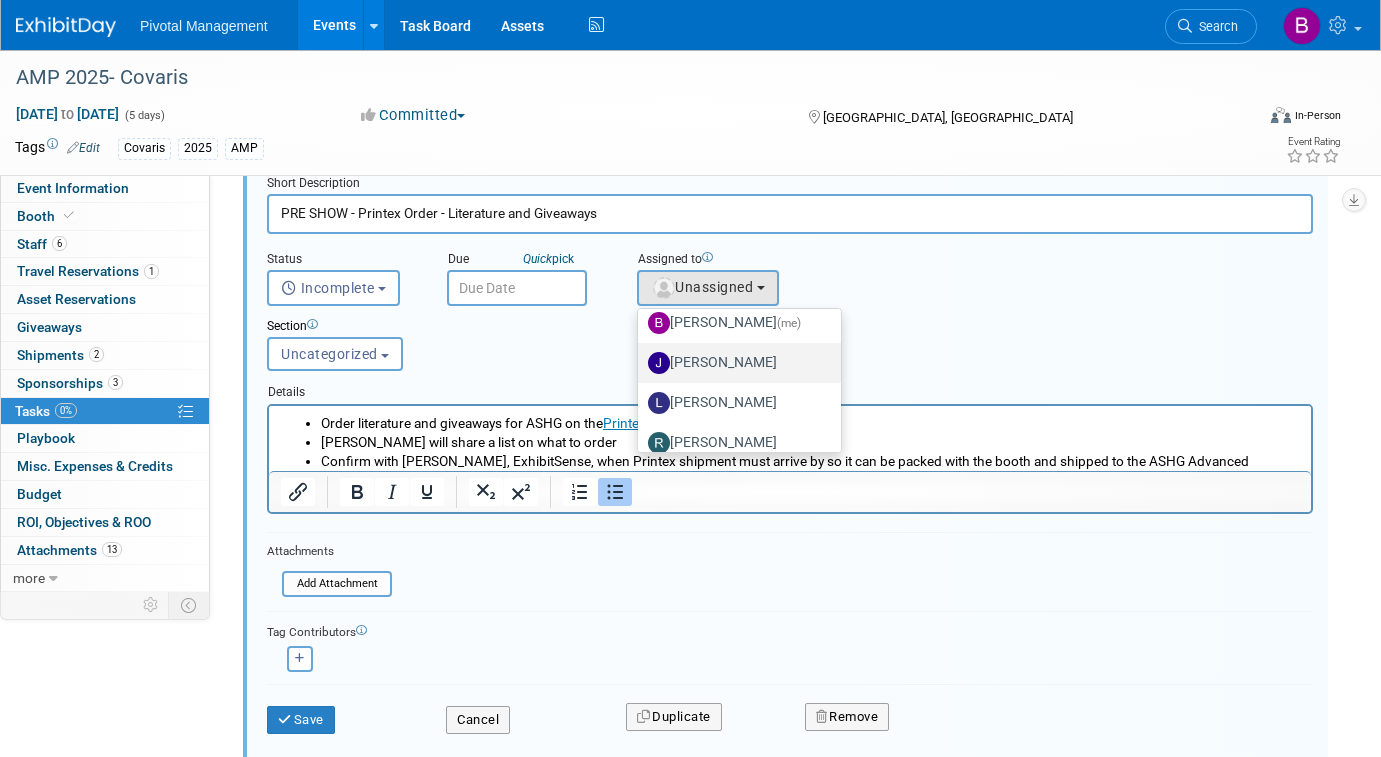 click on "[PERSON_NAME]" at bounding box center (734, 363) 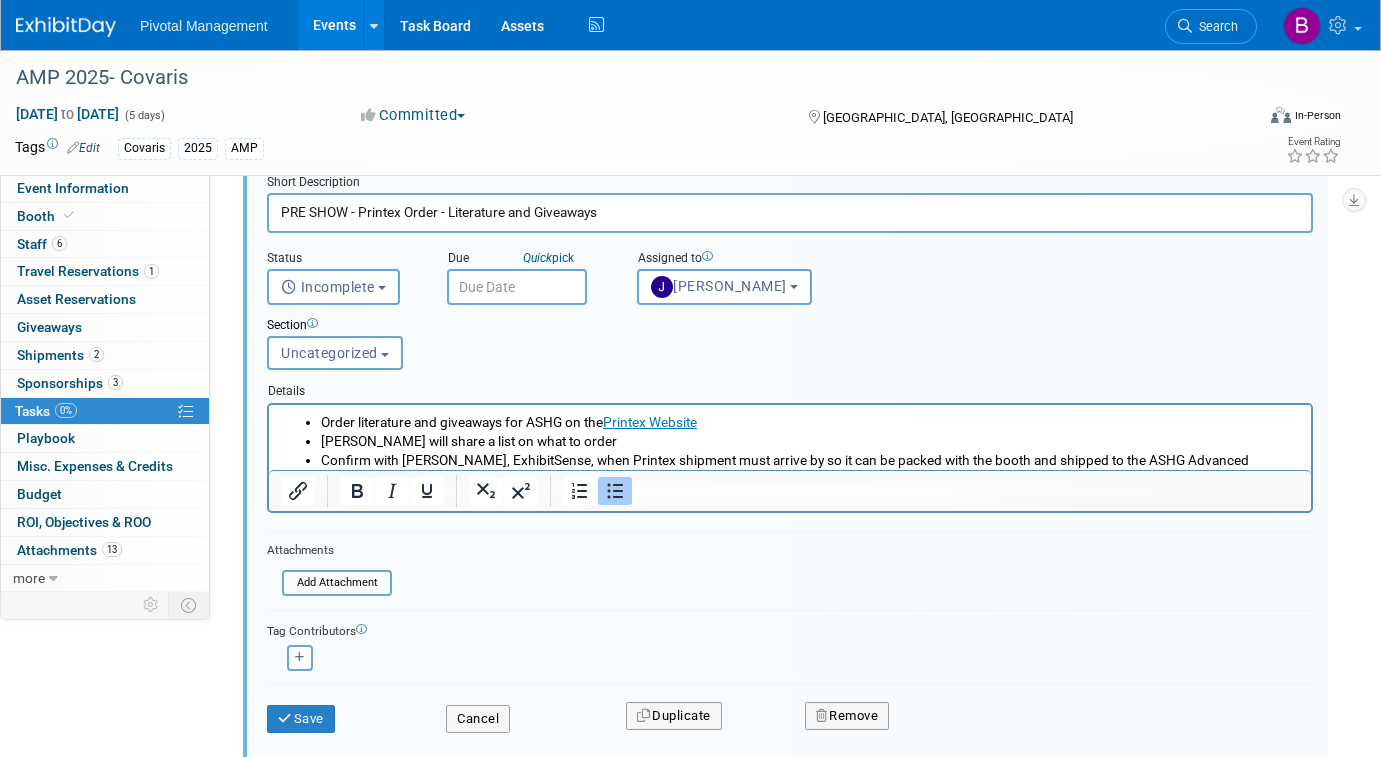 scroll, scrollTop: 596, scrollLeft: 0, axis: vertical 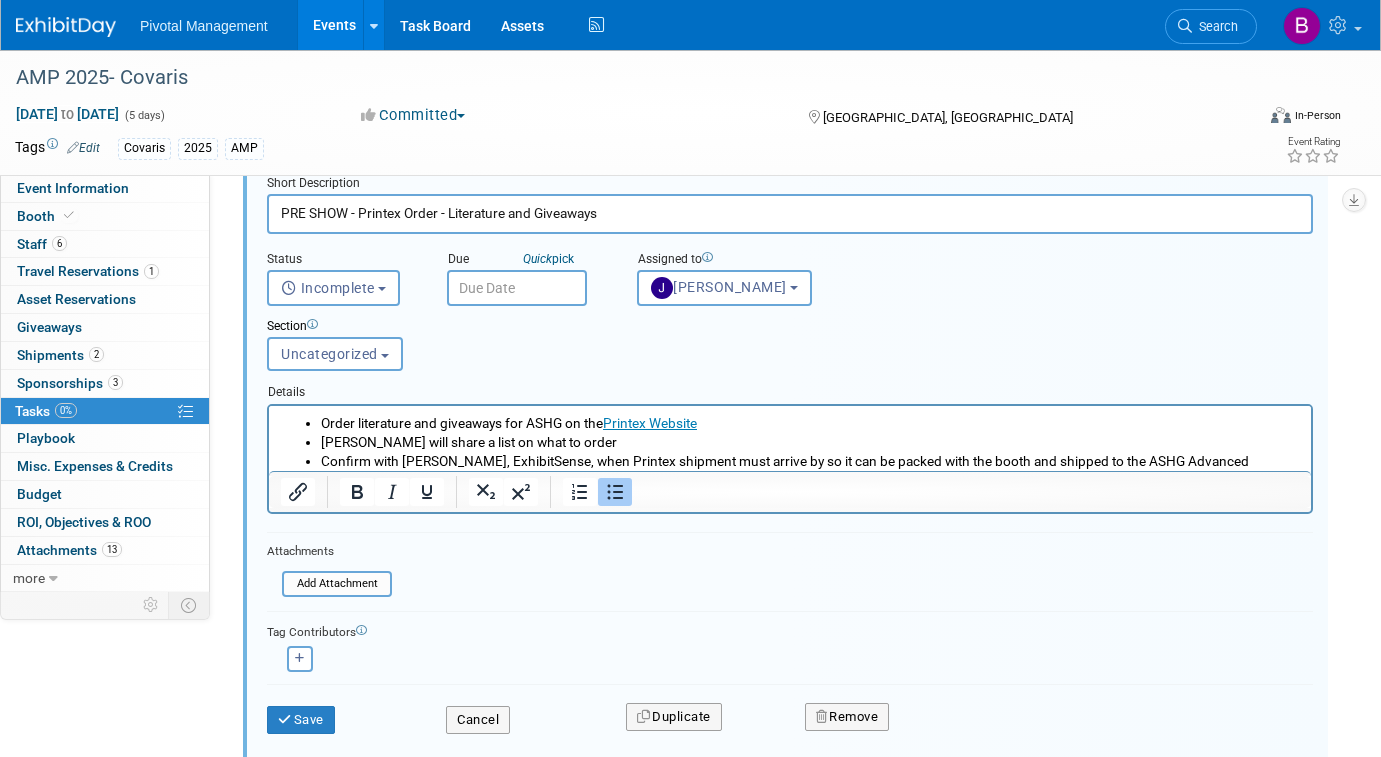 click on "PRE SHOW - Printex Order - Literature and Giveaways" at bounding box center [790, 213] 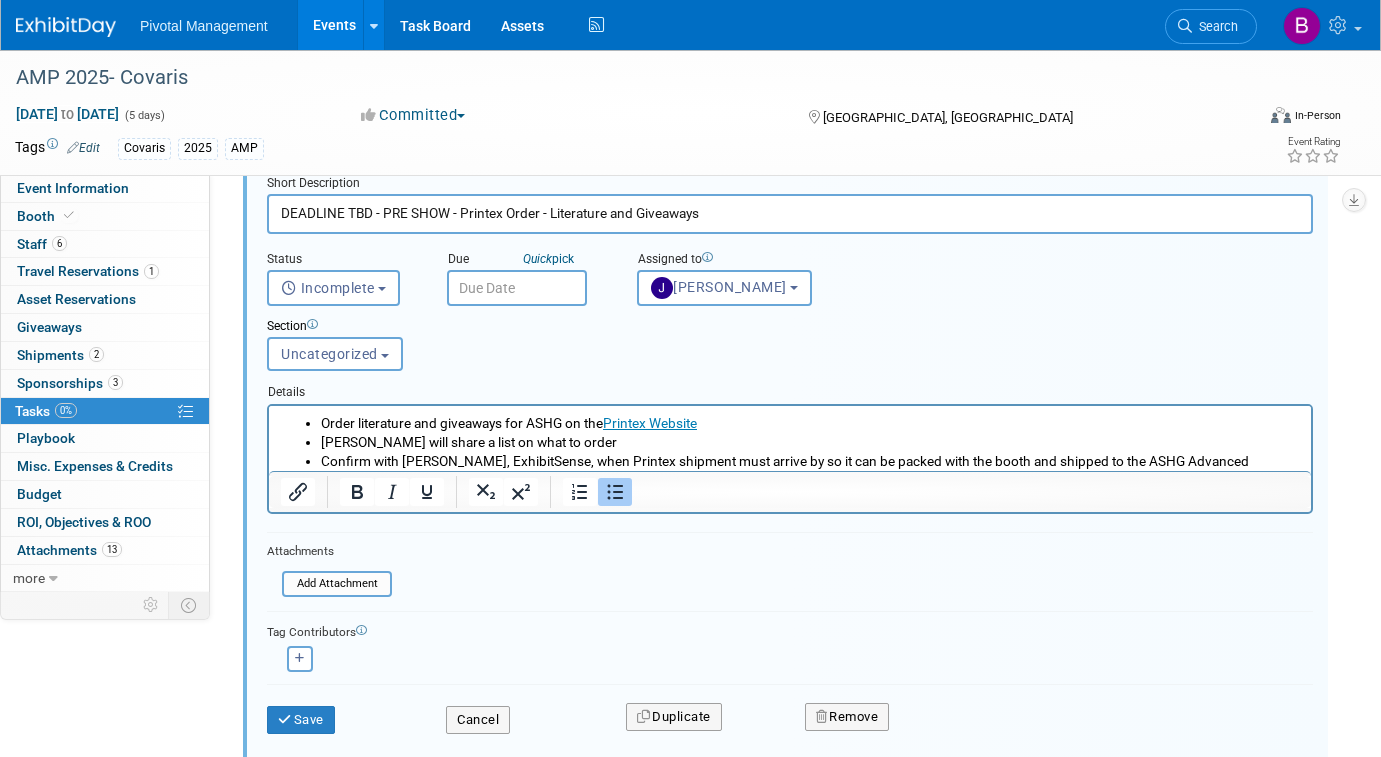 click on "DEADLINE TBD - PRE SHOW - Printex Order - Literature and Giveaways" at bounding box center (790, 213) 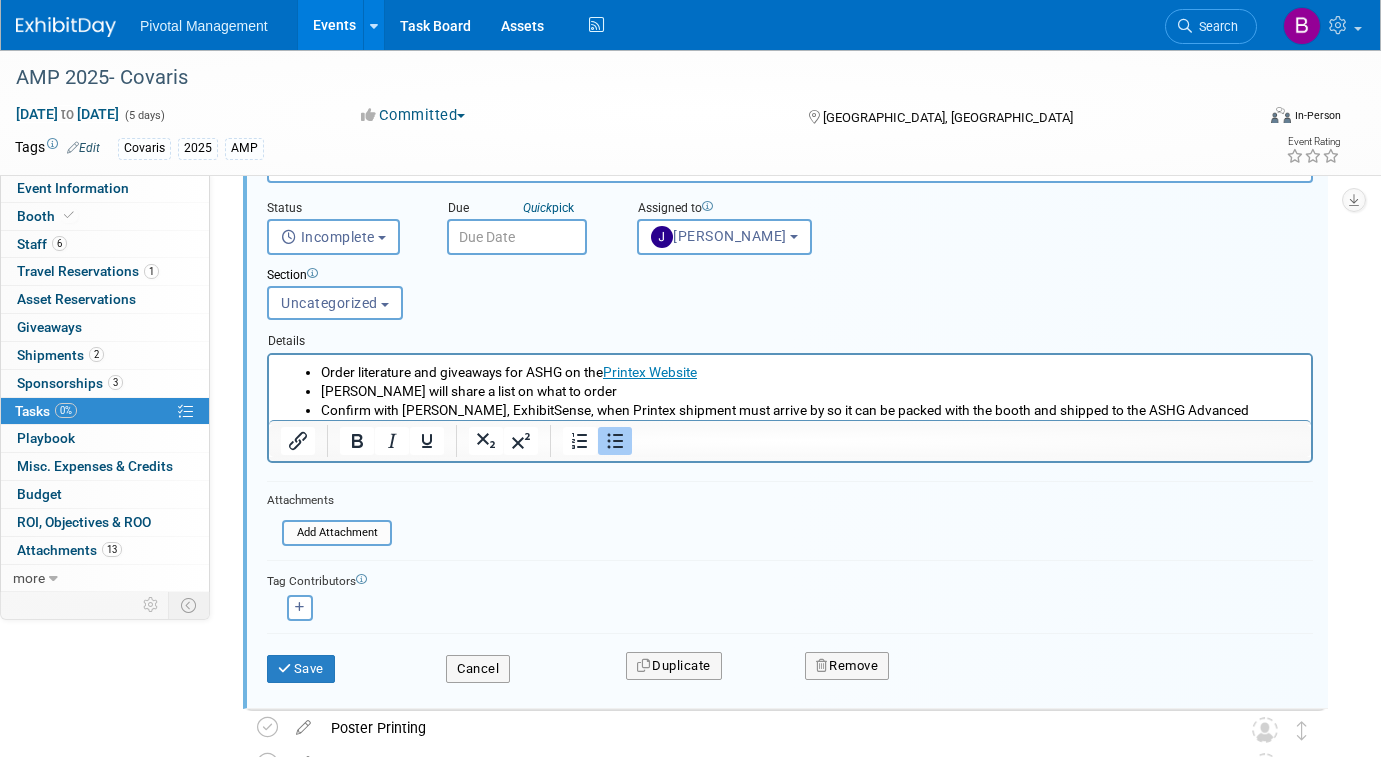 click on "[PERSON_NAME] will share a list on what to order" at bounding box center (810, 390) 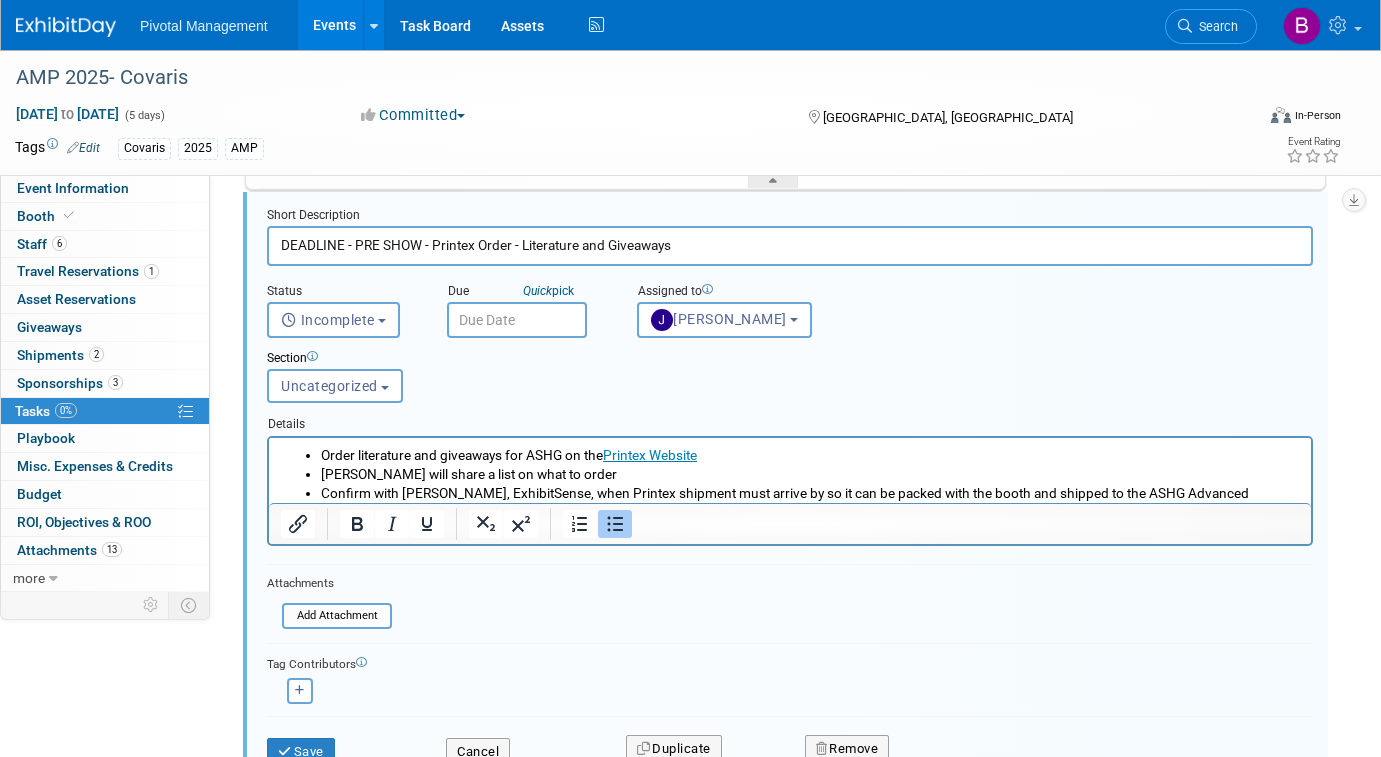 scroll, scrollTop: 554, scrollLeft: 0, axis: vertical 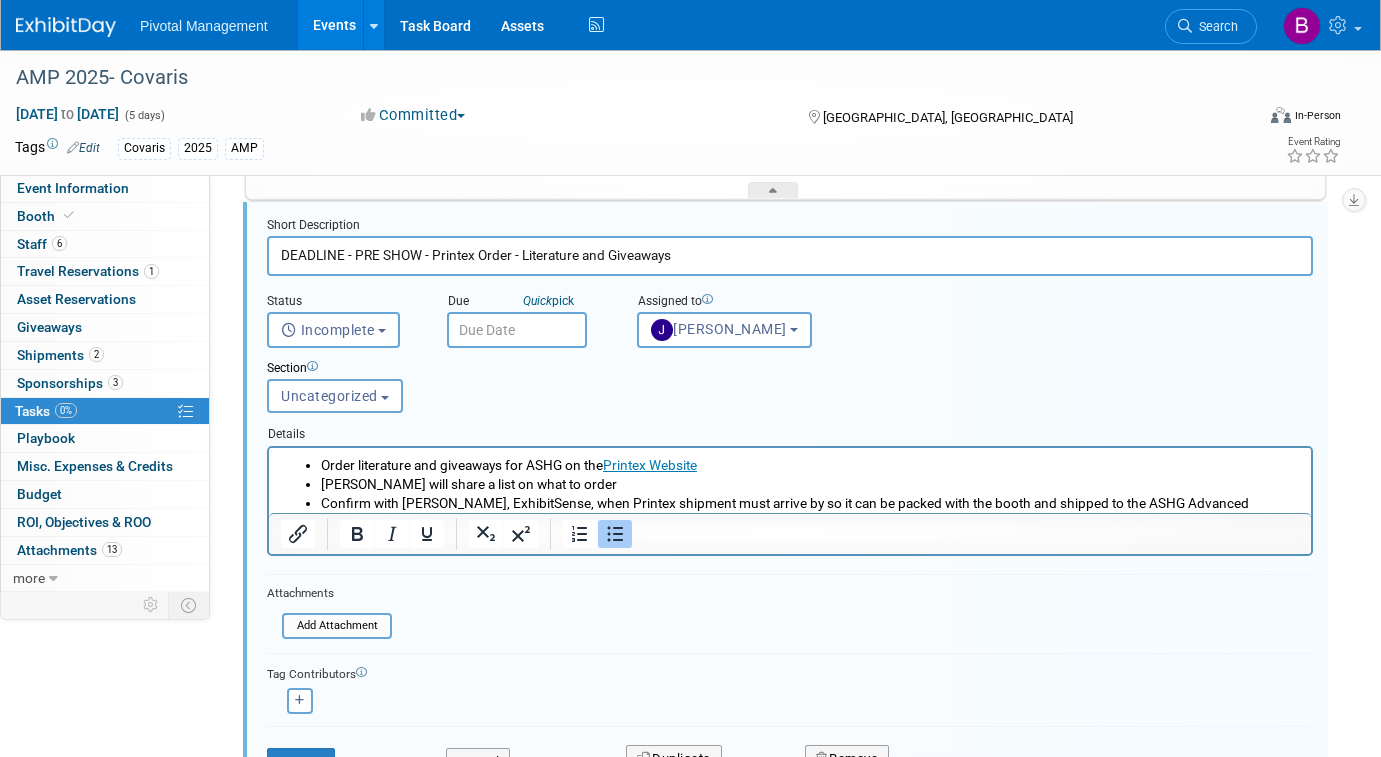 drag, startPoint x: 352, startPoint y: 251, endPoint x: 244, endPoint y: 251, distance: 108 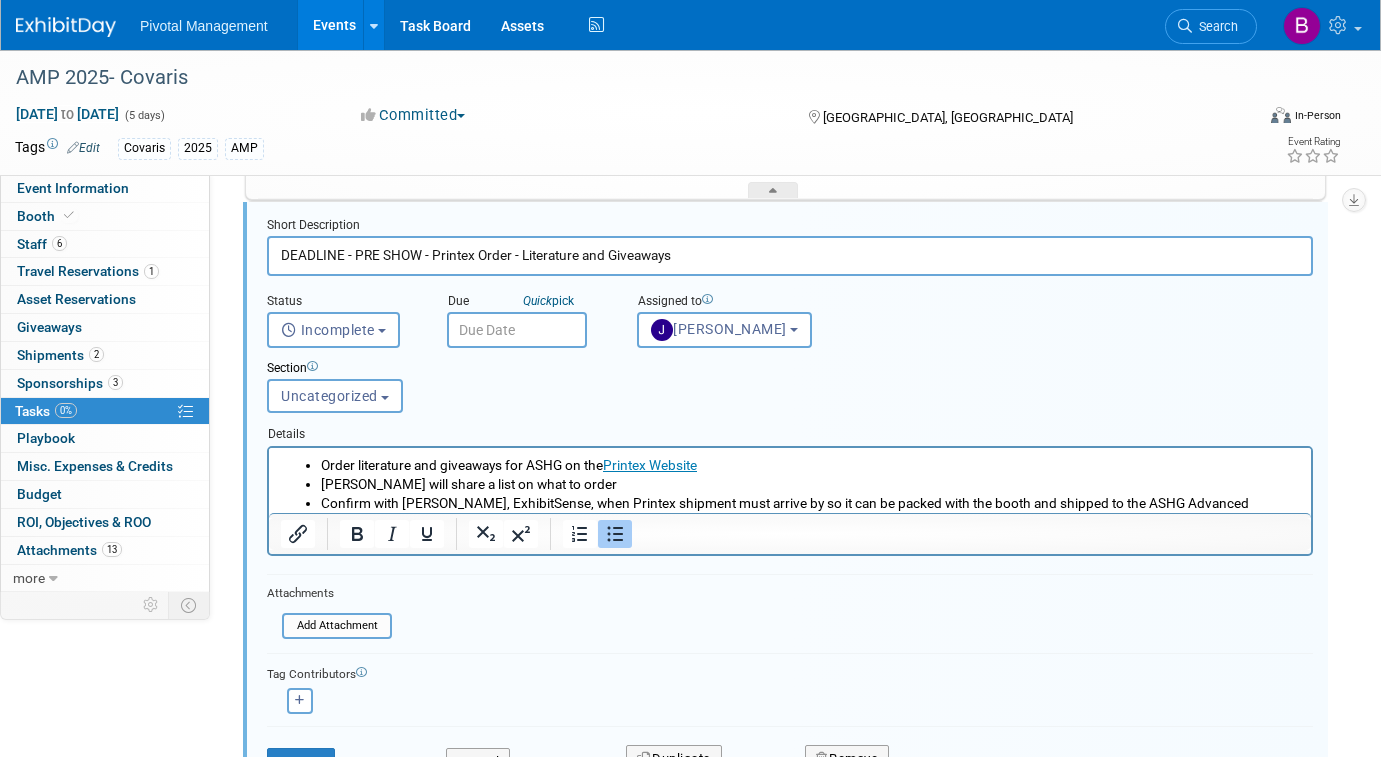 click on "Short Description
DEADLINE - PRE SHOW - Printex Order - Literature and Giveaways
Status
<i class="far fa-clock" style="padding: 6px 4px 6px 1px;"></i> Incomplete
<i class="fas fa-check" style="padding: 6px 4px 6px 1px;"></i> Completed
Incomplete      Incomplete" at bounding box center (785, 502) 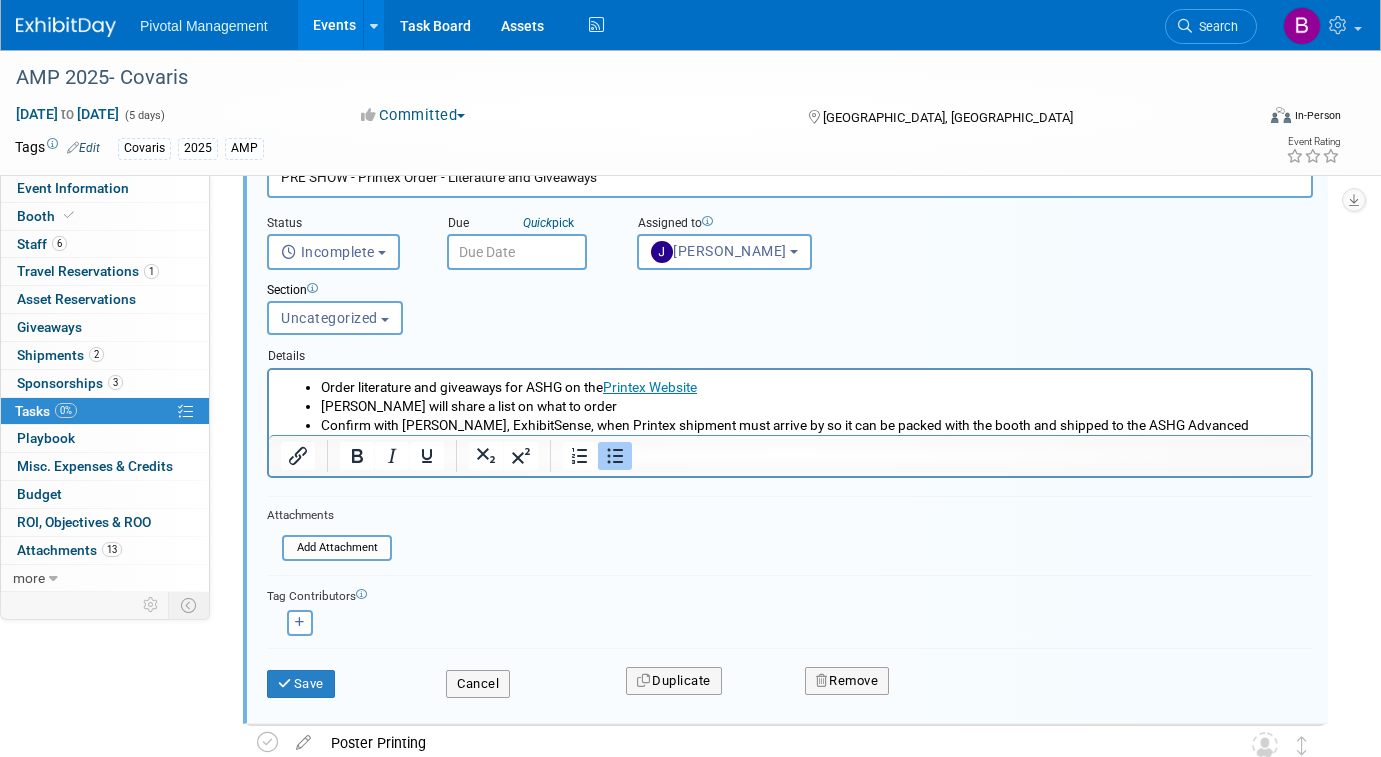 scroll, scrollTop: 649, scrollLeft: 0, axis: vertical 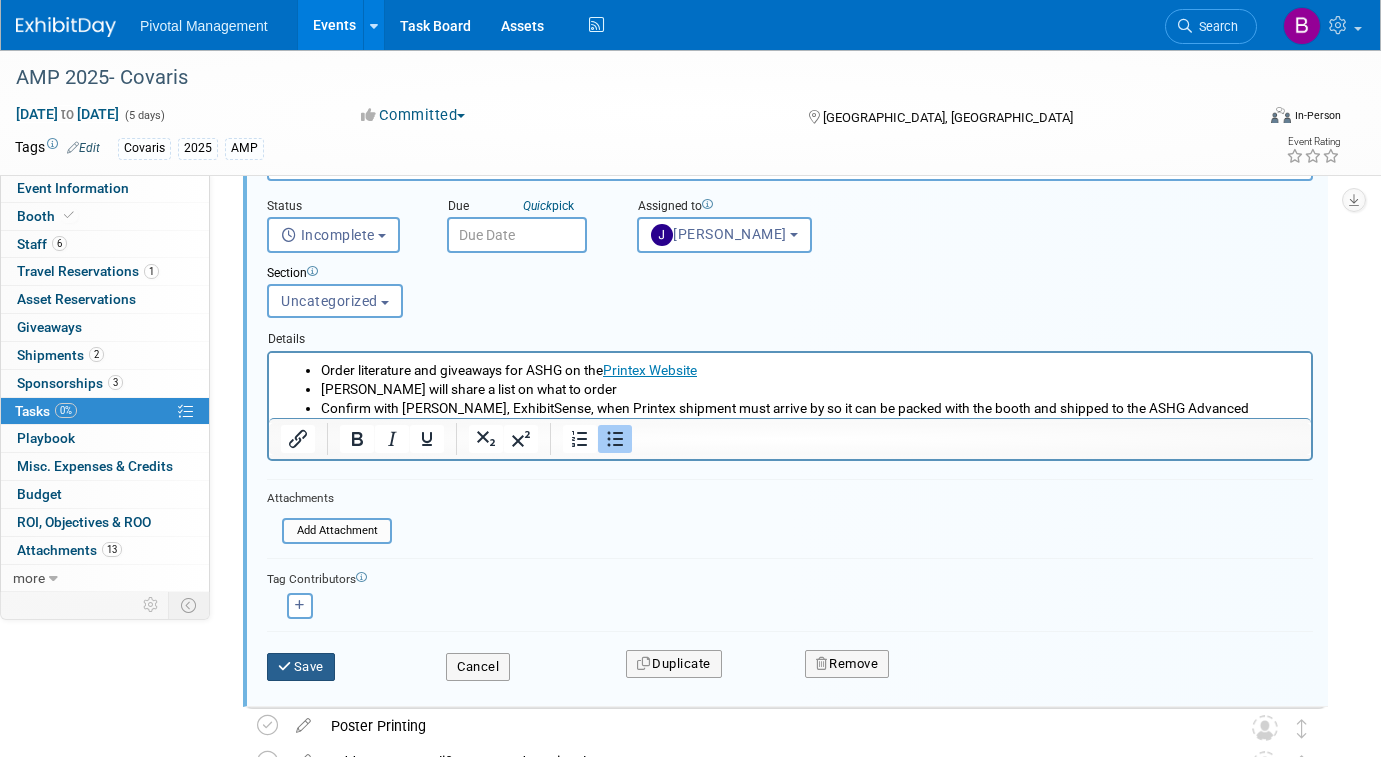 type on "PRE SHOW - Printex Order - Literature and Giveaways" 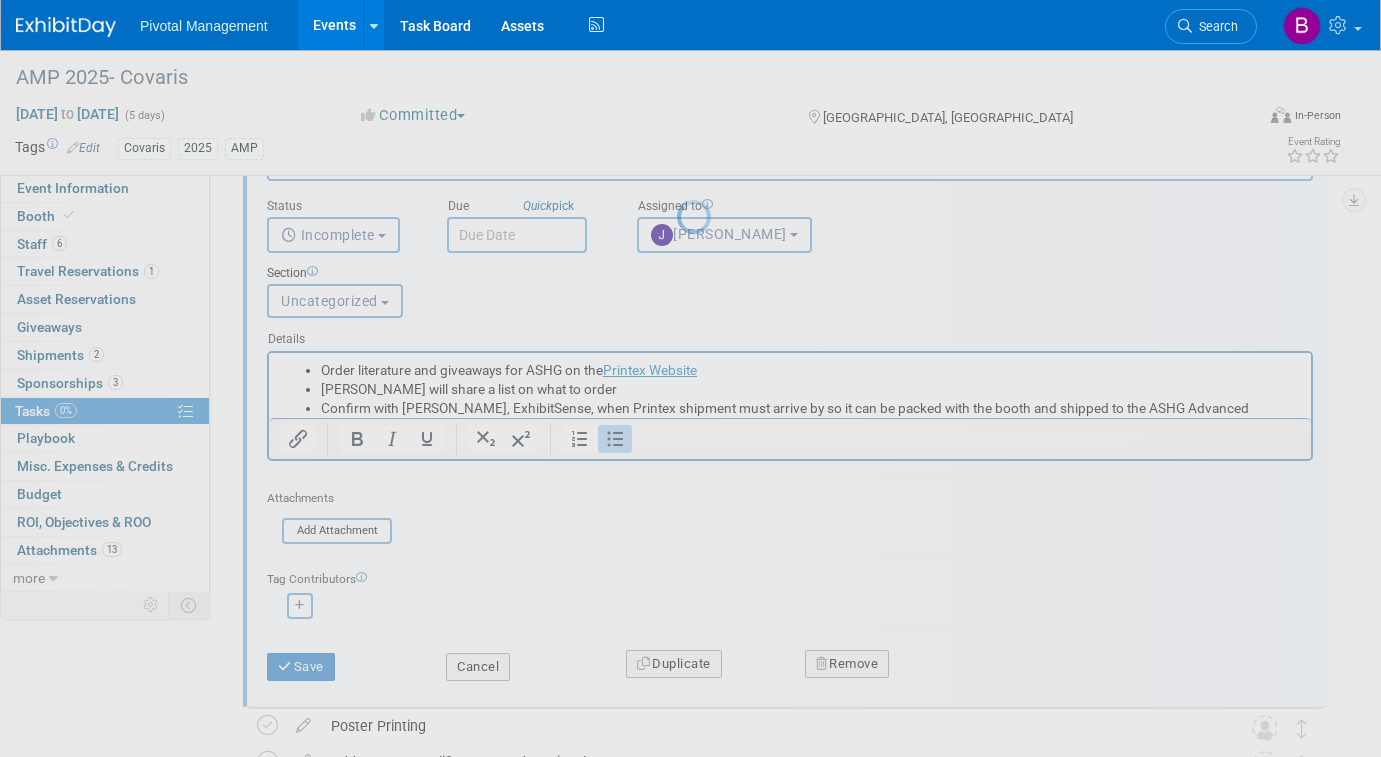 scroll, scrollTop: 588, scrollLeft: 0, axis: vertical 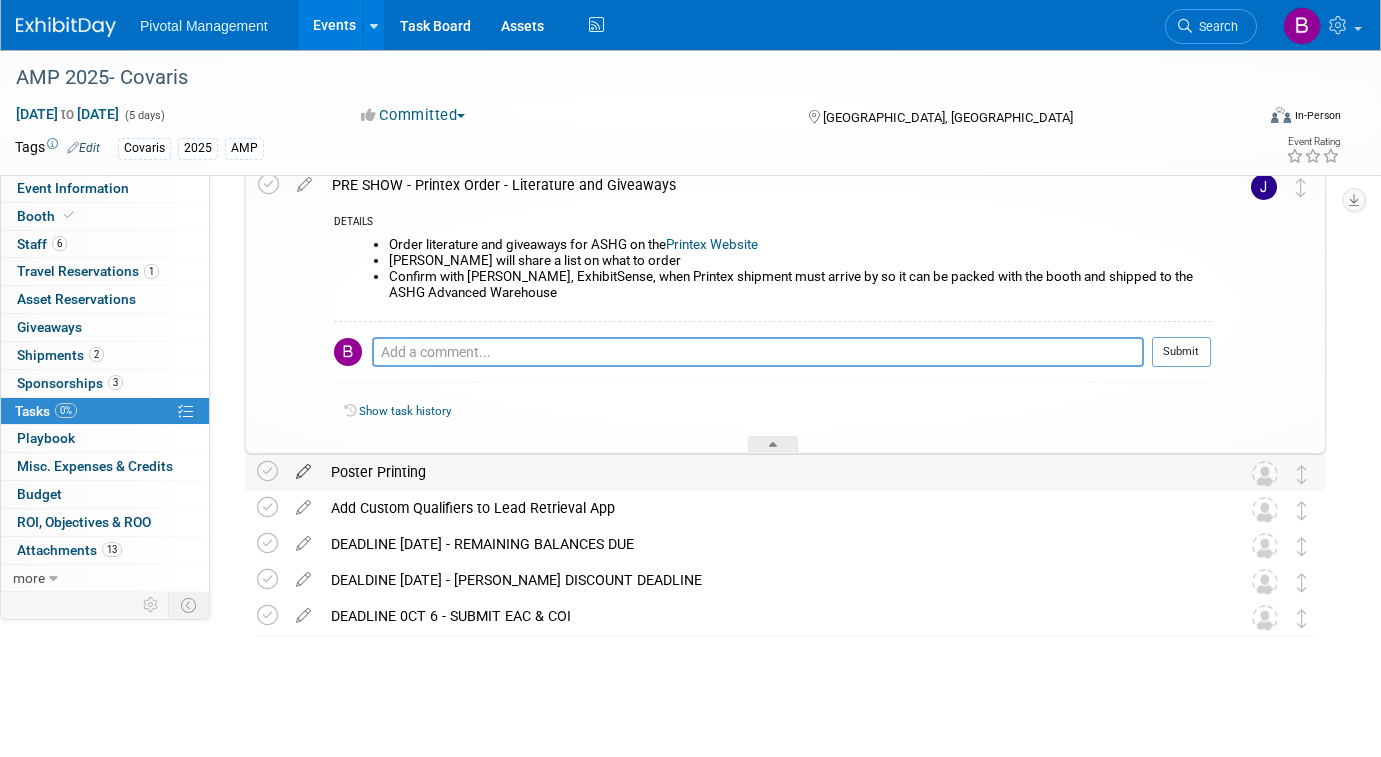 click at bounding box center [303, 467] 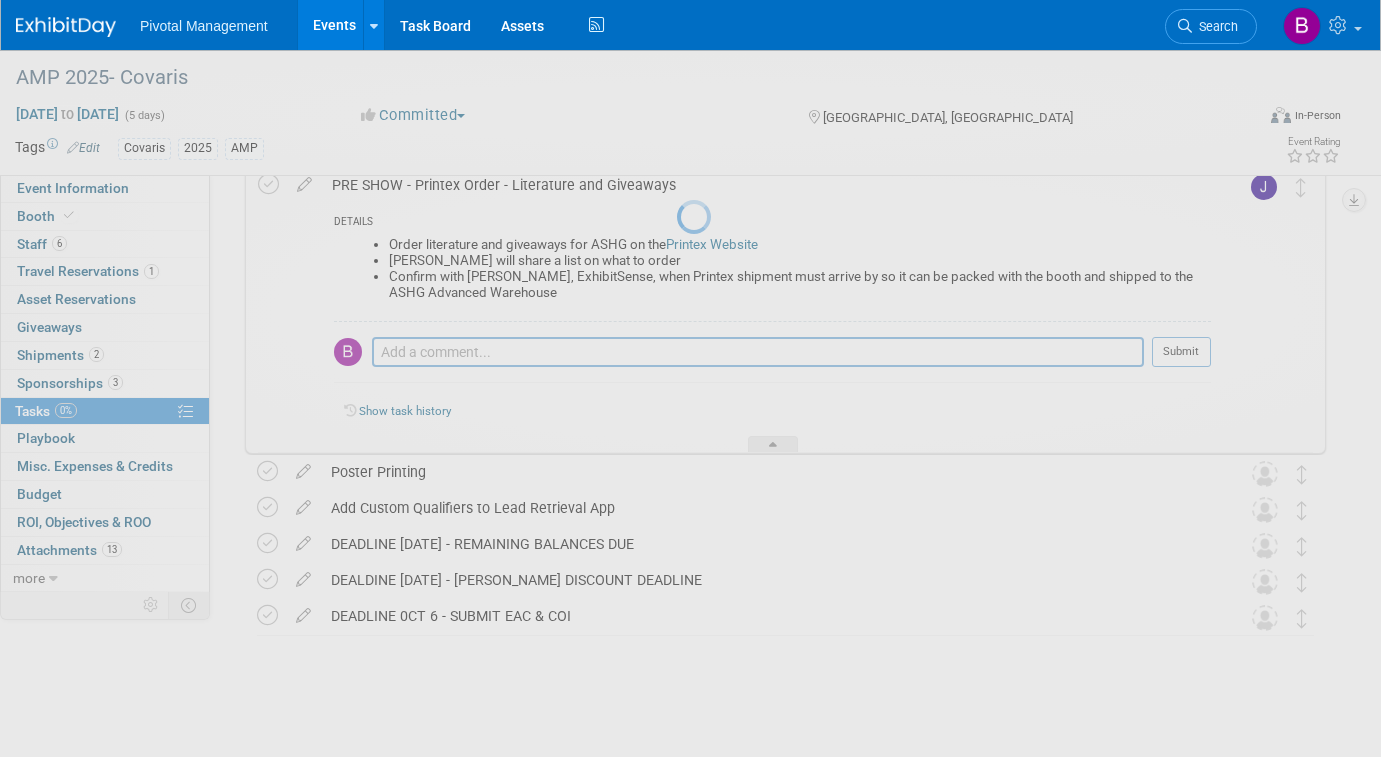 click at bounding box center (691, 378) 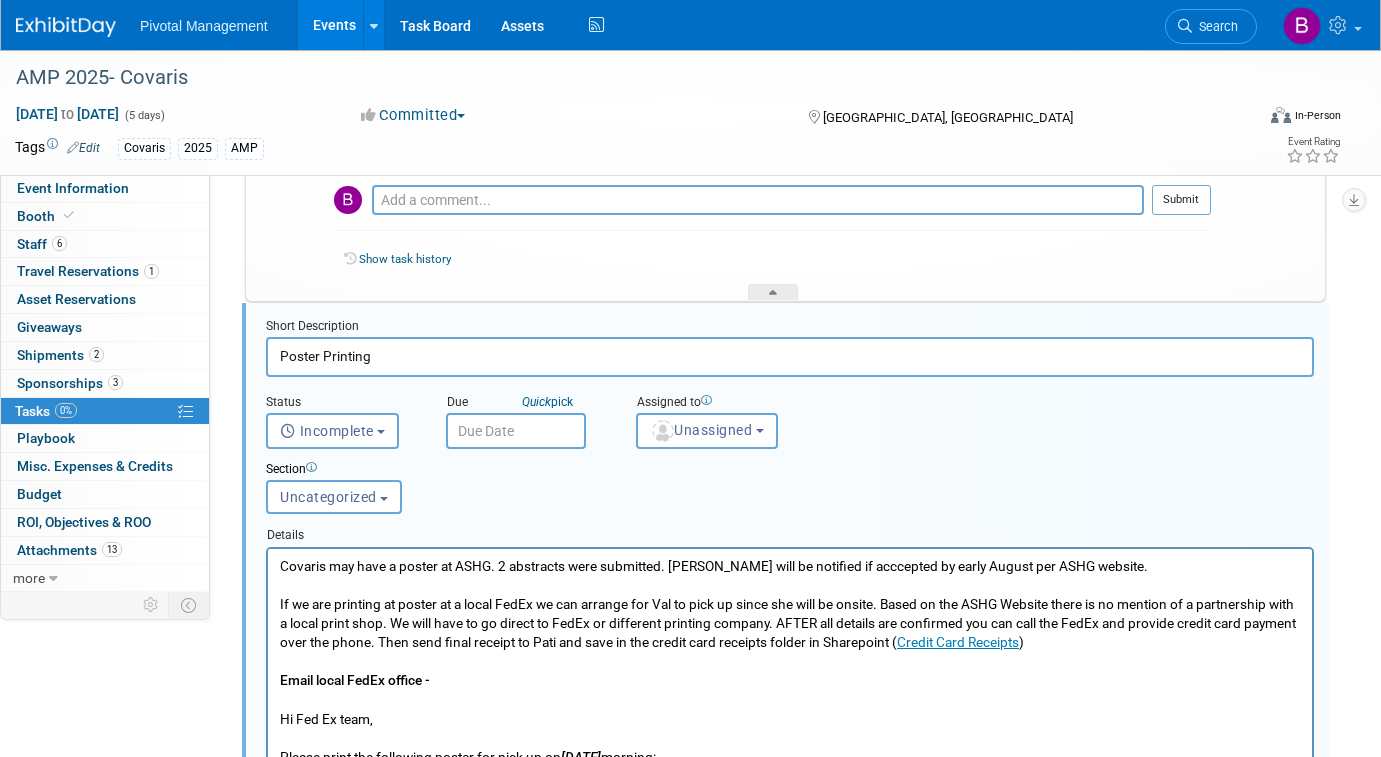 scroll, scrollTop: 750, scrollLeft: 0, axis: vertical 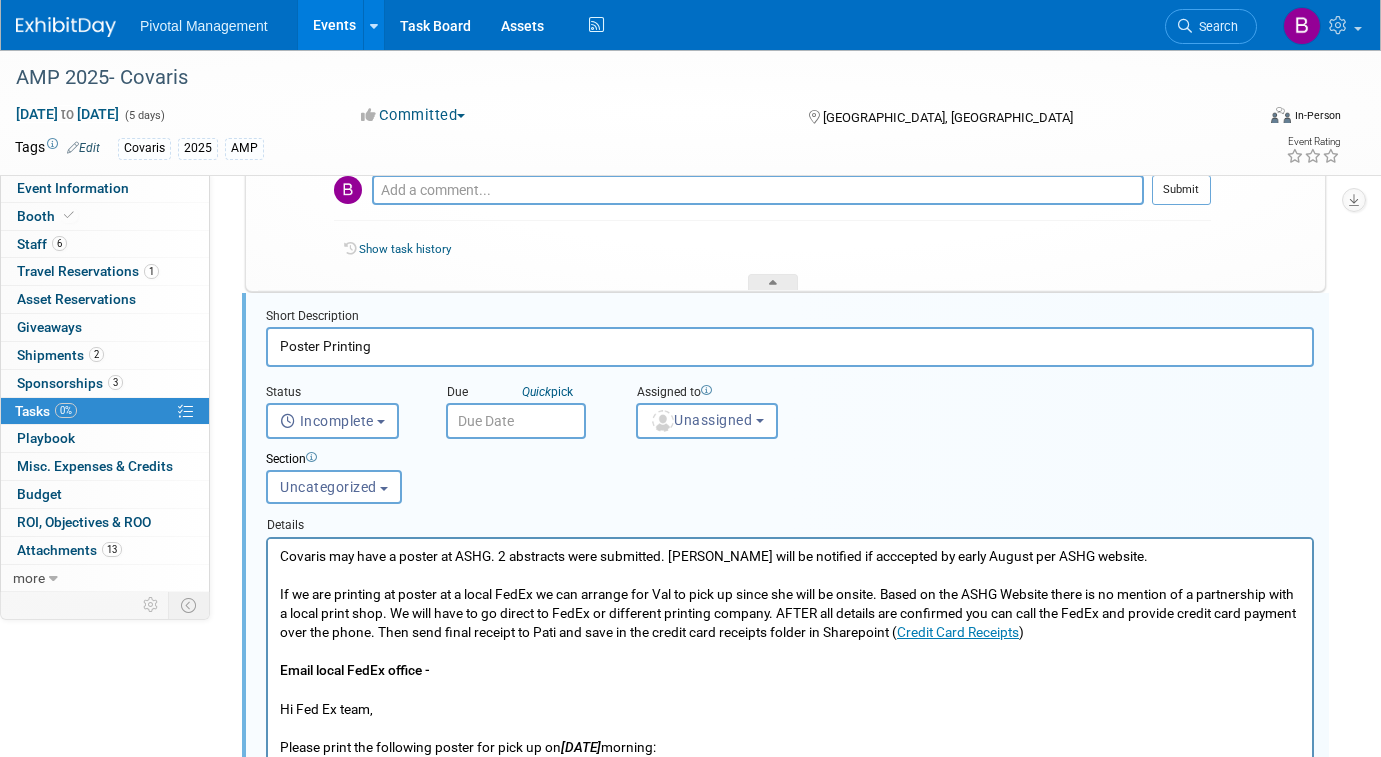 click on "Poster Printing" at bounding box center (790, 346) 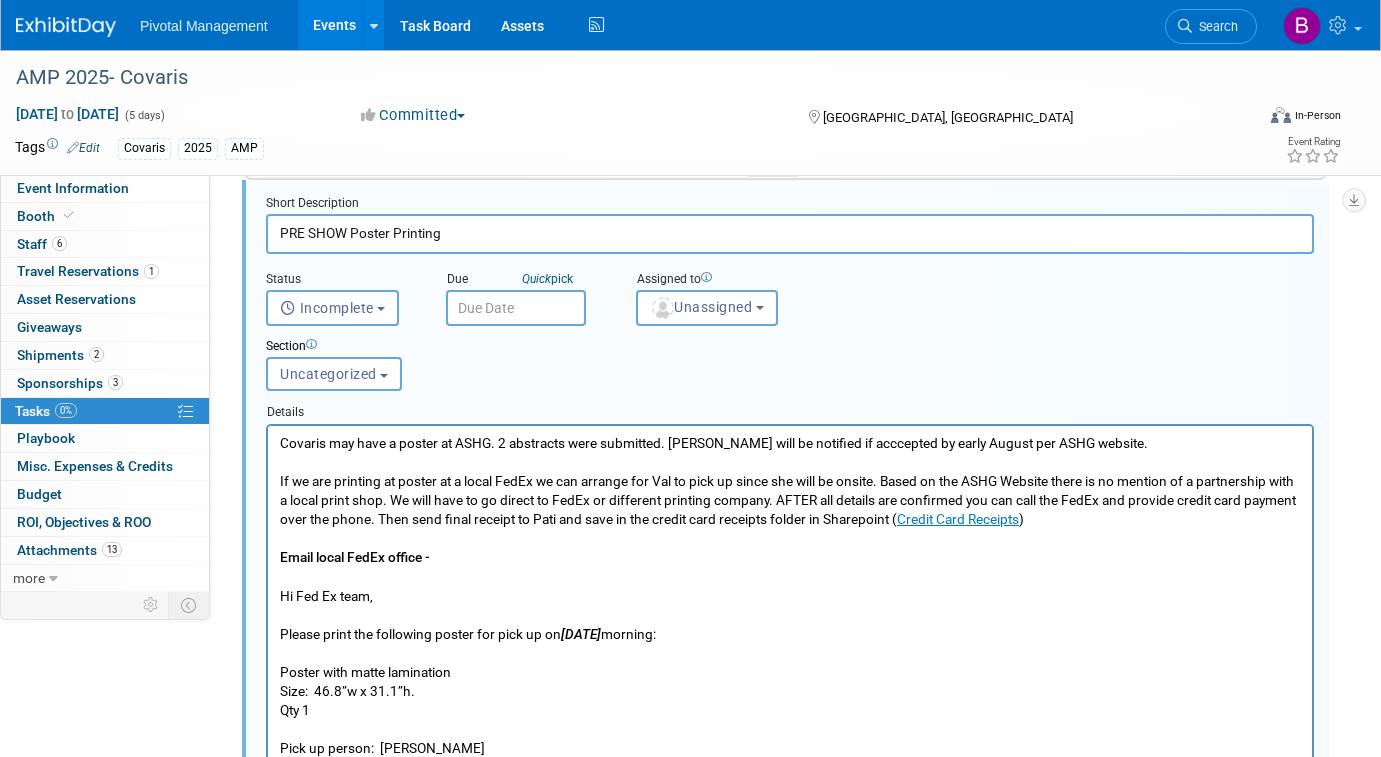 scroll, scrollTop: 887, scrollLeft: 0, axis: vertical 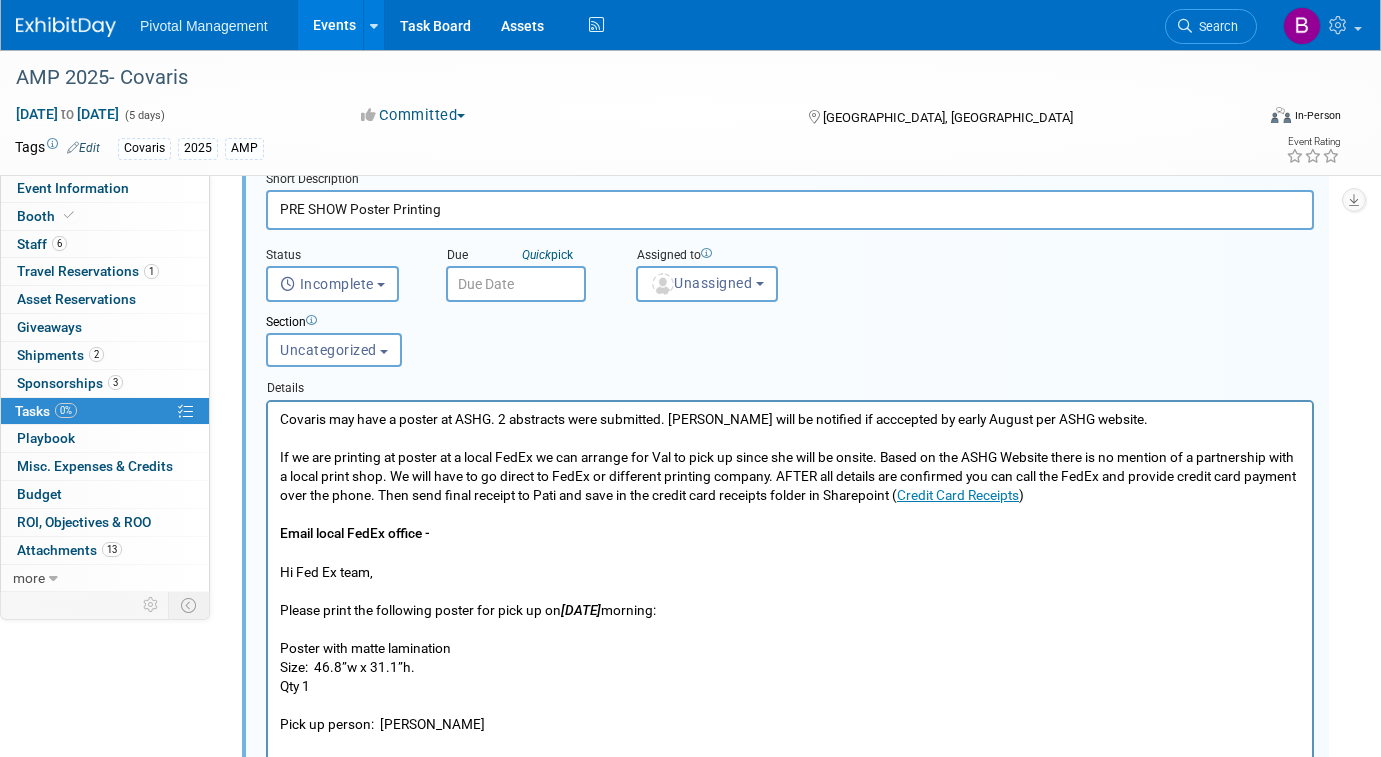 type on "PRE SHOW Poster Printing" 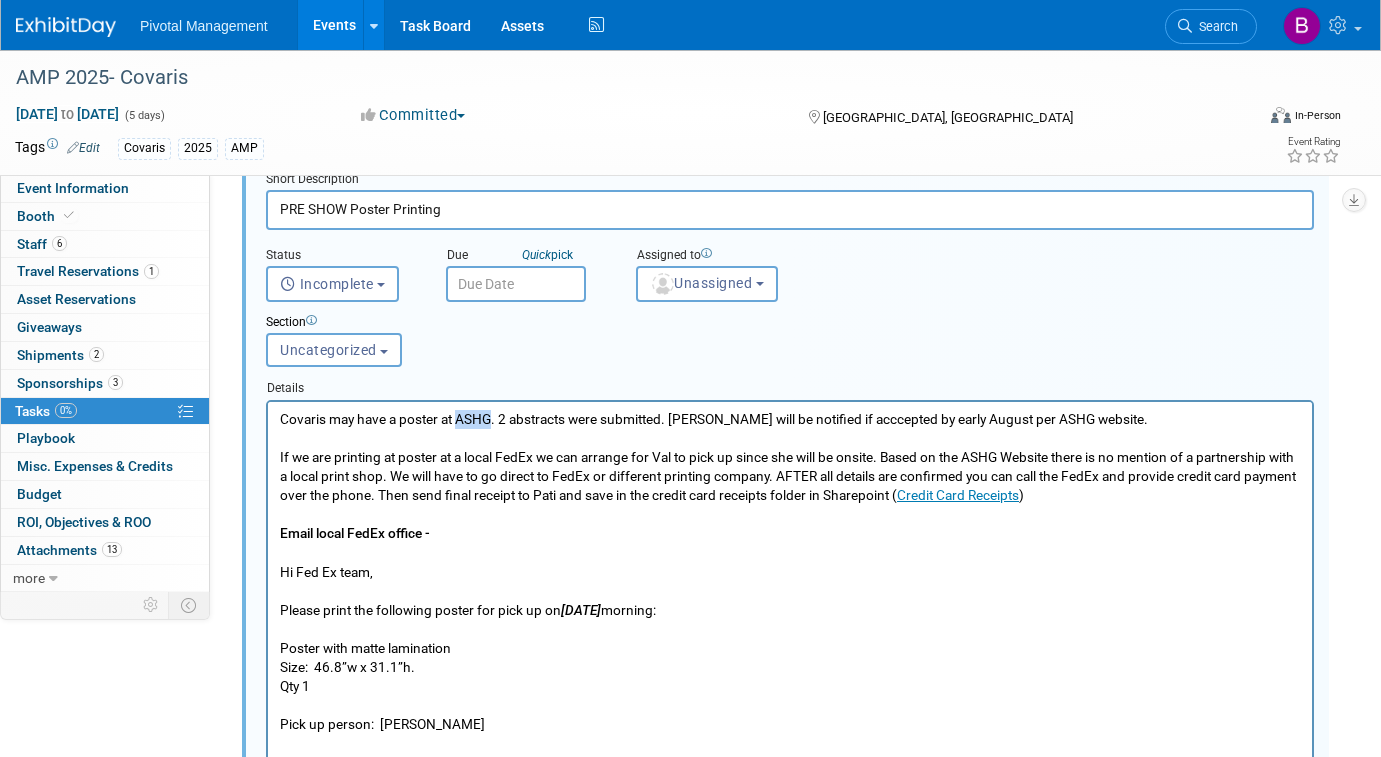 click on "Covaris may have a poster at ASHG. 2 abstracts were submitted. [PERSON_NAME] will be notified if acccepted by early August per ASHG website. If we are printing at poster at a local FedEx we can arrange for Val to pick up since she will be onsite. Based on the ASHG Website there is no mention of a partnership with a local print shop. We will have to go direct to FedEx or different printing company. AFTER all details are confirmed you can call the FedEx and provide credit card payment over the phone. Then send final receipt to Pati and save in the credit card receipts folder in Sharepoint ( Credit Card Receipts ) Email local FedEx office -  Hi Fed Ex team,   Please print the following poster for pick up [DATE][DATE]  morning:   Poster with matte lamination Size:  46.8”w x 31.1”h. Qty 1   Pick up person:  [PERSON_NAME]  Please let me know if you have any questions or need any other information.   We would also like to pay for this ahead of time, if possible.   Please confirm." at bounding box center [790, 628] 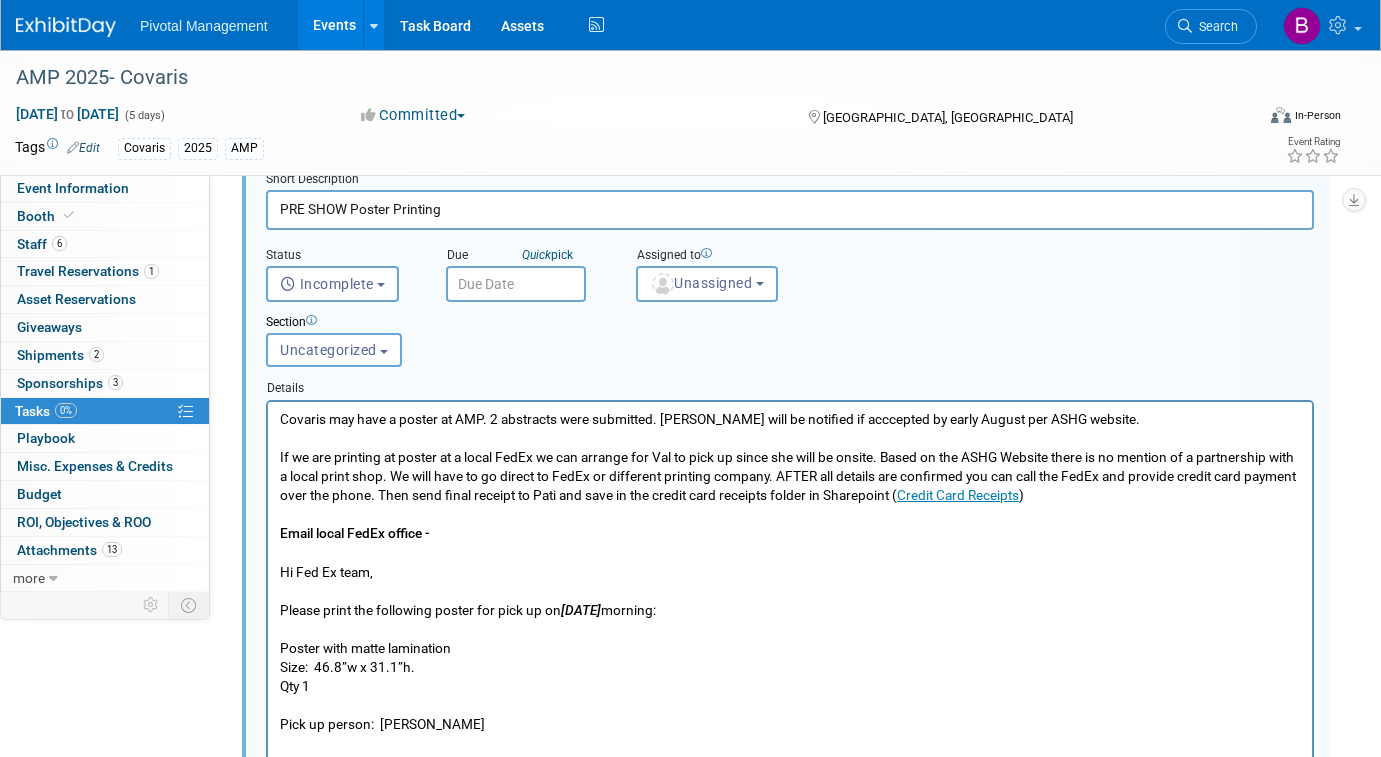 click on "Covaris may have a poster at AMP. 2 abstracts were submitted. [PERSON_NAME] will be notified if acccepted by early August per ASHG website. If we are printing at poster at a local FedEx we can arrange for Val to pick up since she will be onsite. Based on the ASHG Website there is no mention of a partnership with a local print shop. We will have to go direct to FedEx or different printing company. AFTER all details are confirmed you can call the FedEx and provide credit card payment over the phone. Then send final receipt to Pati and save in the credit card receipts folder in Sharepoint ( Credit Card Receipts ) Email local FedEx office -  Hi Fed Ex team,   Please print the following poster for pick up [DATE][DATE]  morning:   Poster with matte lamination Size:  46.8”w x 31.1”h. Qty 1   Pick up person:  [PERSON_NAME]  Please let me know if you have any questions or need any other information.   We would also like to pay for this ahead of time, if possible.   Please confirm." at bounding box center [790, 628] 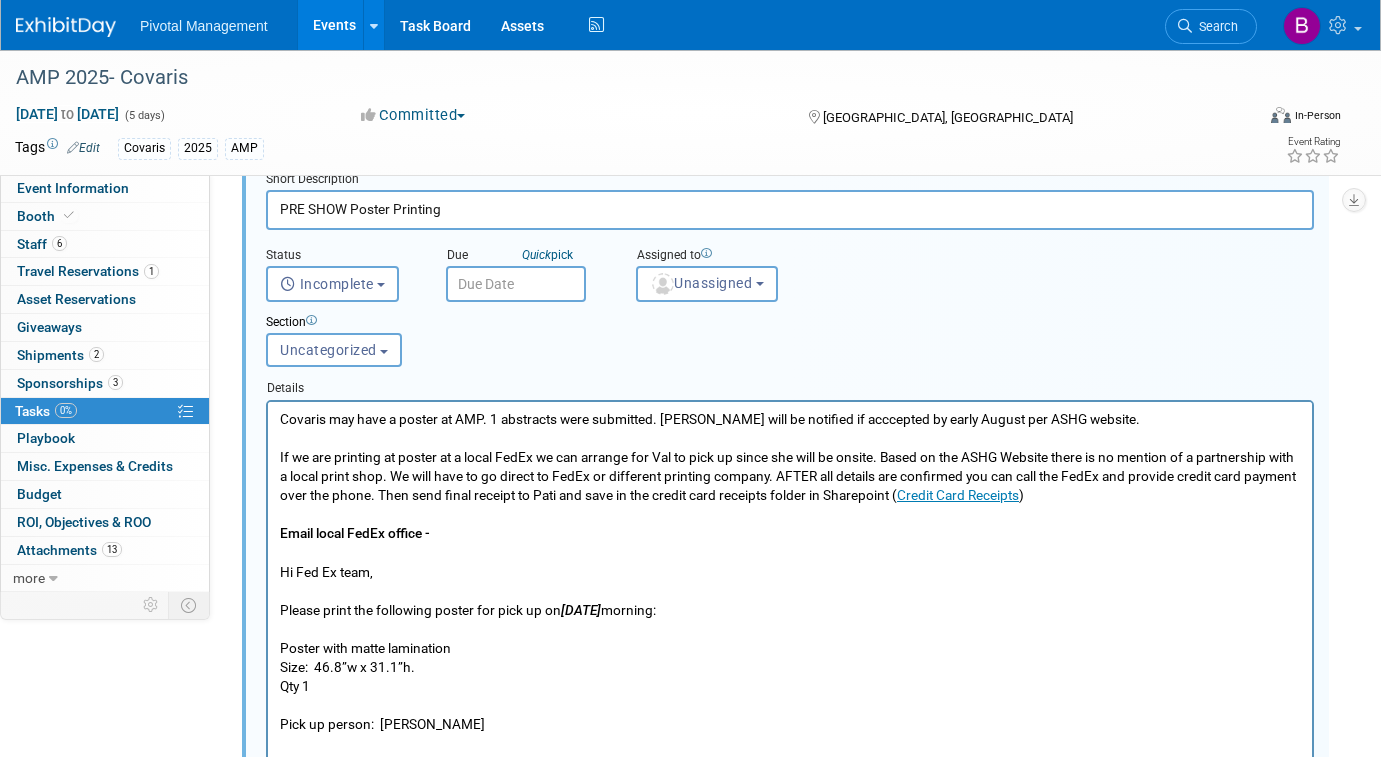 click on "Covaris may have a poster at AMP. 1 abstracts were submitted. [PERSON_NAME] will be notified if acccepted by early August per ASHG website. If we are printing at poster at a local FedEx we can arrange for Val to pick up since she will be onsite. Based on the ASHG Website there is no mention of a partnership with a local print shop. We will have to go direct to FedEx or different printing company. AFTER all details are confirmed you can call the FedEx and provide credit card payment over the phone. Then send final receipt to Pati and save in the credit card receipts folder in Sharepoint ( Credit Card Receipts ) Email local FedEx office -  Hi Fed Ex team,   Please print the following poster for pick up [DATE][DATE]  morning:   Poster with matte lamination Size:  46.8”w x 31.1”h. Qty 1   Pick up person:  [PERSON_NAME]  Please let me know if you have any questions or need any other information.   We would also like to pay for this ahead of time, if possible.   Please confirm." at bounding box center [790, 628] 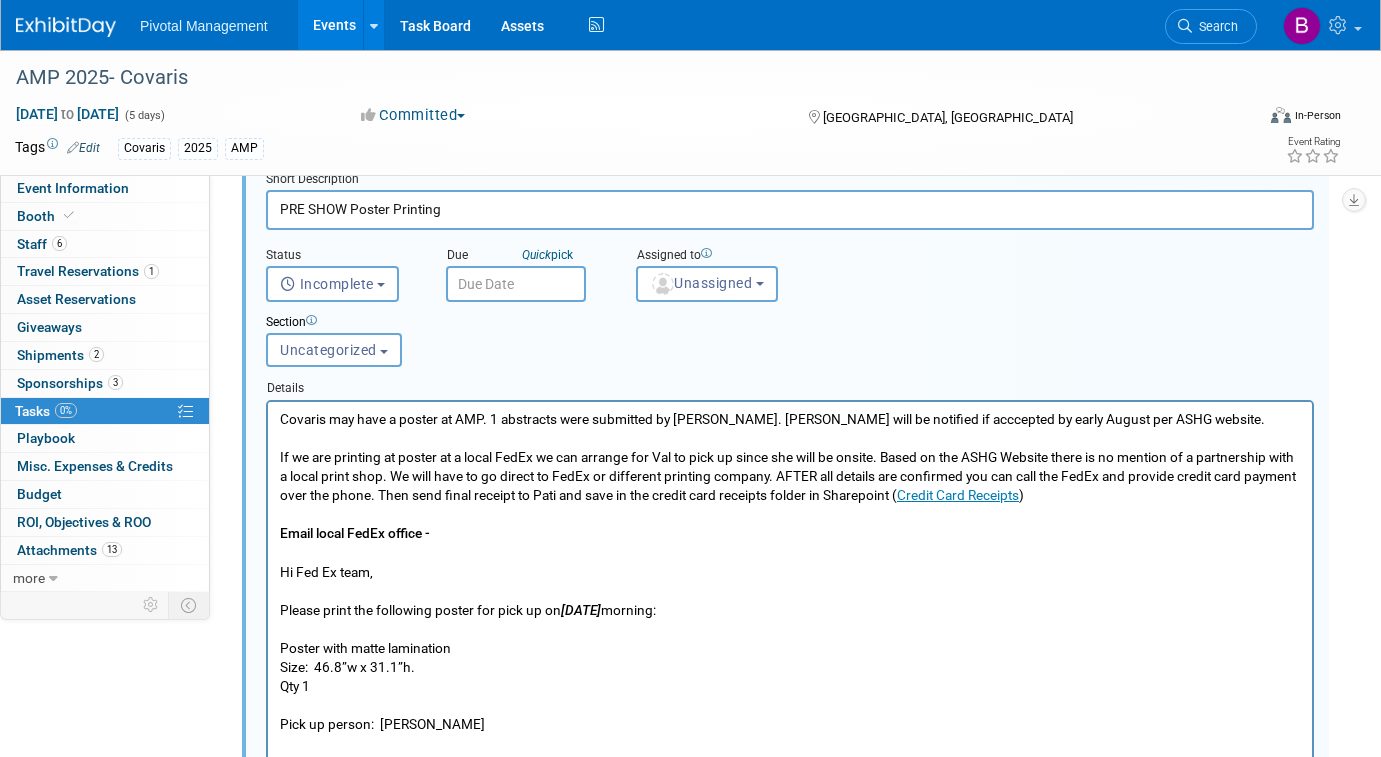 click on "Covaris may have a poster at AMP. 1 abstracts were submitted by [PERSON_NAME]. [PERSON_NAME] will be notified if acccepted by early August per ASHG website. If we are printing at poster at a local FedEx we can arrange for Val to pick up since she will be onsite. Based on the ASHG Website there is no mention of a partnership with a local print shop. We will have to go direct to FedEx or different printing company. AFTER all details are confirmed you can call the FedEx and provide credit card payment over the phone. Then send final receipt to Pati and save in the credit card receipts folder in Sharepoint ( Credit Card Receipts ) Email local FedEx office -  Hi Fed Ex team,   Please print the following poster for pick up [DATE][DATE]  morning:   Poster with matte lamination Size:  46.8”w x 31.1”h. Qty 1   Pick up person:  [PERSON_NAME]  Please let me know if you have any questions or need any other information.   We would also like to pay for this ahead of time, if possible.   Please confirm." at bounding box center (790, 628) 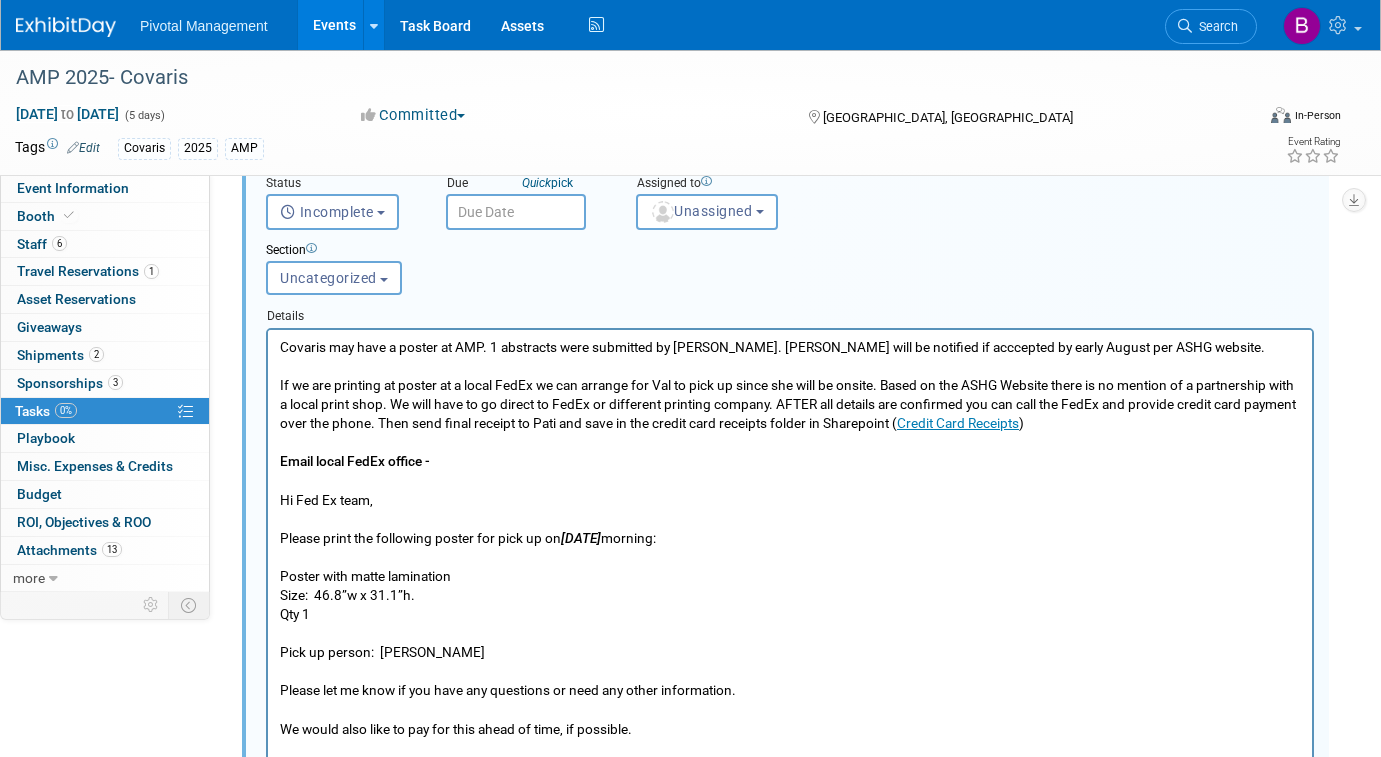 scroll, scrollTop: 960, scrollLeft: 0, axis: vertical 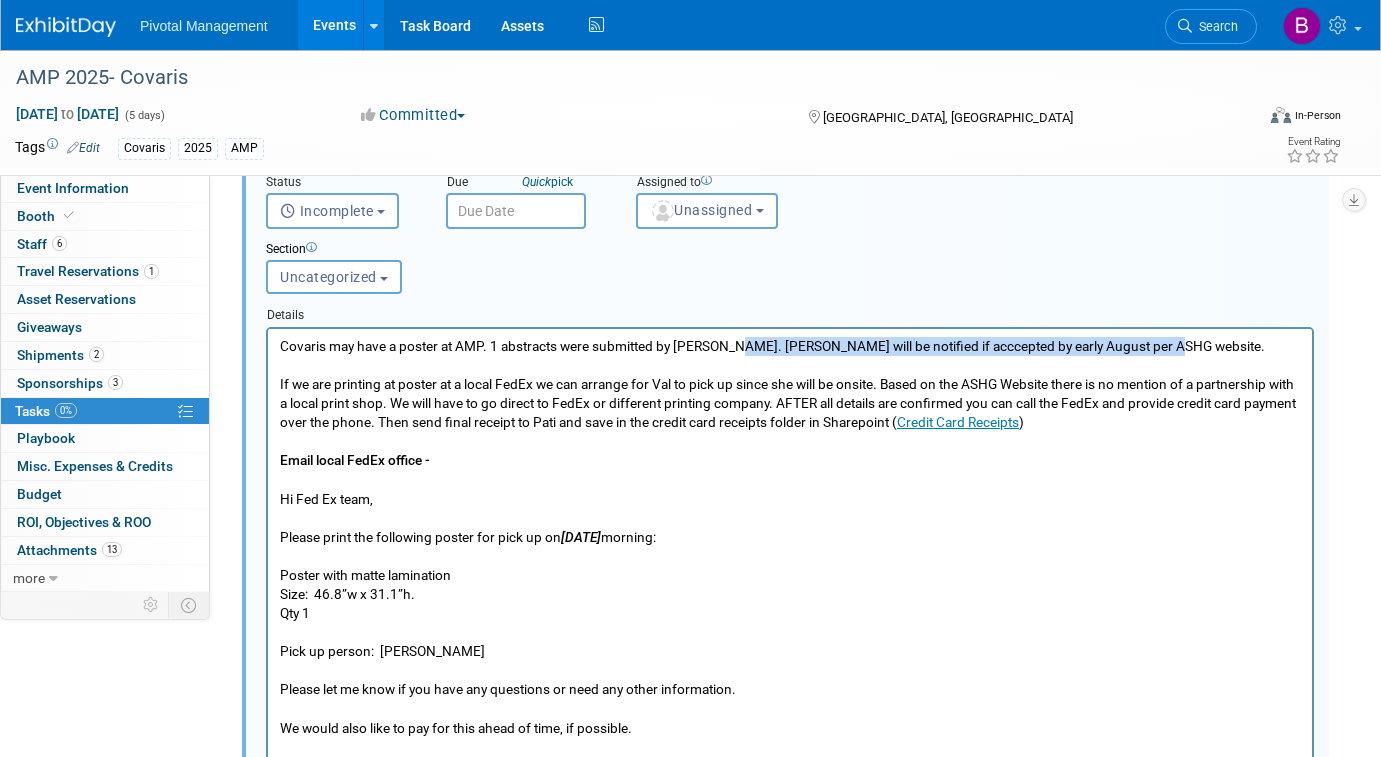 drag, startPoint x: 1188, startPoint y: 340, endPoint x: 740, endPoint y: 351, distance: 448.135 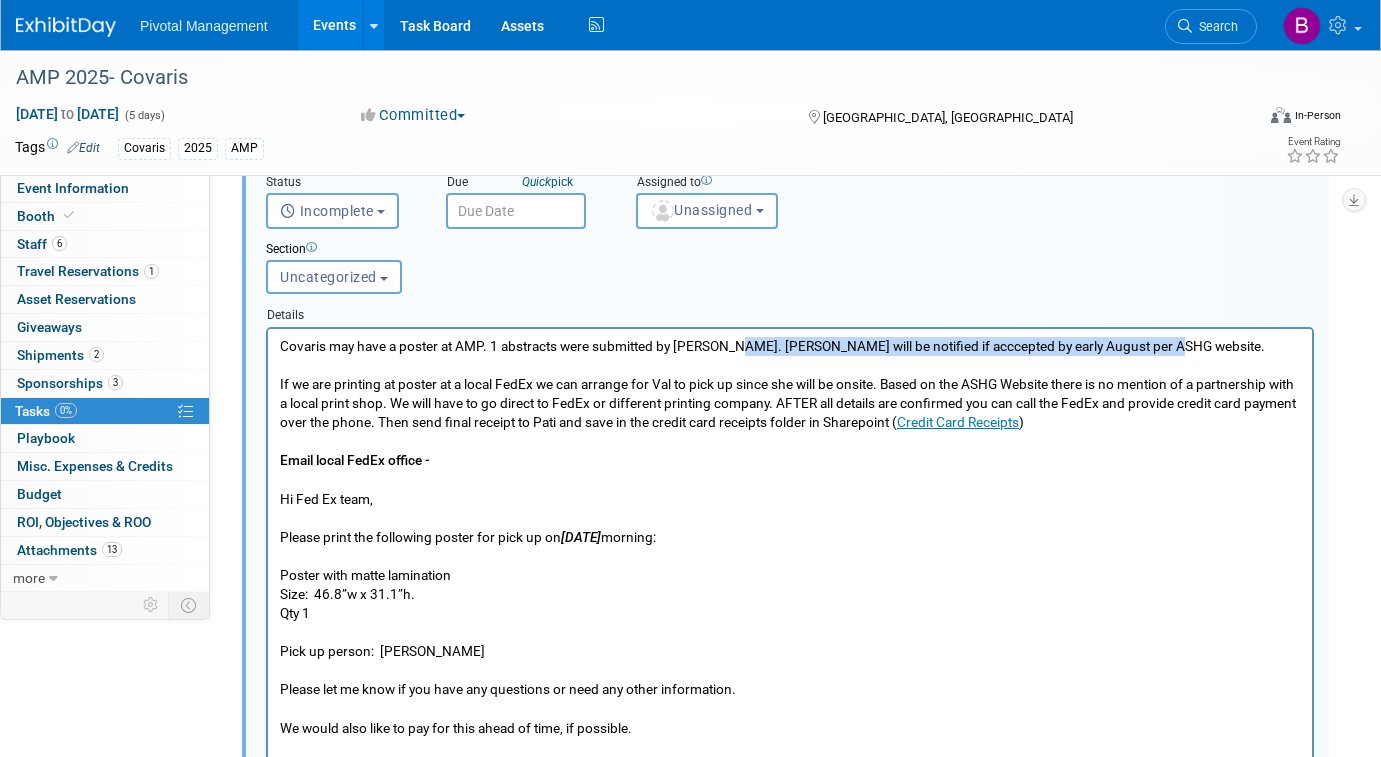 click on "Covaris may have a poster at AMP. 1 abstracts were submitted by [PERSON_NAME]. [PERSON_NAME] will be notified if acccepted by early August per ASHG website. If we are printing at poster at a local FedEx we can arrange for Val to pick up since she will be onsite. Based on the ASHG Website there is no mention of a partnership with a local print shop. We will have to go direct to FedEx or different printing company. AFTER all details are confirmed you can call the FedEx and provide credit card payment over the phone. Then send final receipt to Pati and save in the credit card receipts folder in Sharepoint ( Credit Card Receipts ) Email local FedEx office -  Hi Fed Ex team,   Please print the following poster for pick up [DATE][DATE]  morning:   Poster with matte lamination Size:  46.8”w x 31.1”h. Qty 1   Pick up person:  [PERSON_NAME]  Please let me know if you have any questions or need any other information.   We would also like to pay for this ahead of time, if possible.   Please confirm." at bounding box center (790, 555) 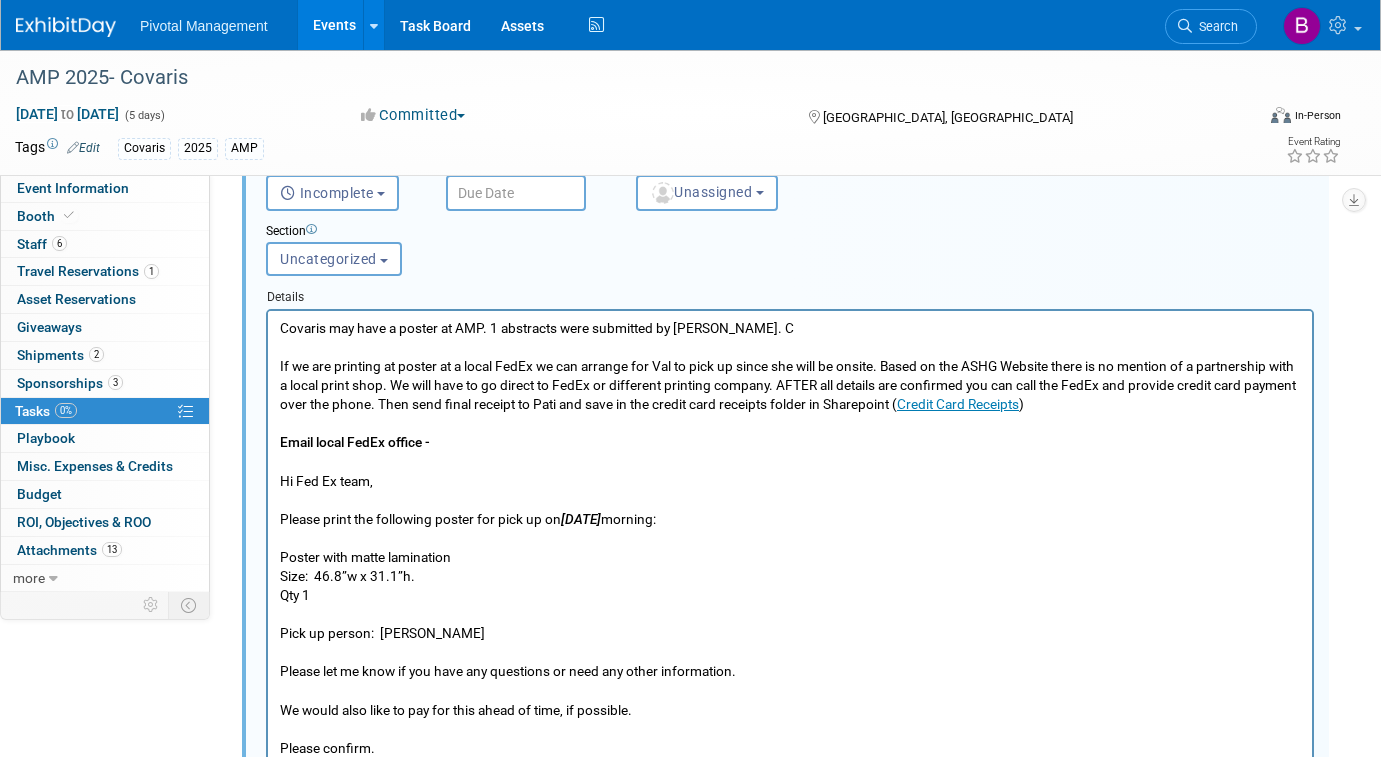 scroll, scrollTop: 982, scrollLeft: 0, axis: vertical 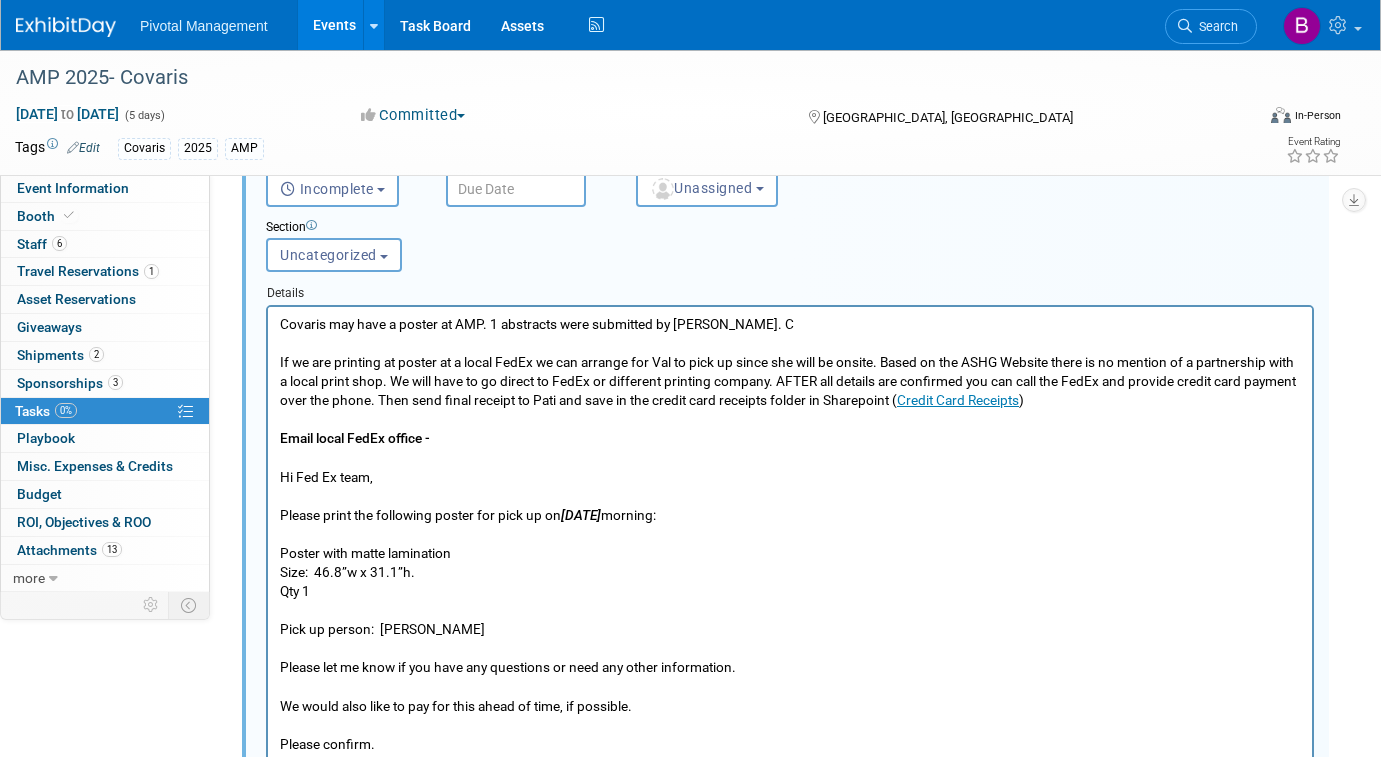 click on "Covaris may have a poster at AMP. 1 abstracts were submitted by [PERSON_NAME]. C If we are printing at poster at a local FedEx we can arrange for Val to pick up since she will be onsite. Based on the ASHG Website there is no mention of a partnership with a local print shop. We will have to go direct to FedEx or different printing company. AFTER all details are confirmed you can call the FedEx and provide credit card payment over the phone. Then send final receipt to Pati and save in the credit card receipts folder in Sharepoint ( Credit Card Receipts ) Email local FedEx office -  Hi Fed Ex team,   Please print the following poster for pick up [DATE][DATE]  morning:   Poster with matte lamination Size:  46.8”w x 31.1”h. Qty 1   Pick up person:  [PERSON_NAME]  Please let me know if you have any questions or need any other information.   We would also like to pay for this ahead of time, if possible.   Please confirm." at bounding box center [790, 533] 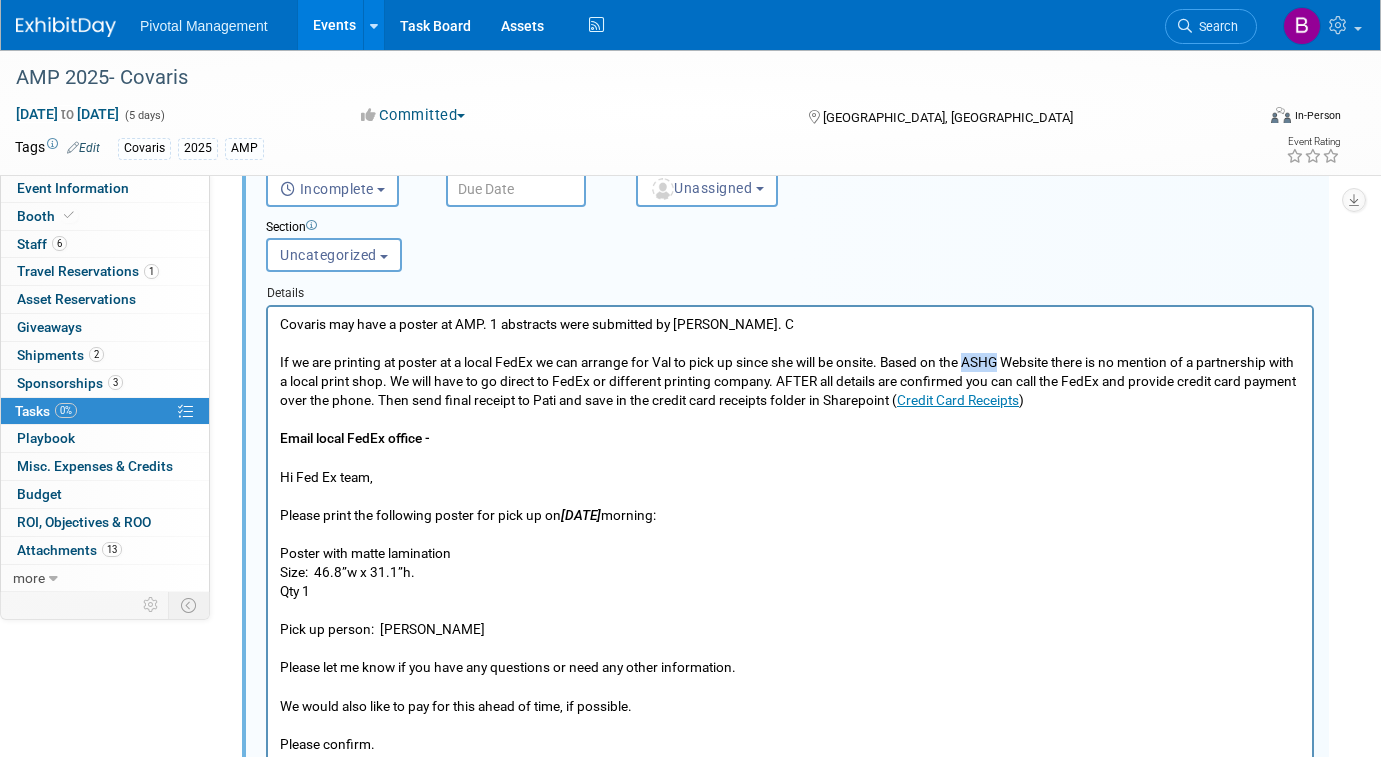 click on "Covaris may have a poster at AMP. 1 abstracts were submitted by [PERSON_NAME]. C If we are printing at poster at a local FedEx we can arrange for Val to pick up since she will be onsite. Based on the ASHG Website there is no mention of a partnership with a local print shop. We will have to go direct to FedEx or different printing company. AFTER all details are confirmed you can call the FedEx and provide credit card payment over the phone. Then send final receipt to Pati and save in the credit card receipts folder in Sharepoint ( Credit Card Receipts ) Email local FedEx office -  Hi Fed Ex team,   Please print the following poster for pick up [DATE][DATE]  morning:   Poster with matte lamination Size:  46.8”w x 31.1”h. Qty 1   Pick up person:  [PERSON_NAME]  Please let me know if you have any questions or need any other information.   We would also like to pay for this ahead of time, if possible.   Please confirm." at bounding box center [790, 533] 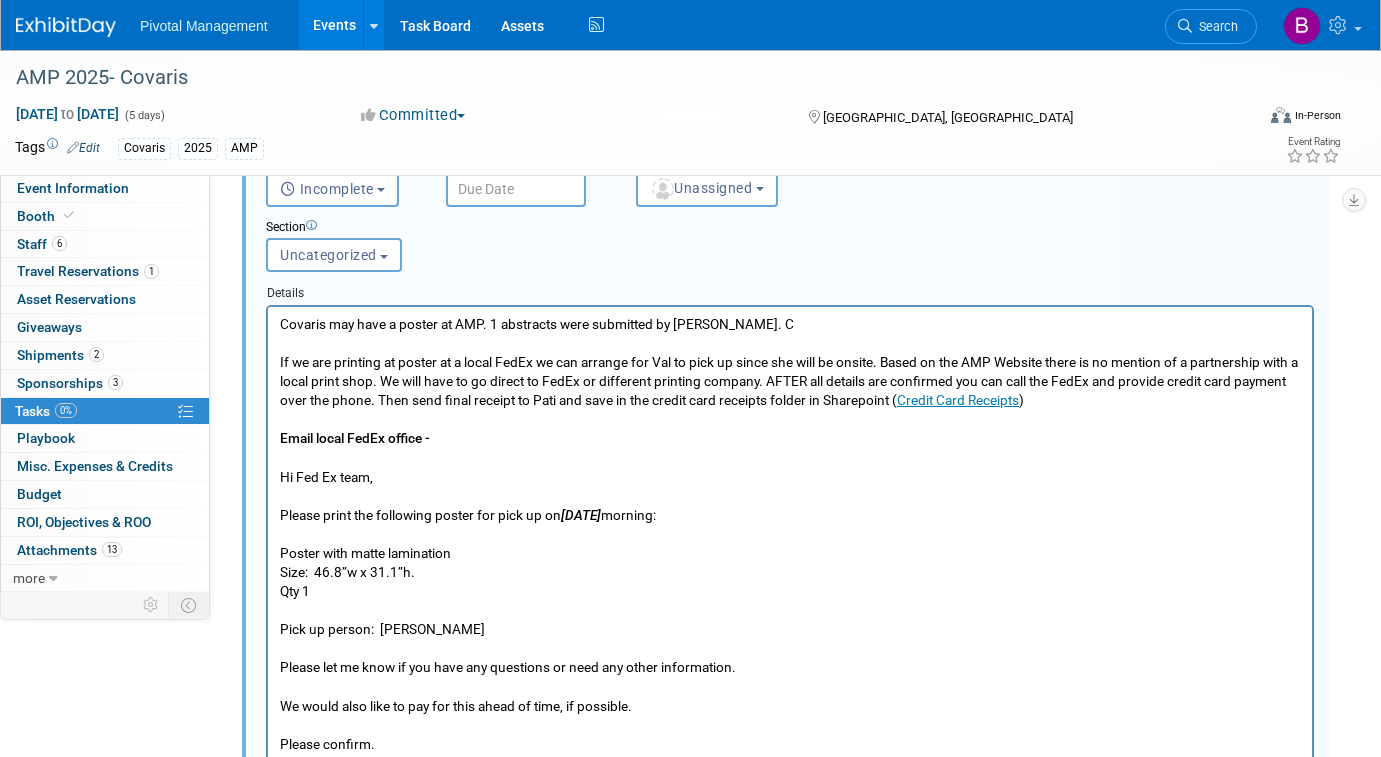 click on "Covaris may have a poster at AMP. 1 abstracts were submitted by [PERSON_NAME]. C If we are printing at poster at a local FedEx we can arrange for Val to pick up since she will be onsite. Based on the AMP Website there is no mention of a partnership with a local print shop. We will have to go direct to FedEx or different printing company. AFTER all details are confirmed you can call the FedEx and provide credit card payment over the phone. Then send final receipt to Pati and save in the credit card receipts folder in Sharepoint ( Credit Card Receipts ) Email local FedEx office -  Hi Fed Ex team,   Please print the following poster for pick up [DATE][DATE]  morning:   Poster with matte lamination Size:  46.8”w x 31.1”h. Qty 1   Pick up person:  [PERSON_NAME]  Please let me know if you have any questions or need any other information.   We would also like to pay for this ahead of time, if possible.   Please confirm." at bounding box center [790, 533] 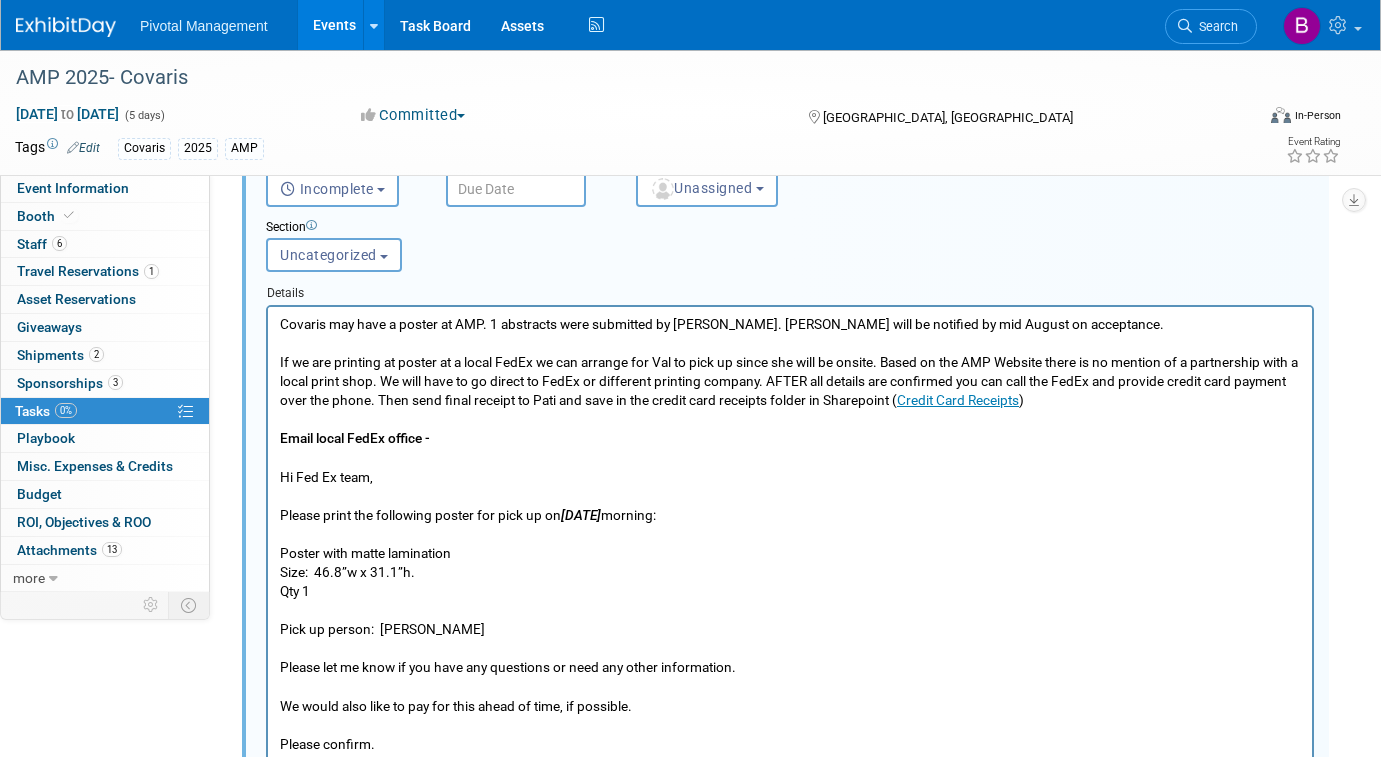 click on "Covaris may have a poster at AMP. 1 abstracts were submitted by [PERSON_NAME]. [PERSON_NAME] will be notified by mid August on acceptance.  If we are printing at poster at a local FedEx we can arrange for Val to pick up since she will be onsite. Based on the AMP Website there is no mention of a partnership with a local print shop. We will have to go direct to FedEx or different printing company. AFTER all details are confirmed you can call the FedEx and provide credit card payment over the phone. Then send final receipt to Pati and save in the credit card receipts folder in Sharepoint ( Credit Card Receipts ) Email local FedEx office -  Hi Fed Ex team,   Please print the following poster for pick up [DATE][DATE]  morning:   Poster with matte lamination Size:  46.8”w x 31.1”h. Qty 1   Pick up person:  [PERSON_NAME]  Please let me know if you have any questions or need any other information.   We would also like to pay for this ahead of time, if possible.   Please confirm." at bounding box center [790, 533] 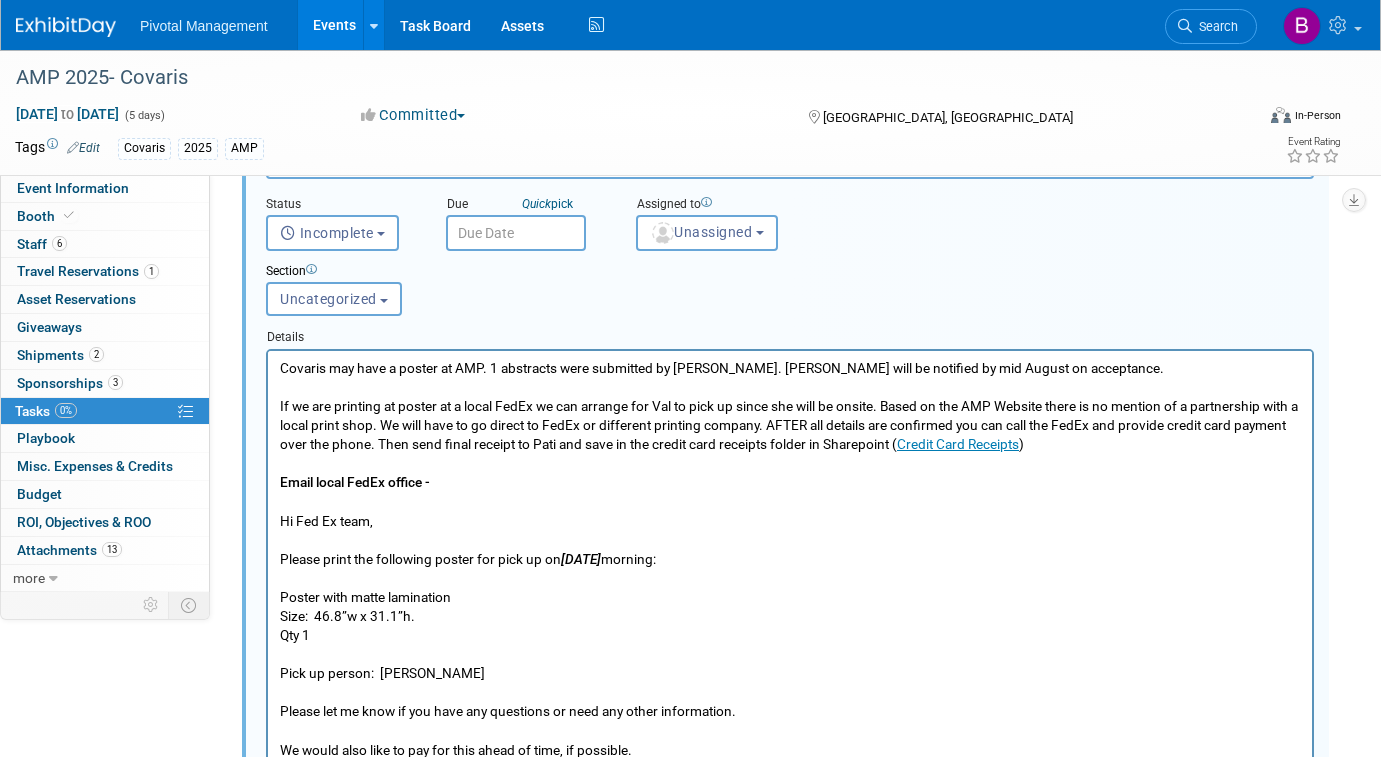 scroll, scrollTop: 937, scrollLeft: 0, axis: vertical 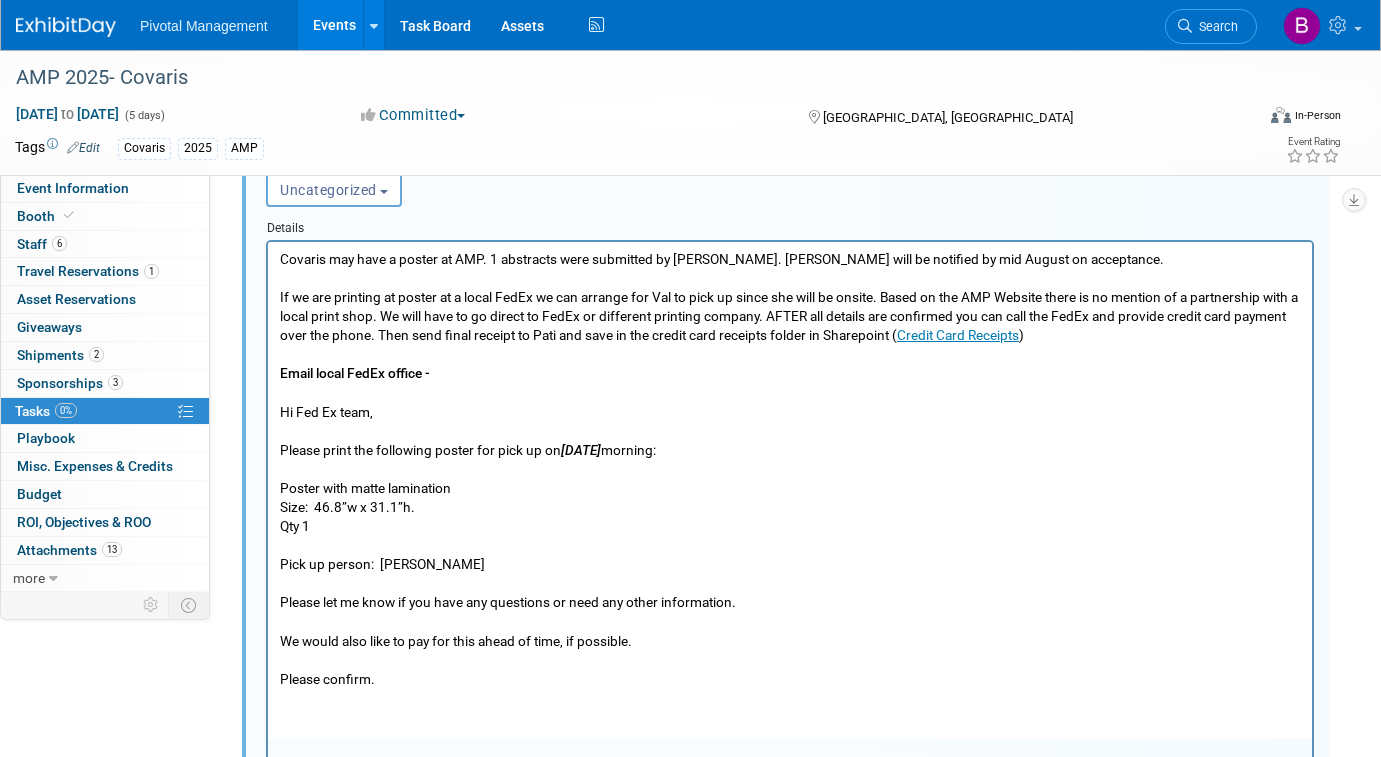 click on "Covaris may have a poster at AMP. 1 abstracts were submitted by [PERSON_NAME]. [PERSON_NAME] will be notified by mid August on acceptance.  If we are printing at poster at a local FedEx we can arrange for Val to pick up since she will be onsite. Based on the AMP Website there is no mention of a partnership with a local print shop. We will have to go direct to FedEx or different printing company. AFTER all details are confirmed you can call the FedEx and provide credit card payment over the phone. Then send final receipt to Pati and save in the credit card receipts folder in Sharepoint ( Credit Card Receipts ) Email local FedEx office -  Hi Fed Ex team,   Please print the following poster for pick up [DATE][DATE]  morning:   Poster with matte lamination Size:  46.8”w x 31.1”h. Qty 1   Pick up person:  [PERSON_NAME]  Please let me know if you have any questions or need any other information.   We would also like to pay for this ahead of time, if possible.   Please confirm." at bounding box center (790, 468) 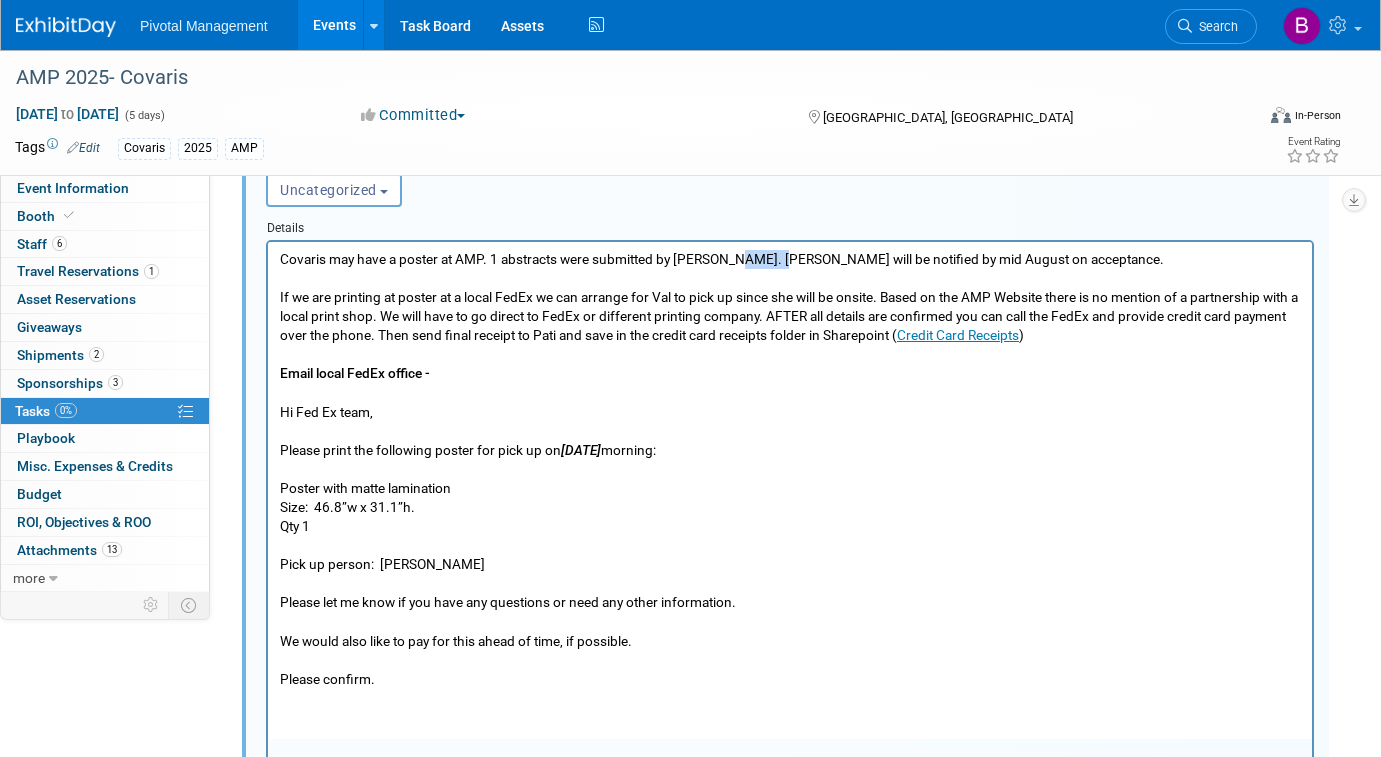 click on "Covaris may have a poster at AMP. 1 abstracts were submitted by [PERSON_NAME]. [PERSON_NAME] will be notified by mid August on acceptance.  If we are printing at poster at a local FedEx we can arrange for Val to pick up since she will be onsite. Based on the AMP Website there is no mention of a partnership with a local print shop. We will have to go direct to FedEx or different printing company. AFTER all details are confirmed you can call the FedEx and provide credit card payment over the phone. Then send final receipt to Pati and save in the credit card receipts folder in Sharepoint ( Credit Card Receipts ) Email local FedEx office -  Hi Fed Ex team,   Please print the following poster for pick up [DATE][DATE]  morning:   Poster with matte lamination Size:  46.8”w x 31.1”h. Qty 1   Pick up person:  [PERSON_NAME]  Please let me know if you have any questions or need any other information.   We would also like to pay for this ahead of time, if possible.   Please confirm." at bounding box center [790, 468] 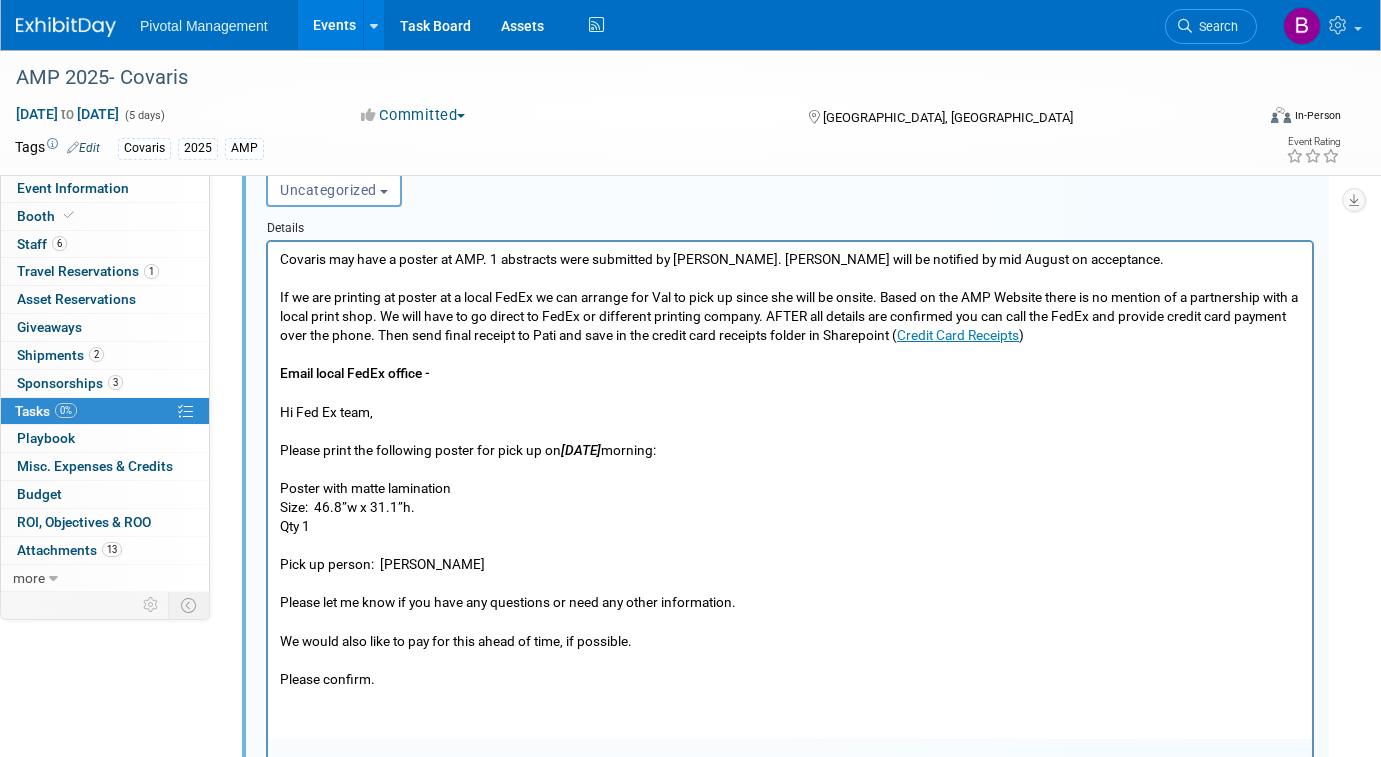 click on "Covaris may have a poster at AMP. 1 abstracts were submitted by [PERSON_NAME]. [PERSON_NAME] will be notified by mid August on acceptance.  If we are printing at poster at a local FedEx we can arrange for Val to pick up since she will be onsite. Based on the AMP Website there is no mention of a partnership with a local print shop. We will have to go direct to FedEx or different printing company. AFTER all details are confirmed you can call the FedEx and provide credit card payment over the phone. Then send final receipt to Pati and save in the credit card receipts folder in Sharepoint ( Credit Card Receipts ) Email local FedEx office -  Hi Fed Ex team,   Please print the following poster for pick up [DATE][DATE]  morning:   Poster with matte lamination Size:  46.8”w x 31.1”h. Qty 1   Pick up person:  [PERSON_NAME]  Please let me know if you have any questions or need any other information.   We would also like to pay for this ahead of time, if possible.   Please confirm." at bounding box center (790, 468) 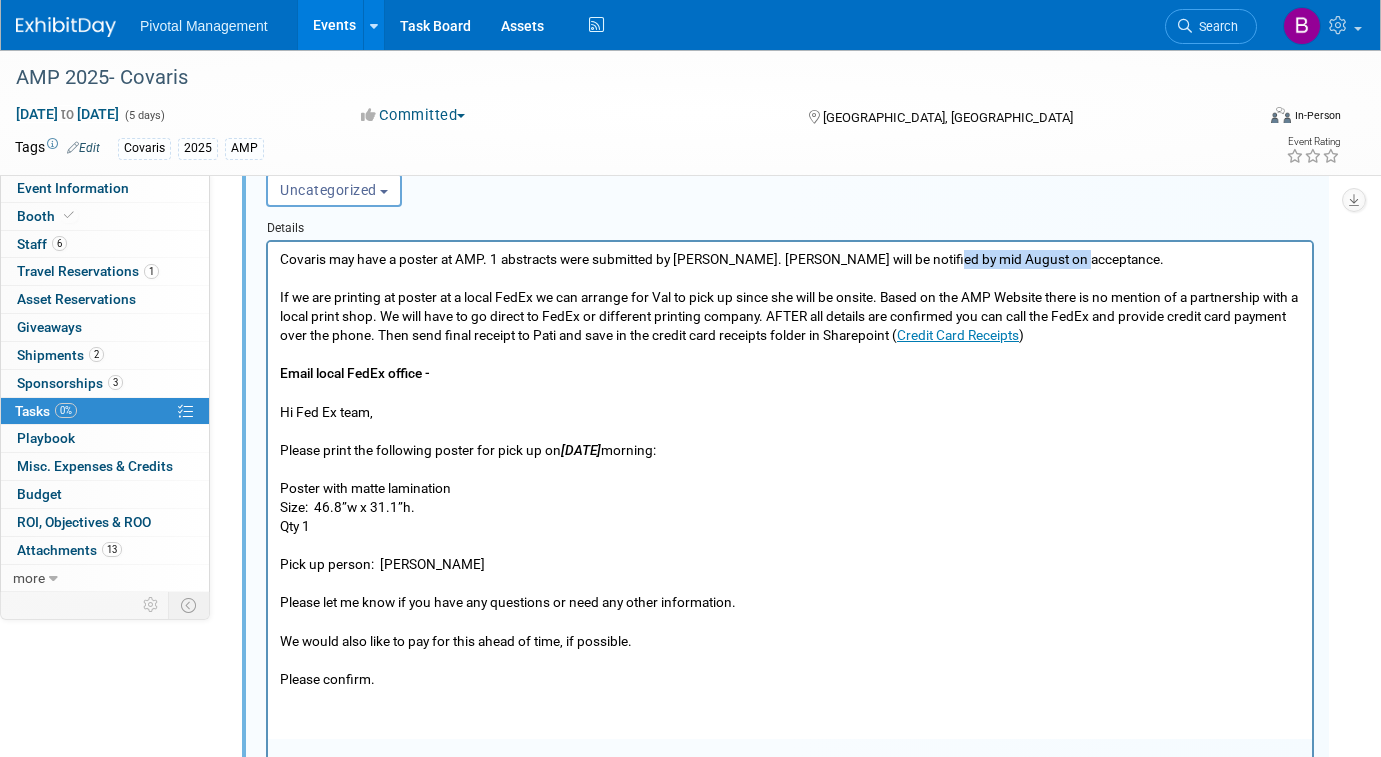 drag, startPoint x: 1066, startPoint y: 251, endPoint x: 932, endPoint y: 262, distance: 134.45073 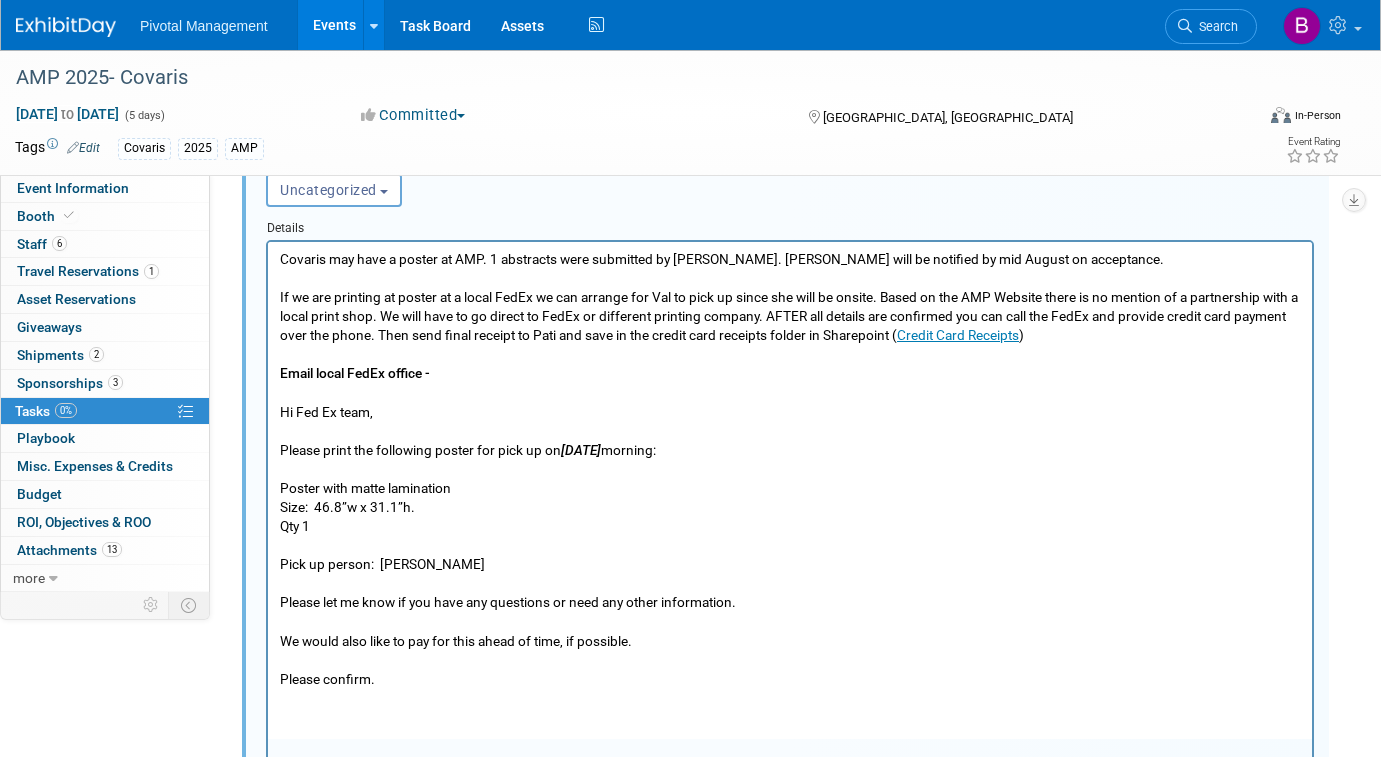 click on "Covaris may have a poster at AMP. 1 abstracts were submitted by [PERSON_NAME]. [PERSON_NAME] will be notified by mid August on acceptance.  If we are printing at poster at a local FedEx we can arrange for Val to pick up since she will be onsite. Based on the AMP Website there is no mention of a partnership with a local print shop. We will have to go direct to FedEx or different printing company. AFTER all details are confirmed you can call the FedEx and provide credit card payment over the phone. Then send final receipt to Pati and save in the credit card receipts folder in Sharepoint ( Credit Card Receipts ) Email local FedEx office -  Hi Fed Ex team,   Please print the following poster for pick up [DATE][DATE]  morning:   Poster with matte lamination Size:  46.8”w x 31.1”h. Qty 1   Pick up person:  [PERSON_NAME]  Please let me know if you have any questions or need any other information.   We would also like to pay for this ahead of time, if possible.   Please confirm." at bounding box center (790, 468) 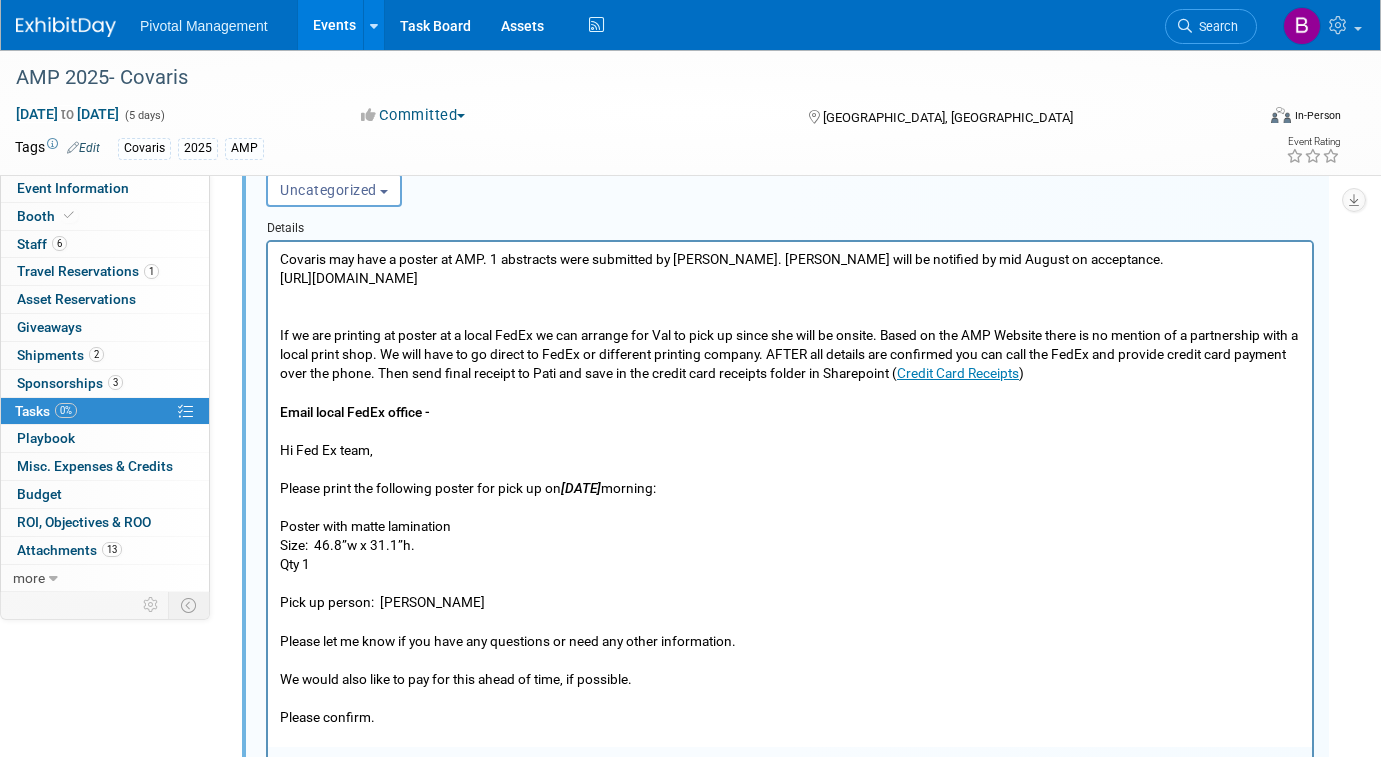 click on "Covaris may have a poster at AMP. 1 abstracts were submitted by [PERSON_NAME]. [PERSON_NAME] will be notified by mid August on acceptance.  [URL][DOMAIN_NAME] If we are printing at poster at a local FedEx we can arrange for Val to pick up since she will be onsite. Based on the AMP Website there is no mention of a partnership with a local print shop. We will have to go direct to FedEx or different printing company. AFTER all details are confirmed you can call the FedEx and provide credit card payment over the phone. Then send final receipt to Pati and save in the credit card receipts folder in Sharepoint ( Credit Card Receipts ) Email local FedEx office -  Hi Fed Ex team,   Please print the following poster for pick up [DATE][DATE]  morning:   Poster with matte lamination Size:  46.8”w x 31.1”h. Qty 1   Pick up person:  [PERSON_NAME]  Please let me know if you have any questions or need any other information.     Please confirm." at bounding box center [790, 483] 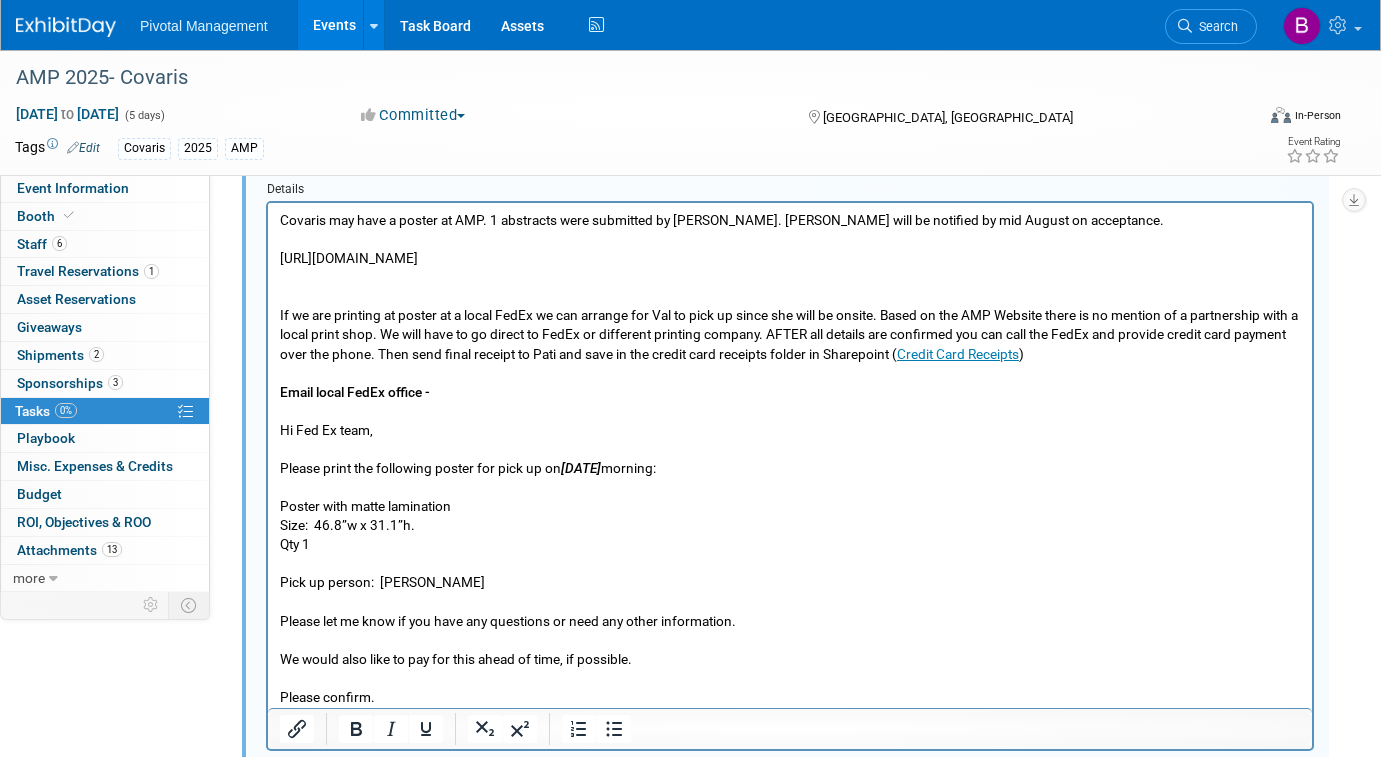 scroll, scrollTop: 1090, scrollLeft: 0, axis: vertical 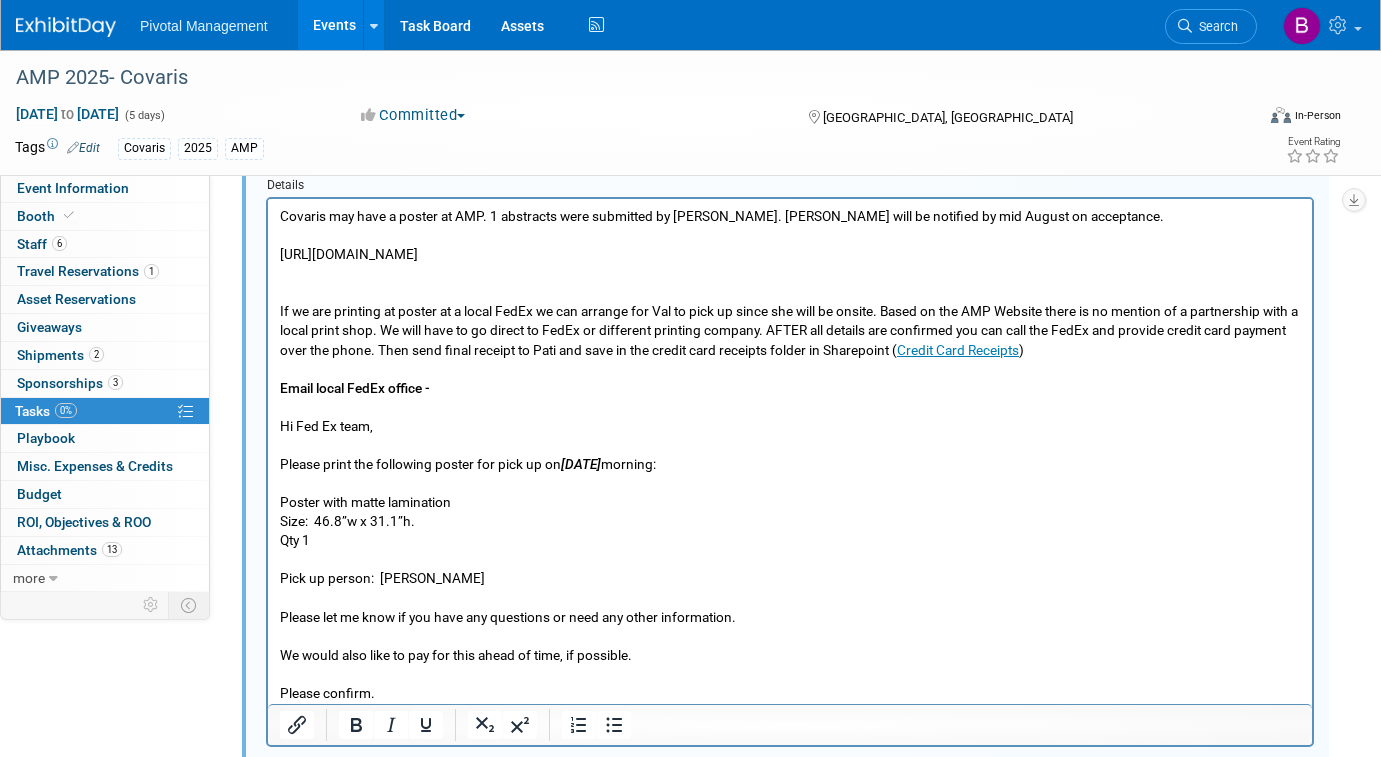 click on "[URL][DOMAIN_NAME]" at bounding box center [790, 253] 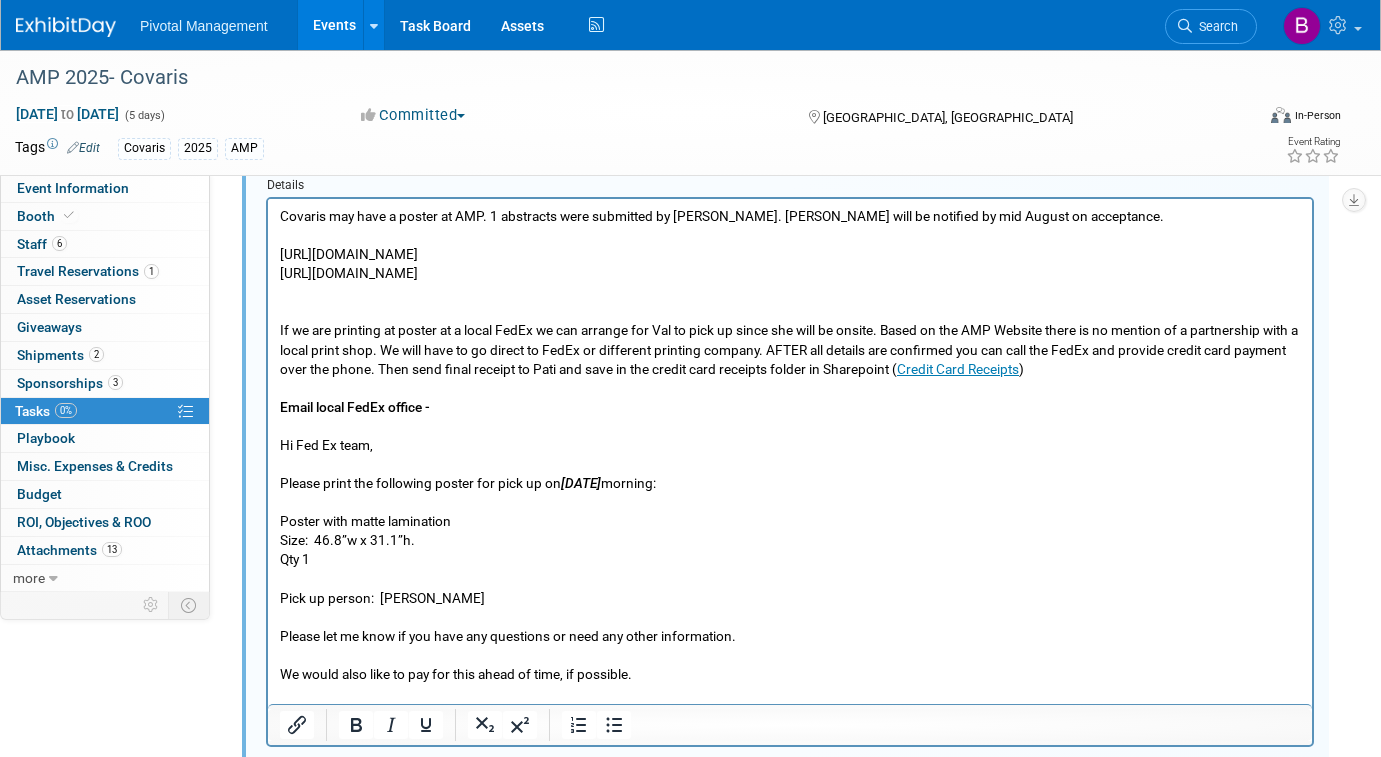 click on "If we are printing at poster at a local FedEx we can arrange for Val to pick up since she will be onsite. Based on the AMP Website there is no mention of a partnership with a local print shop. We will have to go direct to FedEx or different printing company. AFTER all details are confirmed you can call the FedEx and provide credit card payment over the phone. Then send final receipt to Pati and save in the credit card receipts folder in Sharepoint ( Credit Card Receipts ) Email local FedEx office -  Hi Fed Ex team,   Please print the following poster for pick up [DATE][DATE]  morning:   Poster with matte lamination Size:  46.8”w x 31.1”h. Qty 1   Pick up person:  [PERSON_NAME]  Please let me know if you have any questions or need any other information.   We would also like to pay for this ahead of time, if possible.   Please confirm." at bounding box center (790, 501) 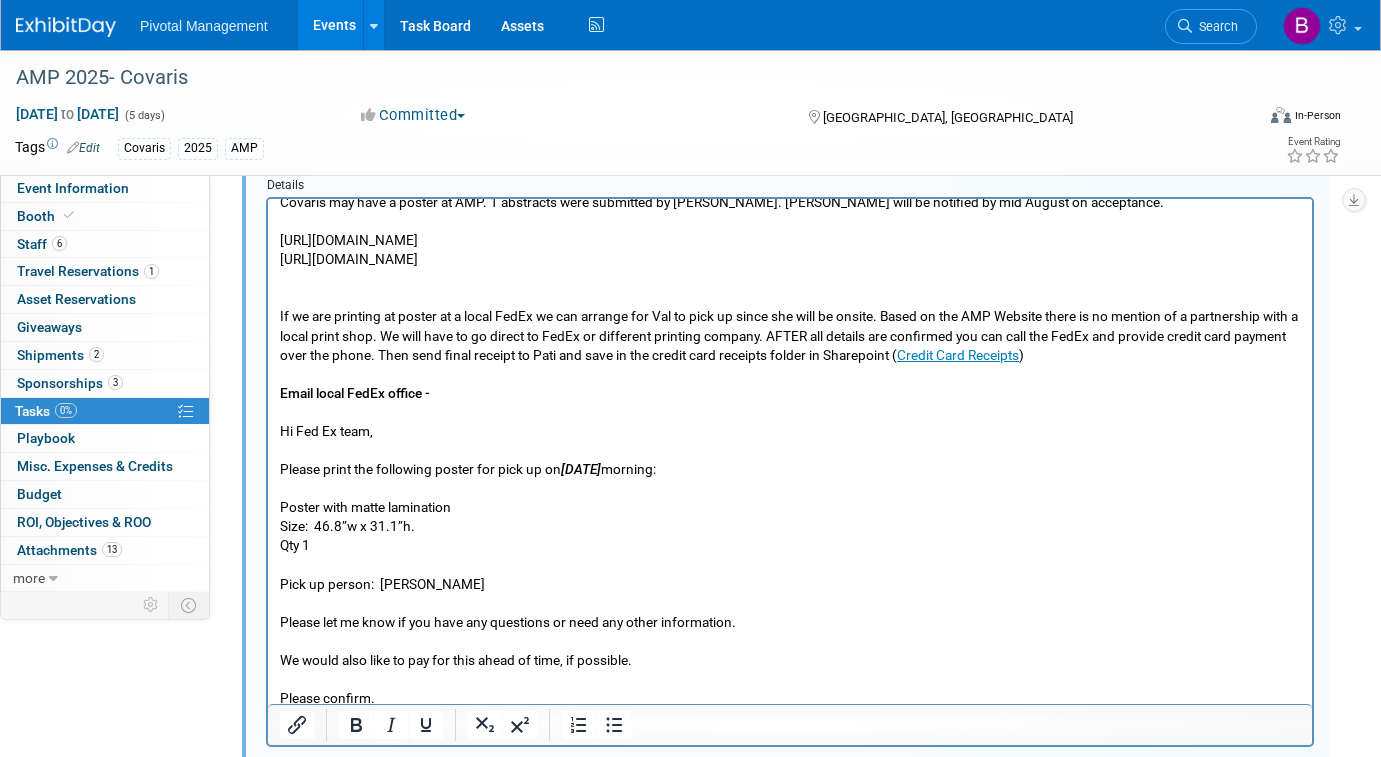 drag, startPoint x: 719, startPoint y: 254, endPoint x: 256, endPoint y: 237, distance: 463.31198 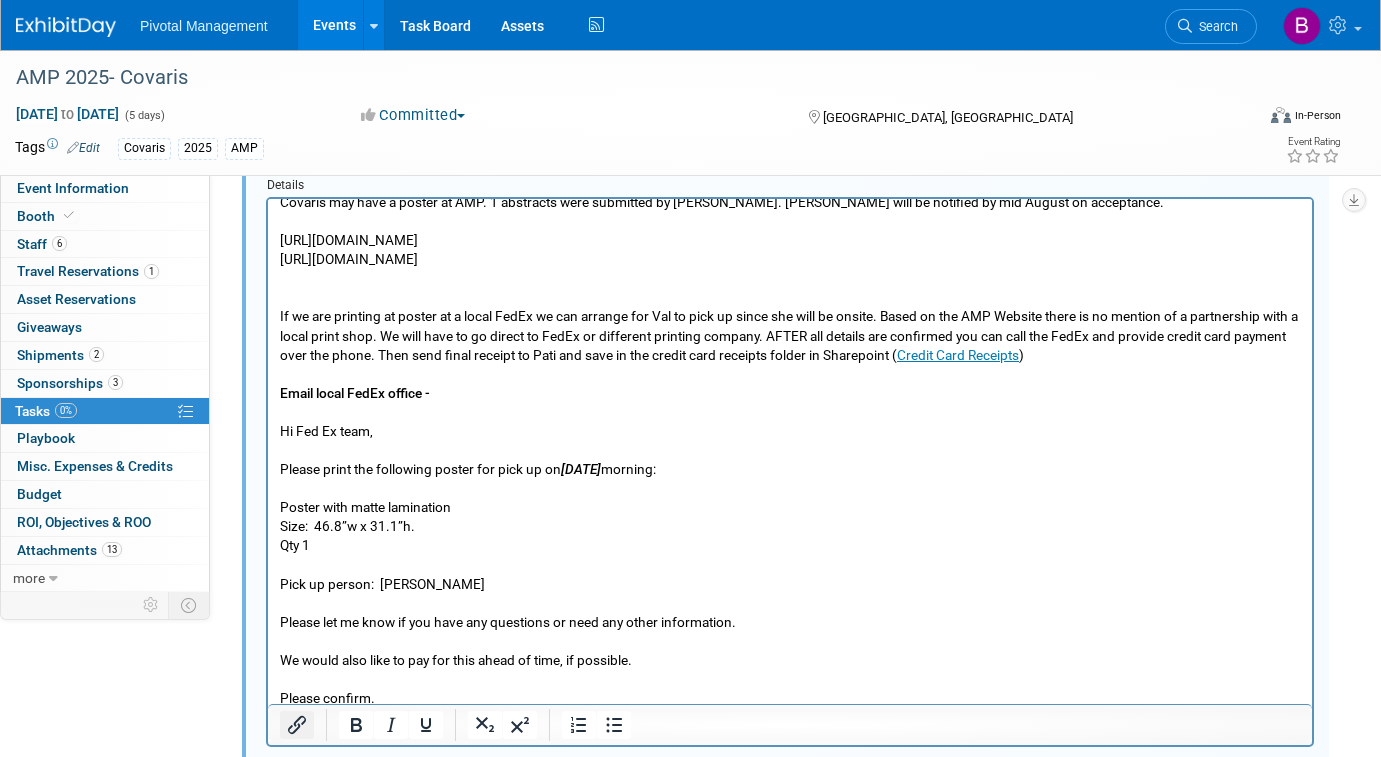 click 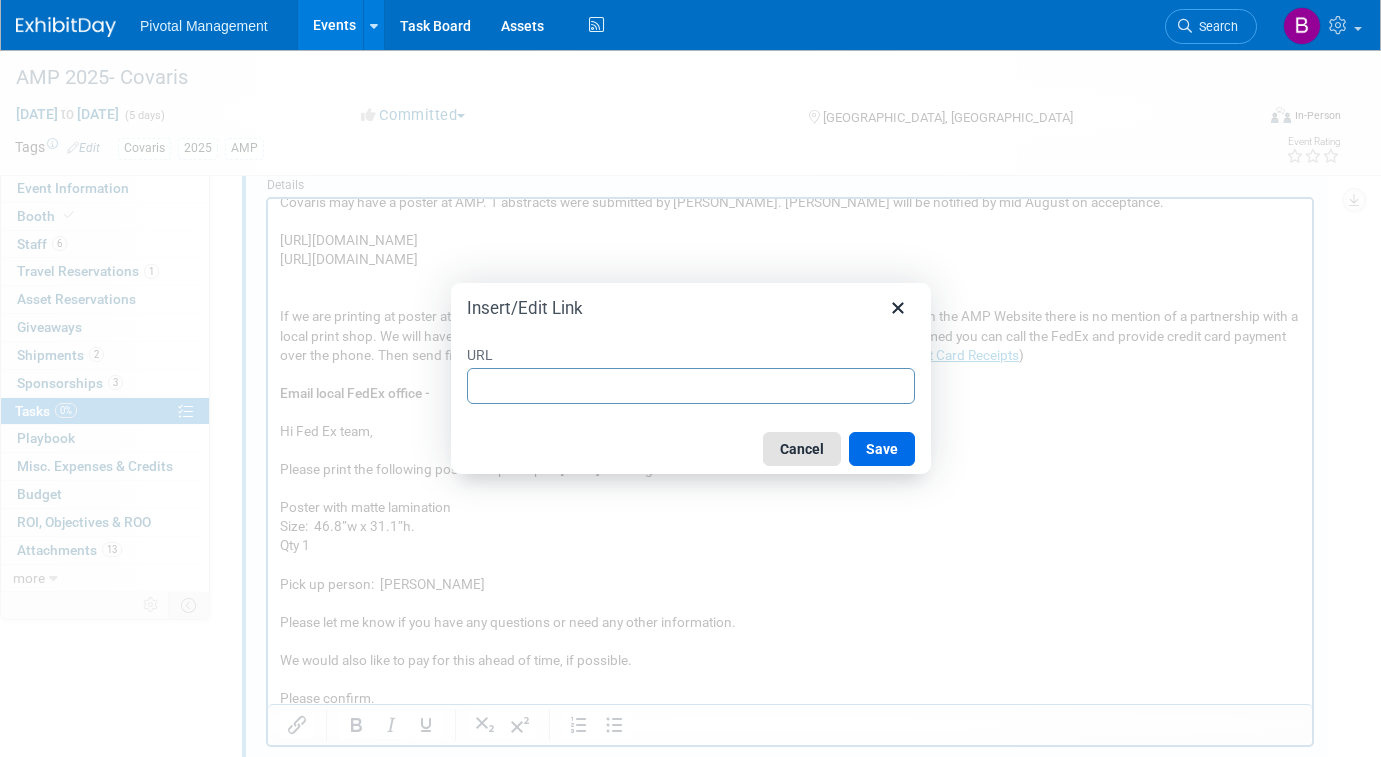 click on "Cancel" at bounding box center (802, 449) 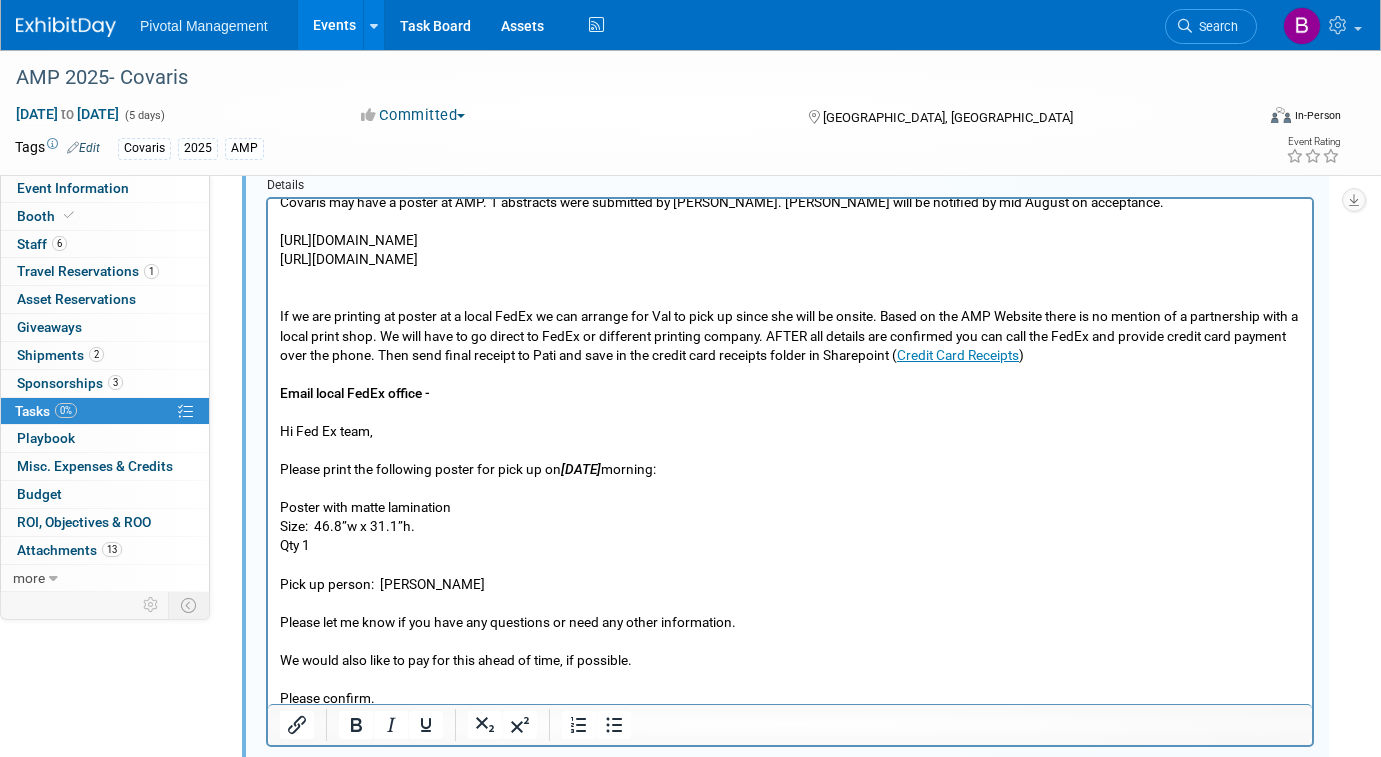 click on "[URL][DOMAIN_NAME]" at bounding box center [790, 258] 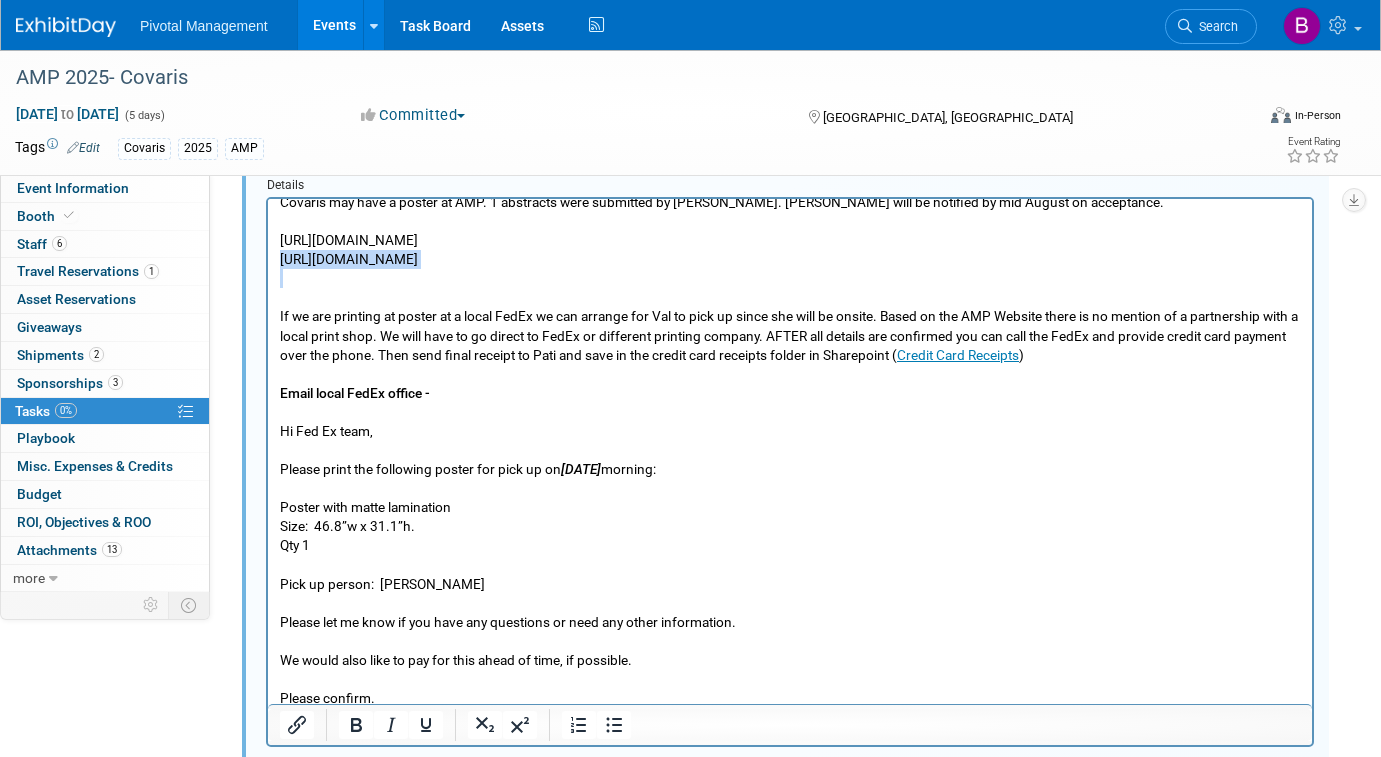 drag, startPoint x: 666, startPoint y: 259, endPoint x: 290, endPoint y: 260, distance: 376.00134 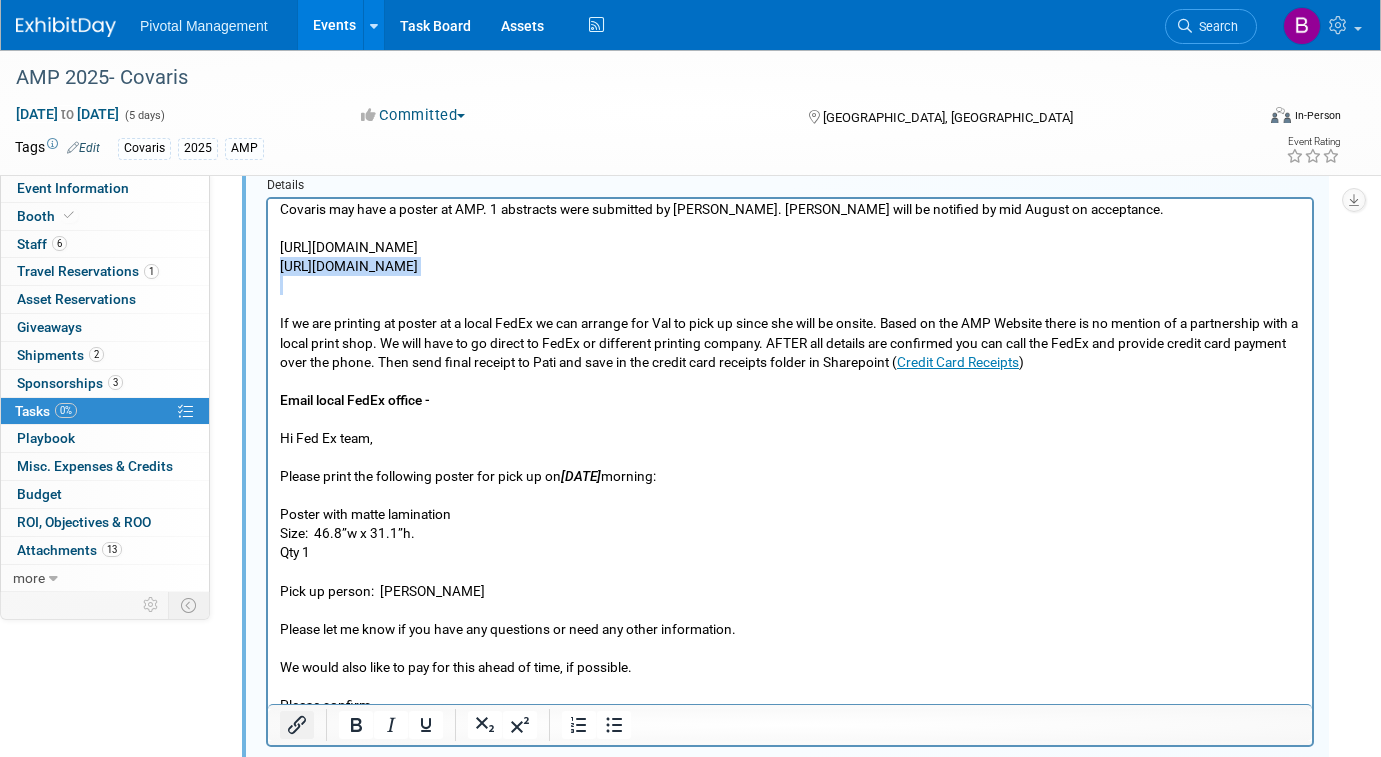 click 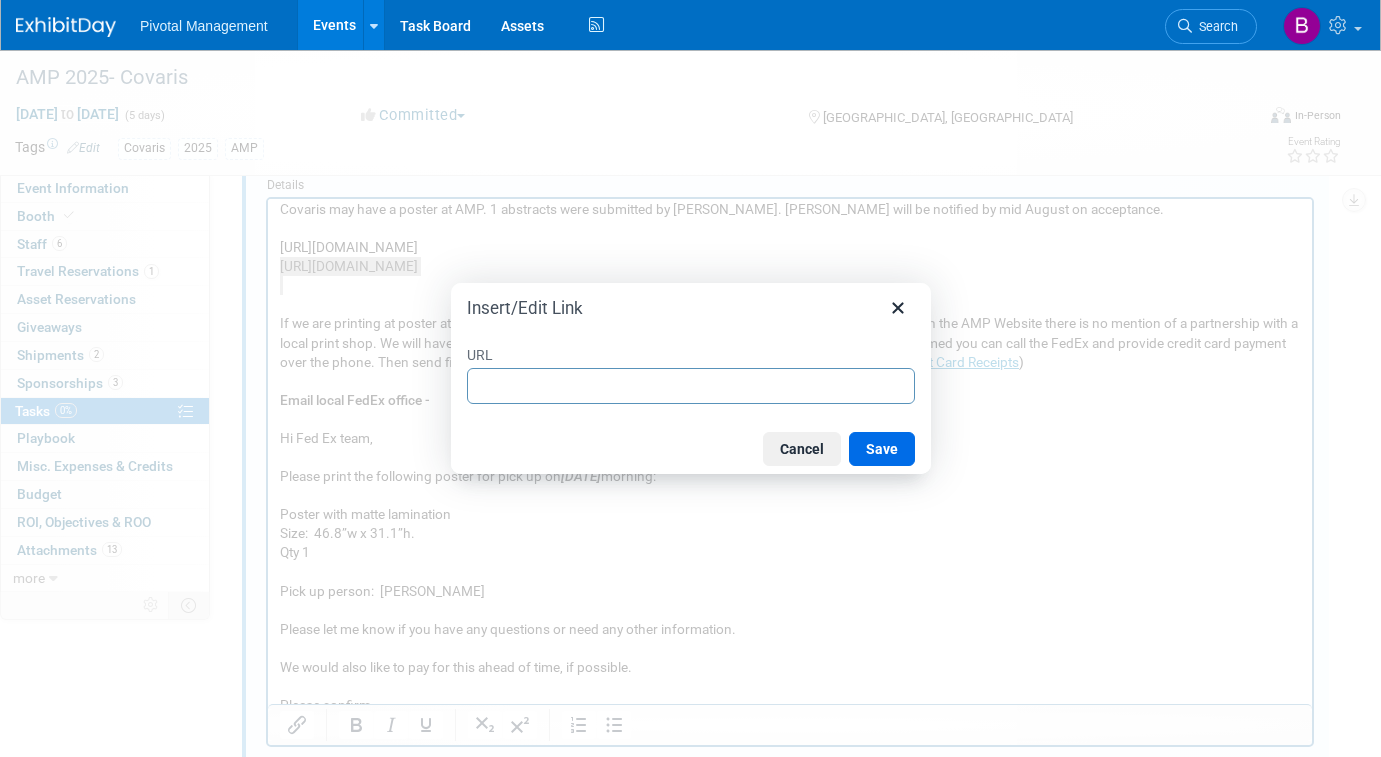 type on "[URL][DOMAIN_NAME]" 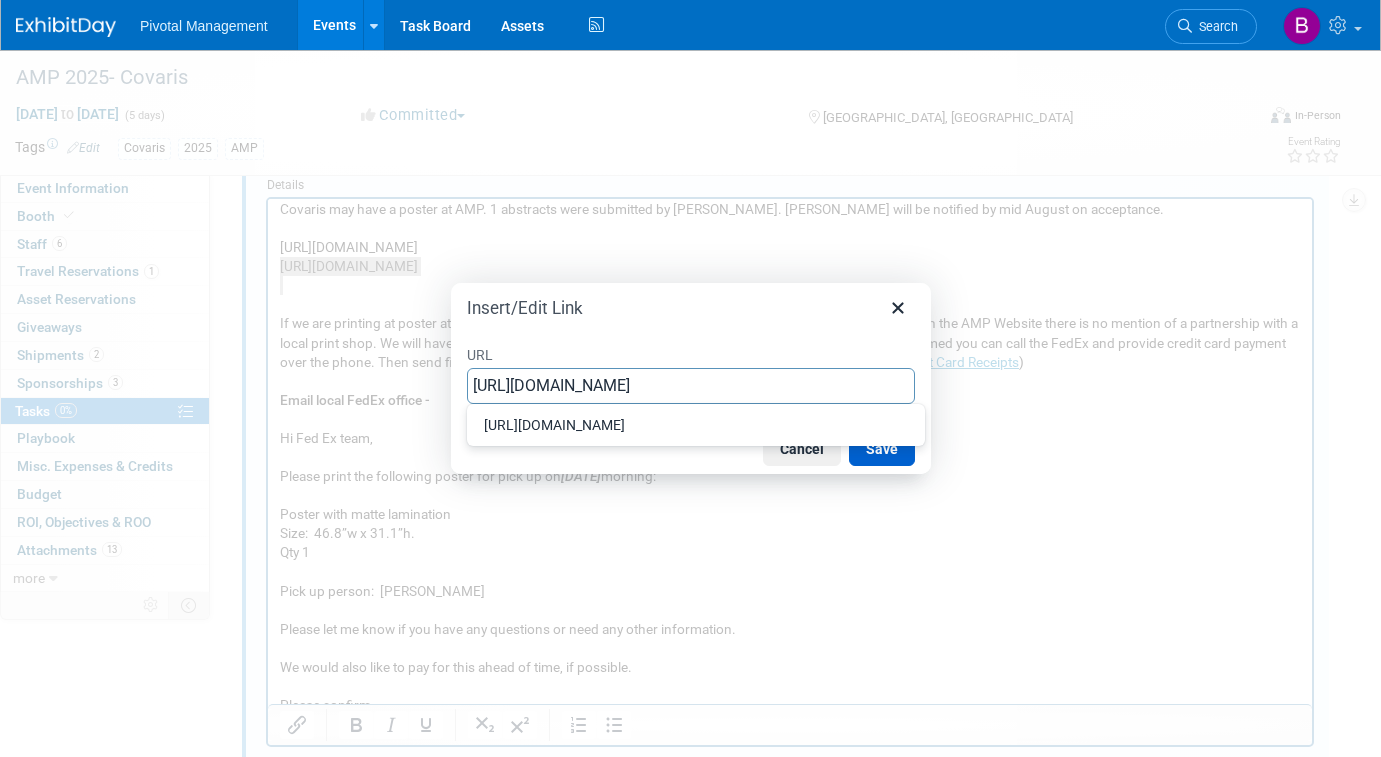click on "Save" at bounding box center (882, 449) 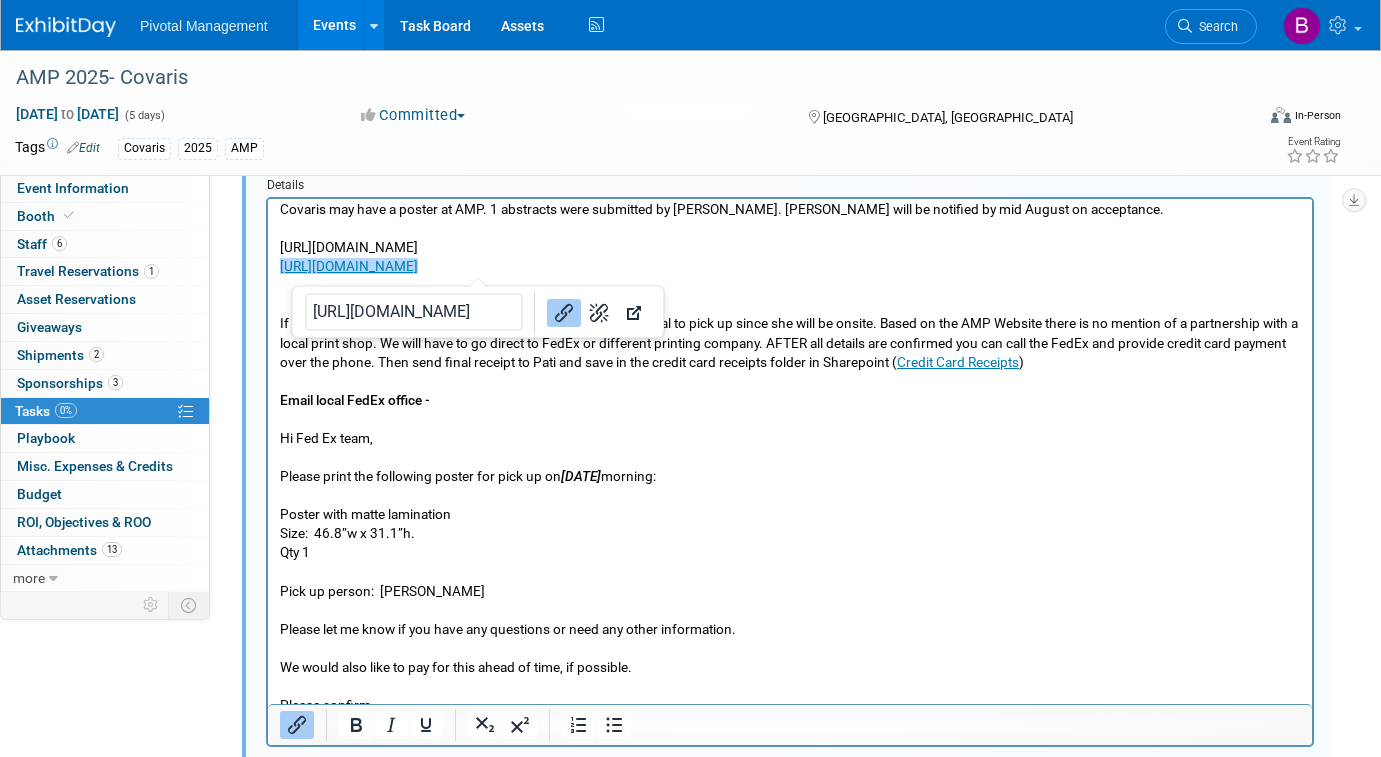 click on "If we are printing at poster at a local FedEx we can arrange for Val to pick up since she will be onsite. Based on the AMP Website there is no mention of a partnership with a local print shop. We will have to go direct to FedEx or different printing company. AFTER all details are confirmed you can call the FedEx and provide credit card payment over the phone. Then send final receipt to Pati and save in the credit card receipts folder in Sharepoint ( Credit Card Receipts ) Email local FedEx office -  Hi Fed Ex team,   Please print the following poster for pick up [DATE][DATE]  morning:   Poster with matte lamination Size:  46.8”w x 31.1”h. Qty 1   Pick up person:  [PERSON_NAME]  Please let me know if you have any questions or need any other information.   We would also like to pay for this ahead of time, if possible.   Please confirm." at bounding box center [790, 494] 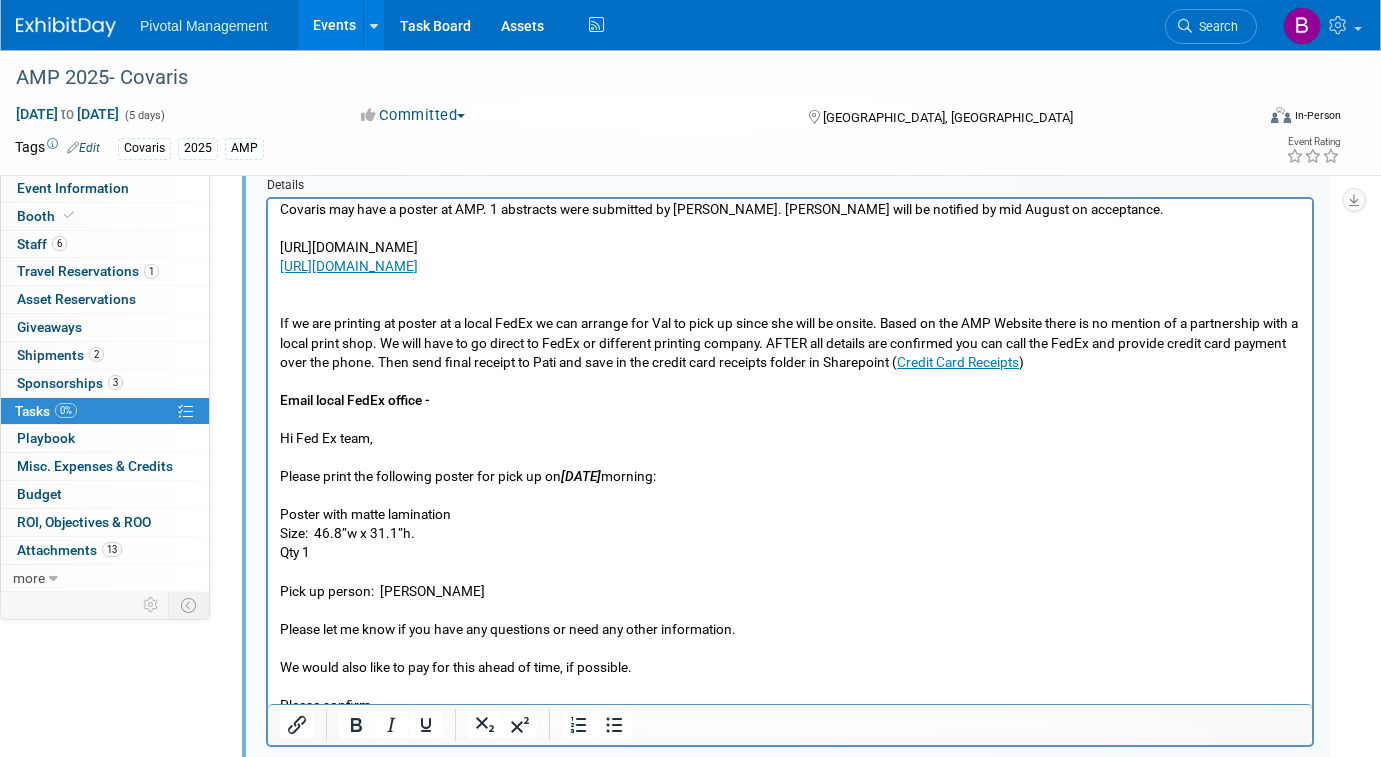 drag, startPoint x: 744, startPoint y: 249, endPoint x: 278, endPoint y: 243, distance: 466.03864 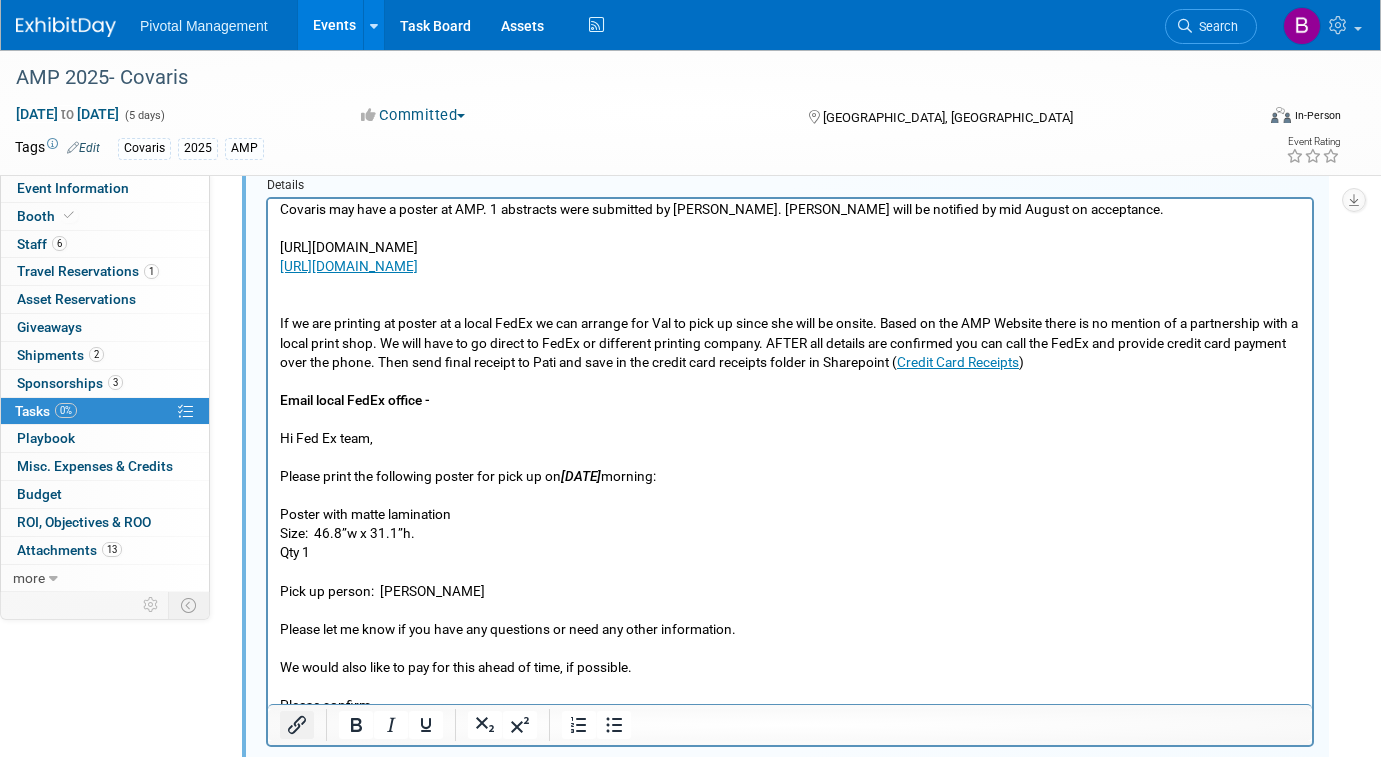 click 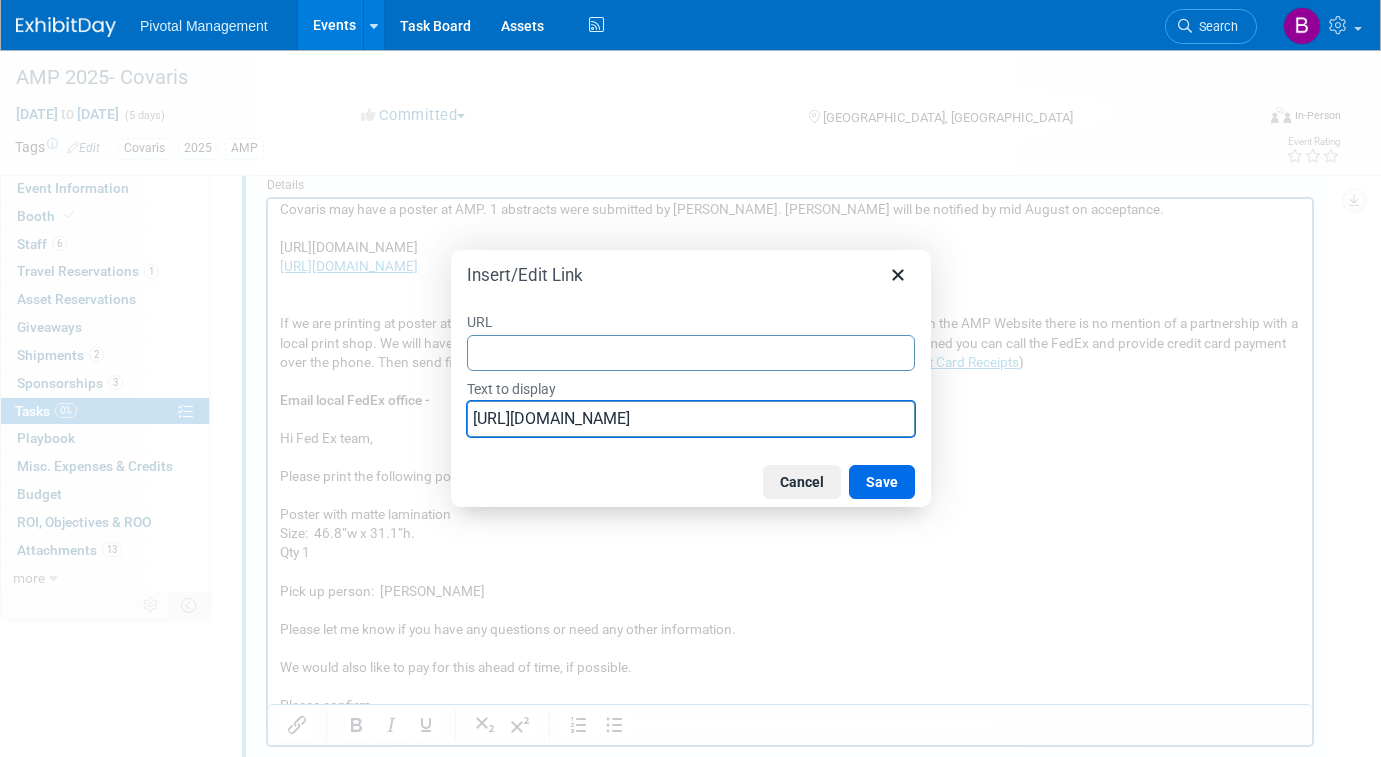 click on "[URL][DOMAIN_NAME]" at bounding box center [691, 419] 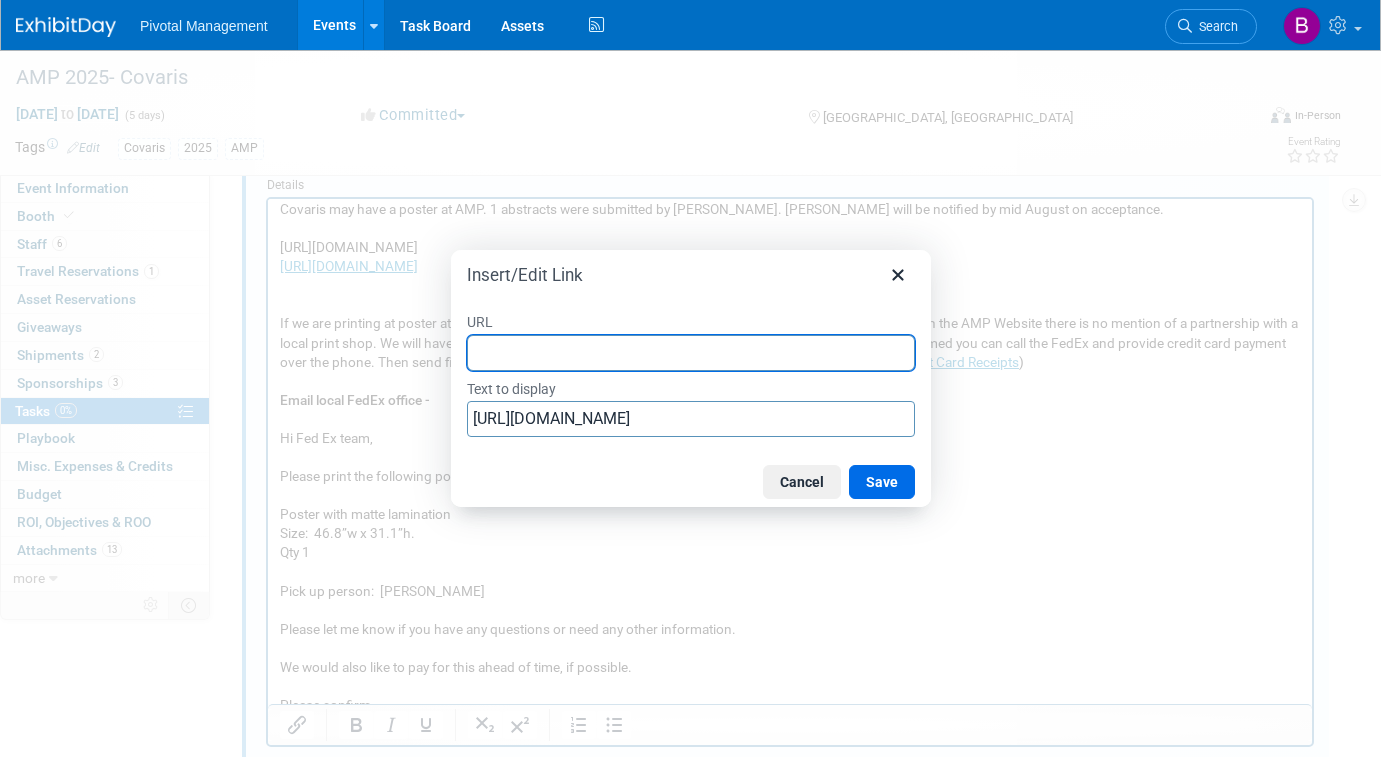 click on "URL" at bounding box center (691, 353) 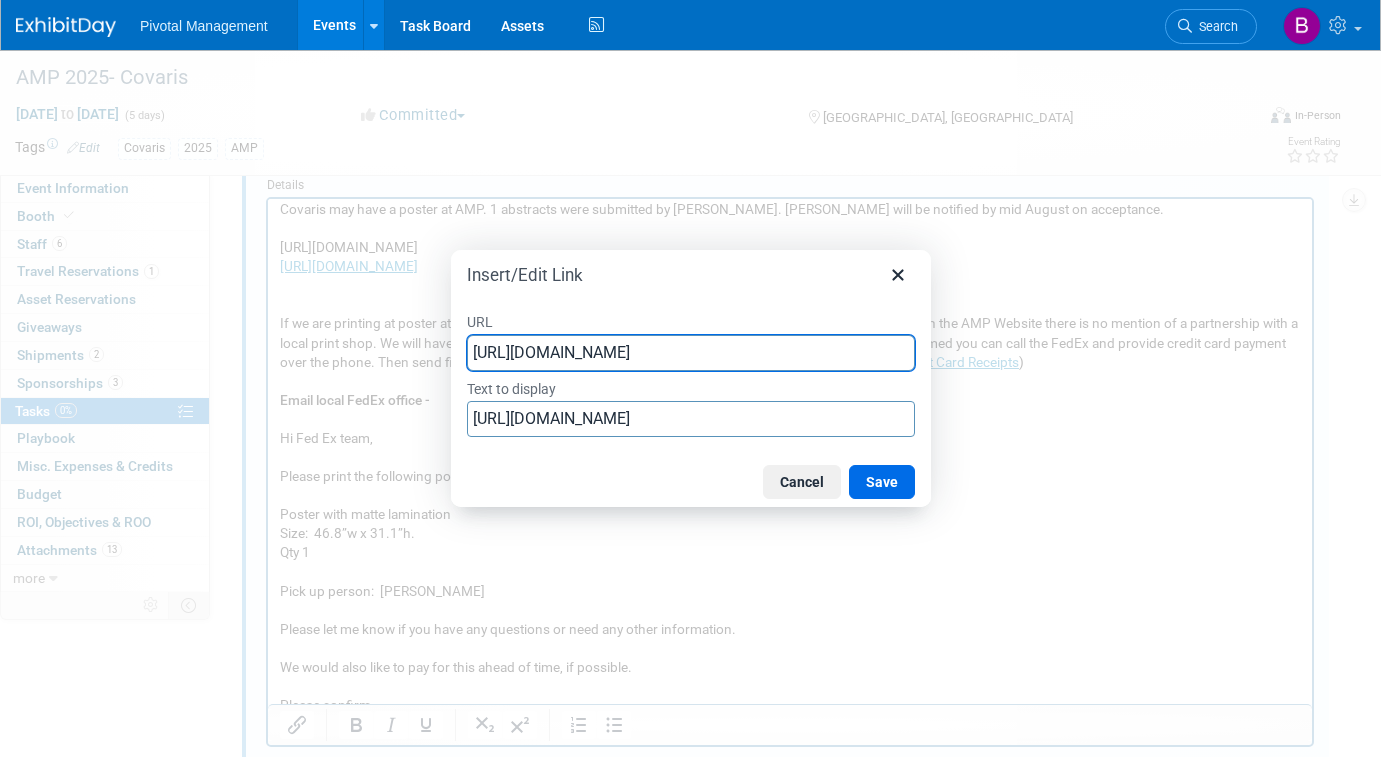 scroll, scrollTop: 0, scrollLeft: 100, axis: horizontal 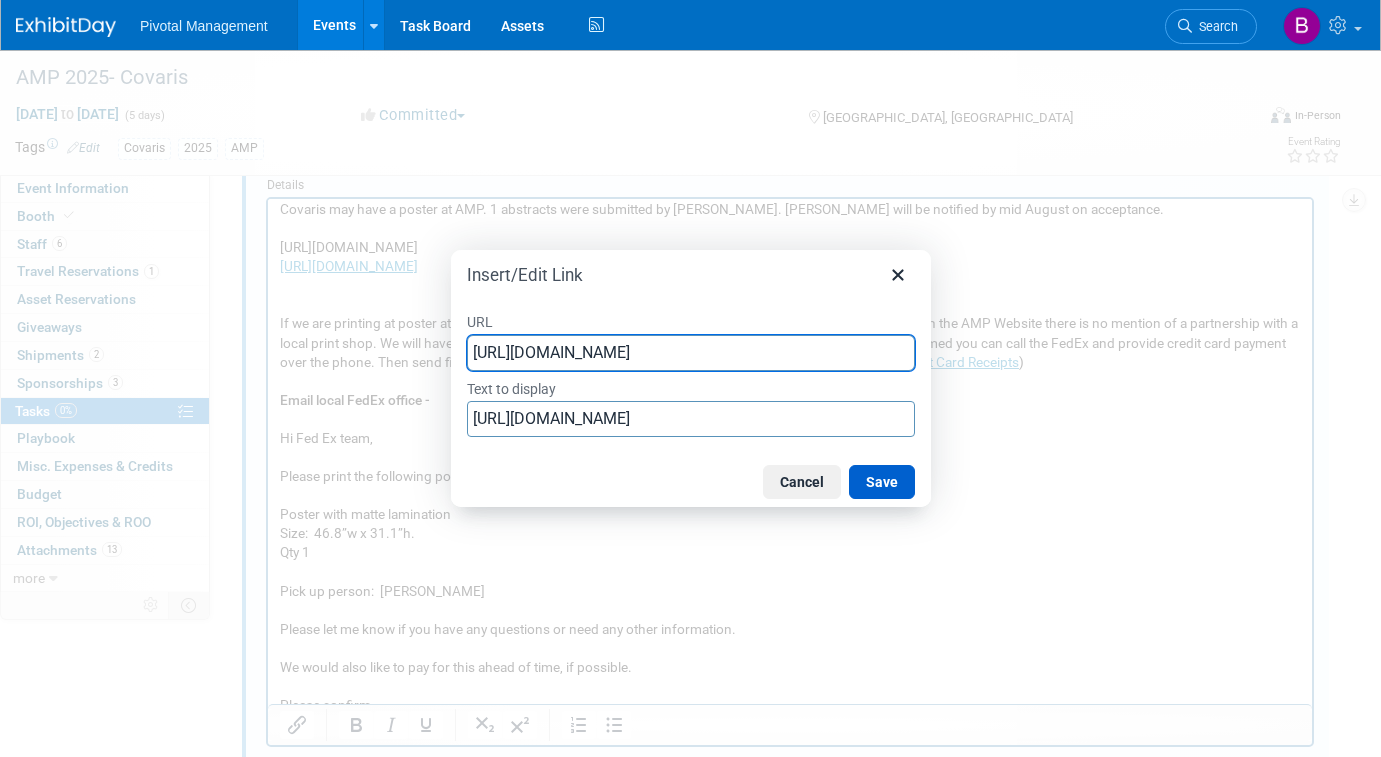 click on "Save" at bounding box center [882, 482] 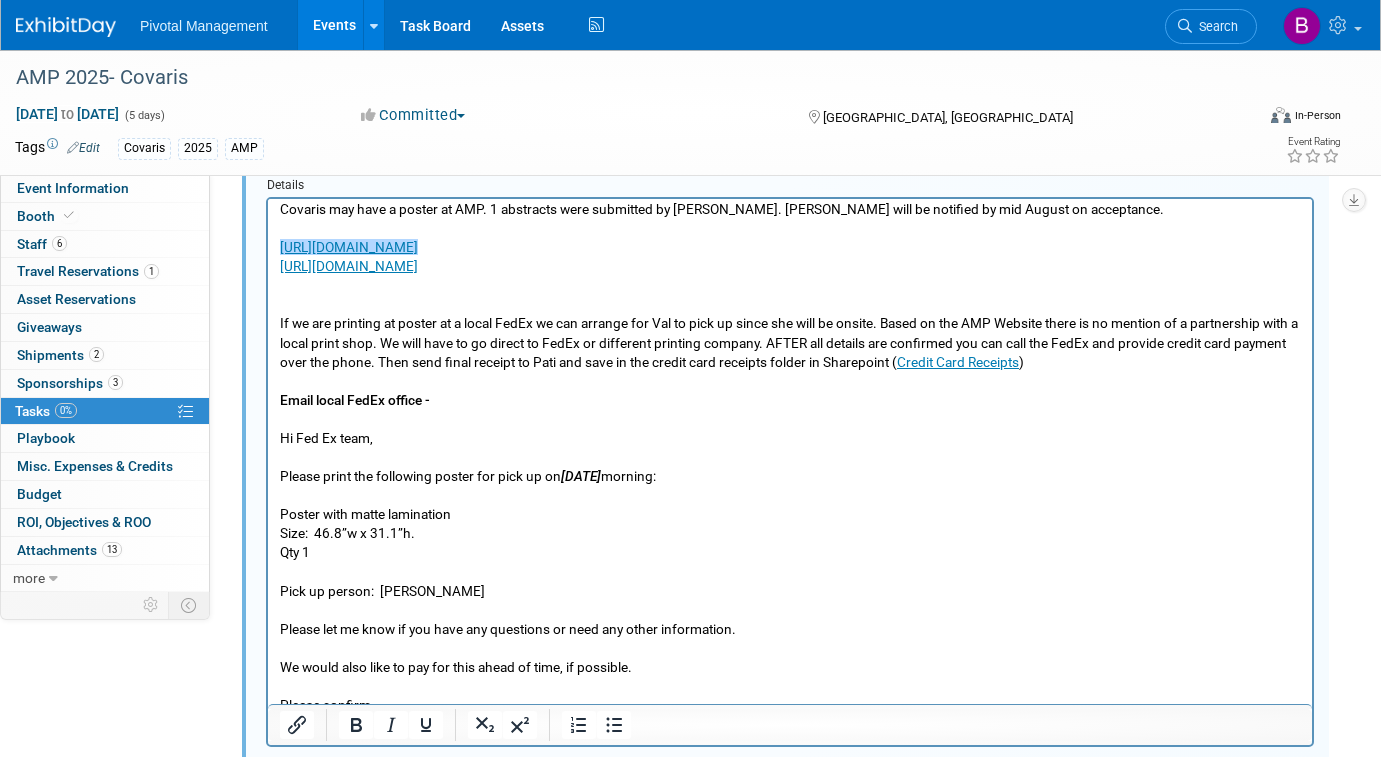 click on "If we are printing at poster at a local FedEx we can arrange for Val to pick up since she will be onsite. Based on the AMP Website there is no mention of a partnership with a local print shop. We will have to go direct to FedEx or different printing company. AFTER all details are confirmed you can call the FedEx and provide credit card payment over the phone. Then send final receipt to Pati and save in the credit card receipts folder in Sharepoint ( Credit Card Receipts ) Email local FedEx office -  Hi Fed Ex team,   Please print the following poster for pick up [DATE][DATE]  morning:   Poster with matte lamination Size:  46.8”w x 31.1”h. Qty 1   Pick up person:  [PERSON_NAME]  Please let me know if you have any questions or need any other information.   We would also like to pay for this ahead of time, if possible.   Please confirm." at bounding box center [790, 494] 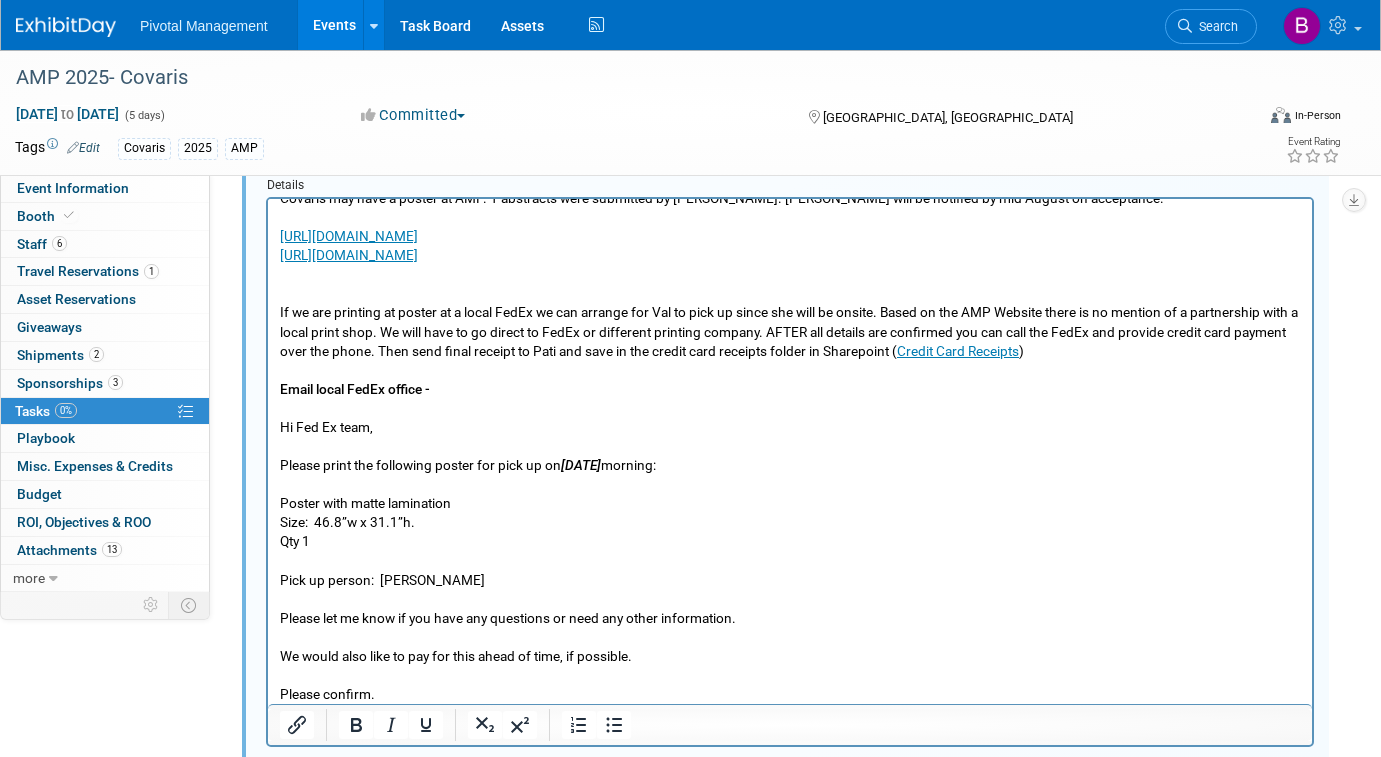 scroll, scrollTop: 0, scrollLeft: 0, axis: both 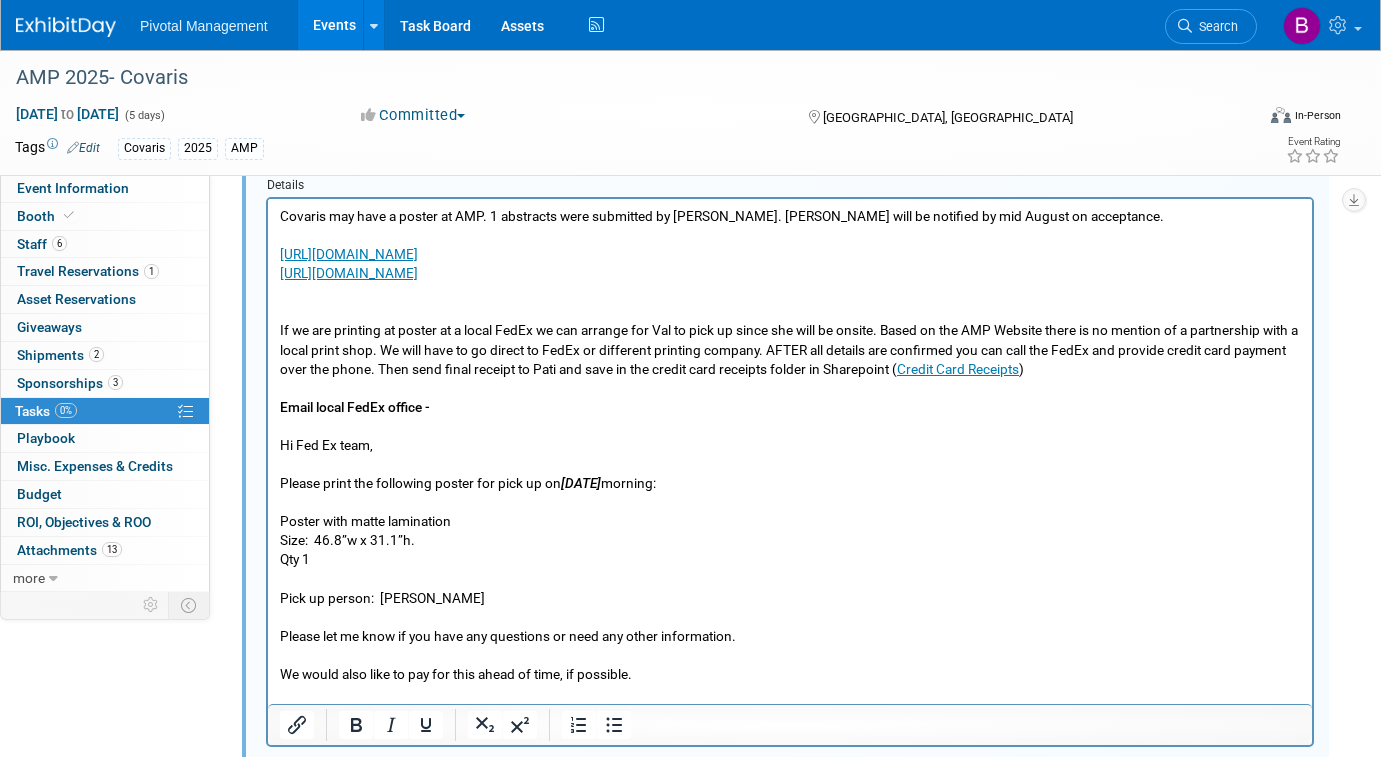 click on "If we are printing at poster at a local FedEx we can arrange for Val to pick up since she will be onsite. Based on the AMP Website there is no mention of a partnership with a local print shop. We will have to go direct to FedEx or different printing company. AFTER all details are confirmed you can call the FedEx and provide credit card payment over the phone. Then send final receipt to Pati and save in the credit card receipts folder in Sharepoint ( Credit Card Receipts ) Email local FedEx office -  Hi Fed Ex team,   Please print the following poster for pick up [DATE][DATE]  morning:   Poster with matte lamination Size:  46.8”w x 31.1”h. Qty 1   Pick up person:  [PERSON_NAME]  Please let me know if you have any questions or need any other information.   We would also like to pay for this ahead of time, if possible.   Please confirm." at bounding box center (790, 501) 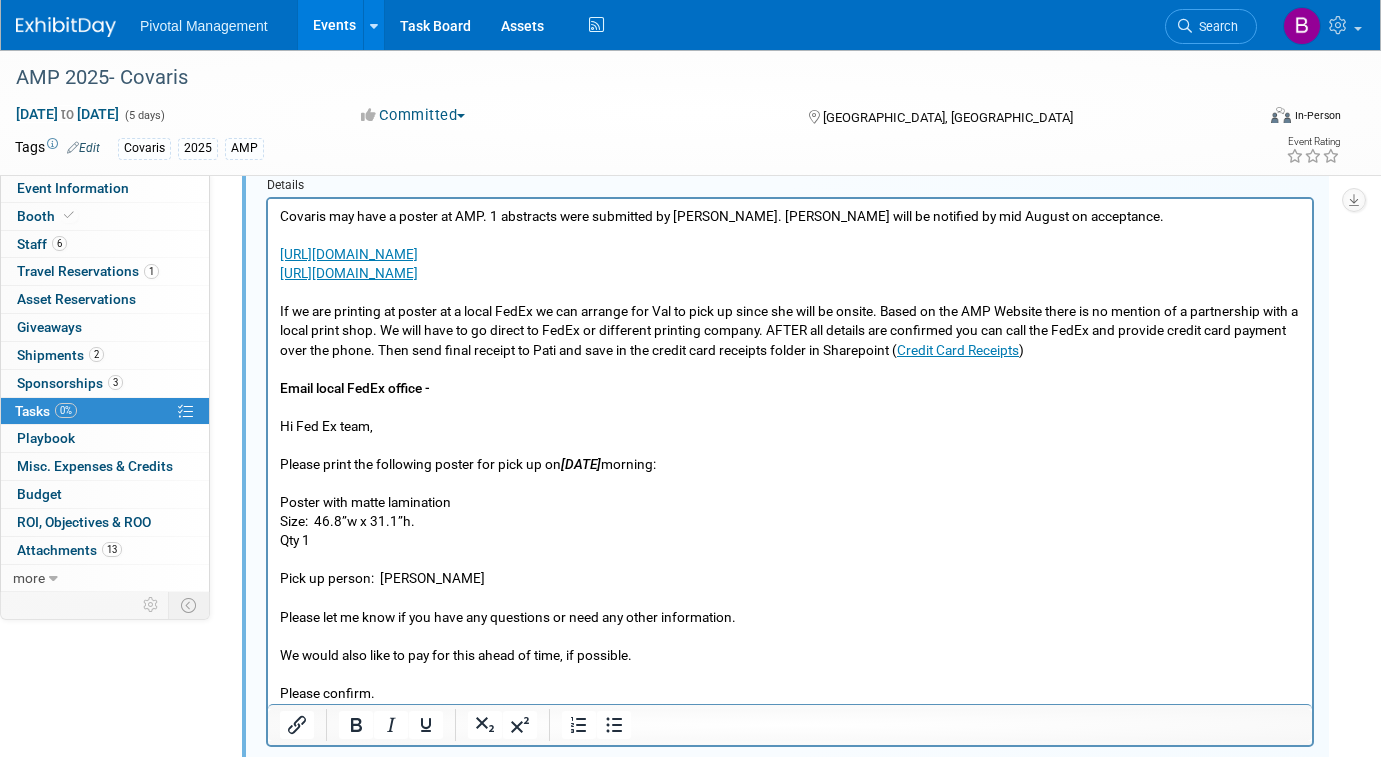 click on "If we are printing at poster at a local FedEx we can arrange for Val to pick up since she will be onsite. Based on the AMP Website there is no mention of a partnership with a local print shop. We will have to go direct to FedEx or different printing company. AFTER all details are confirmed you can call the FedEx and provide credit card payment over the phone. Then send final receipt to Pati and save in the credit card receipts folder in Sharepoint ( Credit Card Receipts ) Email local FedEx office -  Hi Fed Ex team,   Please print the following poster for pick up [DATE][DATE]  morning:   Poster with matte lamination Size:  46.8”w x 31.1”h. Qty 1   Pick up person:  [PERSON_NAME]  Please let me know if you have any questions or need any other information.   We would also like to pay for this ahead of time, if possible.   Please confirm." at bounding box center (790, 492) 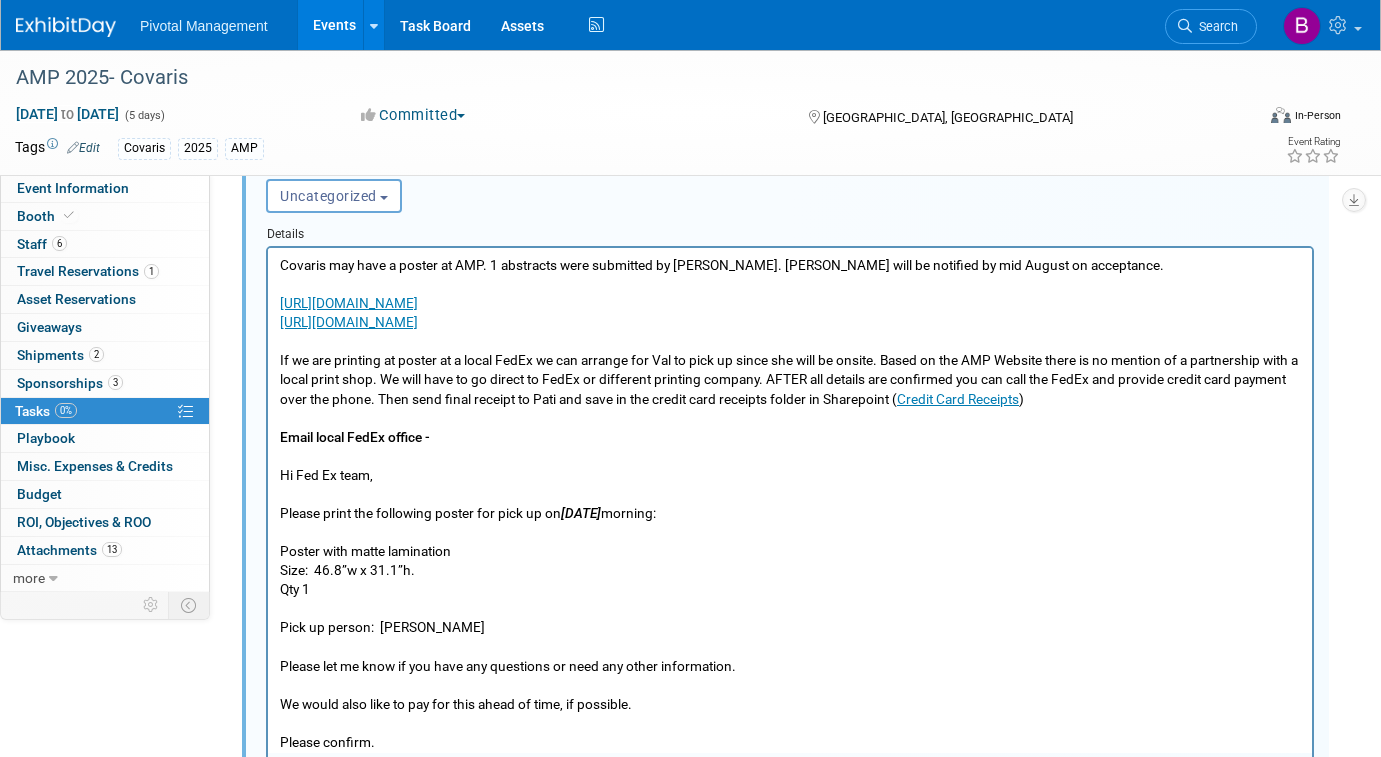 scroll, scrollTop: 1031, scrollLeft: 0, axis: vertical 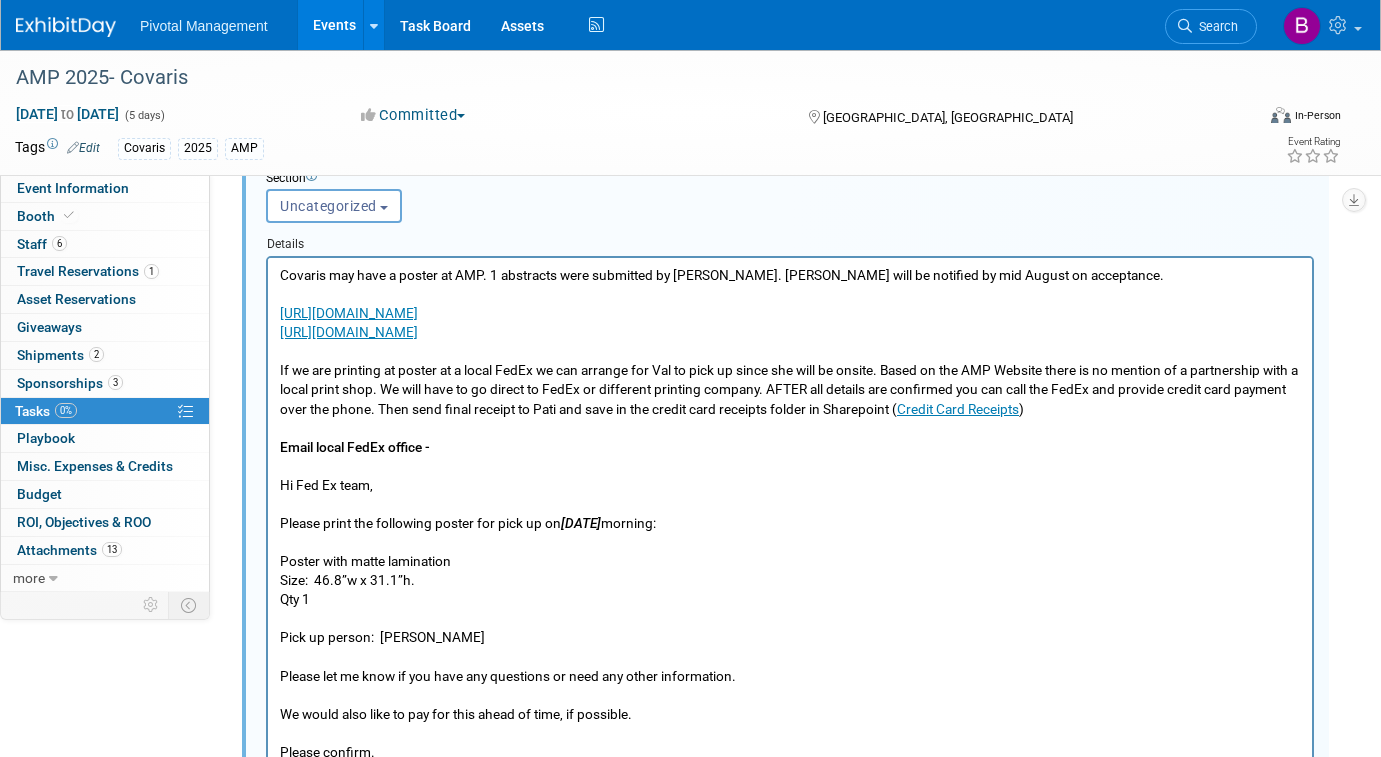 click on "If we are printing at poster at a local FedEx we can arrange for Val to pick up since she will be onsite. Based on the AMP Website there is no mention of a partnership with a local print shop. We will have to go direct to FedEx or different printing company. AFTER all details are confirmed you can call the FedEx and provide credit card payment over the phone. Then send final receipt to Pati and save in the credit card receipts folder in Sharepoint ( Credit Card Receipts ) Email local FedEx office -  Hi Fed Ex team,   Please print the following poster for pick up [DATE][DATE]  morning:   Poster with matte lamination Size:  46.8”w x 31.1”h. Qty 1   Pick up person:  [PERSON_NAME]  Please let me know if you have any questions or need any other information.   We would also like to pay for this ahead of time, if possible.   Please confirm." at bounding box center (790, 551) 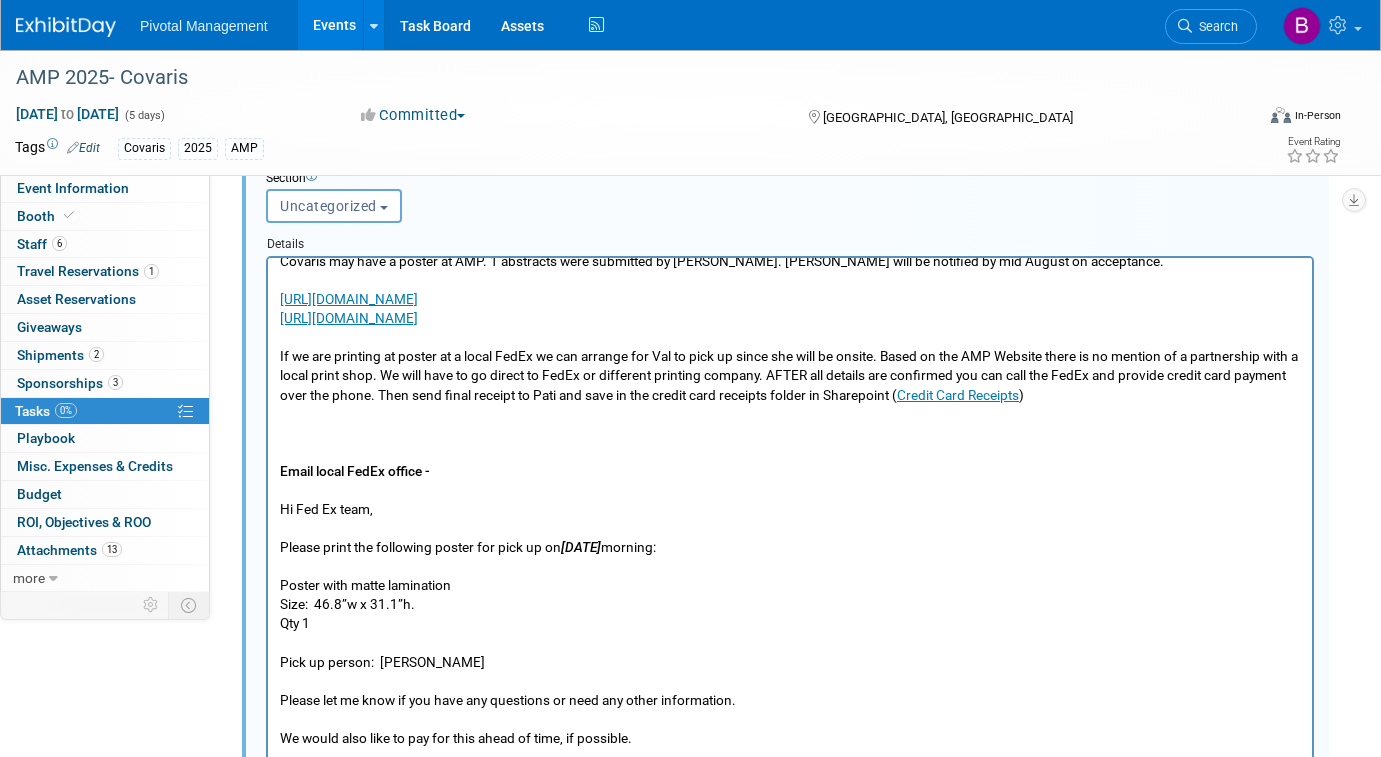 scroll, scrollTop: 3, scrollLeft: 0, axis: vertical 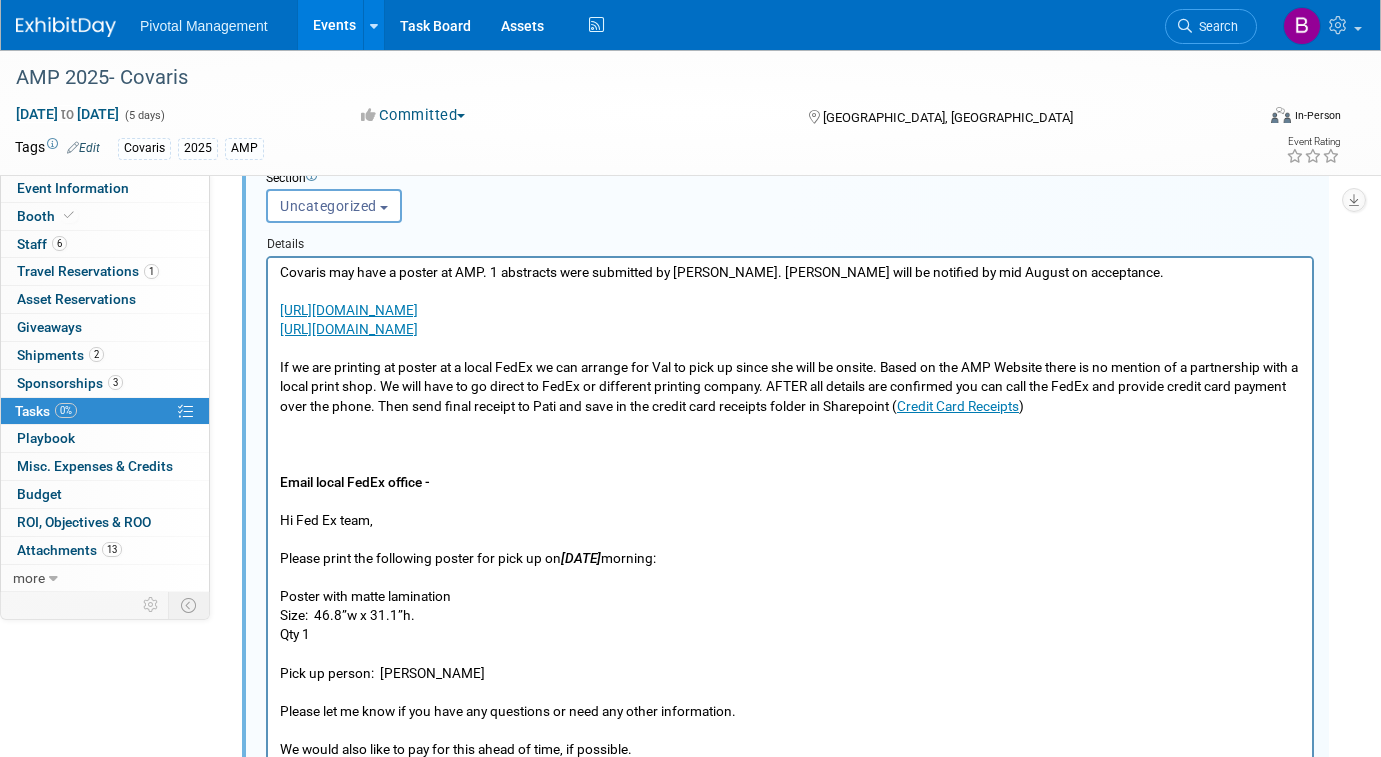 click on "If we are printing at poster at a local FedEx we can arrange for Val to pick up since she will be onsite. Based on the AMP Website there is no mention of a partnership with a local print shop. We will have to go direct to FedEx or different printing company. AFTER all details are confirmed you can call the FedEx and provide credit card payment over the phone. Then send final receipt to Pati and save in the credit card receipts folder in Sharepoint ( Credit Card Receipts )" at bounding box center (790, 376) 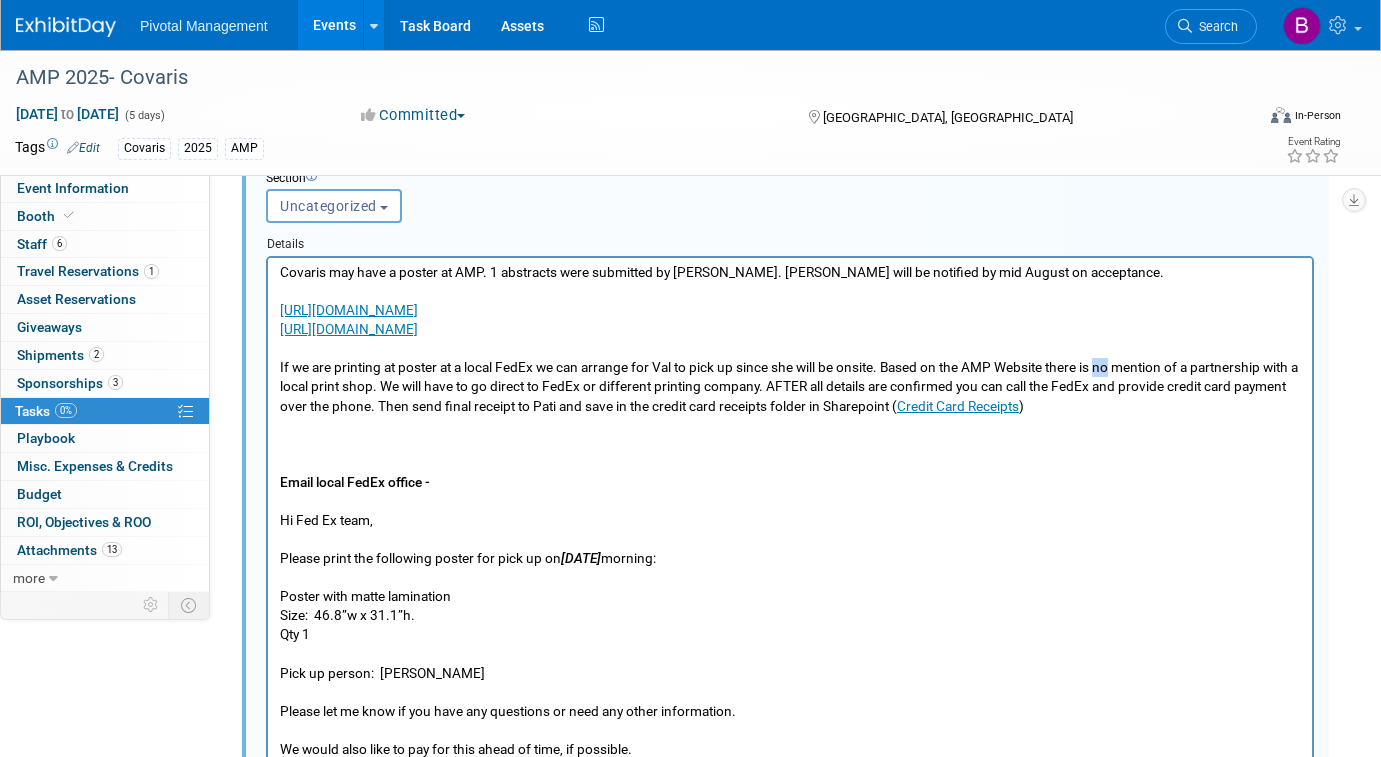 click on "If we are printing at poster at a local FedEx we can arrange for Val to pick up since she will be onsite. Based on the AMP Website there is no mention of a partnership with a local print shop. We will have to go direct to FedEx or different printing company. AFTER all details are confirmed you can call the FedEx and provide credit card payment over the phone. Then send final receipt to Pati and save in the credit card receipts folder in Sharepoint ( Credit Card Receipts )" at bounding box center [790, 376] 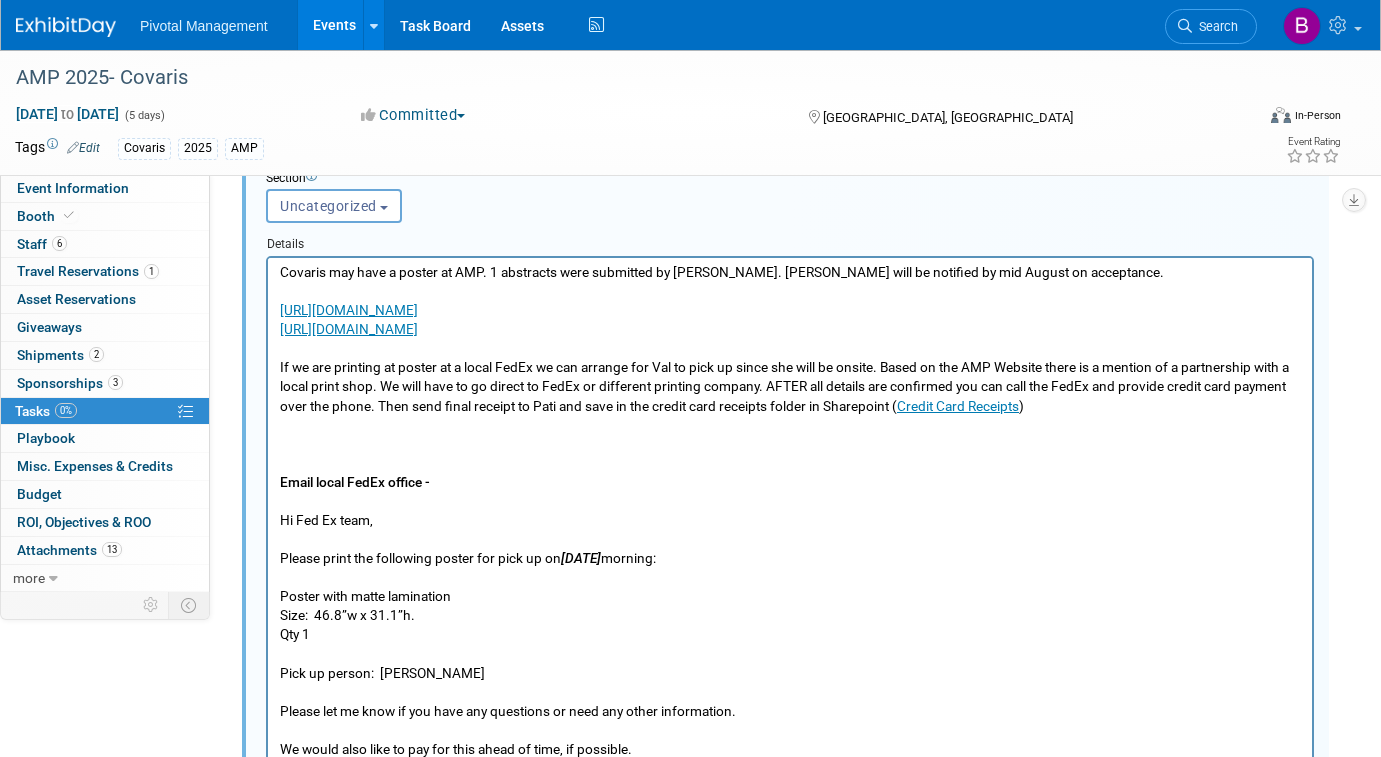 click on "If we are printing at poster at a local FedEx we can arrange for Val to pick up since she will be onsite. Based on the AMP Website there is a mention of a partnership with a local print shop. We will have to go direct to FedEx or different printing company. AFTER all details are confirmed you can call the FedEx and provide credit card payment over the phone. Then send final receipt to Pati and save in the credit card receipts folder in Sharepoint ( Credit Card Receipts )" at bounding box center (790, 376) 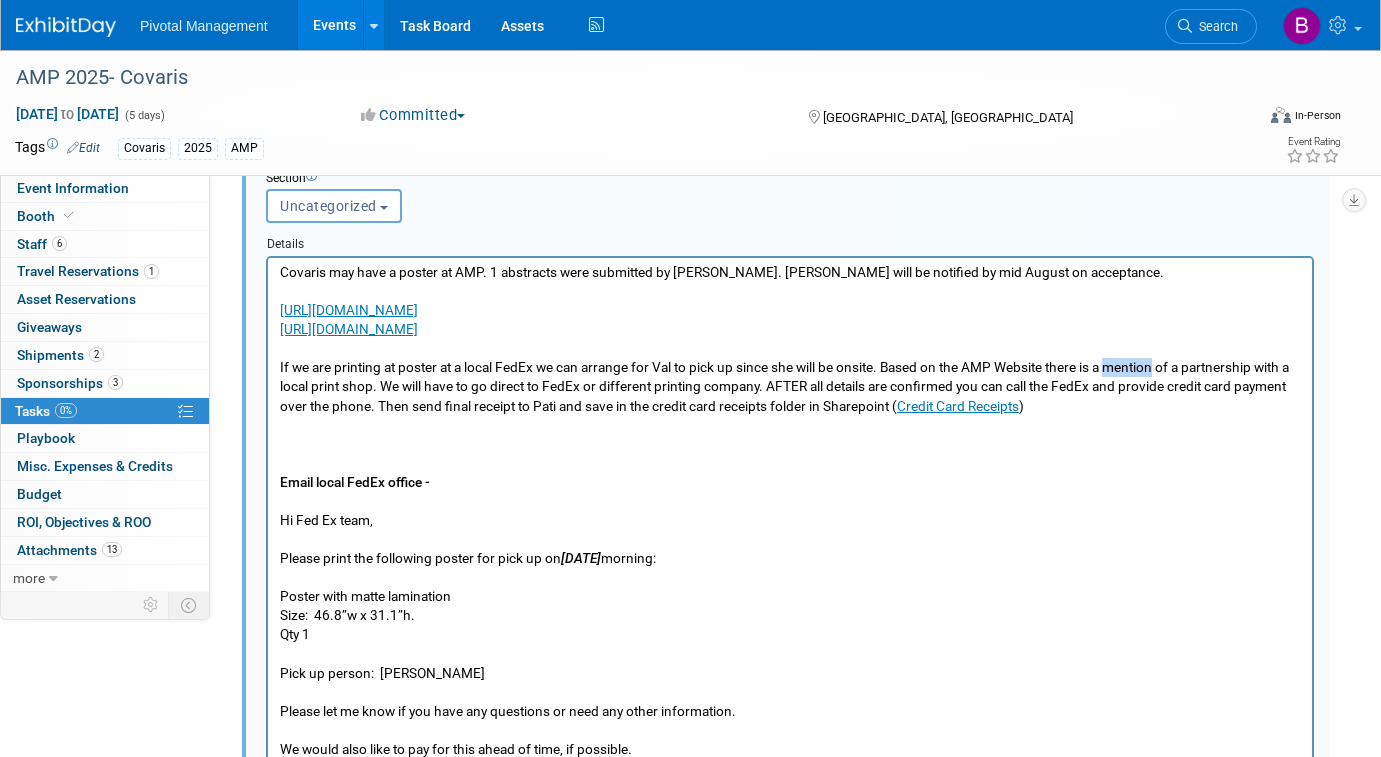 click on "If we are printing at poster at a local FedEx we can arrange for Val to pick up since she will be onsite. Based on the AMP Website there is a mention of a partnership with a local print shop. We will have to go direct to FedEx or different printing company. AFTER all details are confirmed you can call the FedEx and provide credit card payment over the phone. Then send final receipt to Pati and save in the credit card receipts folder in Sharepoint ( Credit Card Receipts )" at bounding box center (790, 376) 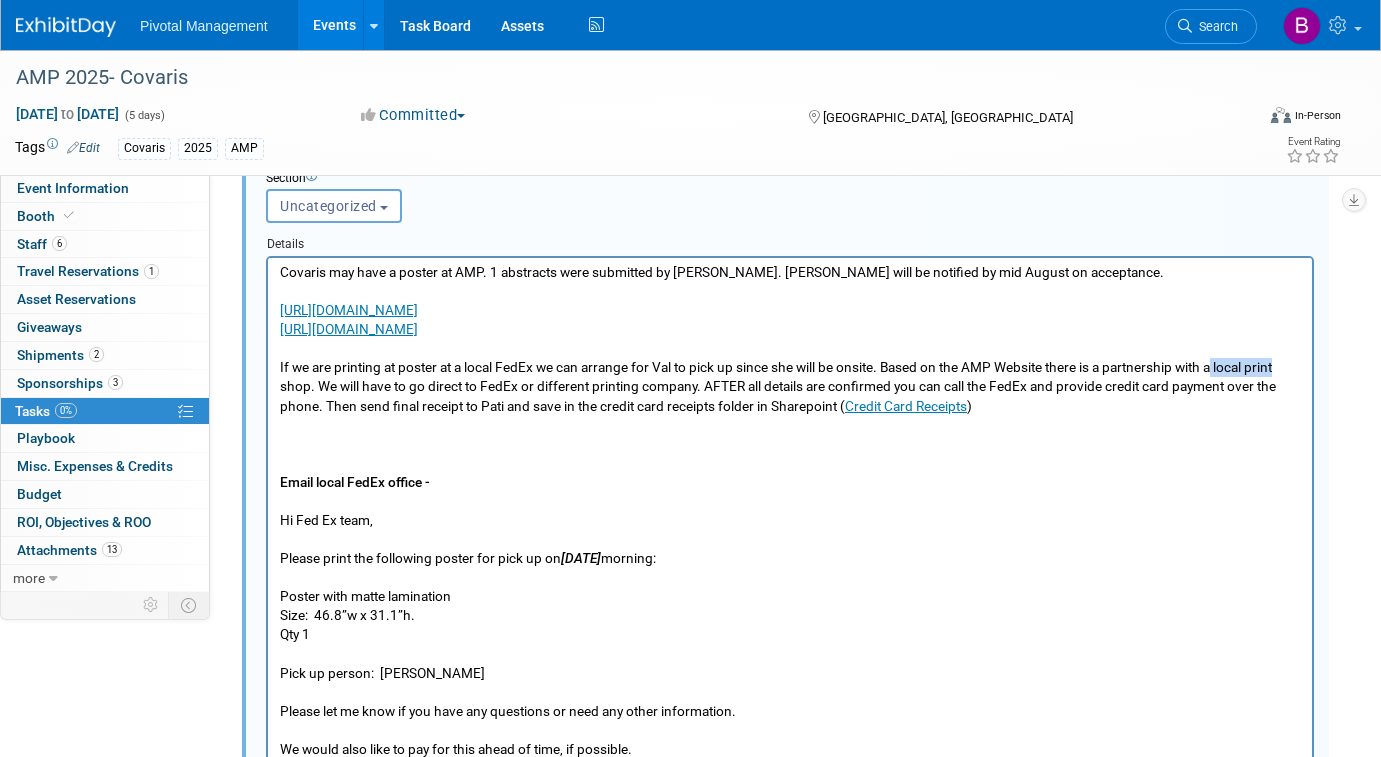drag, startPoint x: 1220, startPoint y: 365, endPoint x: 1295, endPoint y: 364, distance: 75.00667 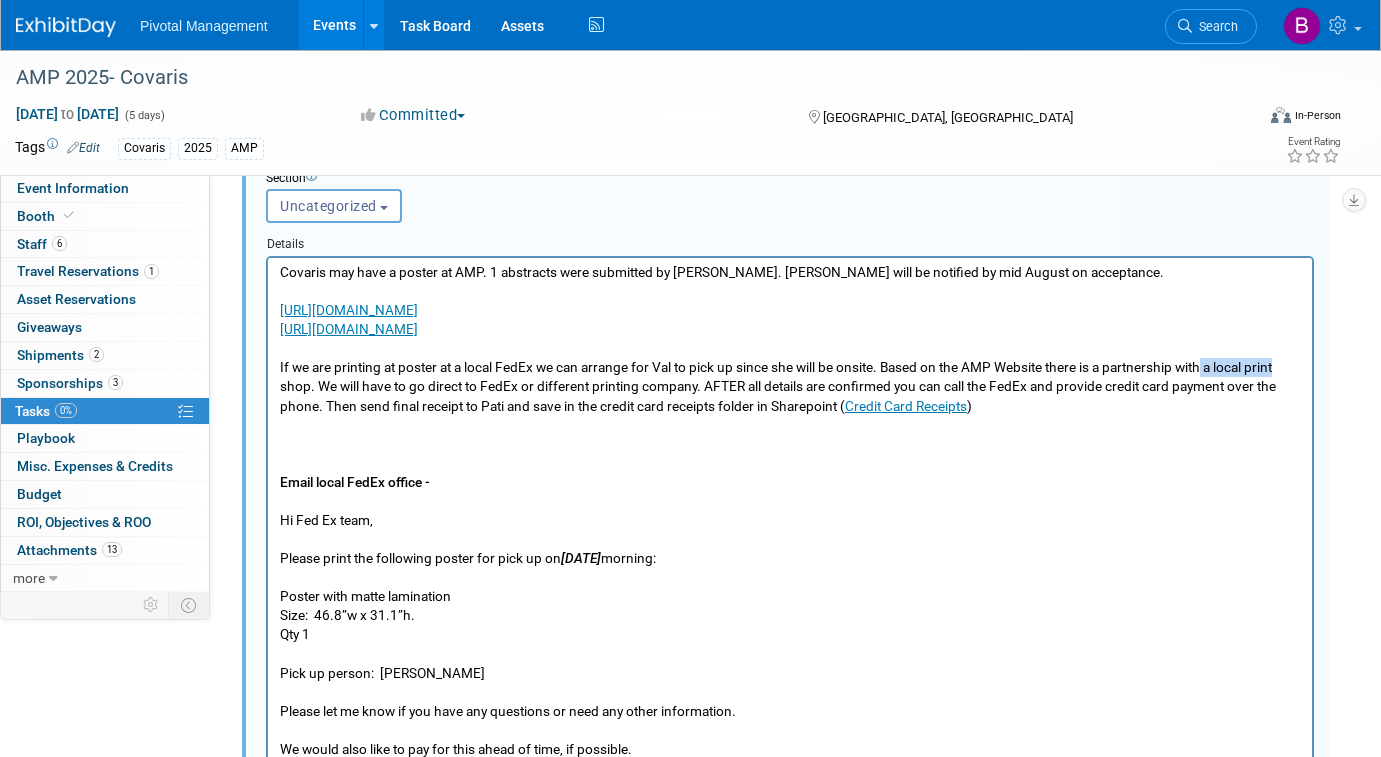 drag, startPoint x: 1295, startPoint y: 364, endPoint x: 1213, endPoint y: 364, distance: 82 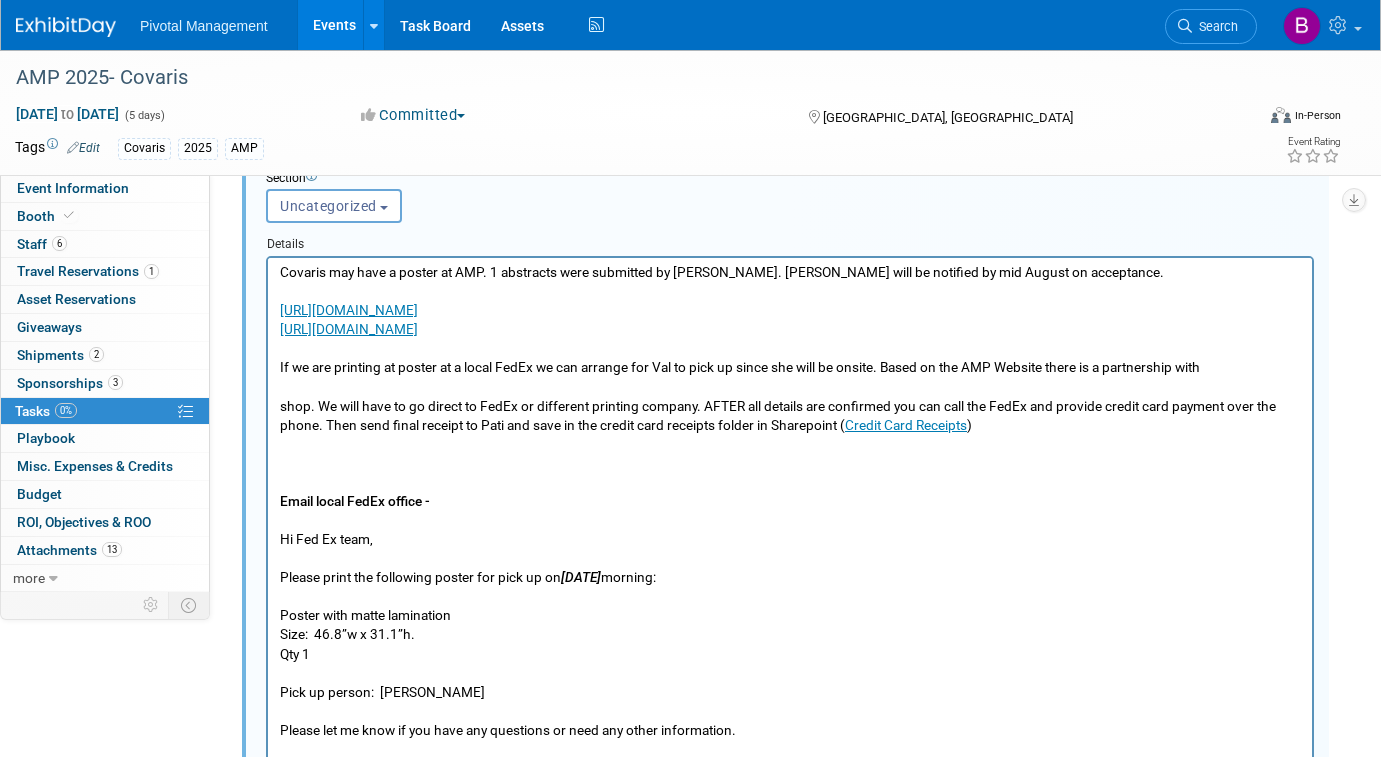 click on "If we are printing at poster at a local FedEx we can arrange for Val to pick up since she will be onsite. Based on the AMP Website there is a partnership with" at bounding box center [790, 357] 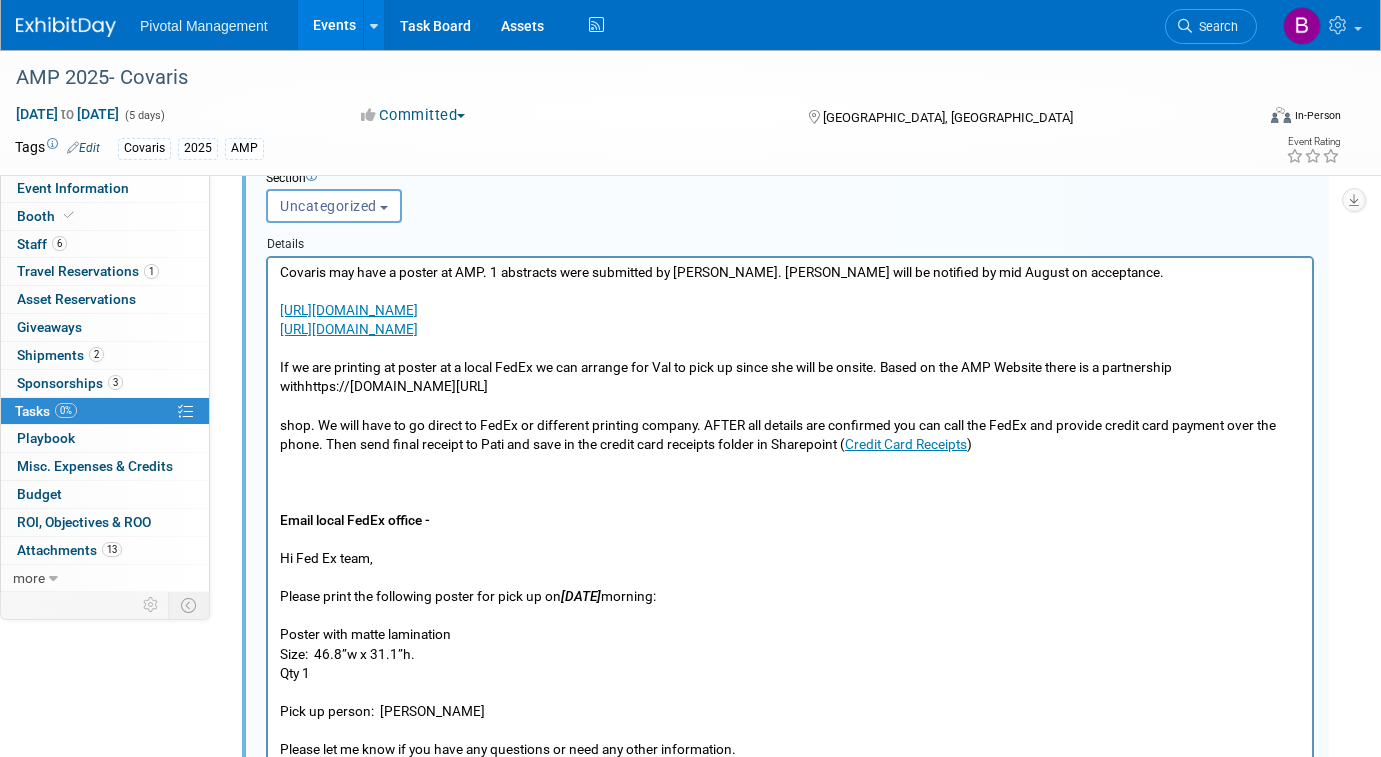 click on "If we are printing at poster at a local FedEx we can arrange for Val to pick up since she will be onsite. Based on the AMP Website there is a partnership withhttps://[DOMAIN_NAME][URL]" at bounding box center (790, 366) 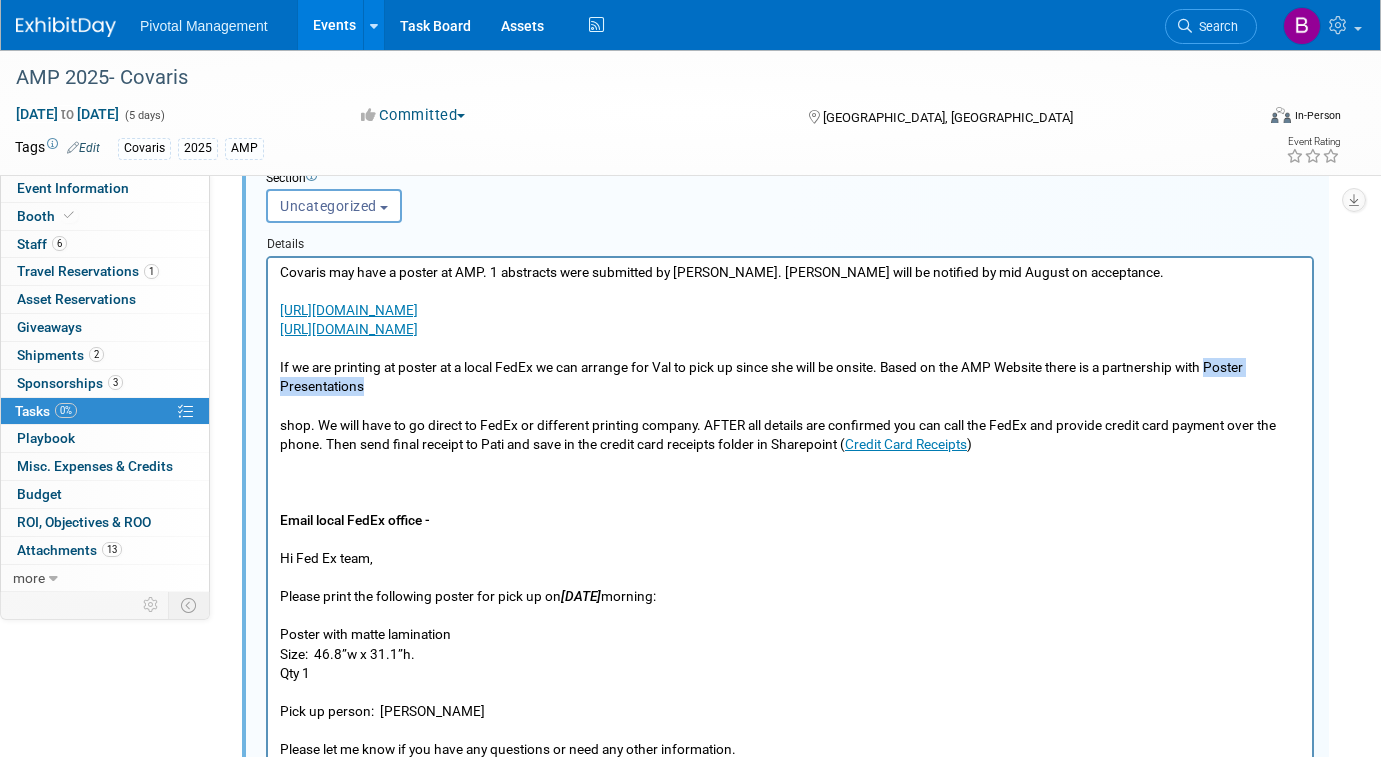 drag, startPoint x: 1143, startPoint y: 386, endPoint x: 1215, endPoint y: 370, distance: 73.756355 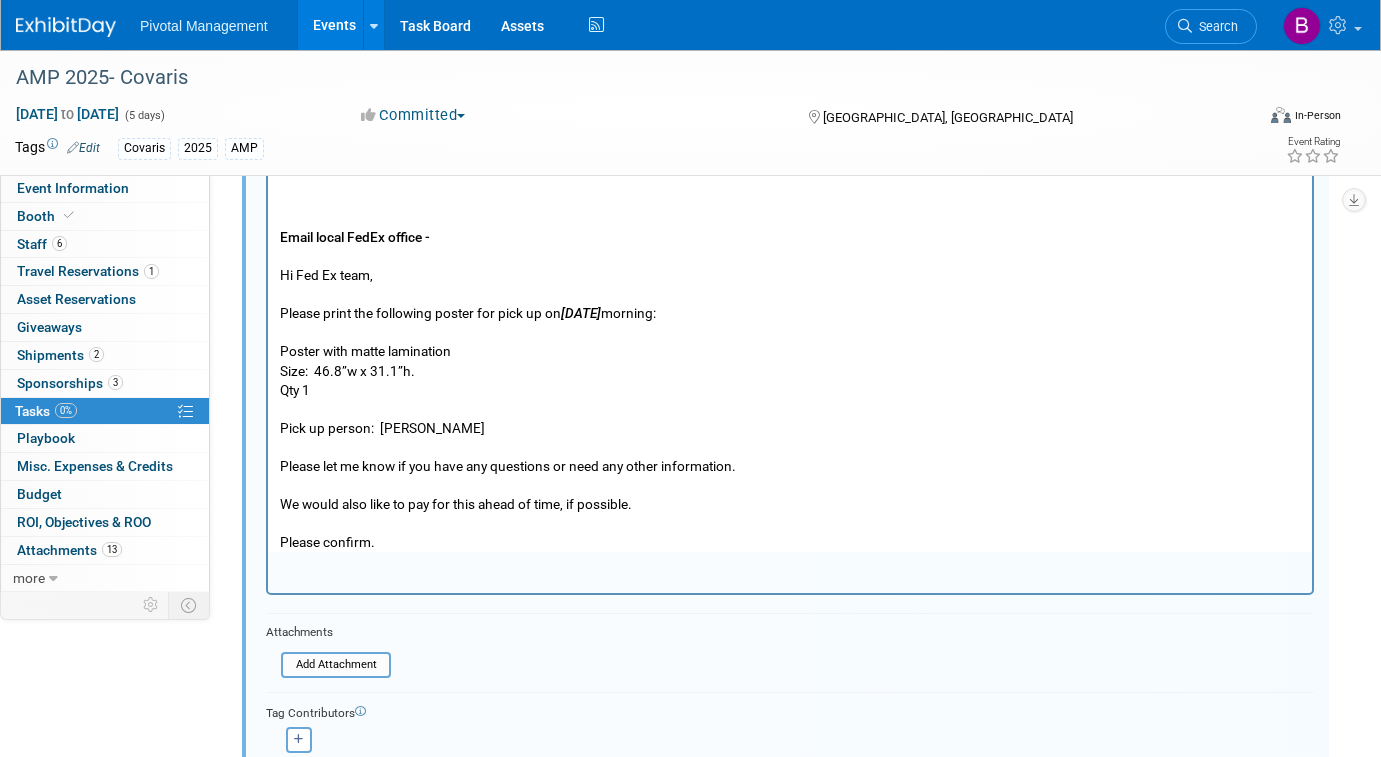 scroll, scrollTop: 1266, scrollLeft: 0, axis: vertical 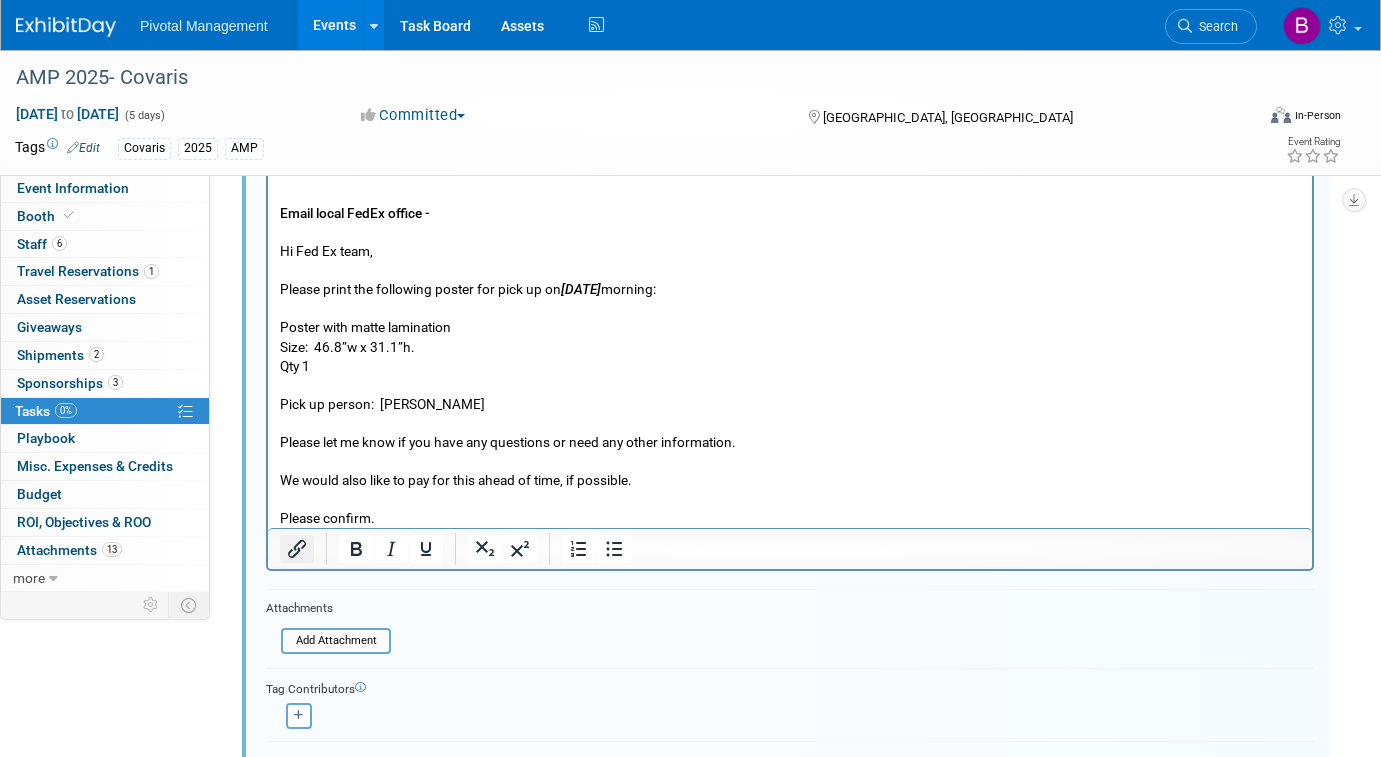 click 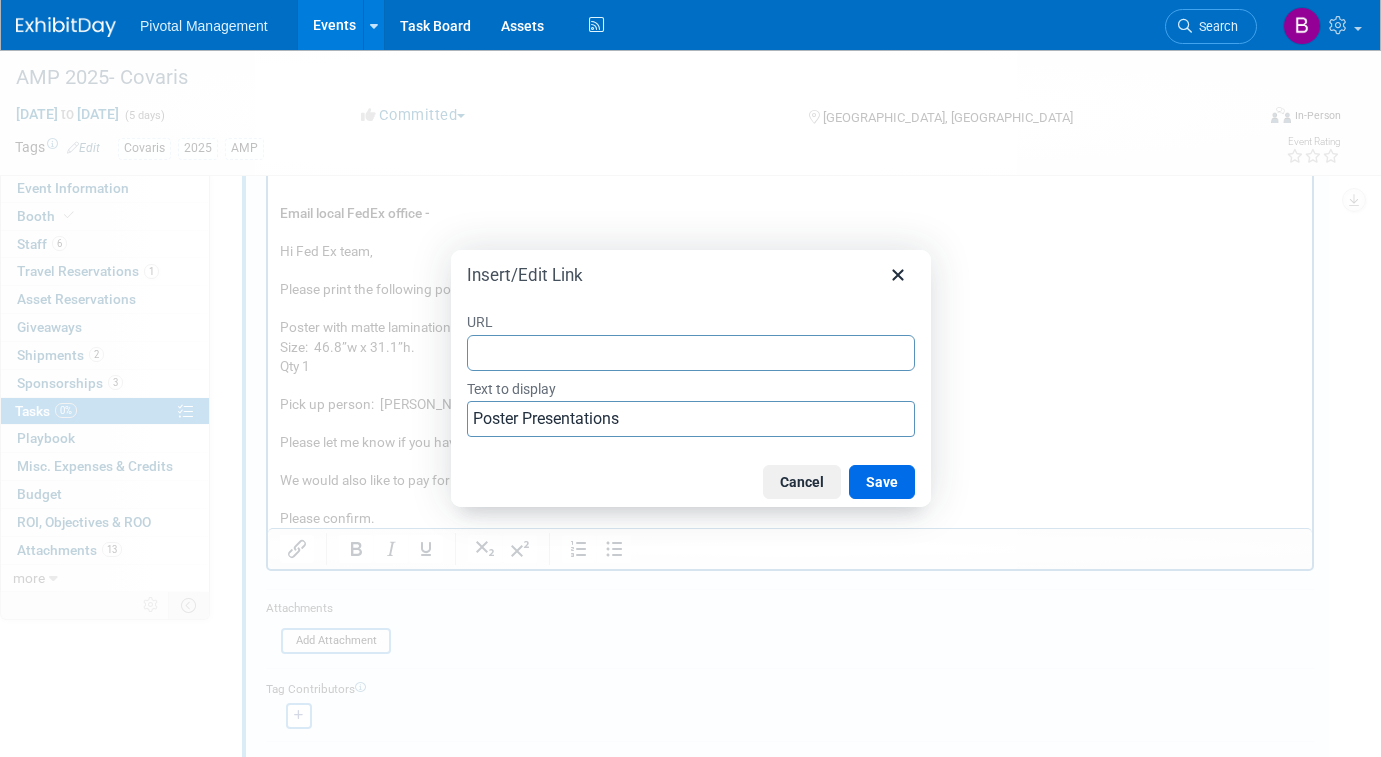type on "[URL][DOMAIN_NAME]" 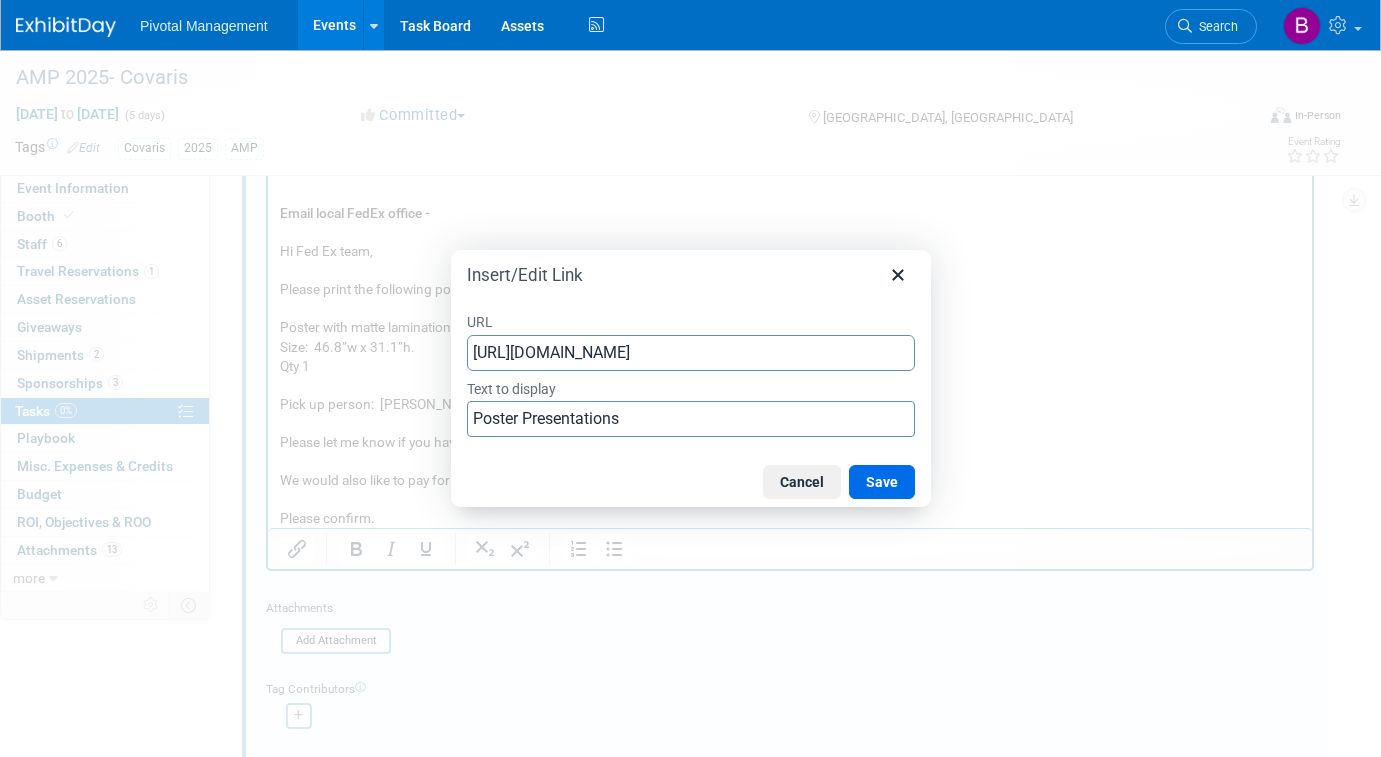 scroll, scrollTop: 0, scrollLeft: 168, axis: horizontal 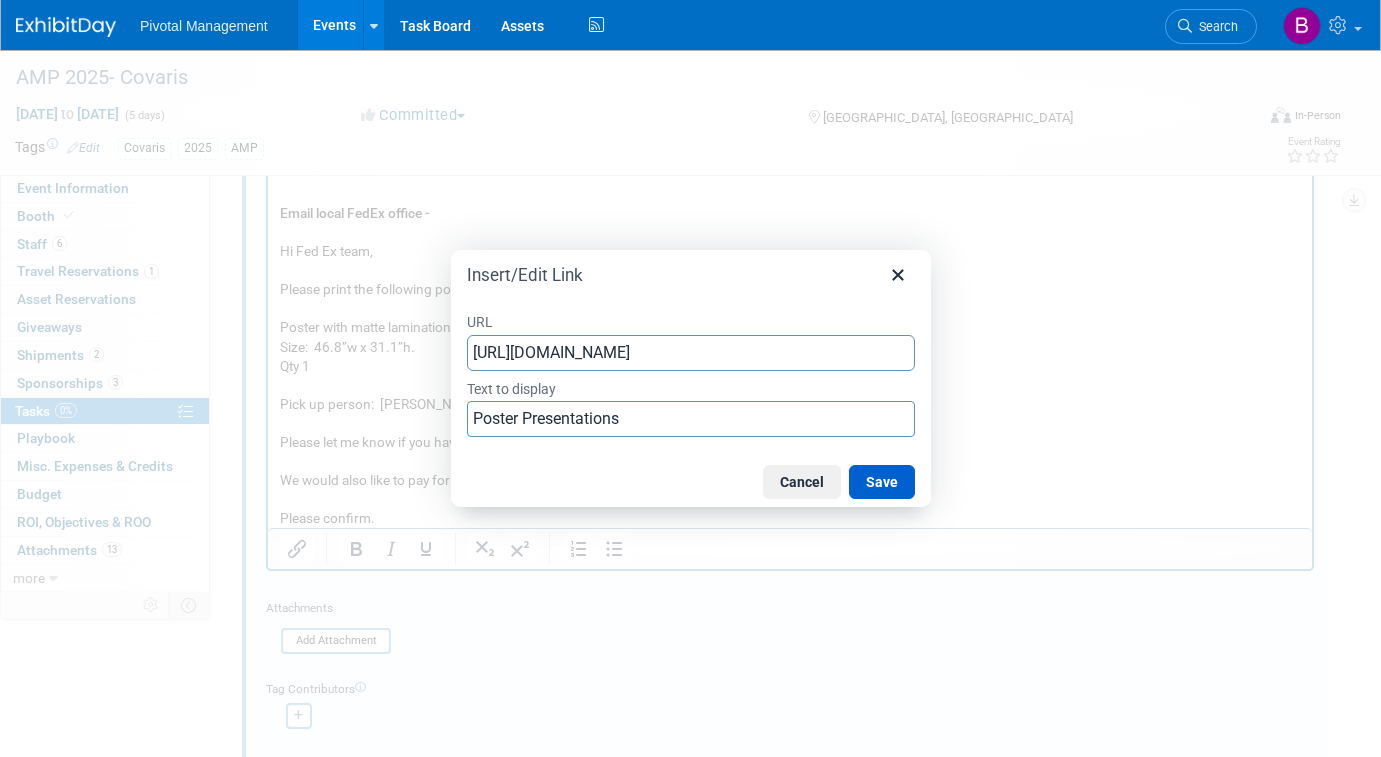 click on "Save" at bounding box center [882, 482] 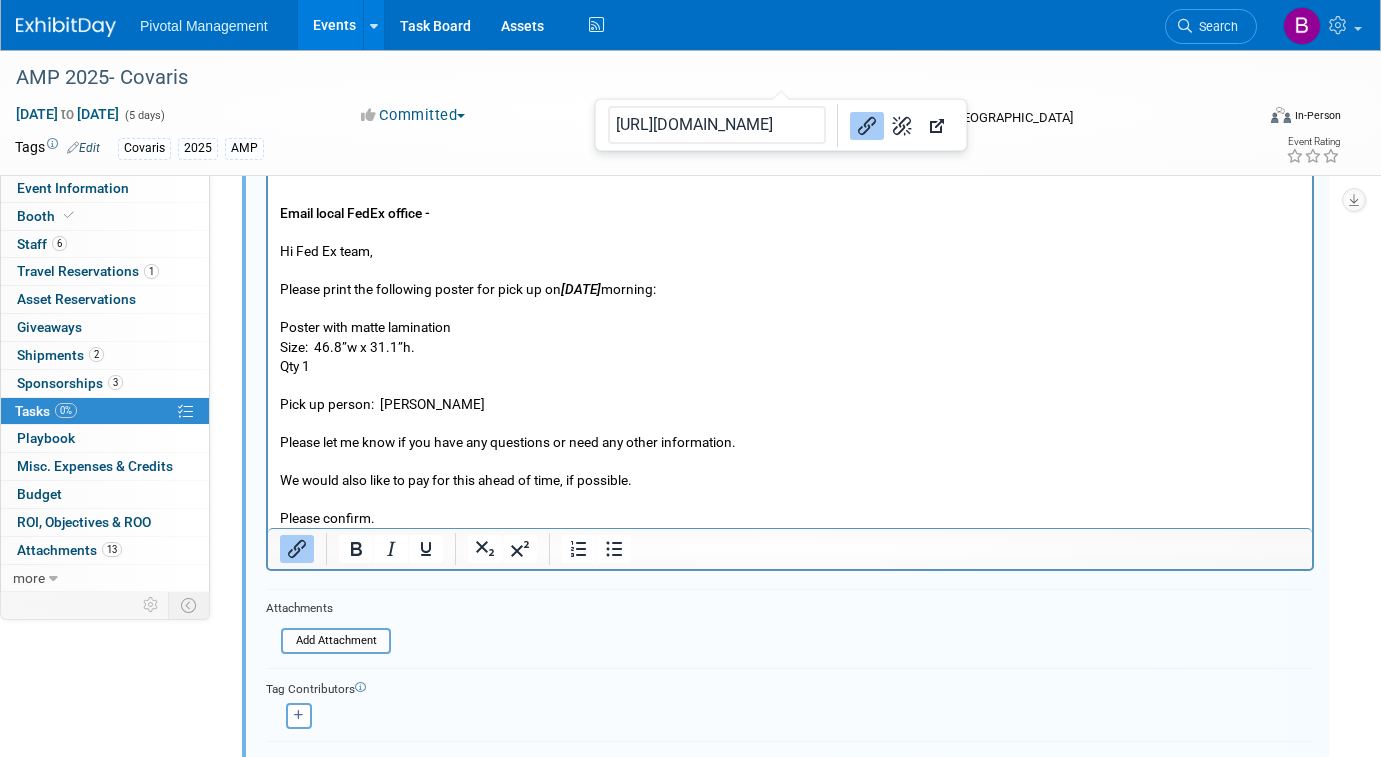 click on "Email local FedEx office -  Hi Fed Ex team,   Please print the following poster for pick up [DATE][DATE]  morning:   Poster with matte lamination Size:  46.8”w x 31.1”h. Qty 1   Pick up person:  [PERSON_NAME]  Please let me know if you have any questions or need any other information.   We would also like to pay for this ahead of time, if possible.   Please confirm." at bounding box center [790, 355] 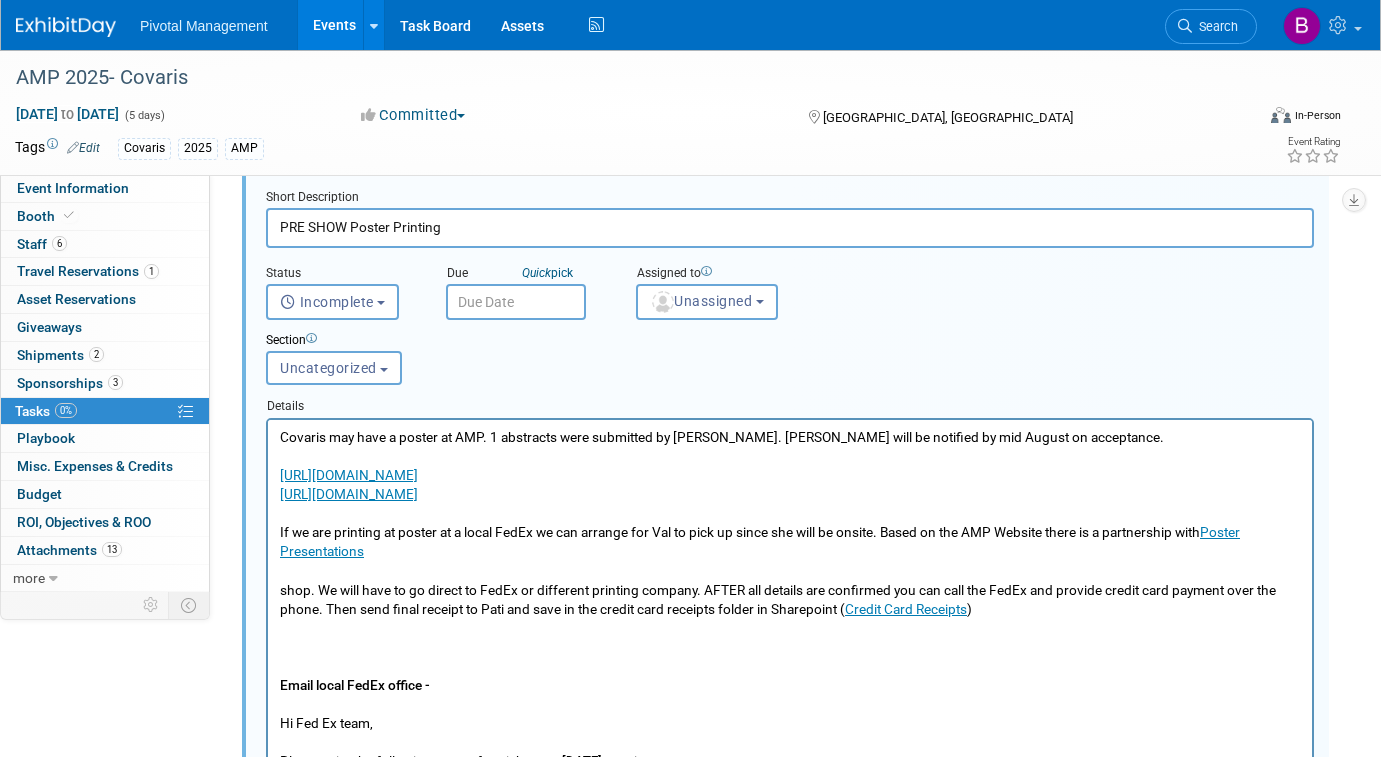 scroll, scrollTop: 876, scrollLeft: 0, axis: vertical 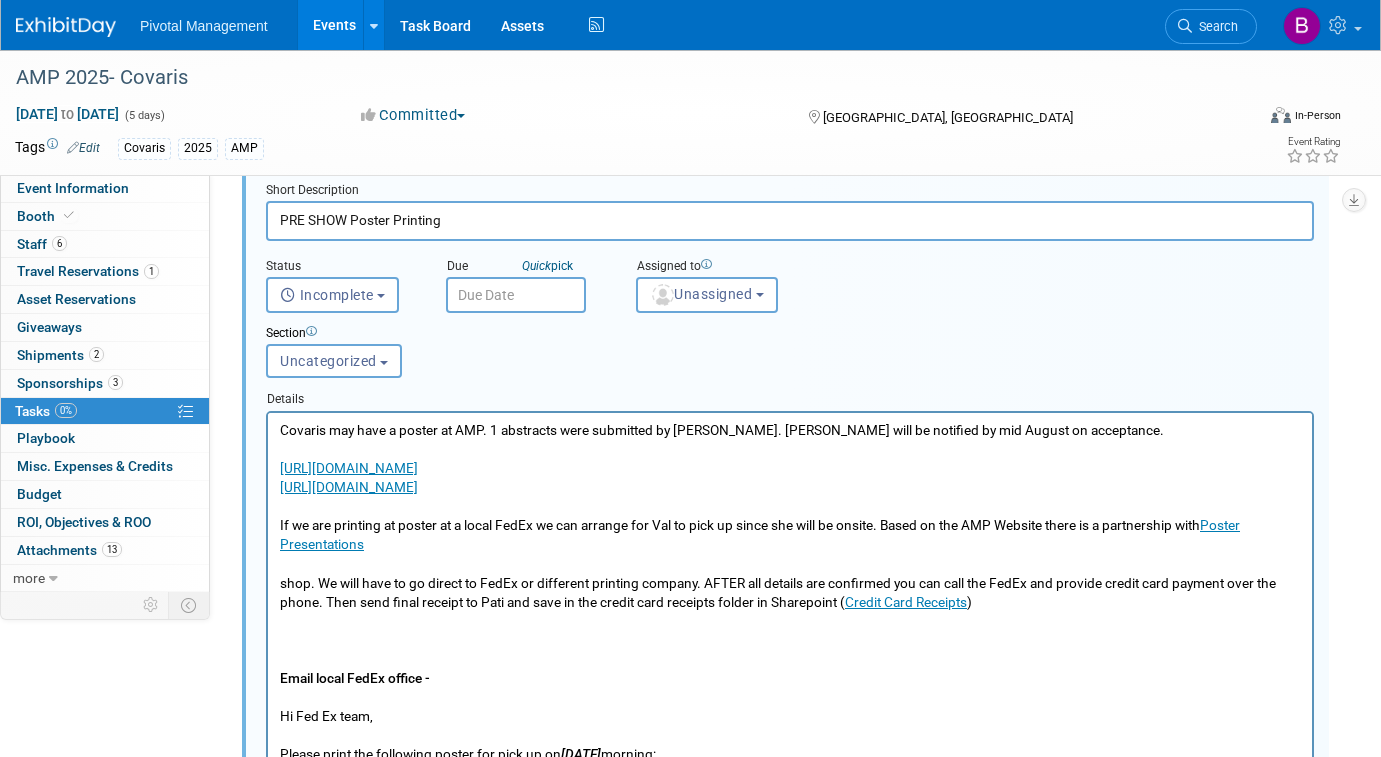 click at bounding box center [790, 563] 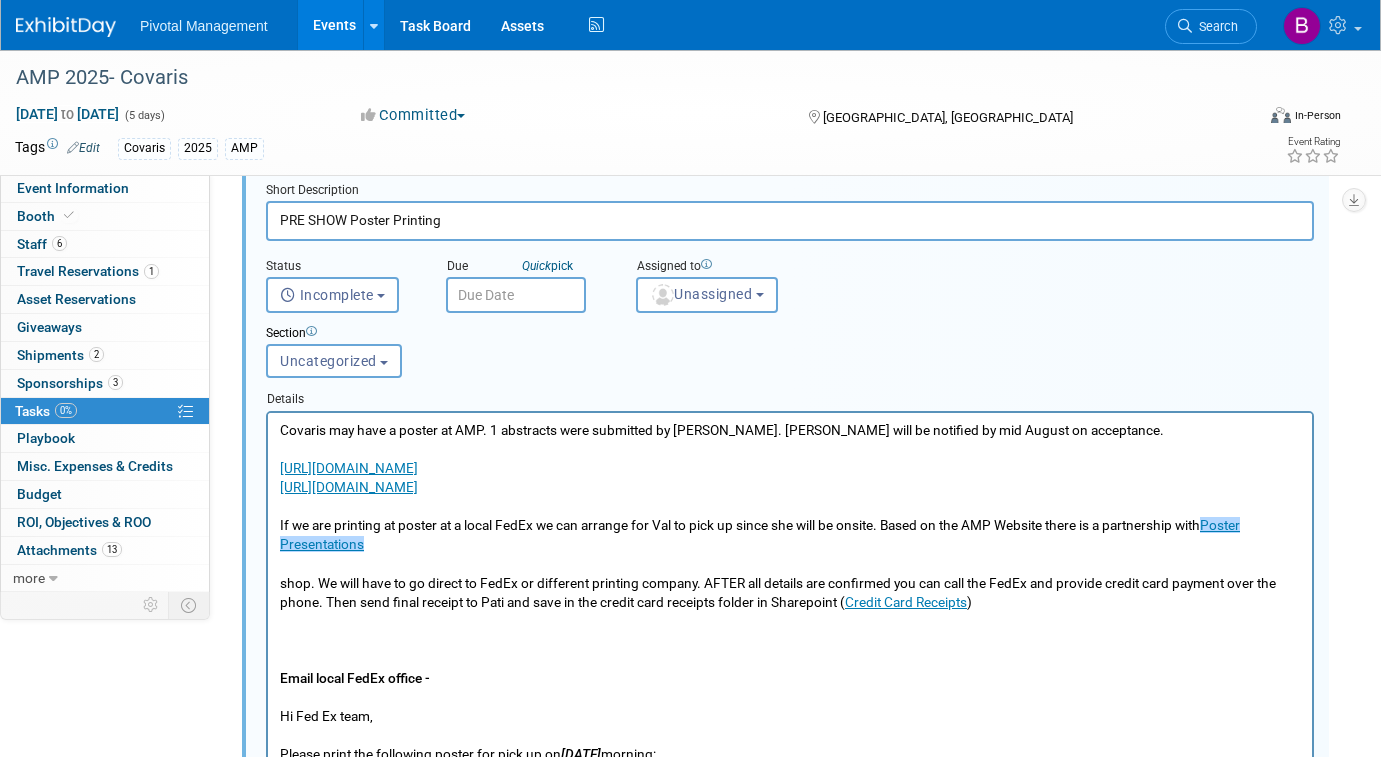 click on "If we are printing at poster at a local FedEx we can arrange for Val to pick up since she will be onsite. Based on the AMP Website there is a partnership with  Poster Presentations﻿" at bounding box center (790, 524) 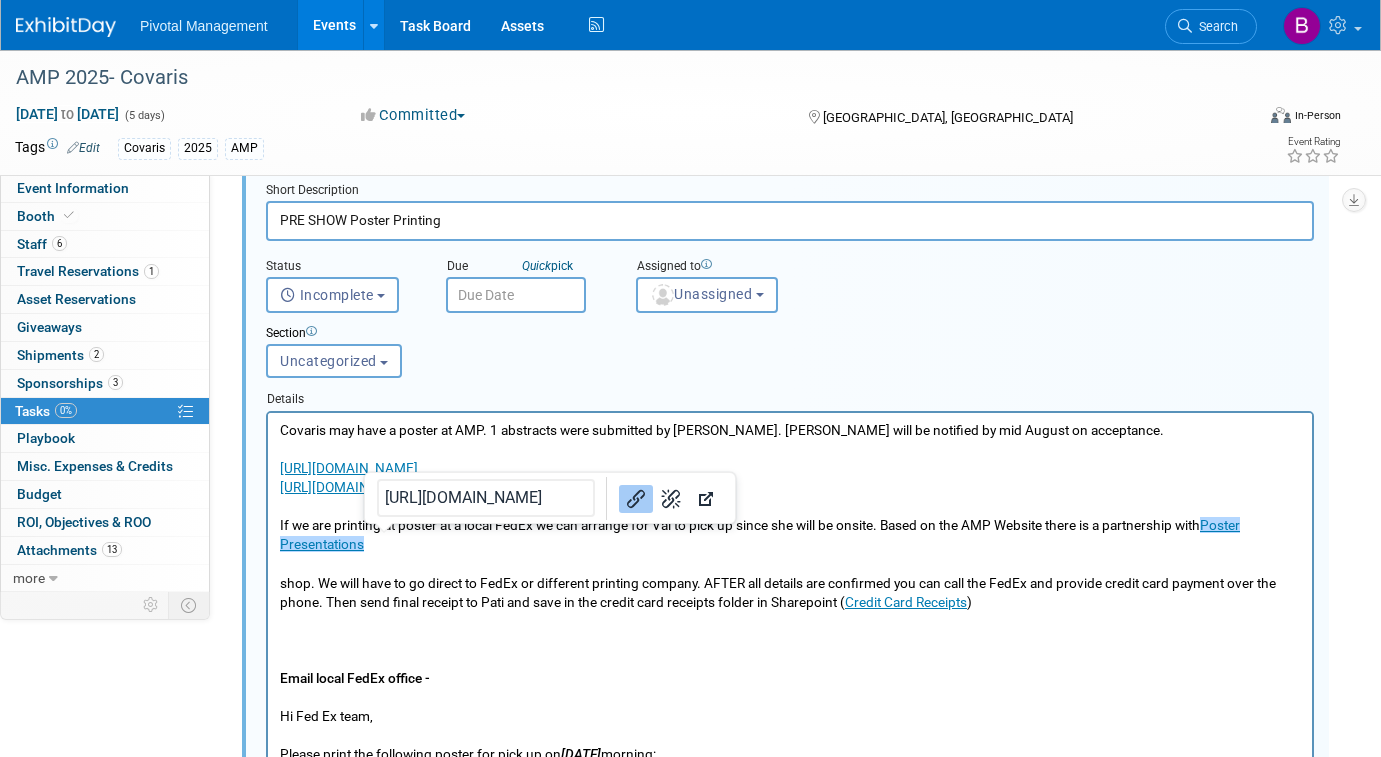 click on "If we are printing at poster at a local FedEx we can arrange for Val to pick up since she will be onsite. Based on the AMP Website there is a partnership with  Poster Presentations﻿" at bounding box center (790, 524) 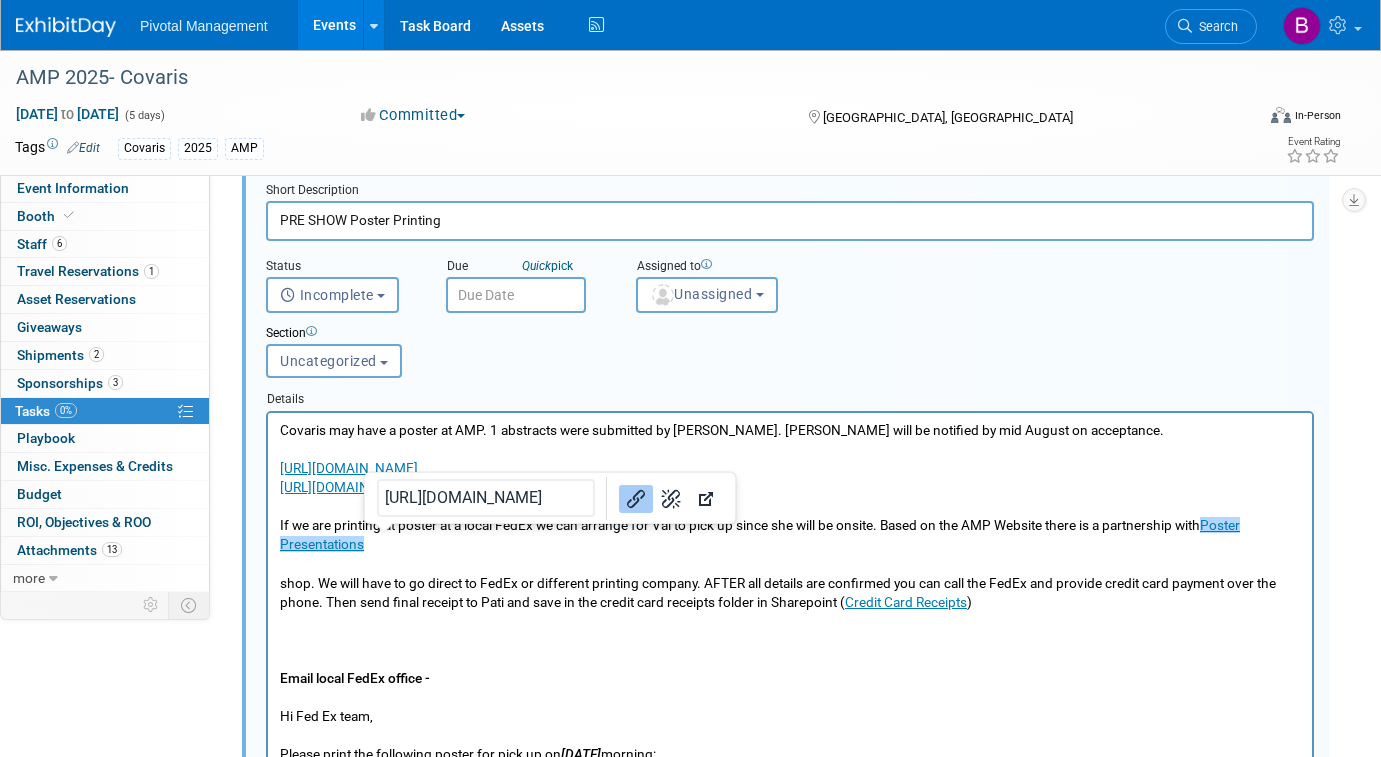 click on "If we are printing at poster at a local FedEx we can arrange for Val to pick up since she will be onsite. Based on the AMP Website there is a partnership with  Poster Presentations﻿" at bounding box center (790, 524) 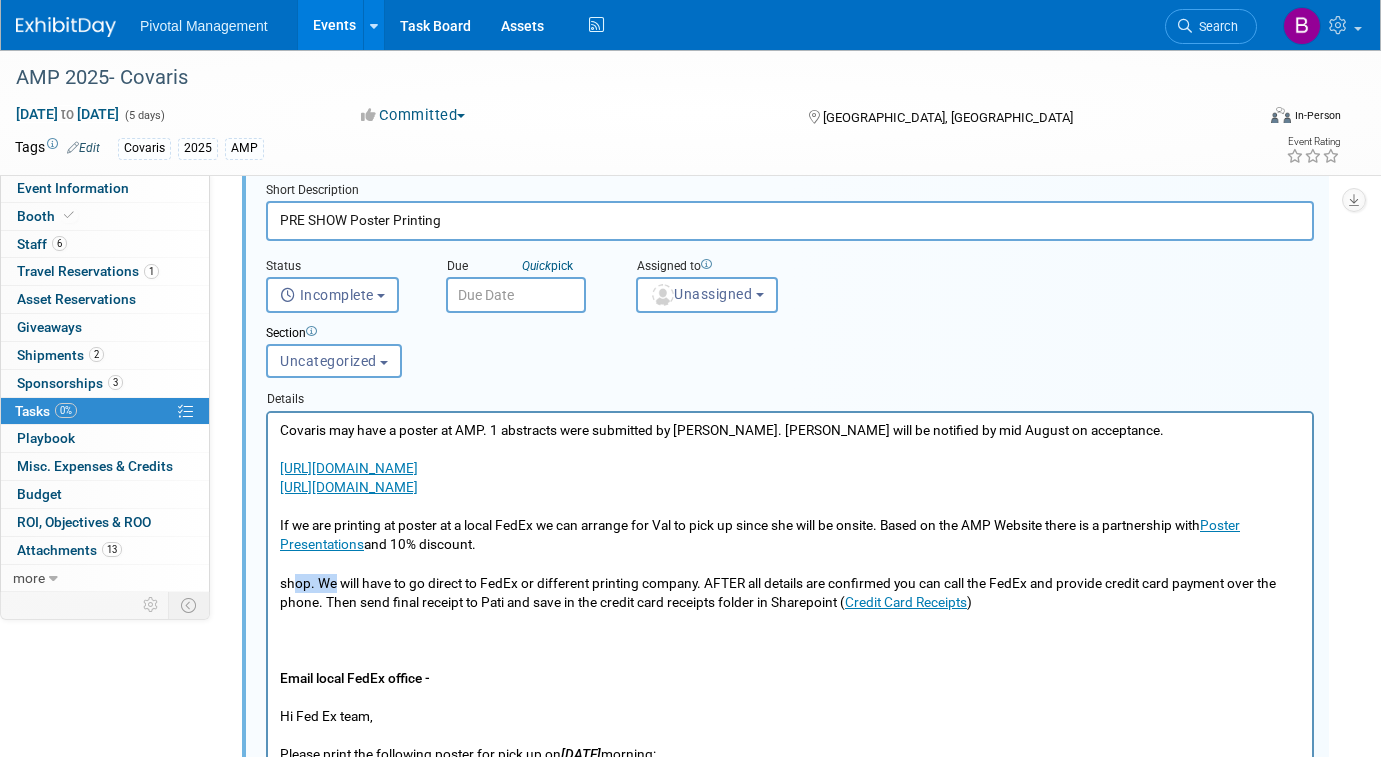 drag, startPoint x: 335, startPoint y: 585, endPoint x: 287, endPoint y: 585, distance: 48 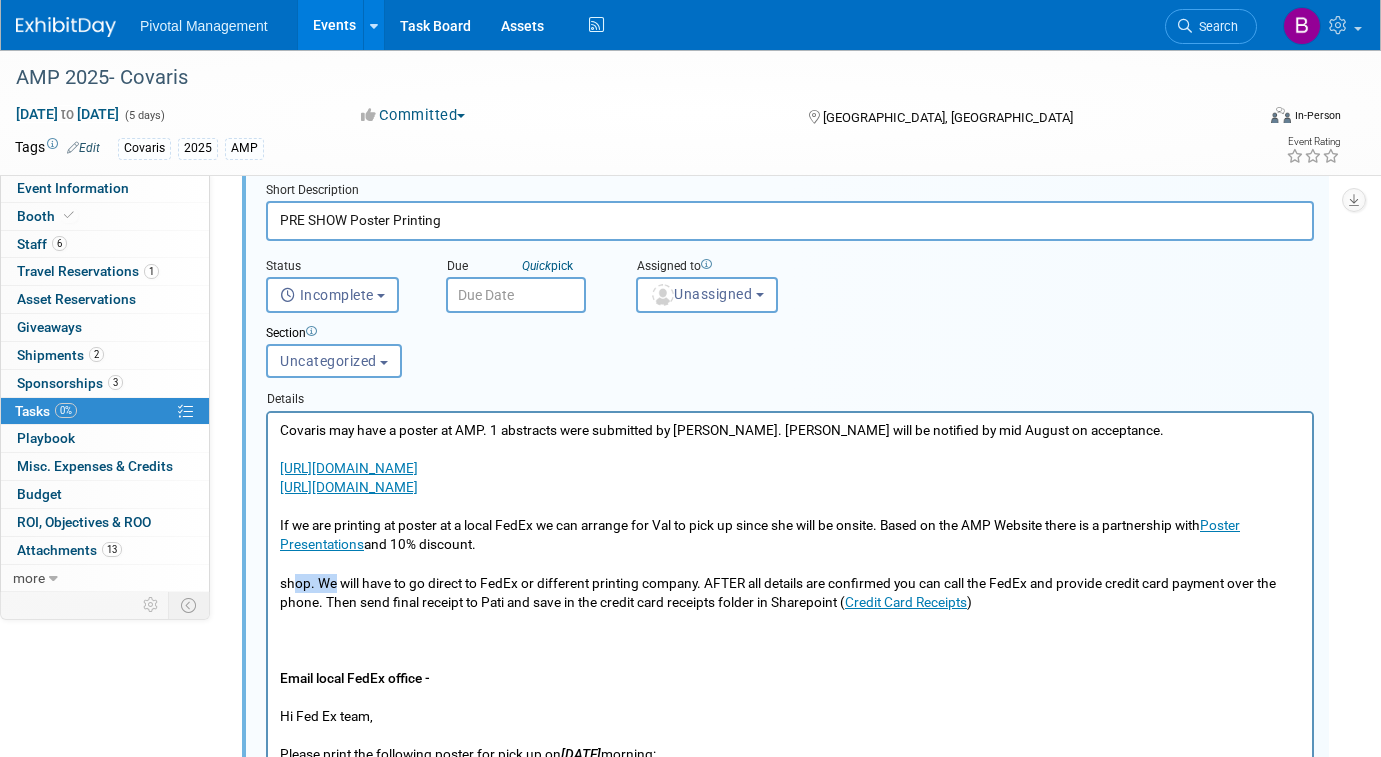 click on "shop. We will have to go direct to FedEx or different printing company. AFTER all details are confirmed you can call the FedEx and provide credit card payment over the phone. Then send final receipt to Pati and save in the credit card receipts folder in Sharepoint ( Credit Card Receipts )" at bounding box center [790, 592] 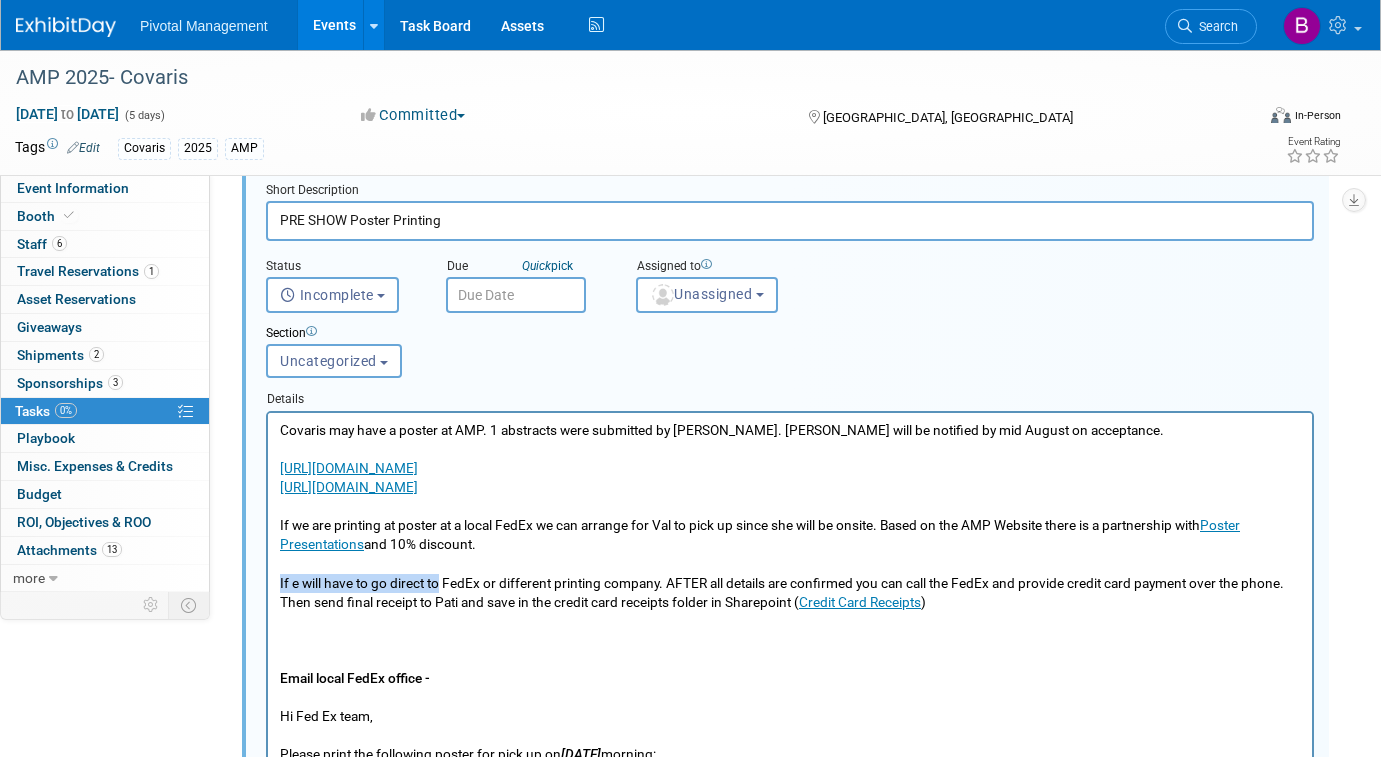 drag, startPoint x: 440, startPoint y: 585, endPoint x: 280, endPoint y: 587, distance: 160.0125 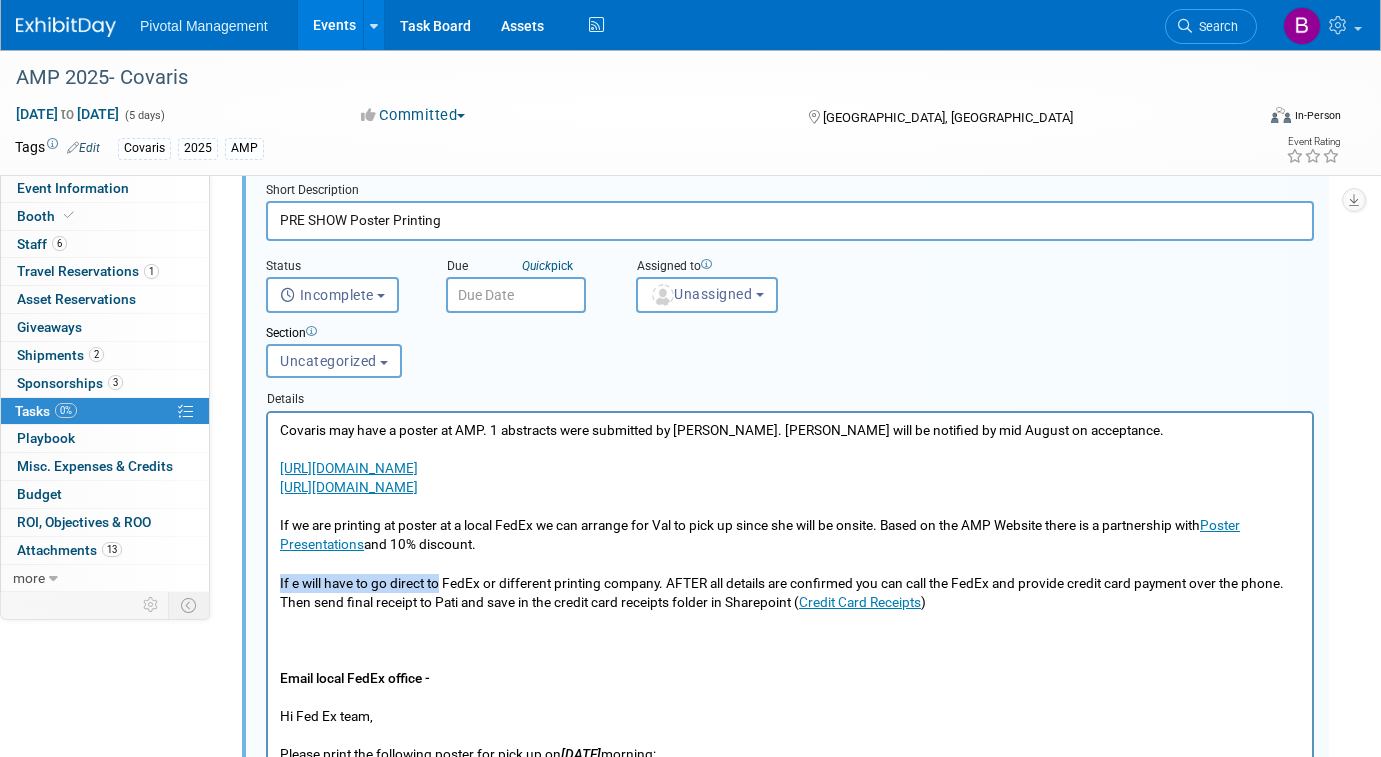 click on "If e will have to go direct to FedEx or different printing company. AFTER all details are confirmed you can call the FedEx and provide credit card payment over the phone. Then send final receipt to Pati and save in the credit card receipts folder in Sharepoint ( Credit Card Receipts )" at bounding box center (790, 592) 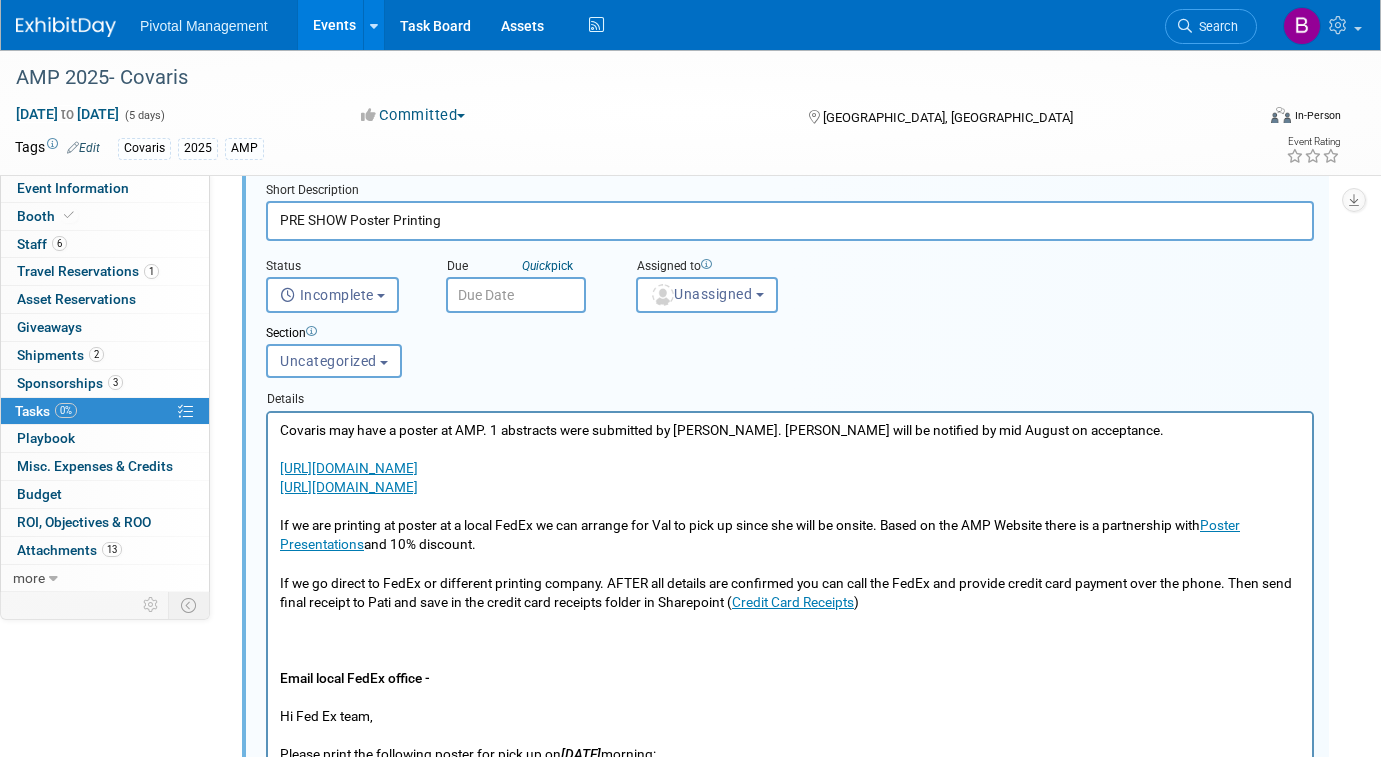 click at bounding box center (790, 620) 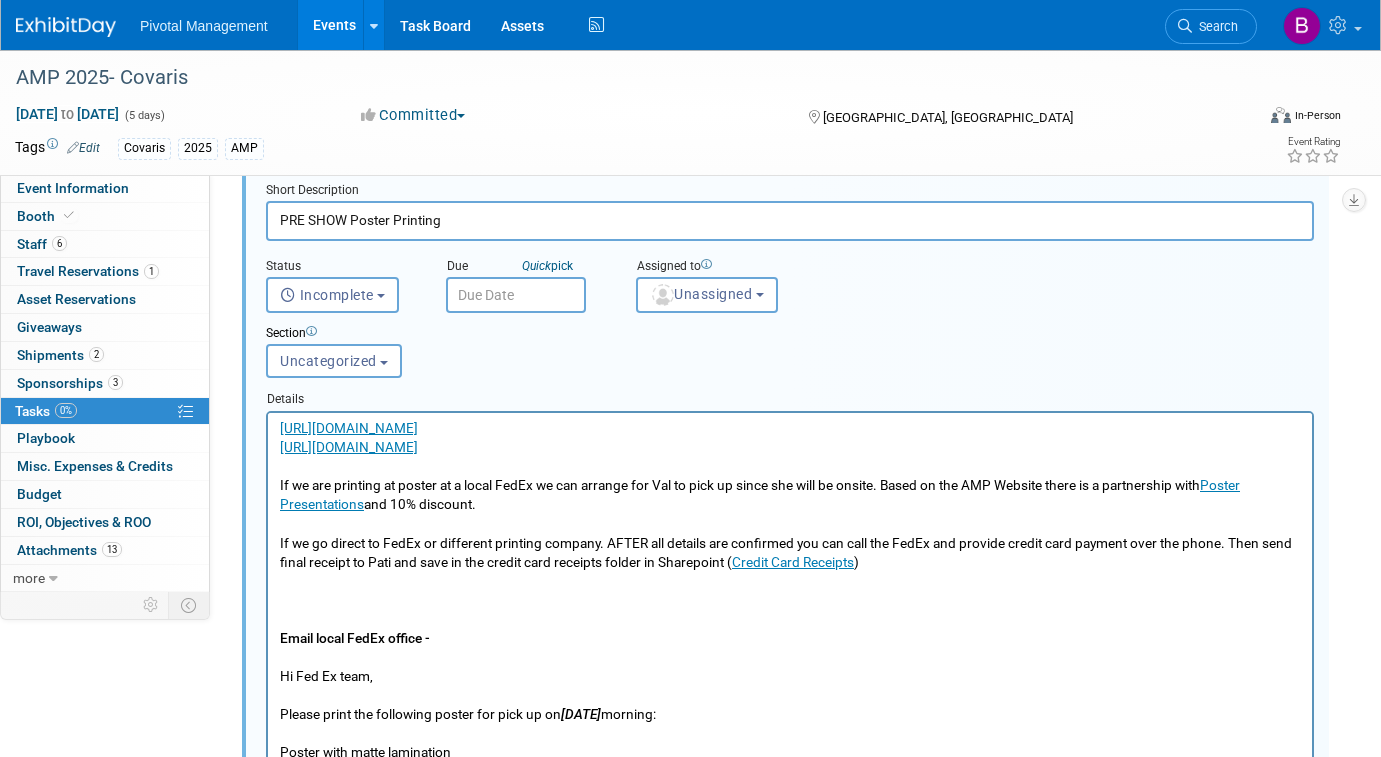 scroll, scrollTop: 42, scrollLeft: 0, axis: vertical 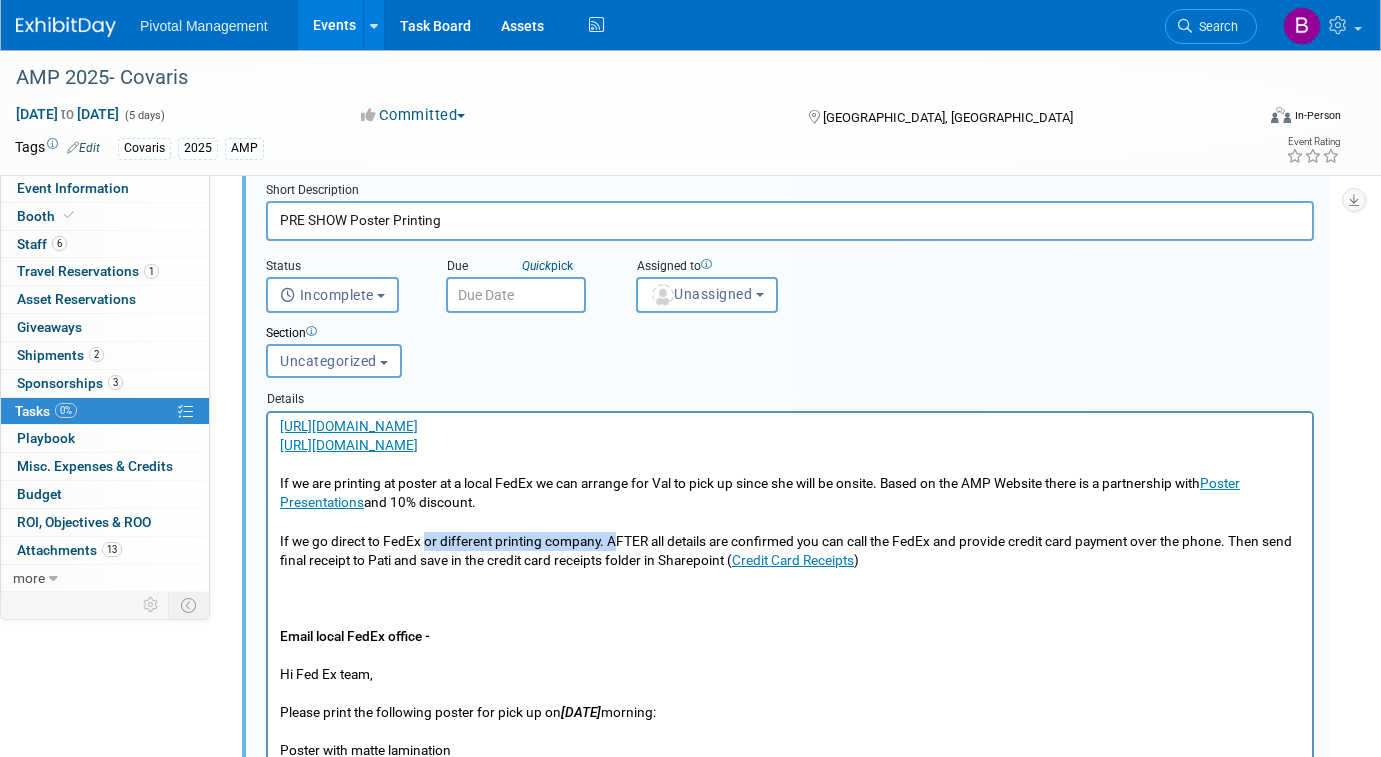 drag, startPoint x: 612, startPoint y: 544, endPoint x: 427, endPoint y: 547, distance: 185.02432 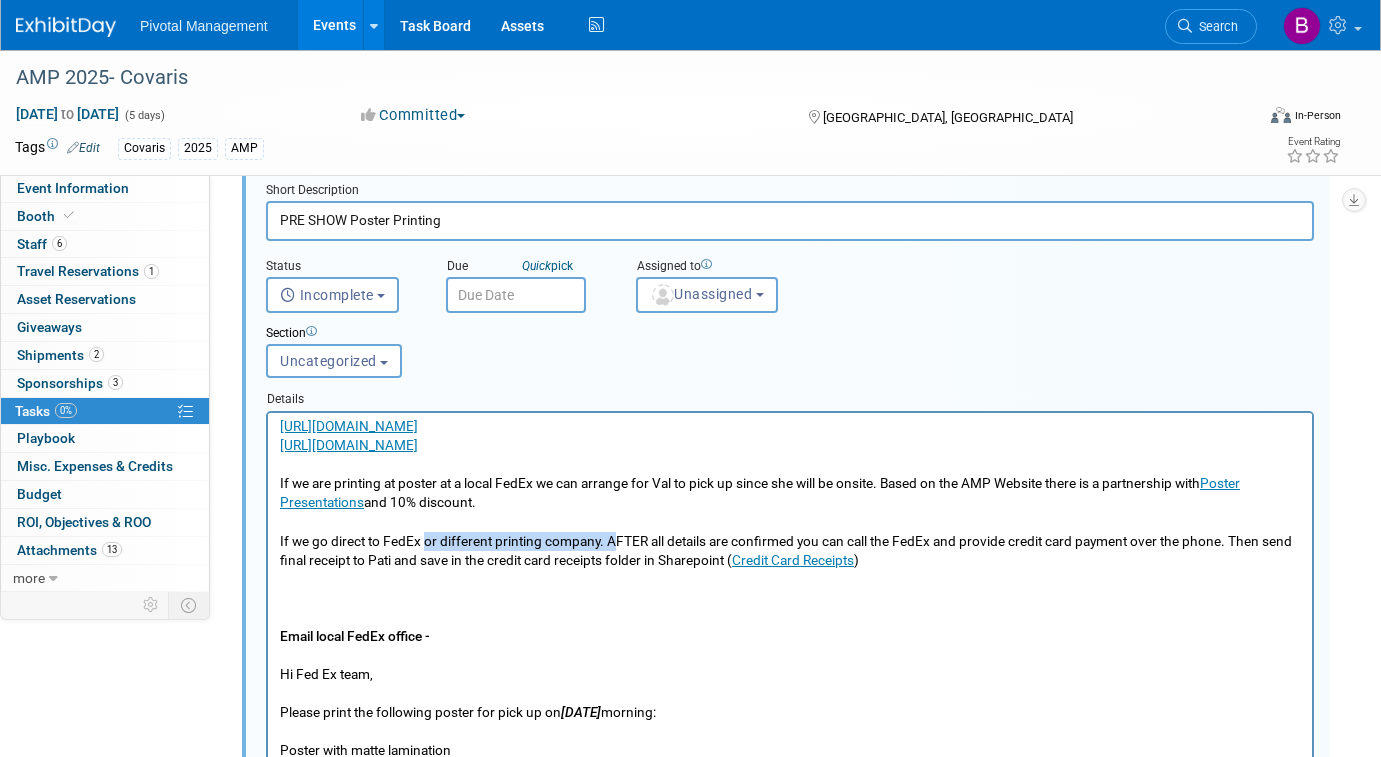 click on "If we go direct to FedEx or different printing company. AFTER all details are confirmed you can call the FedEx and provide credit card payment over the phone. Then send final receipt to Pati and save in the credit card receipts folder in Sharepoint ( Credit Card Receipts )" at bounding box center (790, 550) 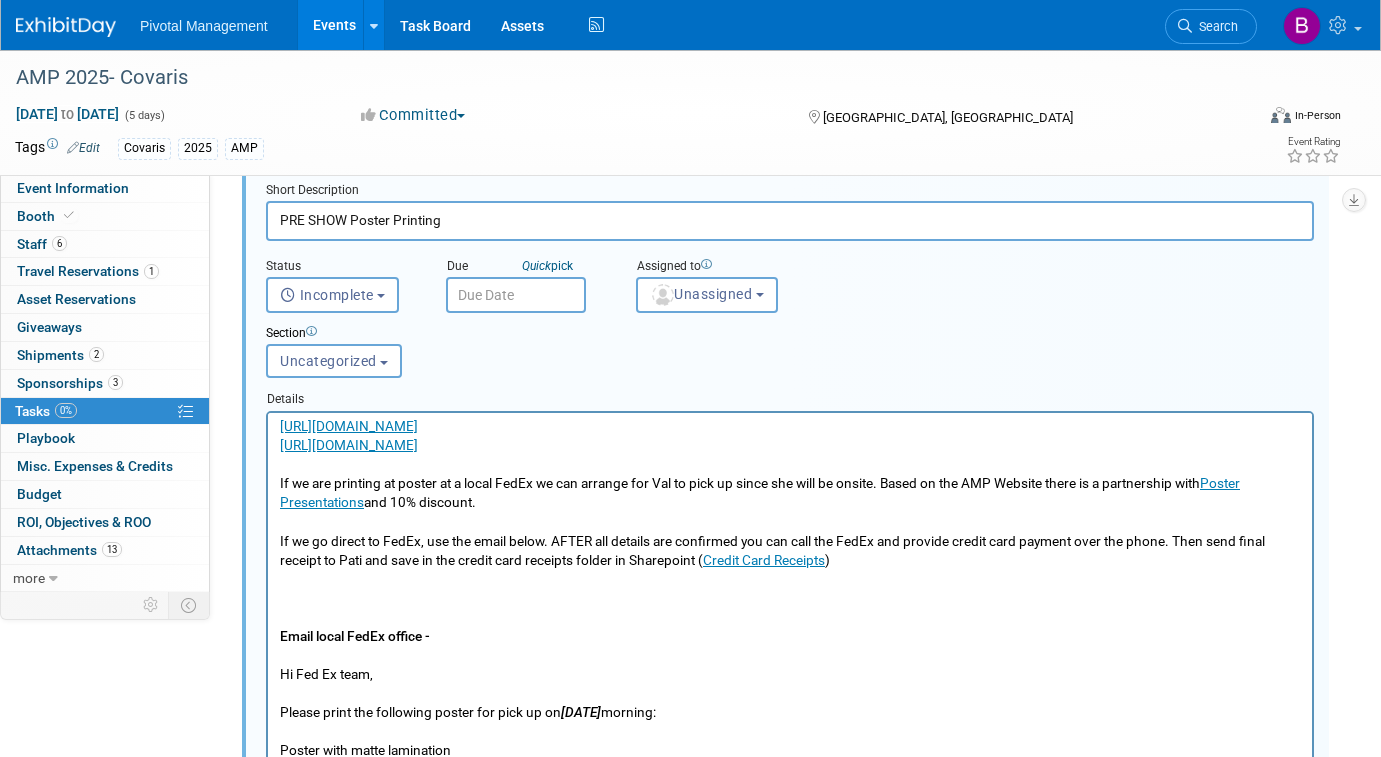 click on "Email local FedEx office -  Hi Fed Ex team,   Please print the following poster for pick up [DATE][DATE]  morning:   Poster with matte lamination Size:  46.8”w x 31.1”h. Qty 1   Pick up person:  [PERSON_NAME]  Please let me know if you have any questions or need any other information.   We would also like to pay for this ahead of time, if possible.   Please confirm." at bounding box center (790, 778) 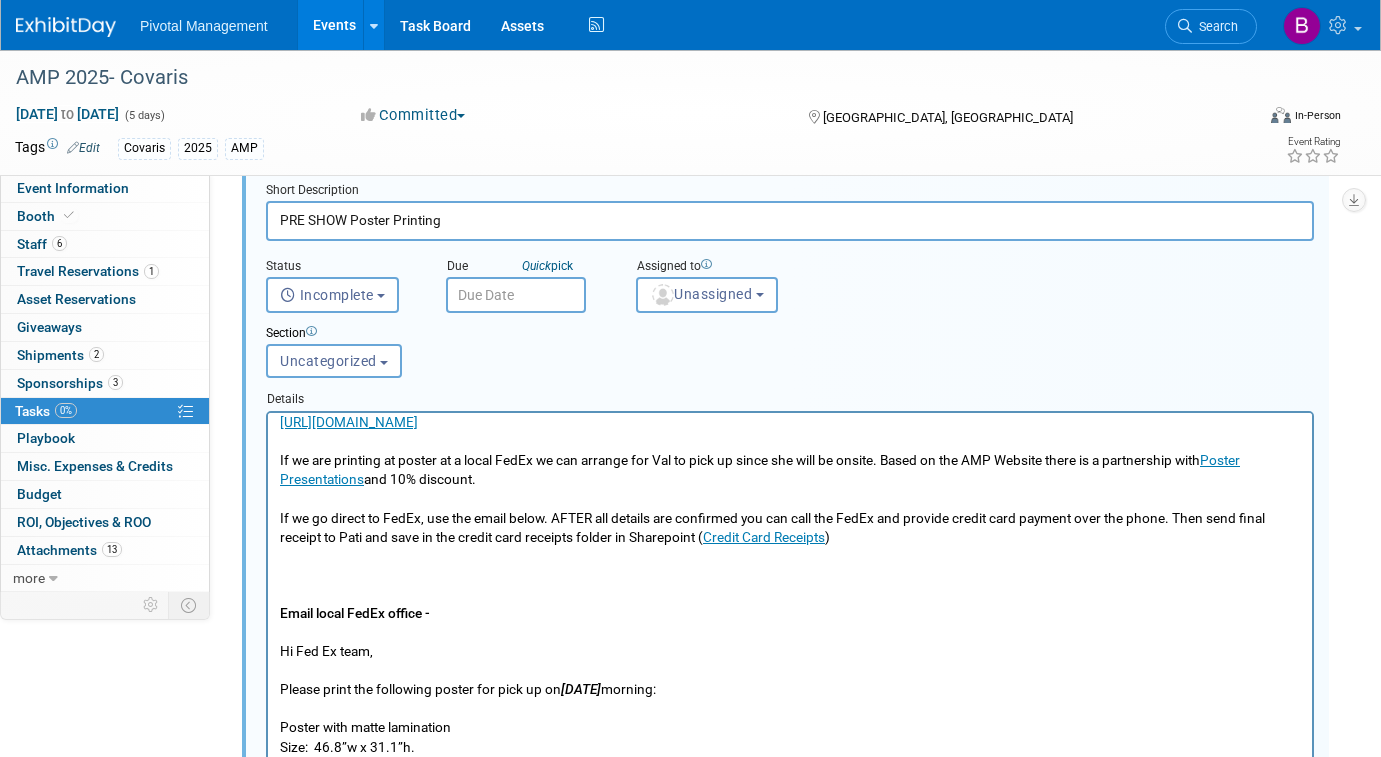scroll, scrollTop: 70, scrollLeft: 0, axis: vertical 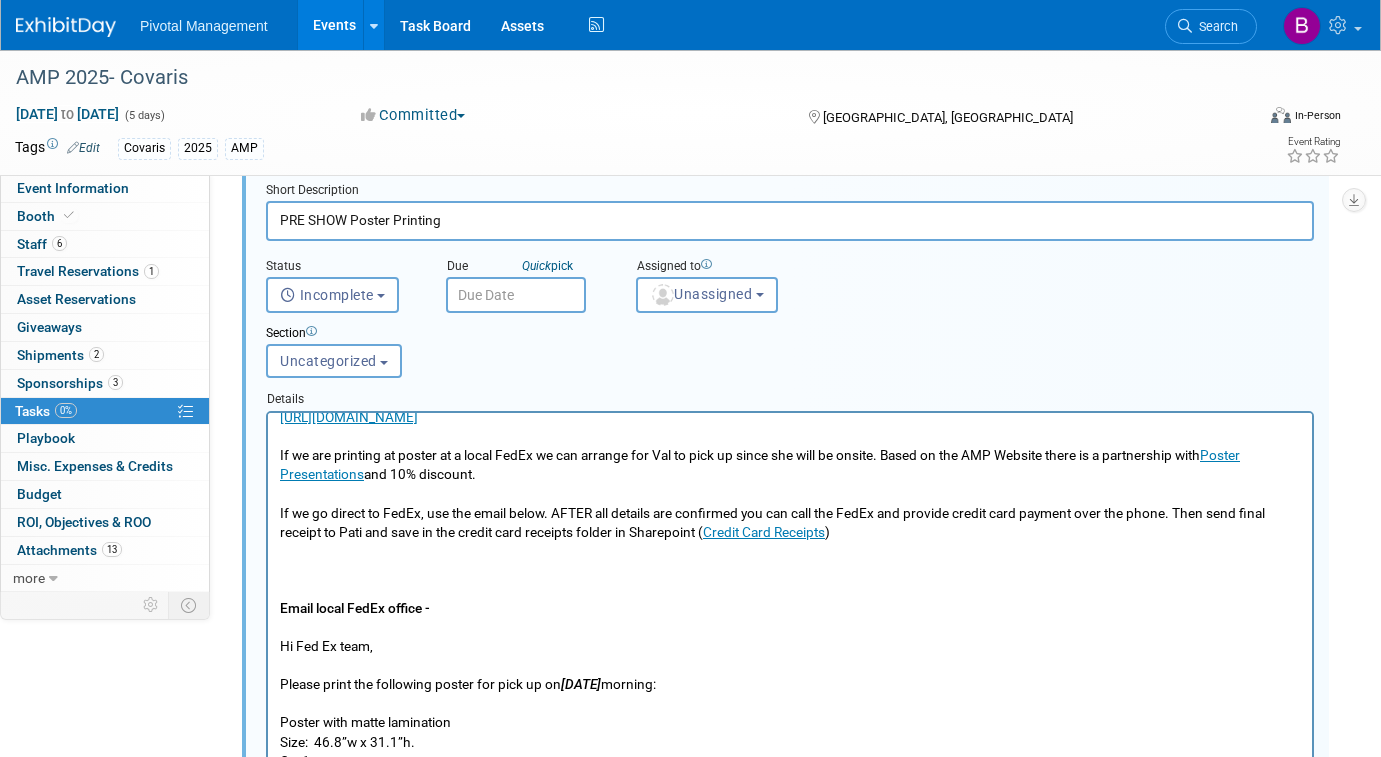 click on "Email local FedEx office -  Hi Fed Ex team,   Please print the following poster for pick up [DATE][DATE]  morning:   Poster with matte lamination Size:  46.8”w x 31.1”h. Qty 1   Pick up person:  [PERSON_NAME]  Please let me know if you have any questions or need any other information.   We would also like to pay for this ahead of time, if possible.   Please confirm." at bounding box center (790, 750) 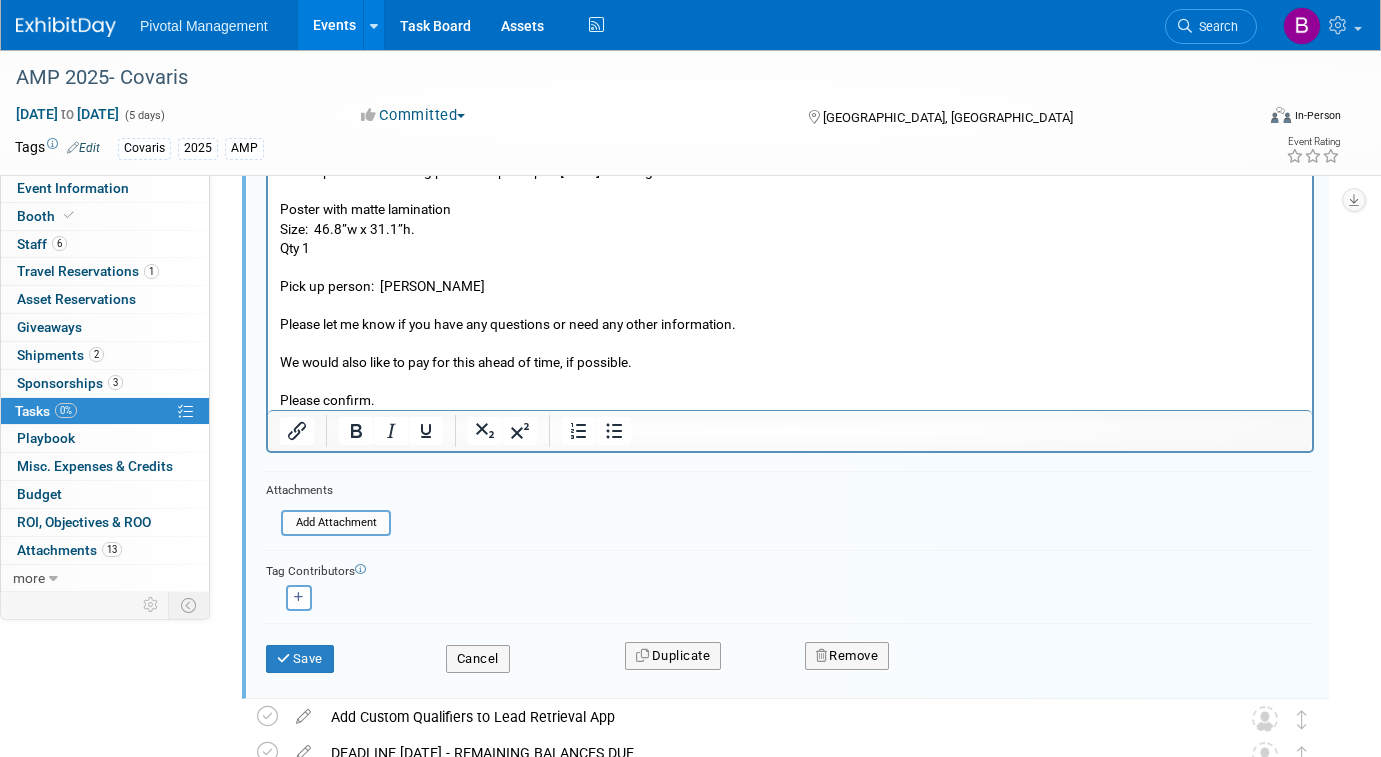 scroll, scrollTop: 1501, scrollLeft: 0, axis: vertical 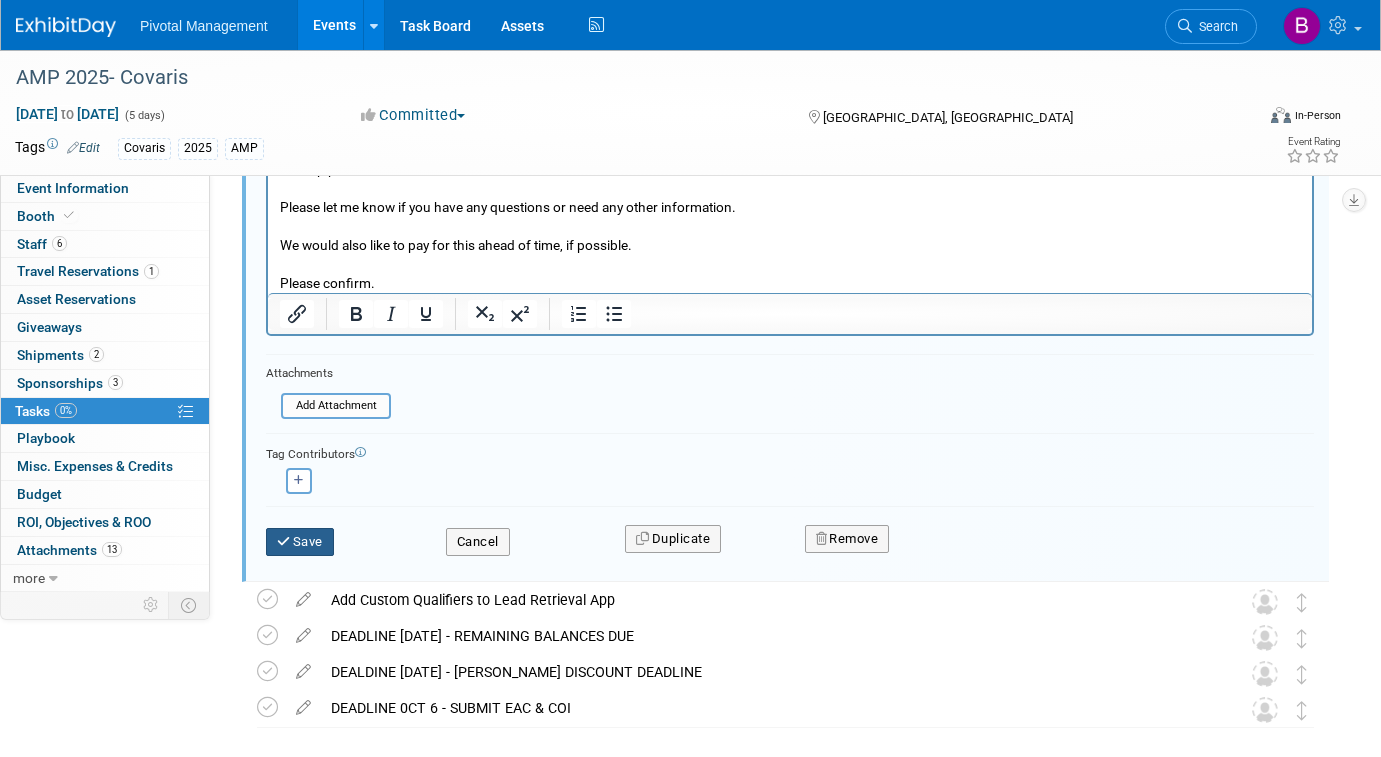 click on "Save" at bounding box center [300, 542] 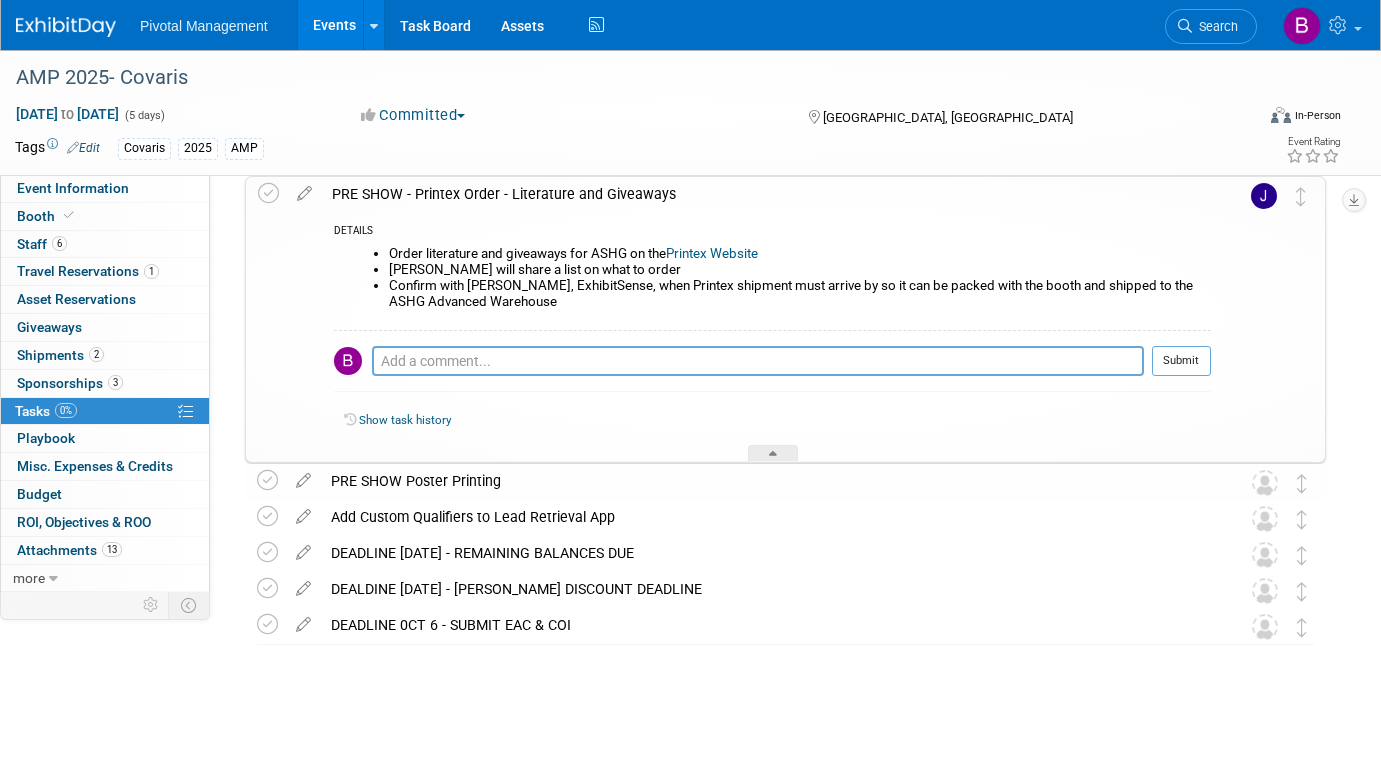 scroll, scrollTop: 588, scrollLeft: 0, axis: vertical 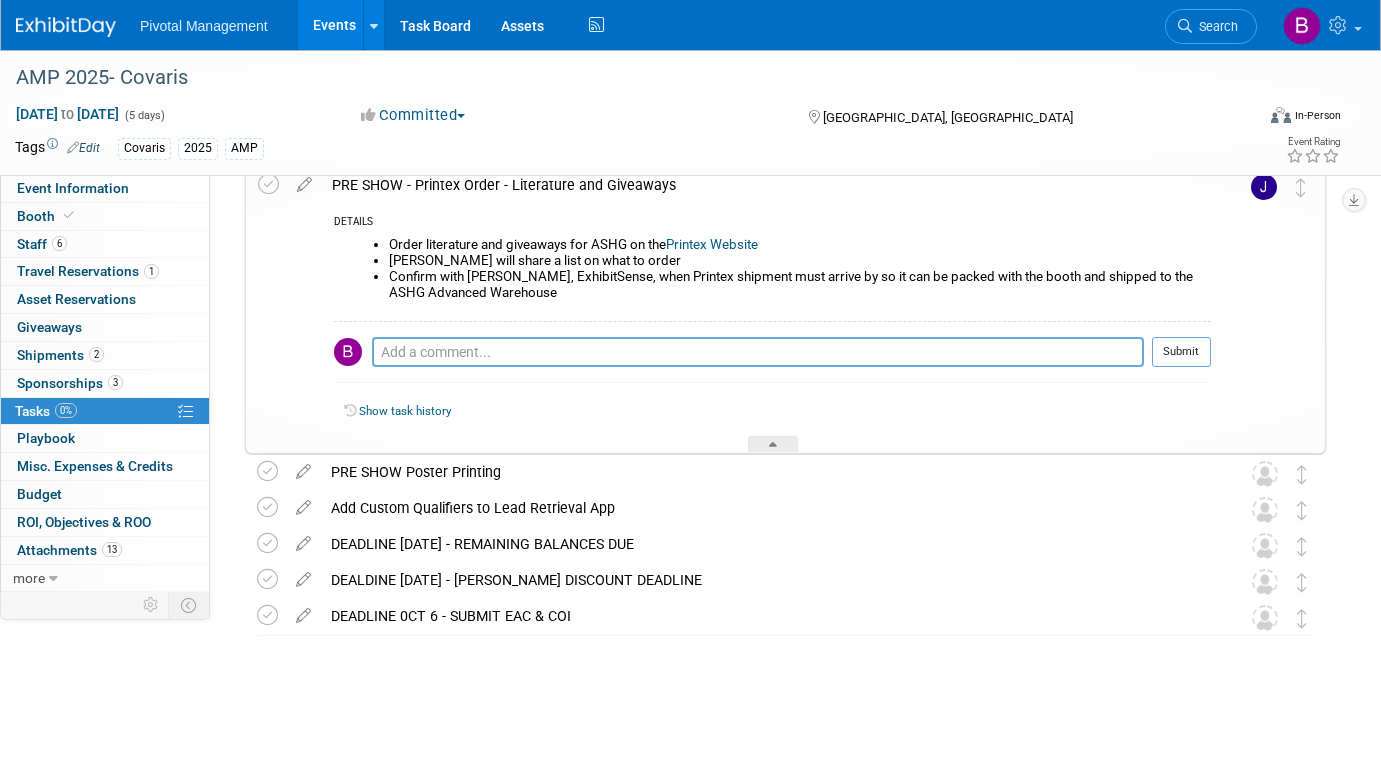 click on "PRE SHOW Poster Printing" at bounding box center [766, 472] 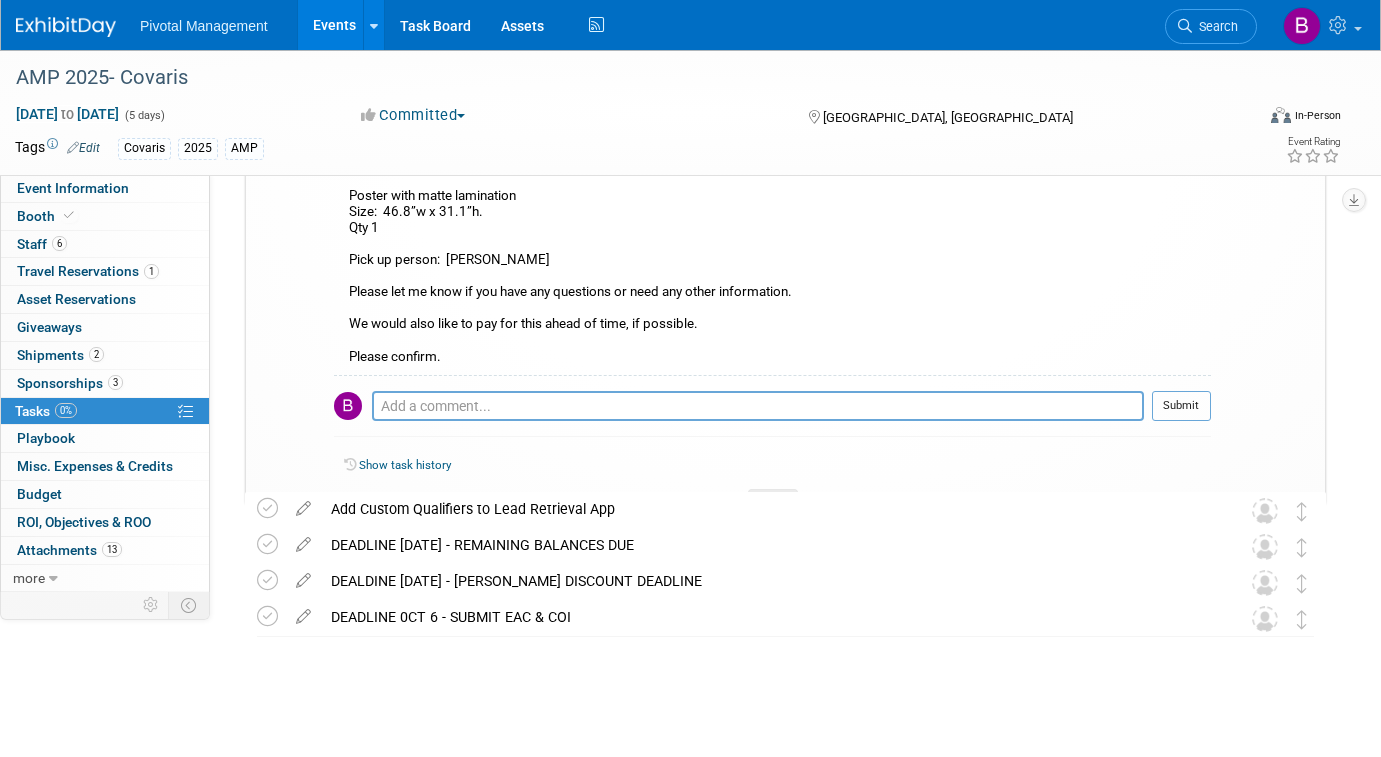 scroll, scrollTop: 1247, scrollLeft: 0, axis: vertical 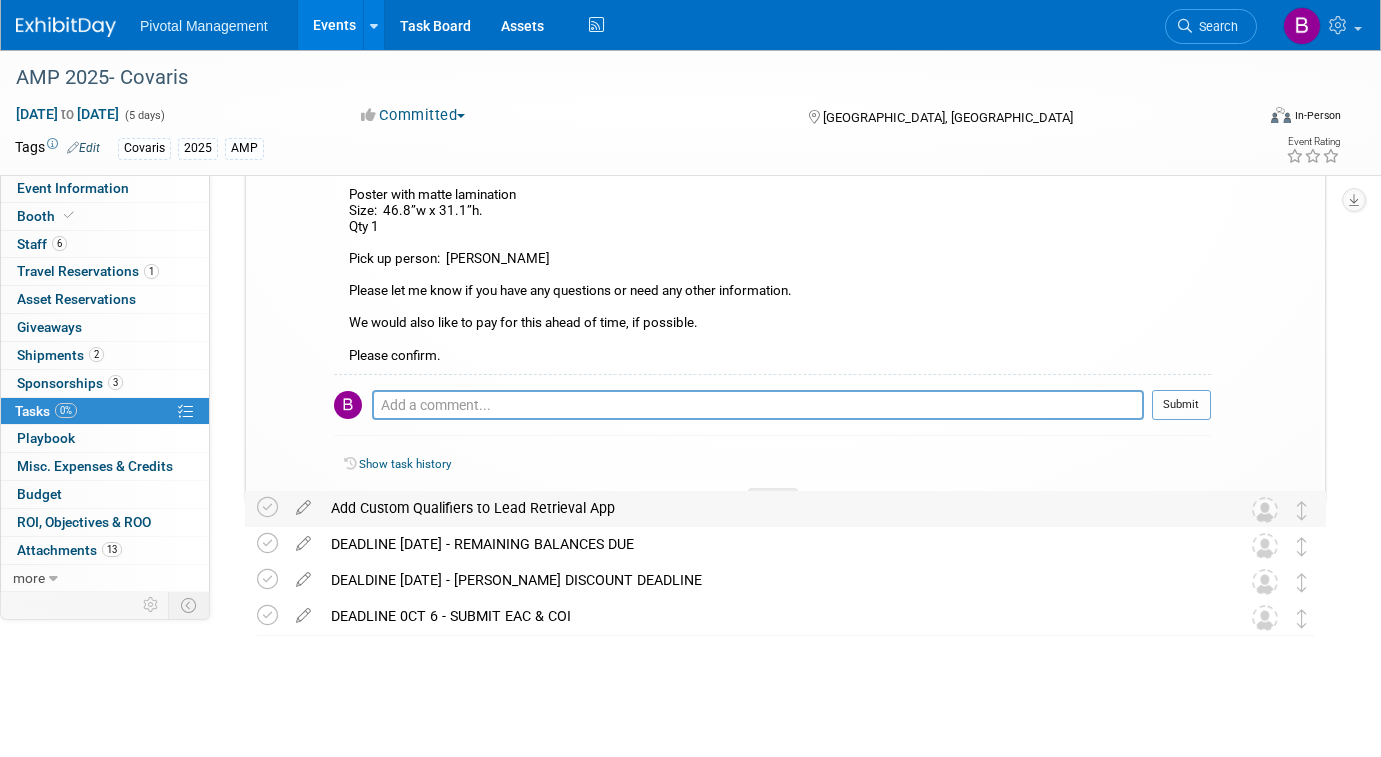 click on "Add Custom Qualifiers to Lead Retrieval App" at bounding box center (766, 508) 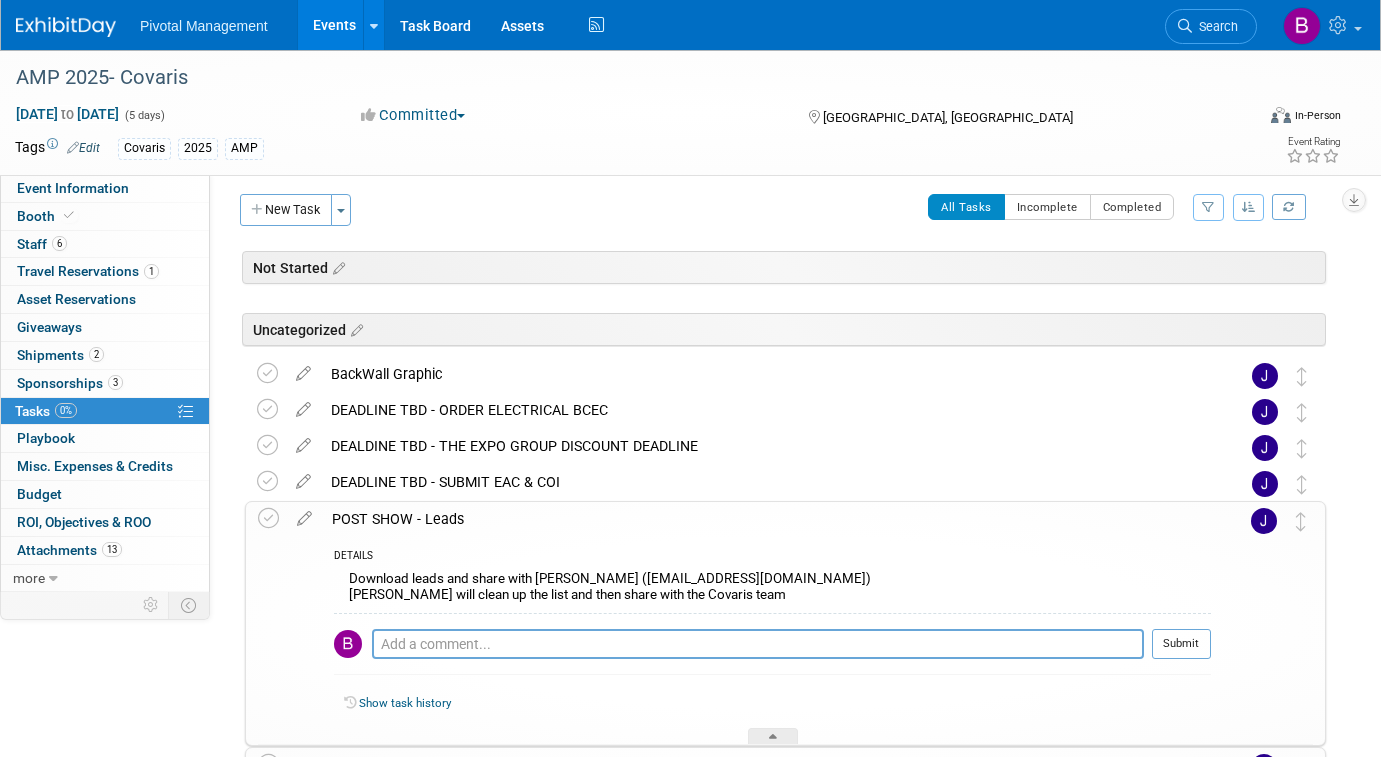scroll, scrollTop: 0, scrollLeft: 0, axis: both 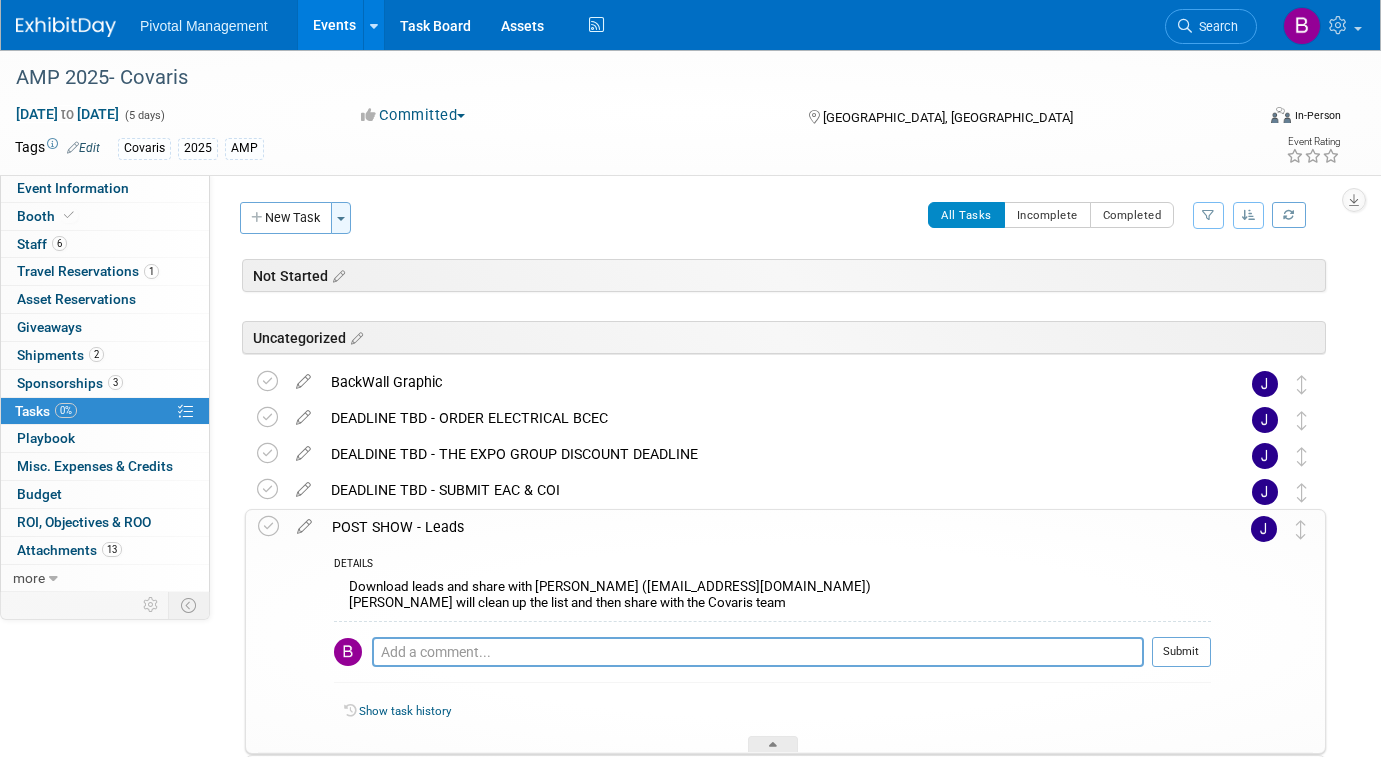 drag, startPoint x: 314, startPoint y: 209, endPoint x: 337, endPoint y: 216, distance: 24.04163 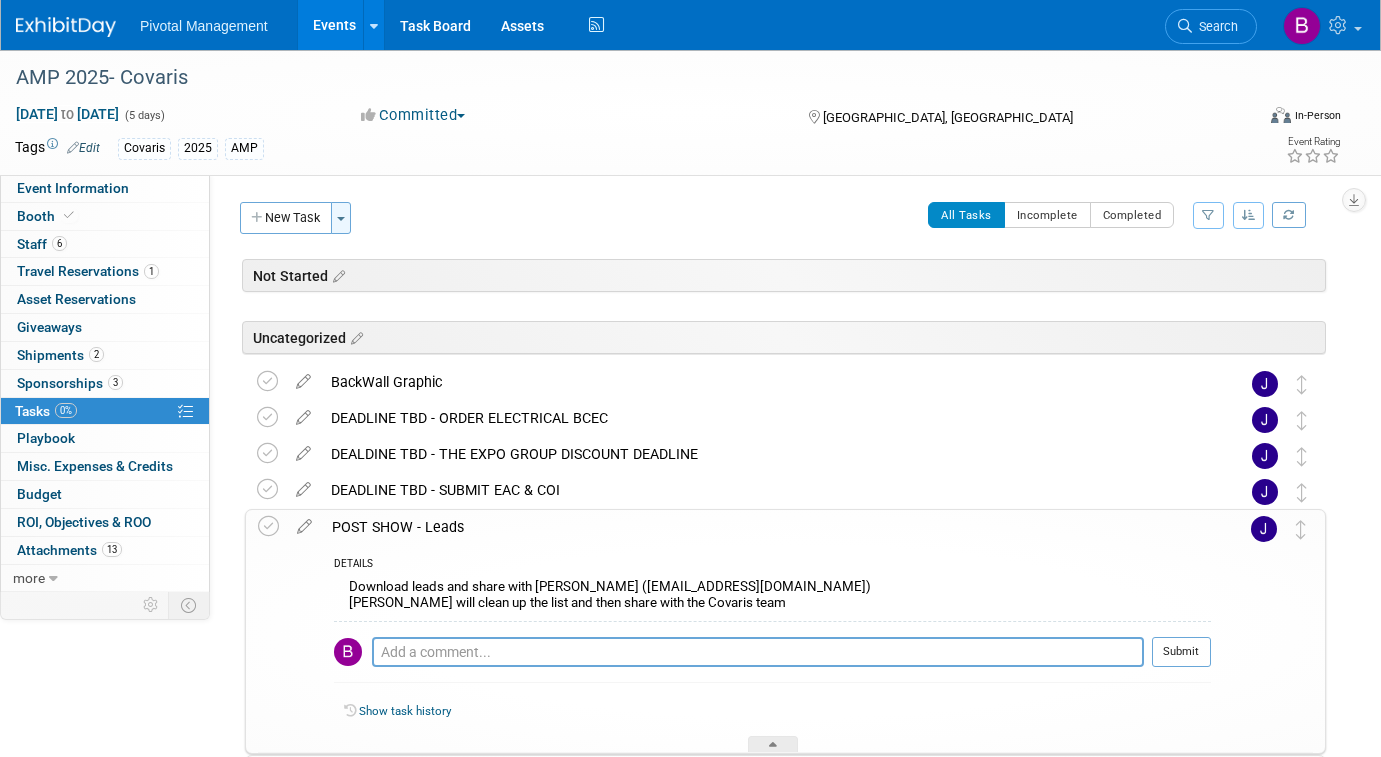 click on "Toggle Dropdown" at bounding box center [341, 218] 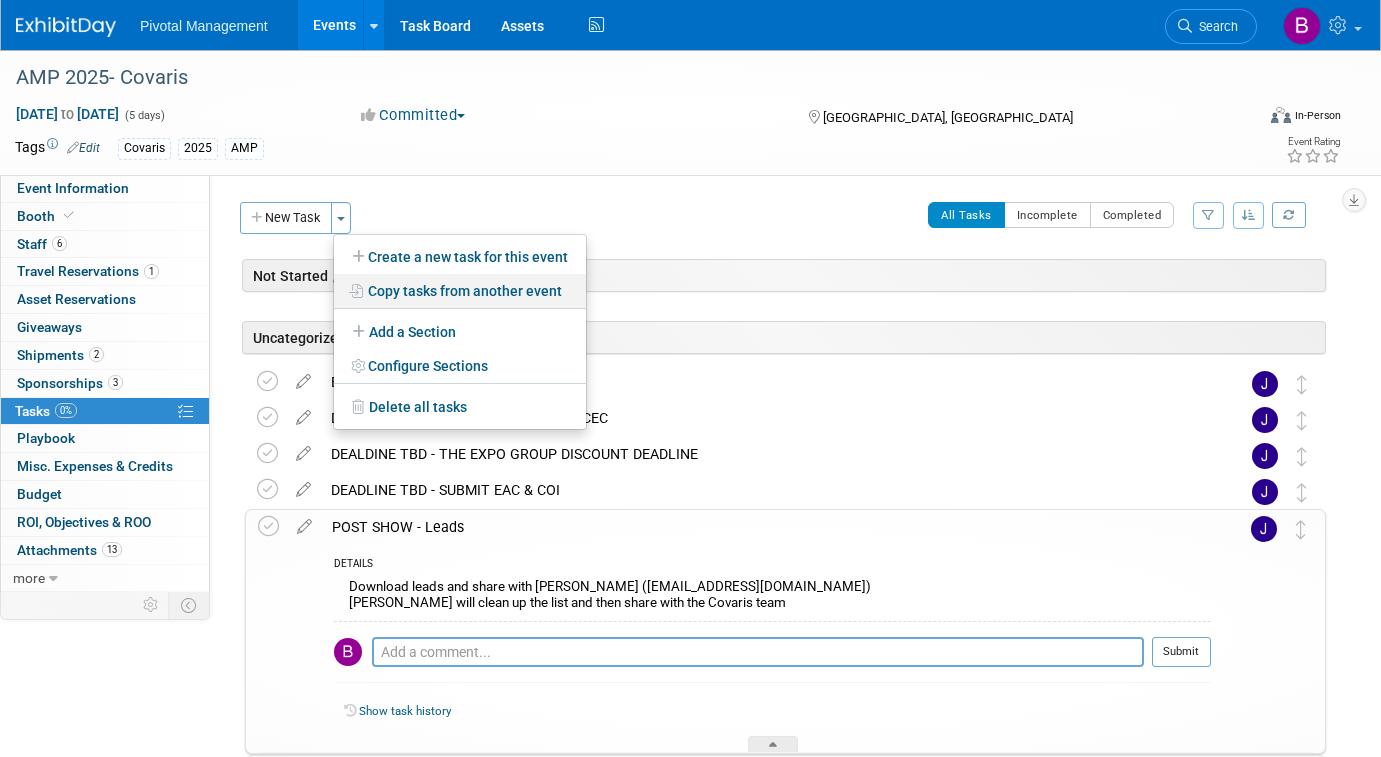 click on "Copy tasks from another event" at bounding box center [460, 291] 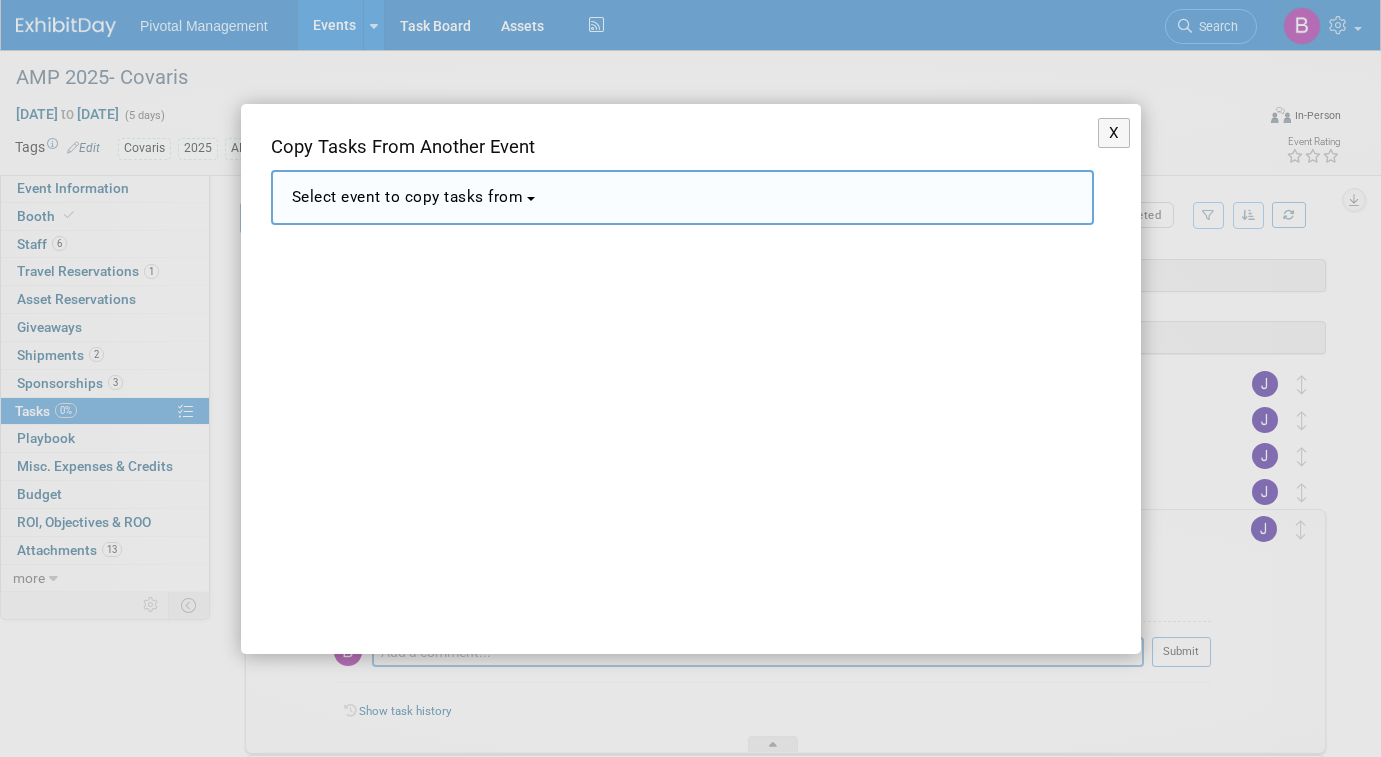 click on "Select event to copy tasks from" at bounding box center (408, 197) 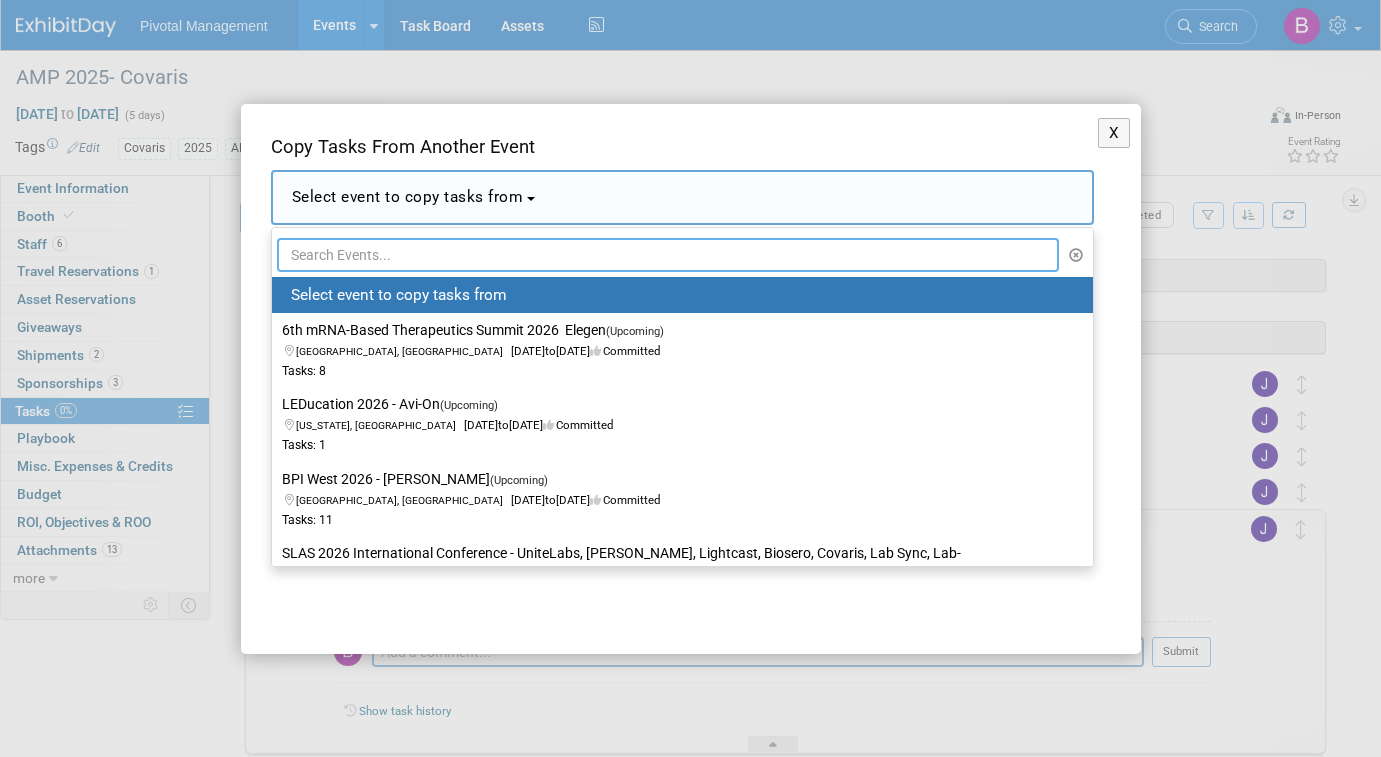 click at bounding box center [668, 255] 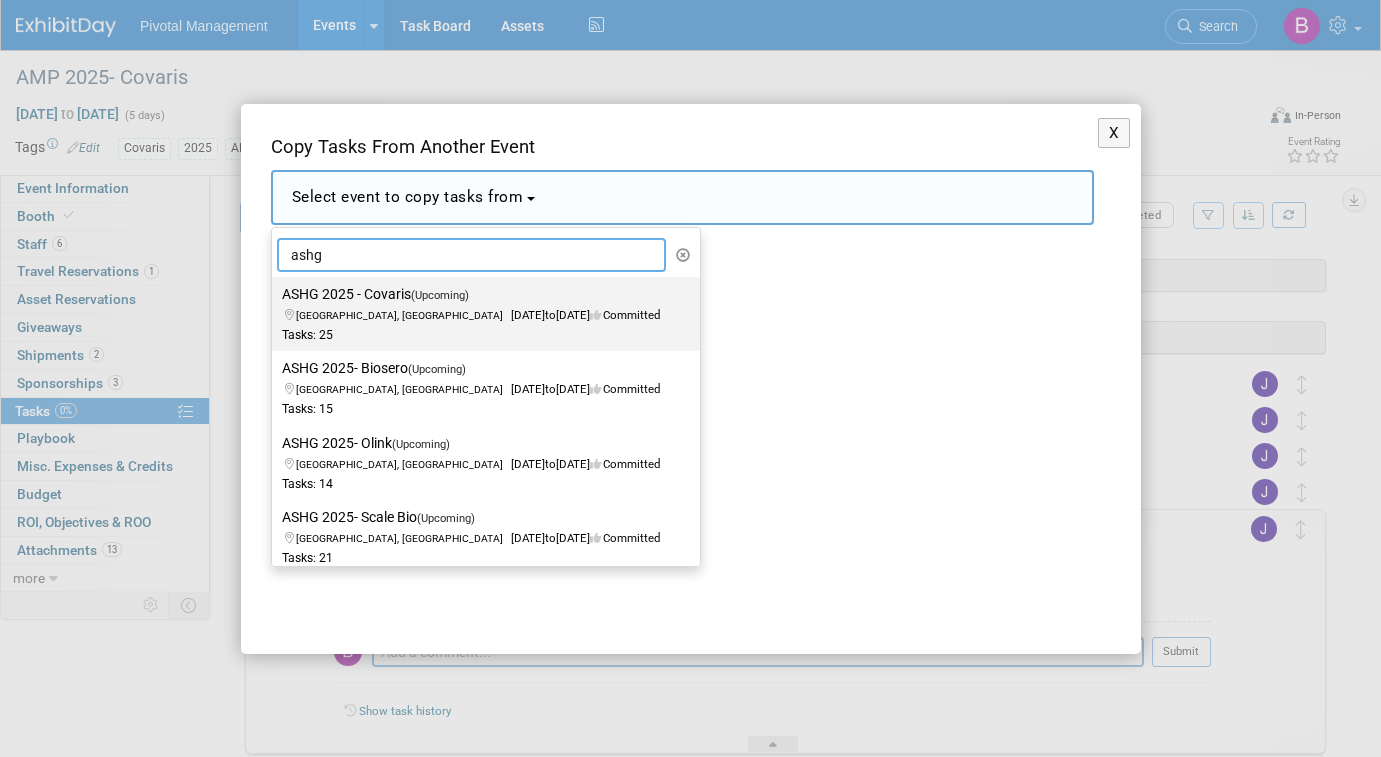 type on "ashg" 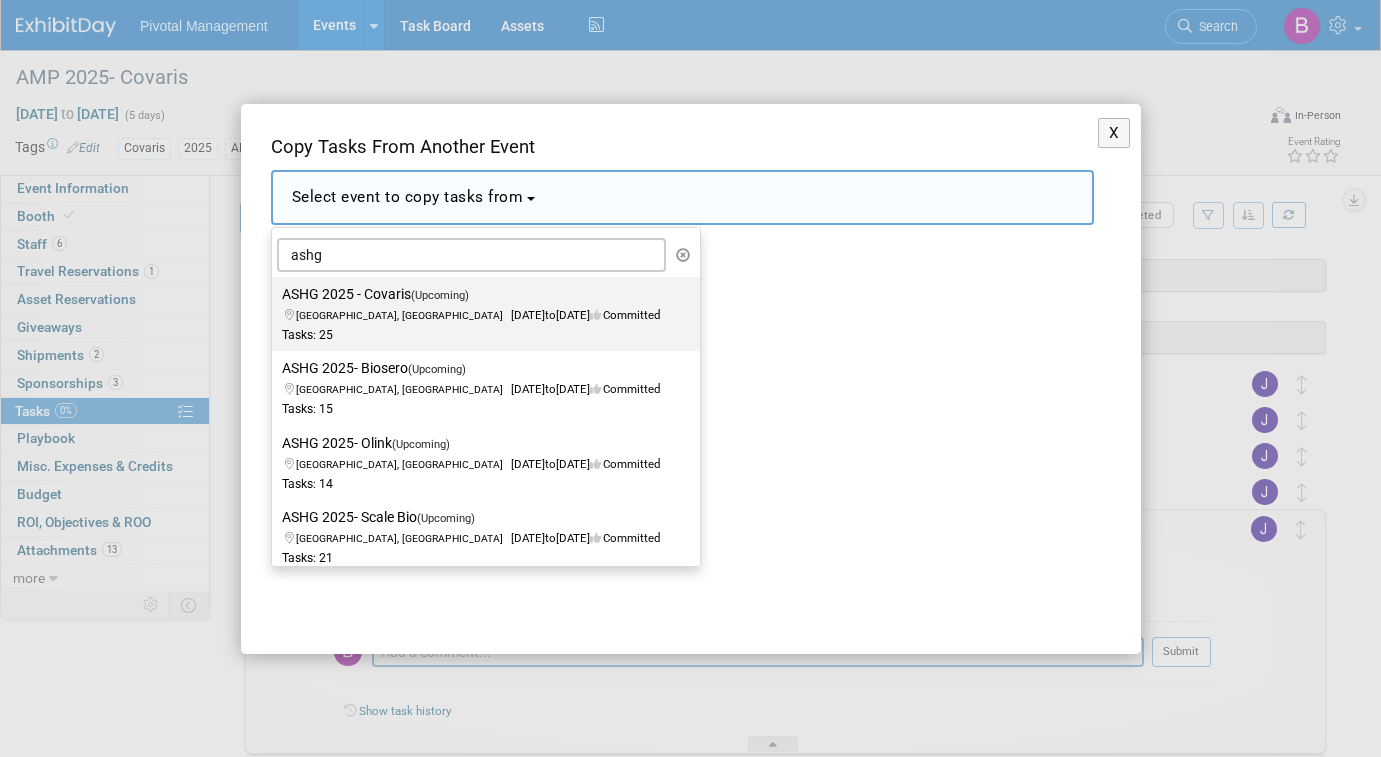 click on "ASHG 2025 - Covaris    (Upcoming)   [GEOGRAPHIC_DATA], [GEOGRAPHIC_DATA]  [DATE]   to   [DATE]       Committed  Tasks: 25" at bounding box center (481, 314) 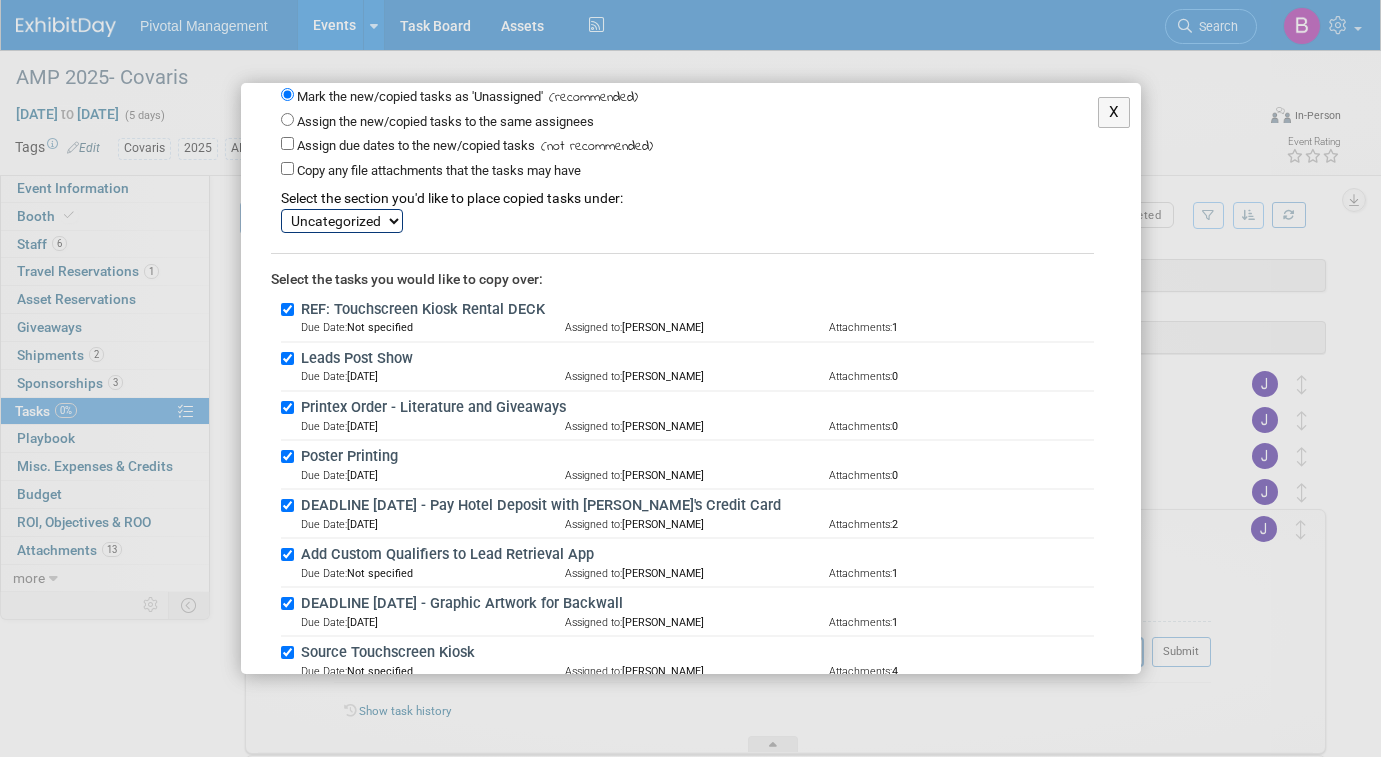 scroll, scrollTop: 215, scrollLeft: 0, axis: vertical 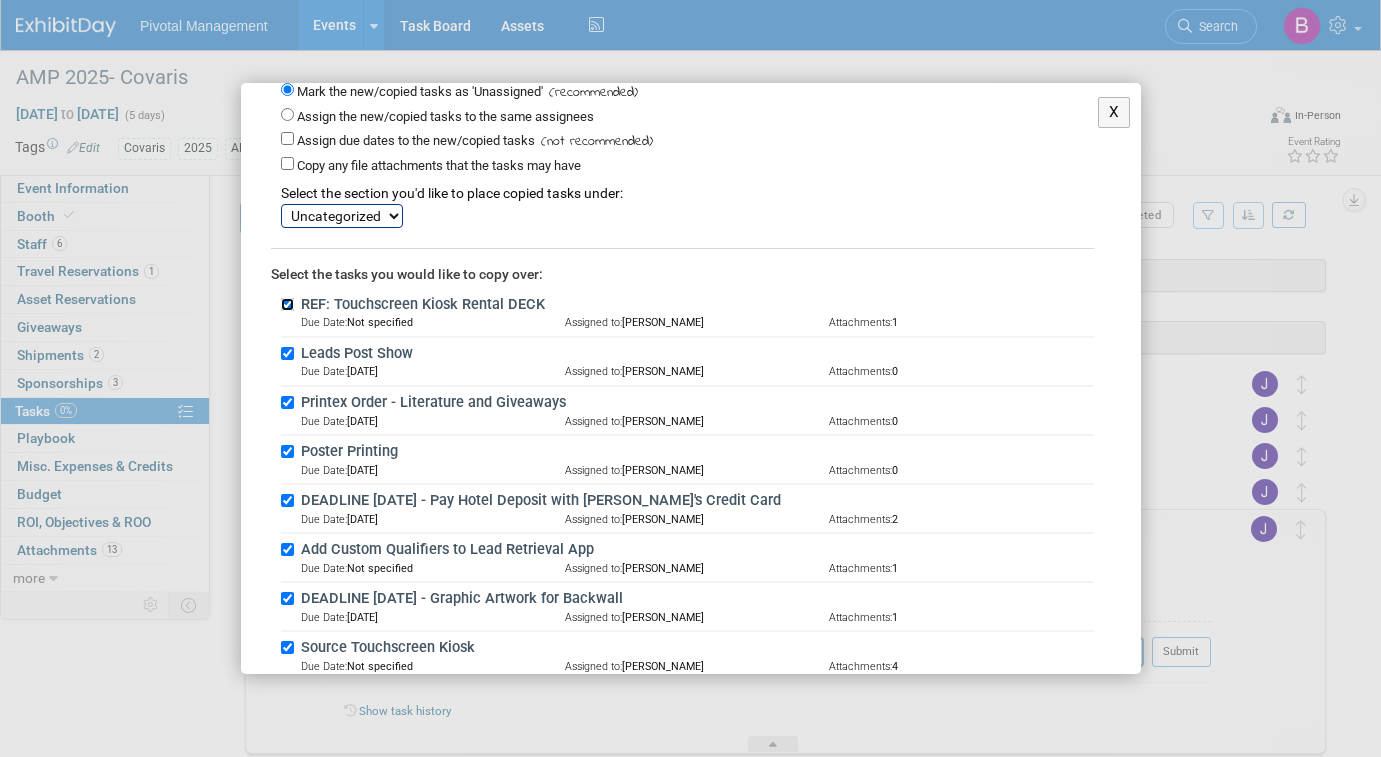 click on "REF: Touchscreen Kiosk Rental DECK" at bounding box center [287, 304] 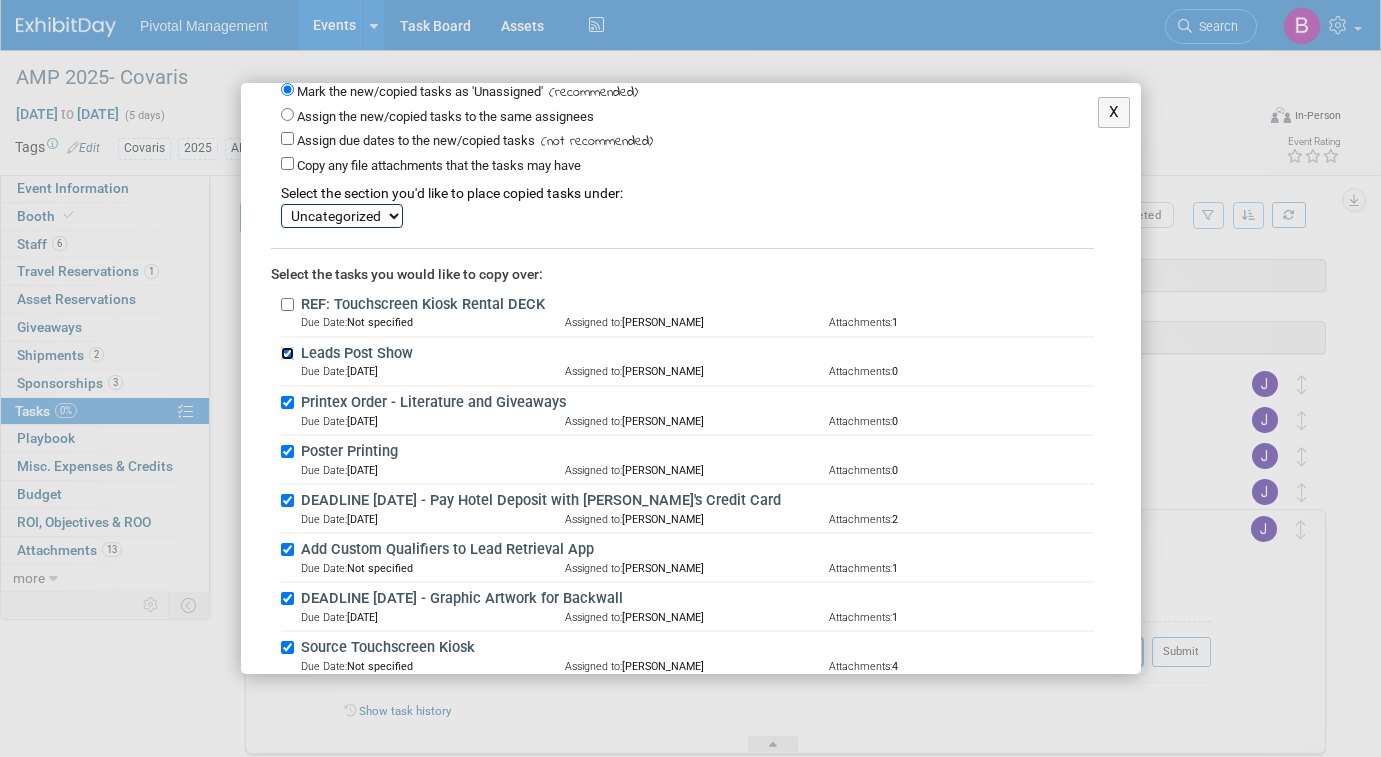 click on "Leads Post Show" at bounding box center (287, 353) 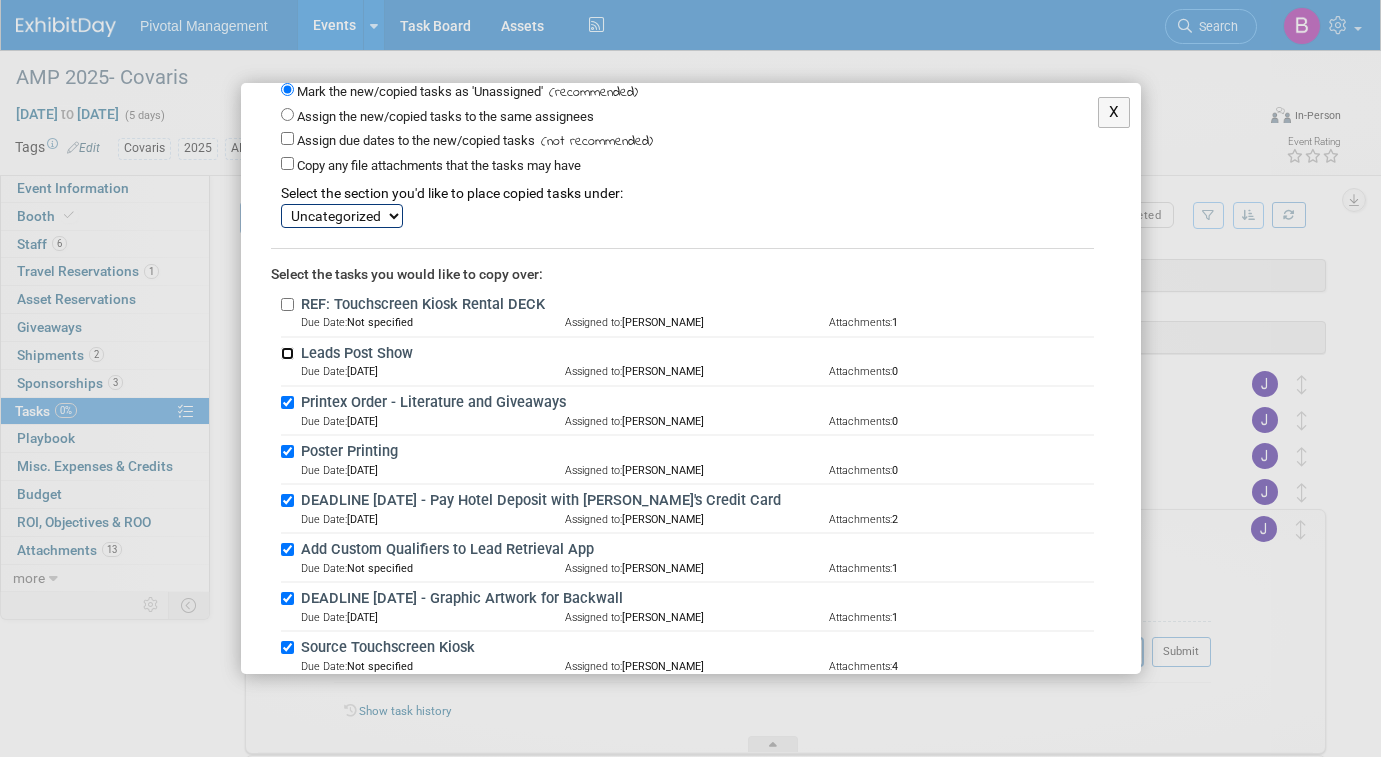 scroll, scrollTop: 264, scrollLeft: 0, axis: vertical 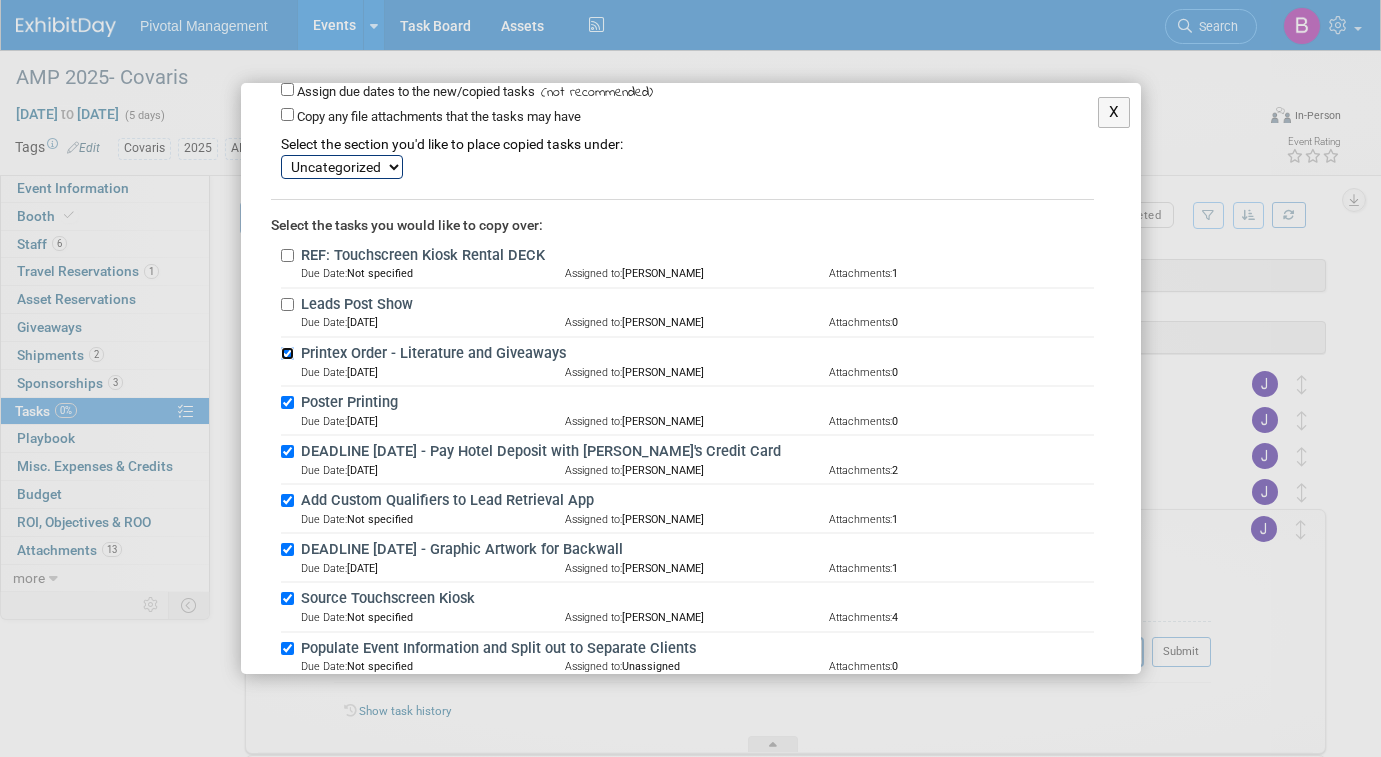 click on "Printex Order - Literature and Giveaways" at bounding box center (287, 353) 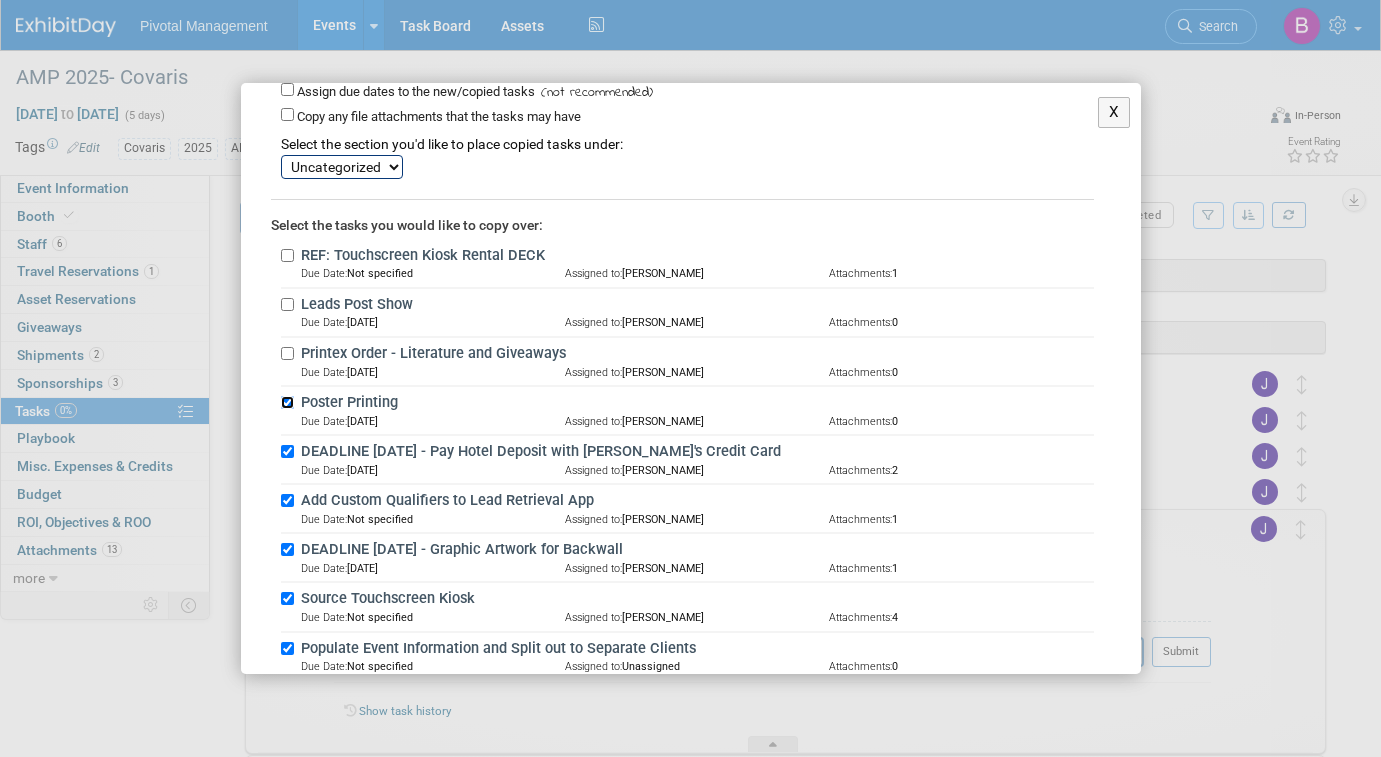 click on "Poster Printing" at bounding box center (287, 402) 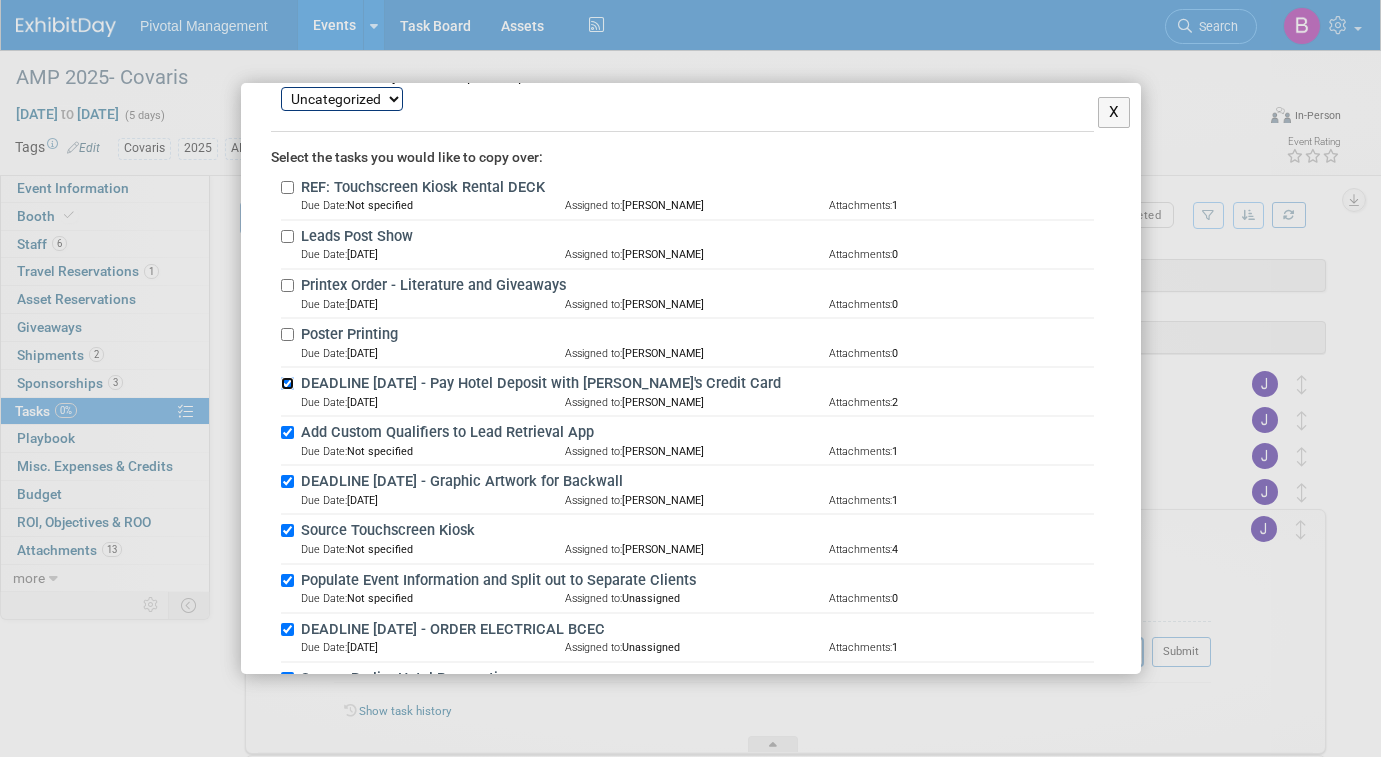 click on "DEADLINE [DATE] - Pay Hotel Deposit with [PERSON_NAME]'s Credit Card" at bounding box center (287, 383) 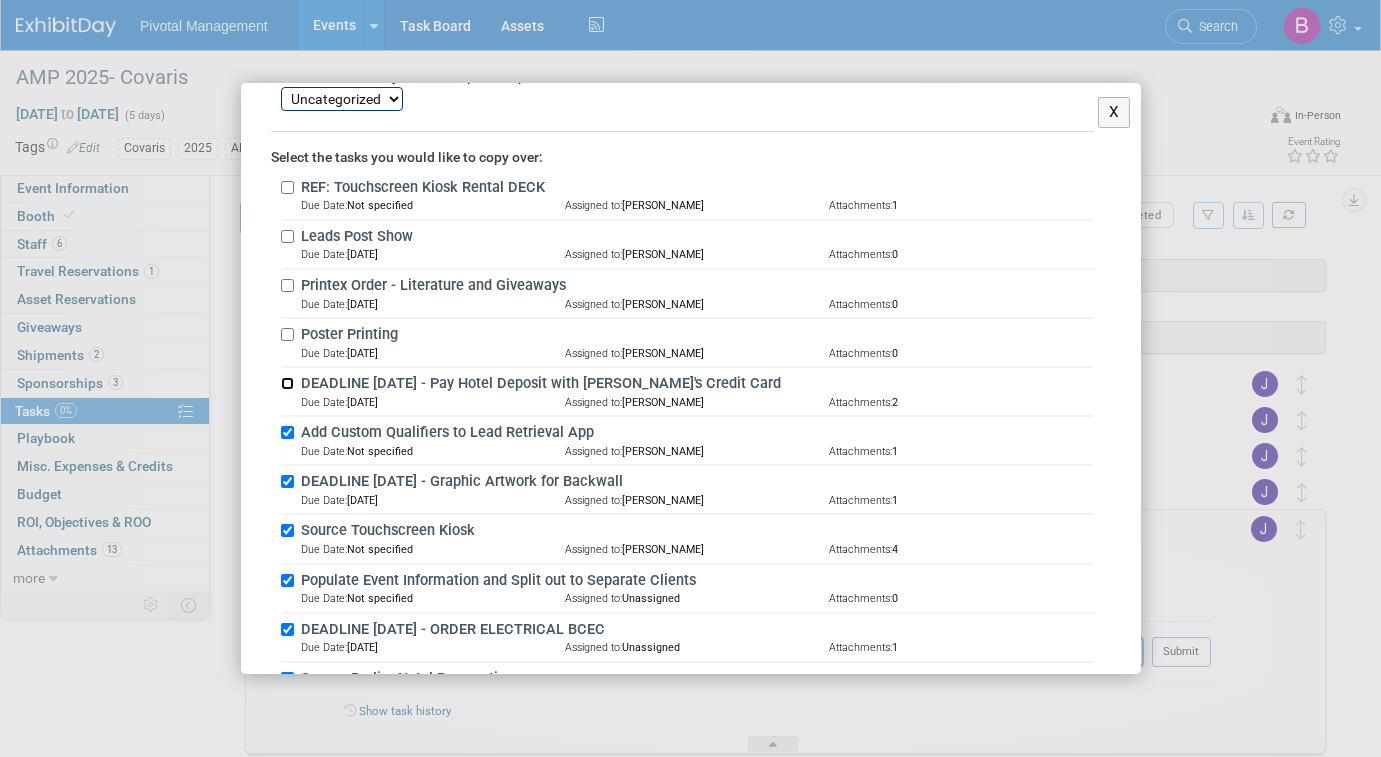 scroll, scrollTop: 368, scrollLeft: 0, axis: vertical 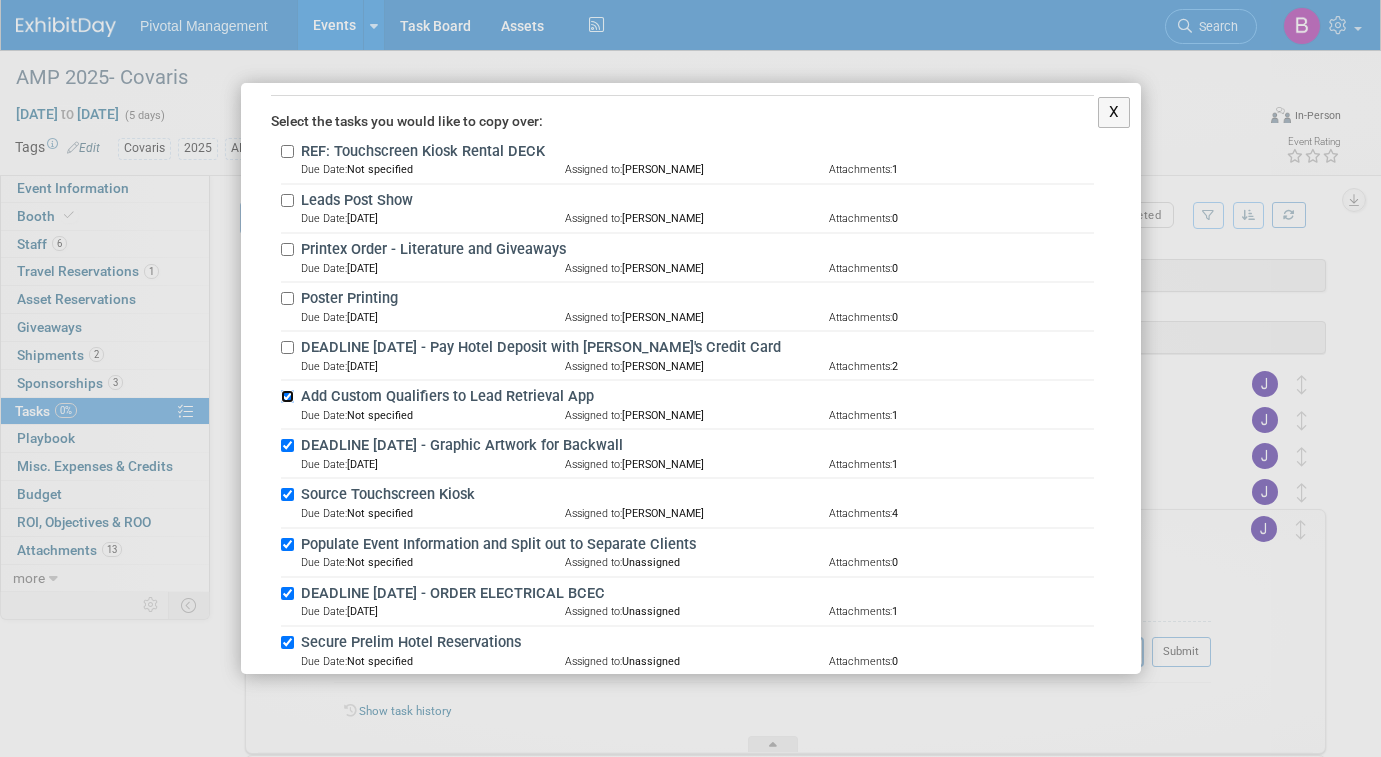 click on "Add Custom Qualifiers to Lead Retrieval App" at bounding box center (287, 396) 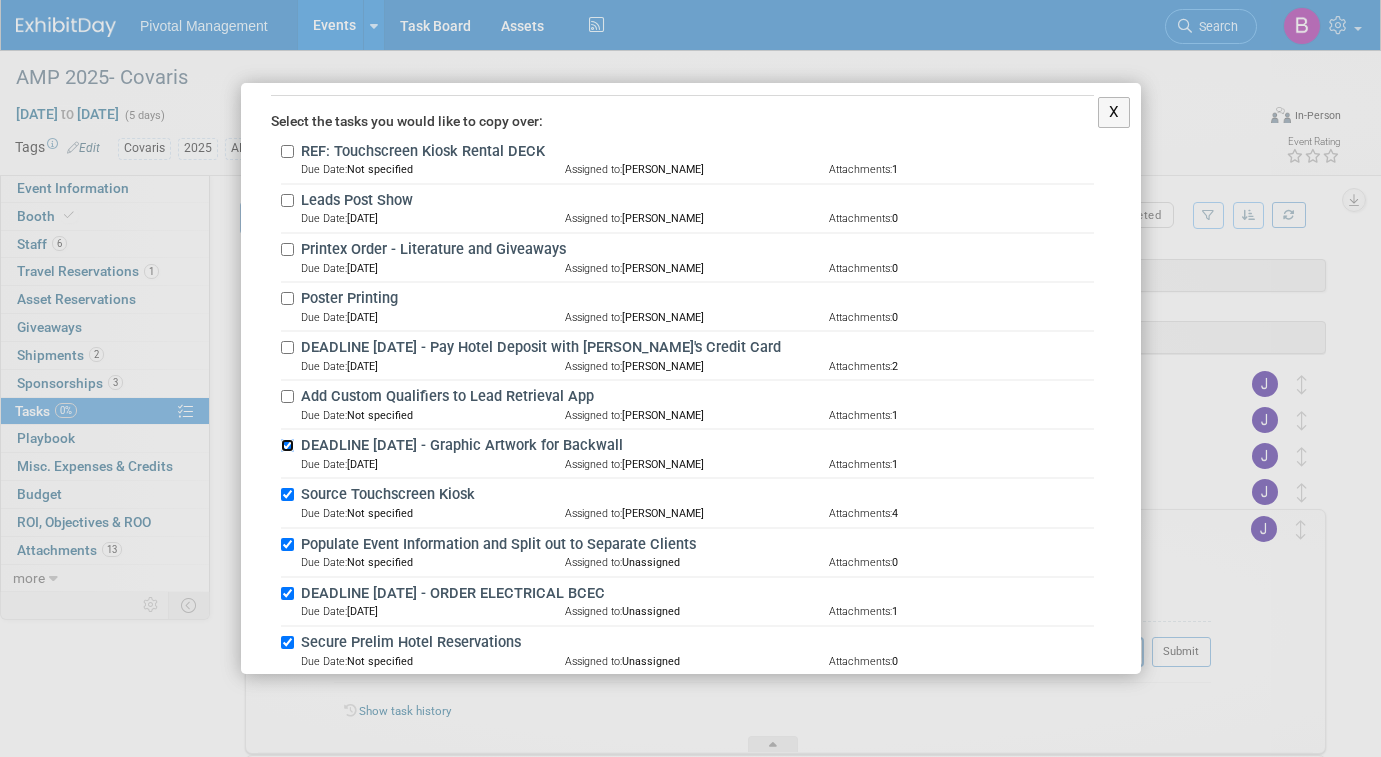 click on "DEADLINE [DATE] - Graphic Artwork for Backwall" at bounding box center (287, 445) 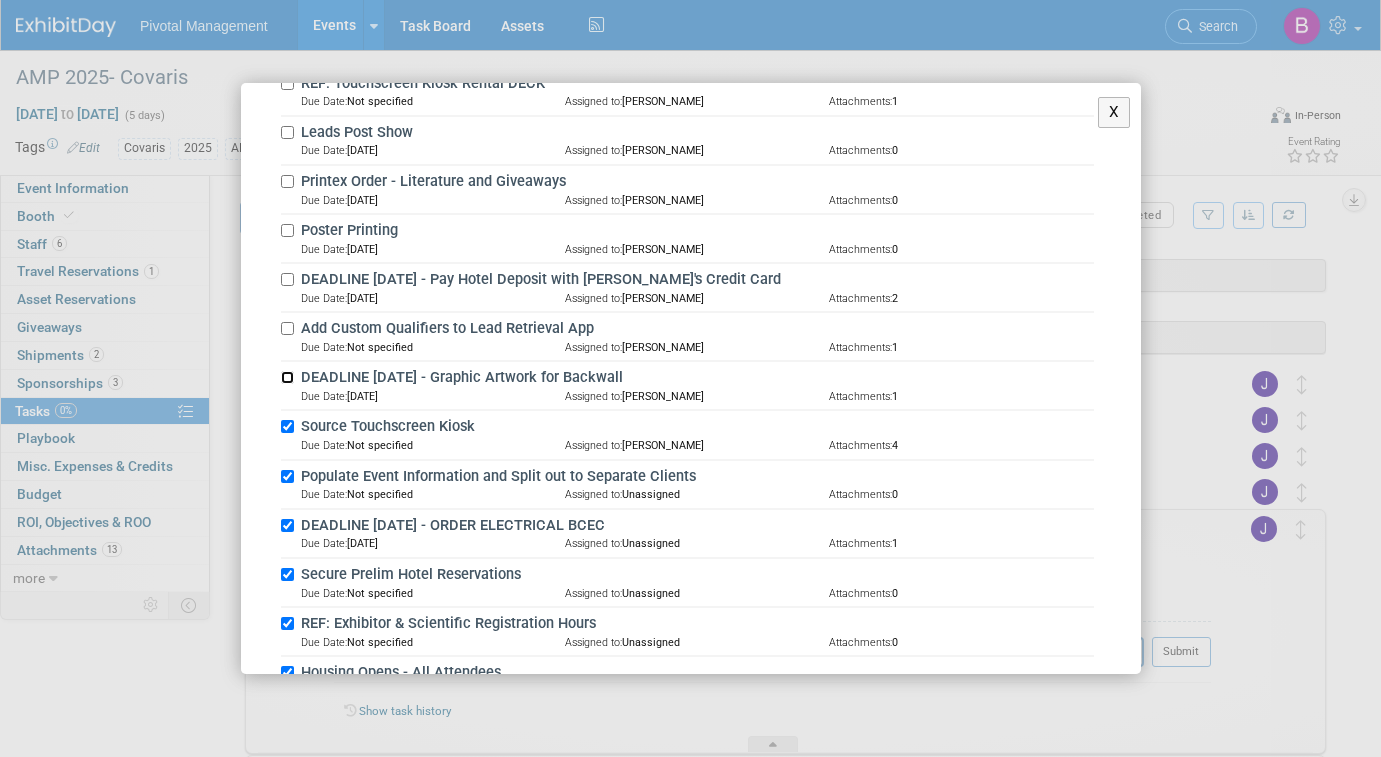 scroll, scrollTop: 441, scrollLeft: 0, axis: vertical 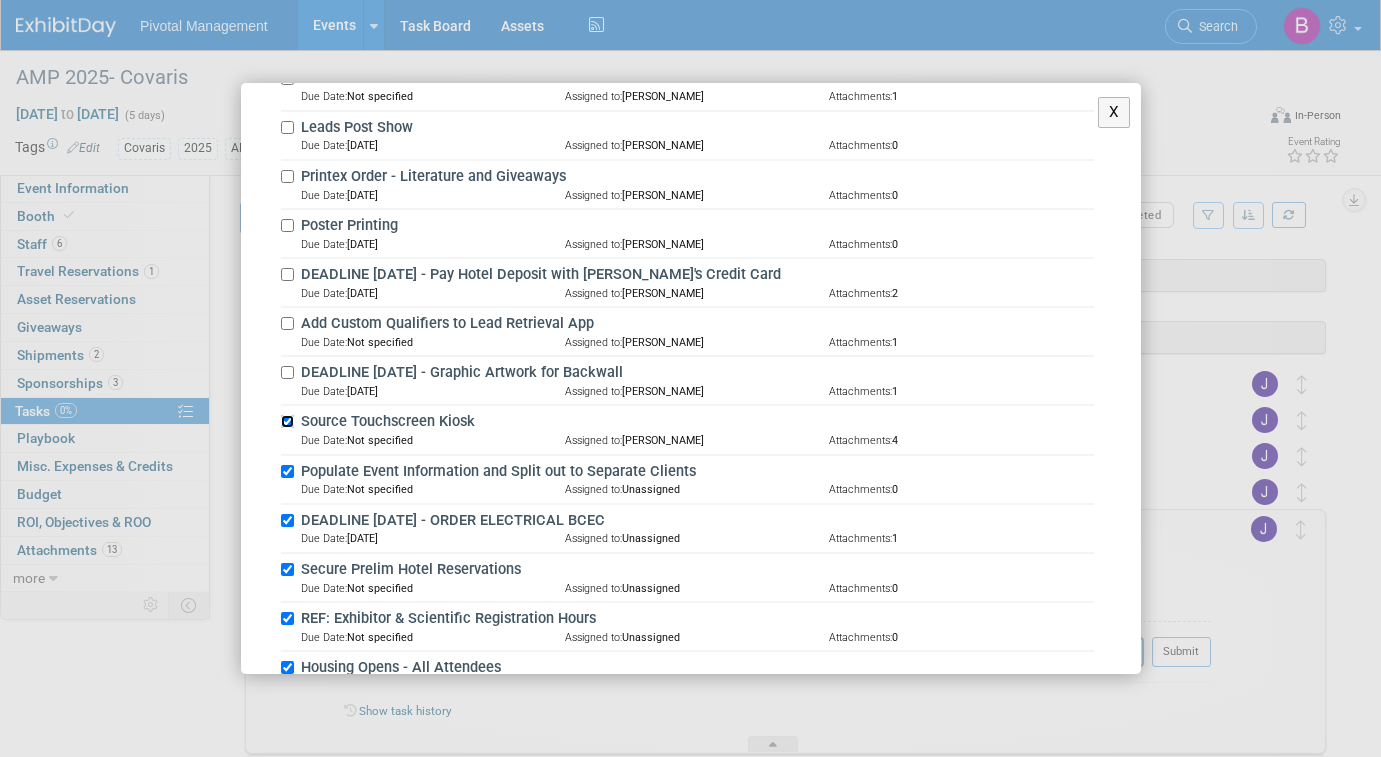 click on "Source Touchscreen Kiosk" at bounding box center (287, 421) 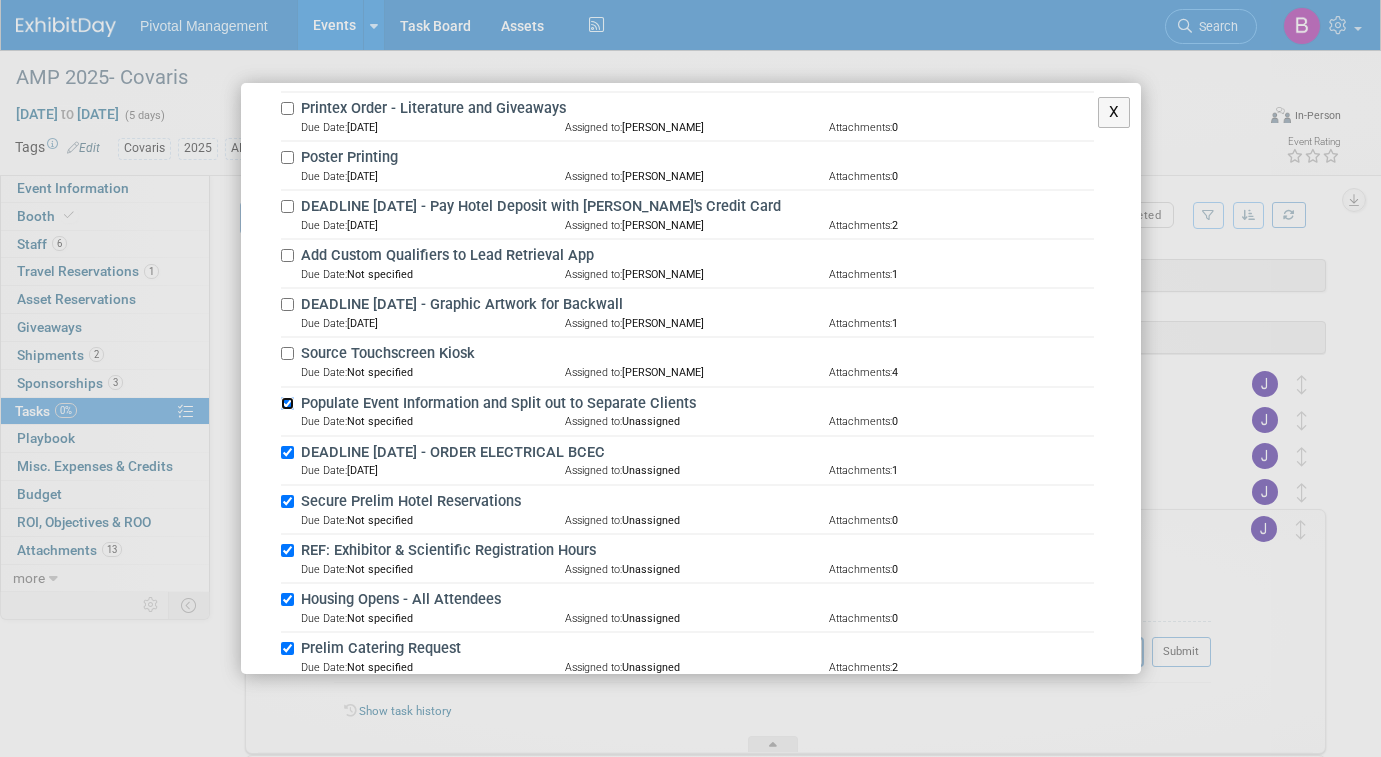 click on "Populate Event Information and Split out to Separate Clients" at bounding box center [287, 403] 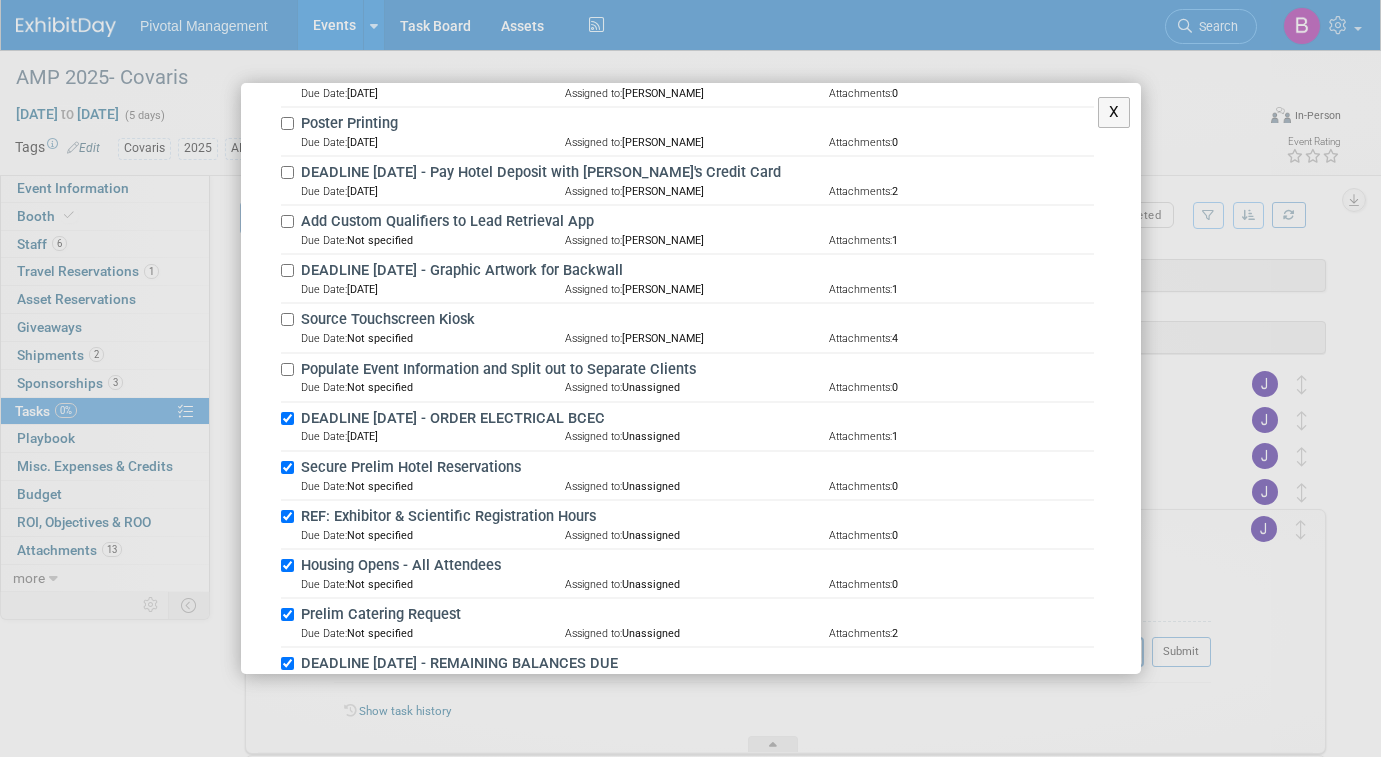 click on "DEADLINE [DATE] - ORDER ELECTRICAL BCEC
Due Date:  [DATE]
Assigned to:  Unassigned
Attachments:  1" at bounding box center [687, 427] 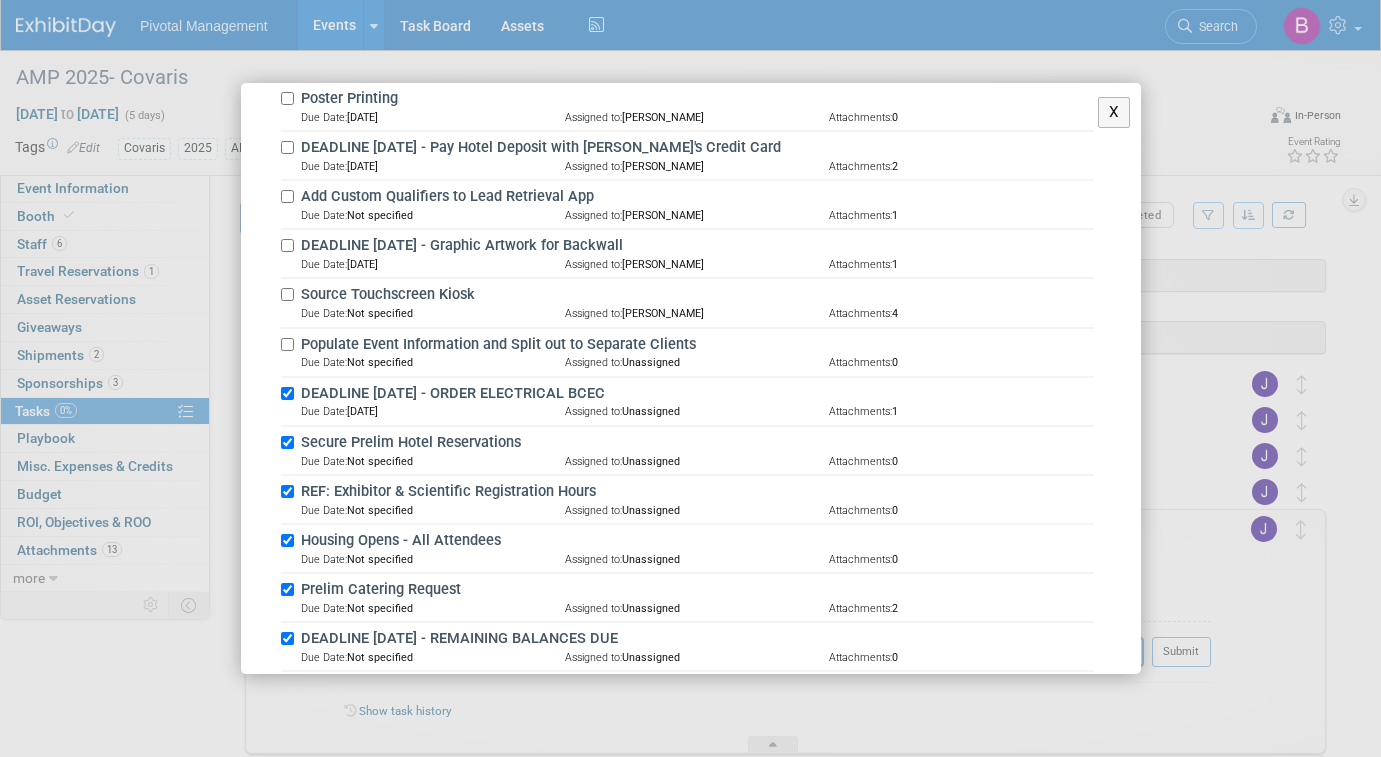 scroll, scrollTop: 586, scrollLeft: 0, axis: vertical 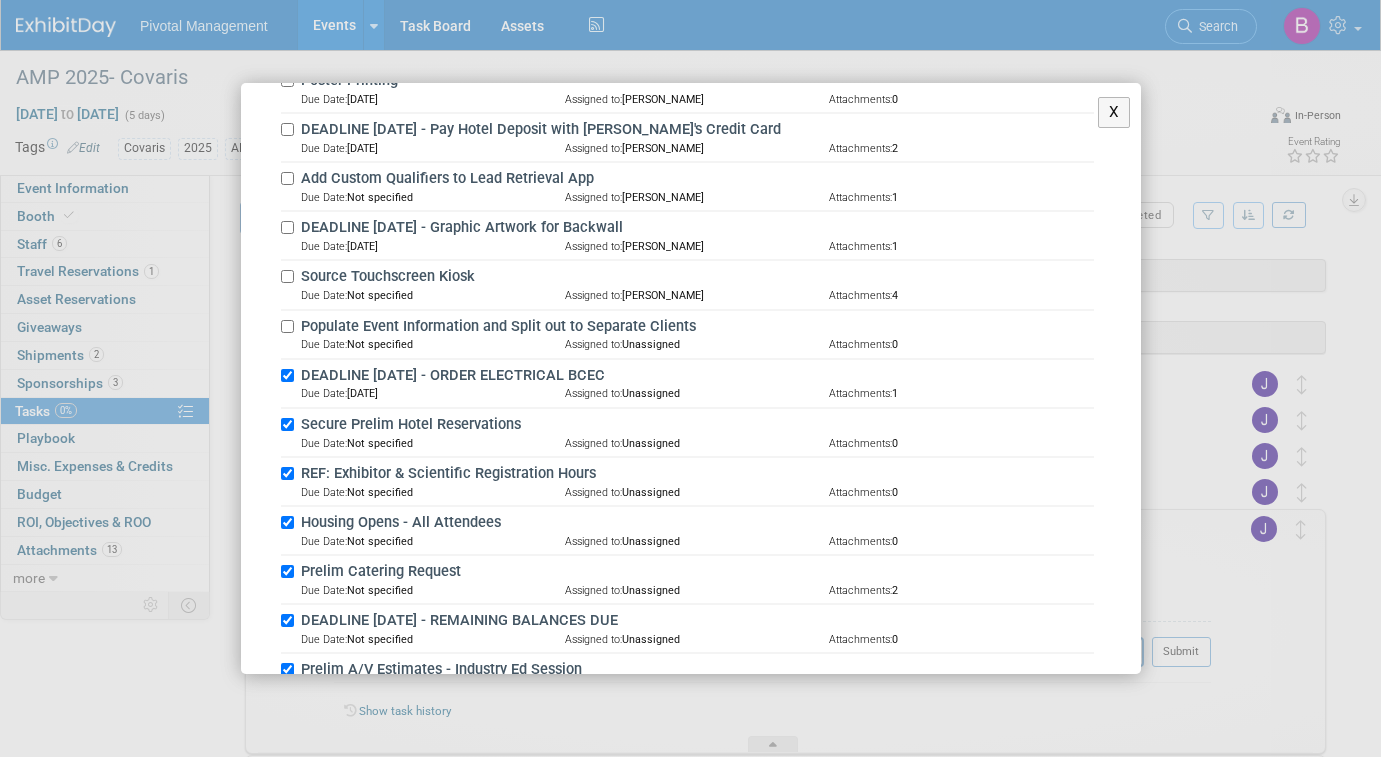 click on "Due Date:  Not specified
Assigned to:  Unassigned
Attachments:  0" at bounding box center [687, 443] 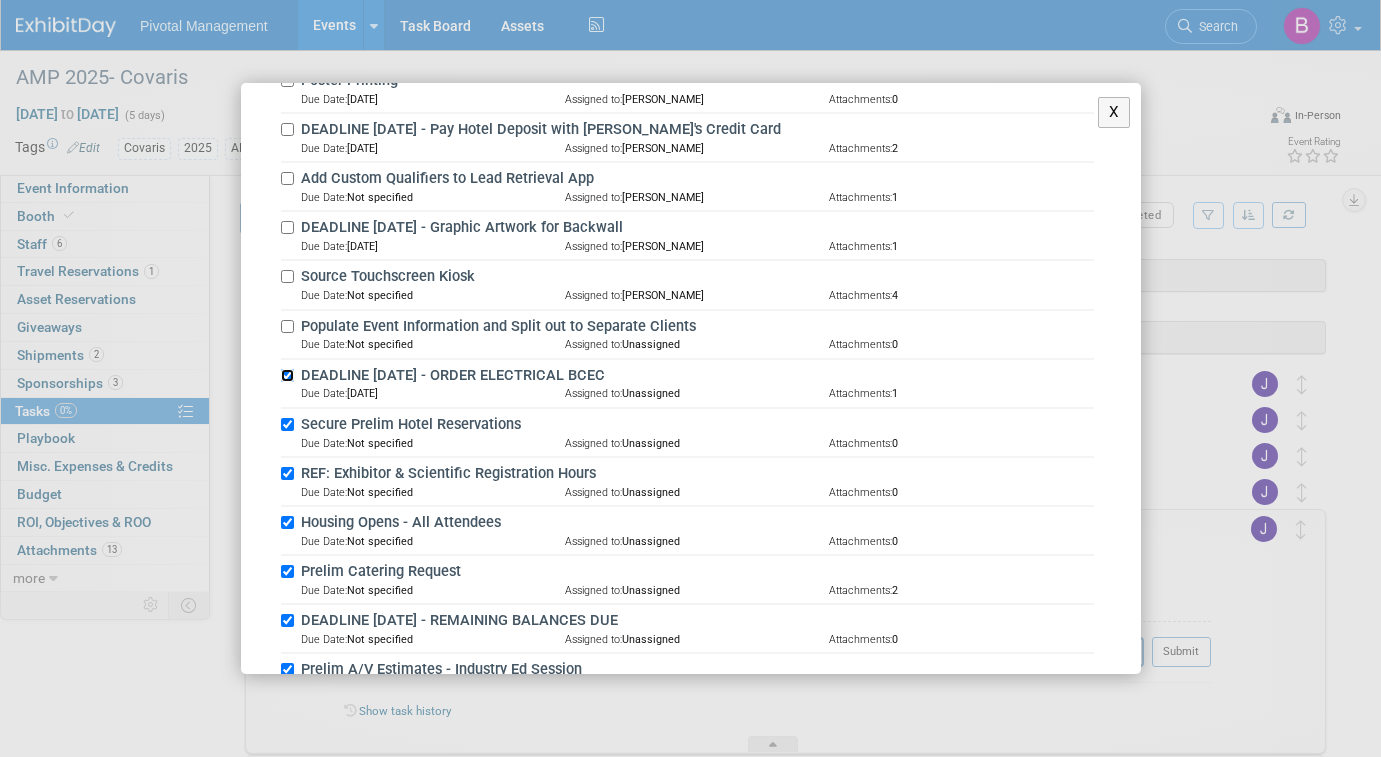 click on "DEADLINE [DATE] - ORDER ELECTRICAL BCEC" at bounding box center [287, 375] 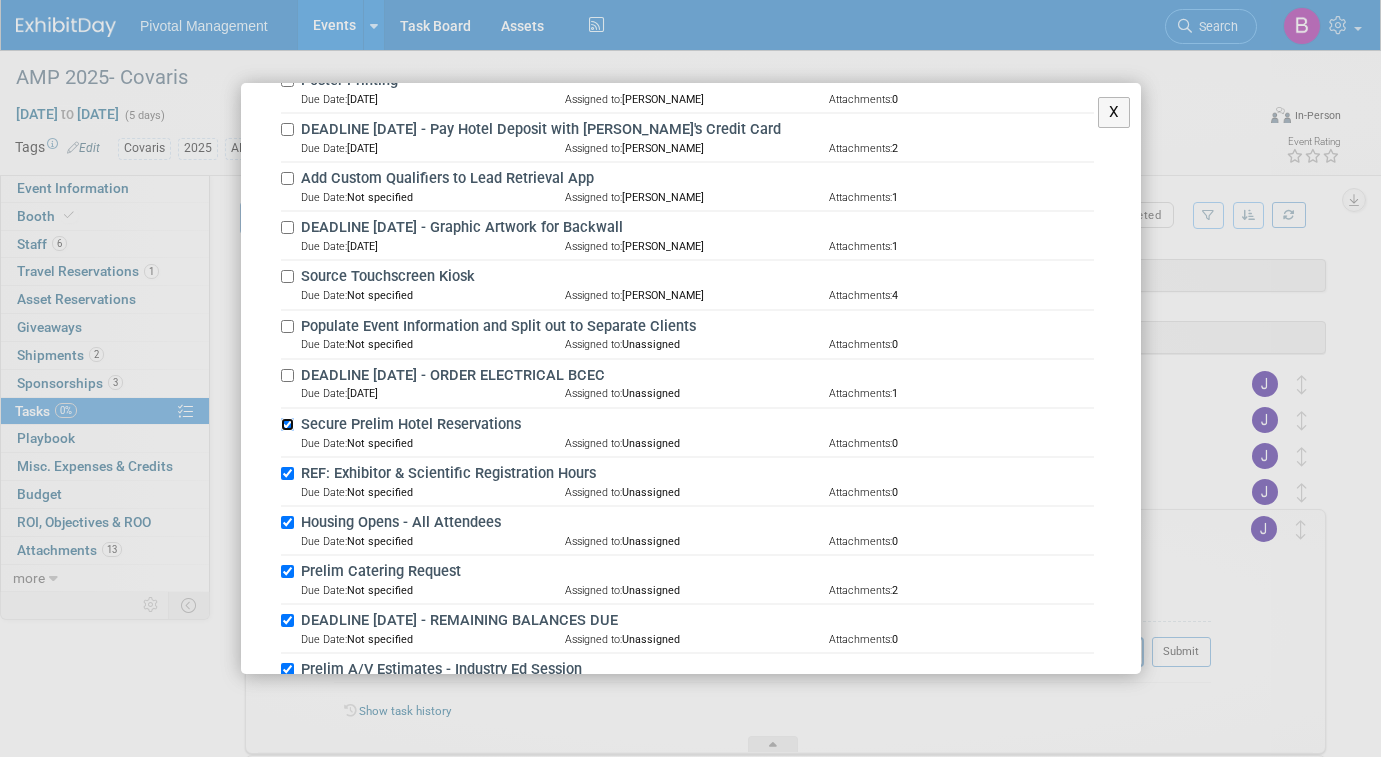 click on "Secure Prelim Hotel Reservations" at bounding box center [287, 424] 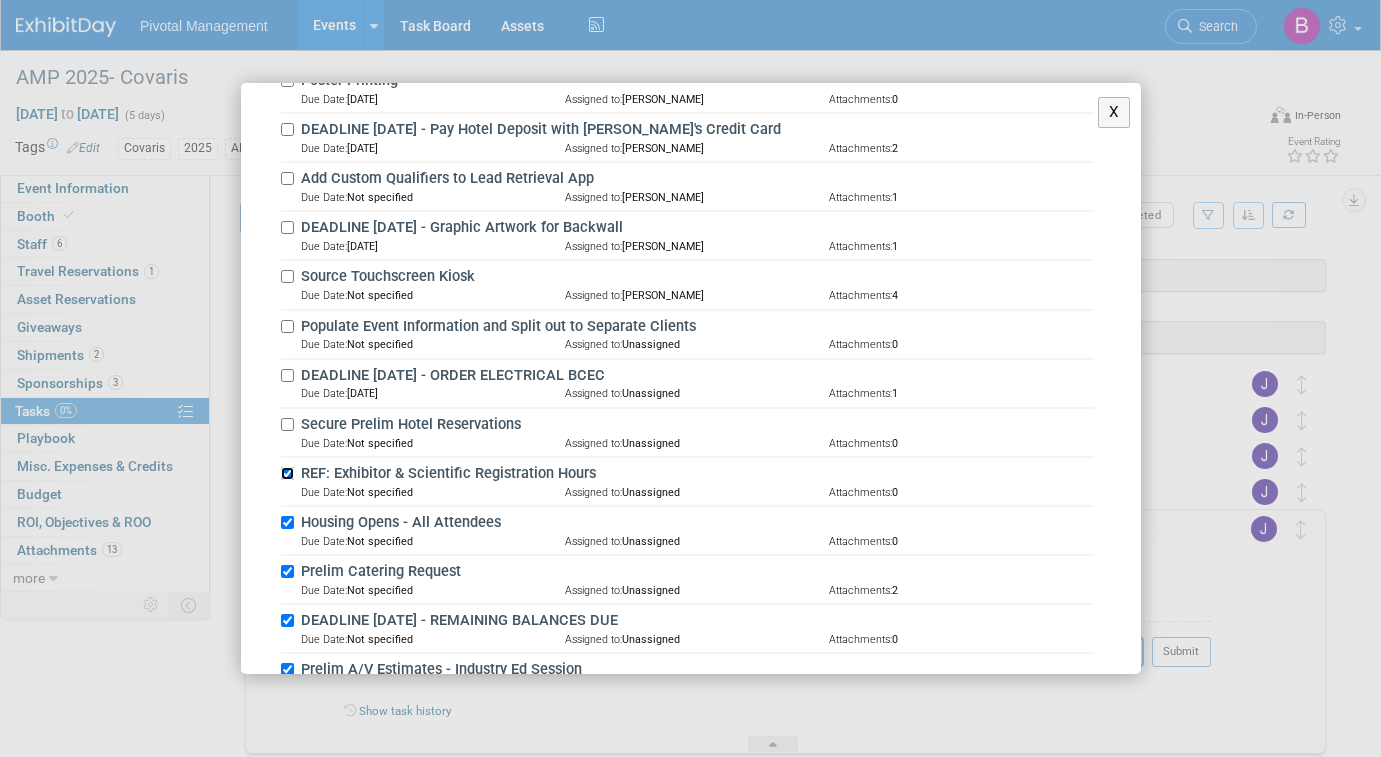click on "REF: Exhibitor & Scientific Registration Hours" at bounding box center (287, 473) 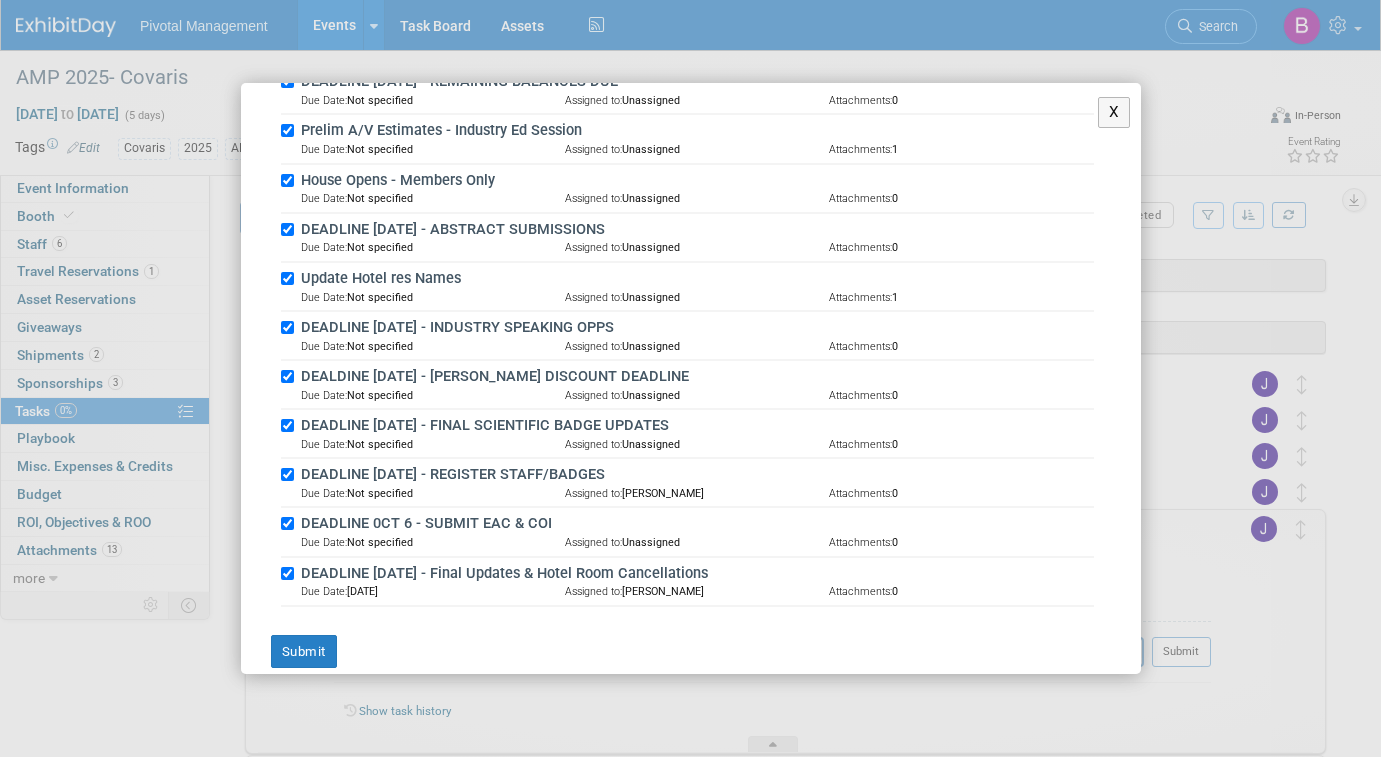 scroll, scrollTop: 1127, scrollLeft: 0, axis: vertical 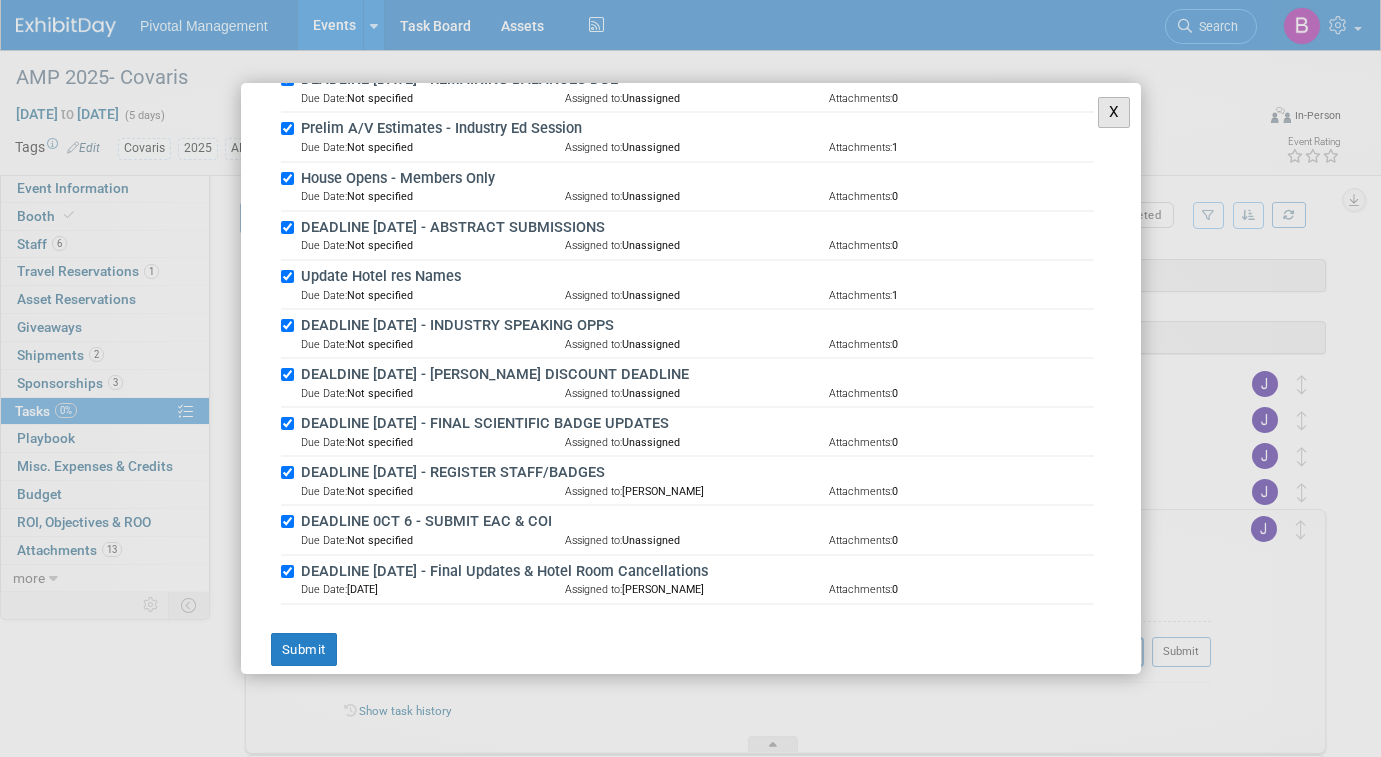 click on "X" at bounding box center [1114, 112] 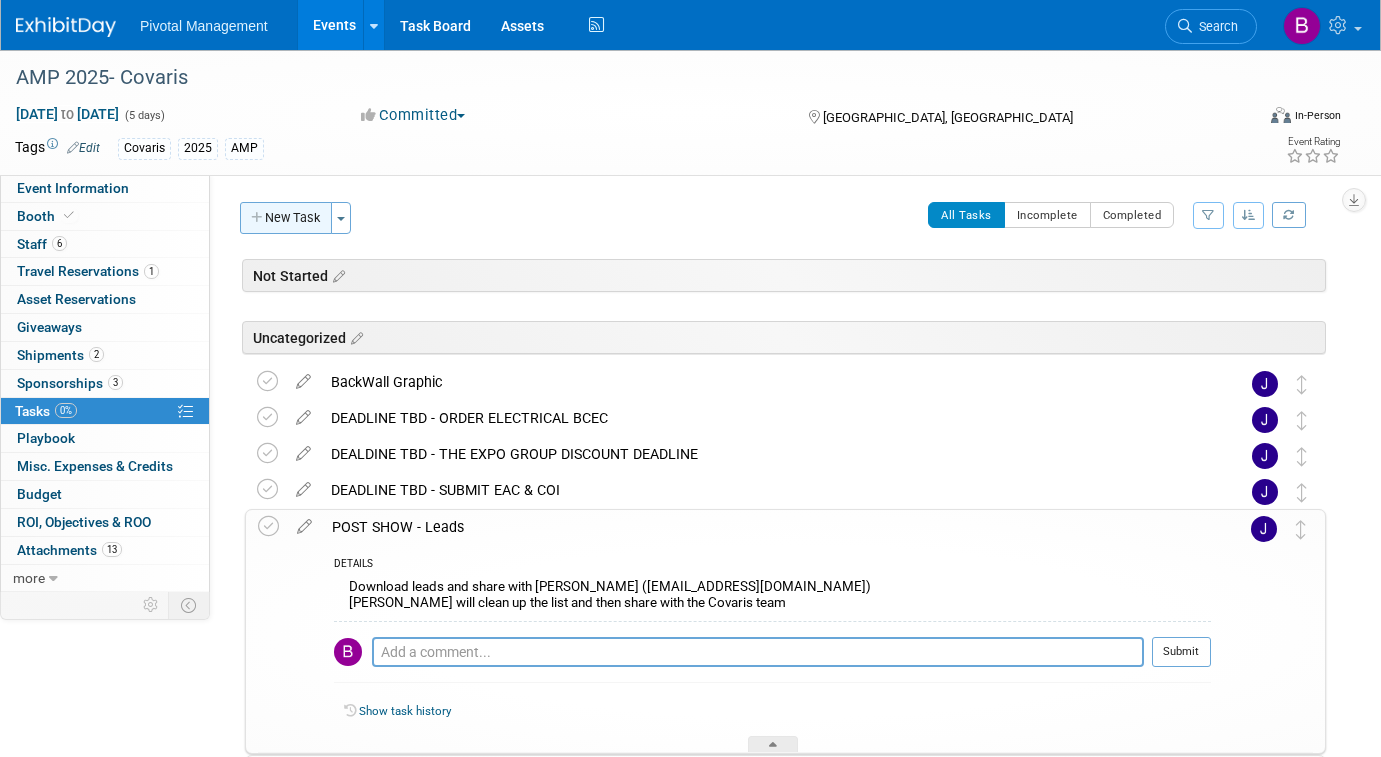 click on "New Task" at bounding box center (286, 218) 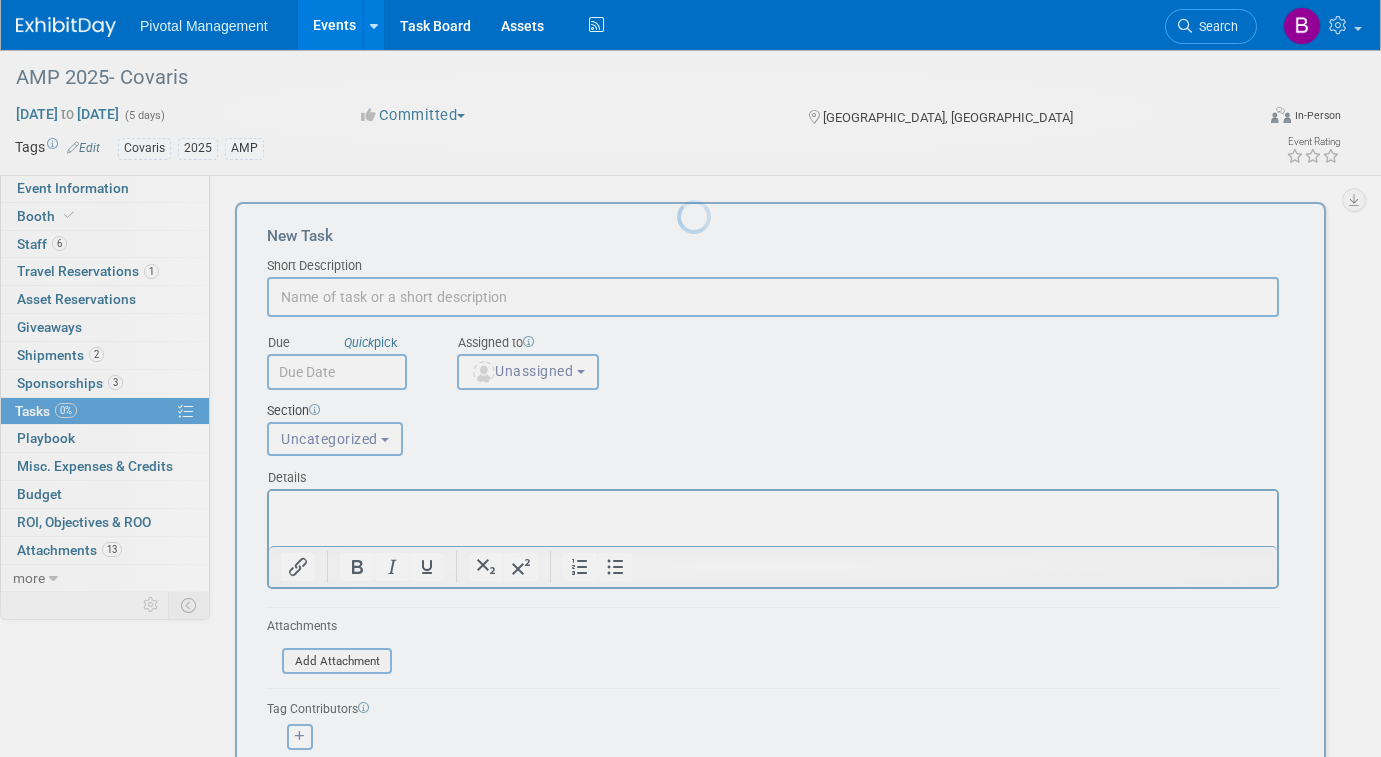scroll, scrollTop: 0, scrollLeft: 0, axis: both 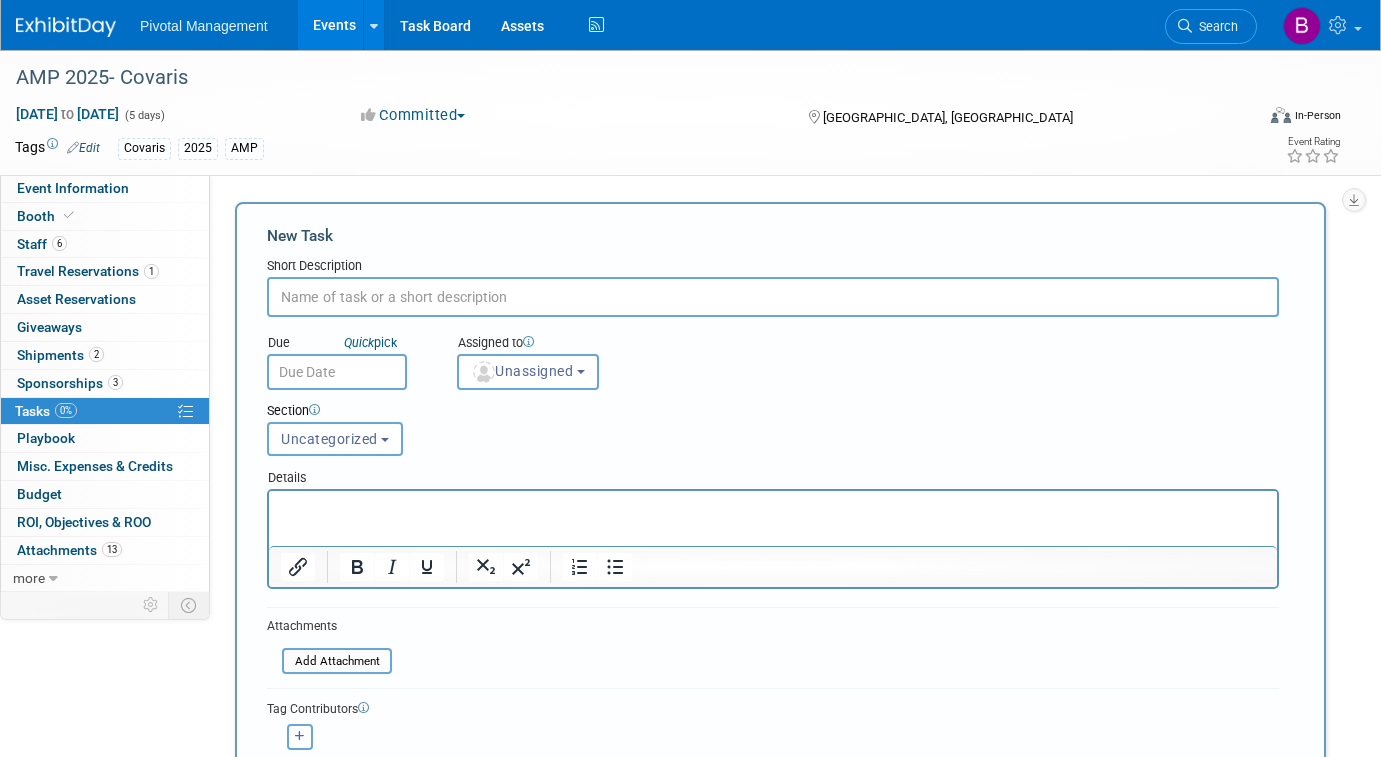 click at bounding box center [773, 297] 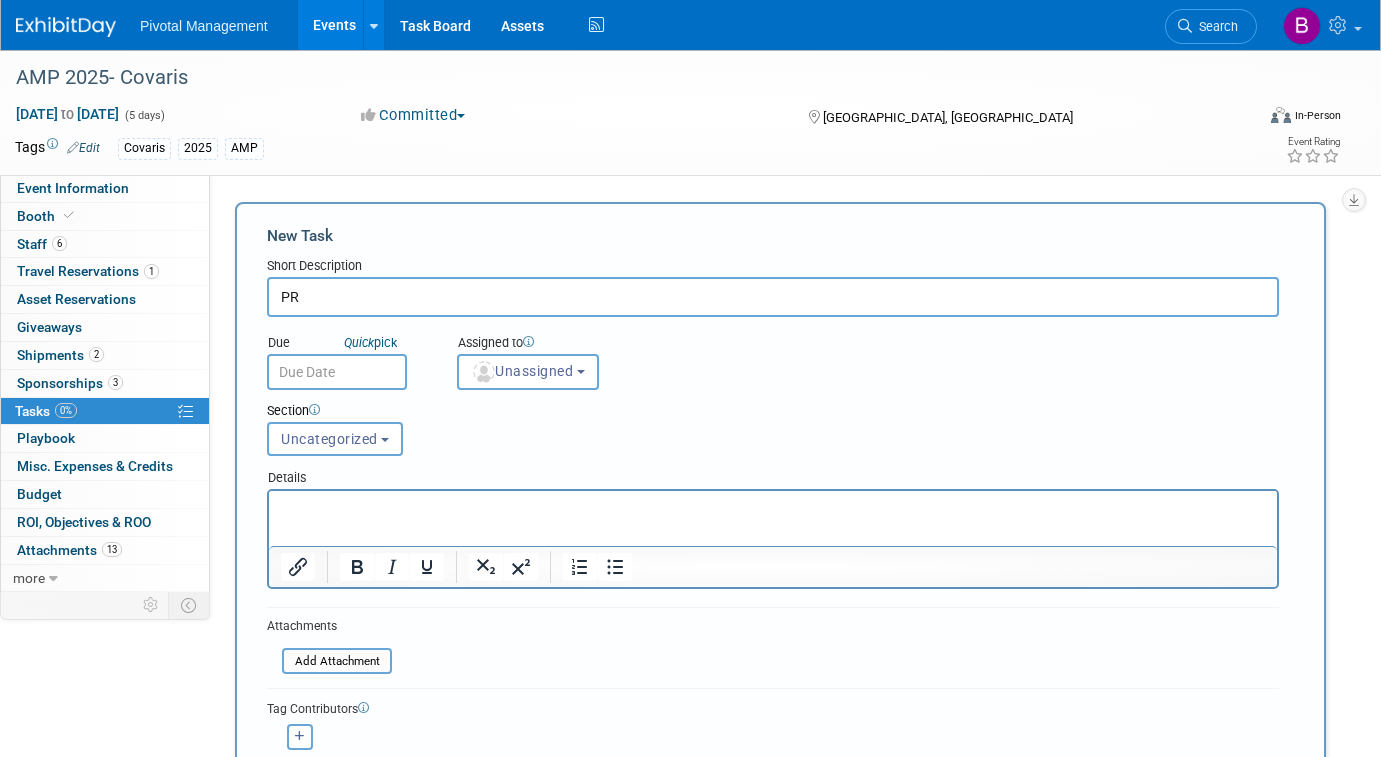 type on "P" 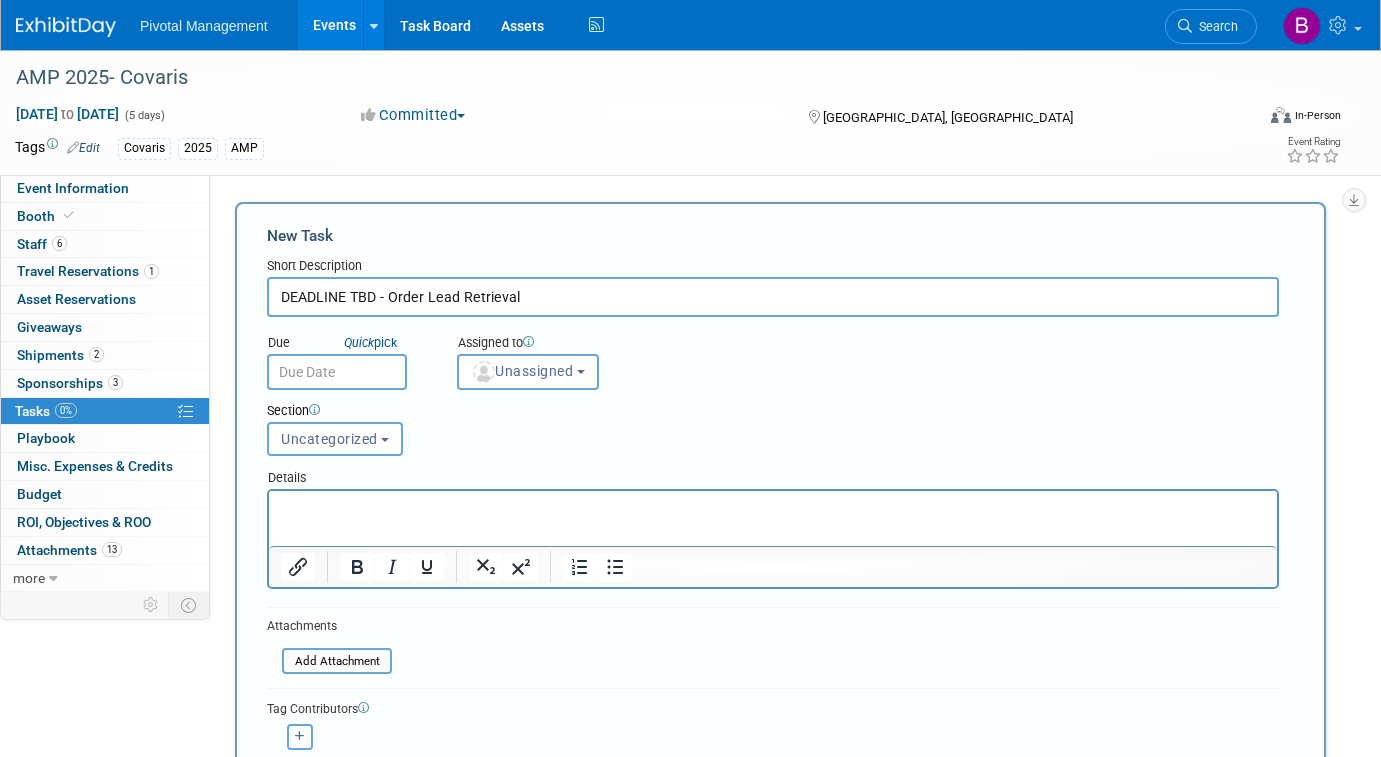 type on "DEADLINE TBD - Order Lead Retrieval" 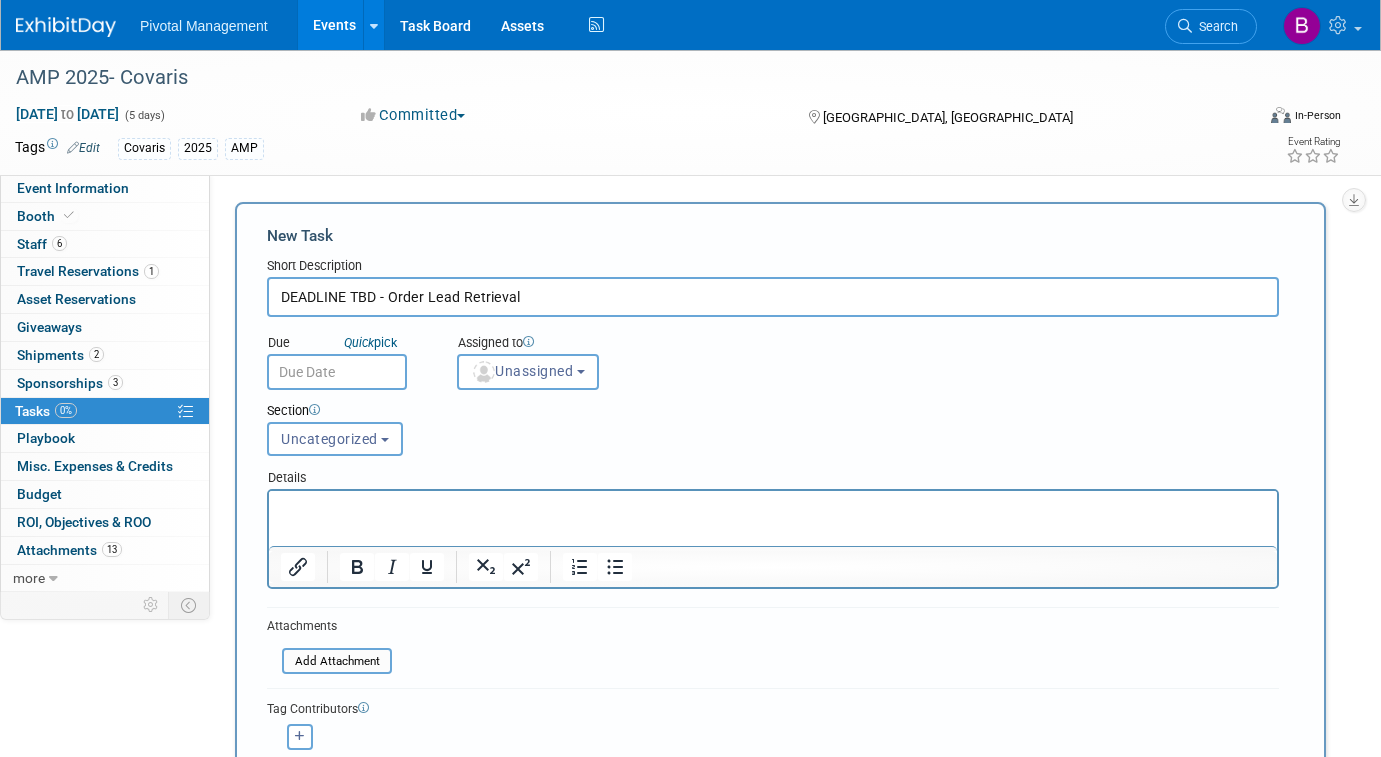 click at bounding box center (773, 505) 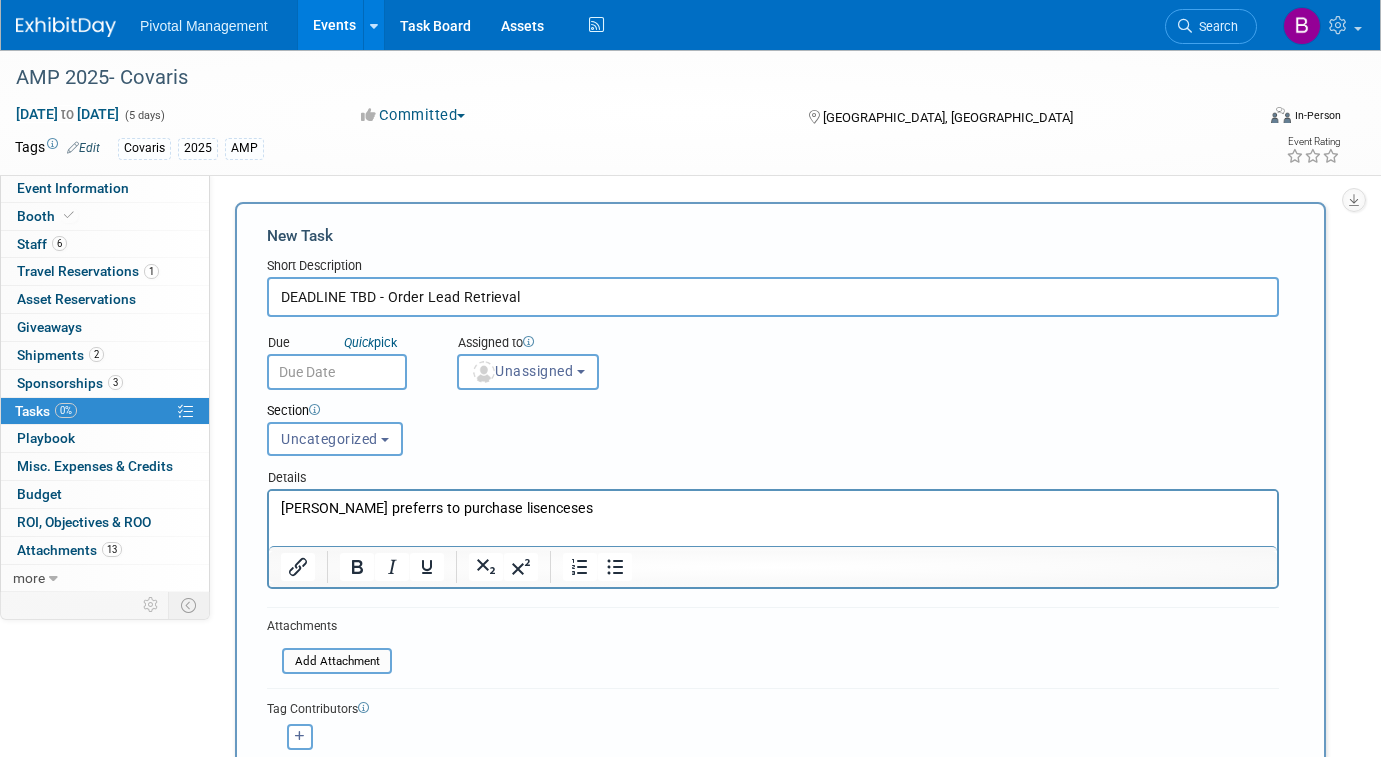 click on "[PERSON_NAME] preferrs to purchase lisenceses" at bounding box center [773, 509] 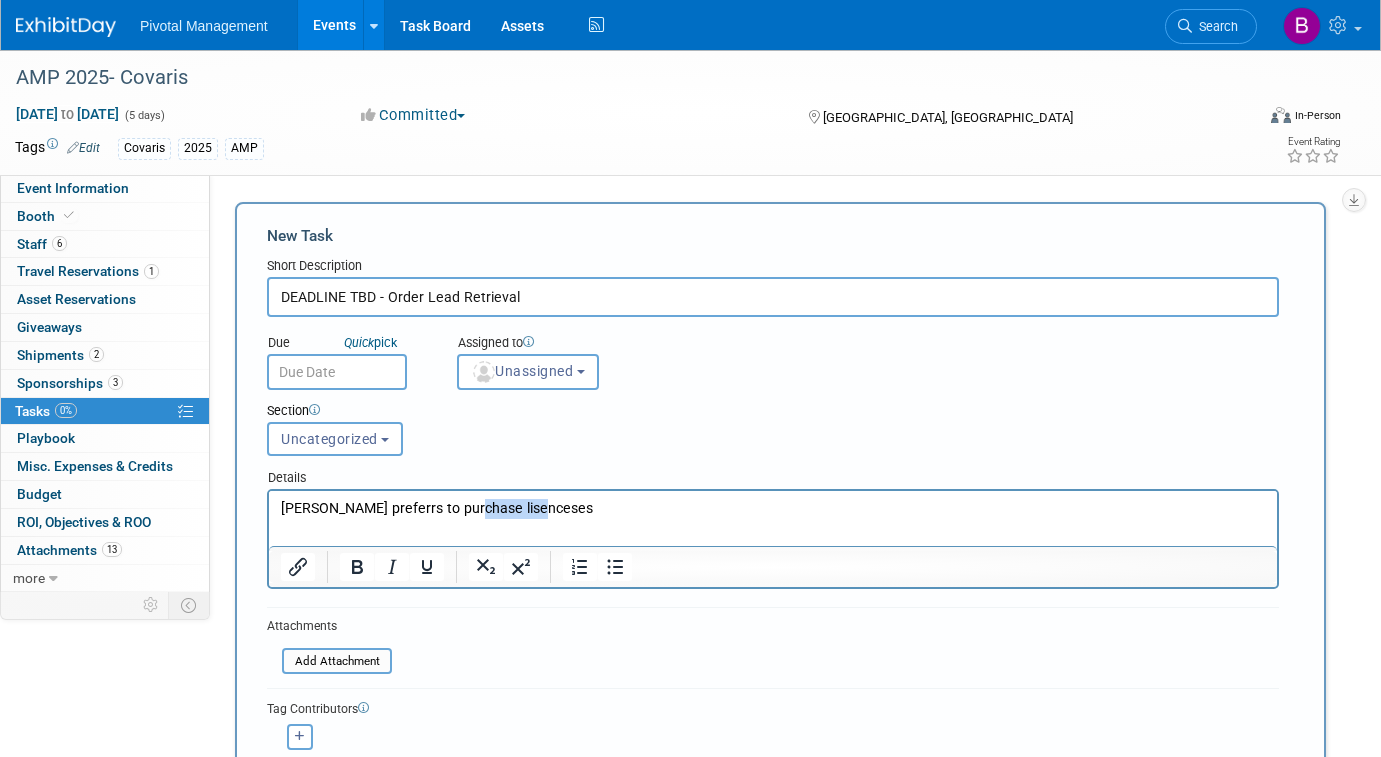 click on "[PERSON_NAME] preferrs to purchase lisenceses" at bounding box center (773, 509) 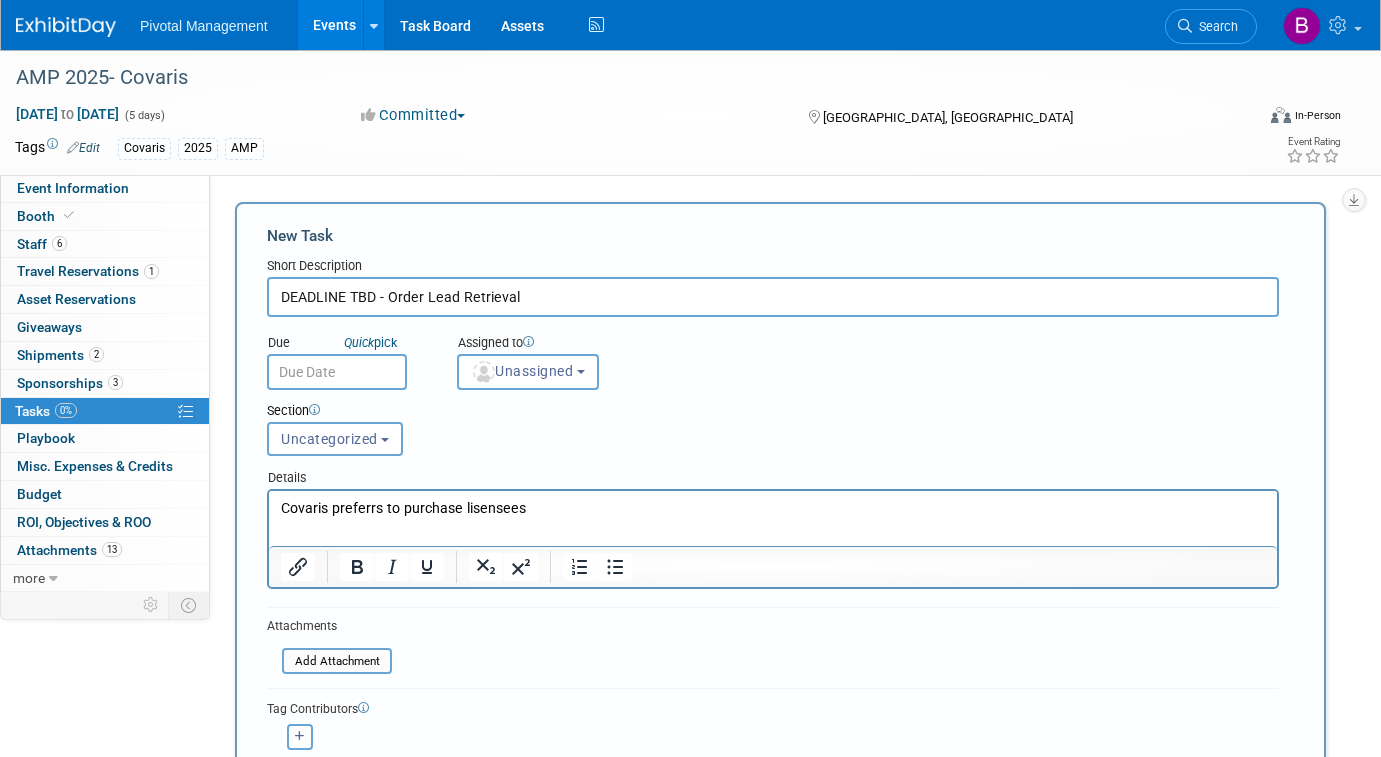 click on "Covaris preferrs to purchase lisensees" at bounding box center (773, 509) 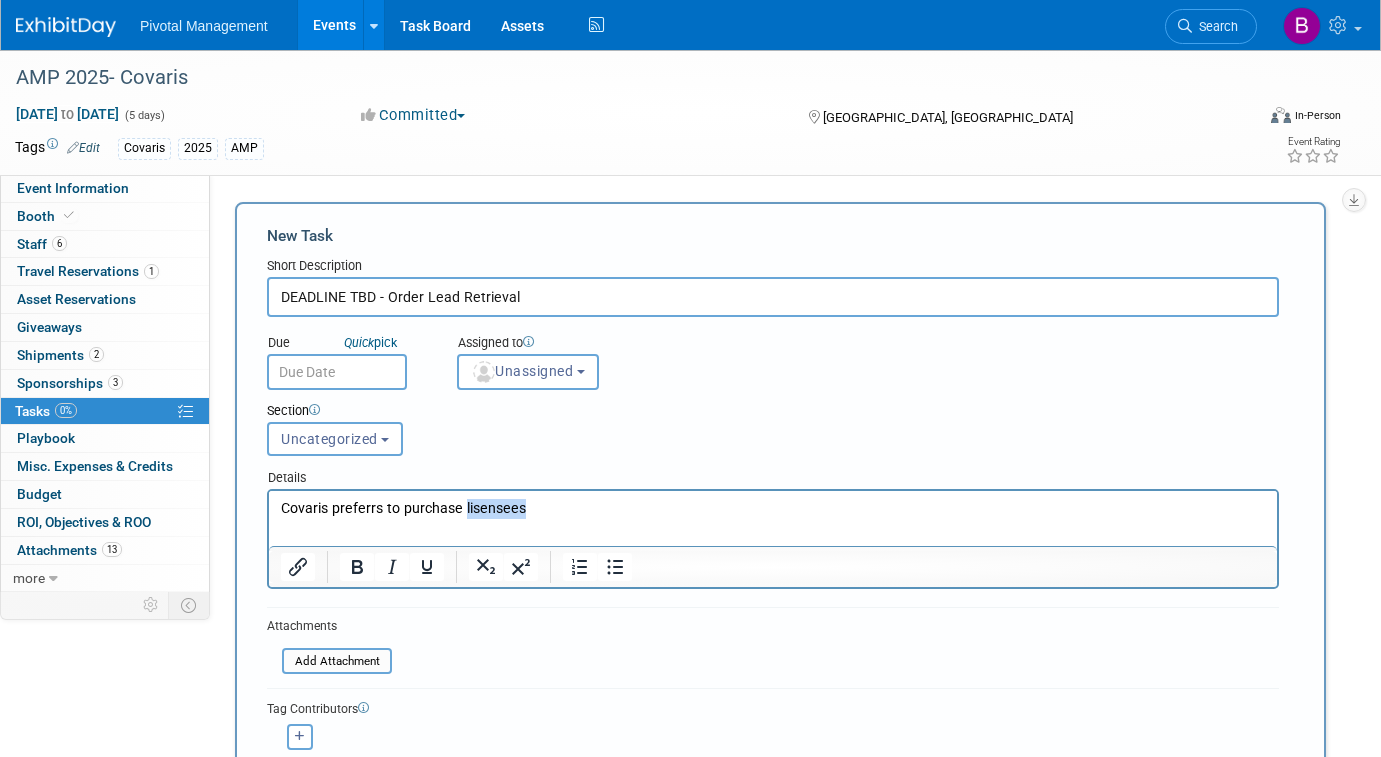 click on "Covaris preferrs to purchase lisensees" at bounding box center [773, 509] 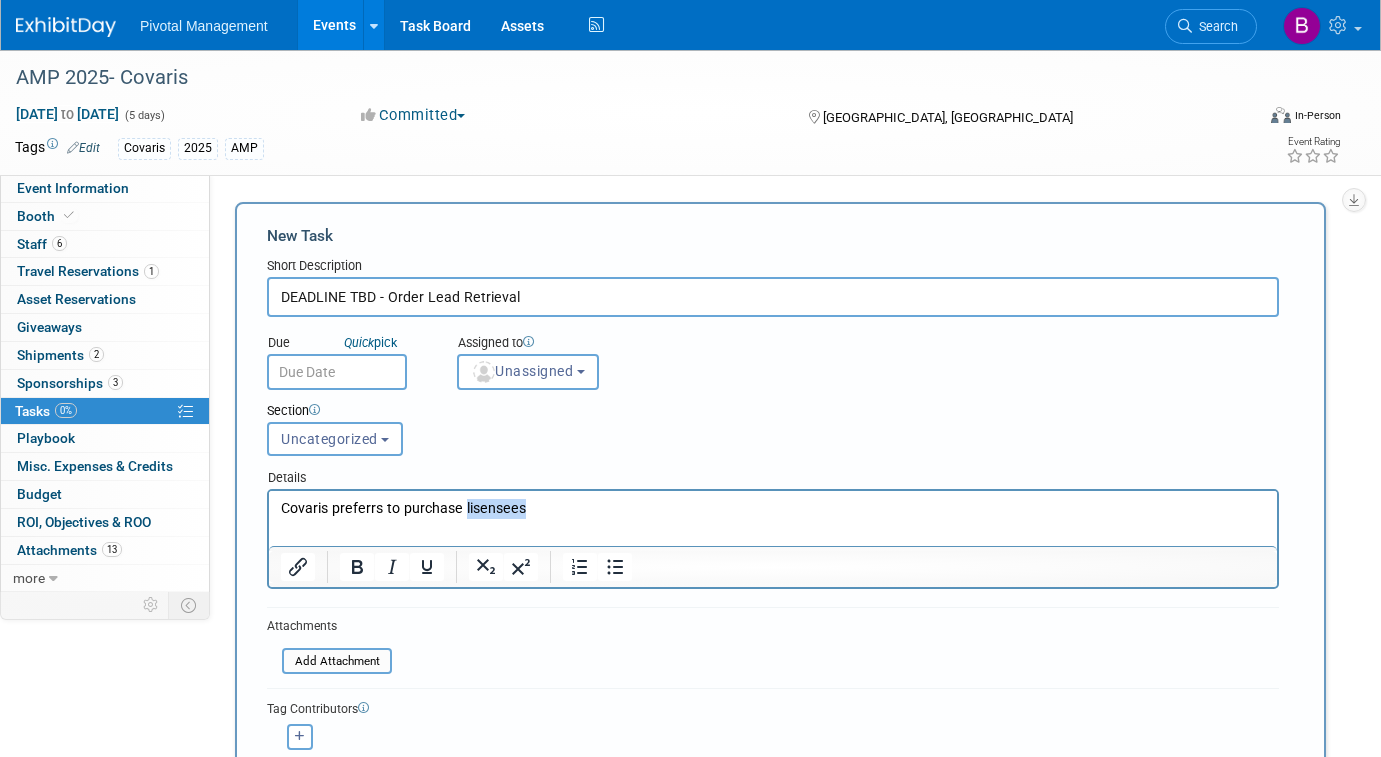 copy on "lisensees" 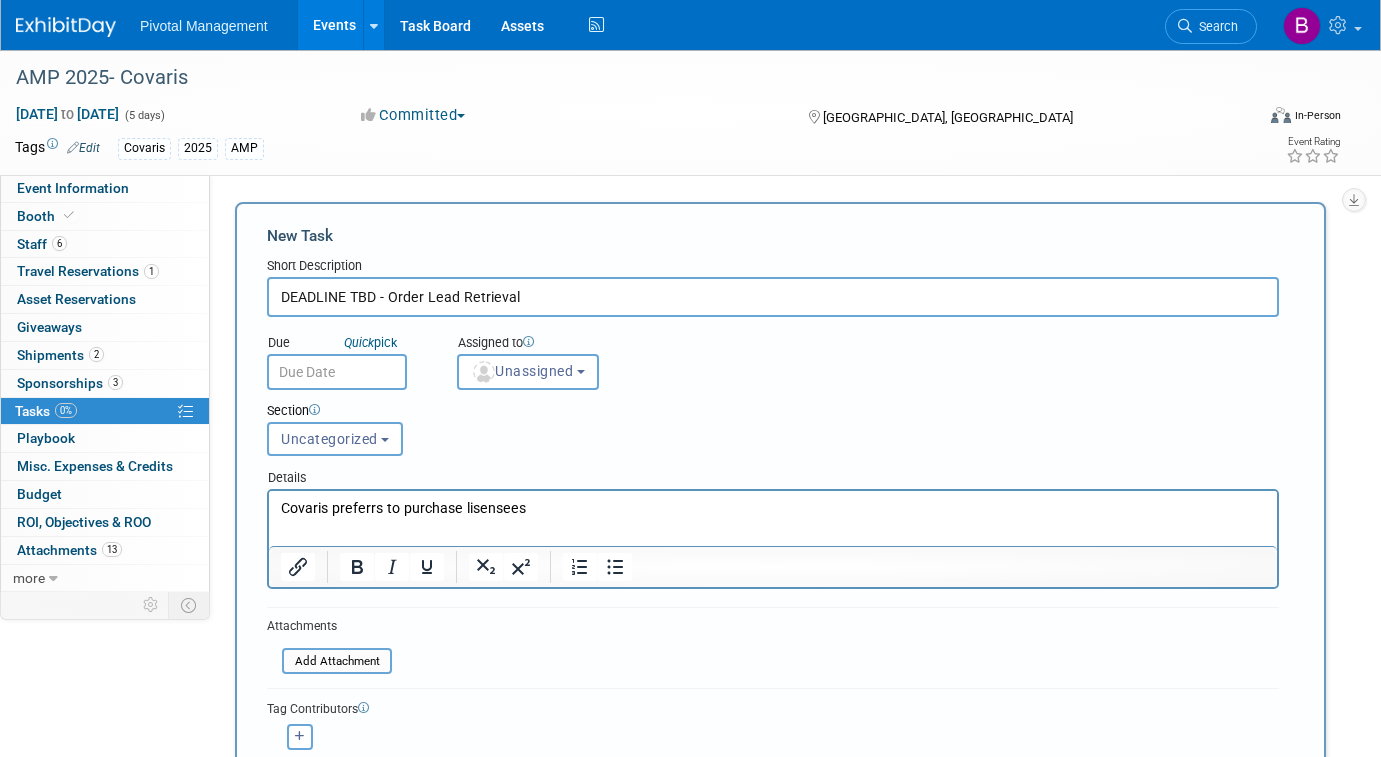 click on "Covaris preferrs to purchase lisensees" at bounding box center [773, 509] 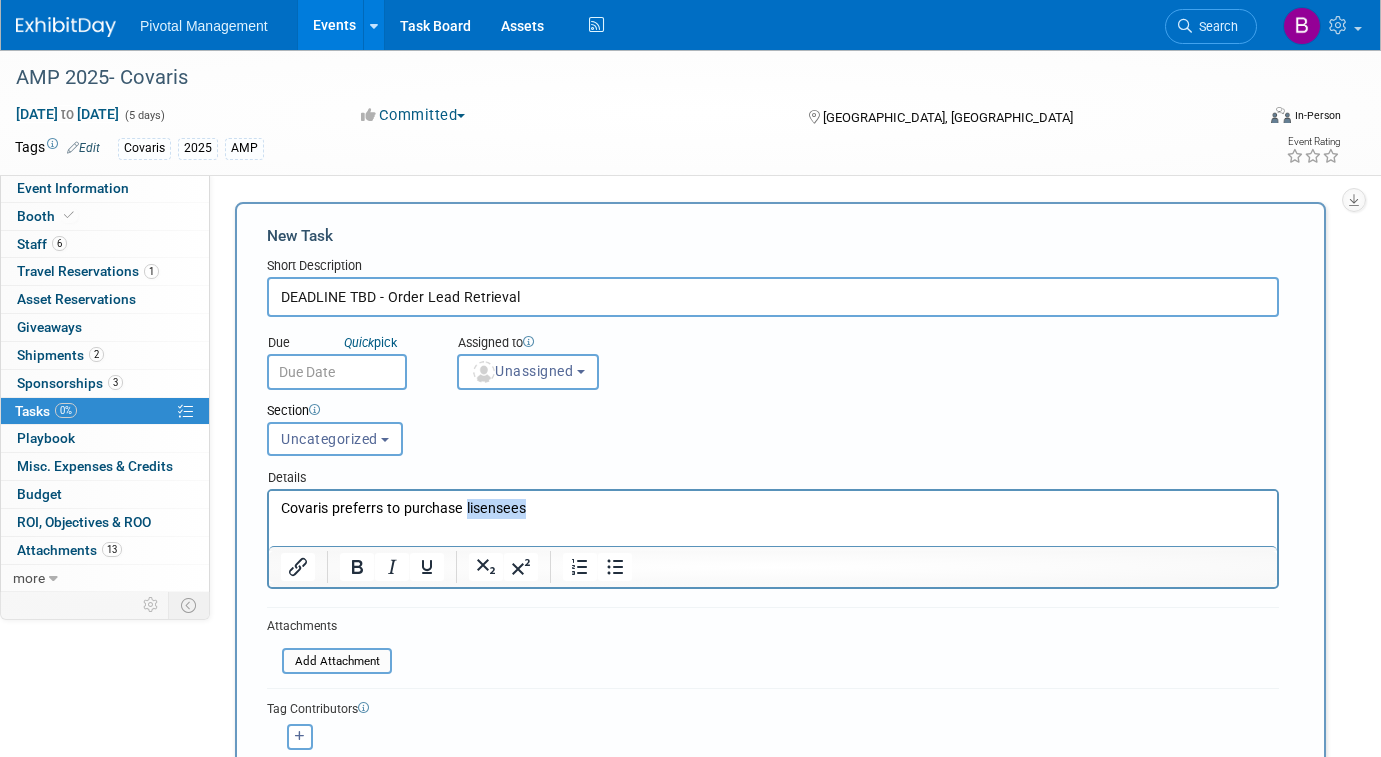 click on "Covaris preferrs to purchase lisensees" at bounding box center (773, 509) 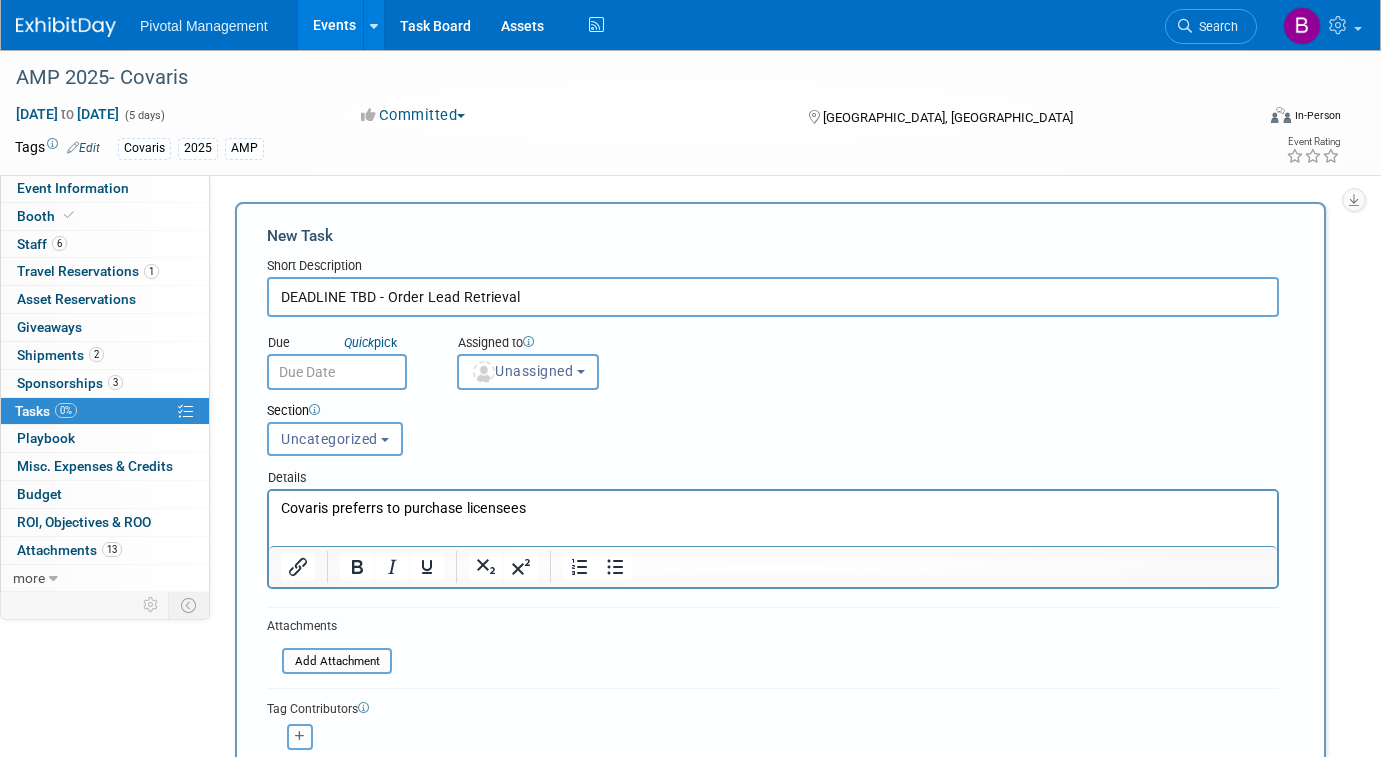 click on "Covaris preferrs to purchase licensees" at bounding box center (773, 505) 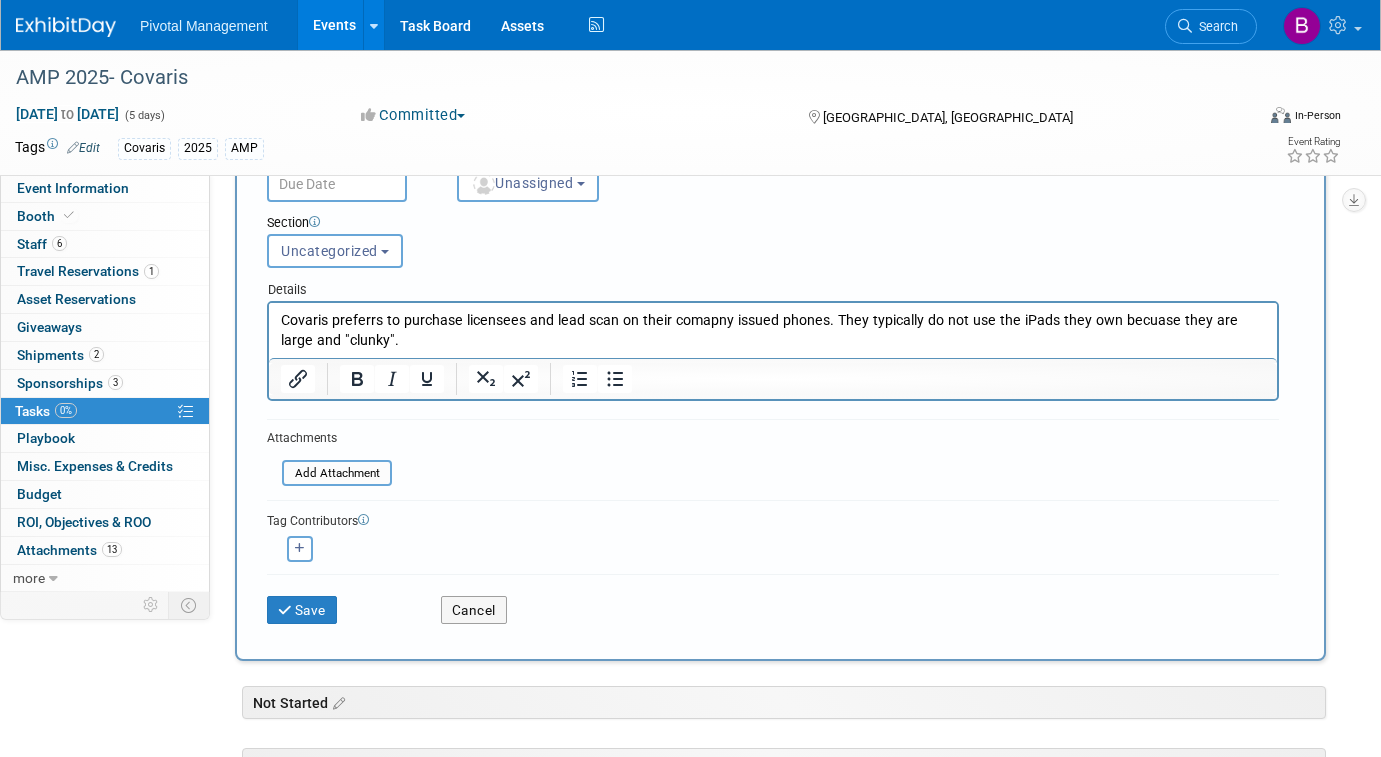 scroll, scrollTop: 189, scrollLeft: 0, axis: vertical 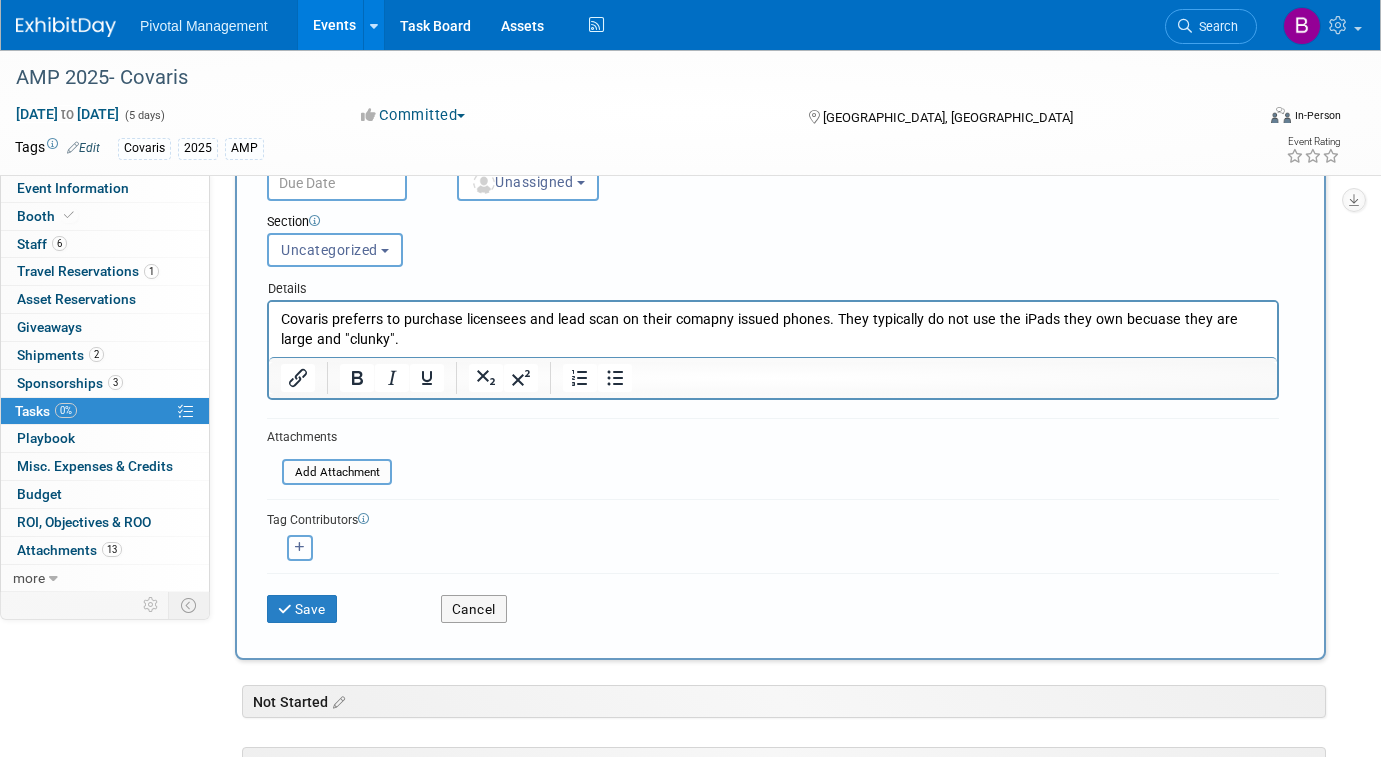 click at bounding box center (300, 547) 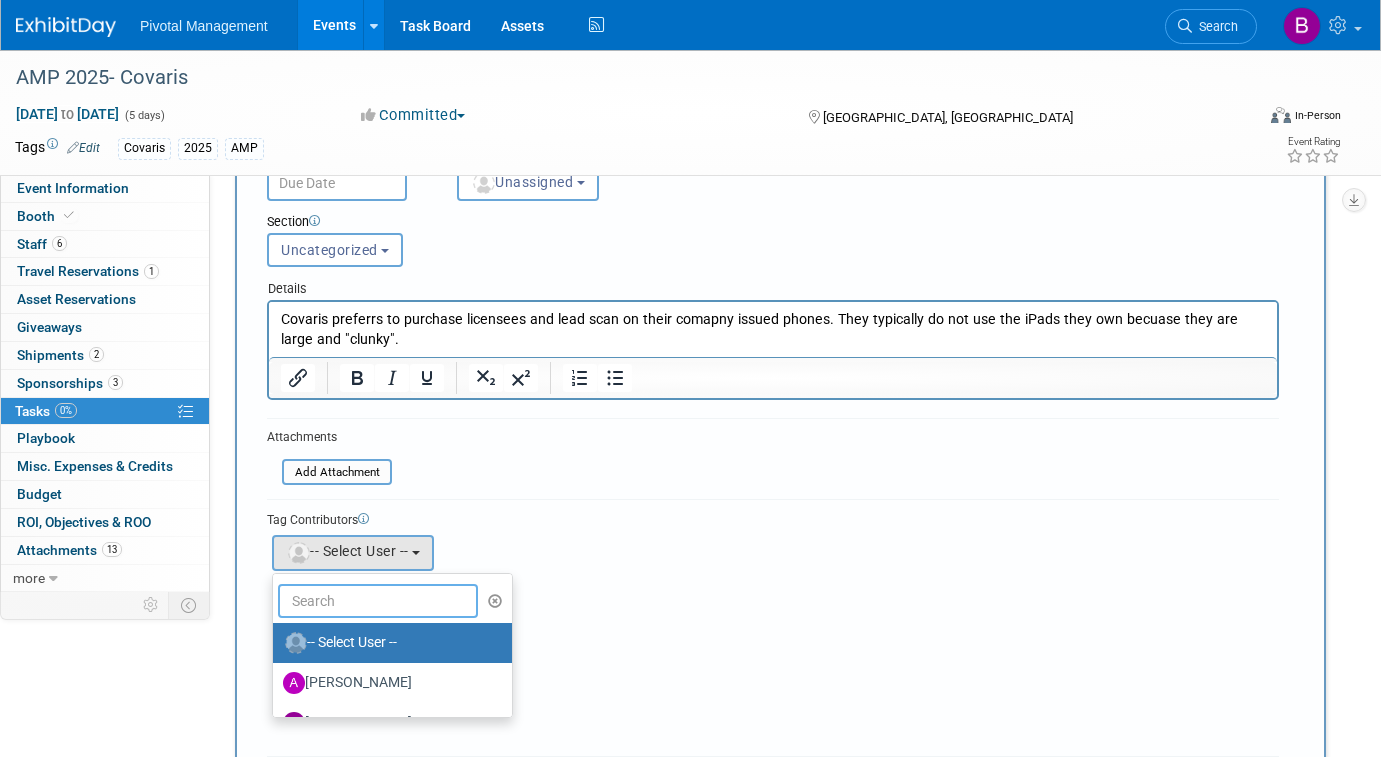click at bounding box center [378, 601] 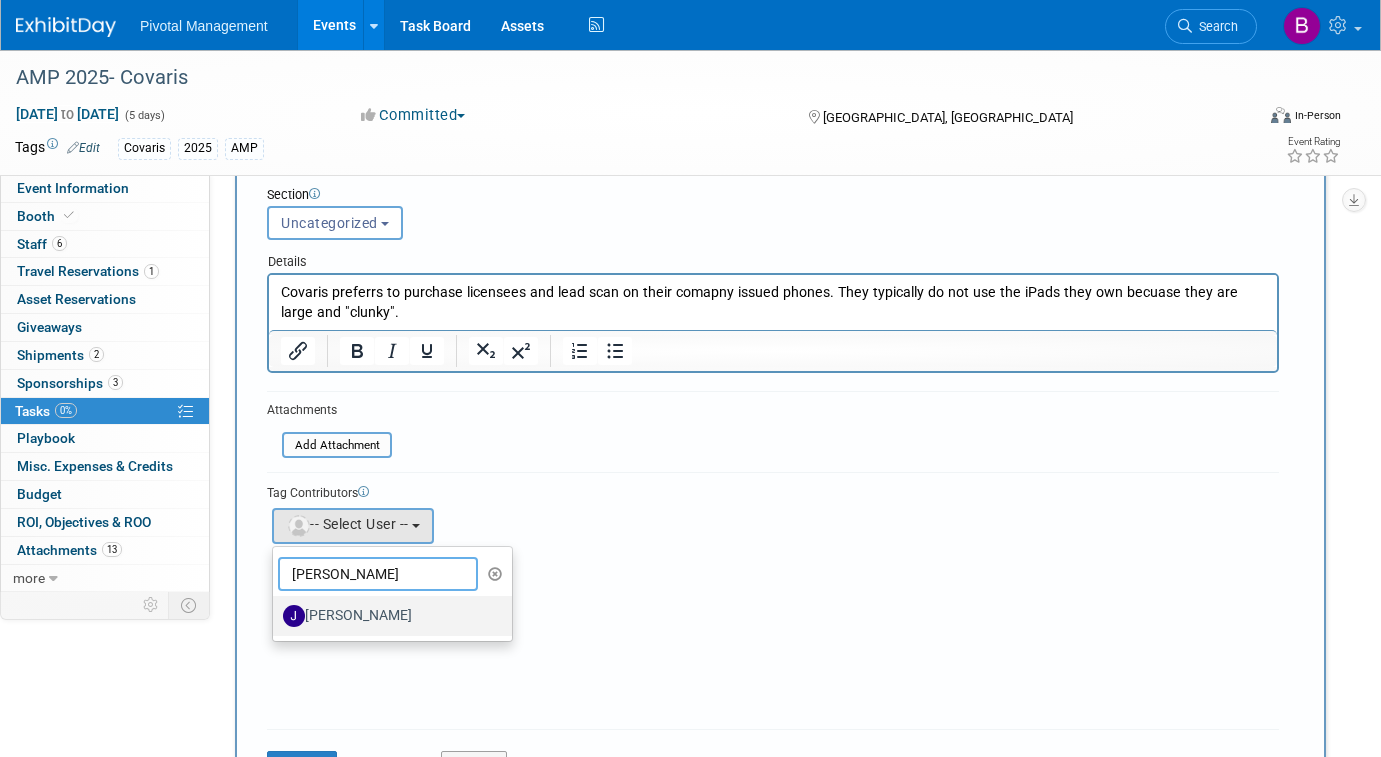 type on "[PERSON_NAME]" 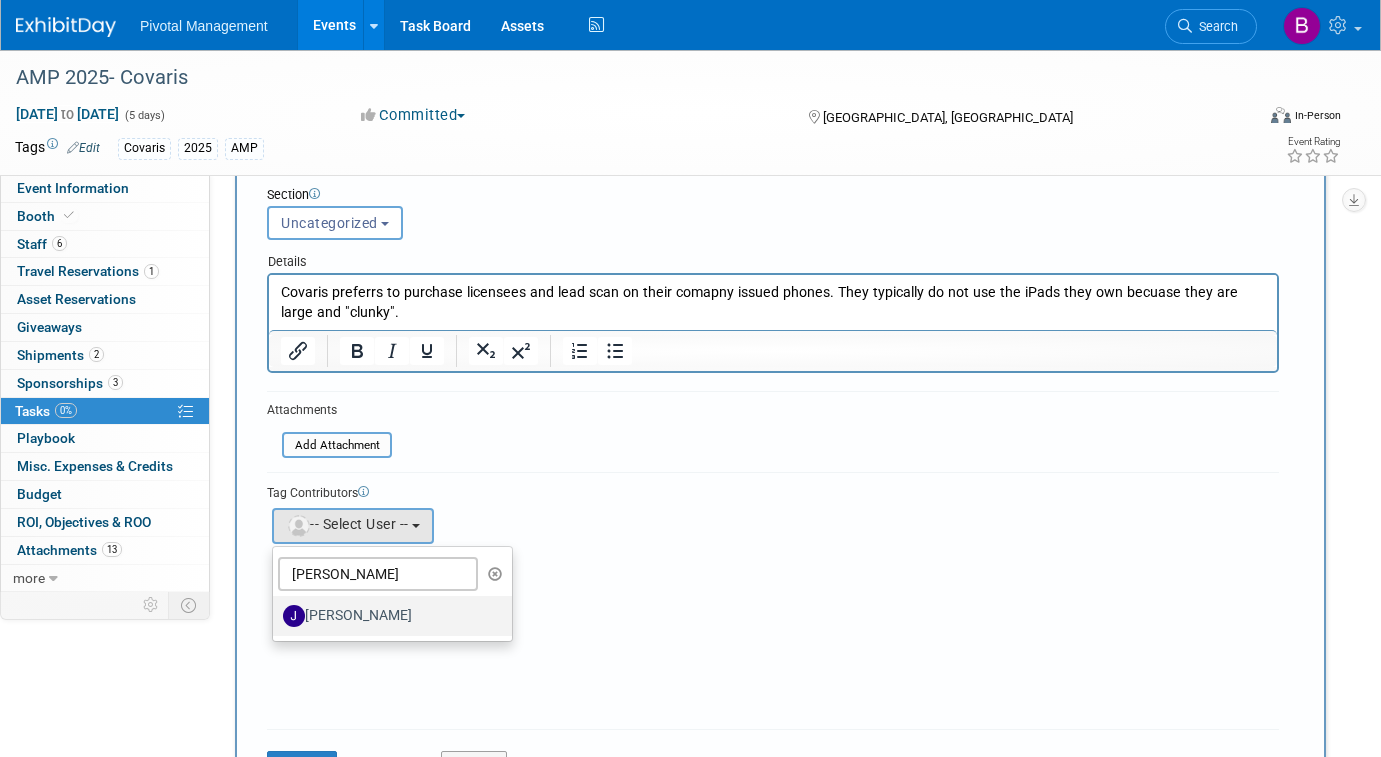 click on "[PERSON_NAME]" at bounding box center [387, 616] 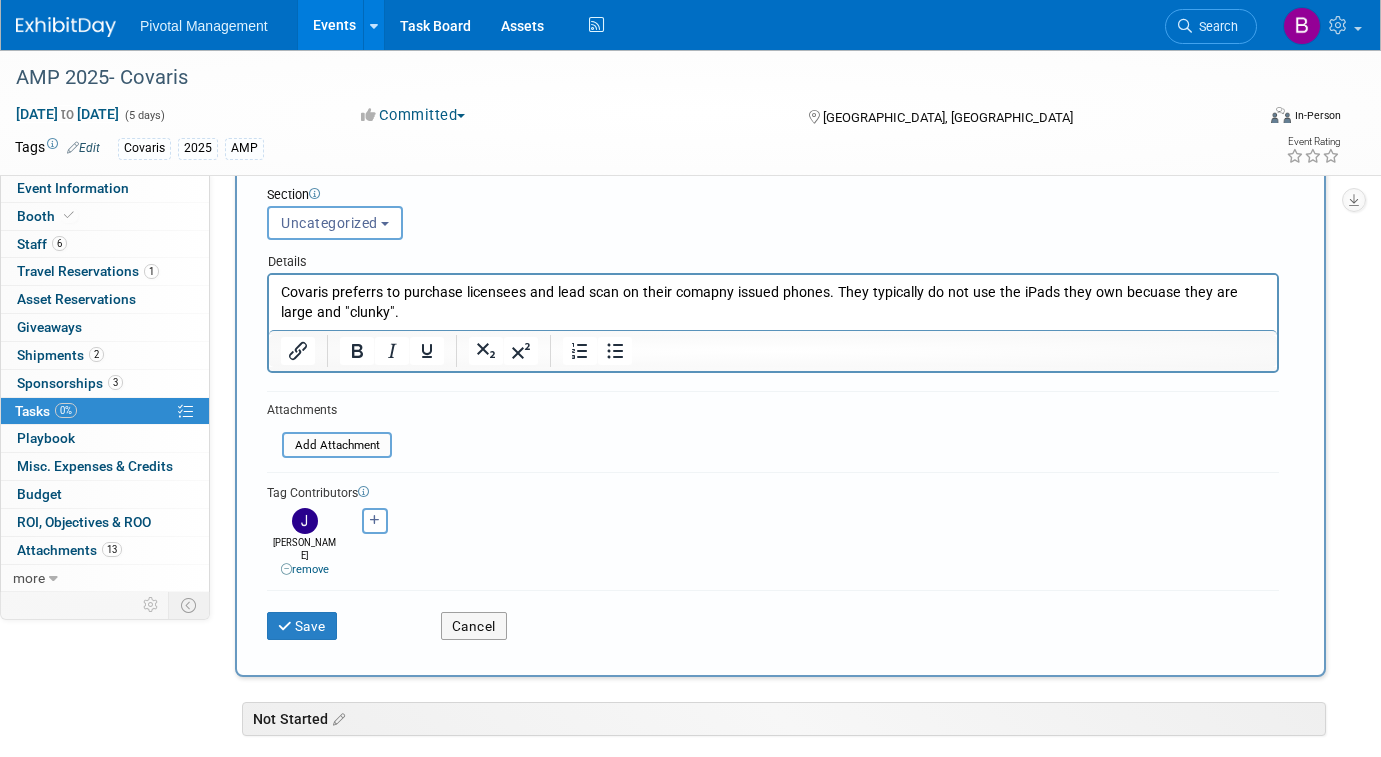 scroll, scrollTop: 304, scrollLeft: 0, axis: vertical 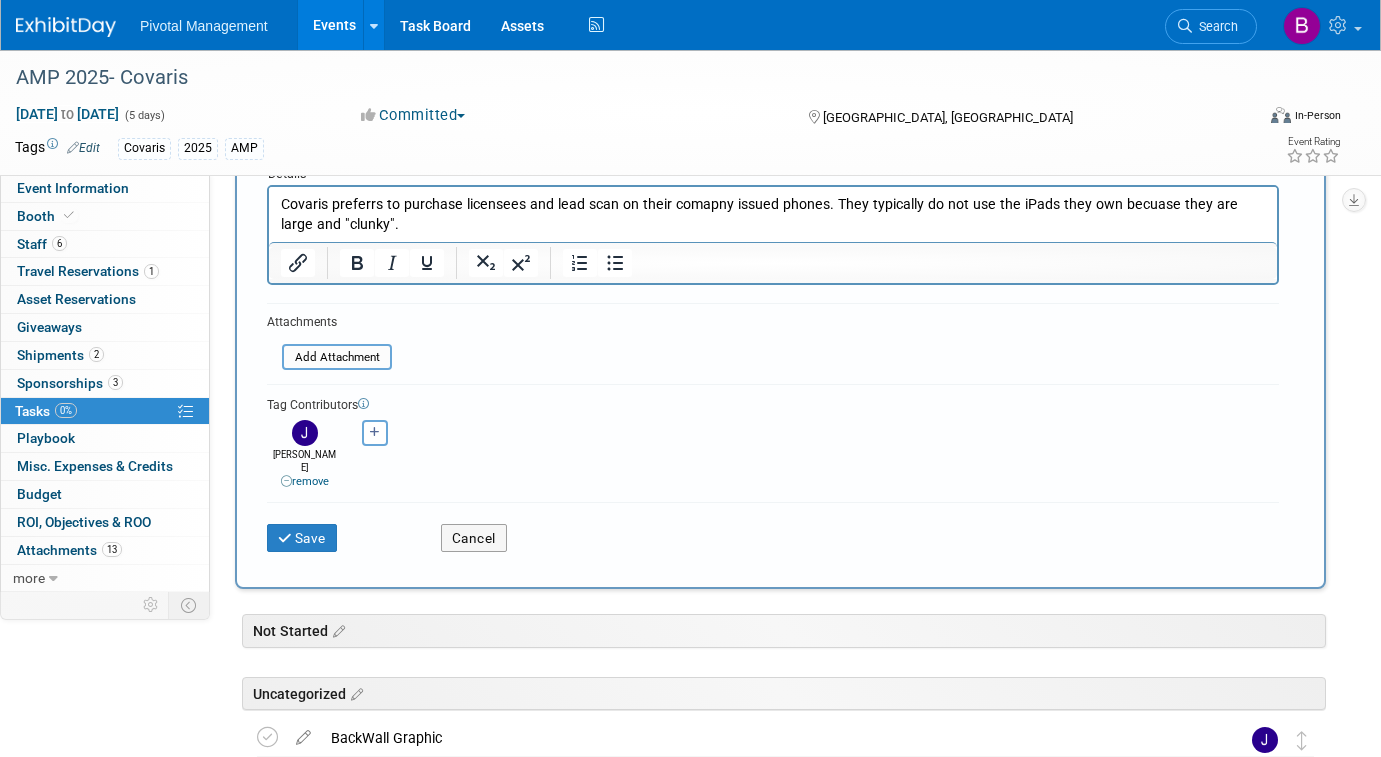 click on "Save
Cancel" at bounding box center (773, 534) 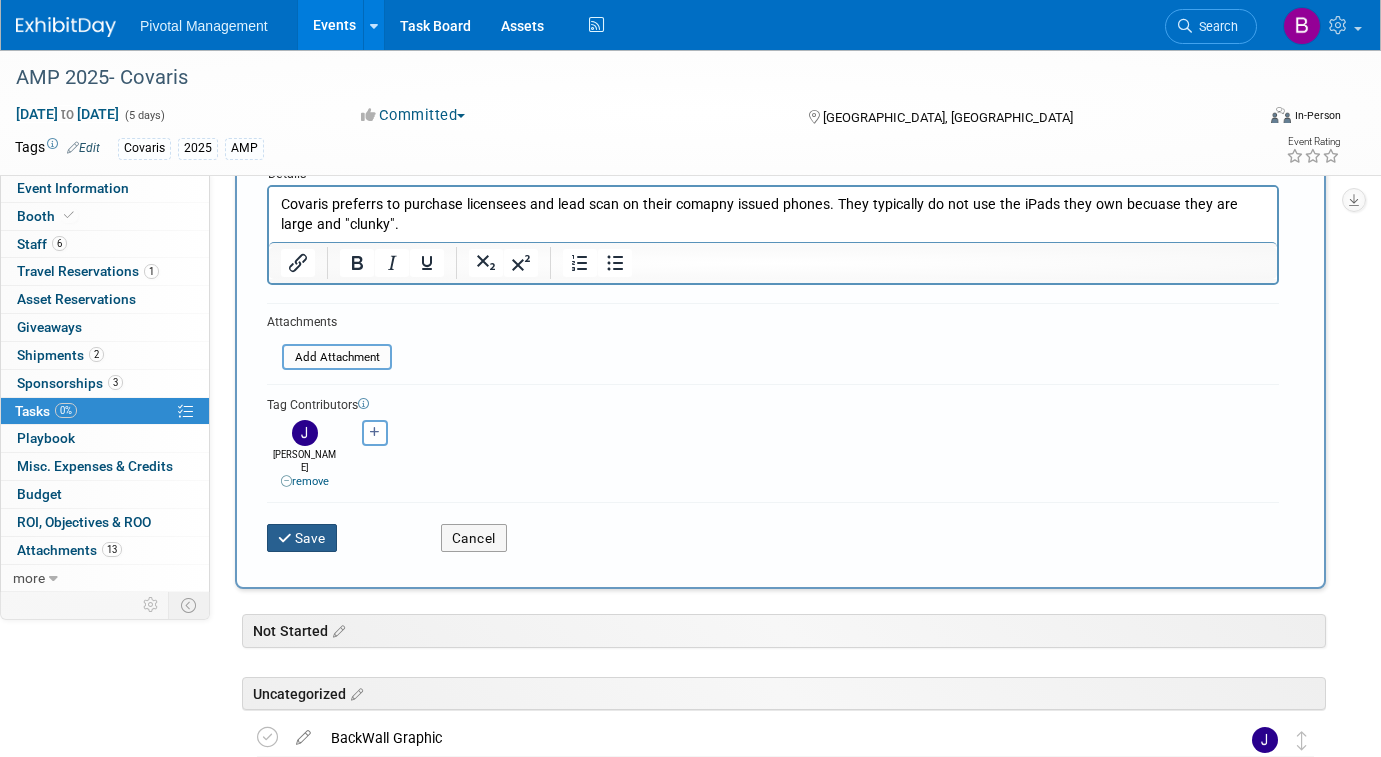 click on "Save" at bounding box center [302, 538] 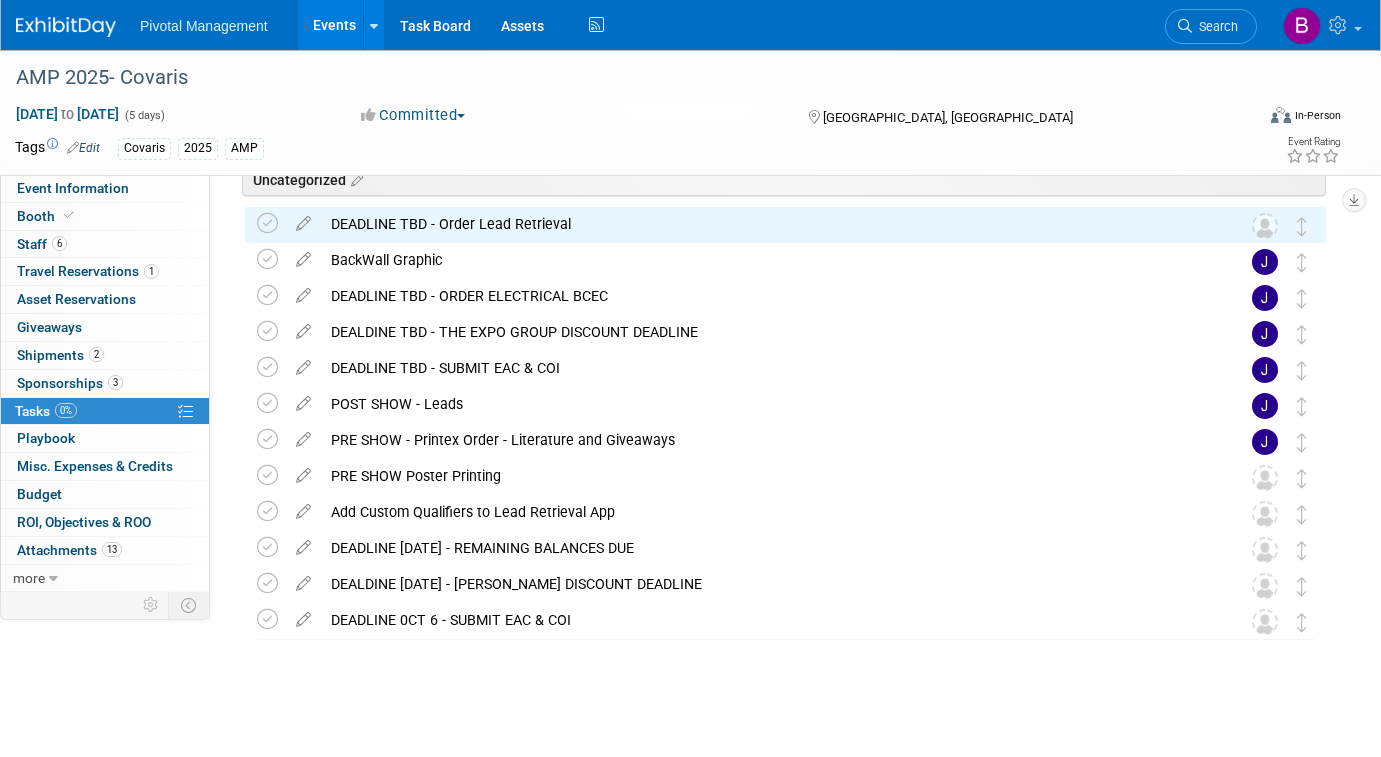 scroll, scrollTop: 162, scrollLeft: 0, axis: vertical 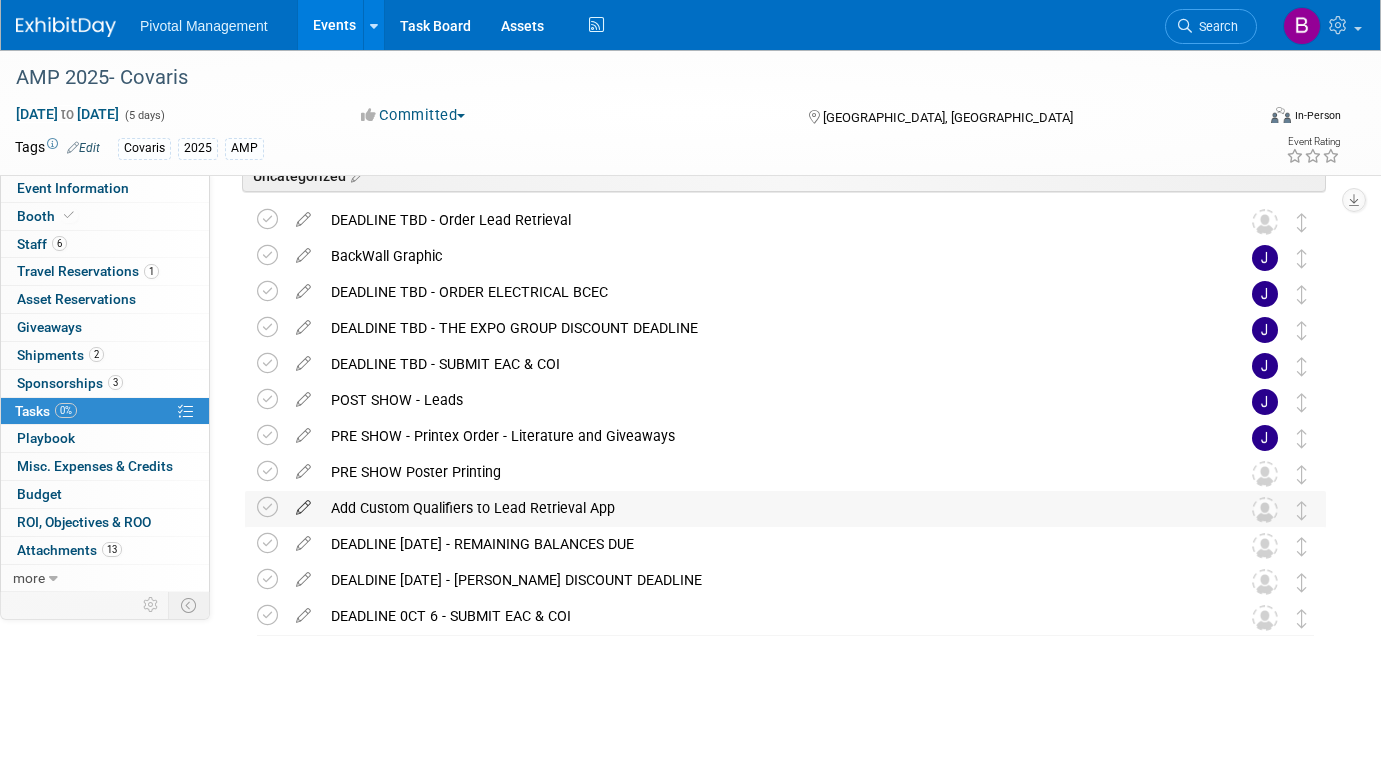 click at bounding box center [303, 503] 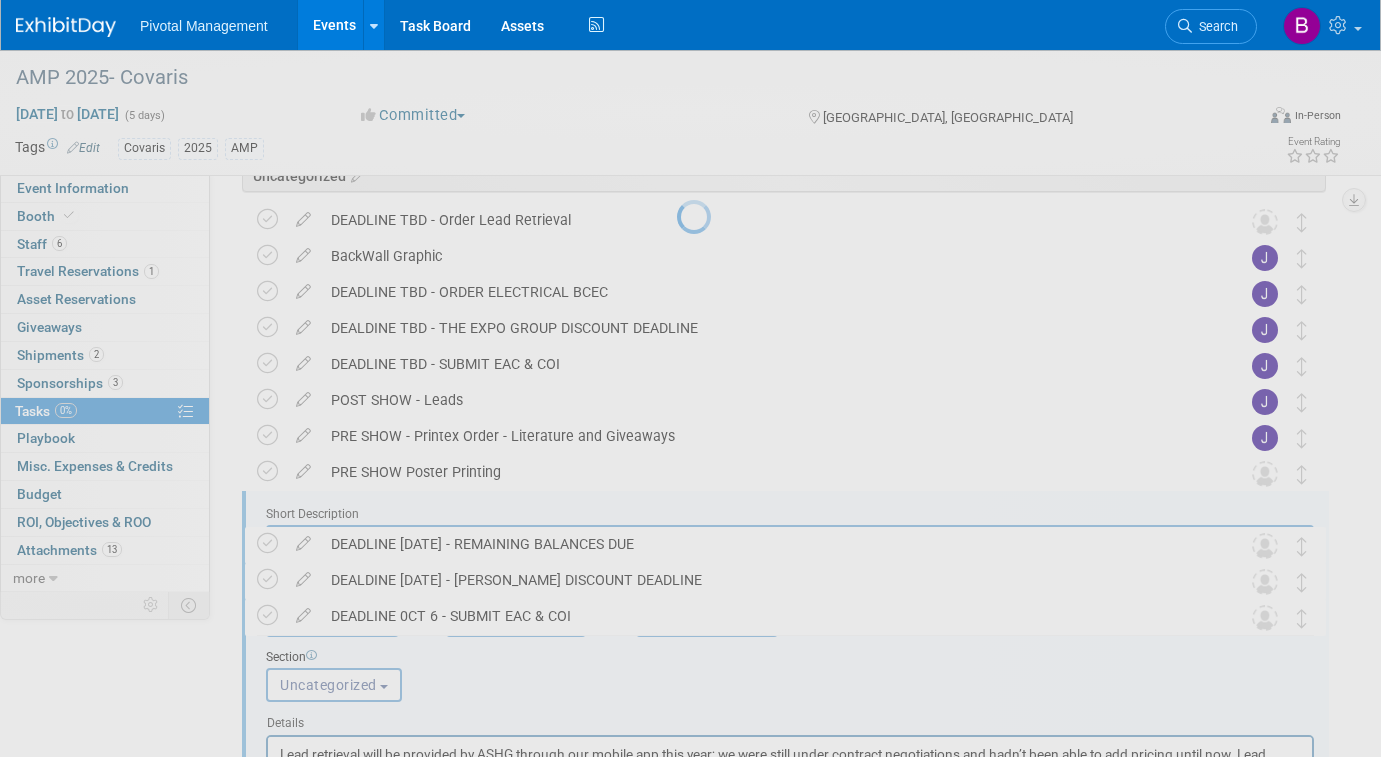 scroll, scrollTop: 0, scrollLeft: 0, axis: both 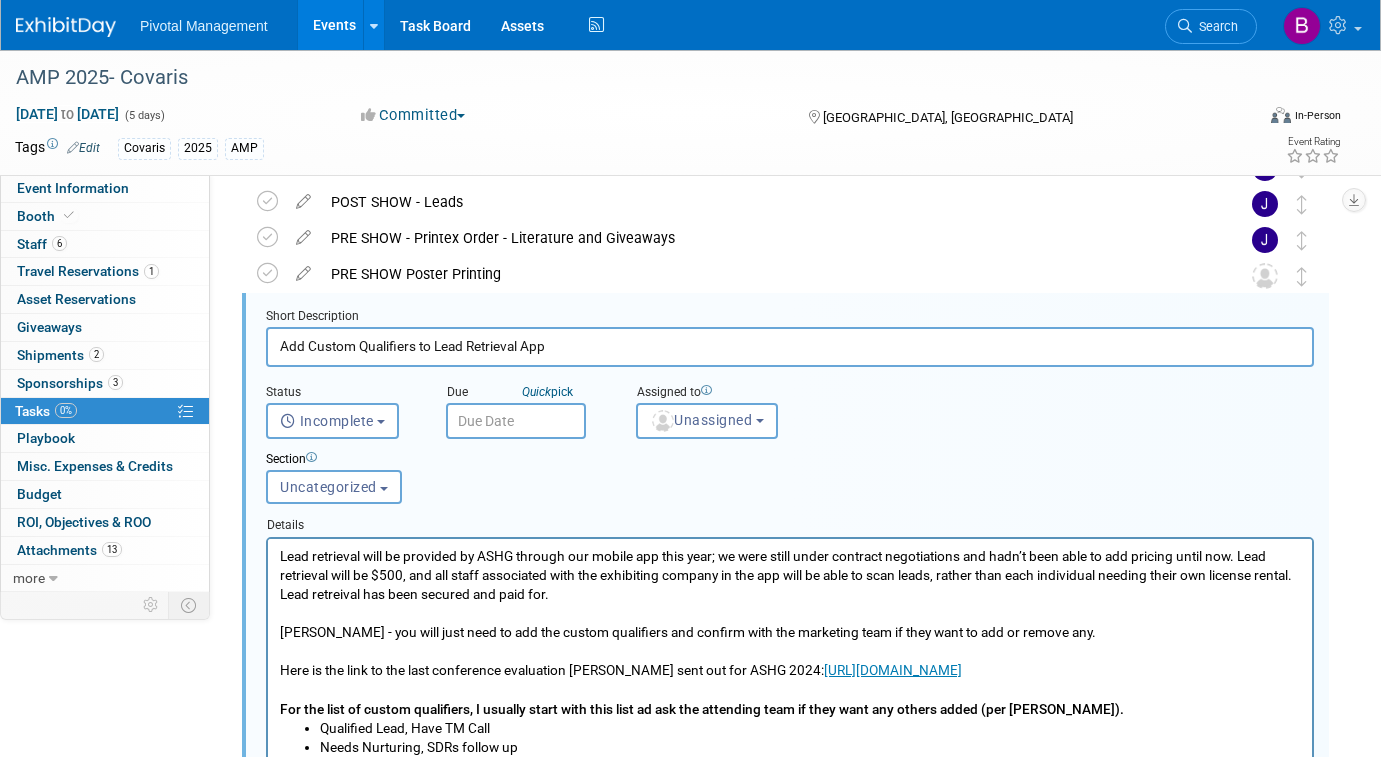 click on "Add Custom Qualifiers to Lead Retrieval App" at bounding box center [790, 346] 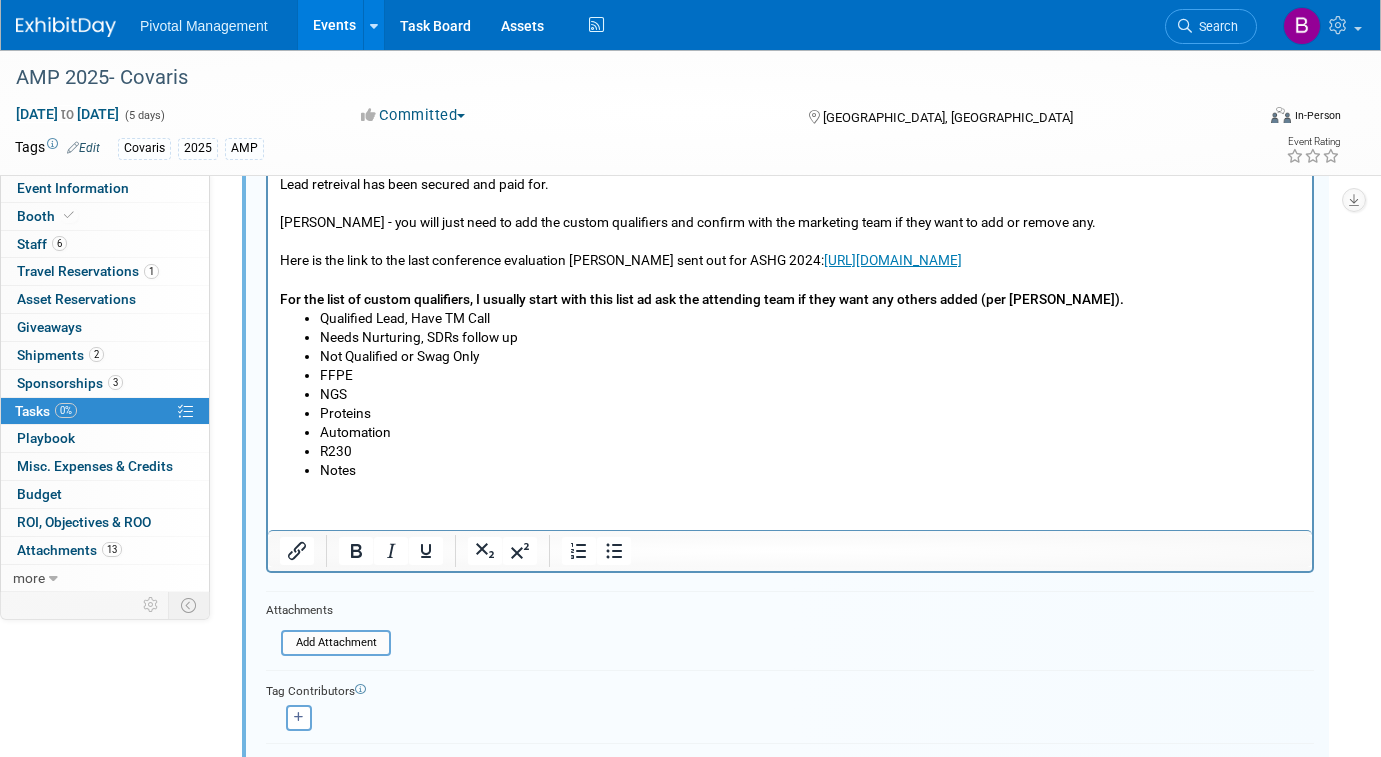 scroll, scrollTop: 861, scrollLeft: 0, axis: vertical 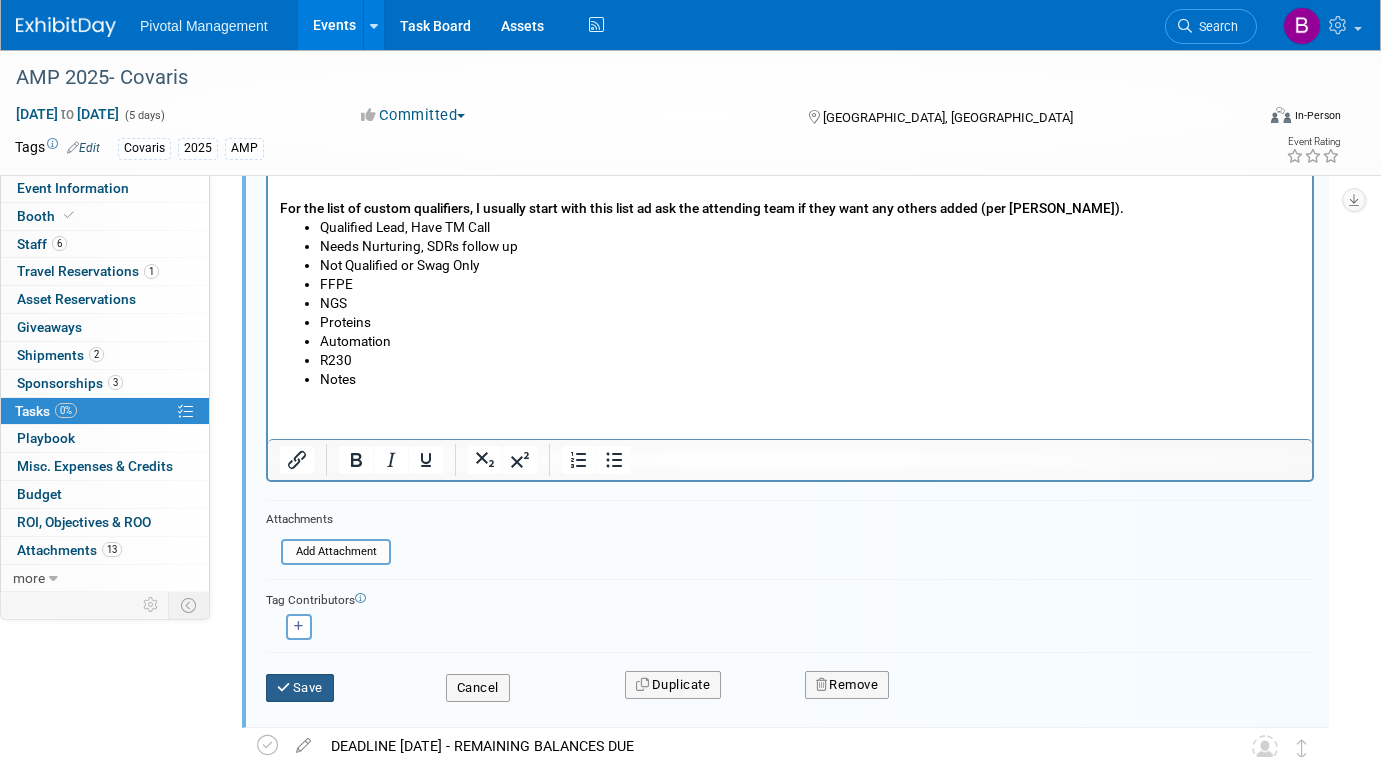 type on "PRE SHOW - Add Custom Qualifiers to Lead Retrieval App" 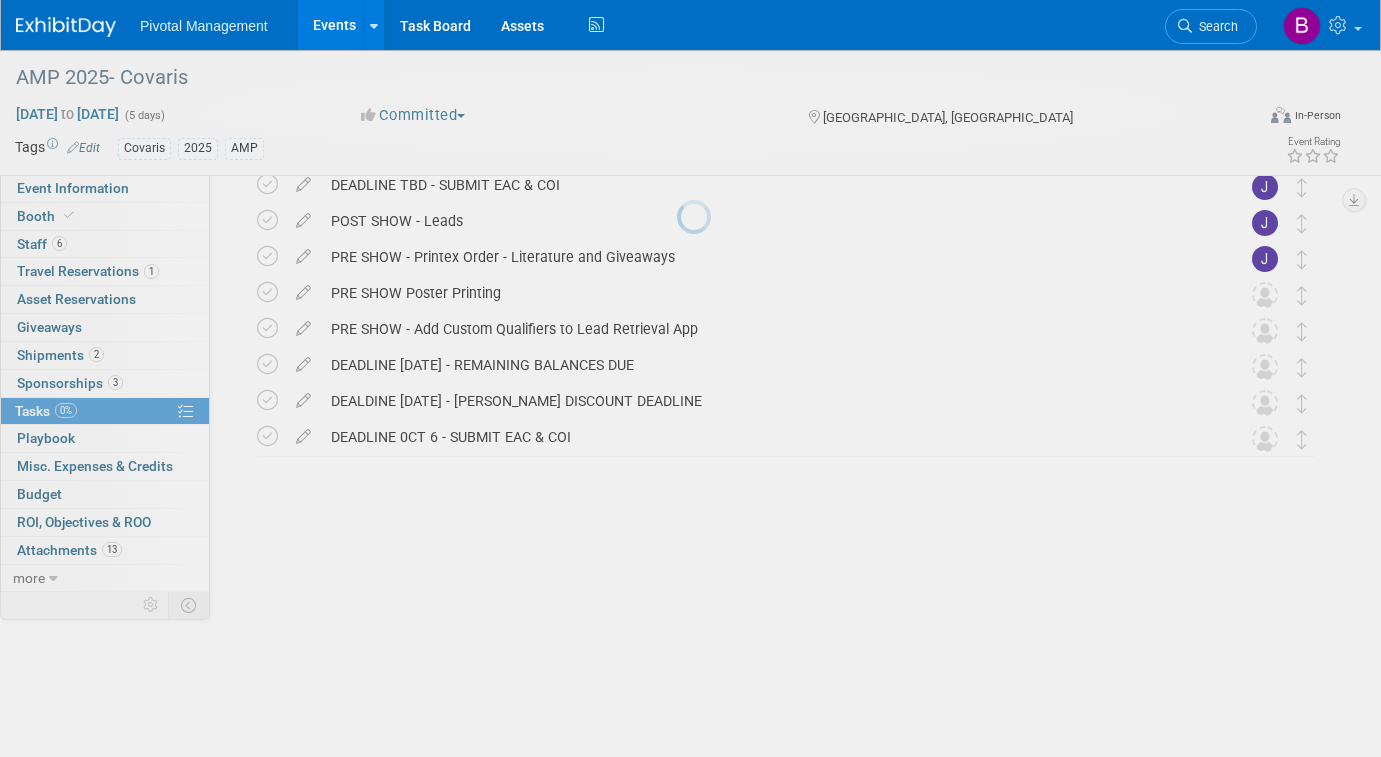 scroll, scrollTop: 162, scrollLeft: 0, axis: vertical 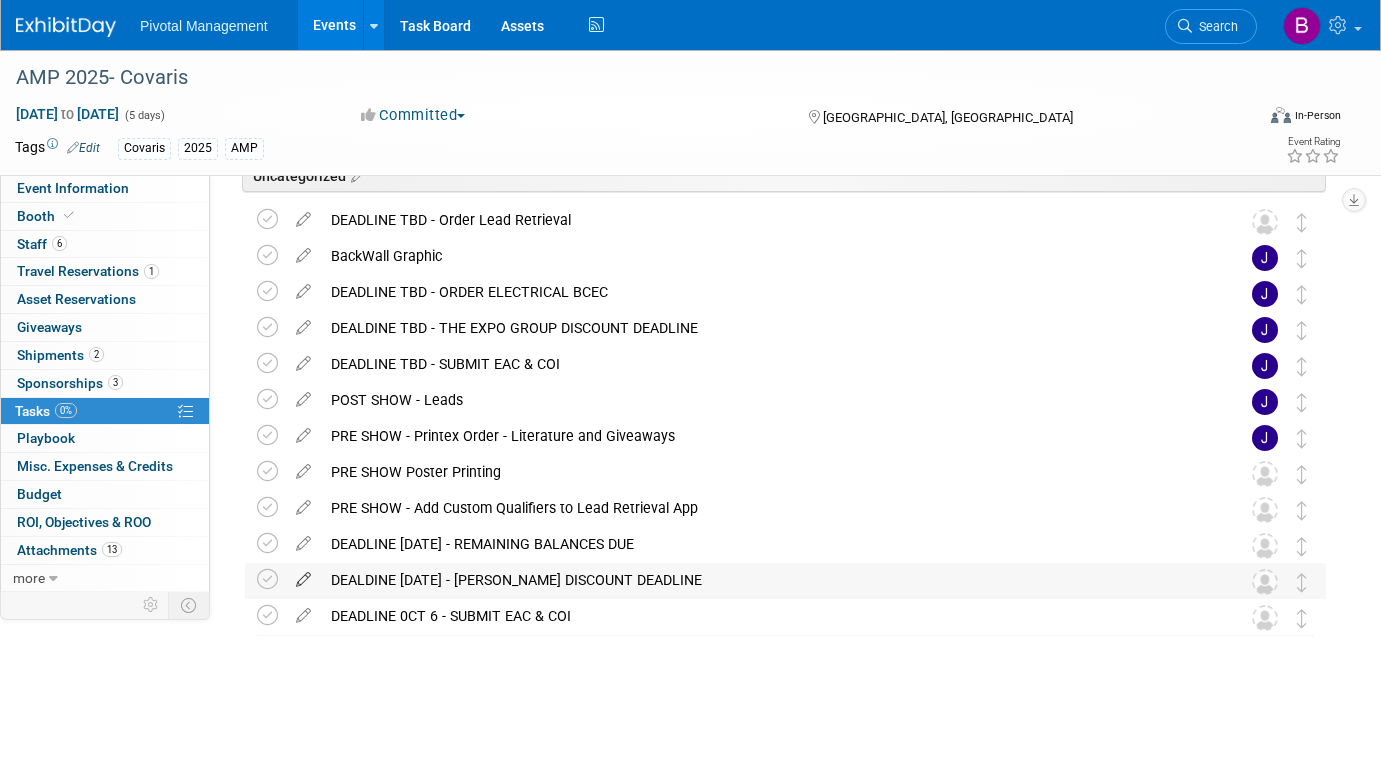 click at bounding box center [303, 575] 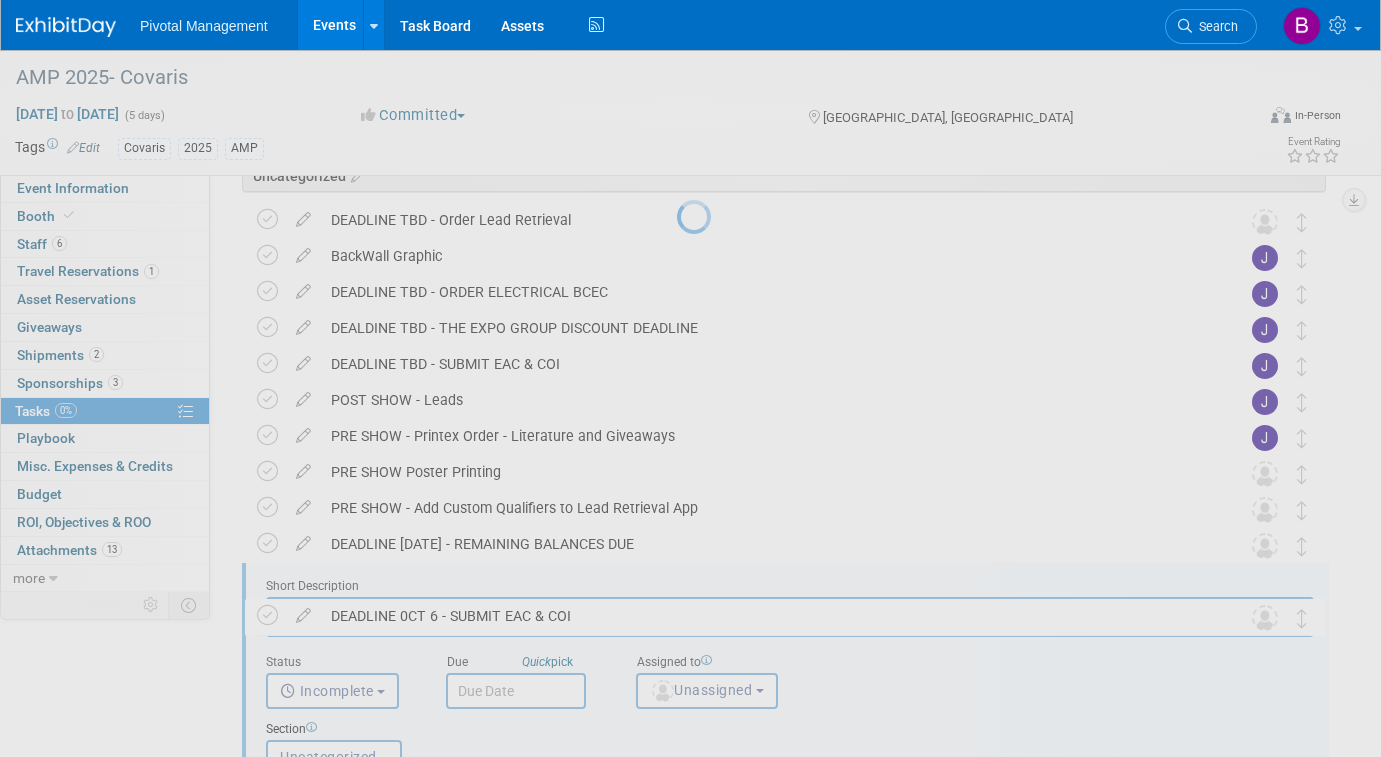 scroll, scrollTop: 0, scrollLeft: 0, axis: both 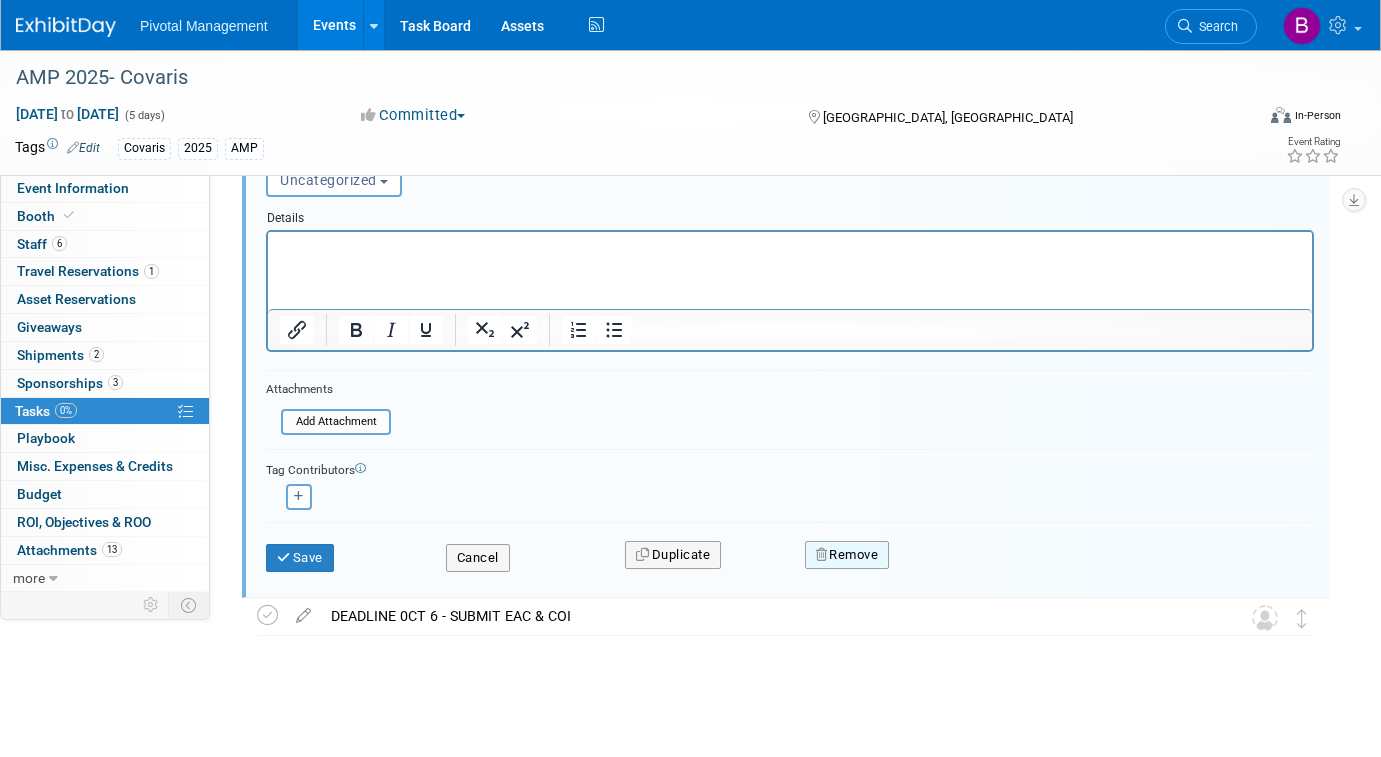 click on "Remove" at bounding box center [847, 555] 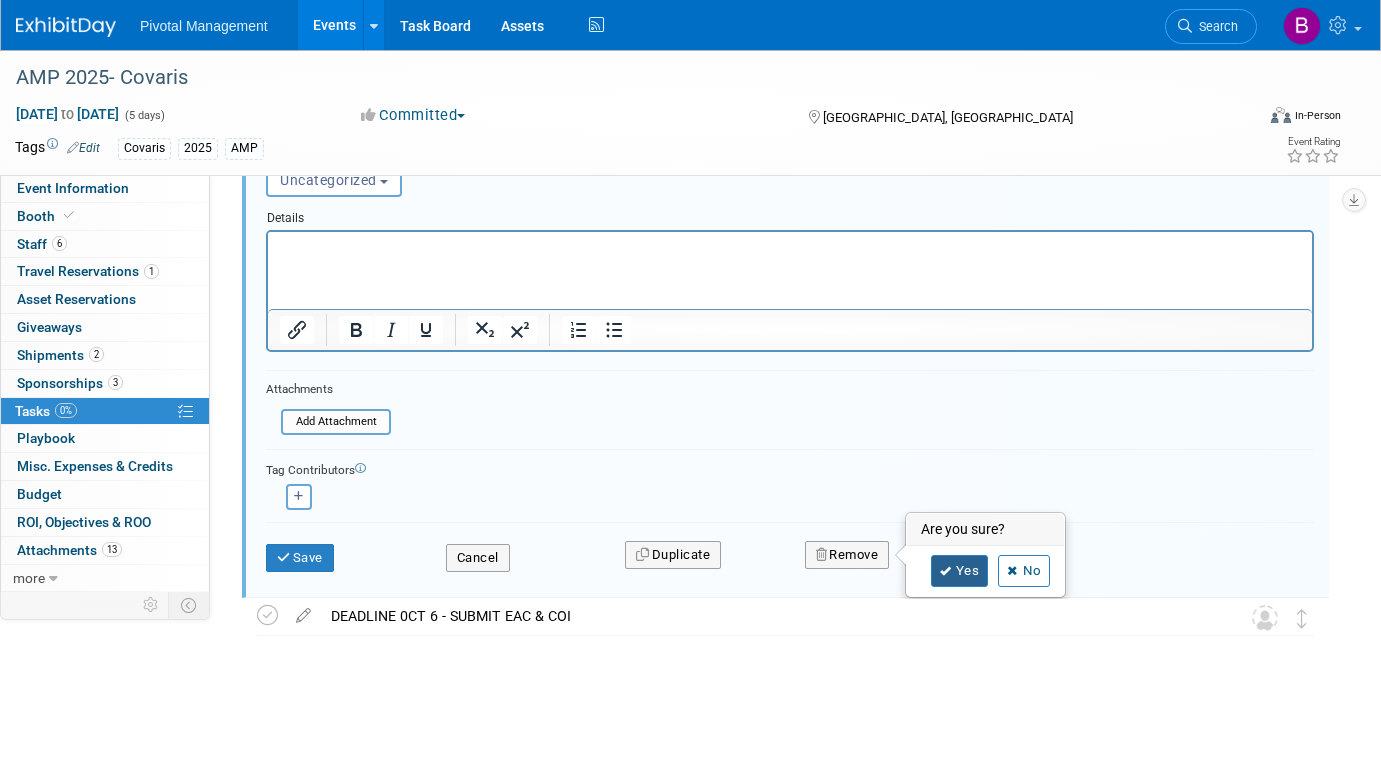 click on "Yes" at bounding box center [960, 571] 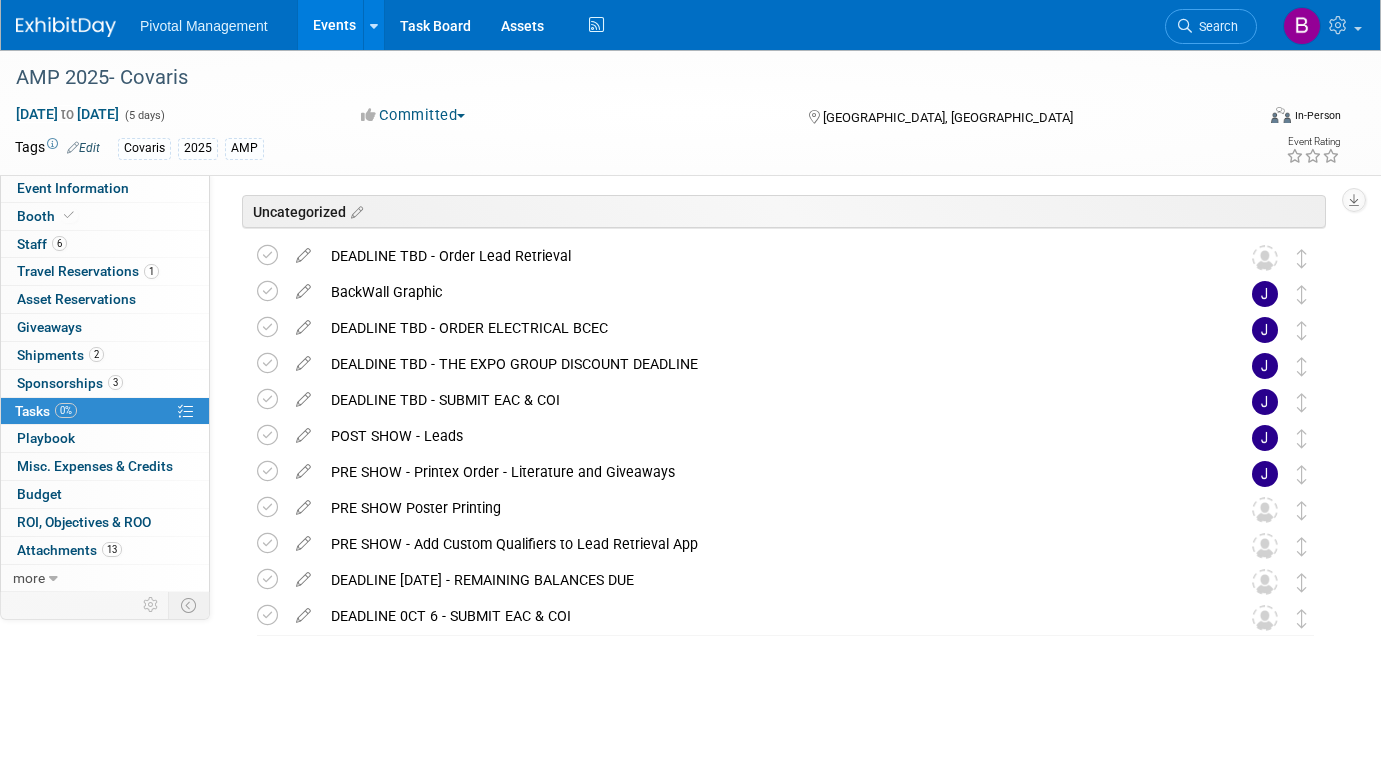 scroll, scrollTop: 110, scrollLeft: 0, axis: vertical 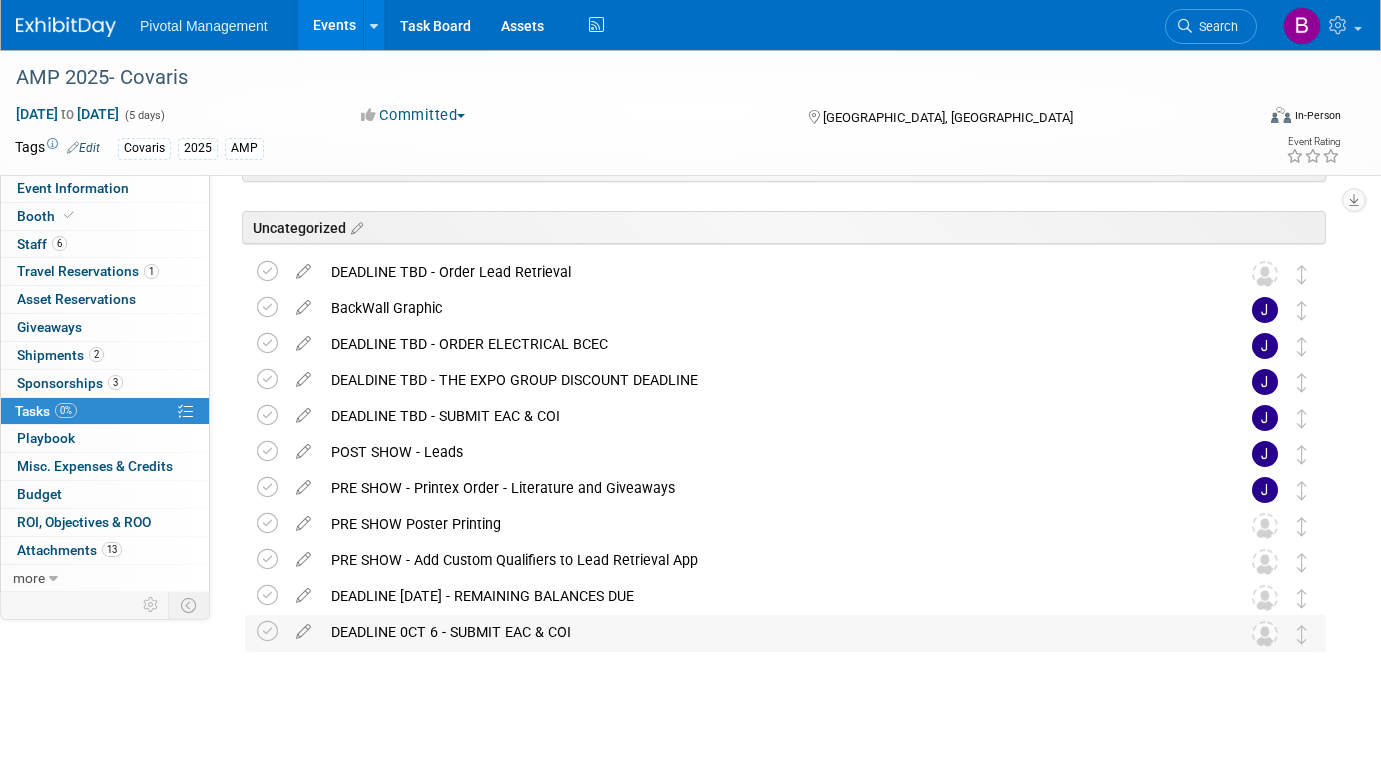 click on "DEADLINE 0CT 6 - SUBMIT EAC & COI" at bounding box center [766, 632] 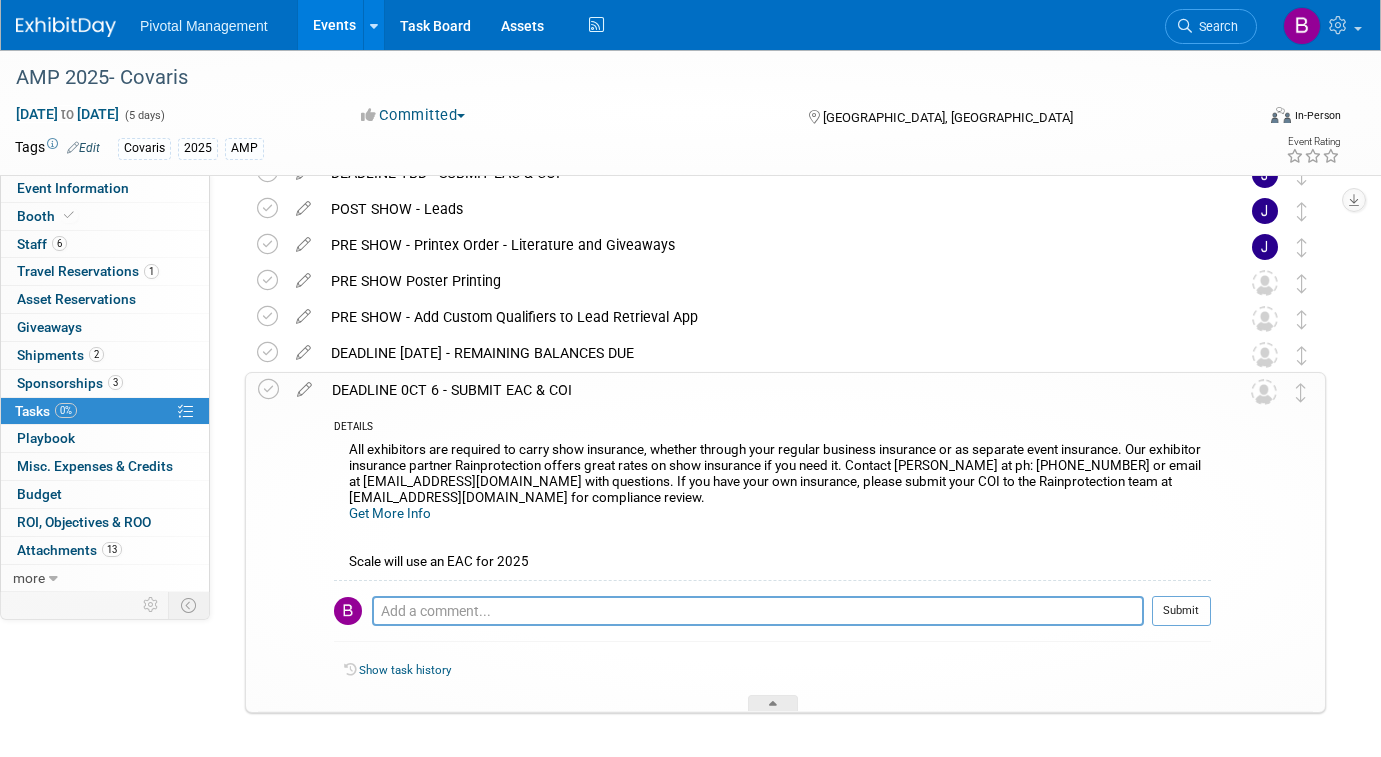 scroll, scrollTop: 351, scrollLeft: 0, axis: vertical 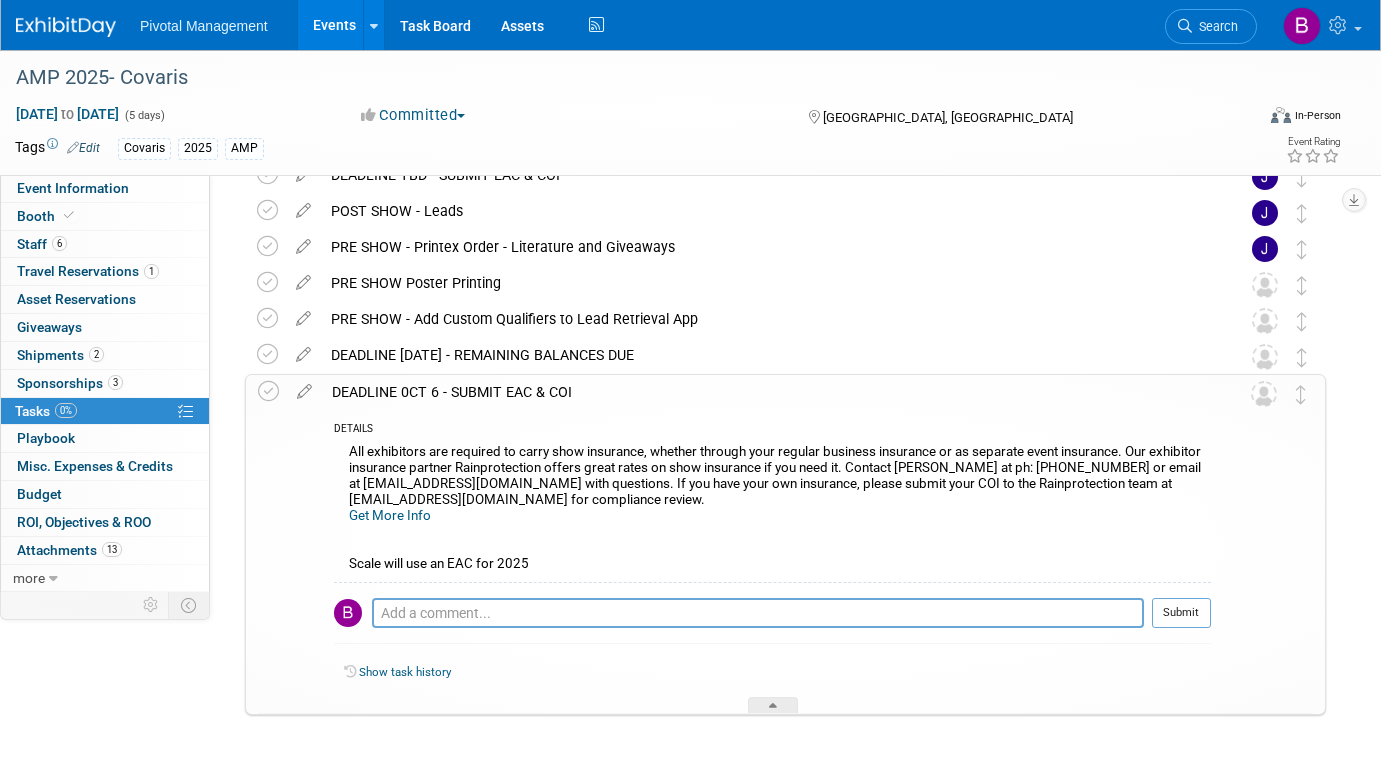 click at bounding box center [304, 544] 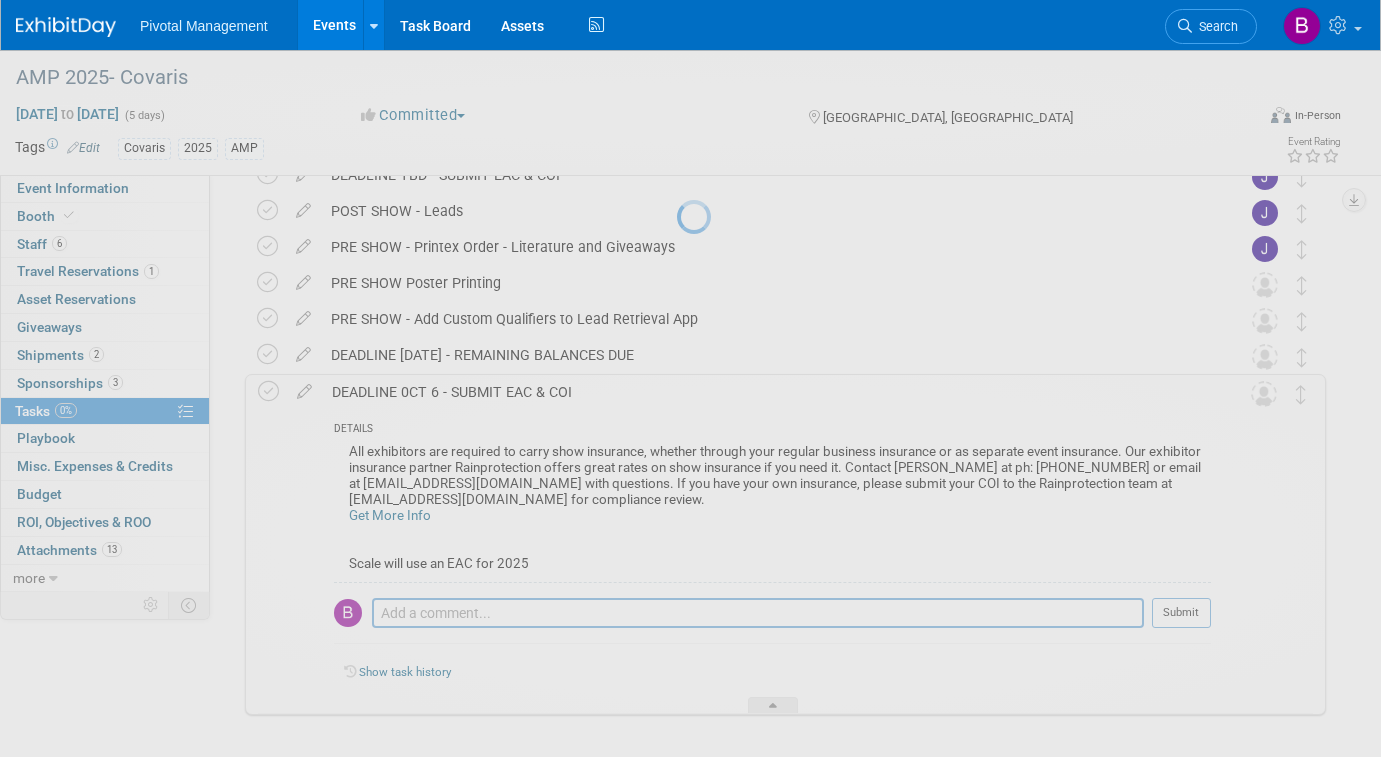 click at bounding box center (691, 378) 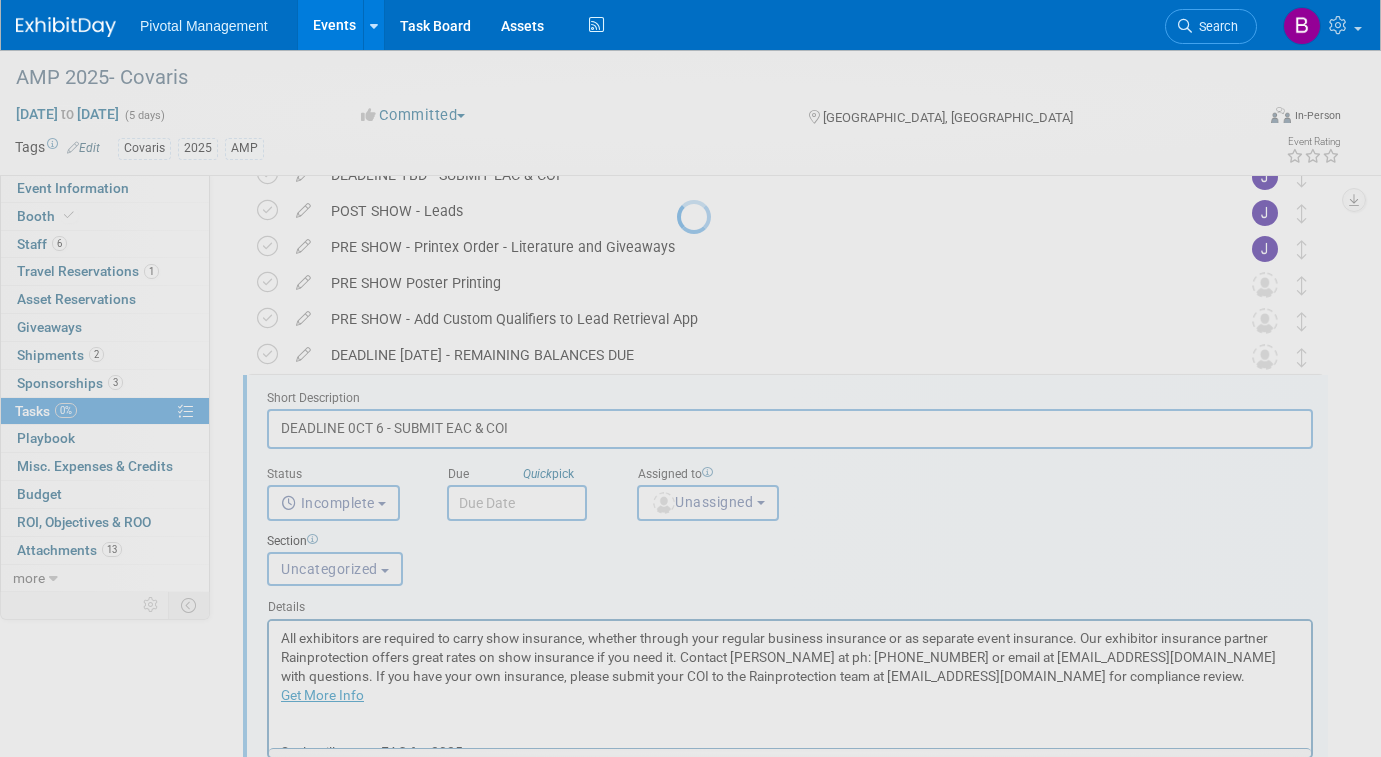 scroll, scrollTop: 0, scrollLeft: 0, axis: both 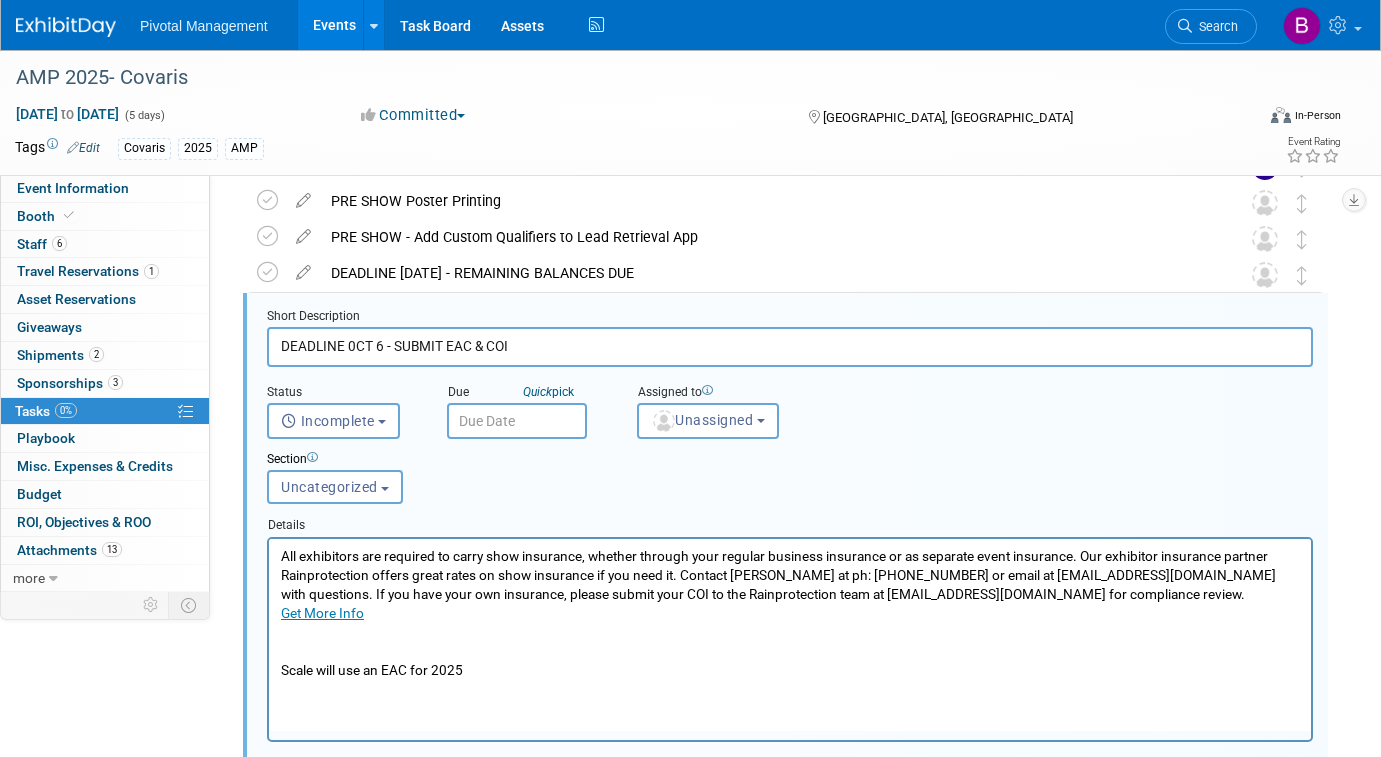 drag, startPoint x: 382, startPoint y: 345, endPoint x: 350, endPoint y: 347, distance: 32.06244 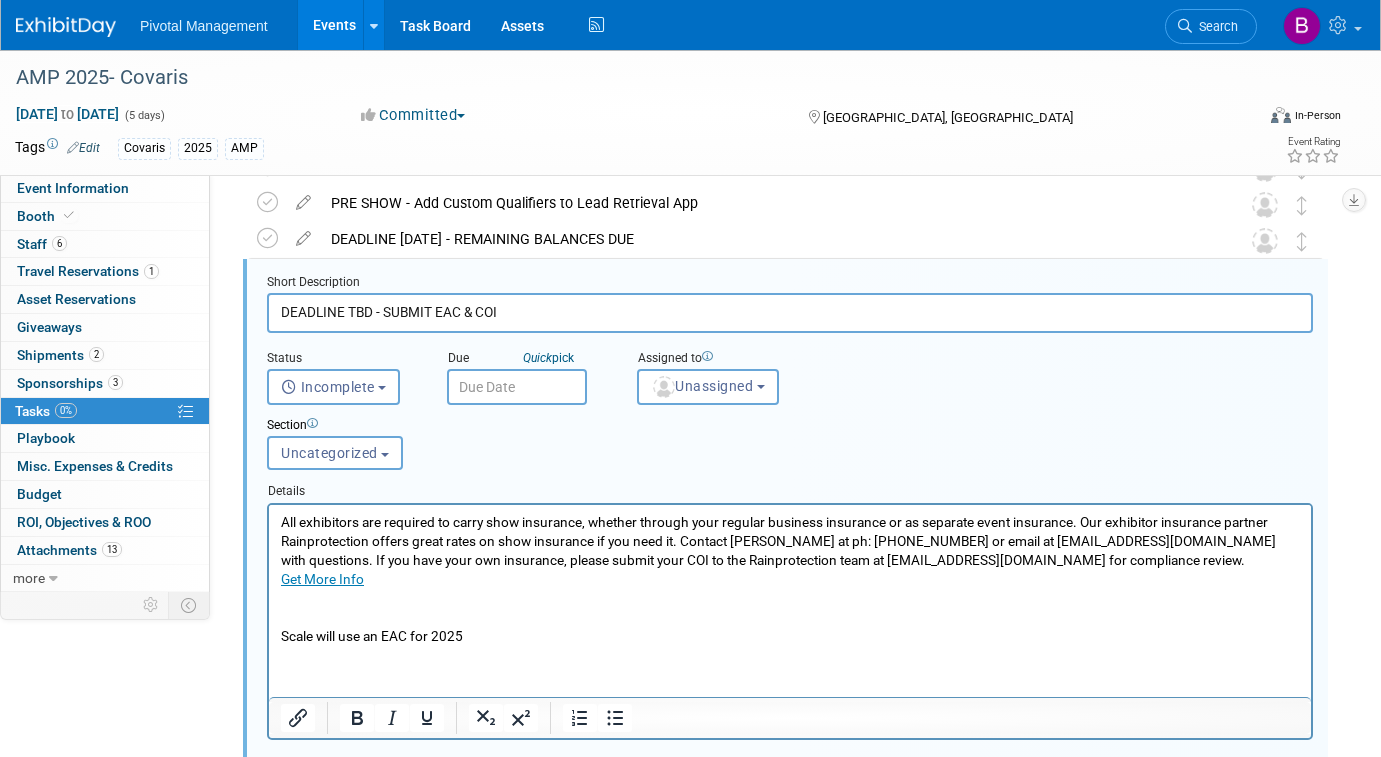 scroll, scrollTop: 490, scrollLeft: 0, axis: vertical 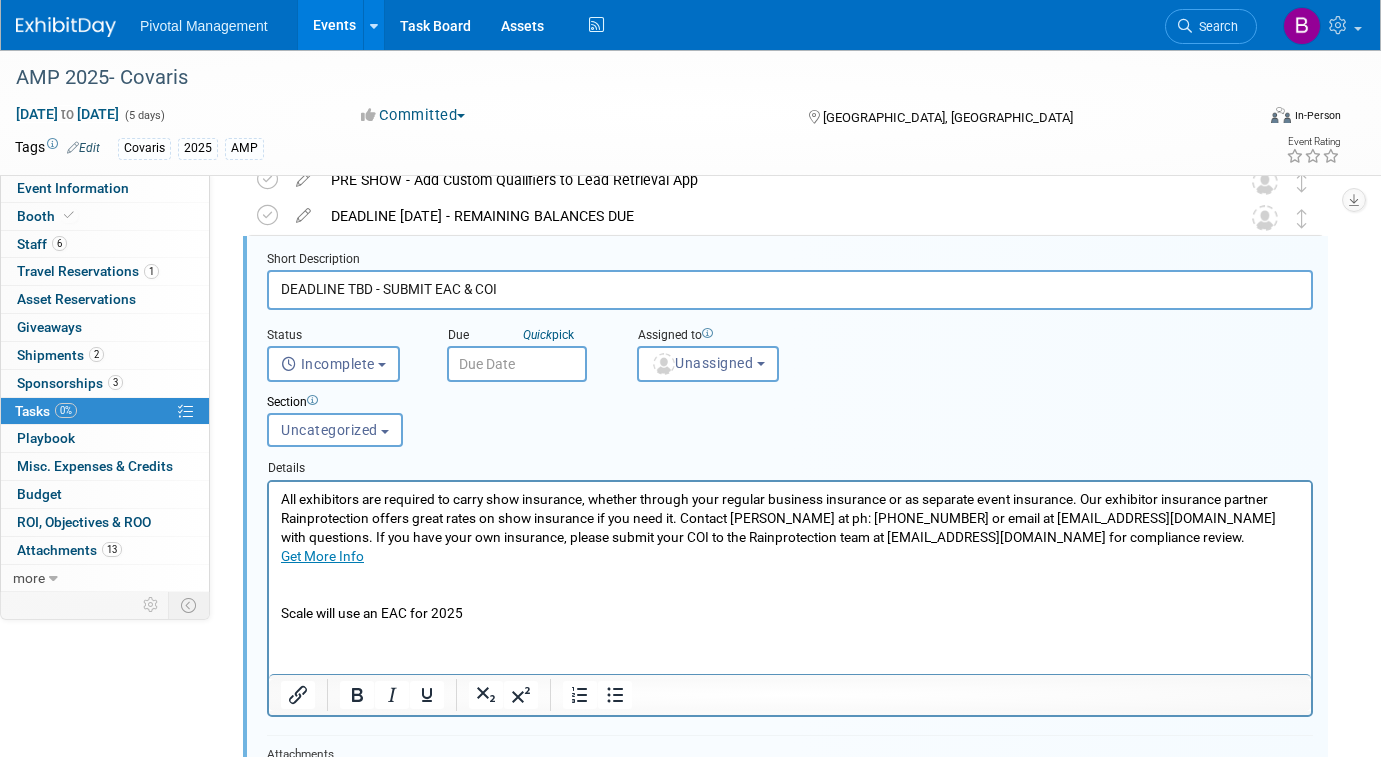 type on "DEADLINE TBD - SUBMIT EAC & COI" 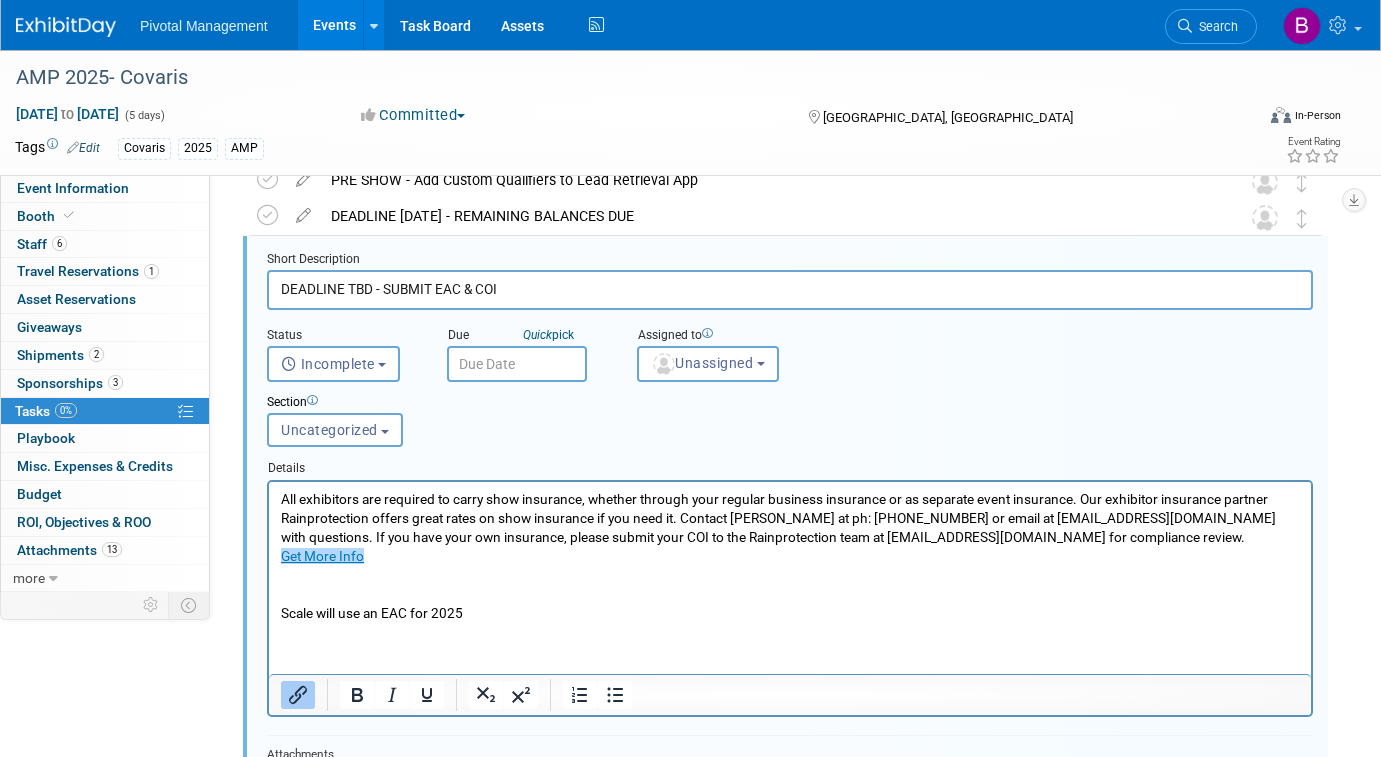 click on "All exhibitors are required to carry show insurance, whether through your regular business insurance or as separate event insurance. Our exhibitor insurance partner Rainprotection offers great rates on show insurance if you need it. Contact [PERSON_NAME] at ph: [PHONE_NUMBER] or email at [EMAIL_ADDRESS][DOMAIN_NAME] with questions. If you have your own insurance, please submit your COI to the Rainprotection team at [EMAIL_ADDRESS][DOMAIN_NAME] for compliance review. Get More Info﻿ Scale will use an EAC for 2025" at bounding box center [790, 556] 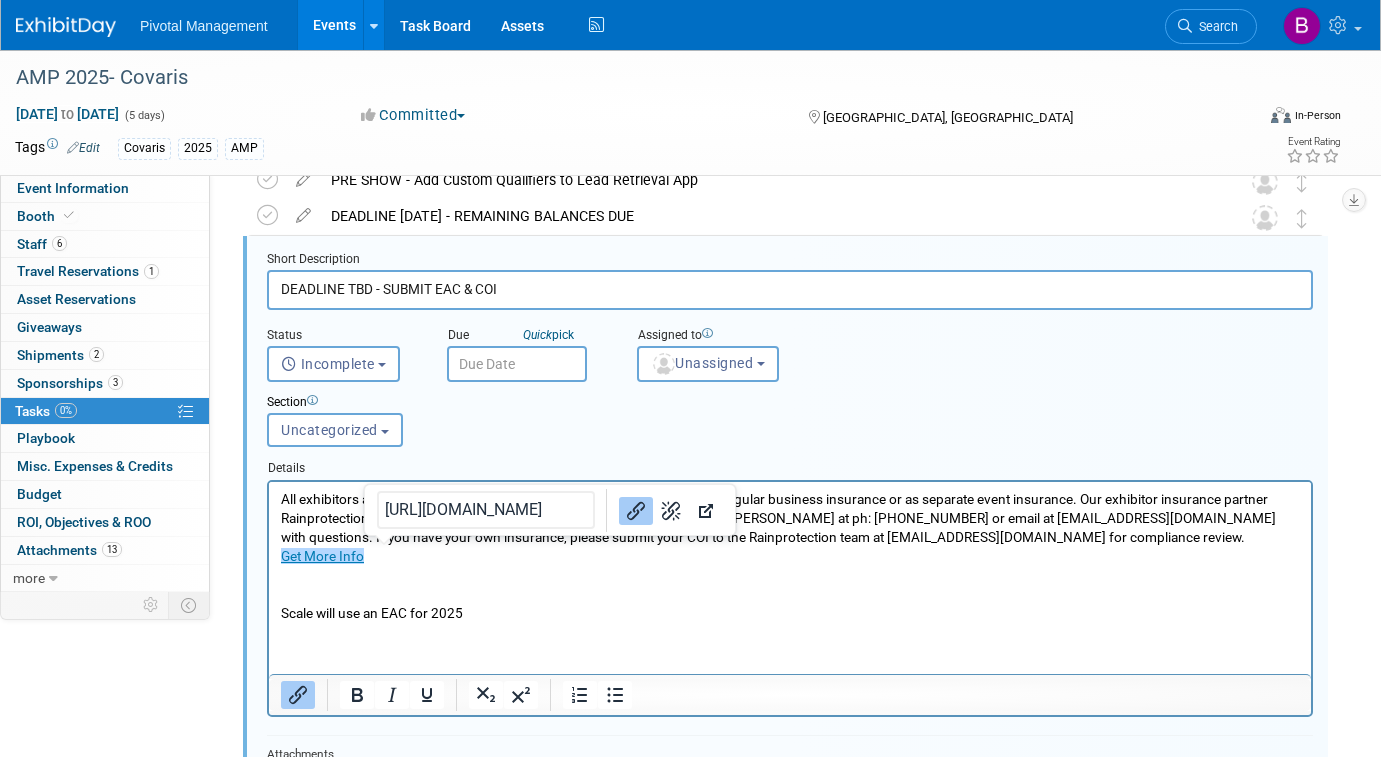 click on "All exhibitors are required to carry show insurance, whether through your regular business insurance or as separate event insurance. Our exhibitor insurance partner Rainprotection offers great rates on show insurance if you need it. Contact [PERSON_NAME] at ph: [PHONE_NUMBER] or email at [EMAIL_ADDRESS][DOMAIN_NAME] with questions. If you have your own insurance, please submit your COI to the Rainprotection team at [EMAIL_ADDRESS][DOMAIN_NAME] for compliance review. Get More Info﻿ Scale will use an EAC for 2025" at bounding box center (790, 556) 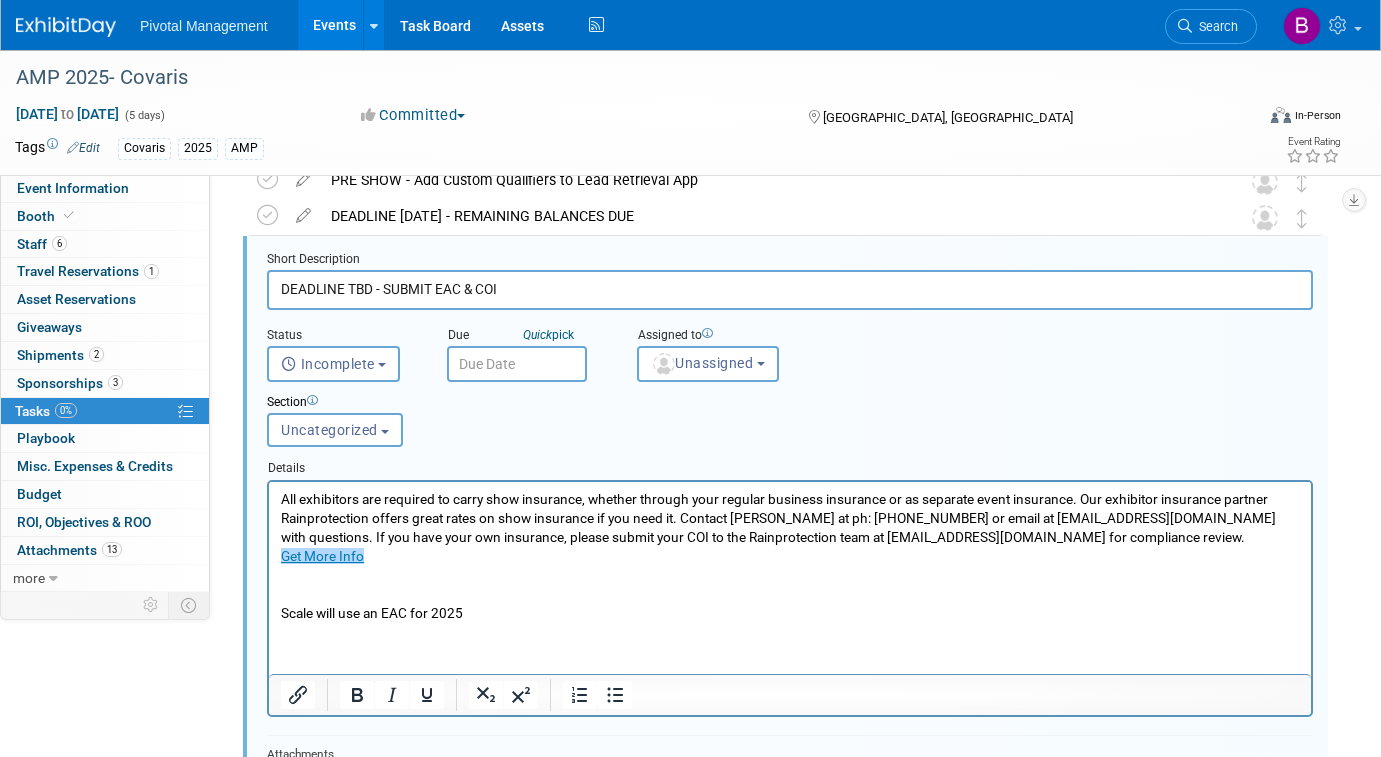 click on "All exhibitors are required to carry show insurance, whether through your regular business insurance or as separate event insurance. Our exhibitor insurance partner Rainprotection offers great rates on show insurance if you need it. Contact [PERSON_NAME] at ph: [PHONE_NUMBER] or email at [EMAIL_ADDRESS][DOMAIN_NAME] with questions. If you have your own insurance, please submit your COI to the Rainprotection team at [EMAIL_ADDRESS][DOMAIN_NAME] for compliance review. Get More Info﻿ Scale will use an EAC for 2025" at bounding box center [790, 556] 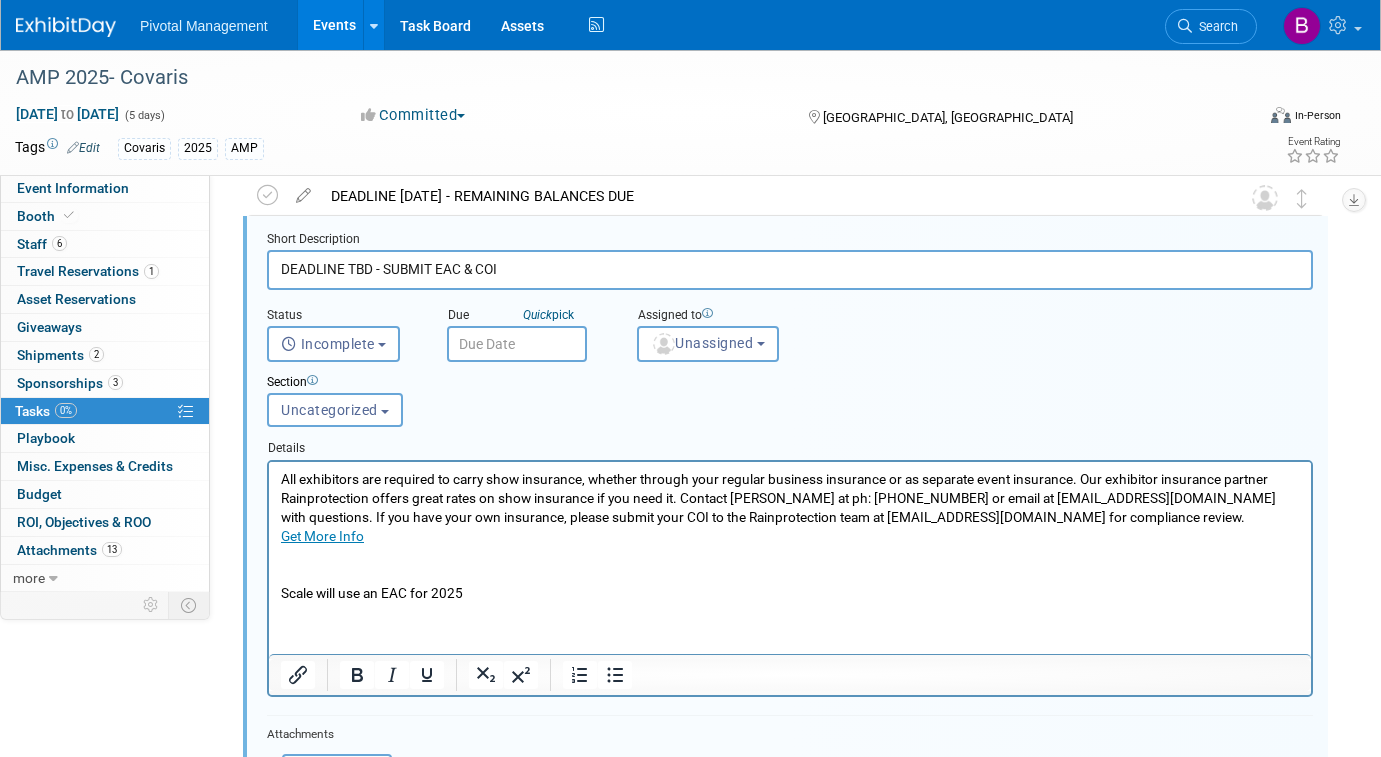scroll, scrollTop: 514, scrollLeft: 0, axis: vertical 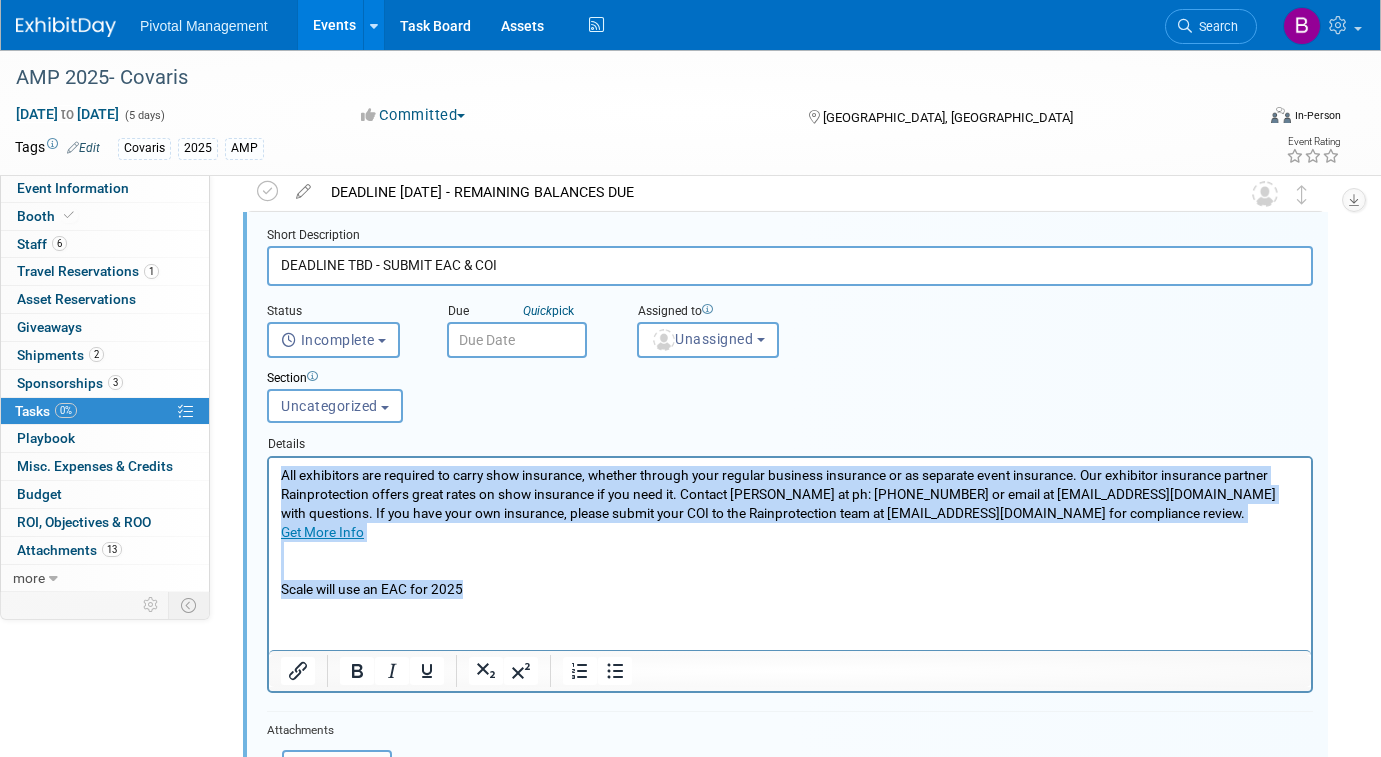 drag, startPoint x: 496, startPoint y: 589, endPoint x: 256, endPoint y: 458, distance: 273.4246 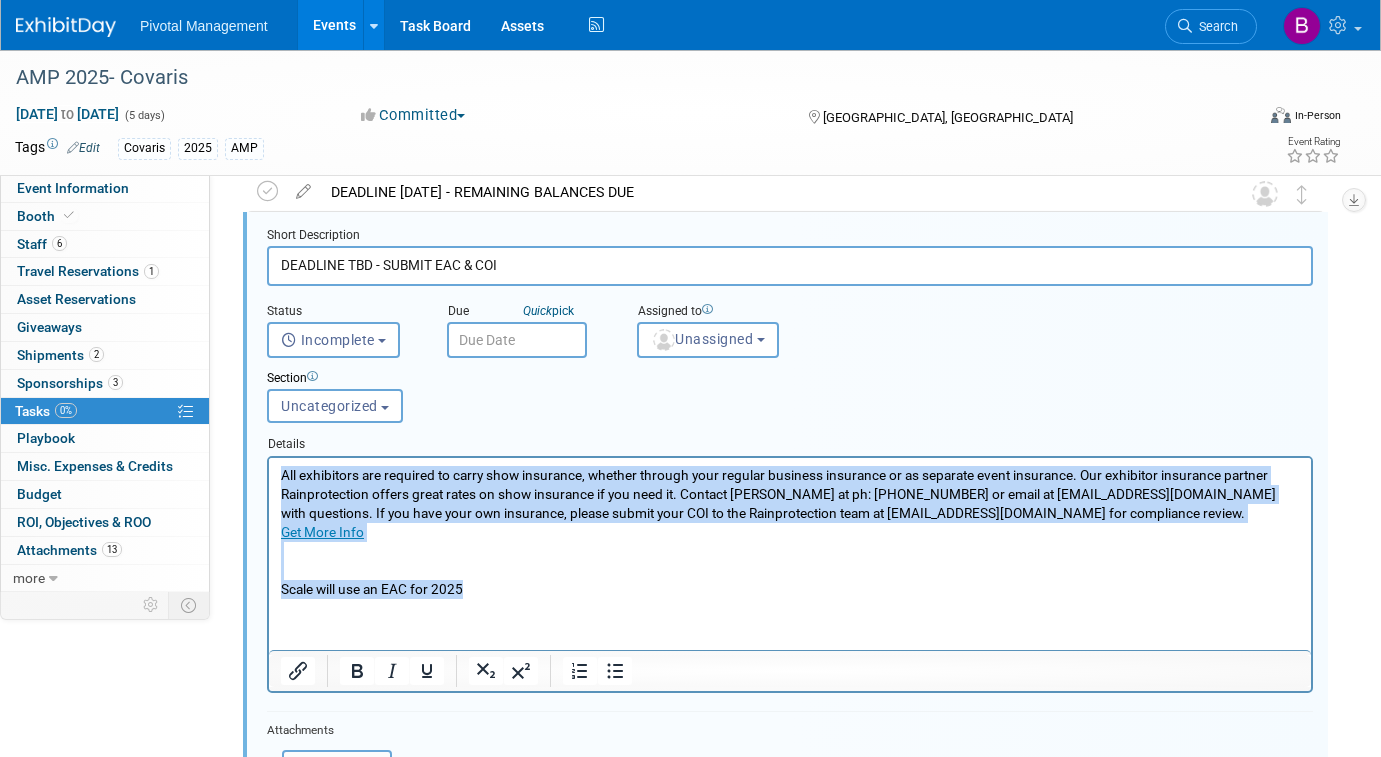 click on "All exhibitors are required to carry show insurance, whether through your regular business insurance or as separate event insurance. Our exhibitor insurance partner Rainprotection offers great rates on show insurance if you need it. Contact [PERSON_NAME] at ph: [PHONE_NUMBER] or email at [EMAIL_ADDRESS][DOMAIN_NAME] with questions. If you have your own insurance, please submit your COI to the Rainprotection team at [EMAIL_ADDRESS][DOMAIN_NAME] for compliance review. Get More Info﻿ Scale will use an EAC for 2025" at bounding box center [790, 528] 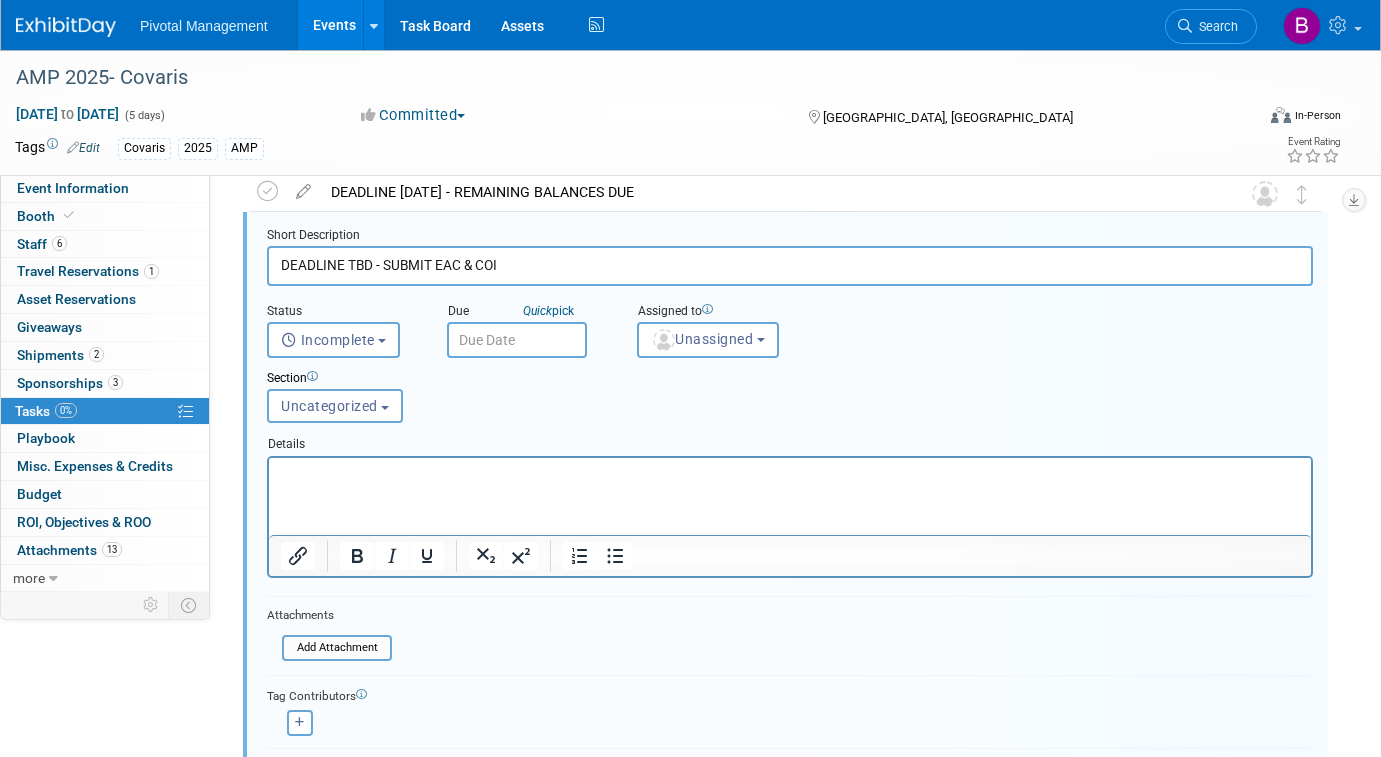 type 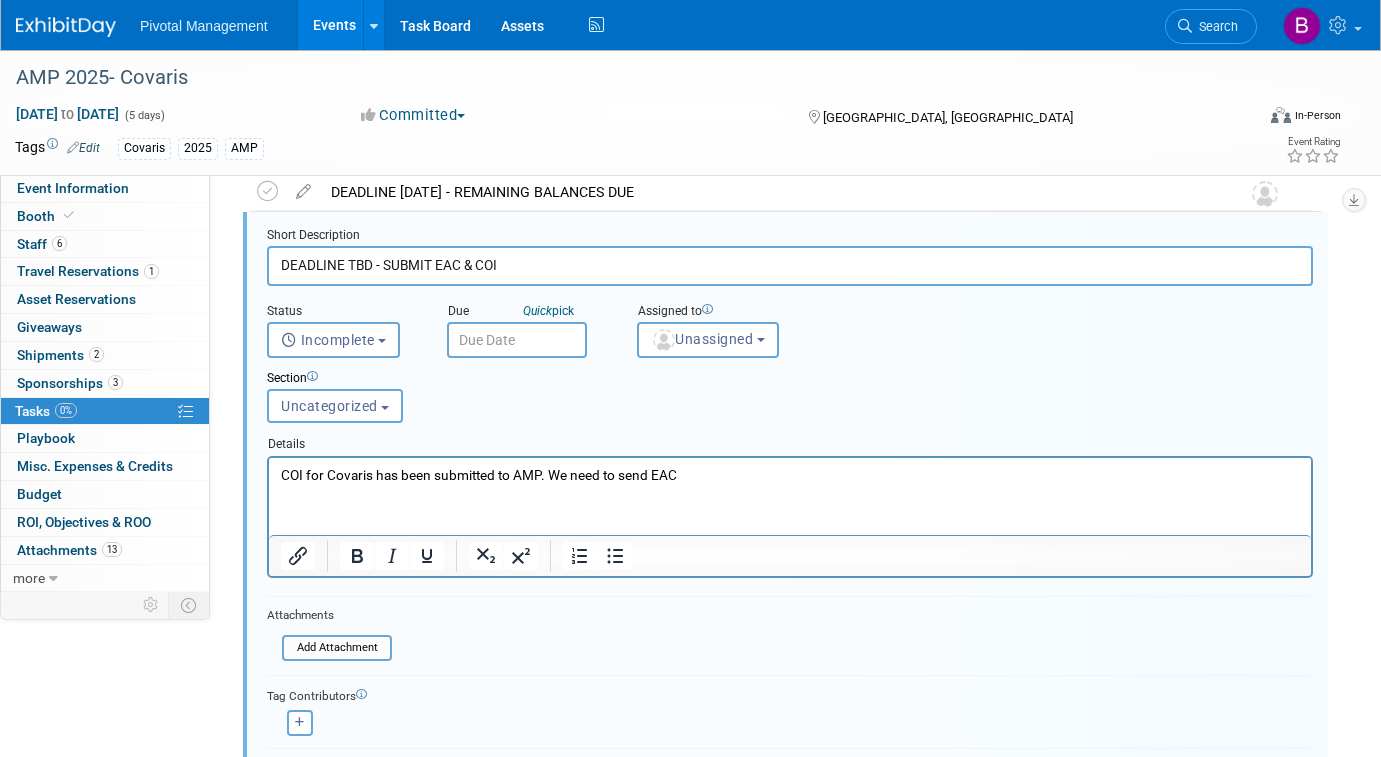 click on "COI for Covaris has been submitted to AMP. We need to send EAC" at bounding box center (790, 470) 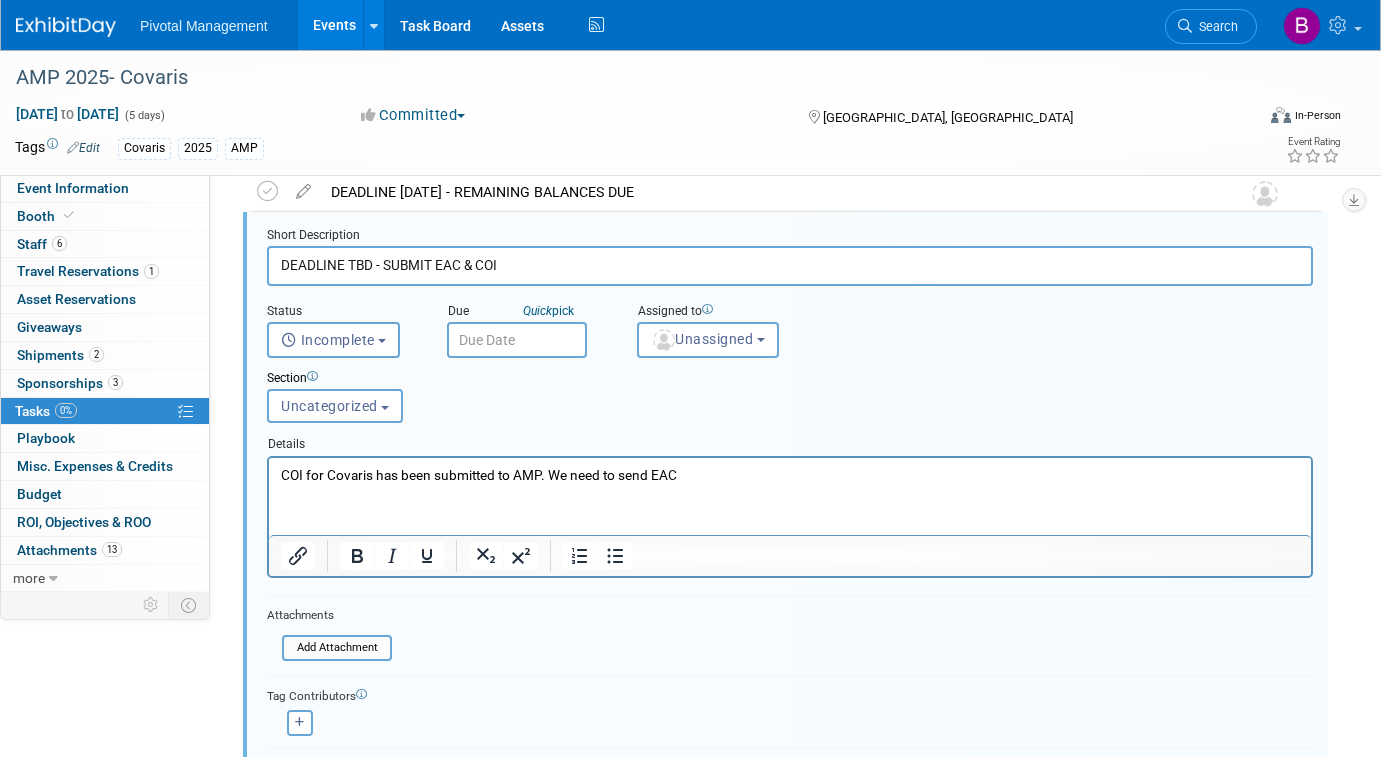 drag, startPoint x: 548, startPoint y: 478, endPoint x: 724, endPoint y: 478, distance: 176 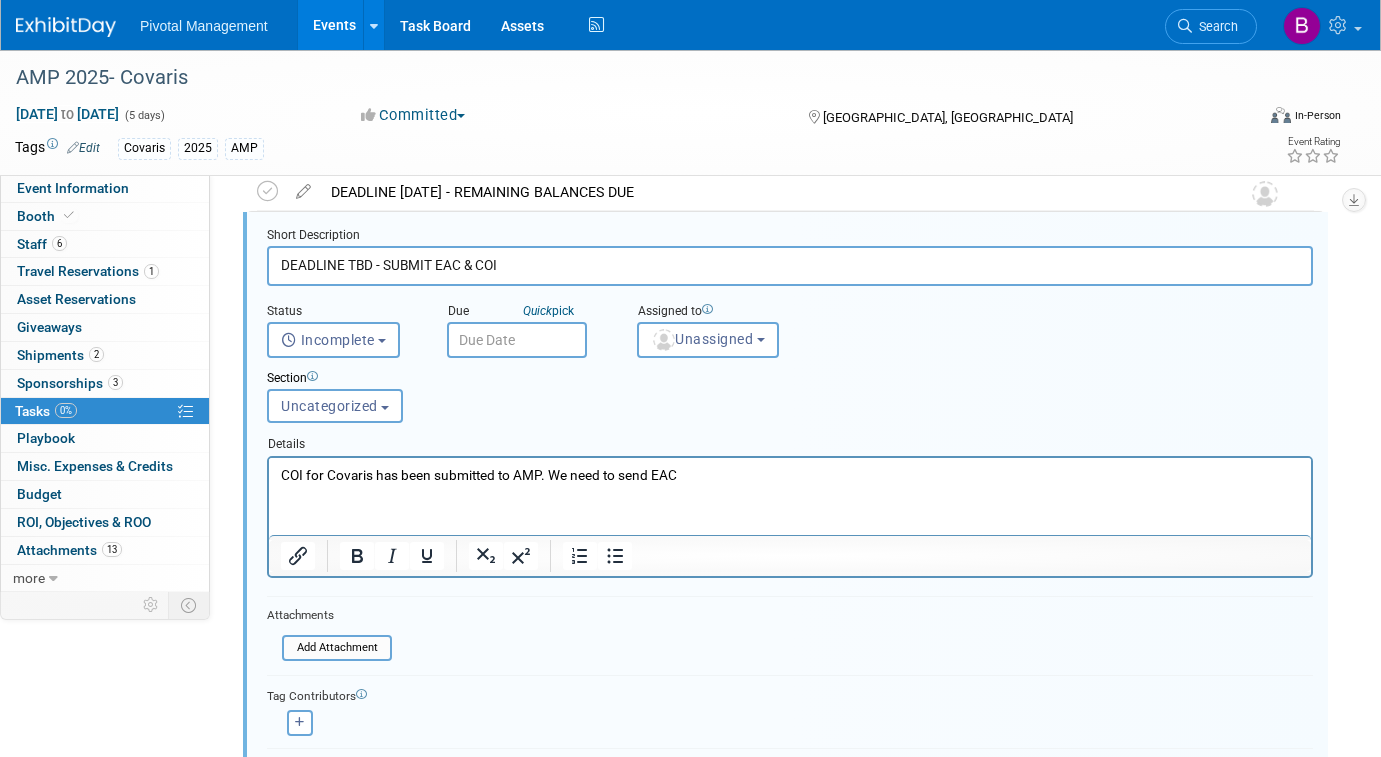 click on "COI for Covaris has been submitted to AMP. We need to send EAC" at bounding box center [790, 474] 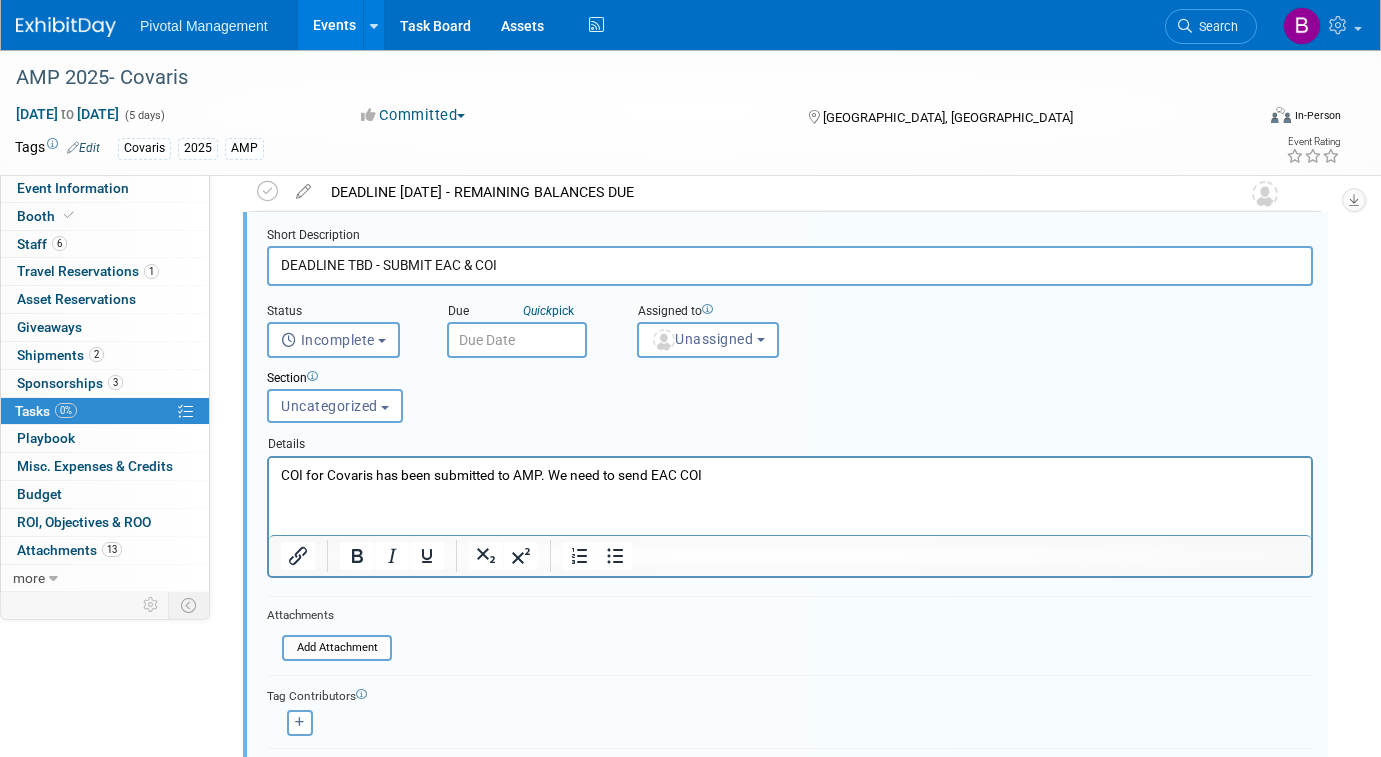 click on "COI for Covaris has been submitted to AMP. We need to send EAC COI" at bounding box center [790, 474] 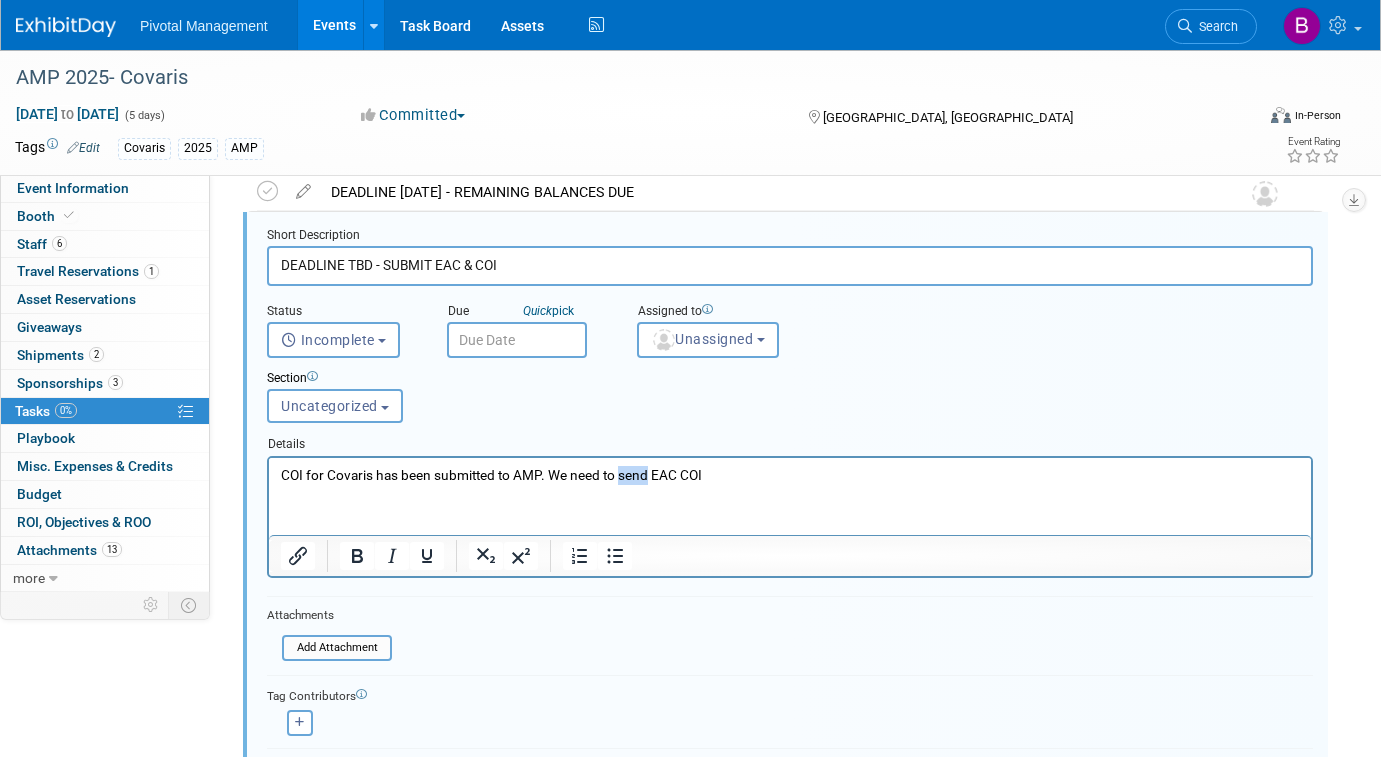 click on "COI for Covaris has been submitted to AMP. We need to send EAC COI" at bounding box center [790, 474] 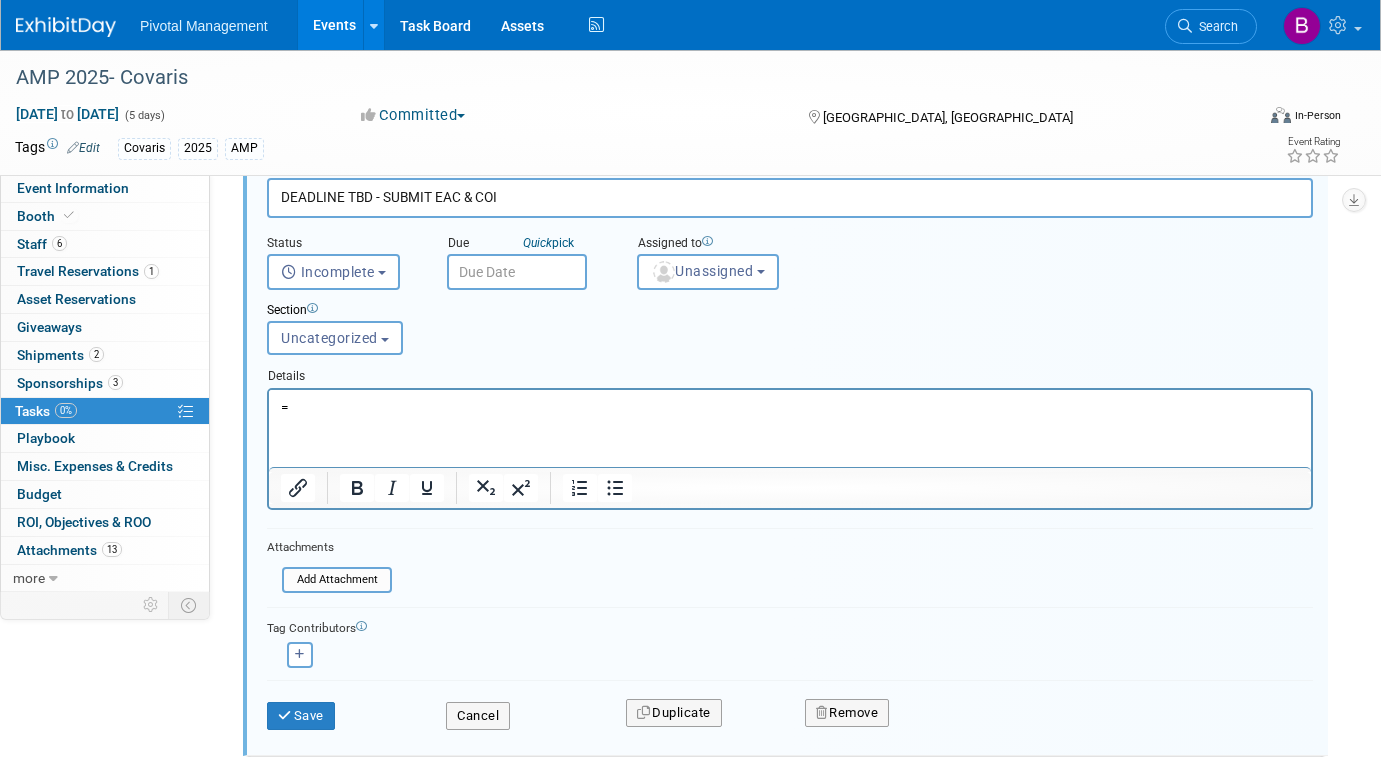 scroll, scrollTop: 580, scrollLeft: 0, axis: vertical 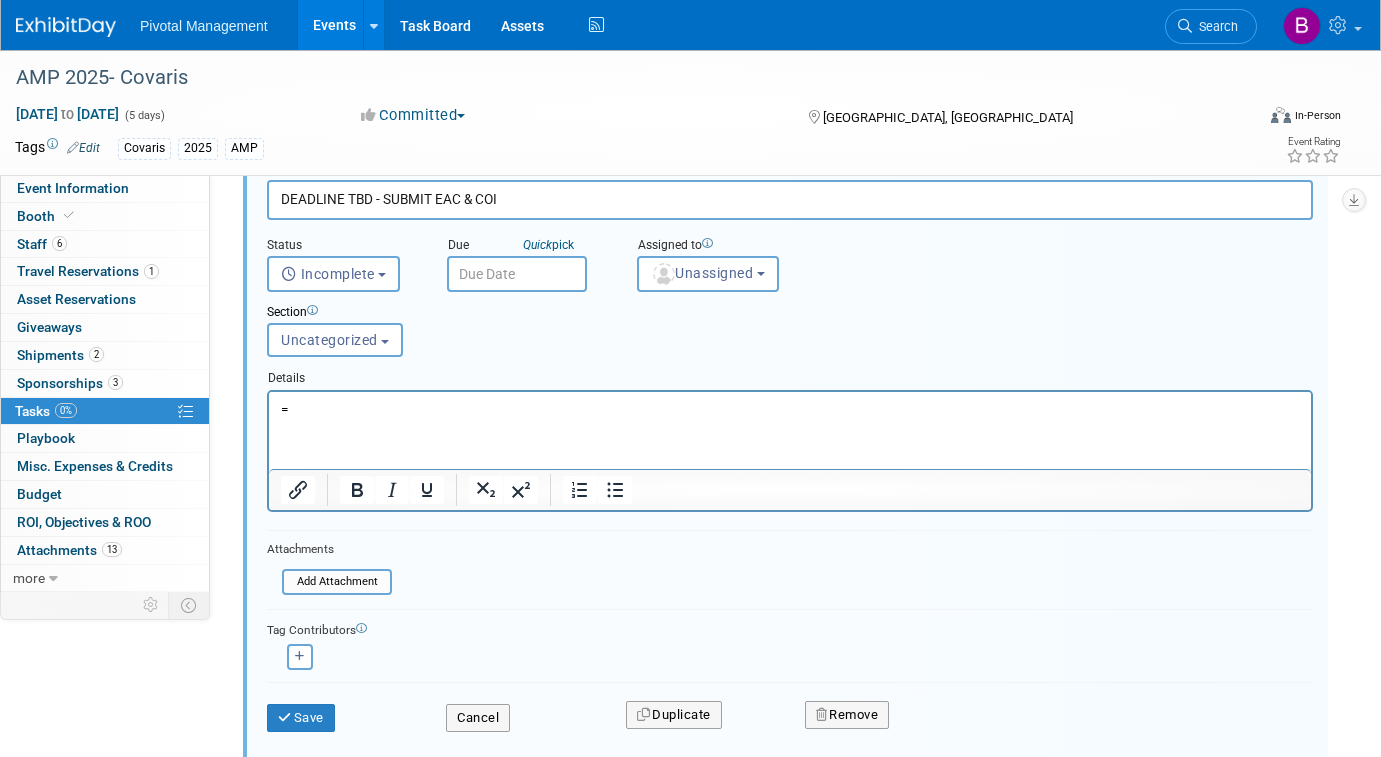 click on "=" at bounding box center (790, 404) 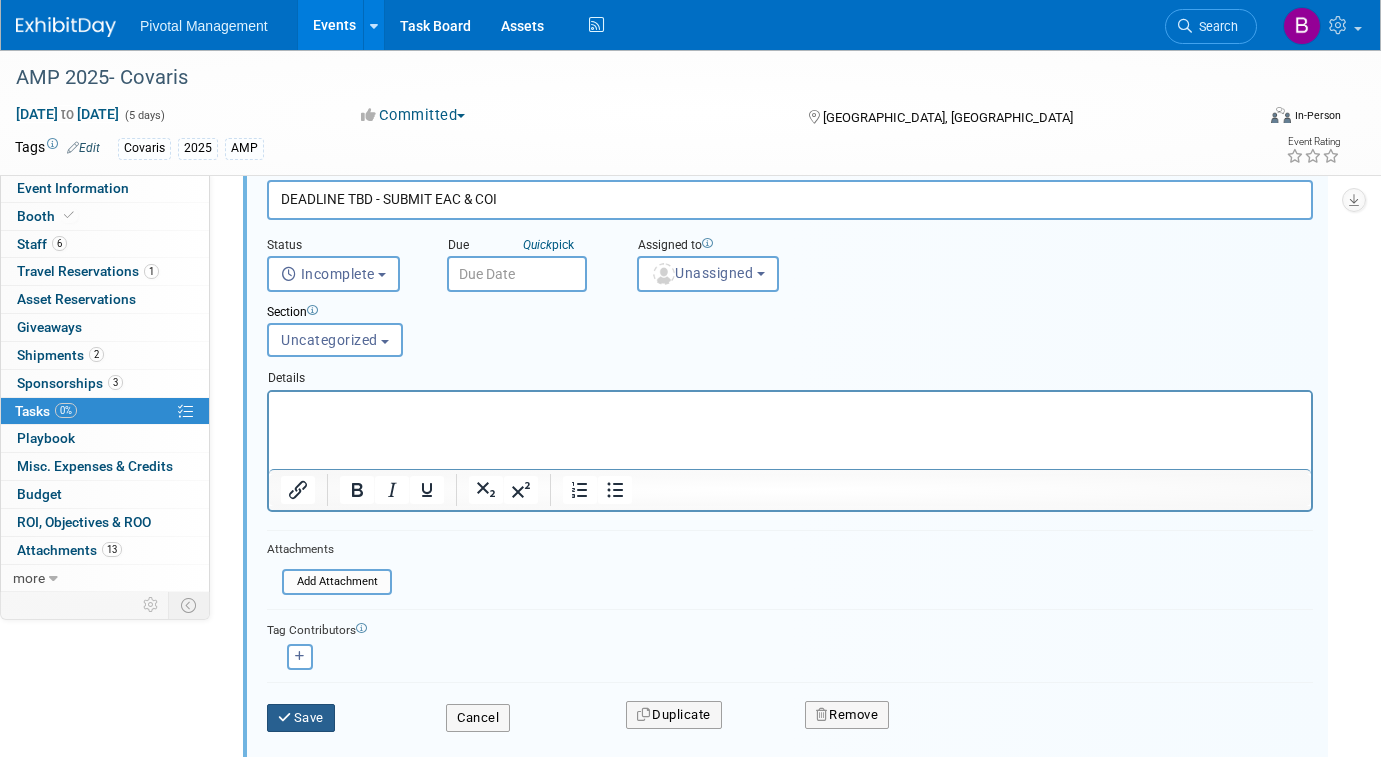 click on "Save" at bounding box center (301, 718) 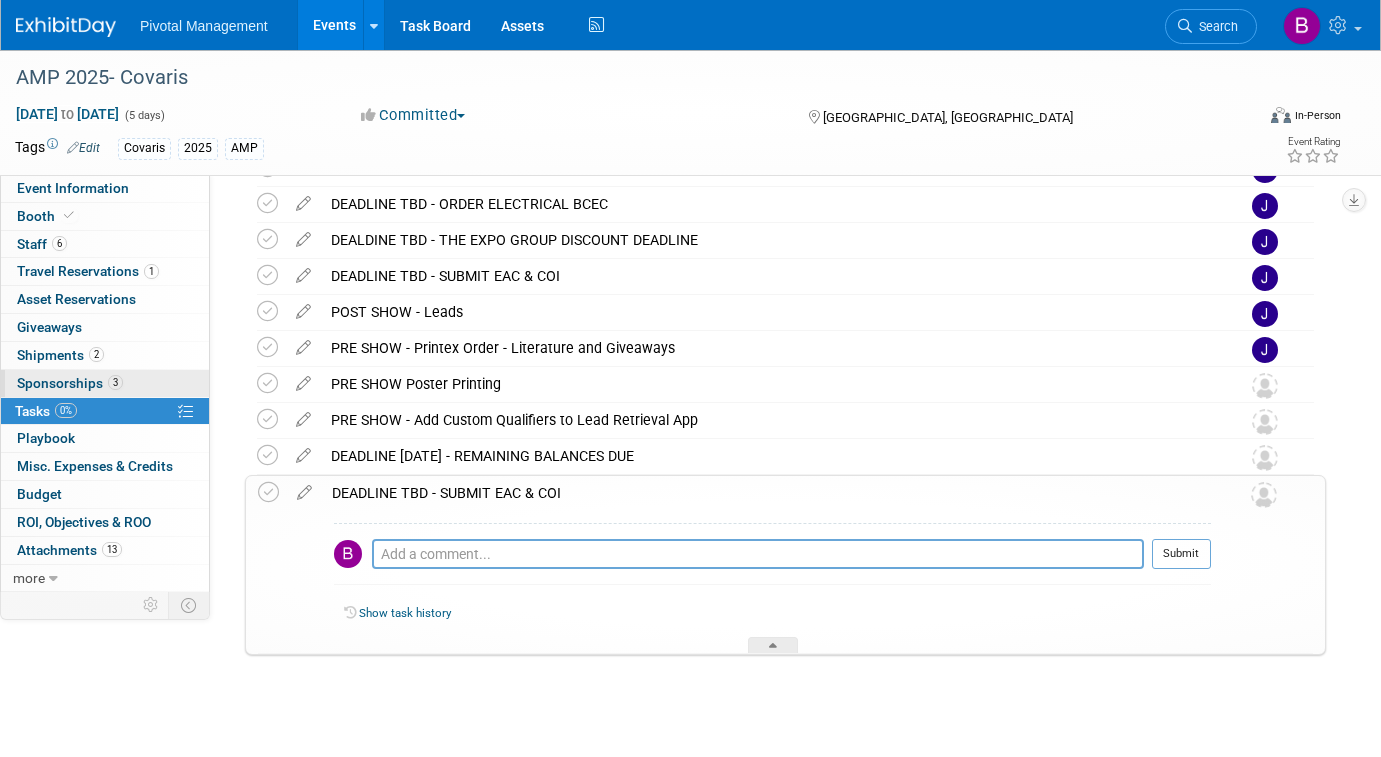 scroll, scrollTop: 234, scrollLeft: 0, axis: vertical 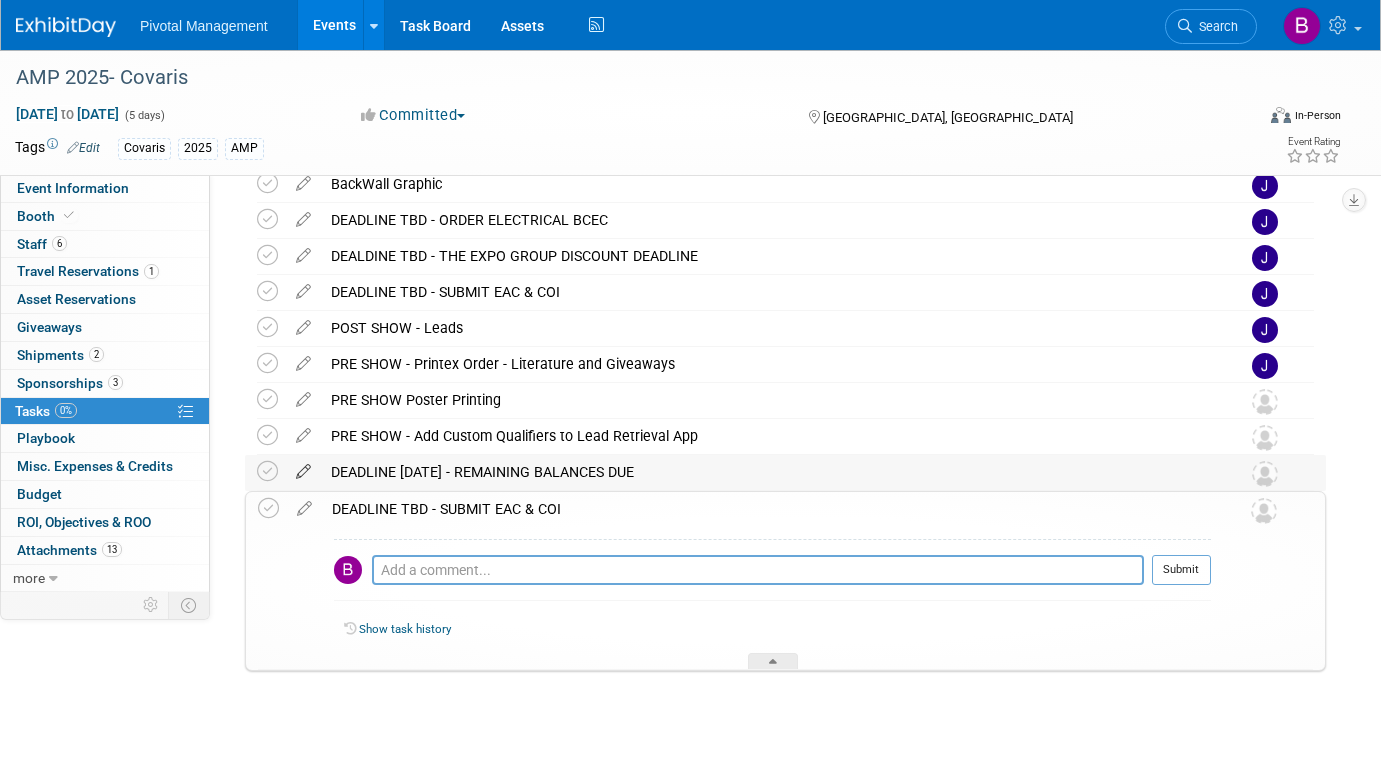 click at bounding box center (303, 467) 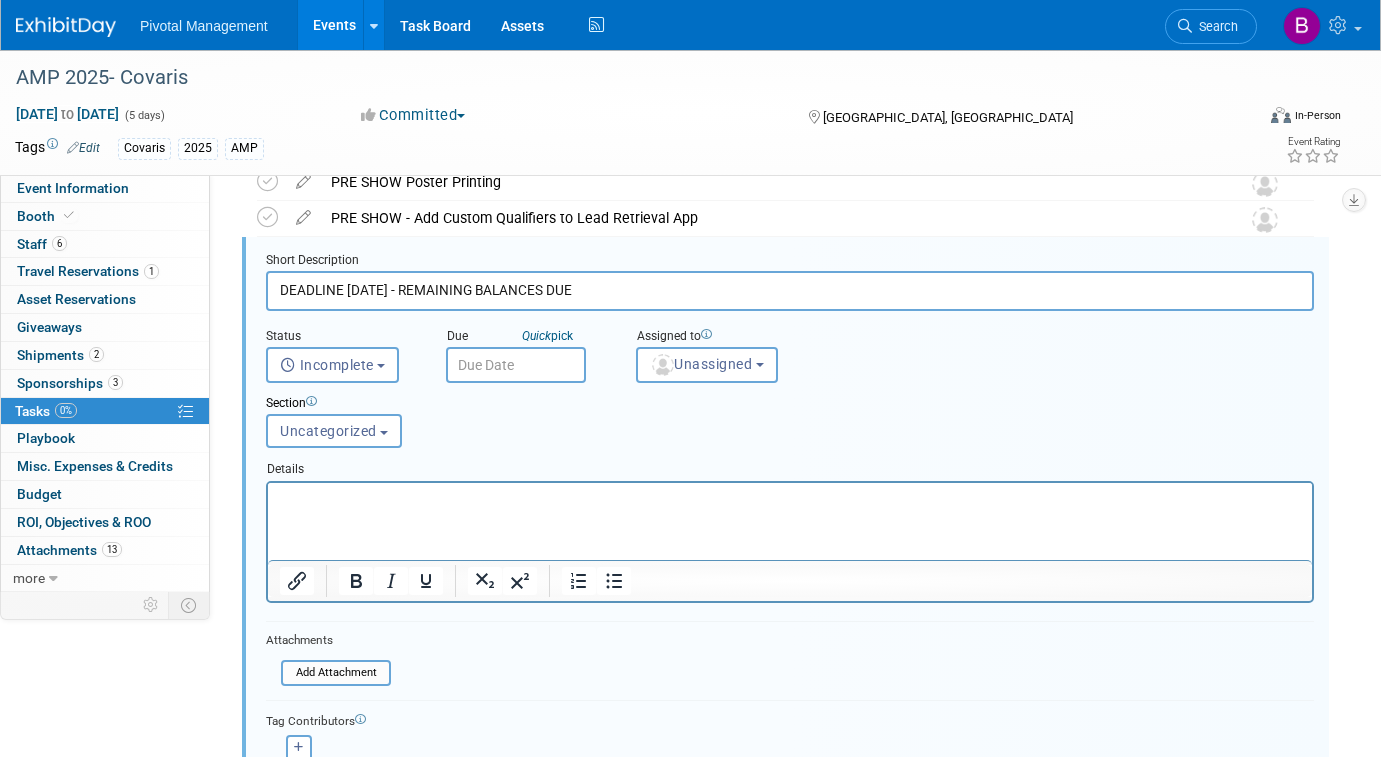 scroll, scrollTop: 470, scrollLeft: 0, axis: vertical 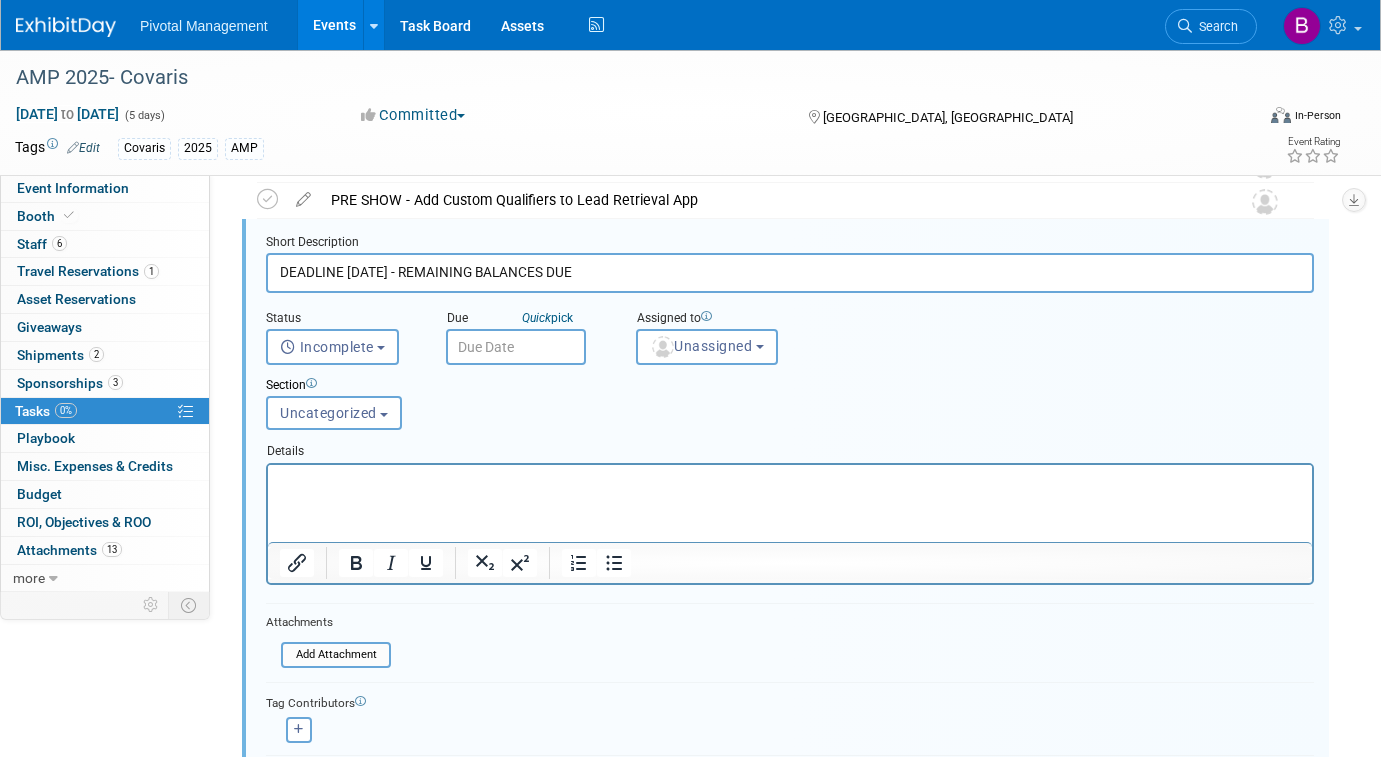click on "DEADLINE [DATE] - REMAINING BALANCES DUE" at bounding box center [790, 272] 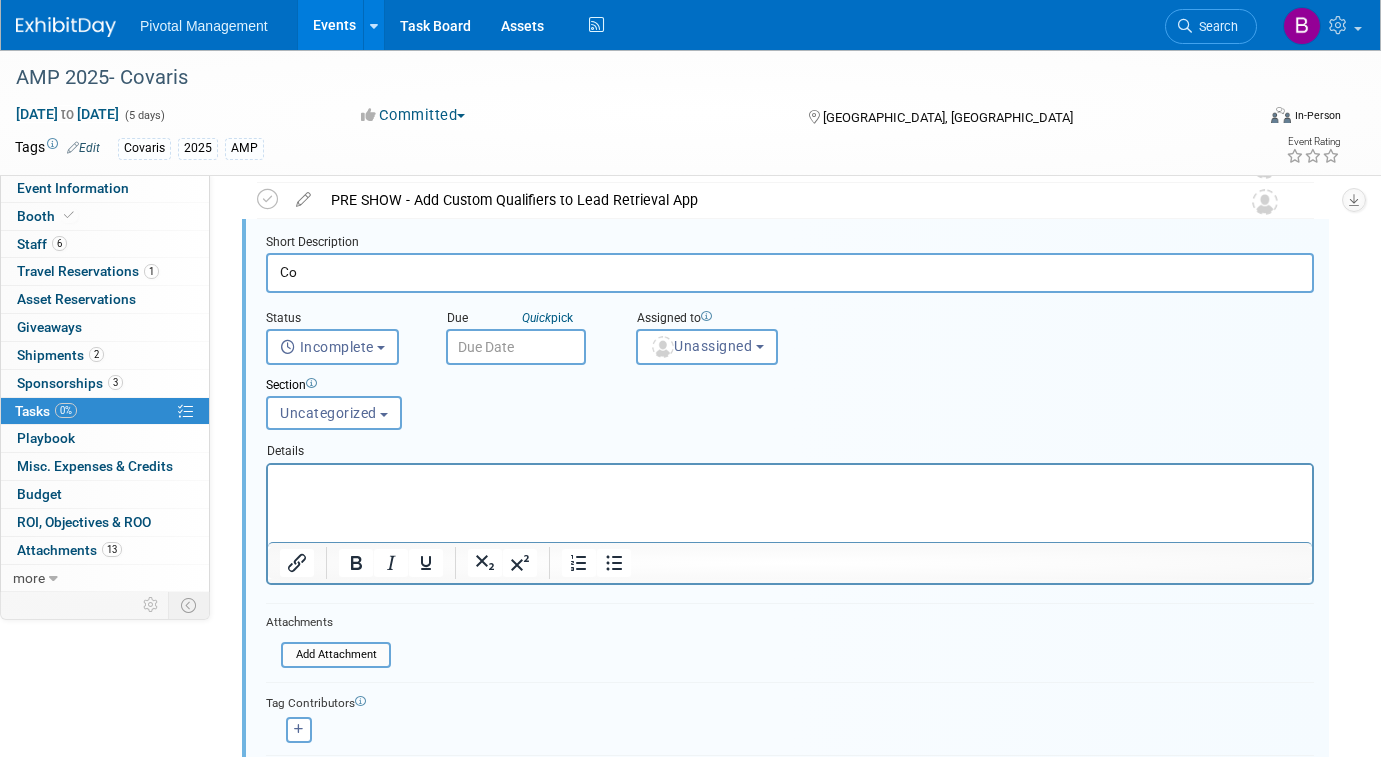 type on "C" 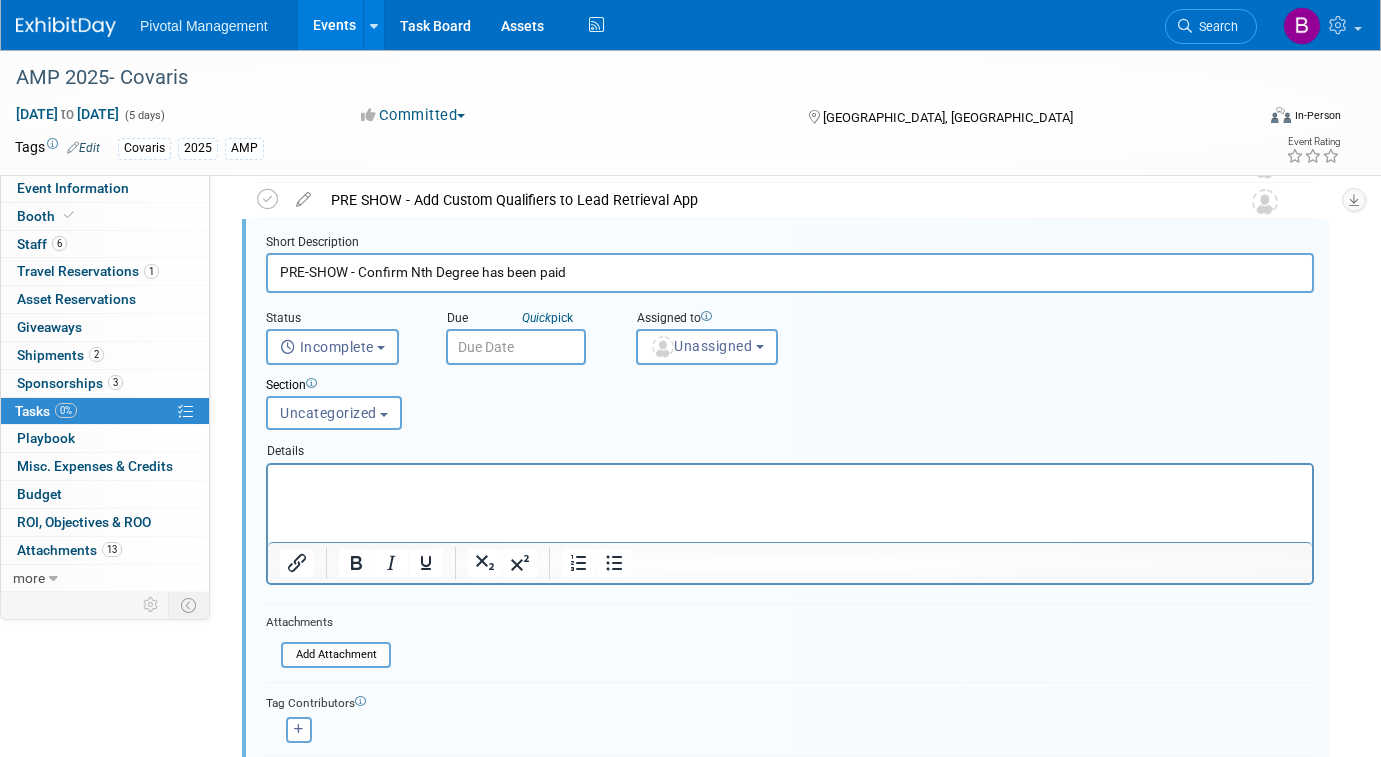 type on "PRE-SHOW - Confirm Nth Degree has been paid" 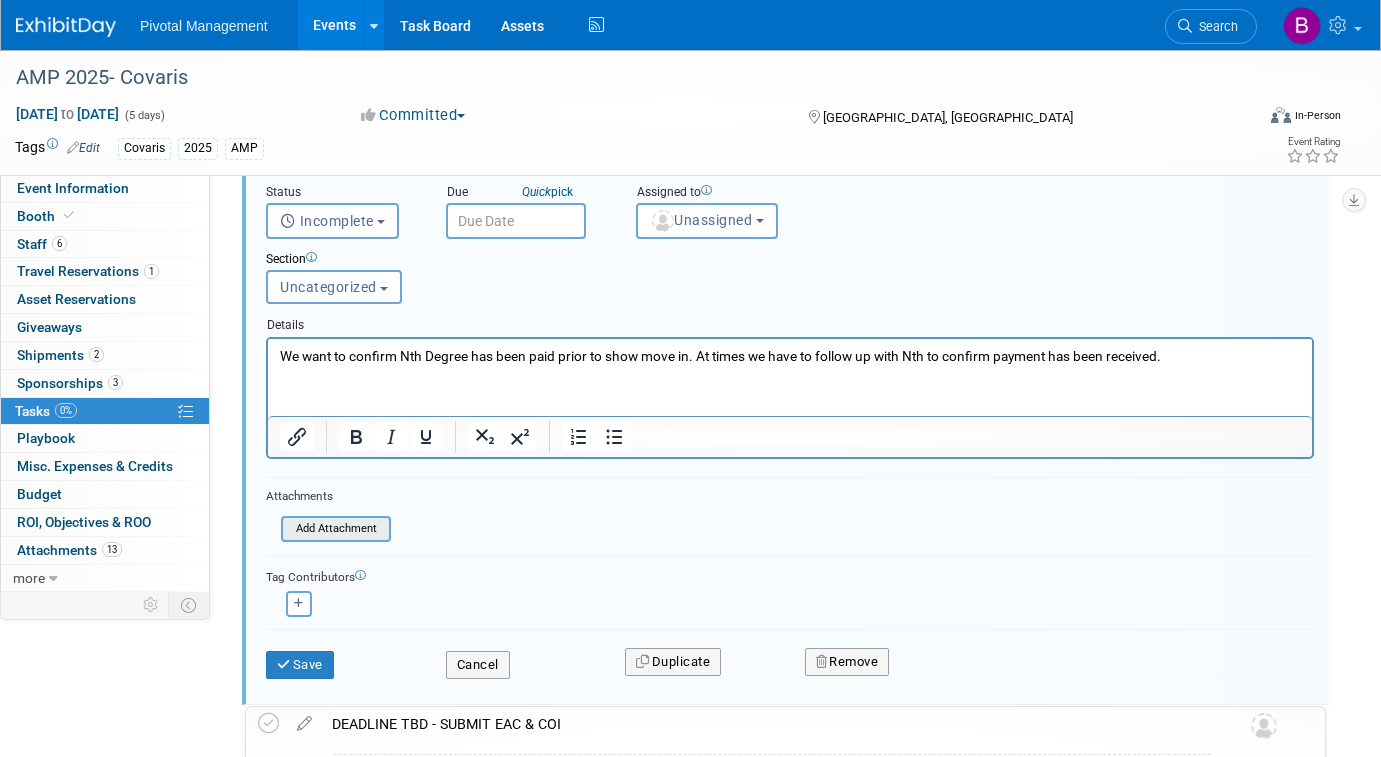 scroll, scrollTop: 599, scrollLeft: 0, axis: vertical 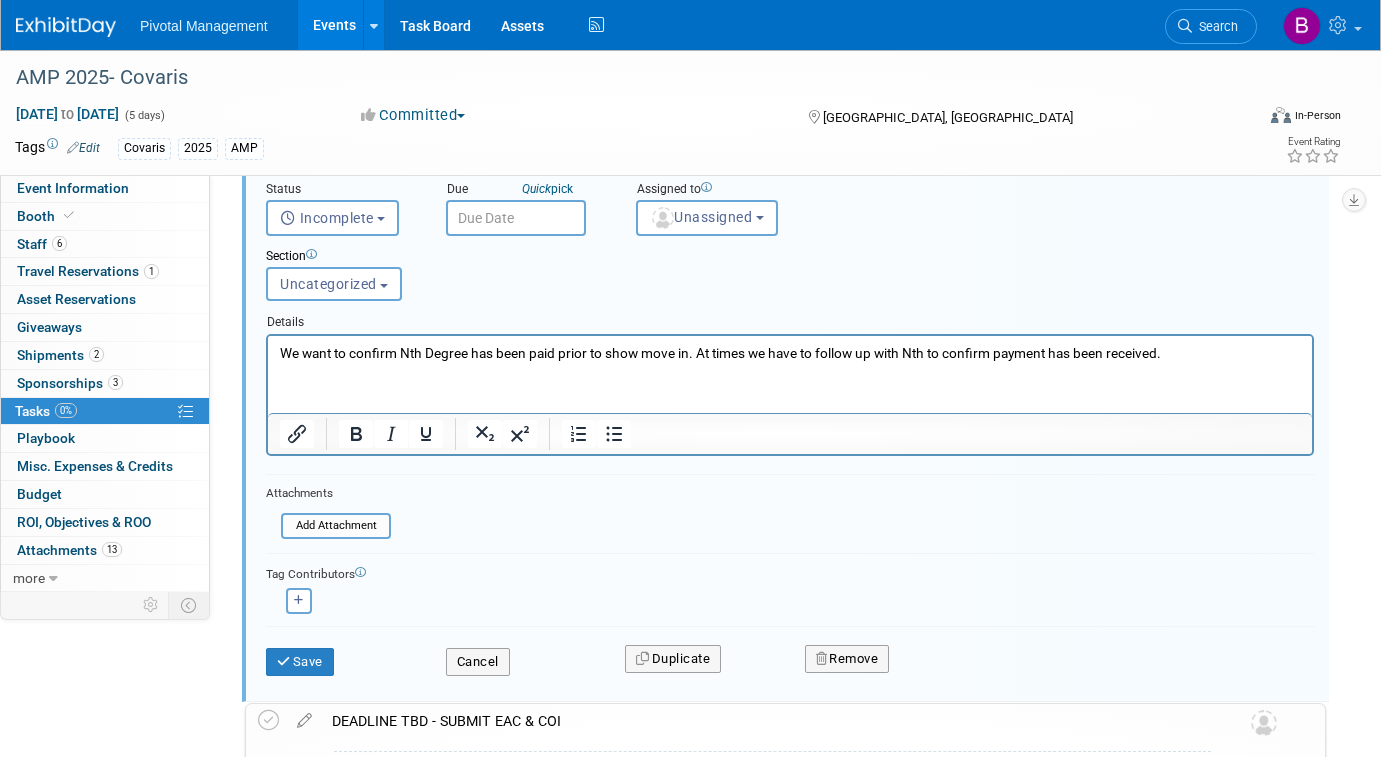 click on "Save
Cancel
Duplicate
Remove" at bounding box center (790, 658) 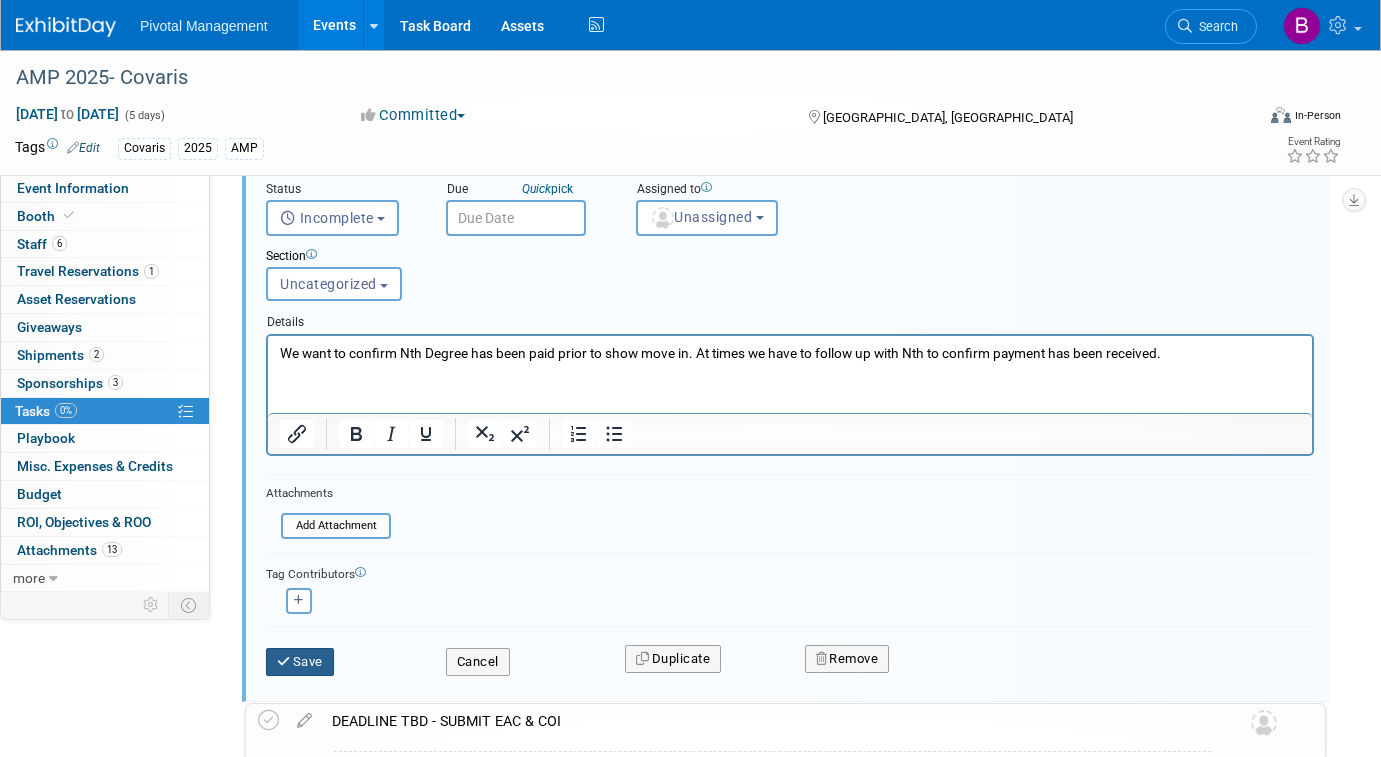 click at bounding box center [285, 661] 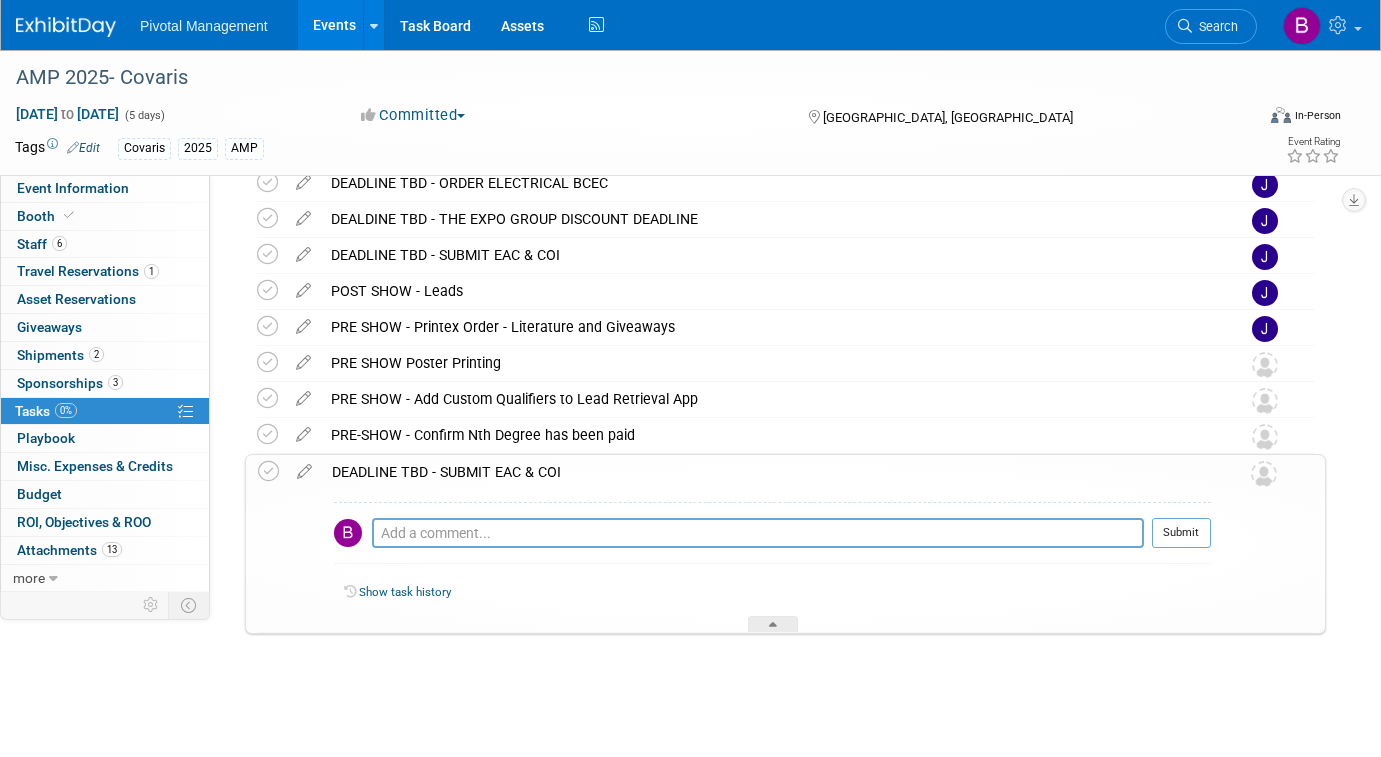 scroll, scrollTop: 0, scrollLeft: 0, axis: both 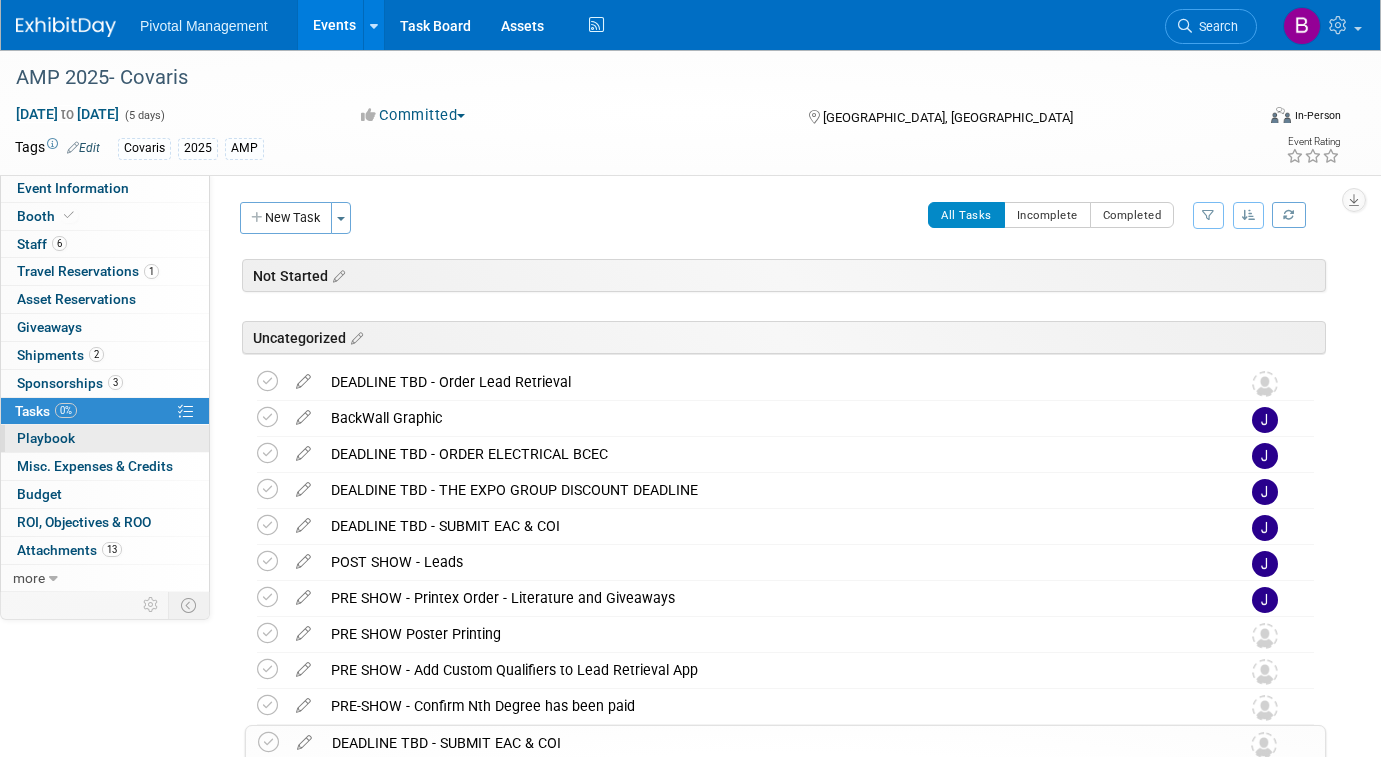 click on "Playbook 0" at bounding box center (46, 438) 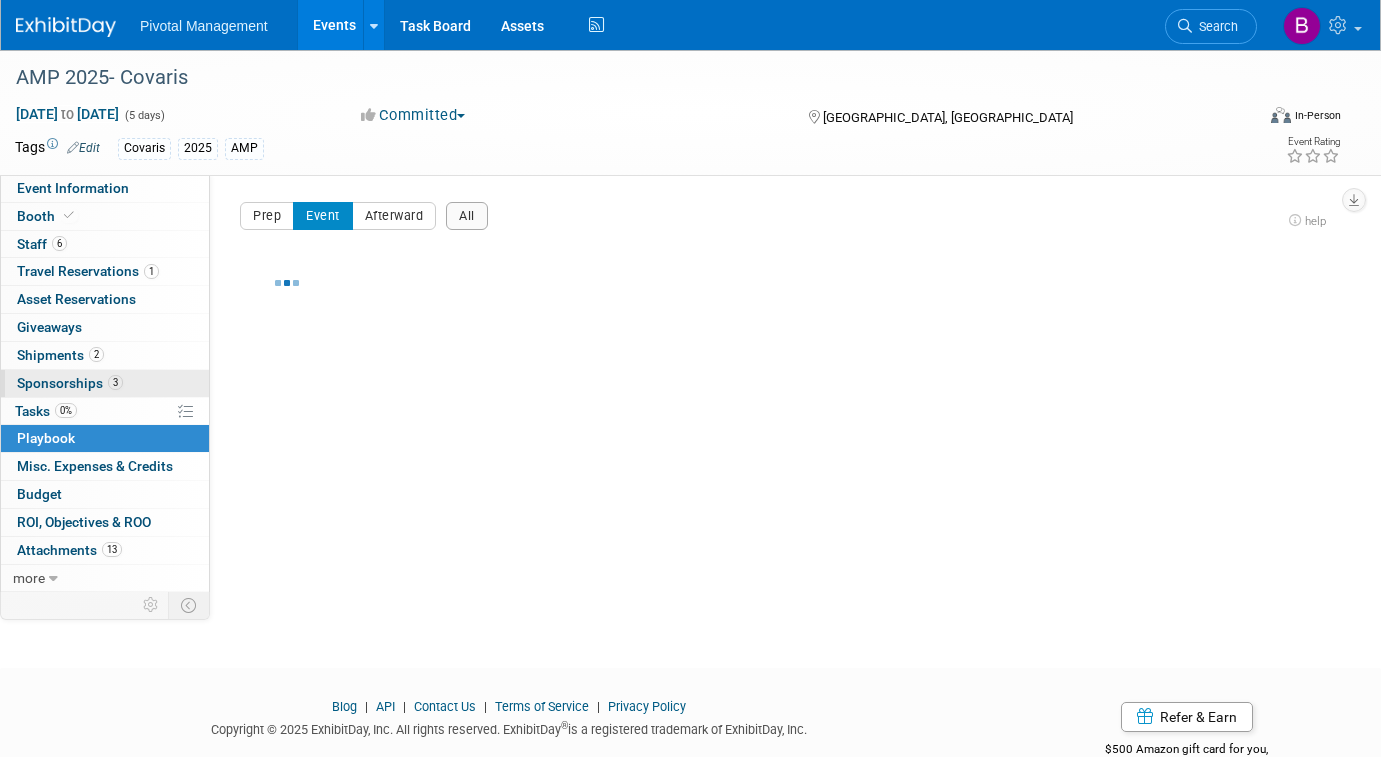 click on "Sponsorships 3" at bounding box center [70, 383] 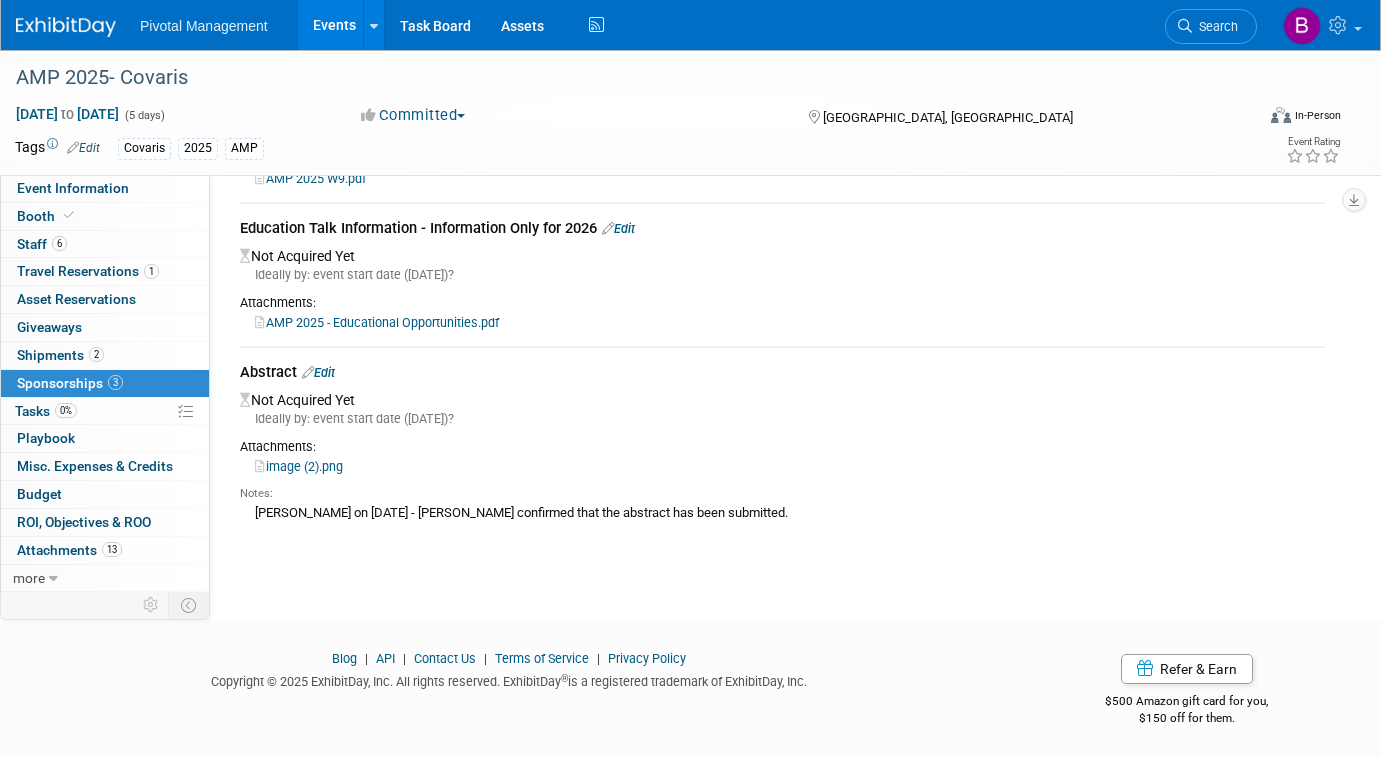 scroll, scrollTop: 289, scrollLeft: 0, axis: vertical 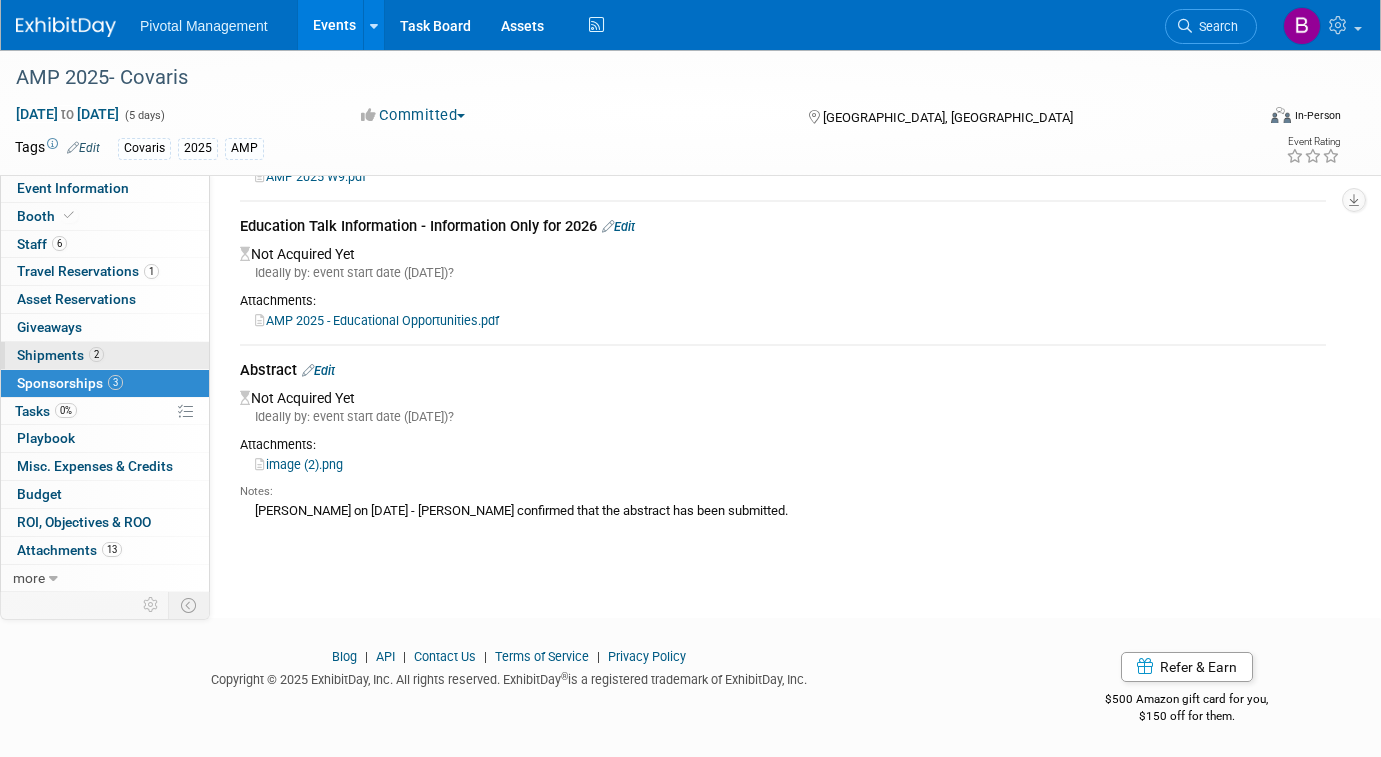 click on "Shipments 2" at bounding box center (60, 355) 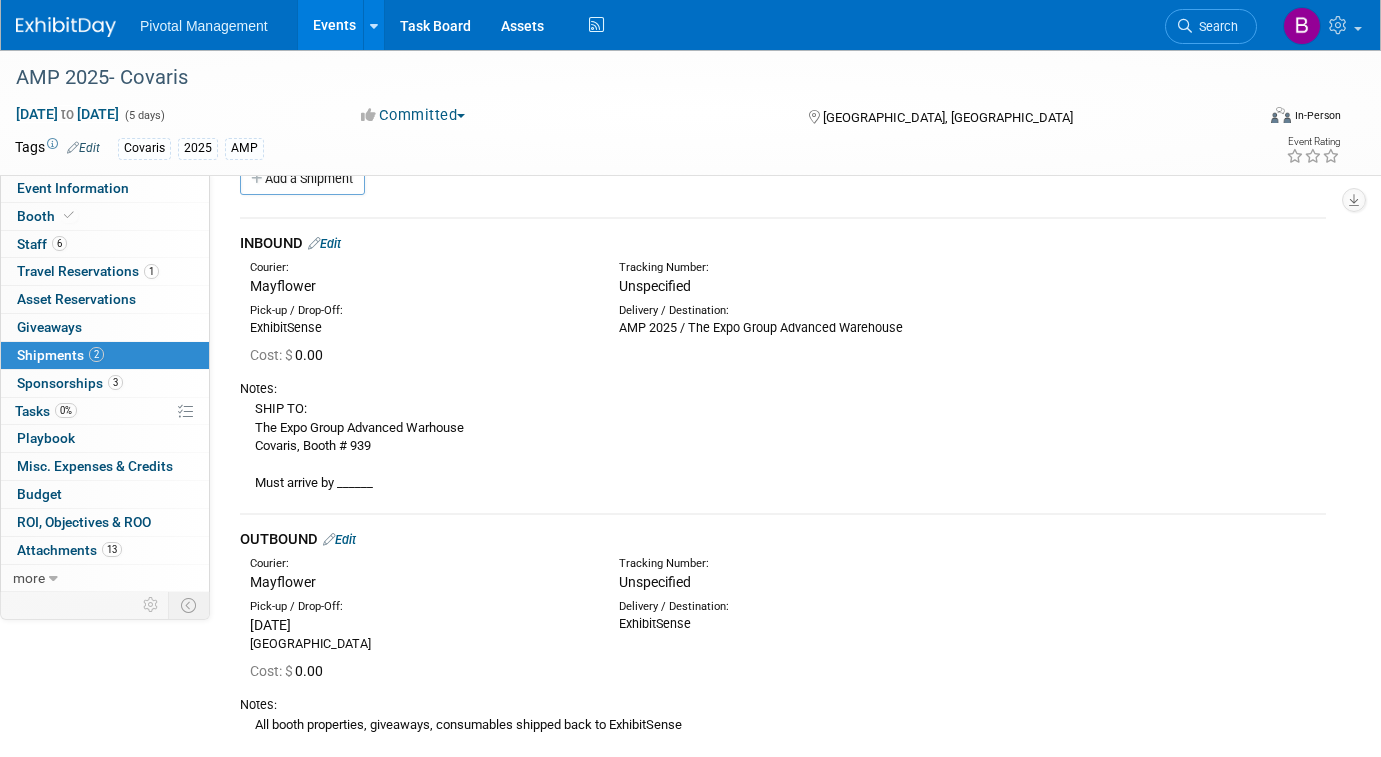 scroll, scrollTop: 0, scrollLeft: 0, axis: both 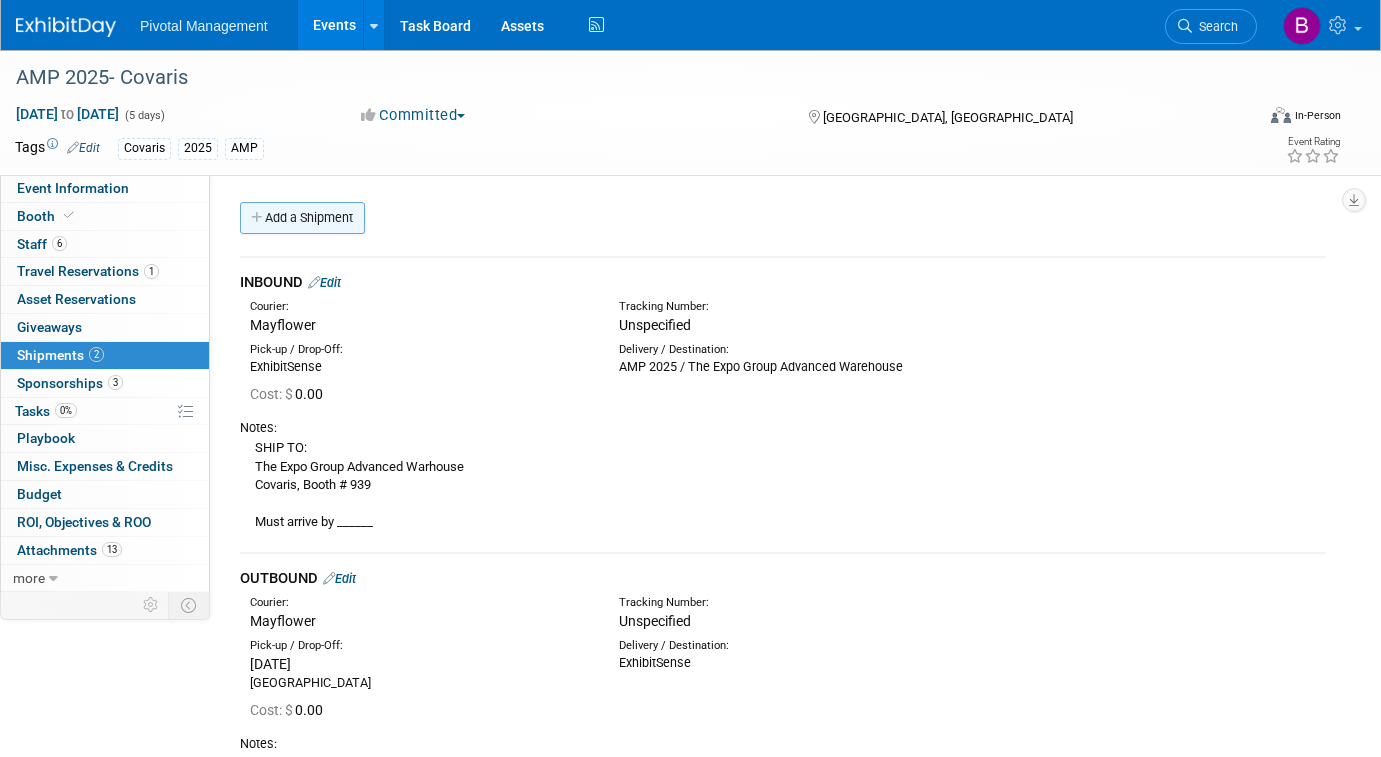 click on "Add a Shipment" at bounding box center (302, 218) 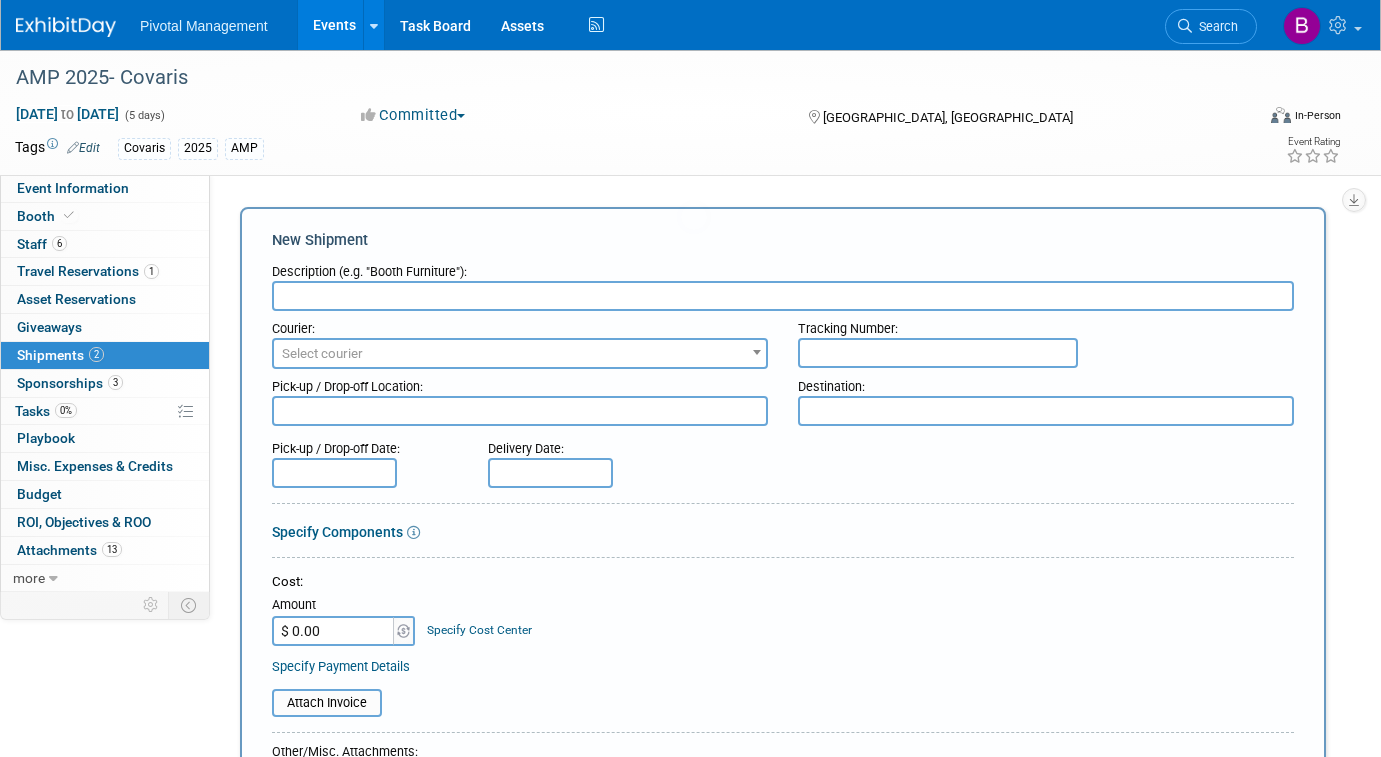 scroll, scrollTop: 0, scrollLeft: 0, axis: both 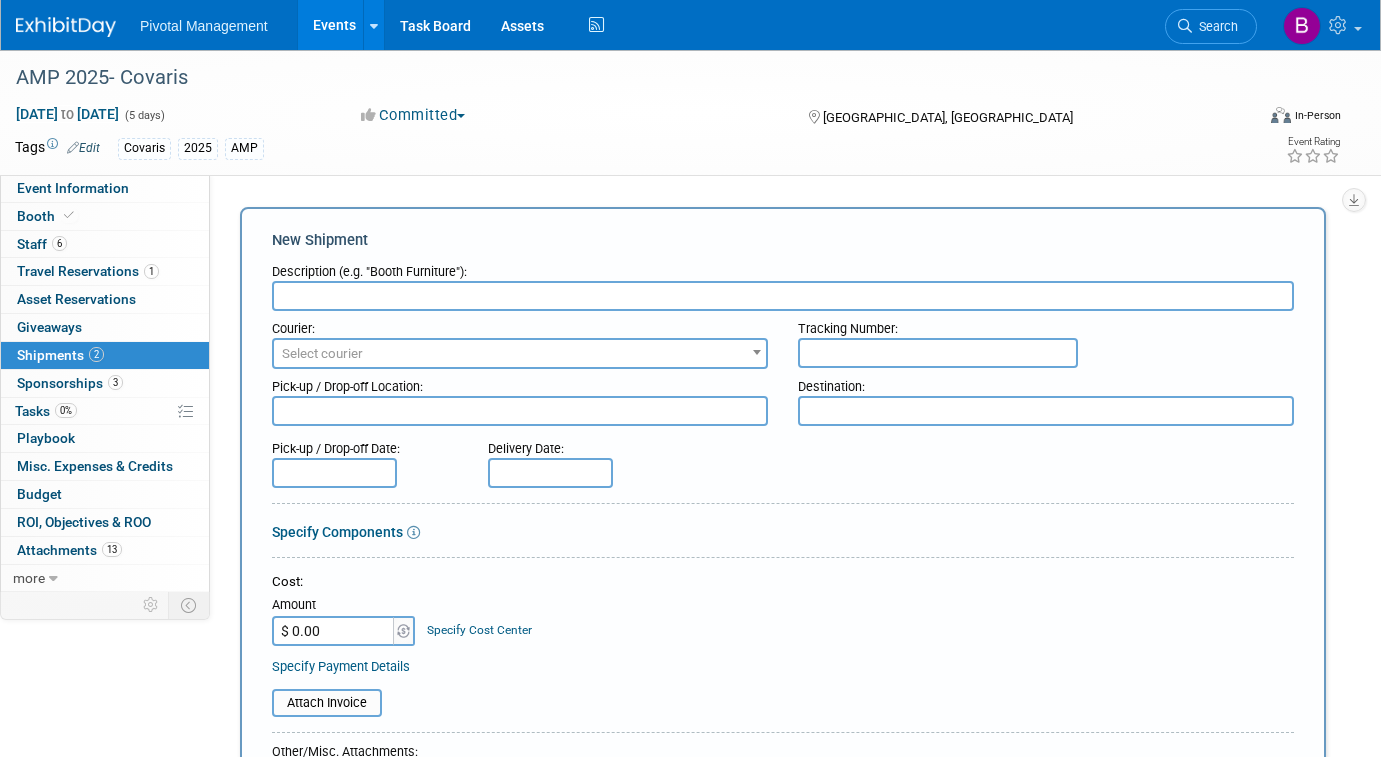 click at bounding box center [783, 296] 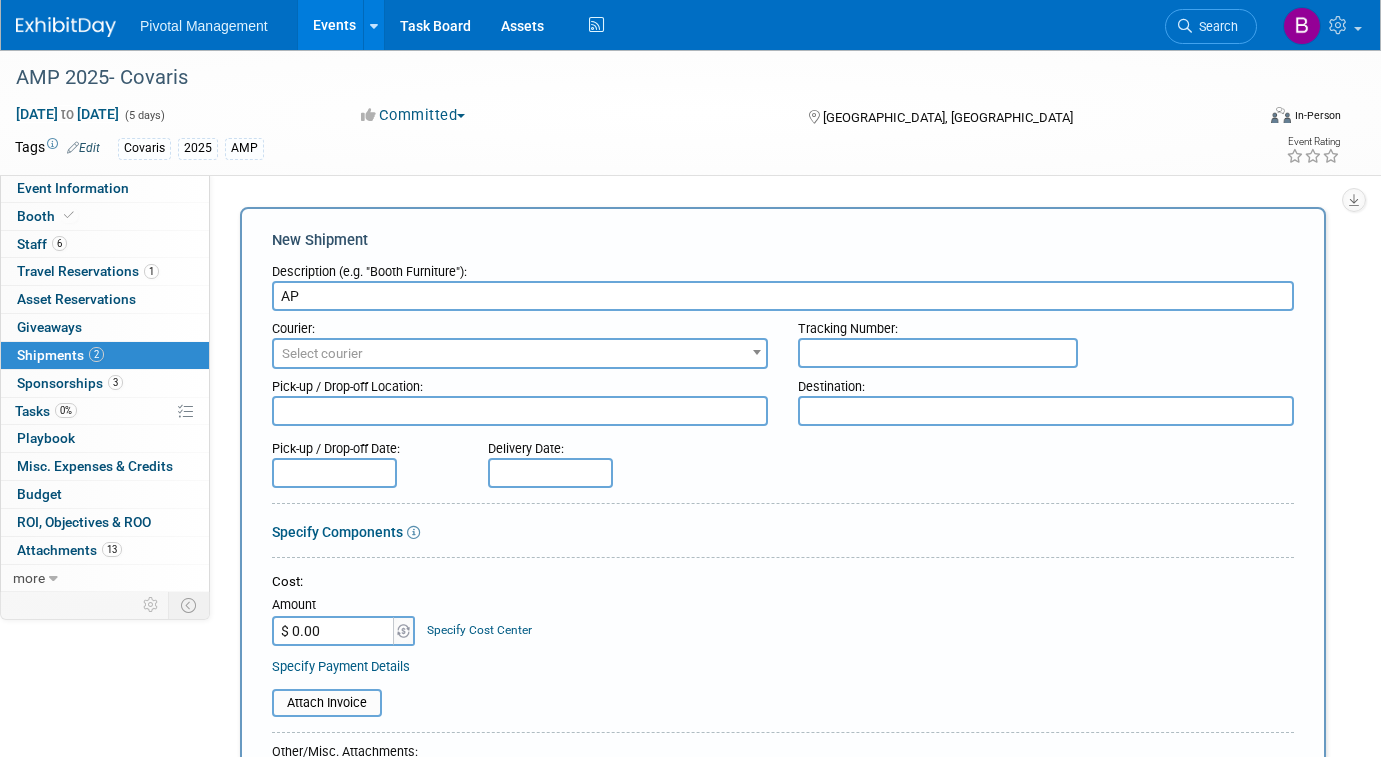 type on "A" 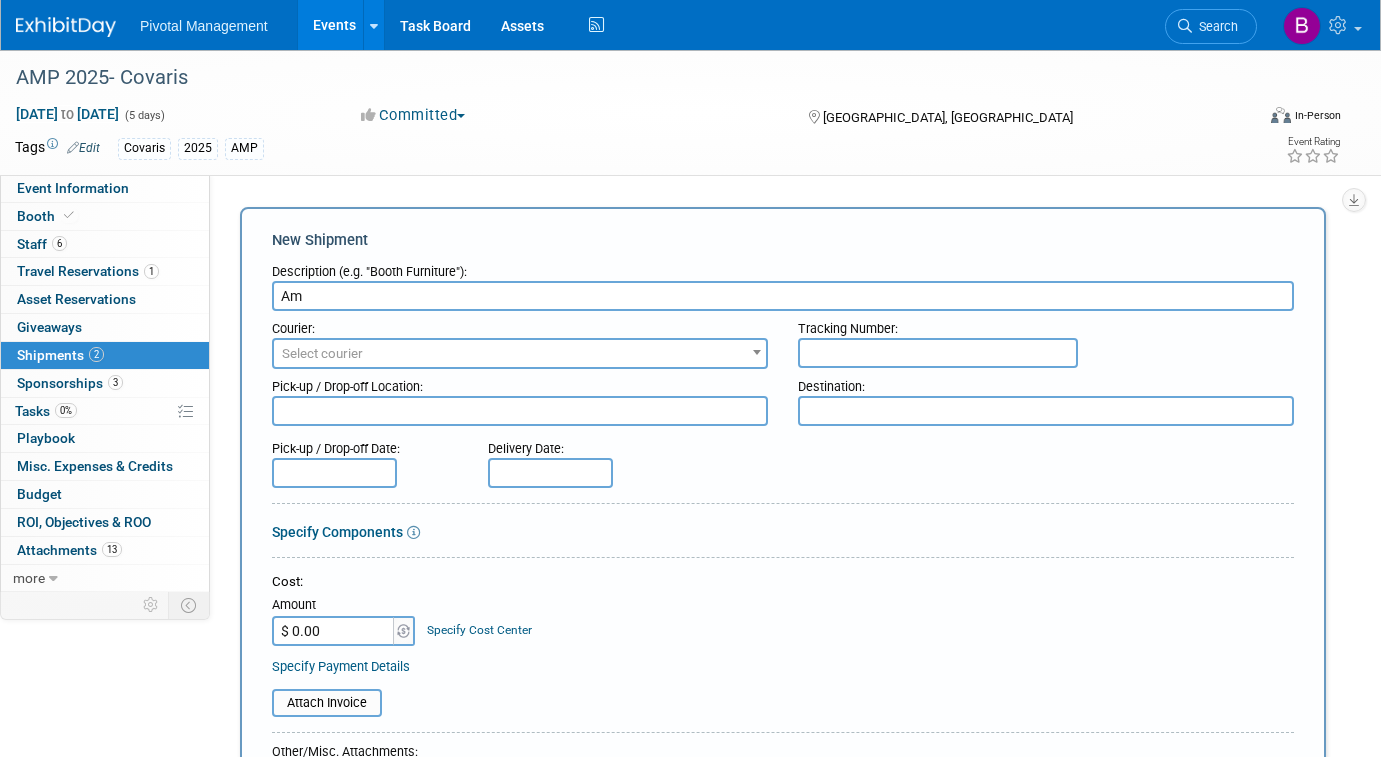 type on "A" 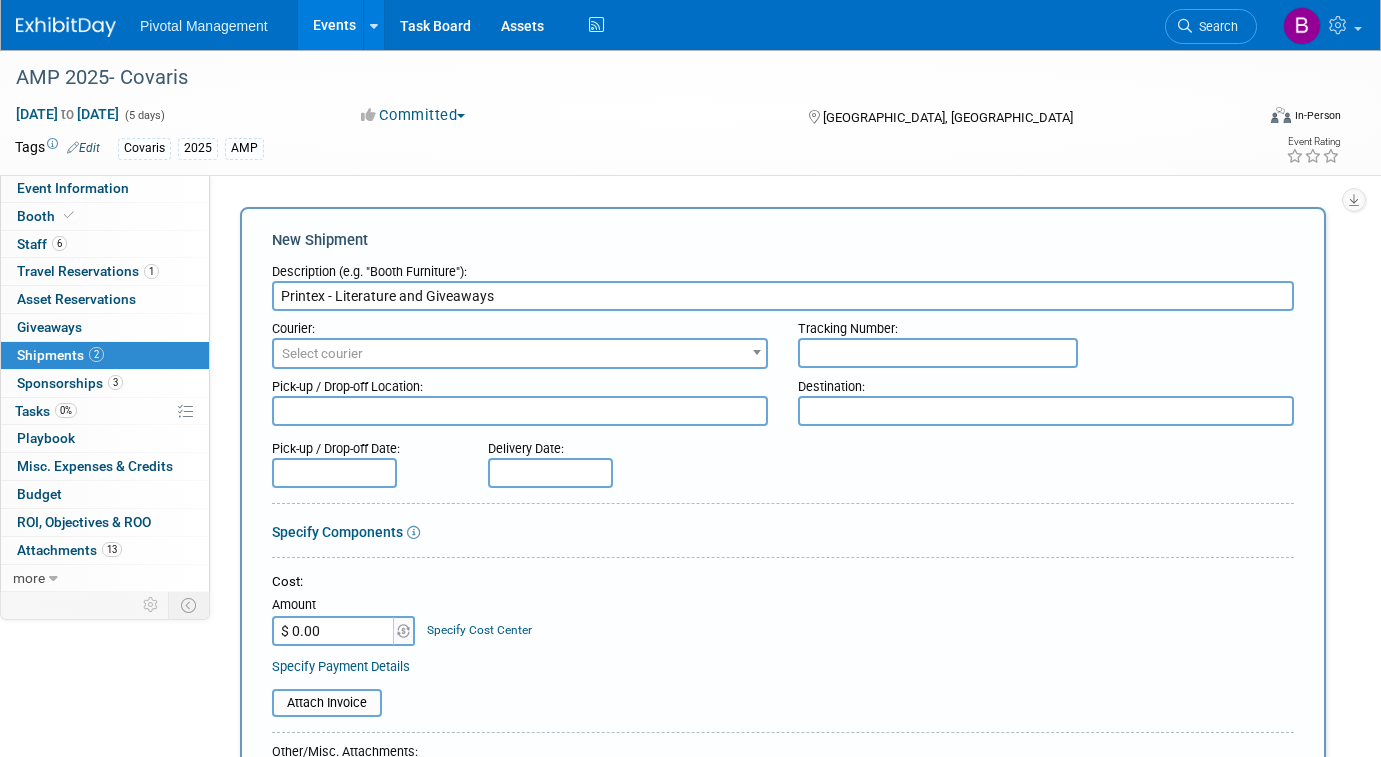 type on "Printex - Literature and Giveaways" 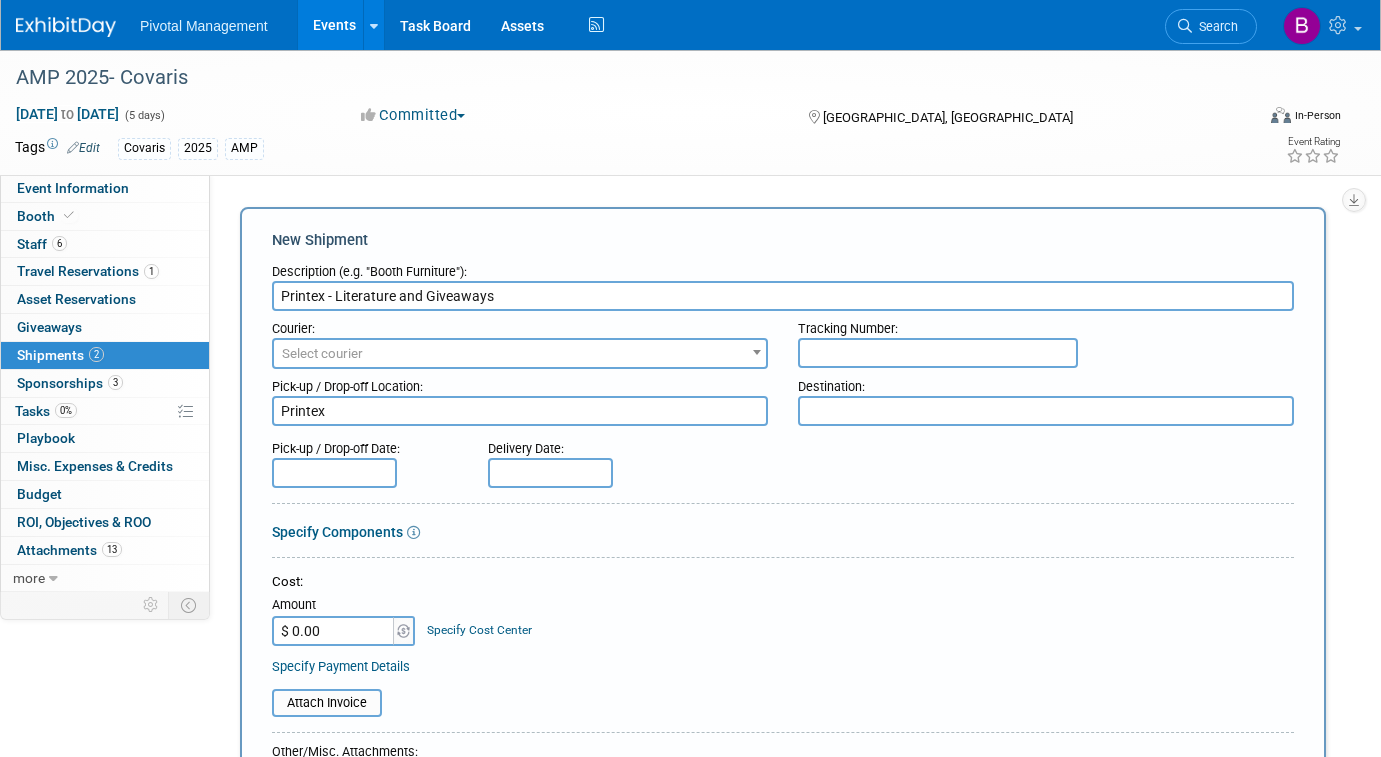 type on "Printex" 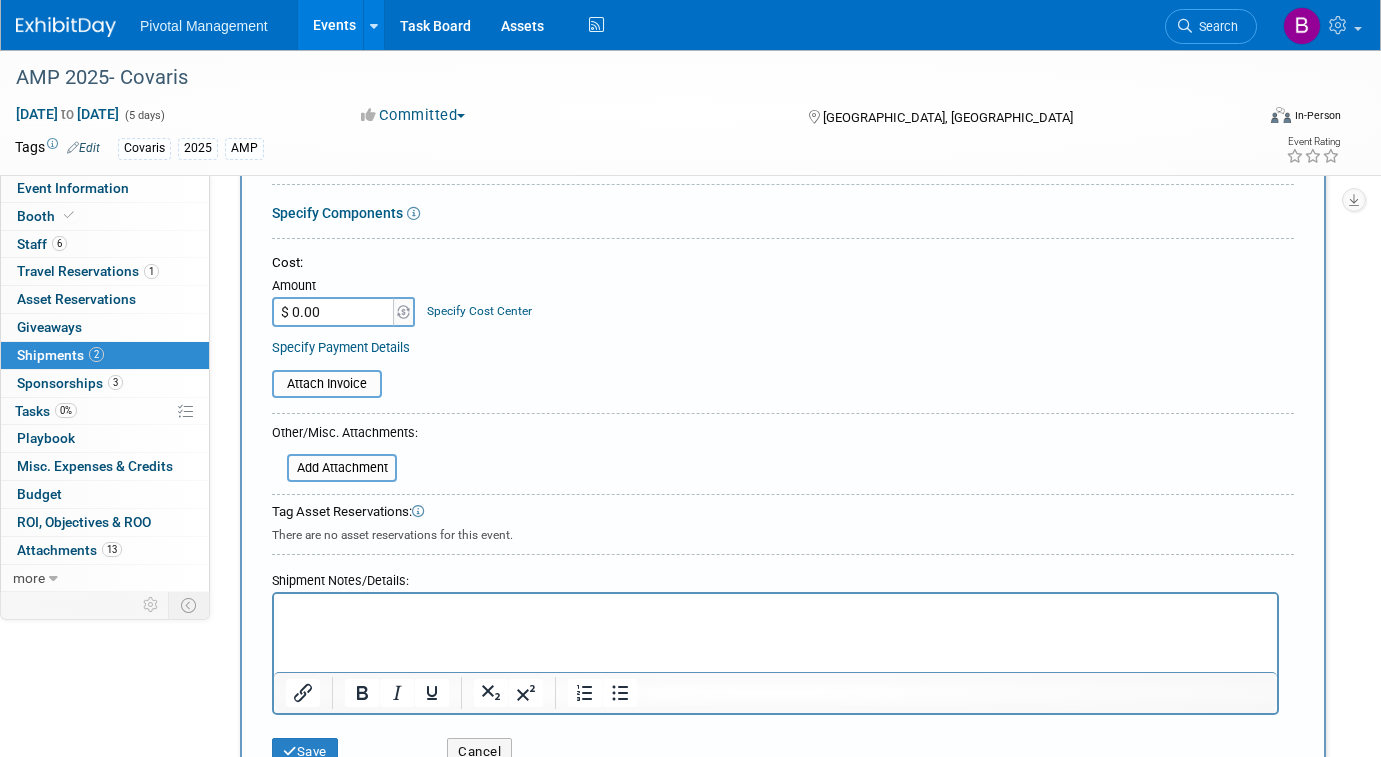 scroll, scrollTop: 388, scrollLeft: 0, axis: vertical 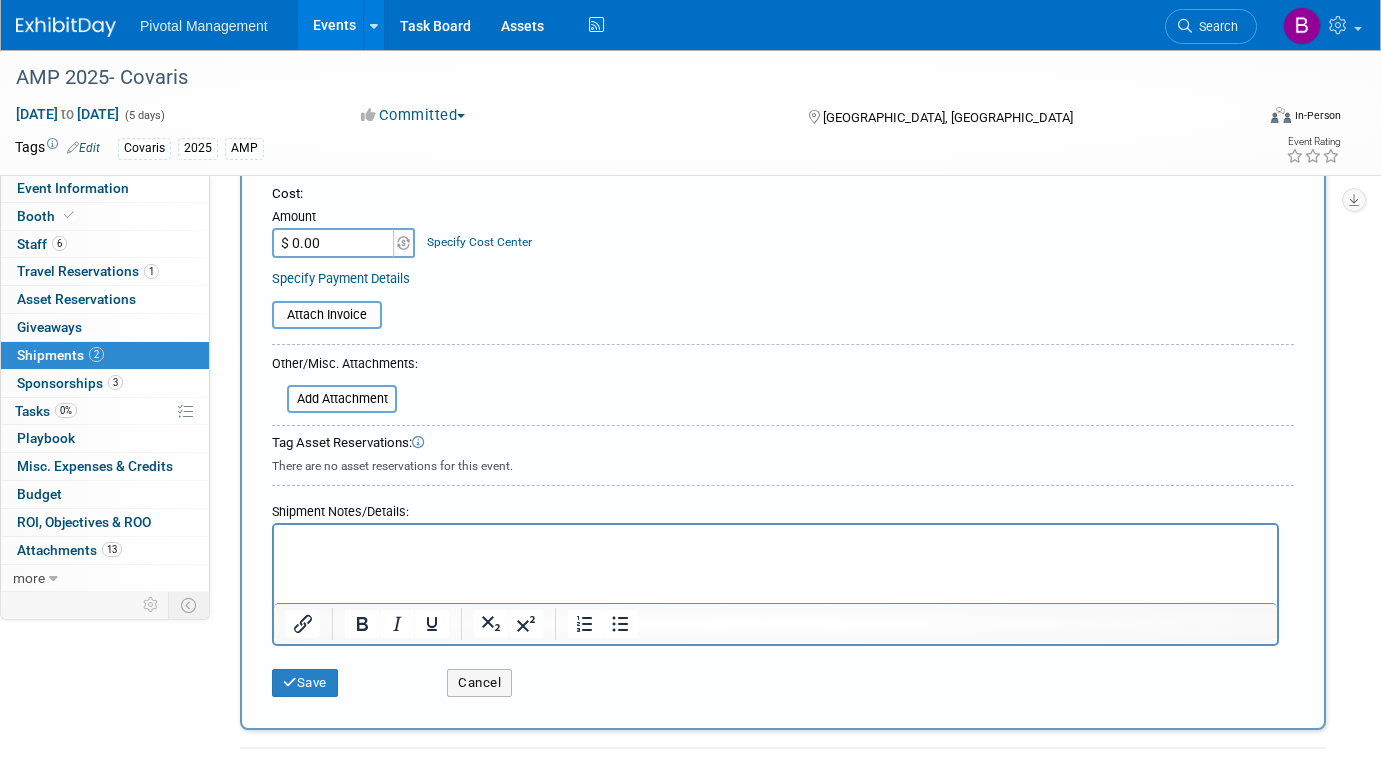 type on "ExhibitSense" 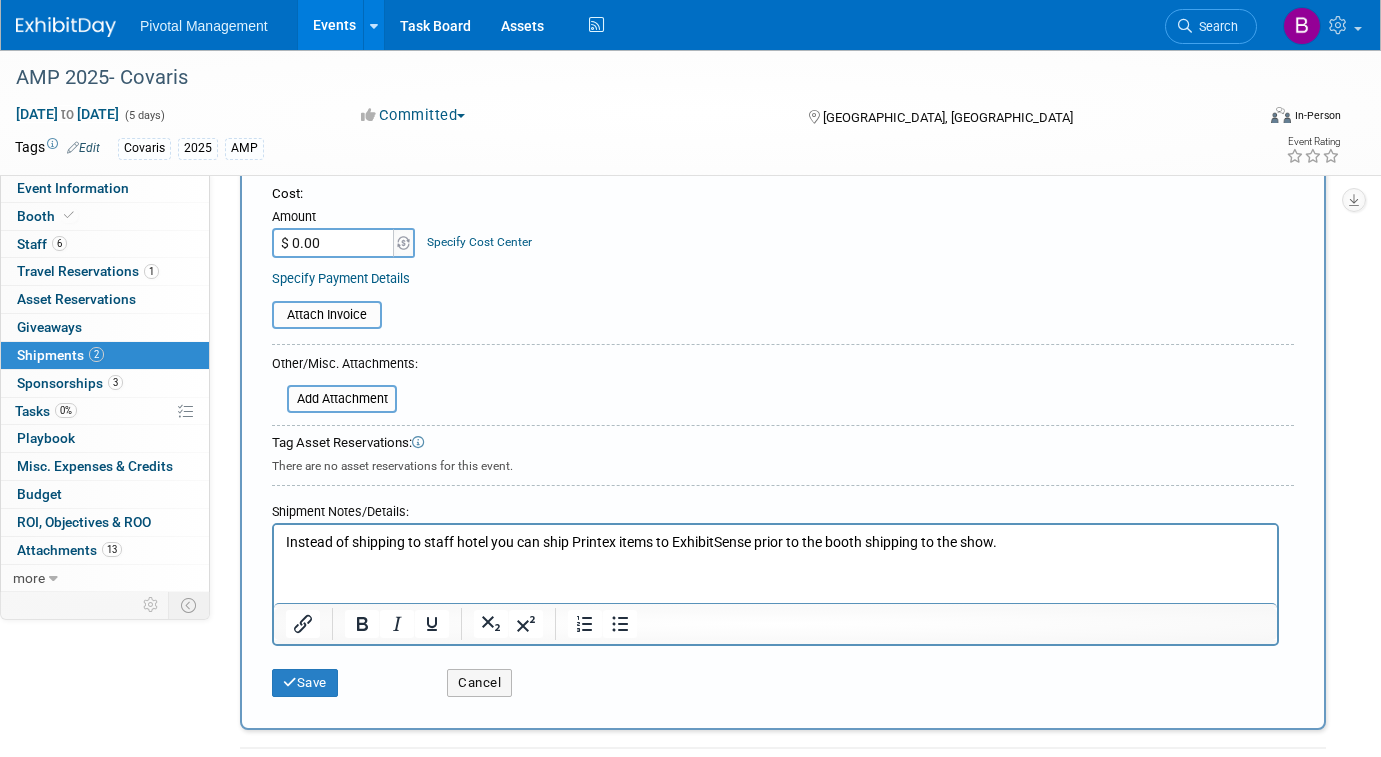 click on "Save" at bounding box center (344, 676) 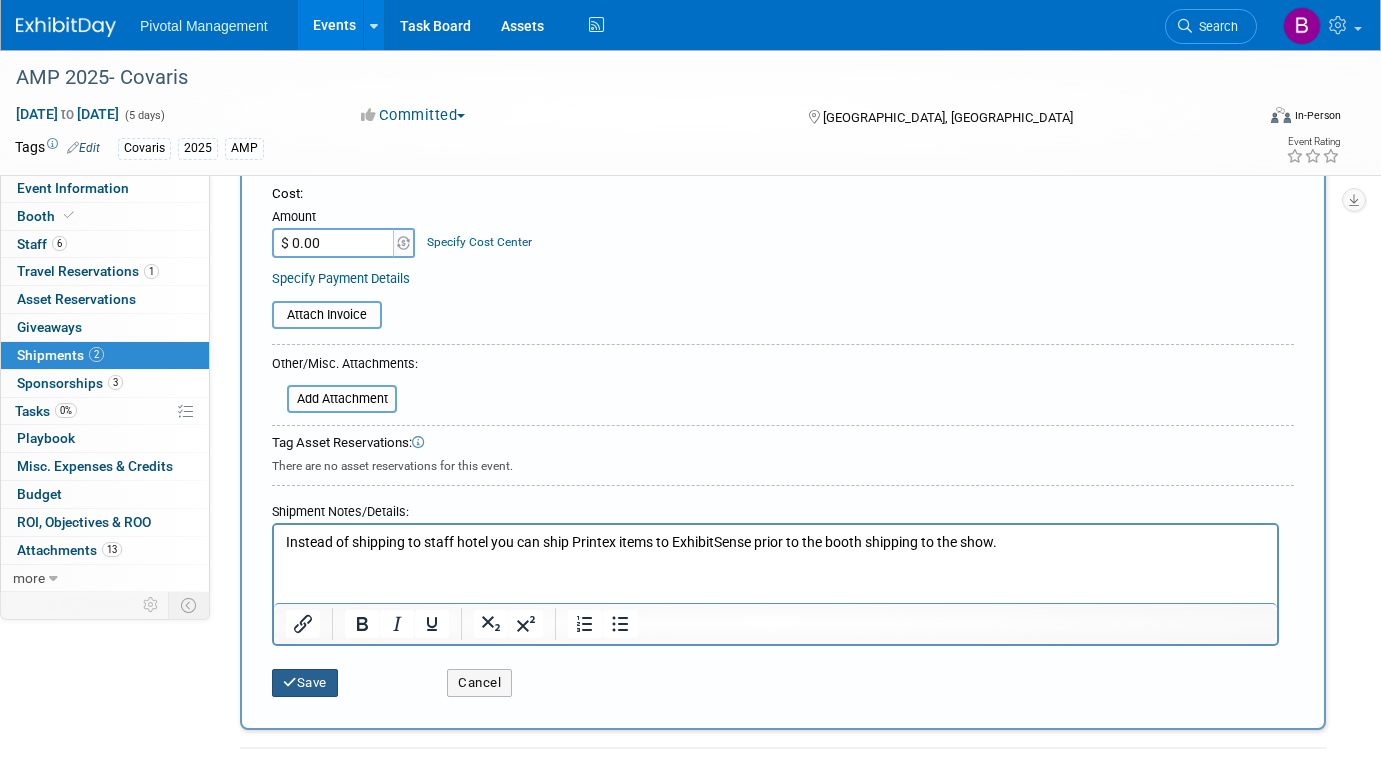 click on "Save" at bounding box center (344, 676) 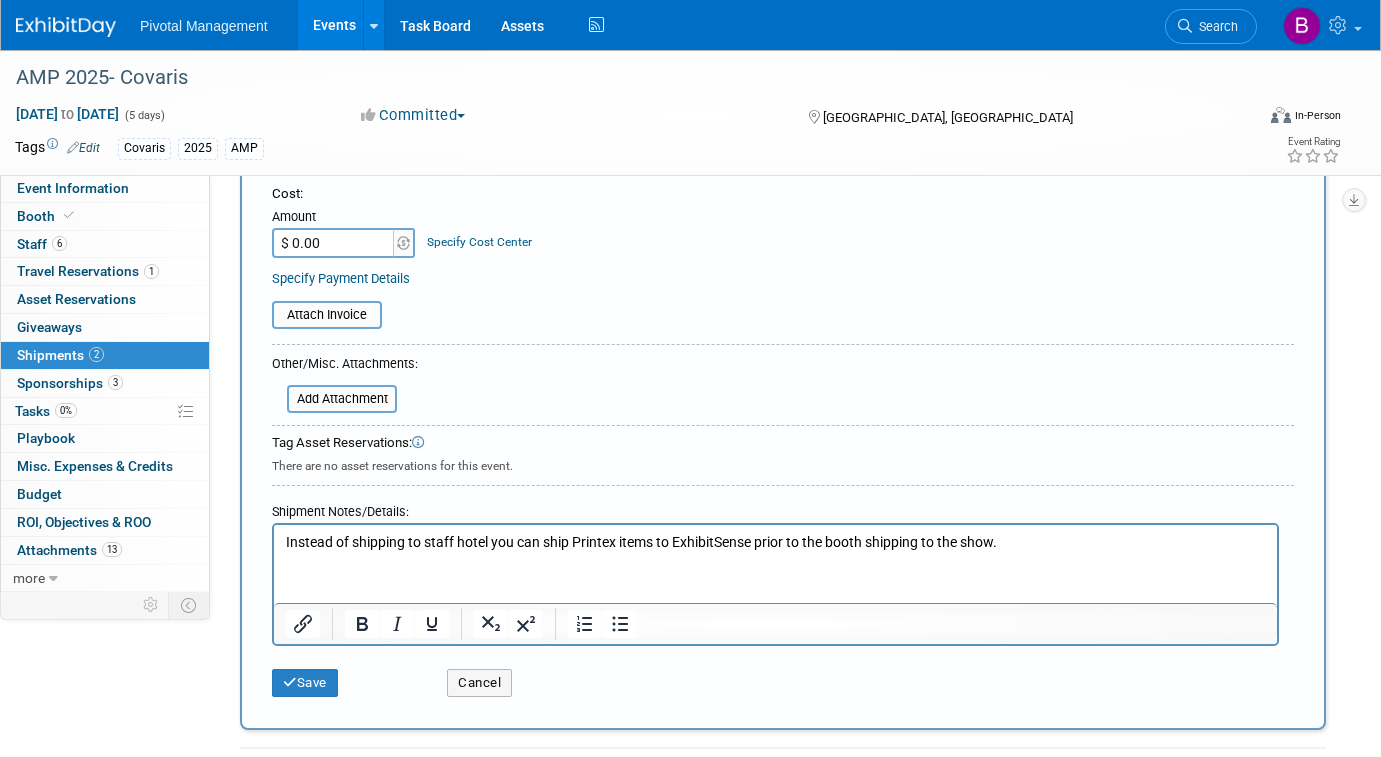 click on "Instead of shipping to staff hotel you can ship Printex items to ExhibitSense prior to the booth shipping to the show." at bounding box center [776, 543] 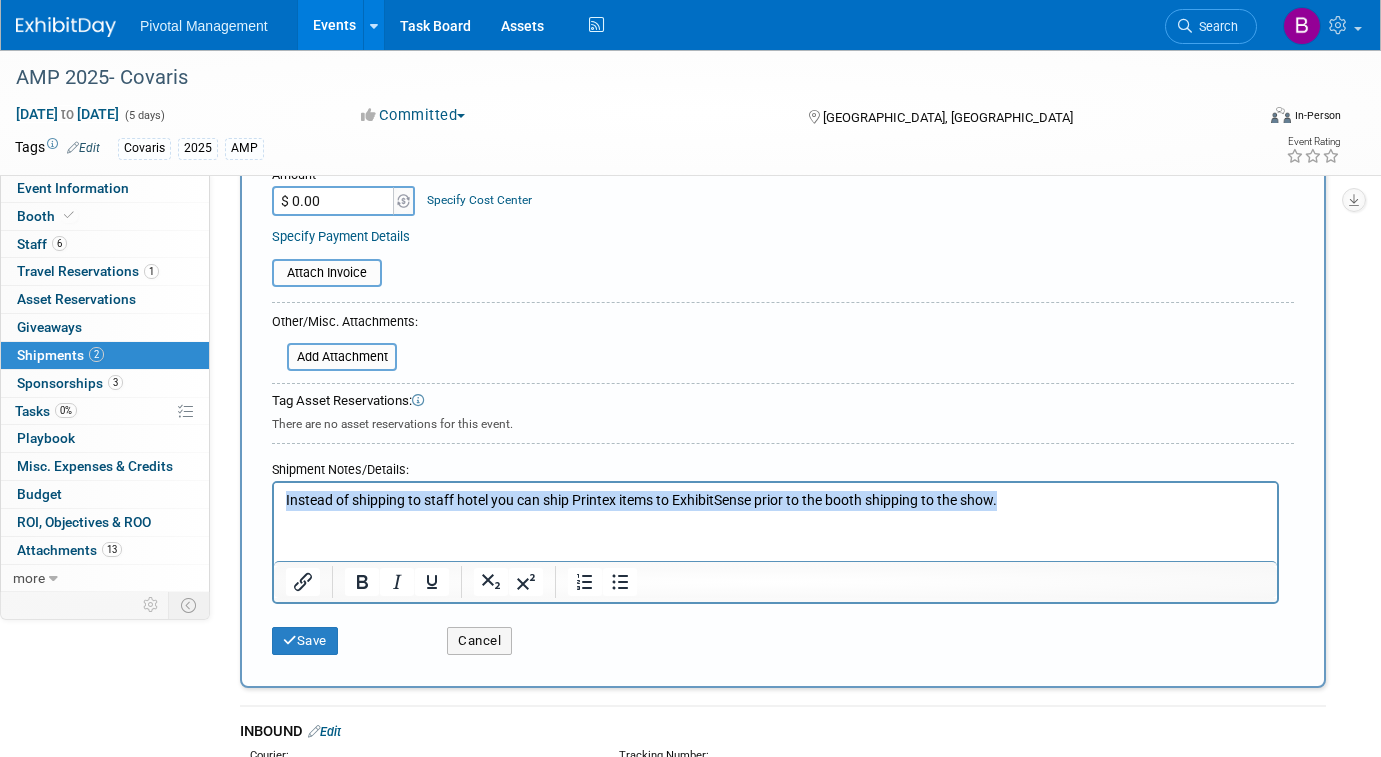 drag, startPoint x: 1064, startPoint y: 502, endPoint x: 264, endPoint y: 489, distance: 800.1056 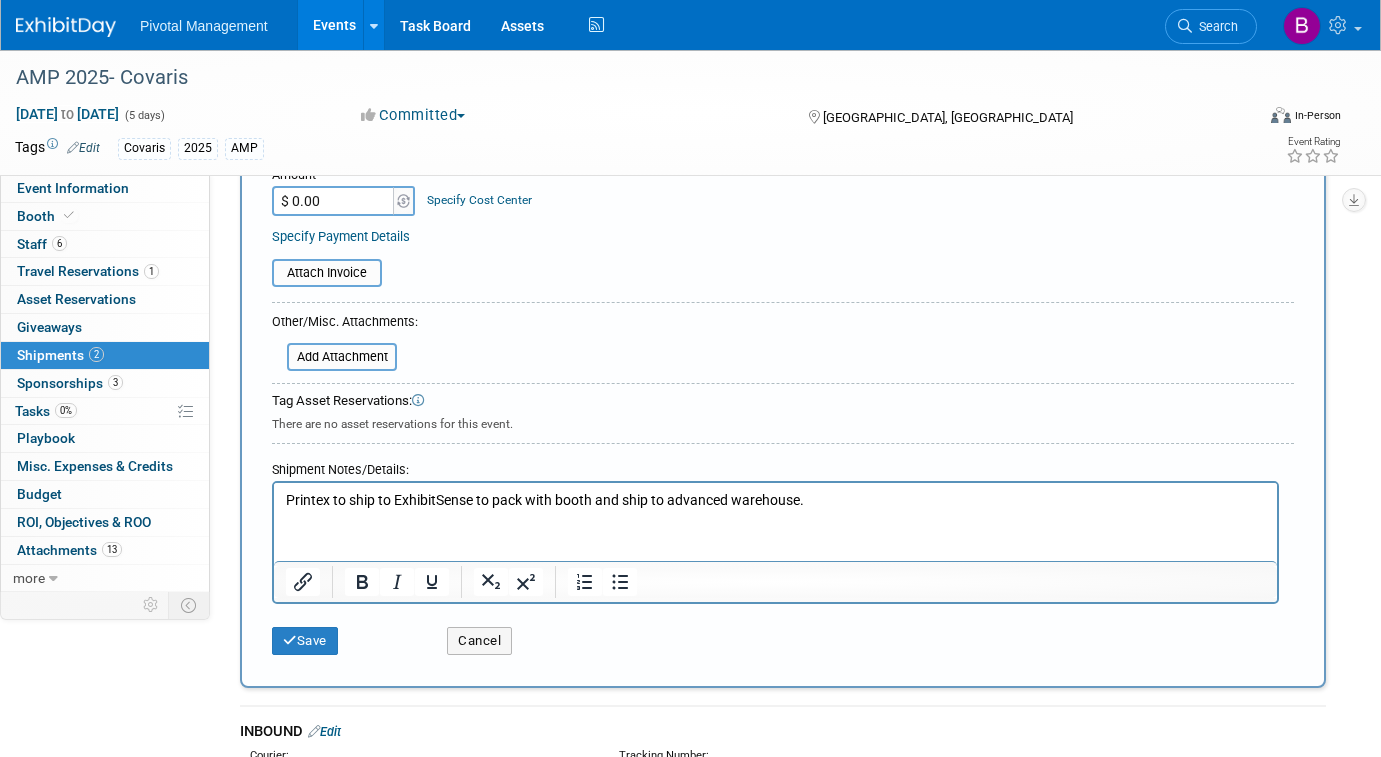 click on "Save
Cancel" at bounding box center [783, 634] 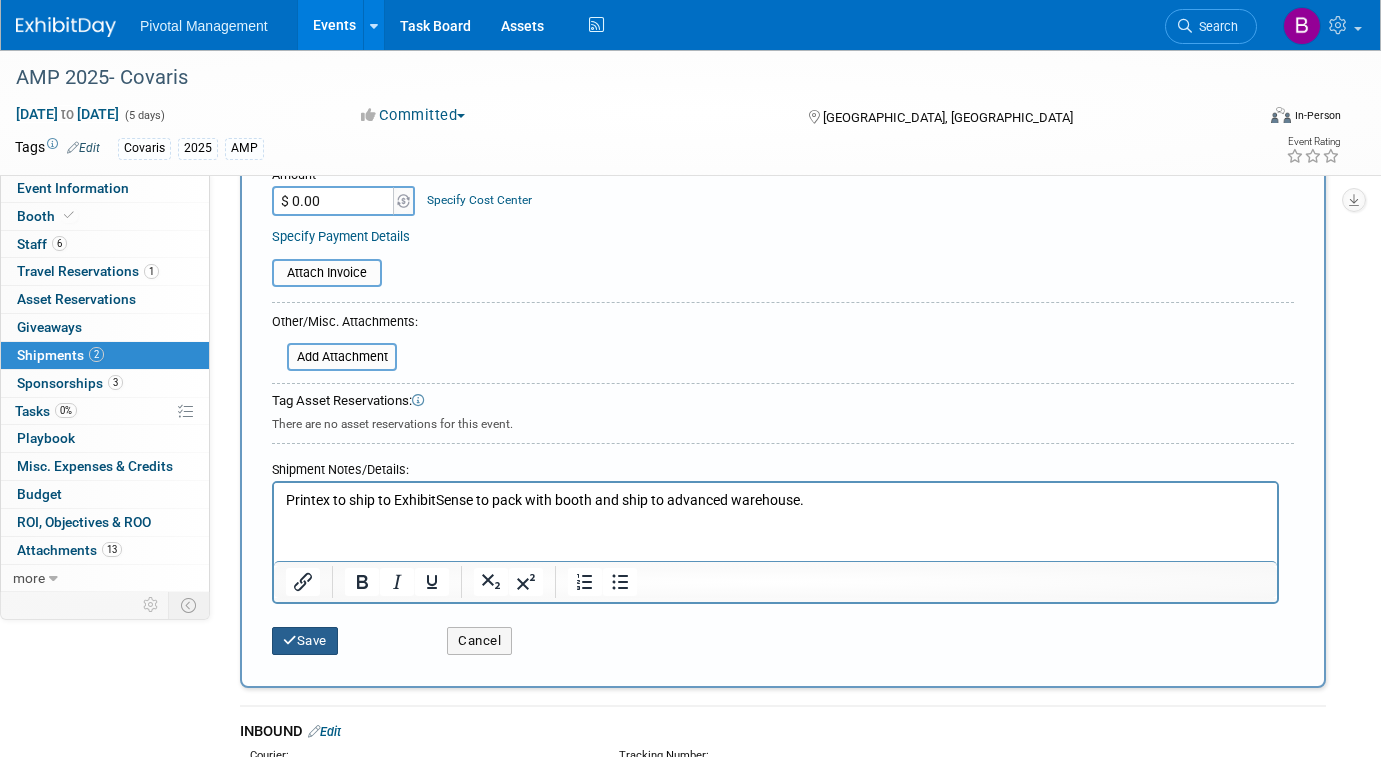 click on "Save" at bounding box center [305, 641] 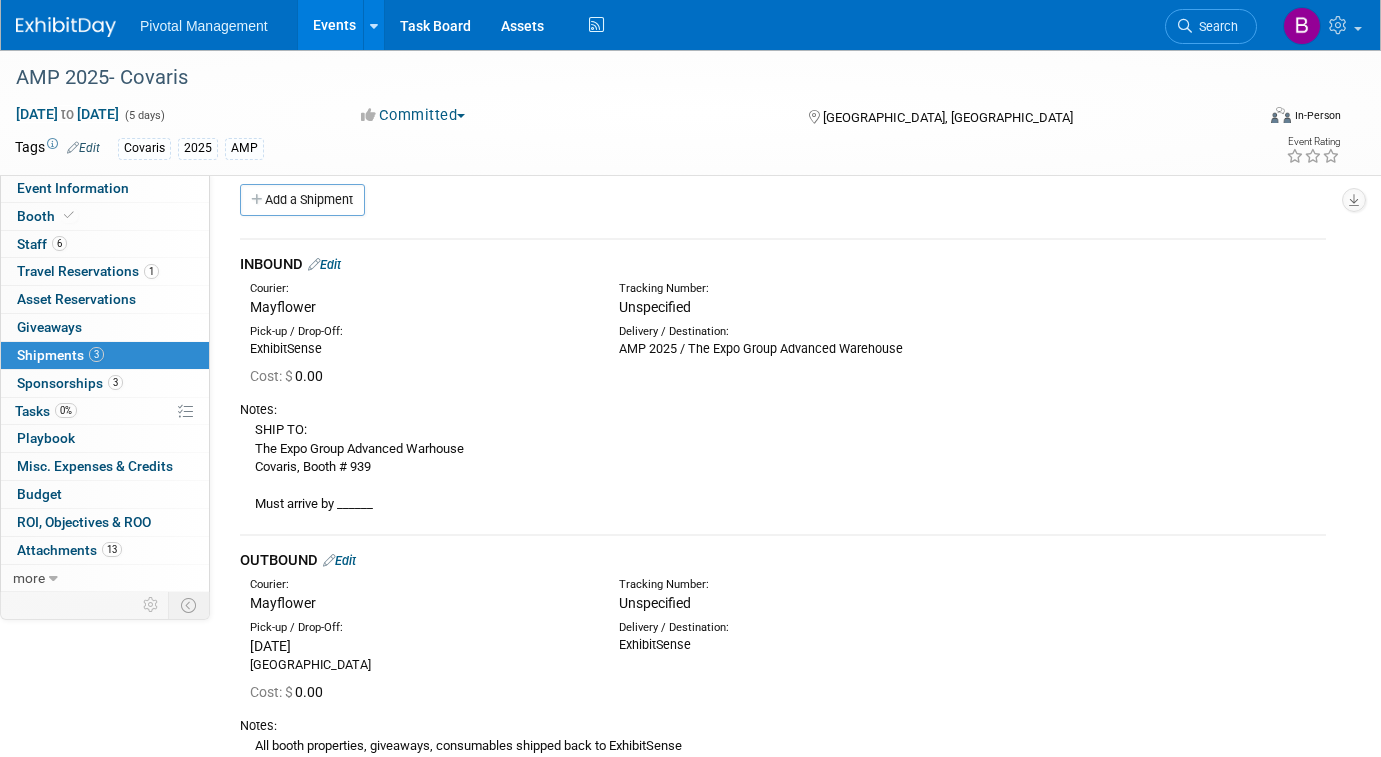 scroll, scrollTop: 0, scrollLeft: 0, axis: both 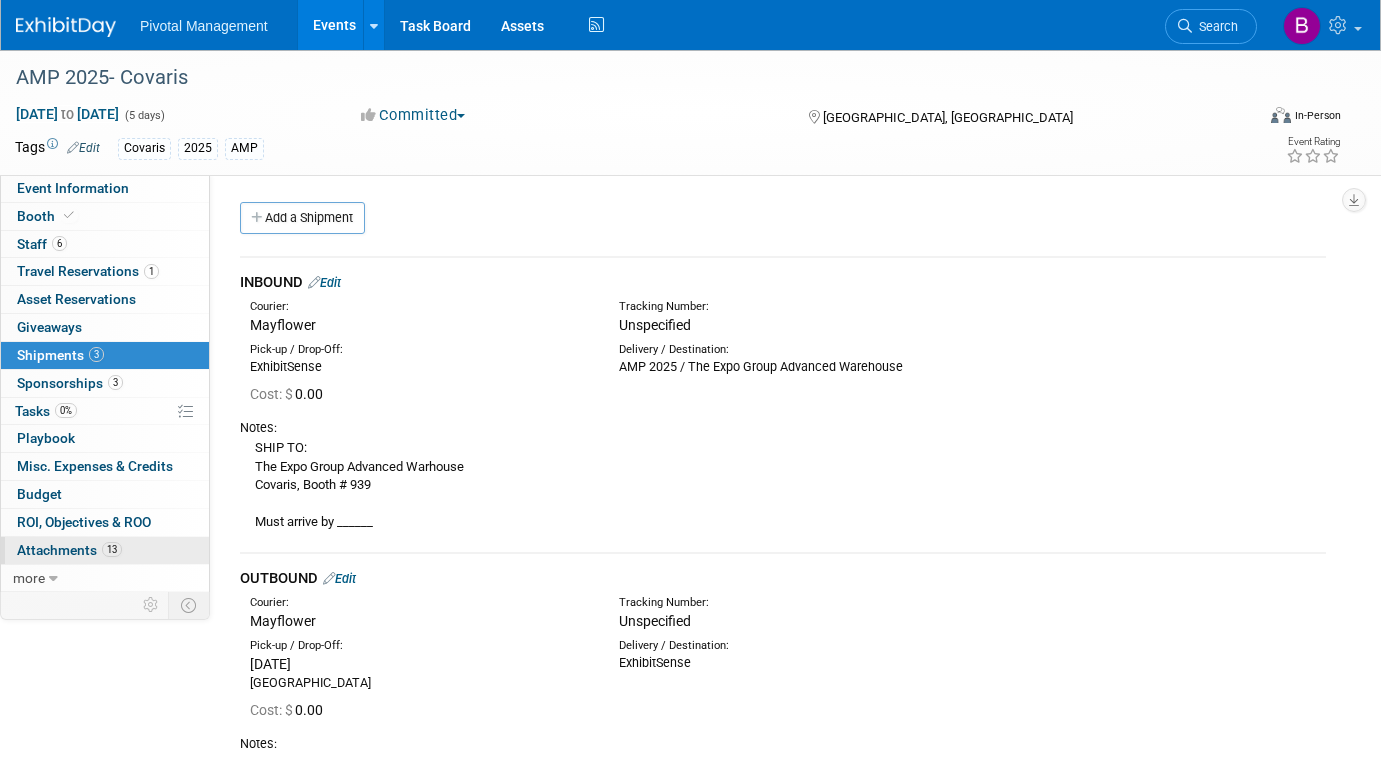 click on "Attachments 13" at bounding box center (69, 550) 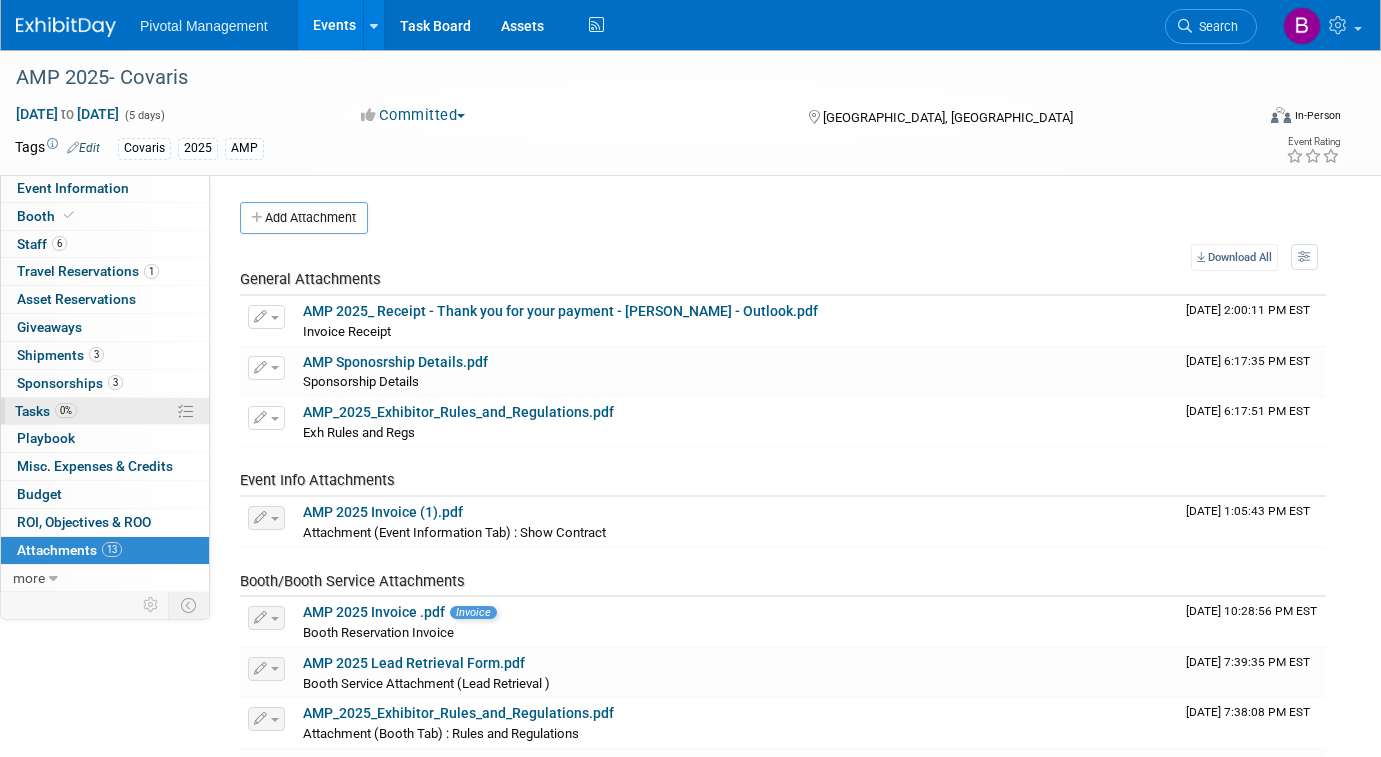 click on "0%
Tasks 0%" at bounding box center (105, 411) 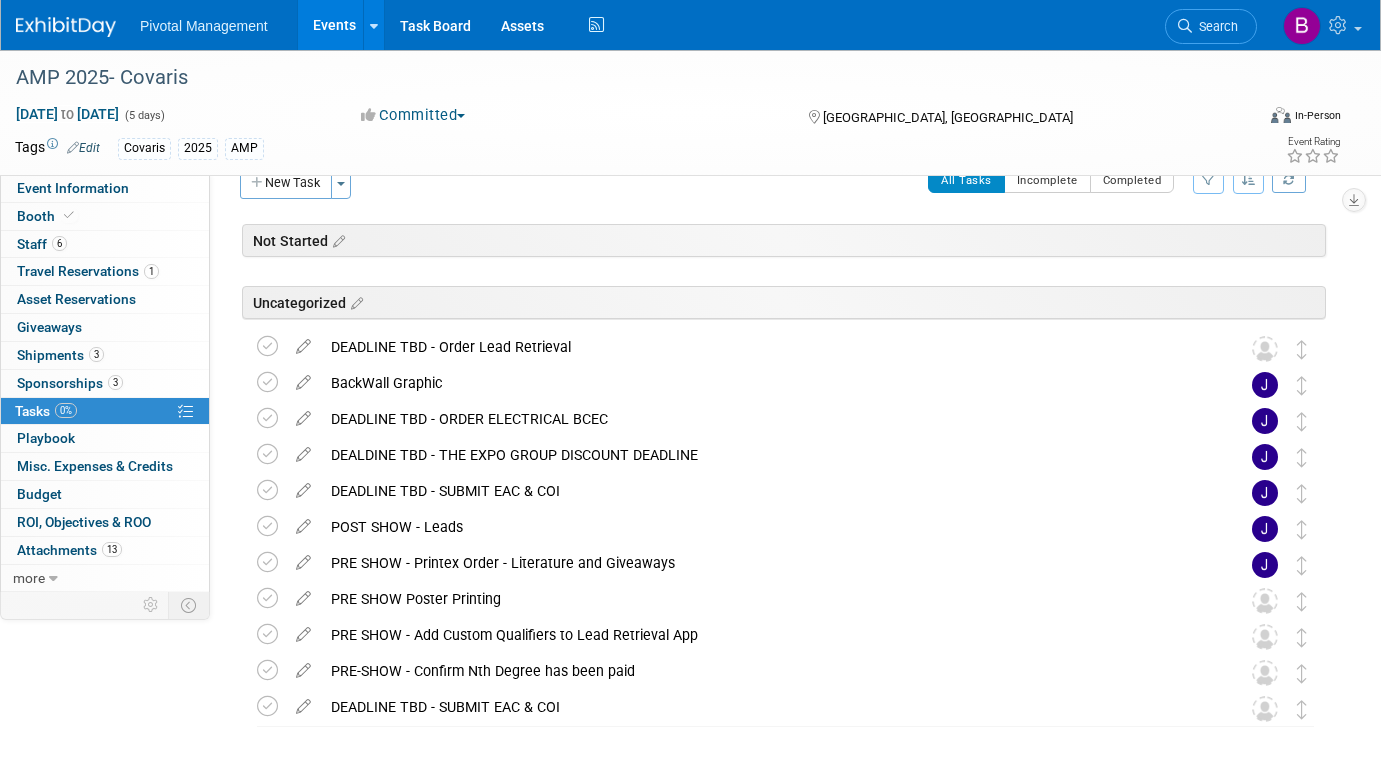 scroll, scrollTop: 0, scrollLeft: 0, axis: both 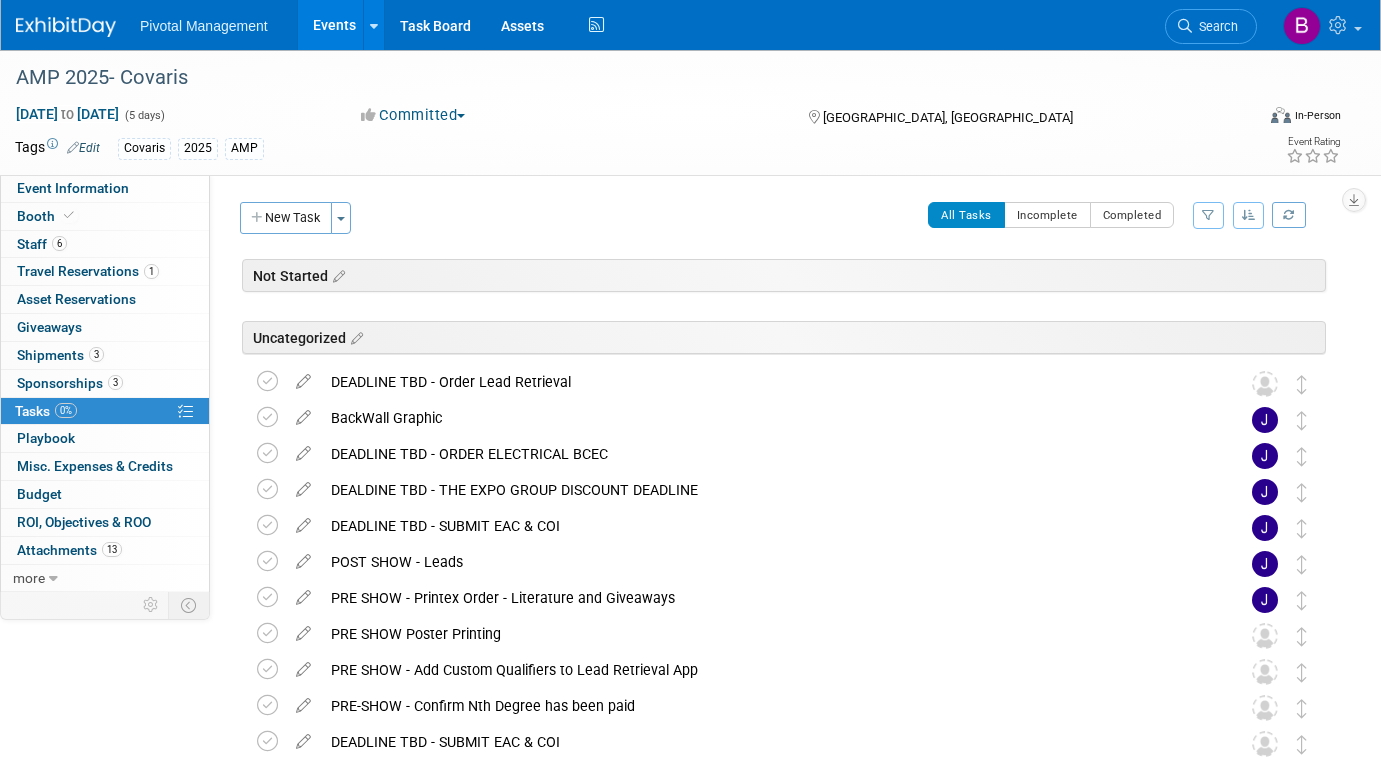 click on "Event Website:
Edit
[URL][DOMAIN_NAME]
Exhibitor Prospectus:
Edit
Edit" at bounding box center [775, 383] 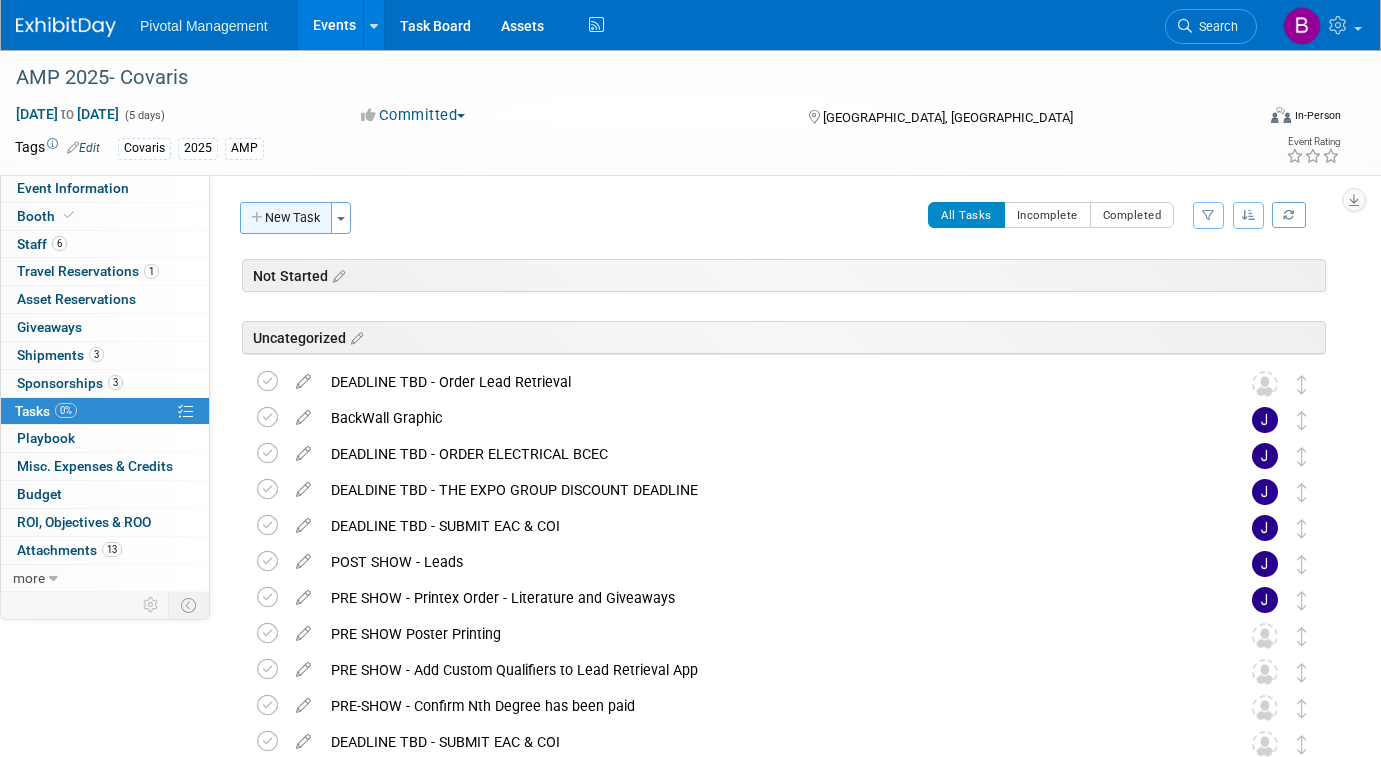 click on "New Task" at bounding box center (286, 218) 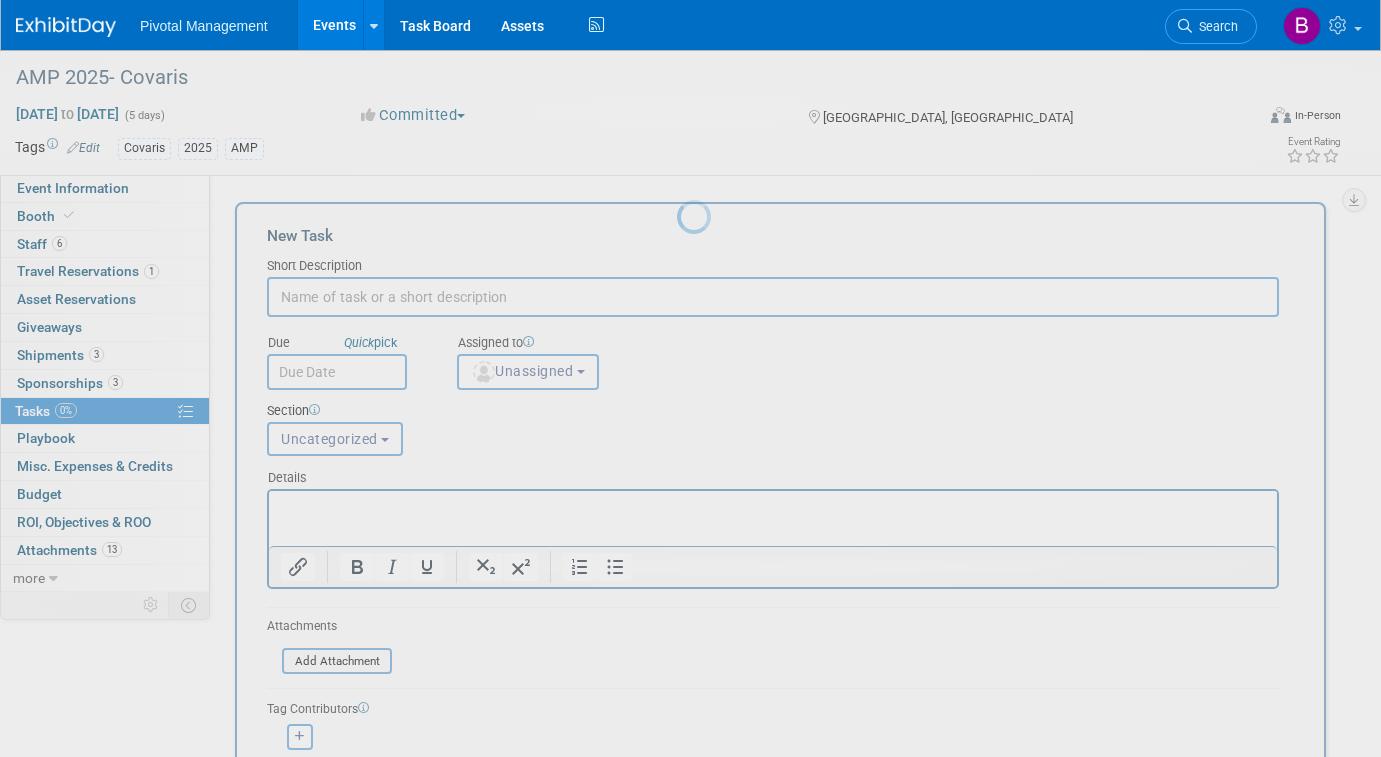 scroll, scrollTop: 0, scrollLeft: 0, axis: both 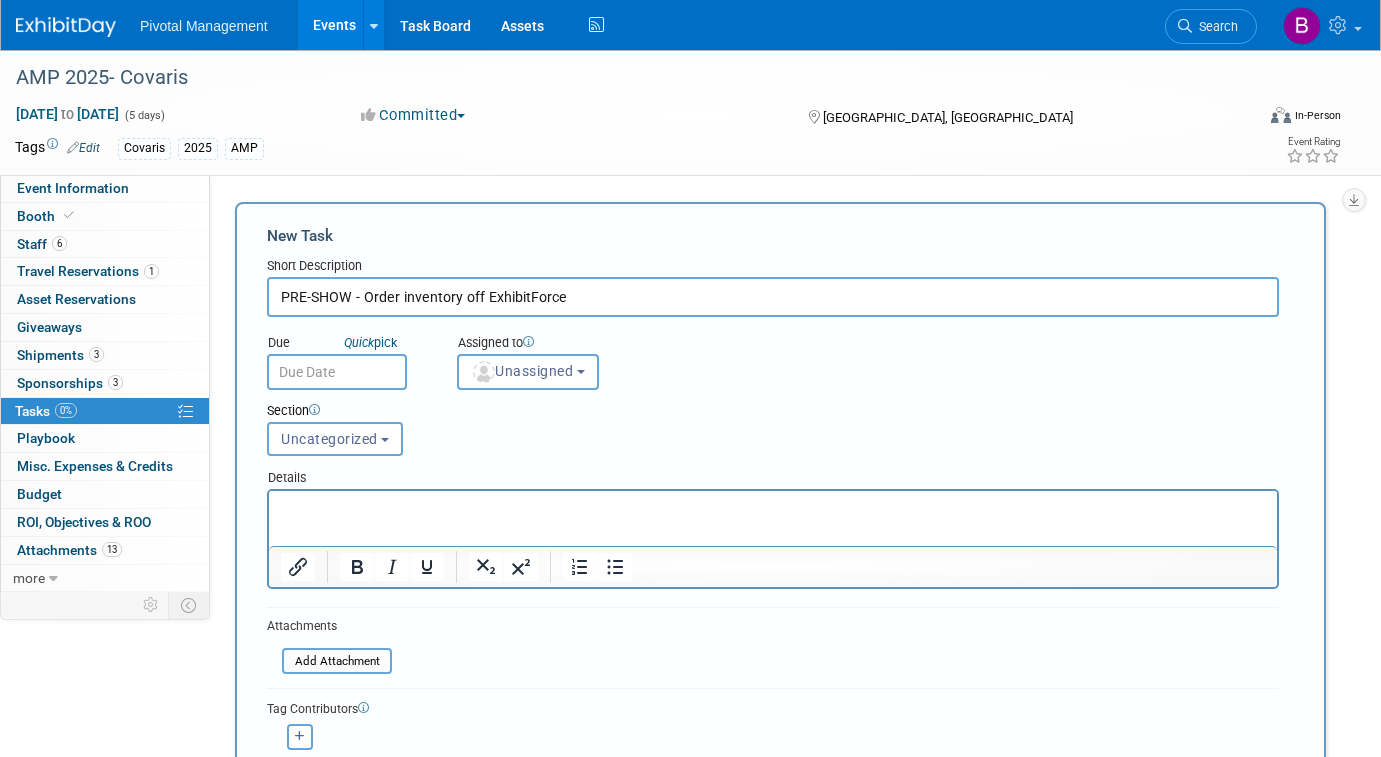 type on "PRE-SHOW - Order inventory off ExhibitForce" 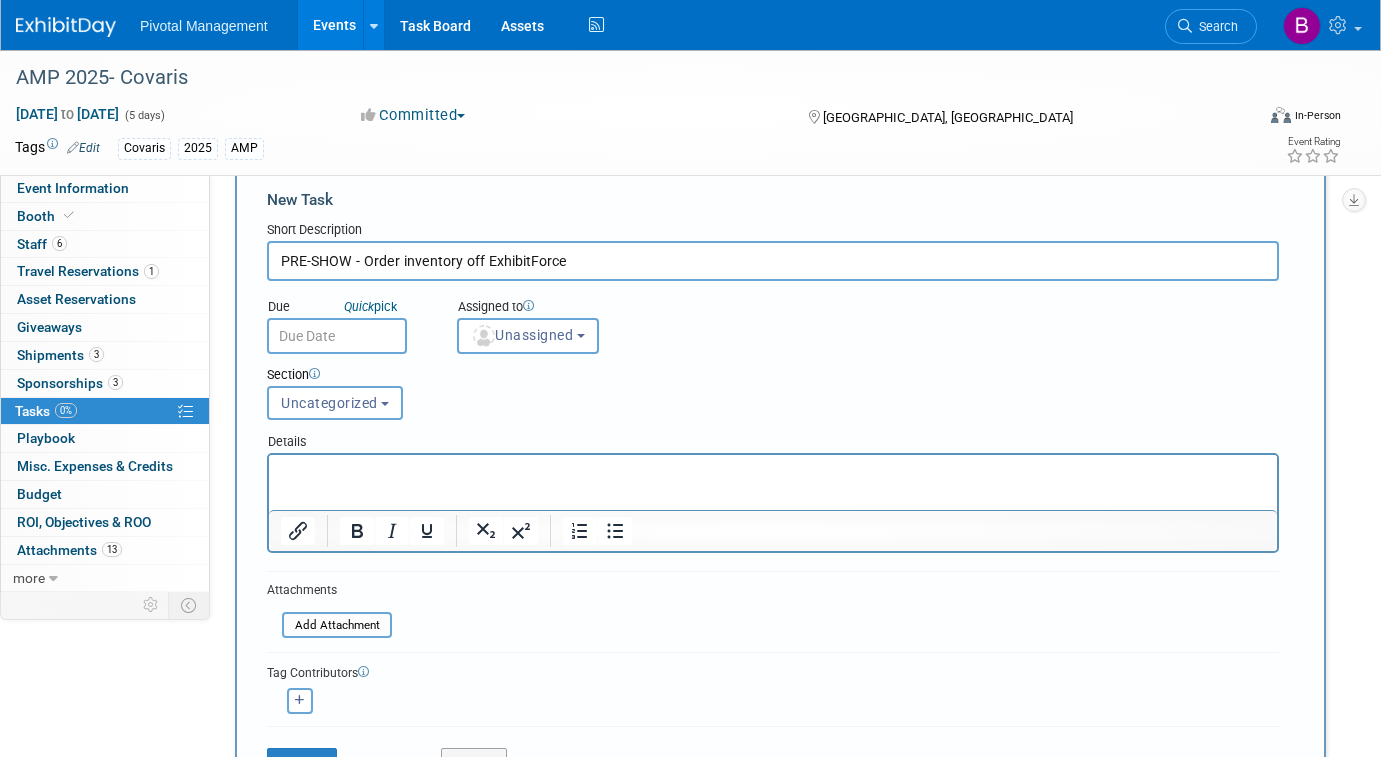 click at bounding box center (773, 469) 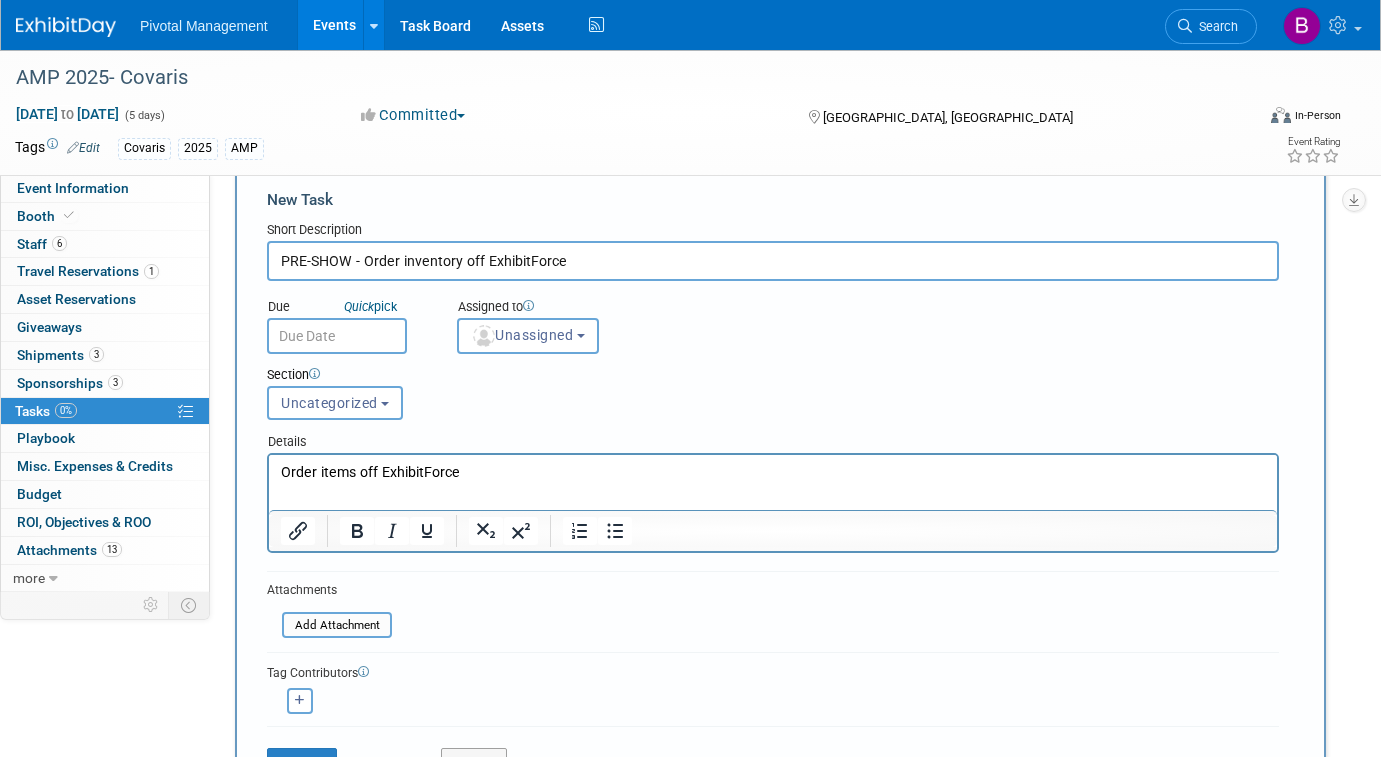 click on "Order items off ExhibitForce" at bounding box center (773, 469) 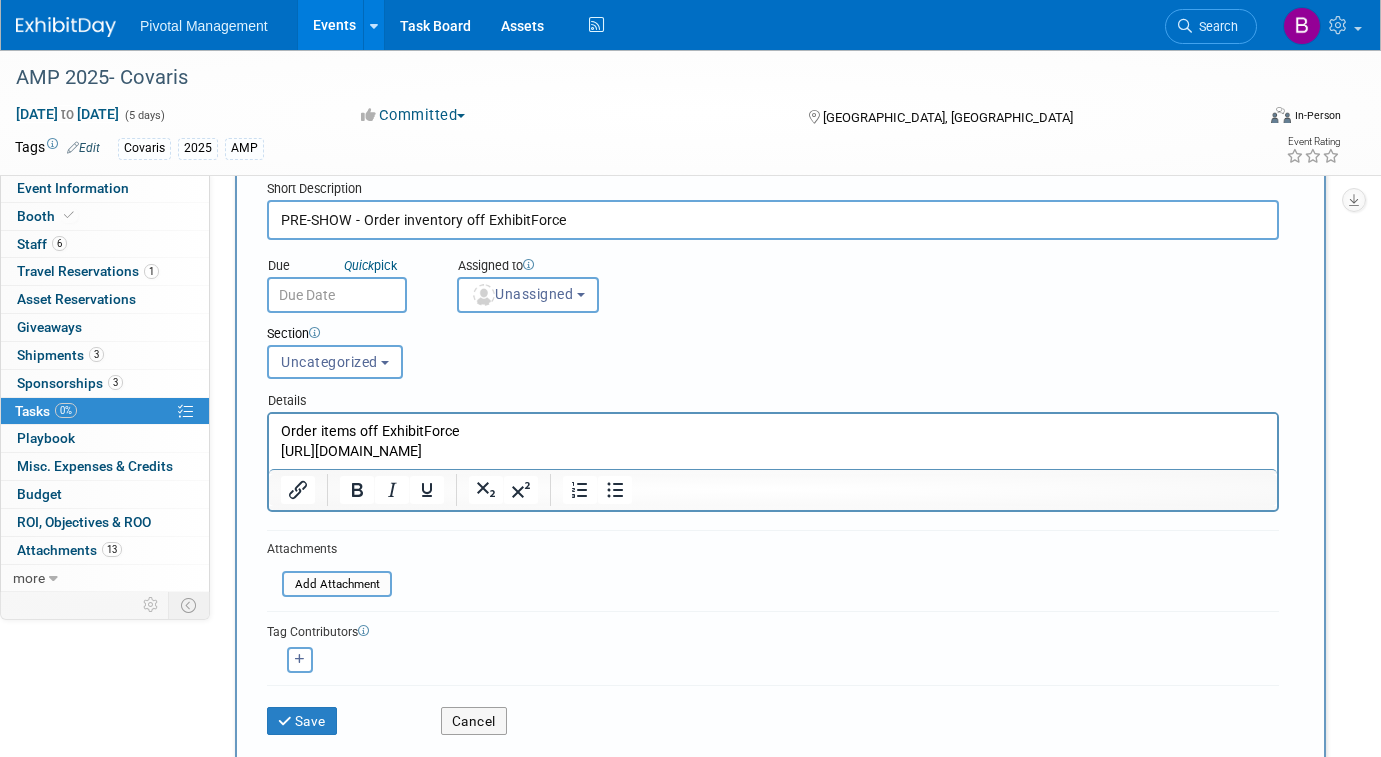 scroll, scrollTop: 94, scrollLeft: 0, axis: vertical 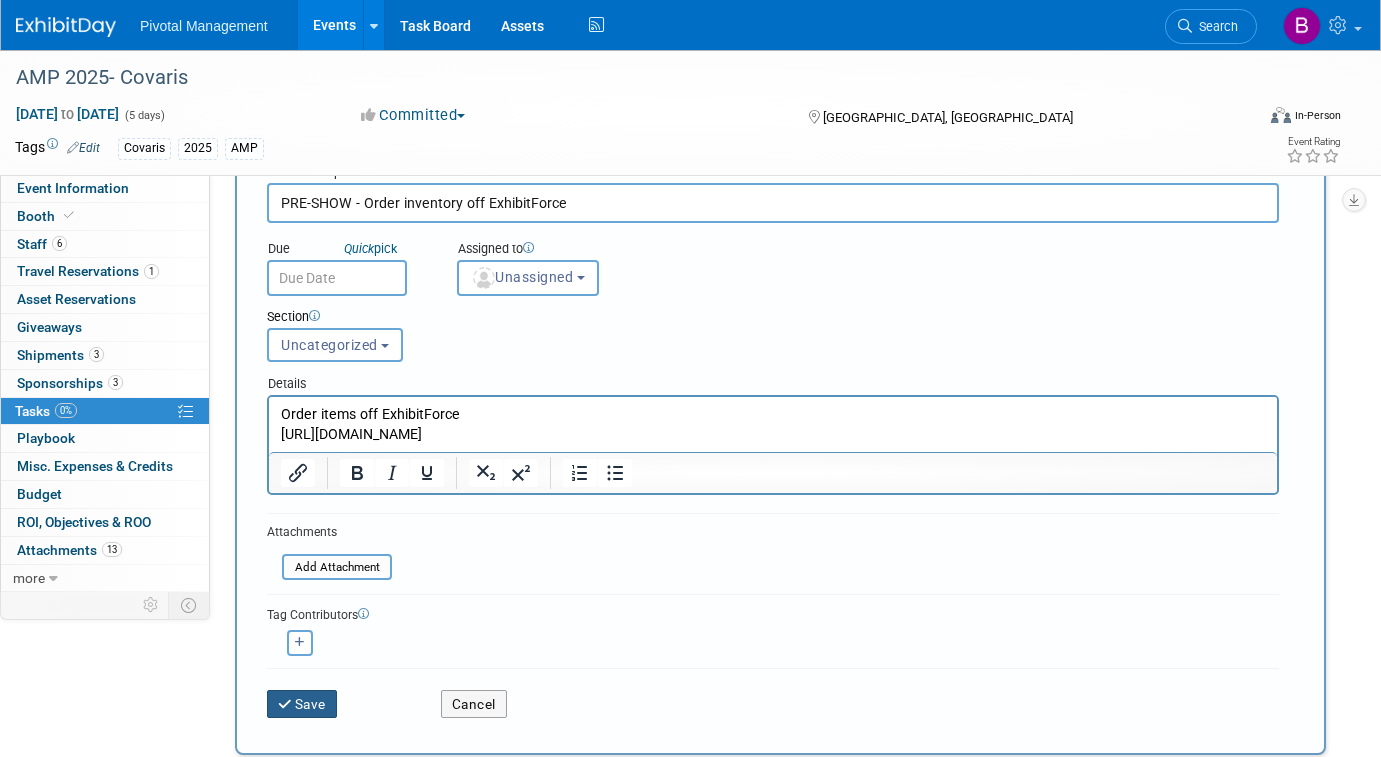click on "Save" at bounding box center [302, 704] 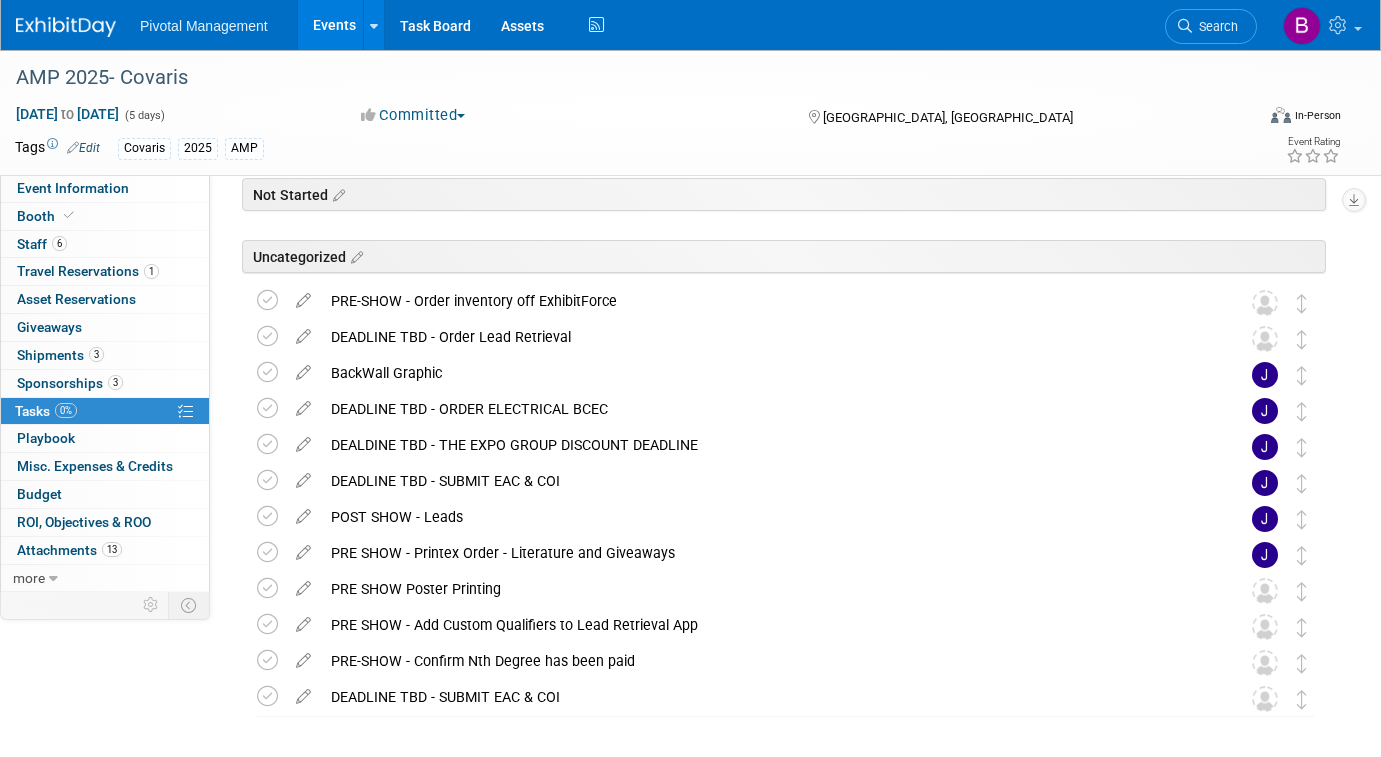 scroll, scrollTop: 0, scrollLeft: 0, axis: both 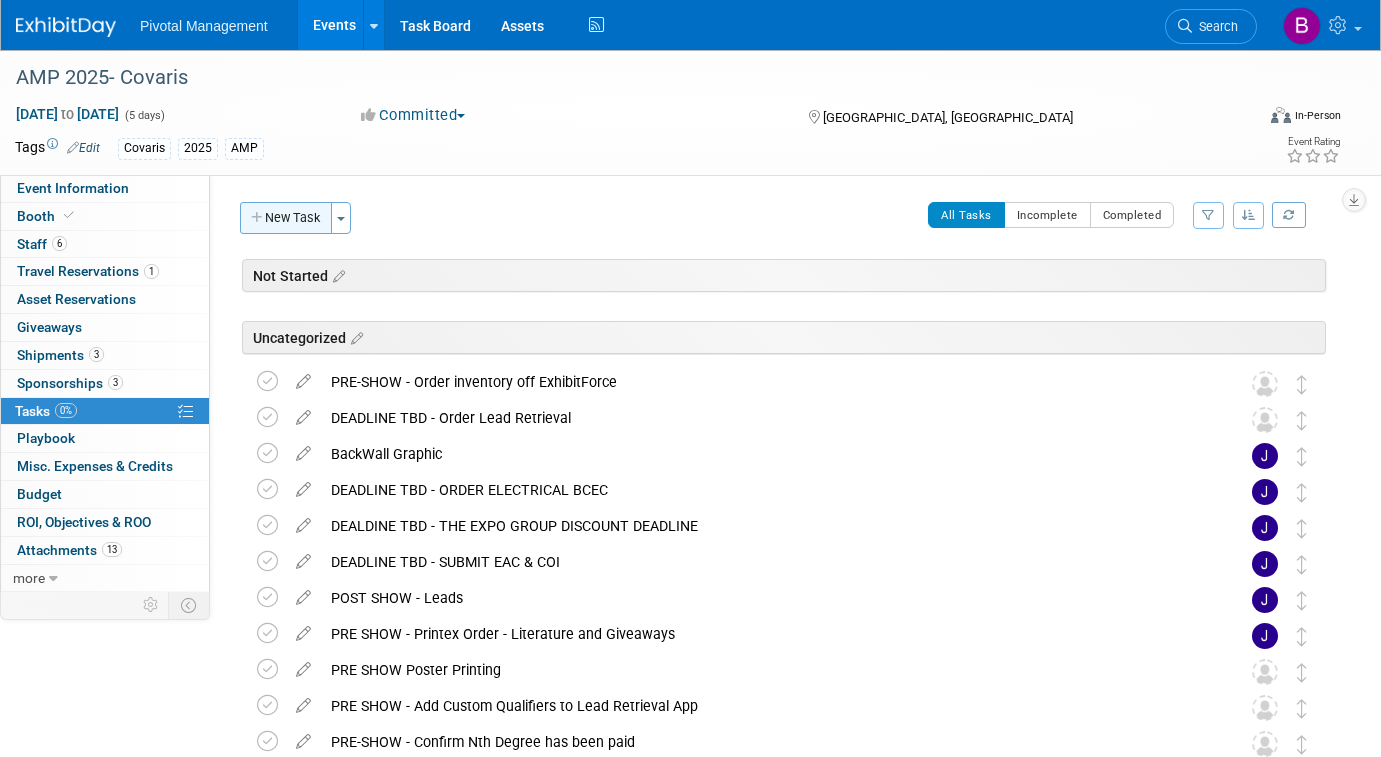 click on "New Task" at bounding box center (286, 218) 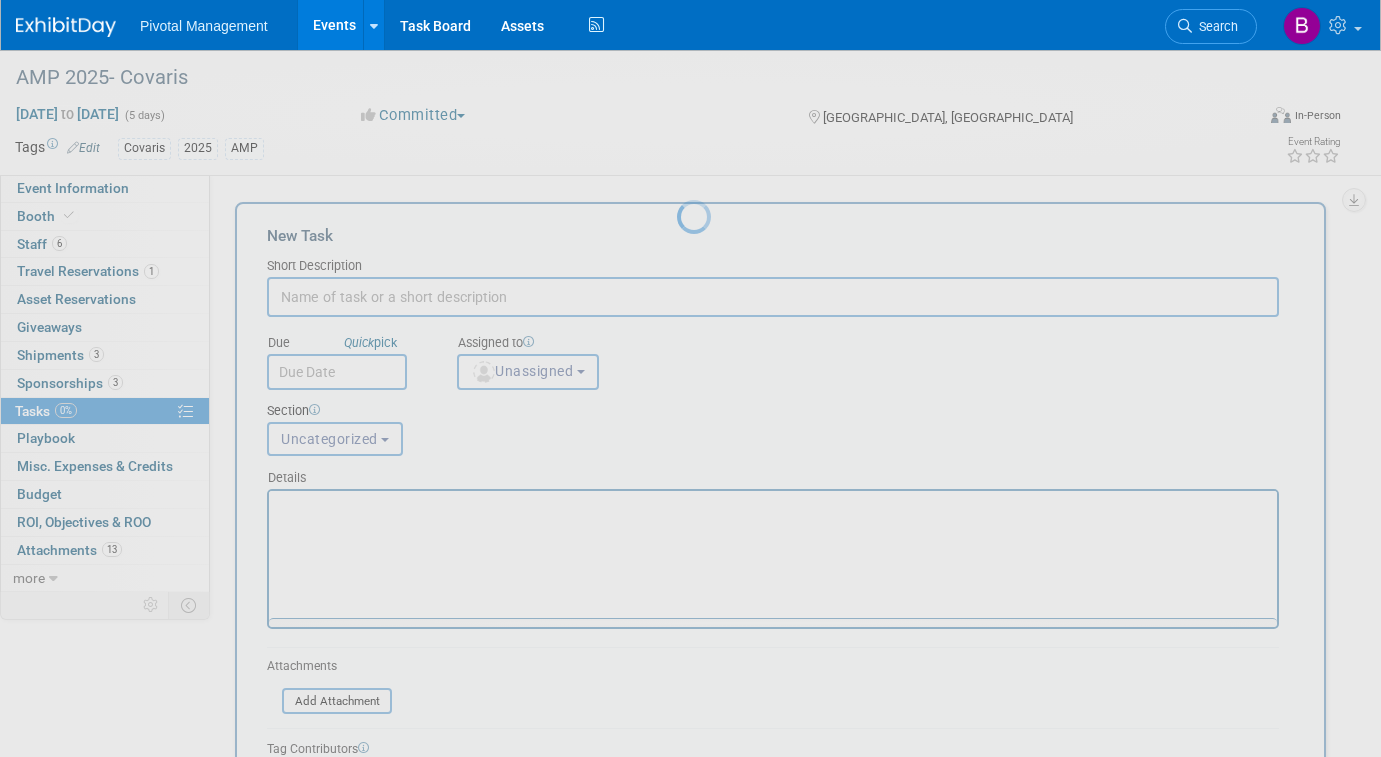 scroll, scrollTop: 0, scrollLeft: 0, axis: both 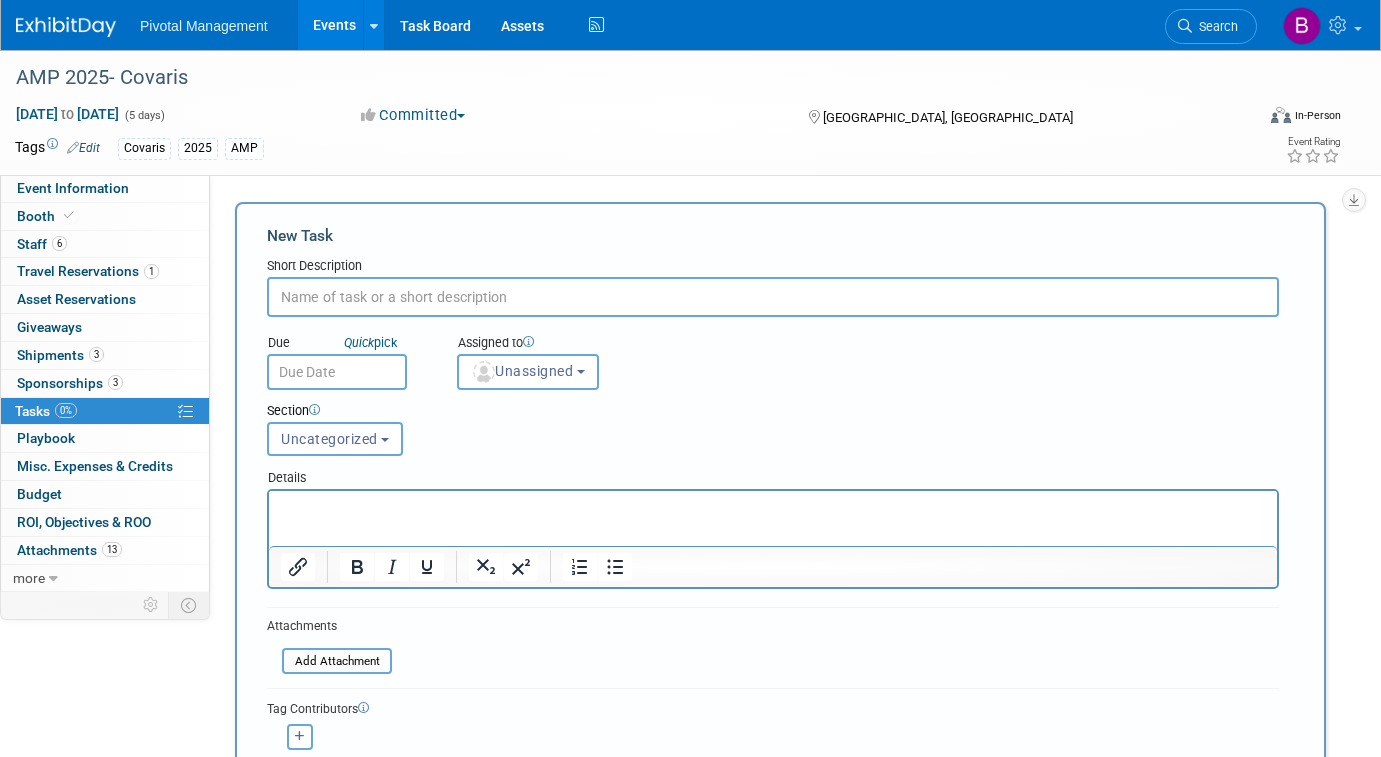 type on "N" 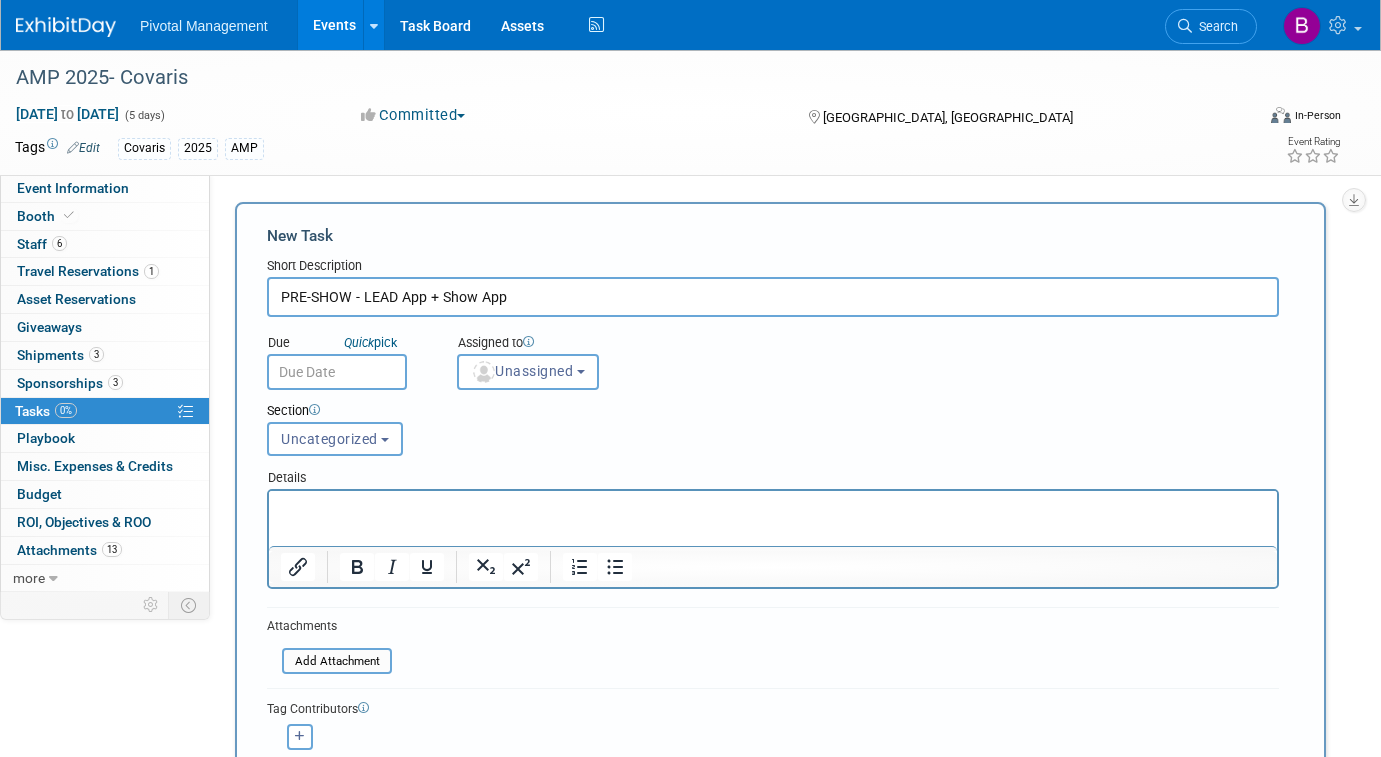 type on "PRE-SHOW - LEAD App + Show App" 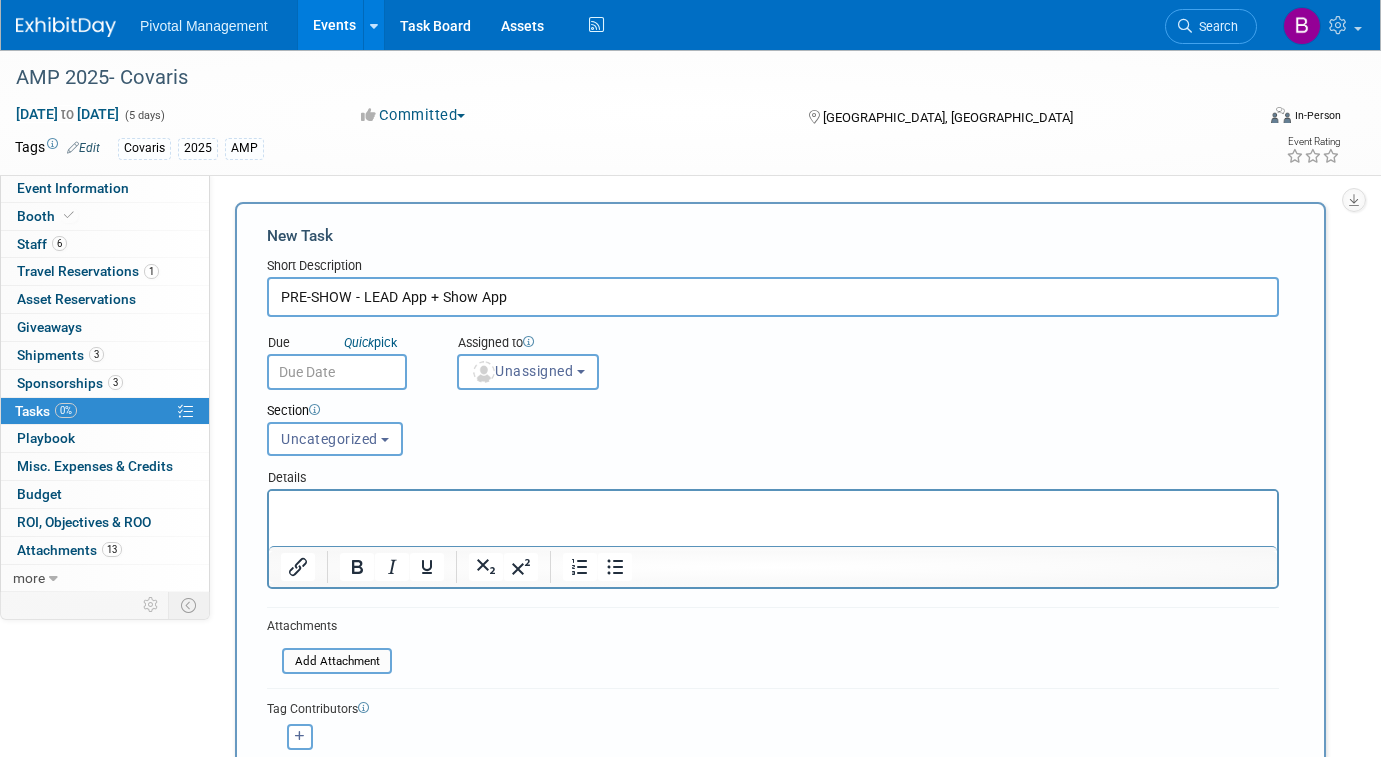 click at bounding box center (773, 509) 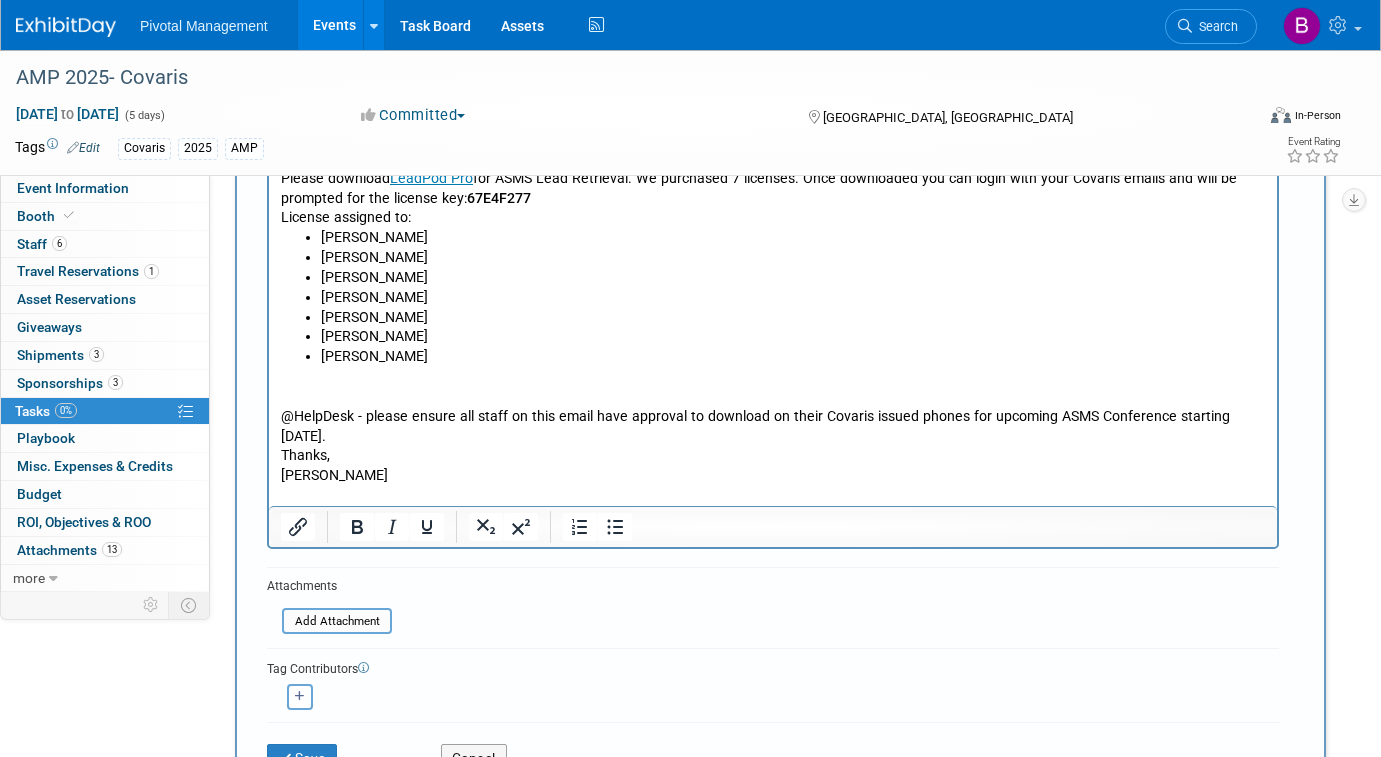 scroll, scrollTop: 379, scrollLeft: 0, axis: vertical 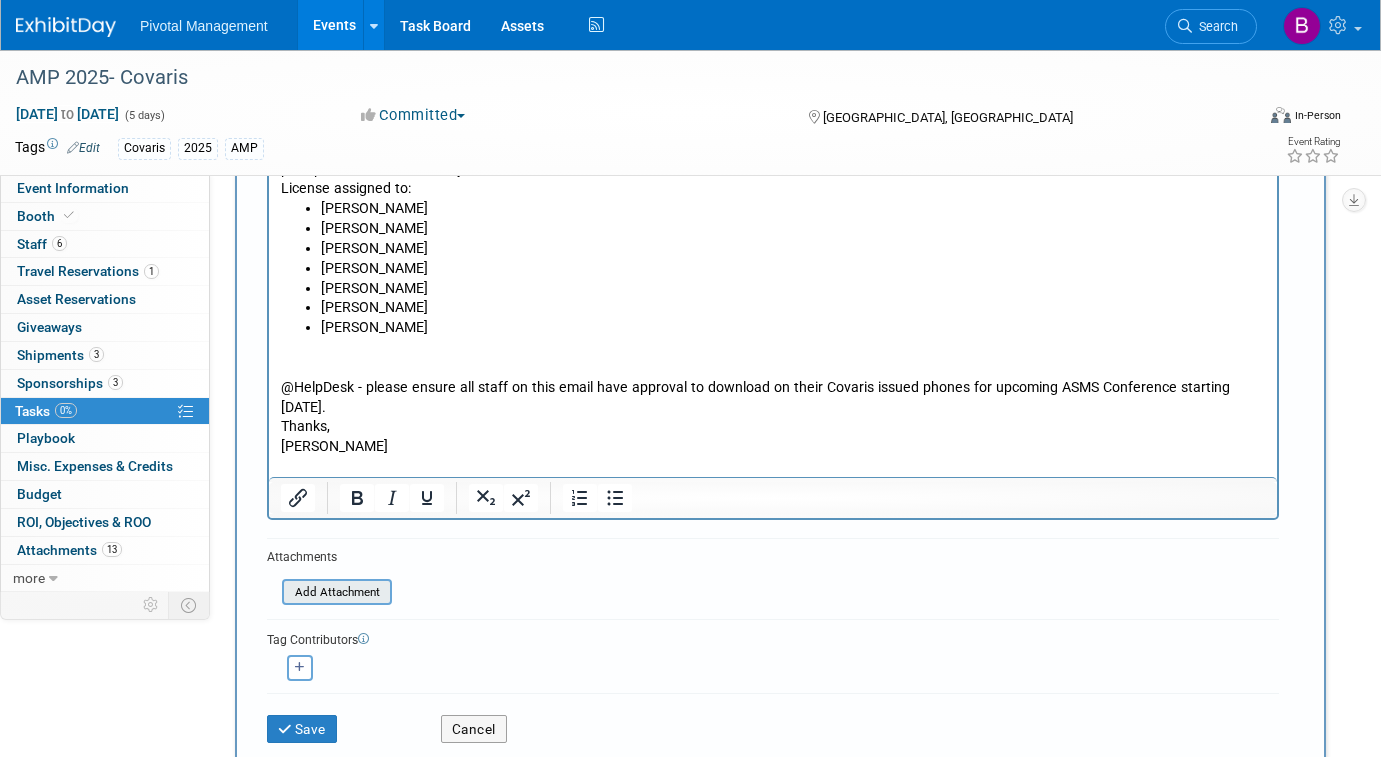 click at bounding box center [271, 592] 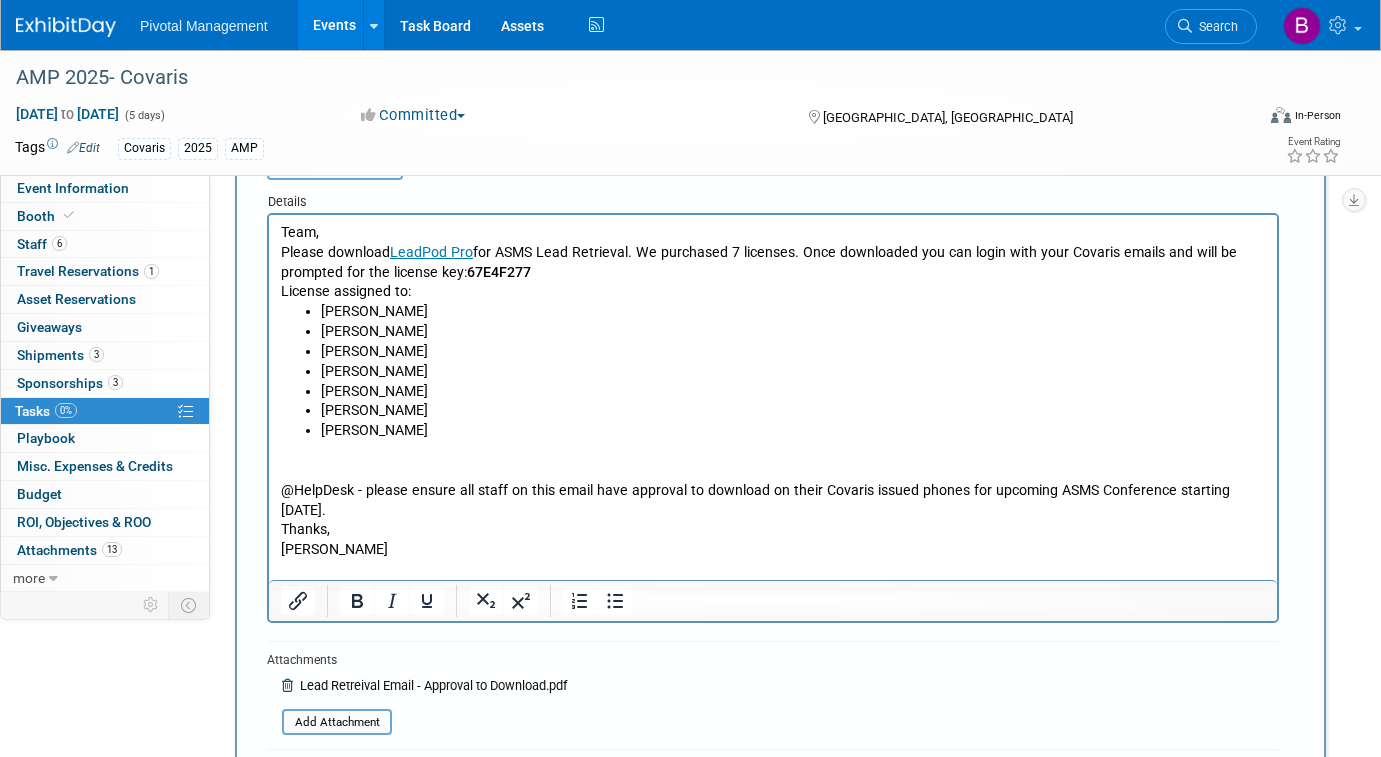scroll, scrollTop: 222, scrollLeft: 0, axis: vertical 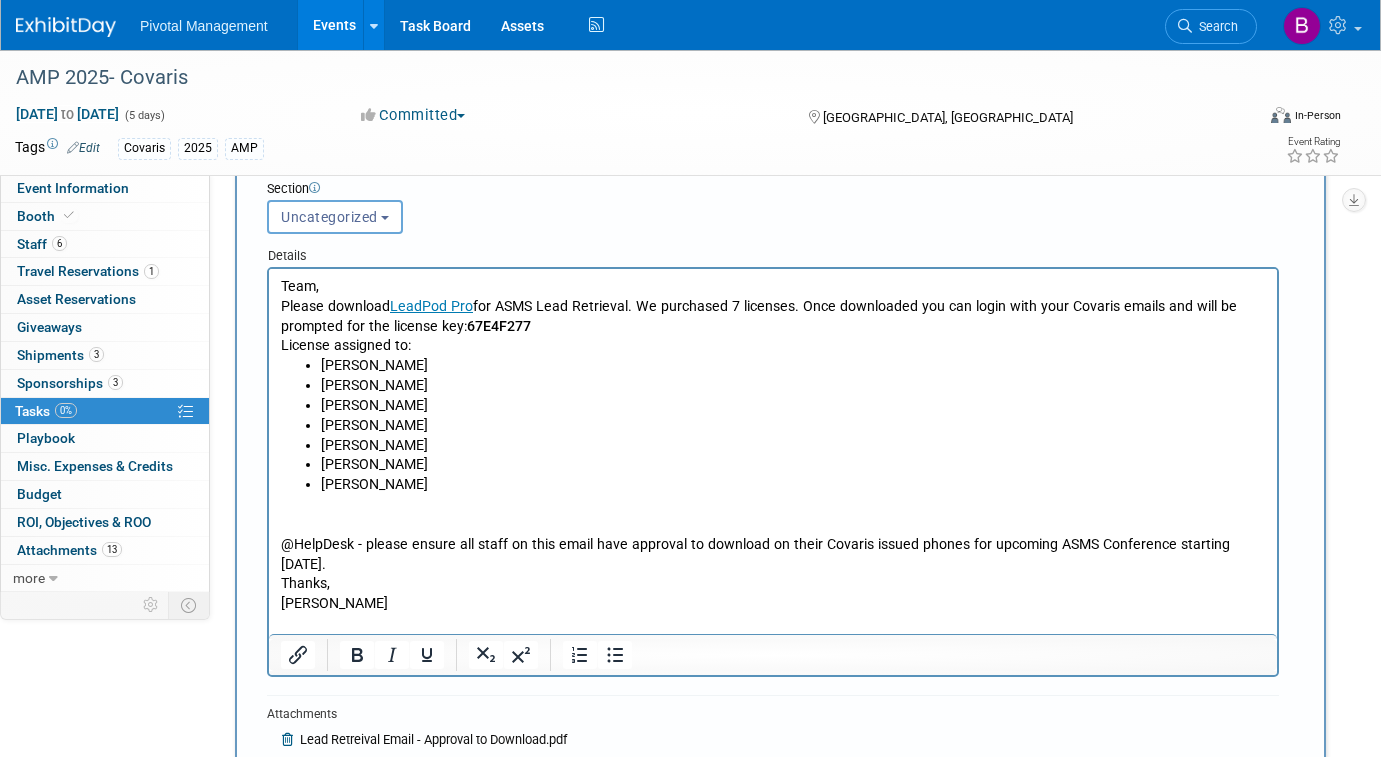 click on "Team, Please download  LeadP od Pro  for ASMS Lead Retrieval. We purchased 7 licenses. Once downloaded you can login with your Covaris emails and will be prompted for the license key:   67E4F277   License assigned to:" at bounding box center (773, 316) 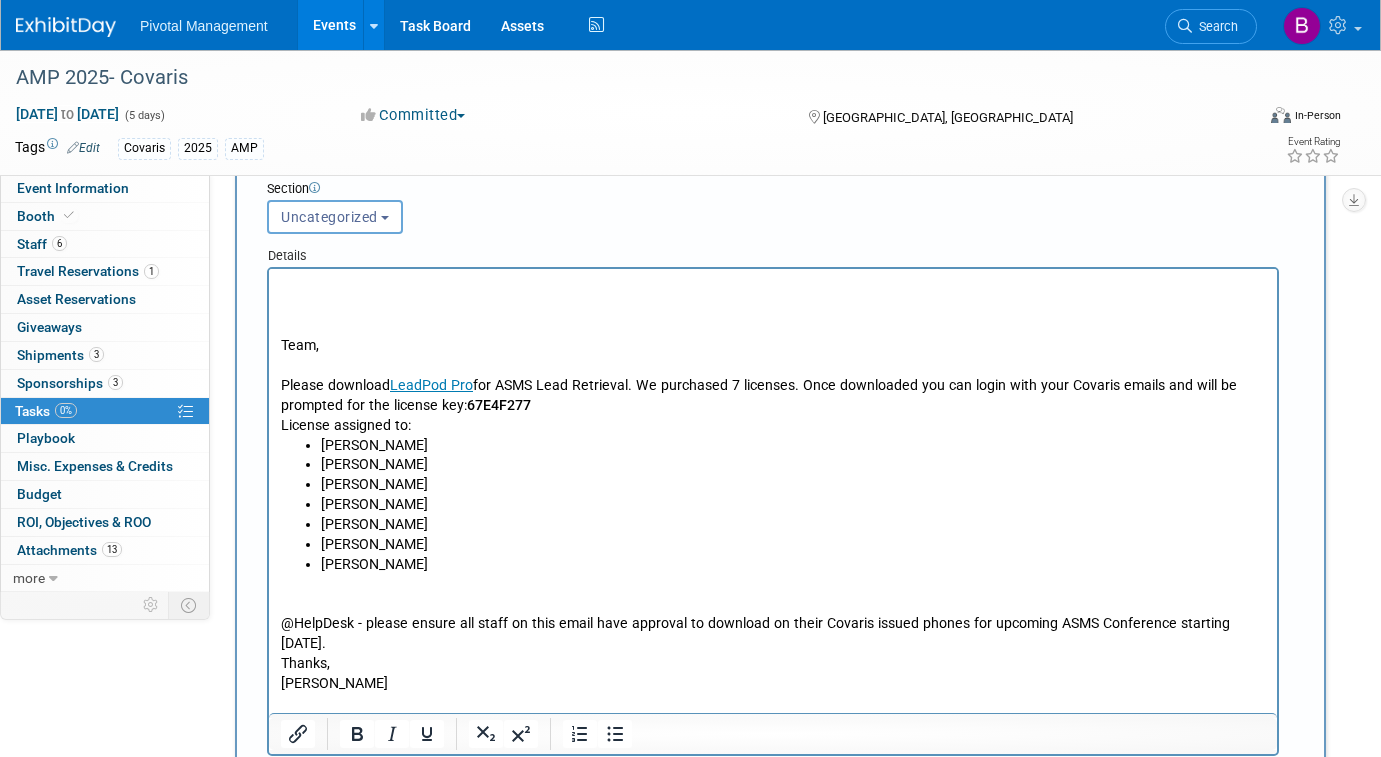 type 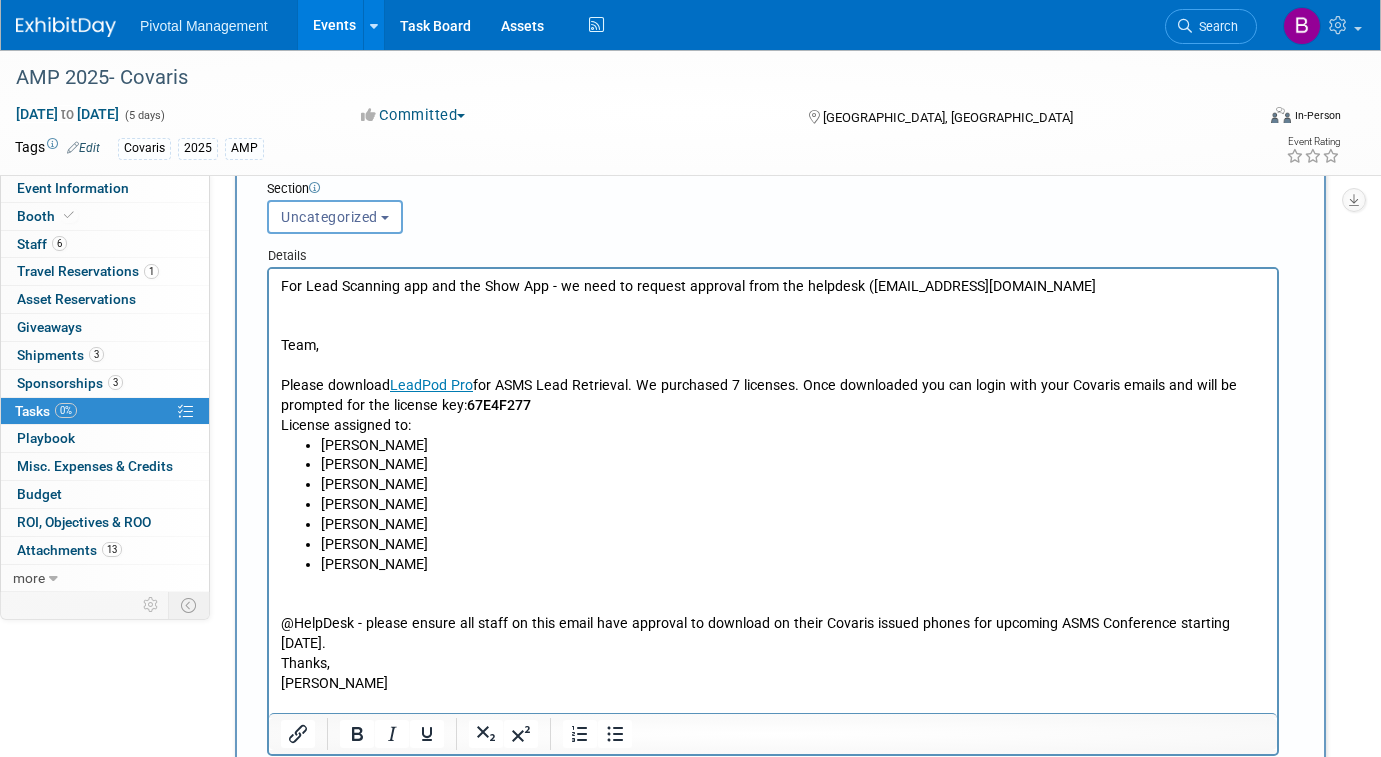 click on "For Lead Scanning app and the Show App - we need to request approval from the helpdesk ([EMAIL_ADDRESS][DOMAIN_NAME]" at bounding box center [773, 287] 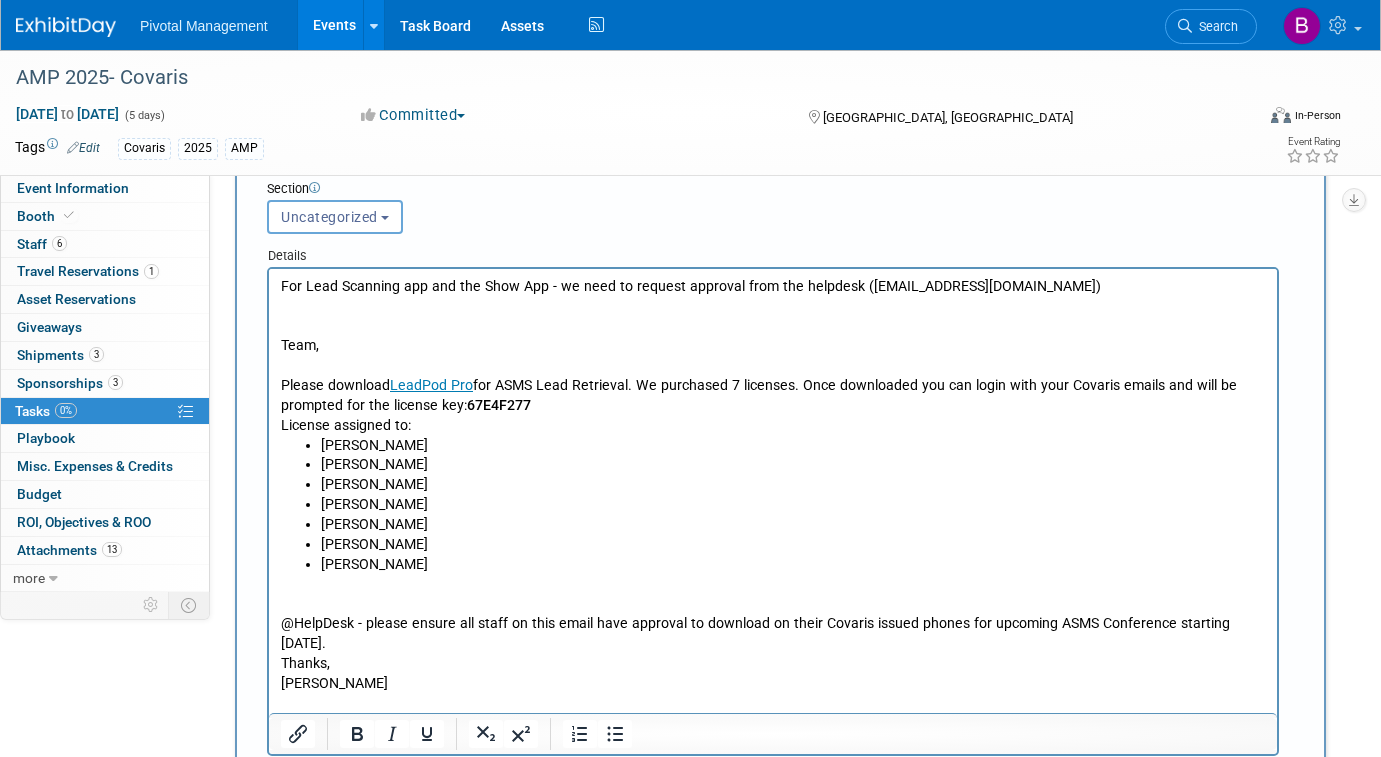 click at bounding box center (773, 327) 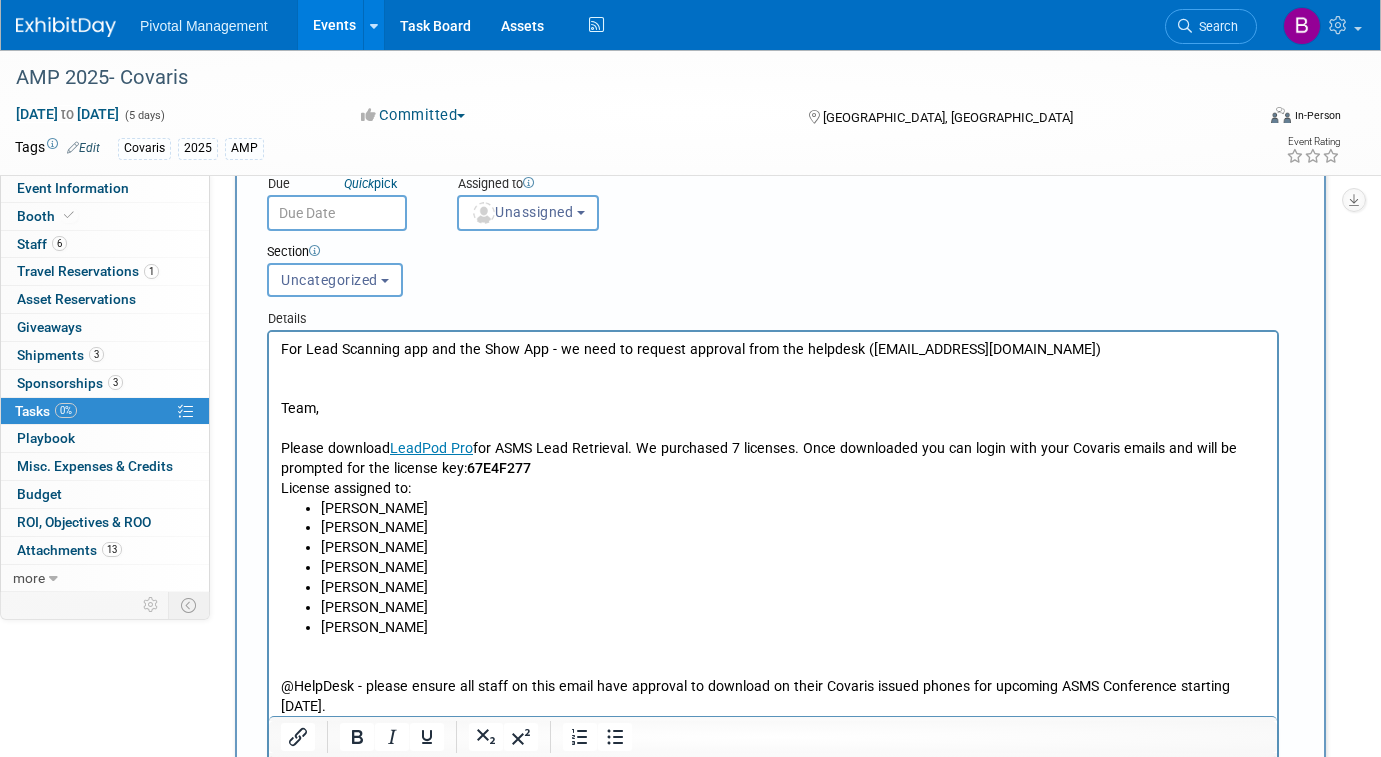 scroll, scrollTop: 140, scrollLeft: 0, axis: vertical 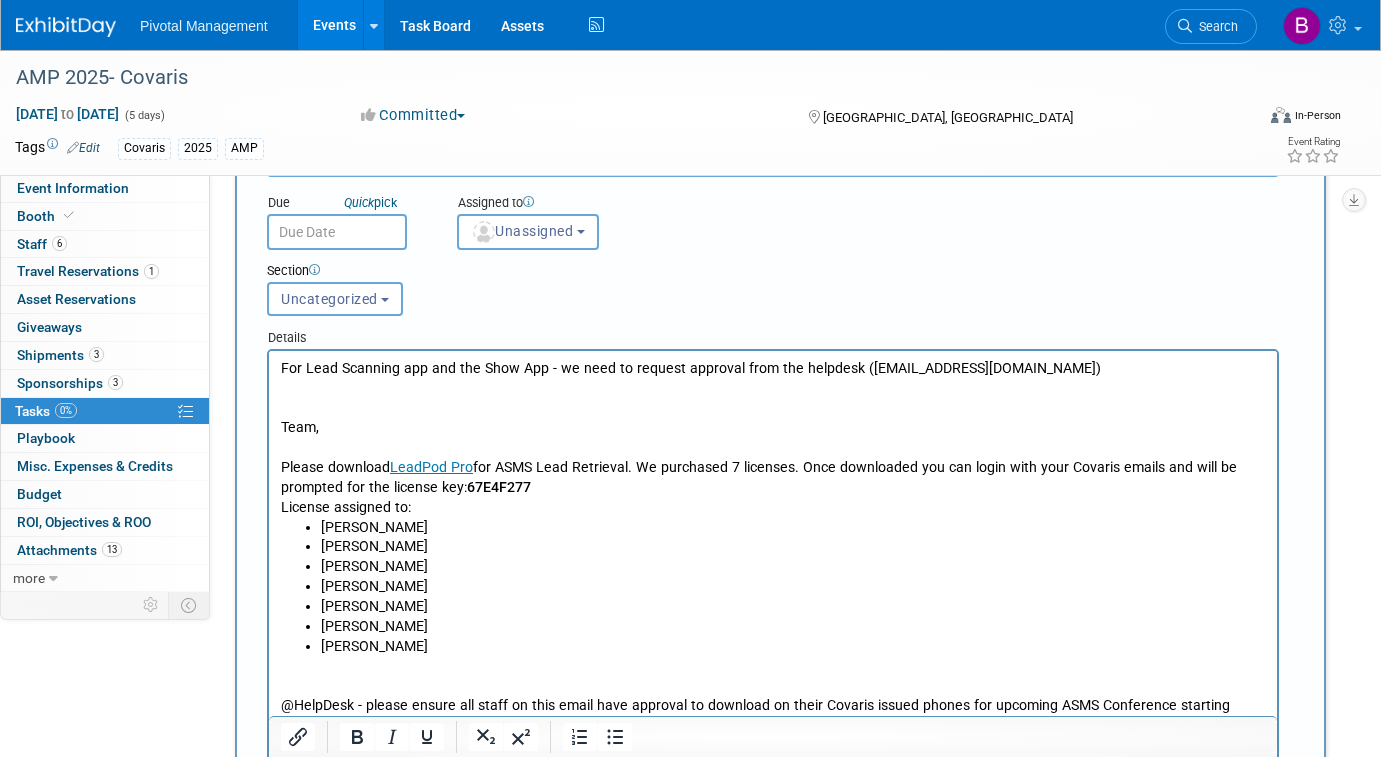 click at bounding box center [773, 389] 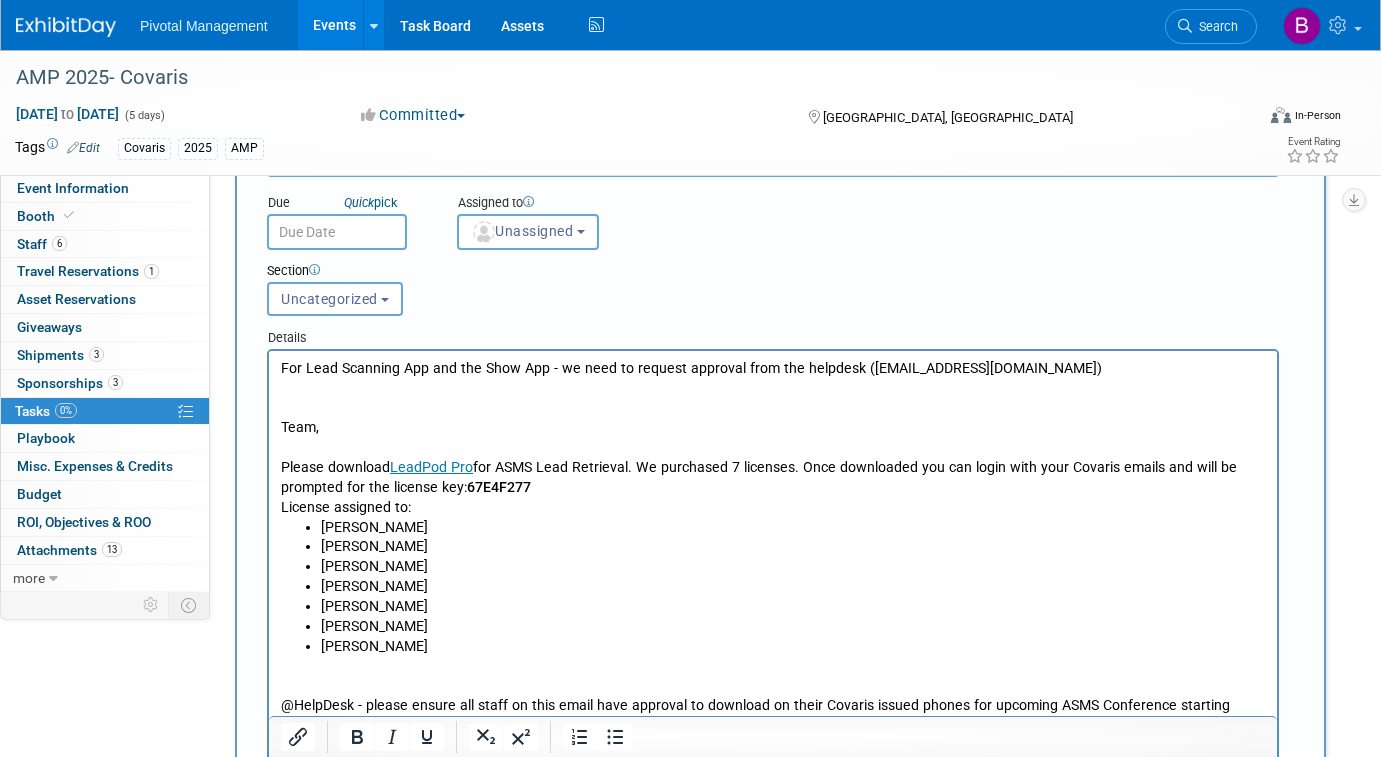 click at bounding box center [773, 389] 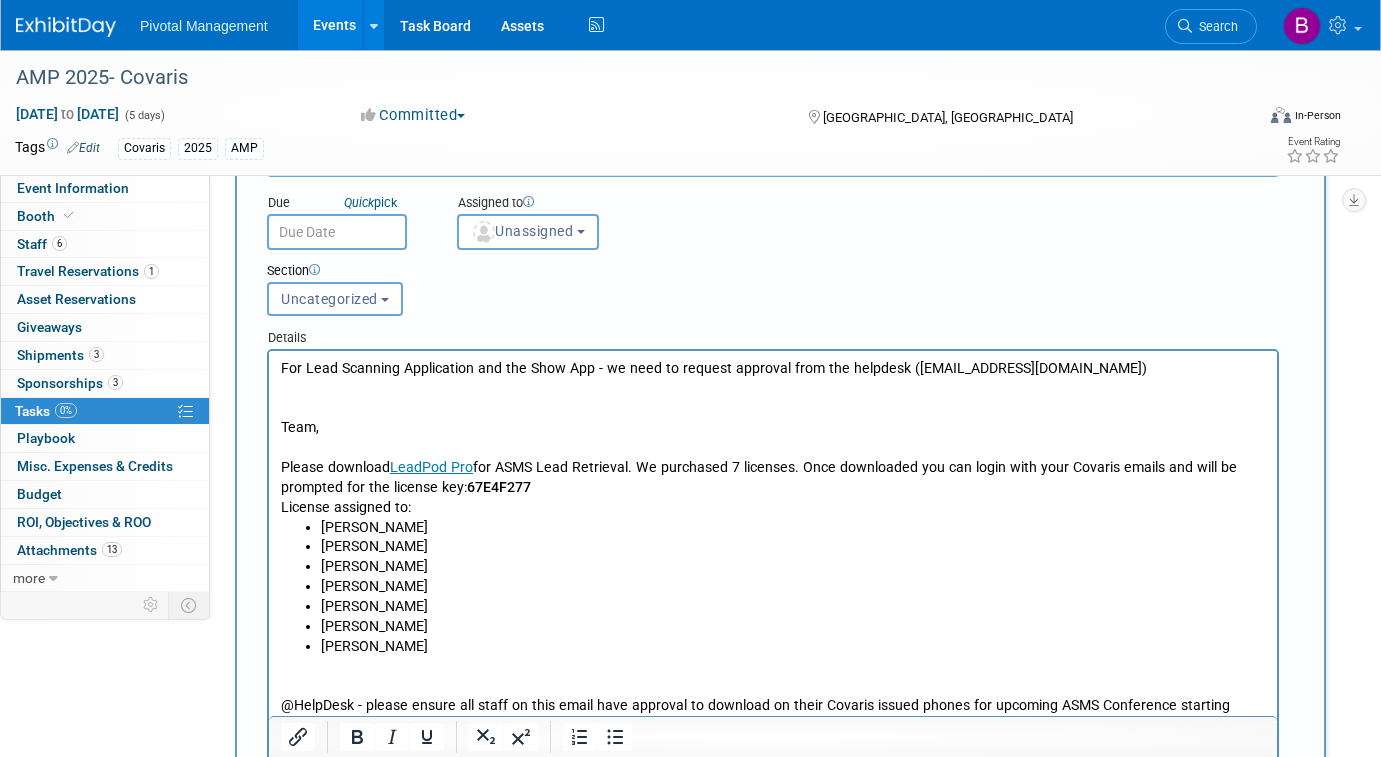click on "For Lead Scanning Application and the Show App - we need to request approval from the helpdesk ([EMAIL_ADDRESS][DOMAIN_NAME])" at bounding box center [773, 369] 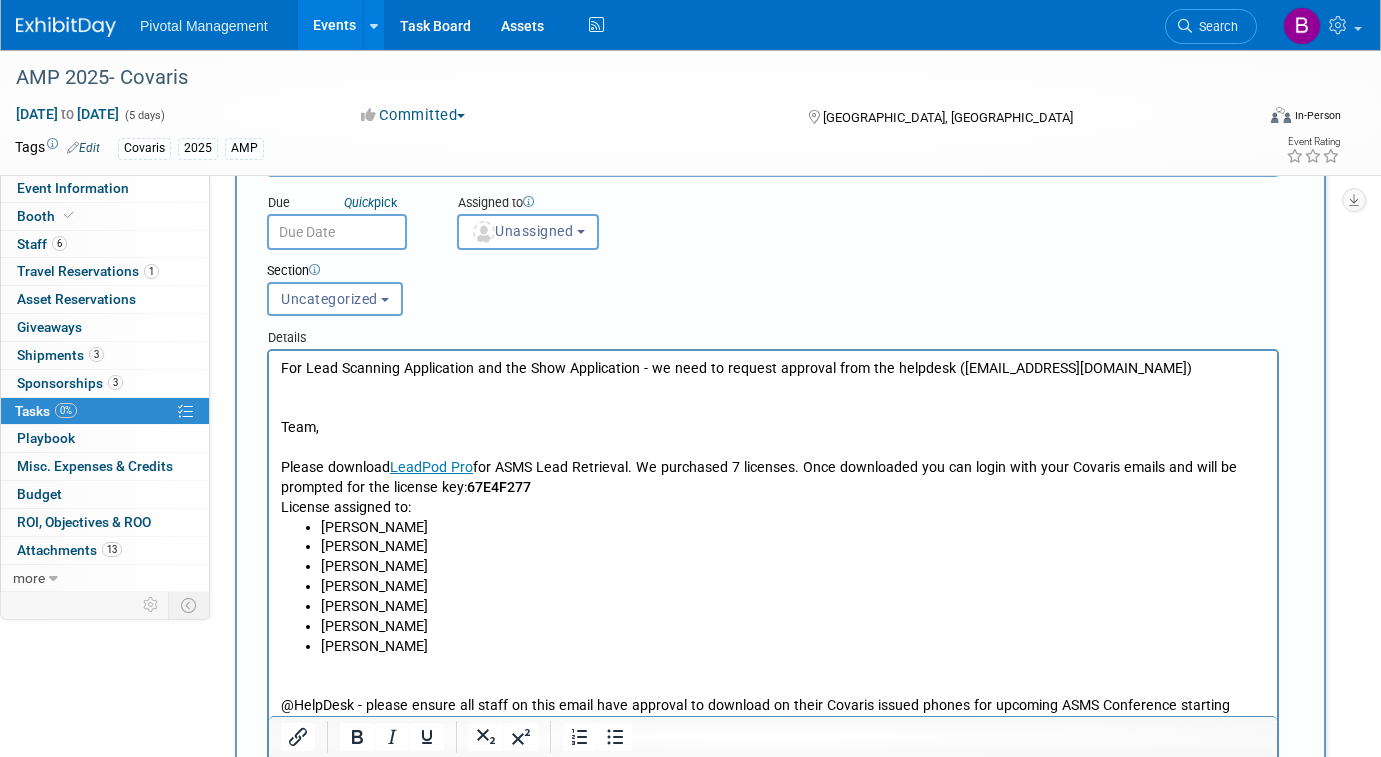 click at bounding box center [773, 409] 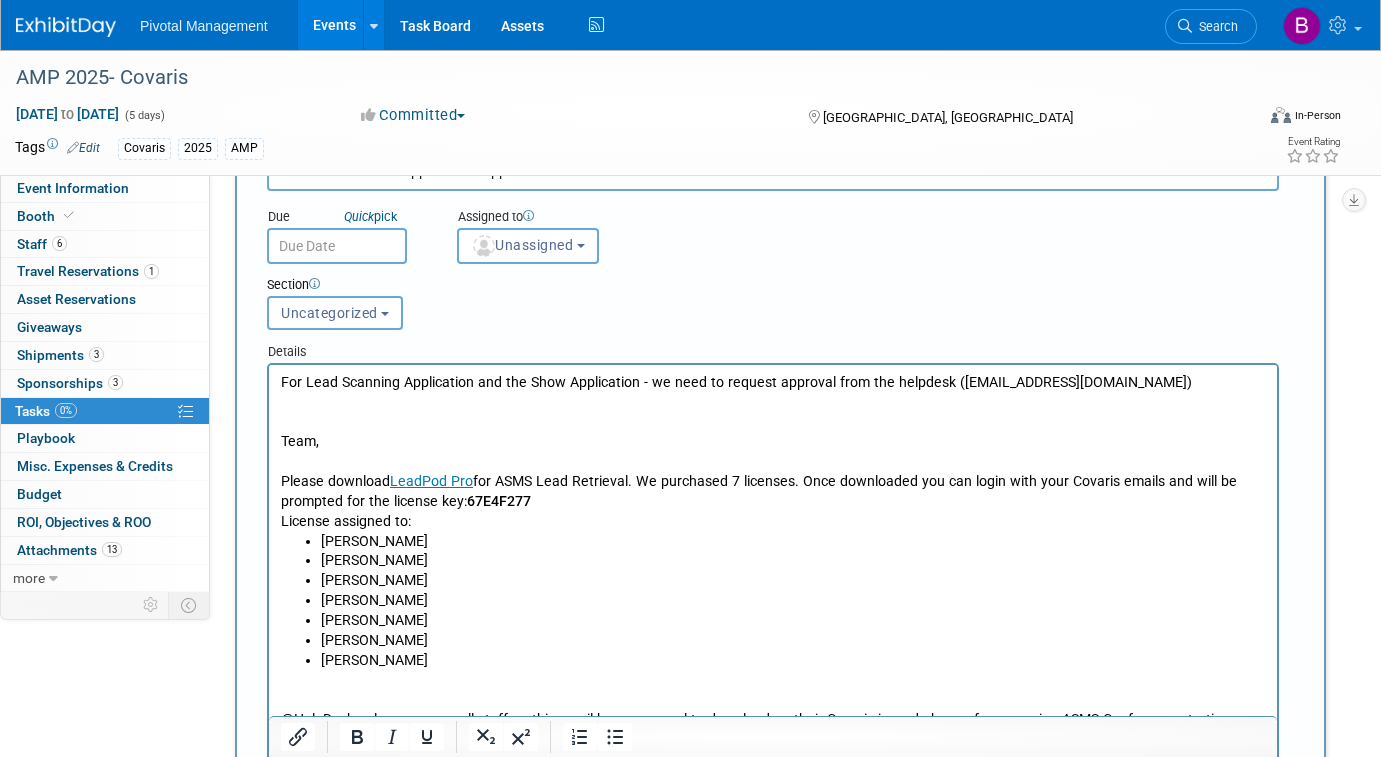 scroll, scrollTop: 121, scrollLeft: 0, axis: vertical 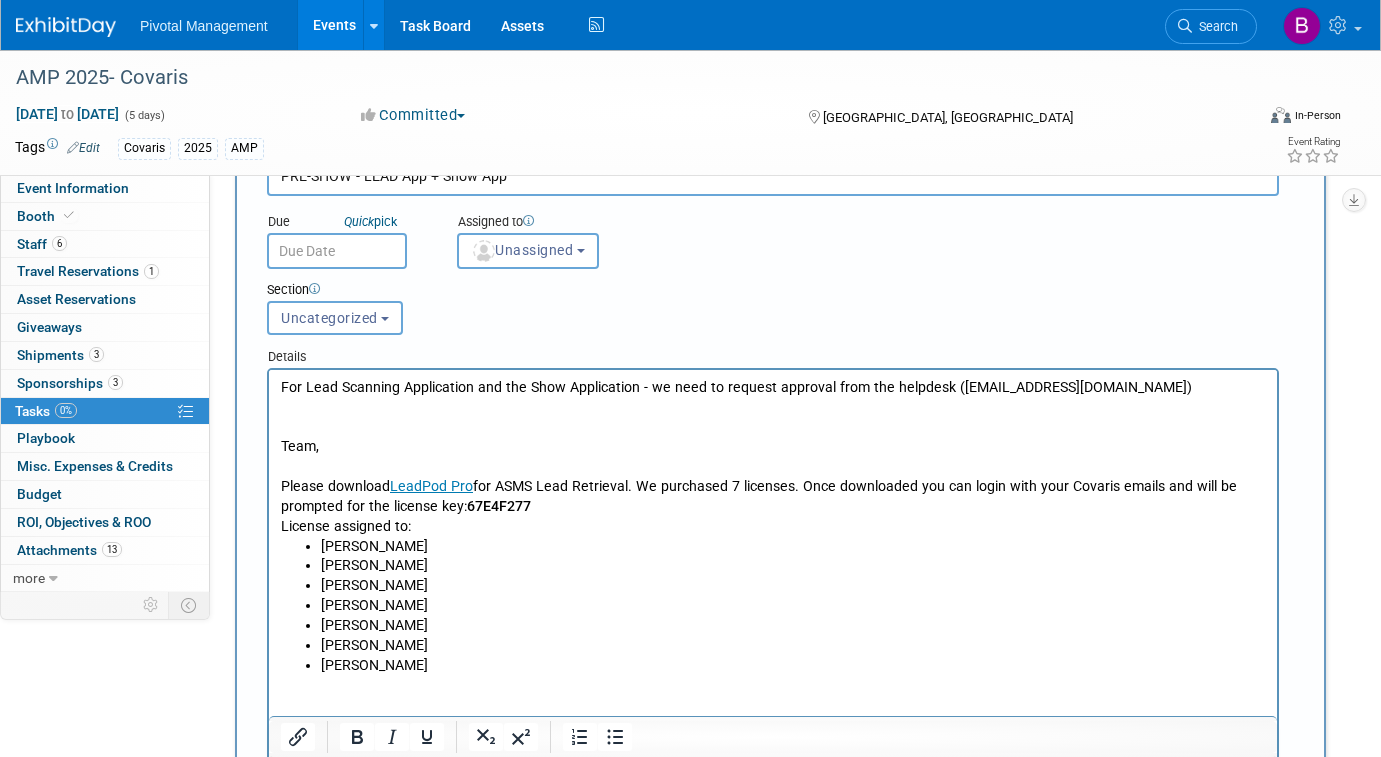 click on "For Lead Scanning Application and the Show Application - we need to request approval from the helpdesk ([EMAIL_ADDRESS][DOMAIN_NAME])" at bounding box center (773, 388) 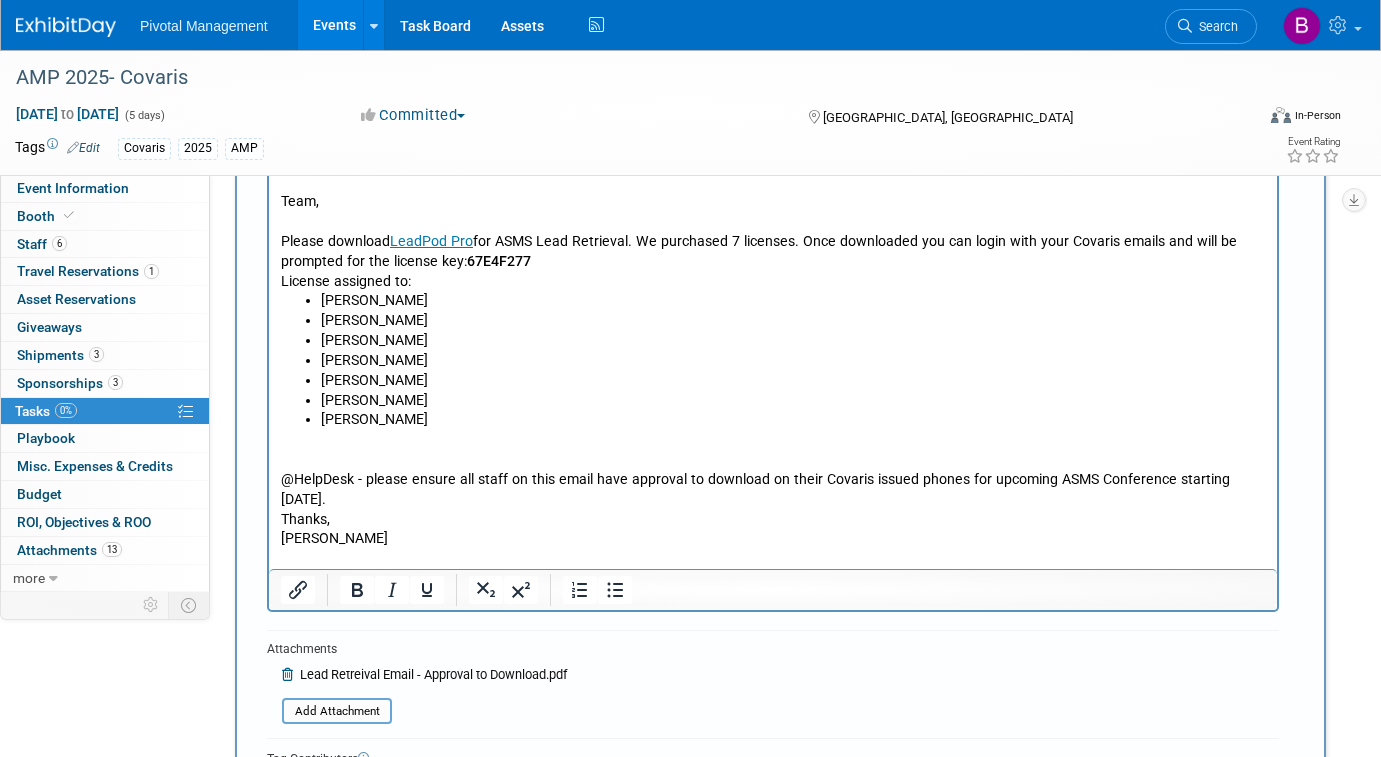 scroll, scrollTop: 426, scrollLeft: 0, axis: vertical 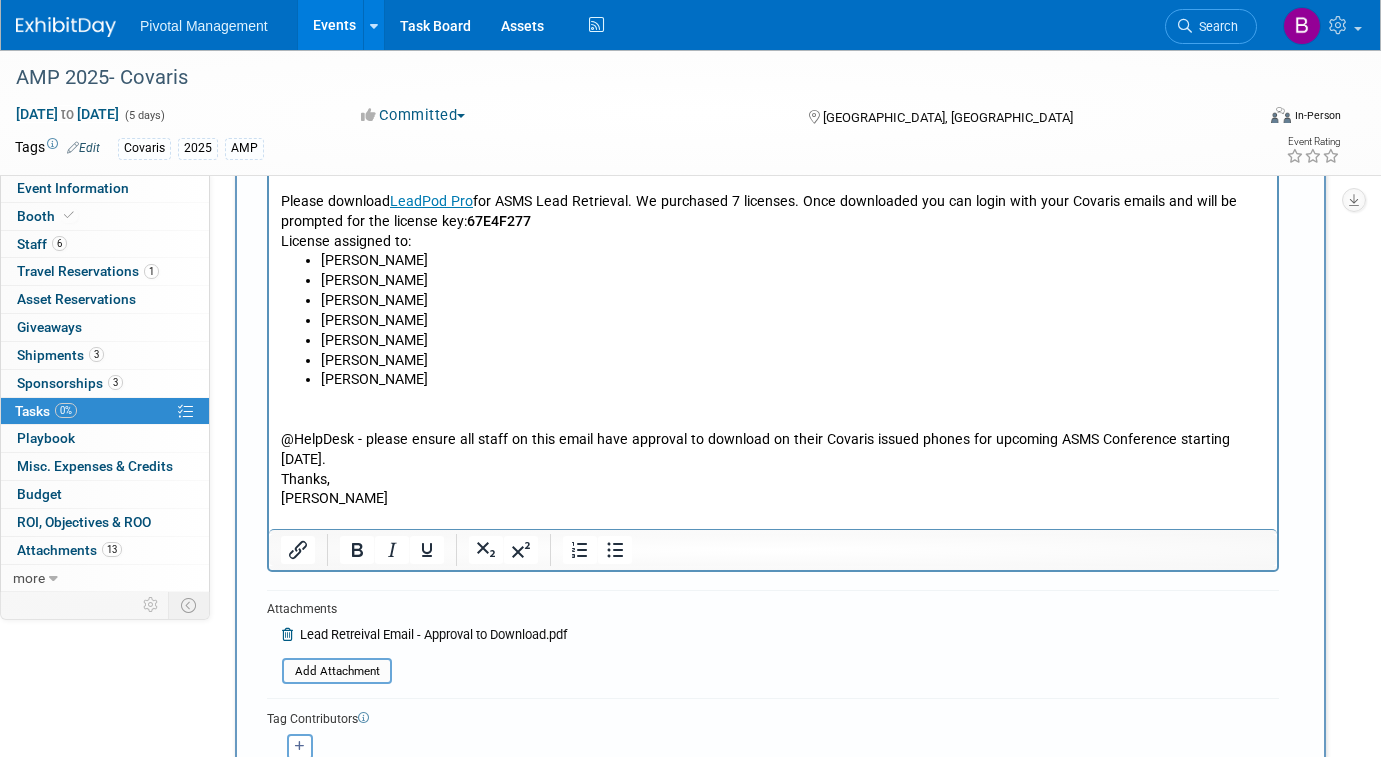 click on "@HelpDesk - please ensure all staff on this email have approval to download on their Covaris issued phones for upcoming ASMS Conference starting [DATE]. Thanks, [PERSON_NAME]" at bounding box center (773, 459) 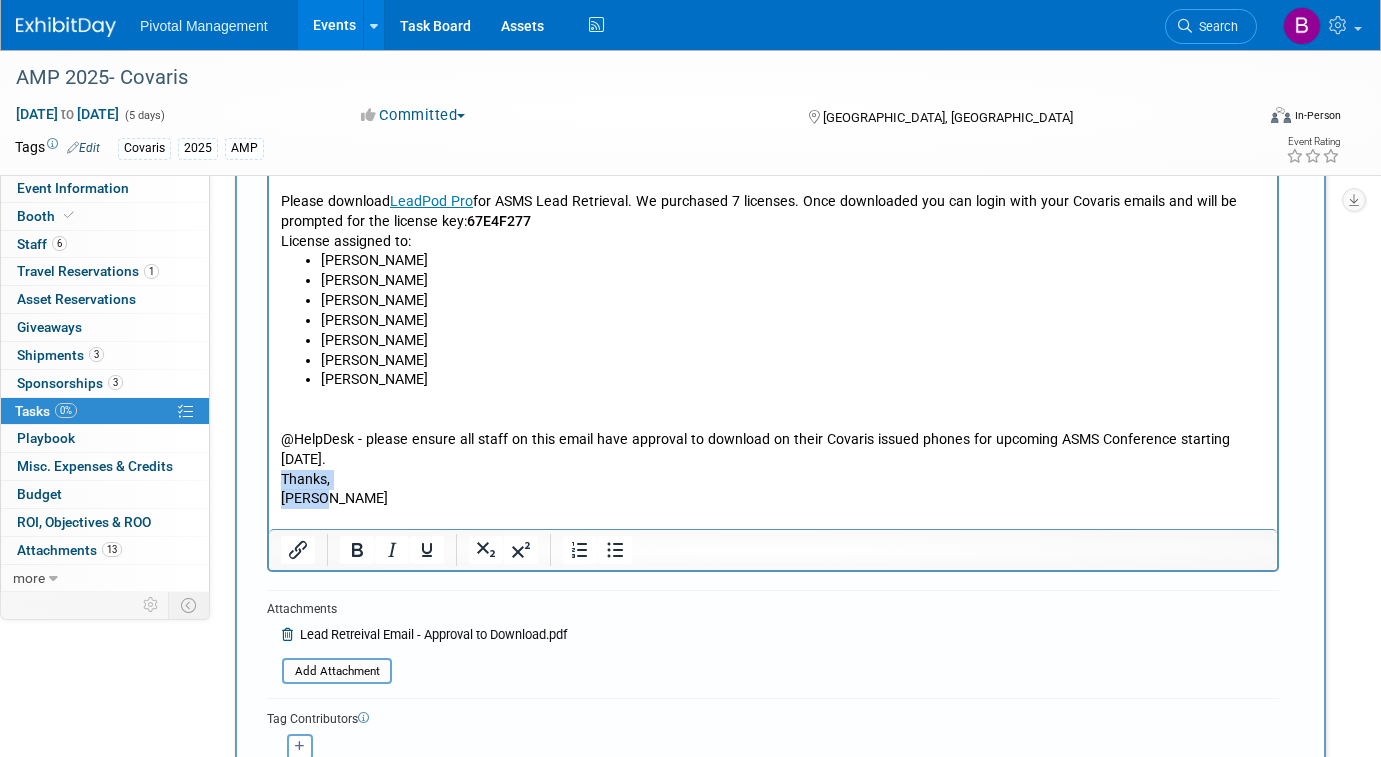 drag, startPoint x: 375, startPoint y: 500, endPoint x: 282, endPoint y: 479, distance: 95.34149 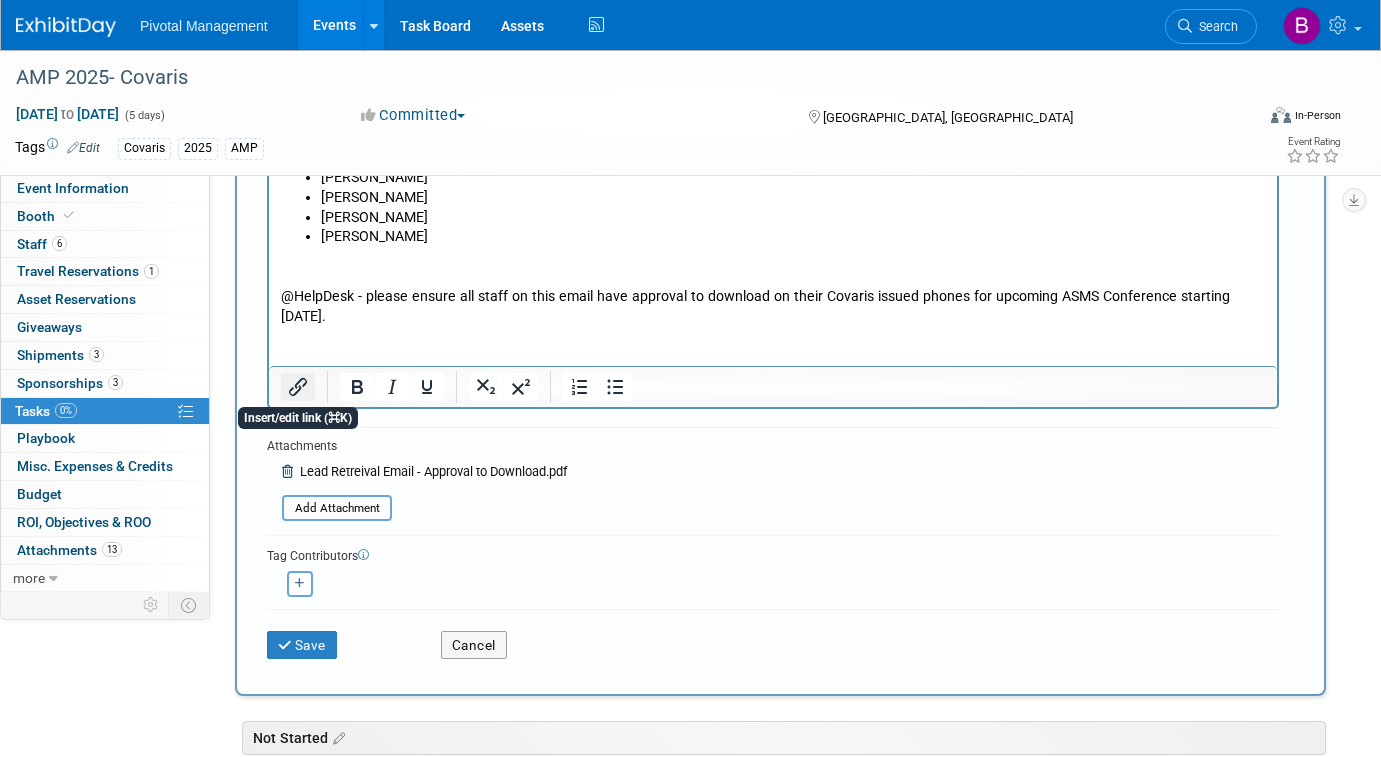 scroll, scrollTop: 584, scrollLeft: 0, axis: vertical 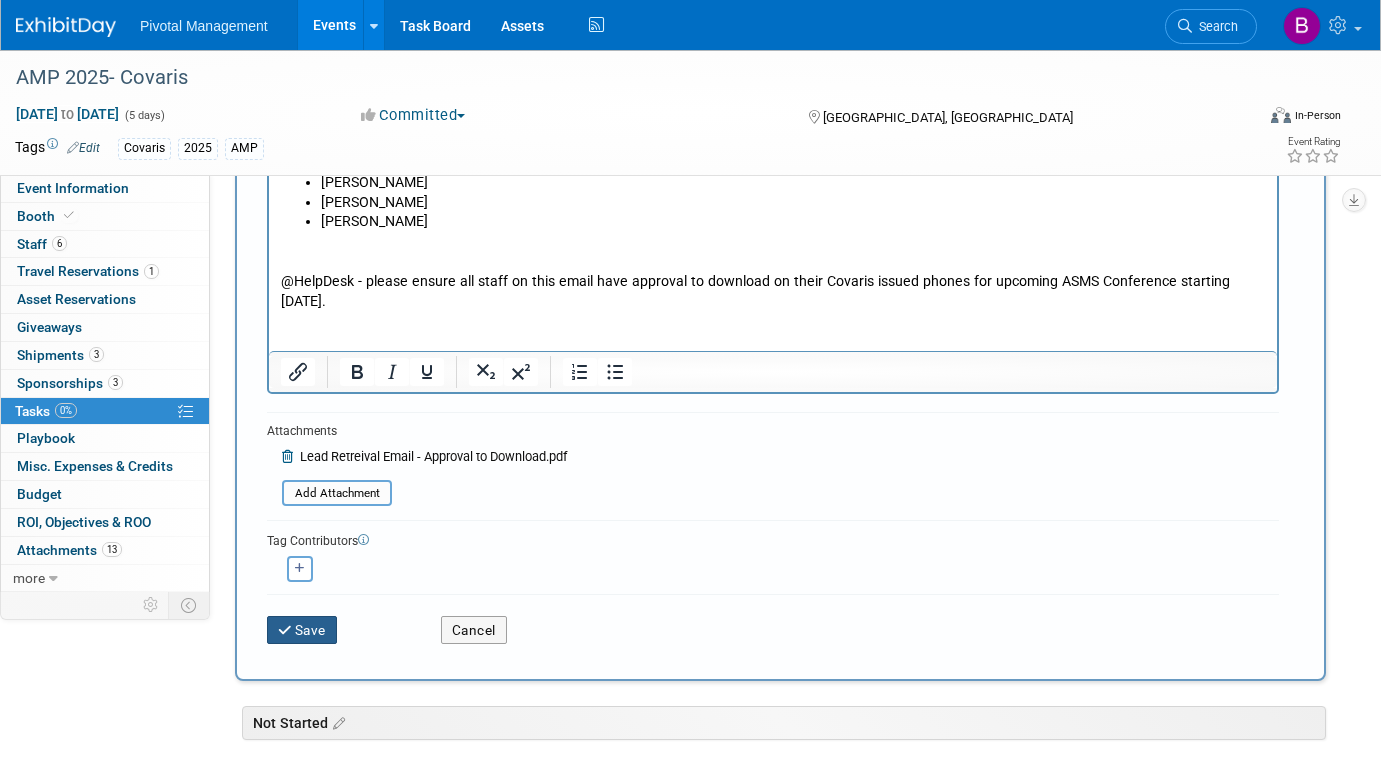click on "Save" at bounding box center (302, 630) 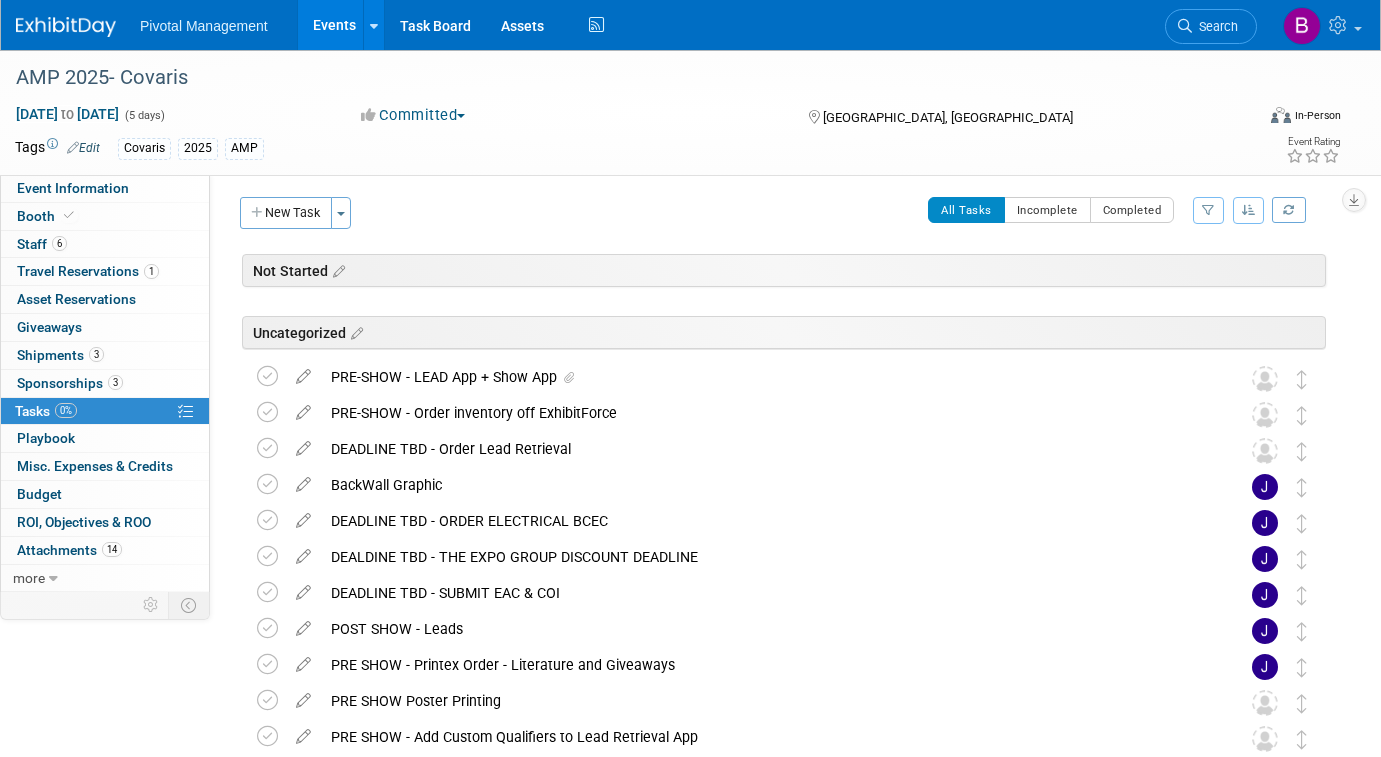 scroll, scrollTop: 0, scrollLeft: 0, axis: both 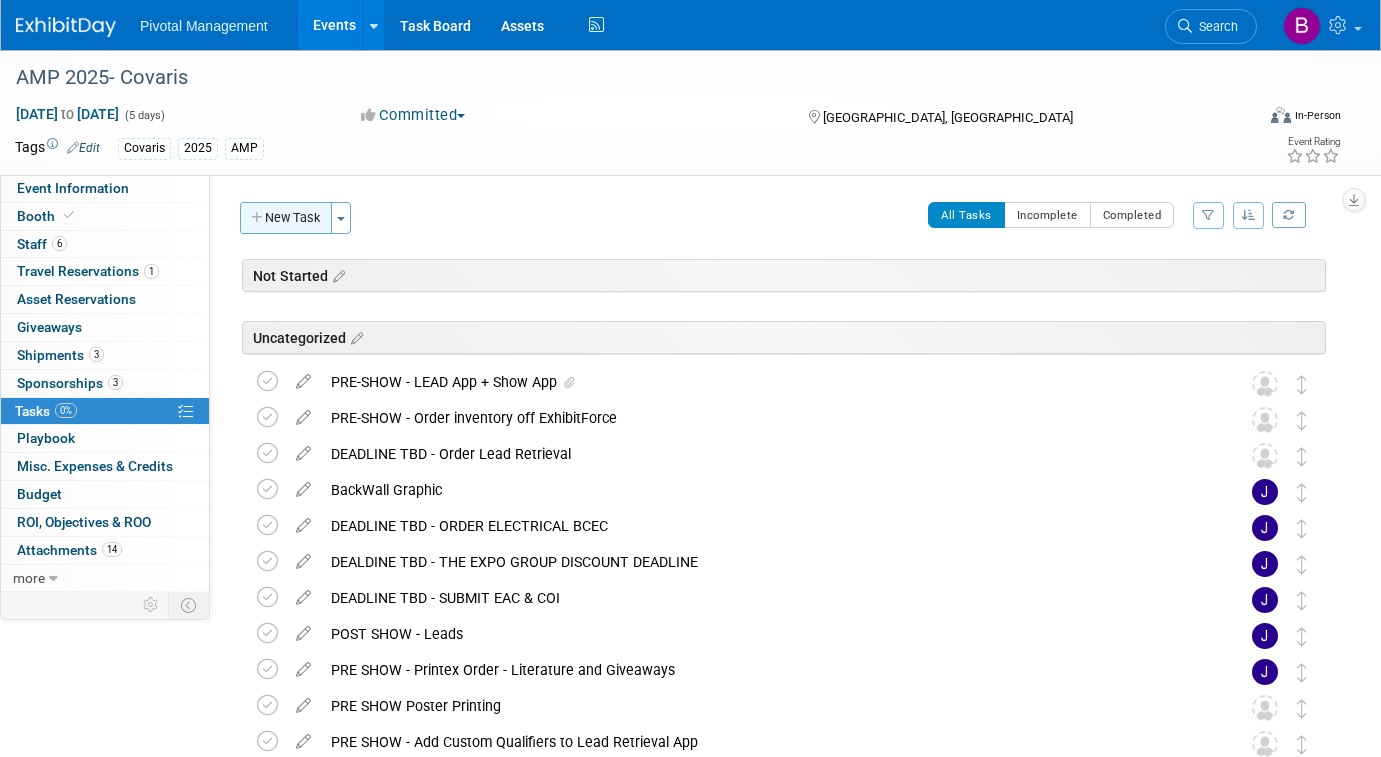 click on "New Task" at bounding box center (286, 218) 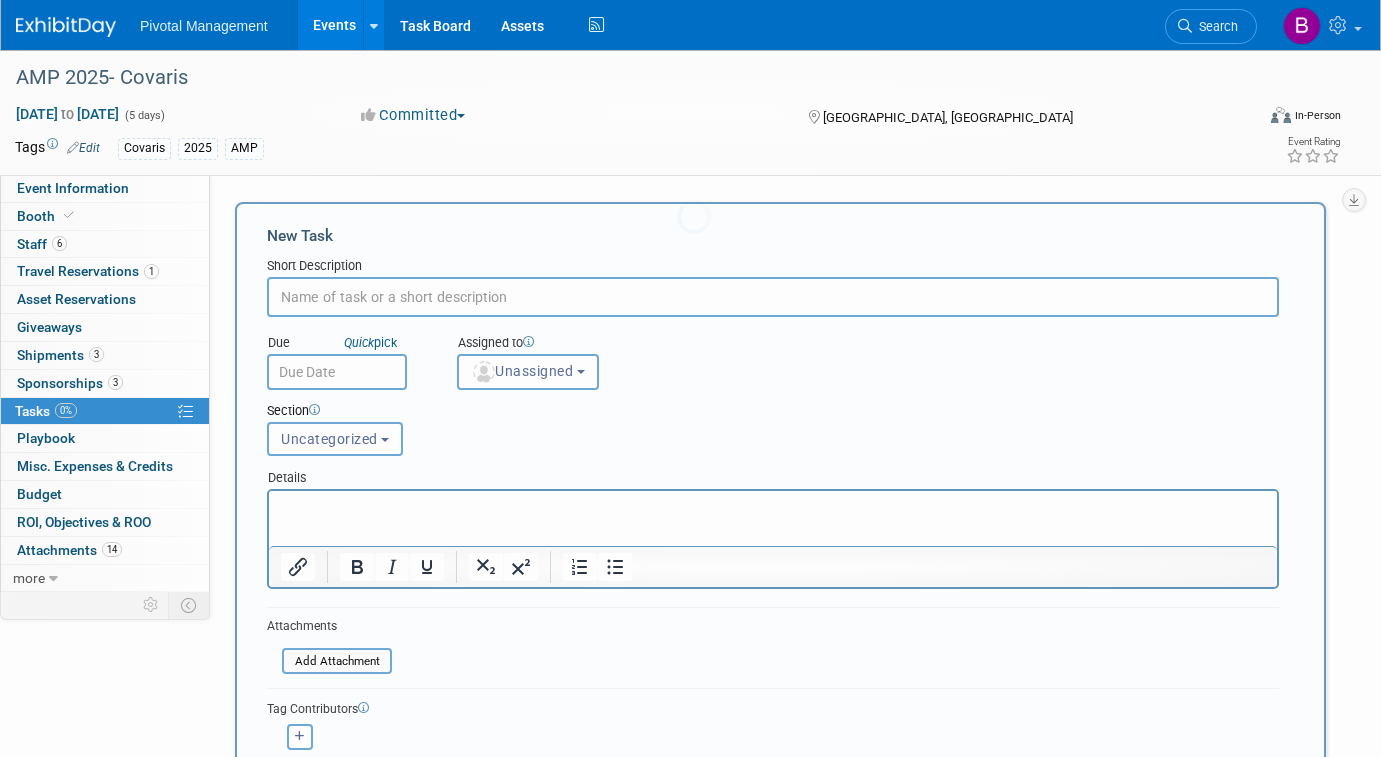 scroll, scrollTop: 0, scrollLeft: 0, axis: both 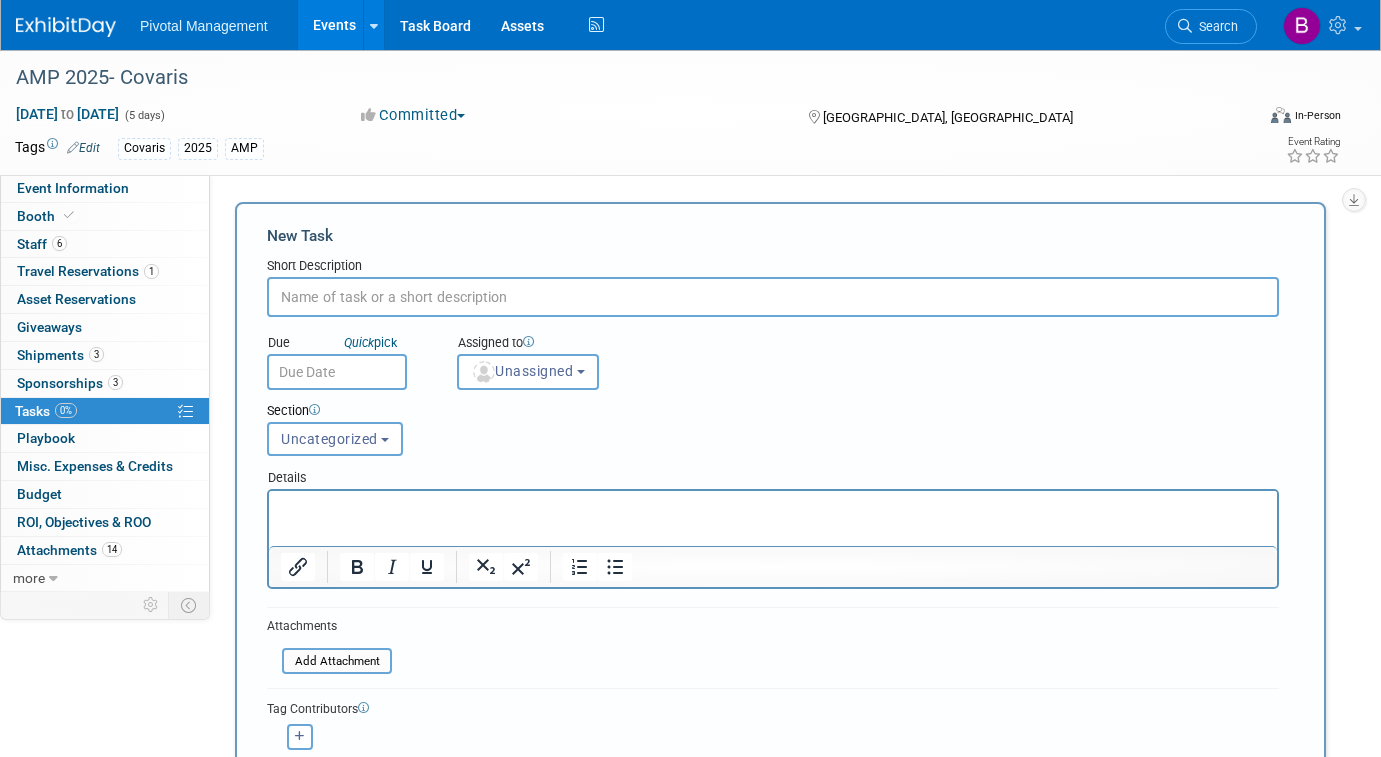 click at bounding box center [773, 297] 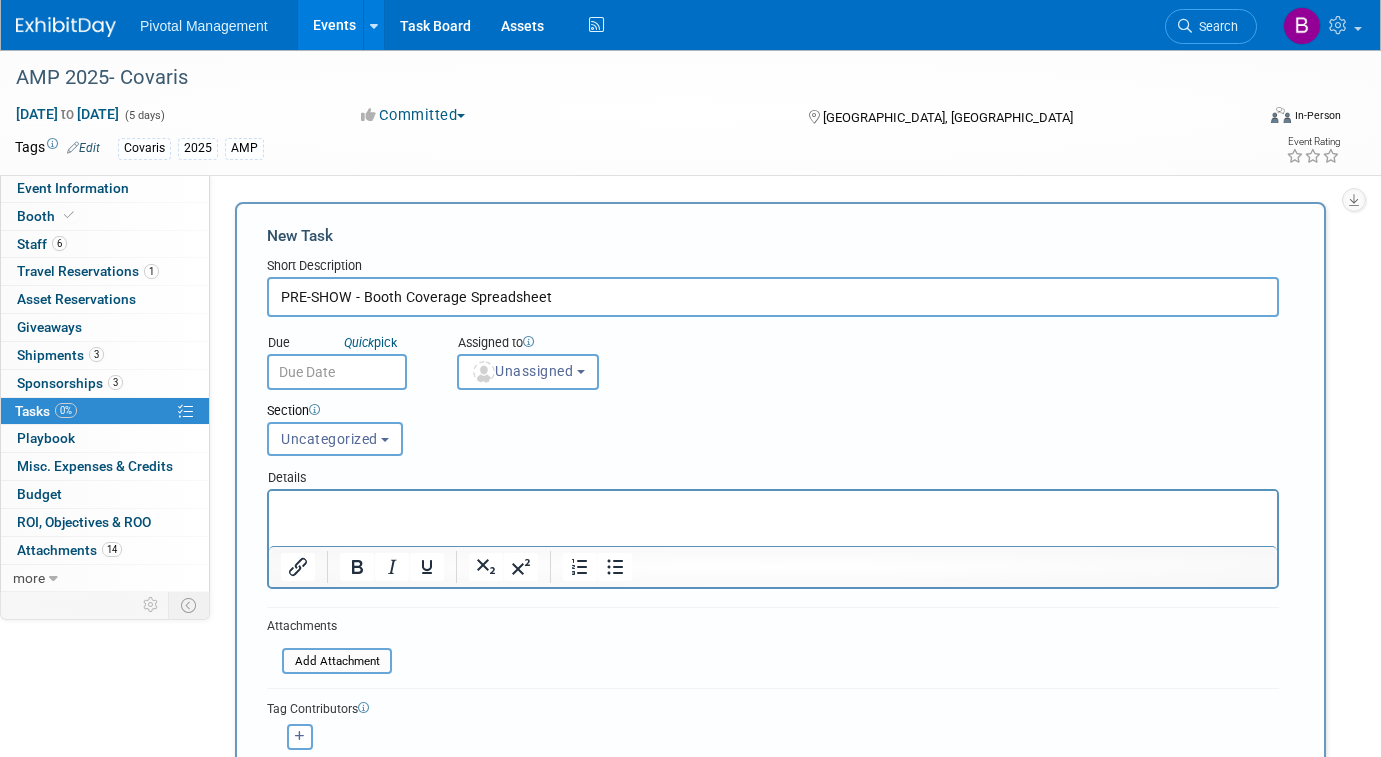 type on "PRE-SHOW - Booth Coverage Spreadsheet" 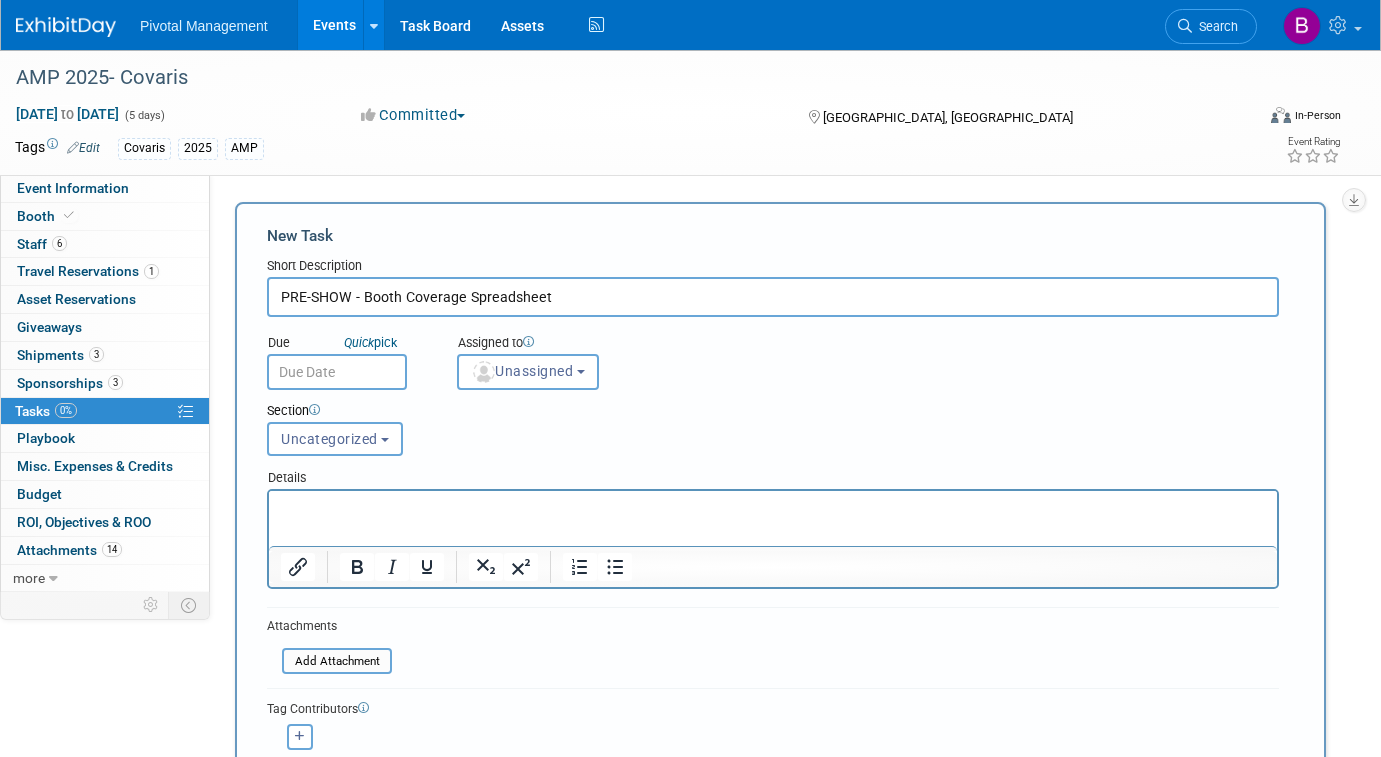 type 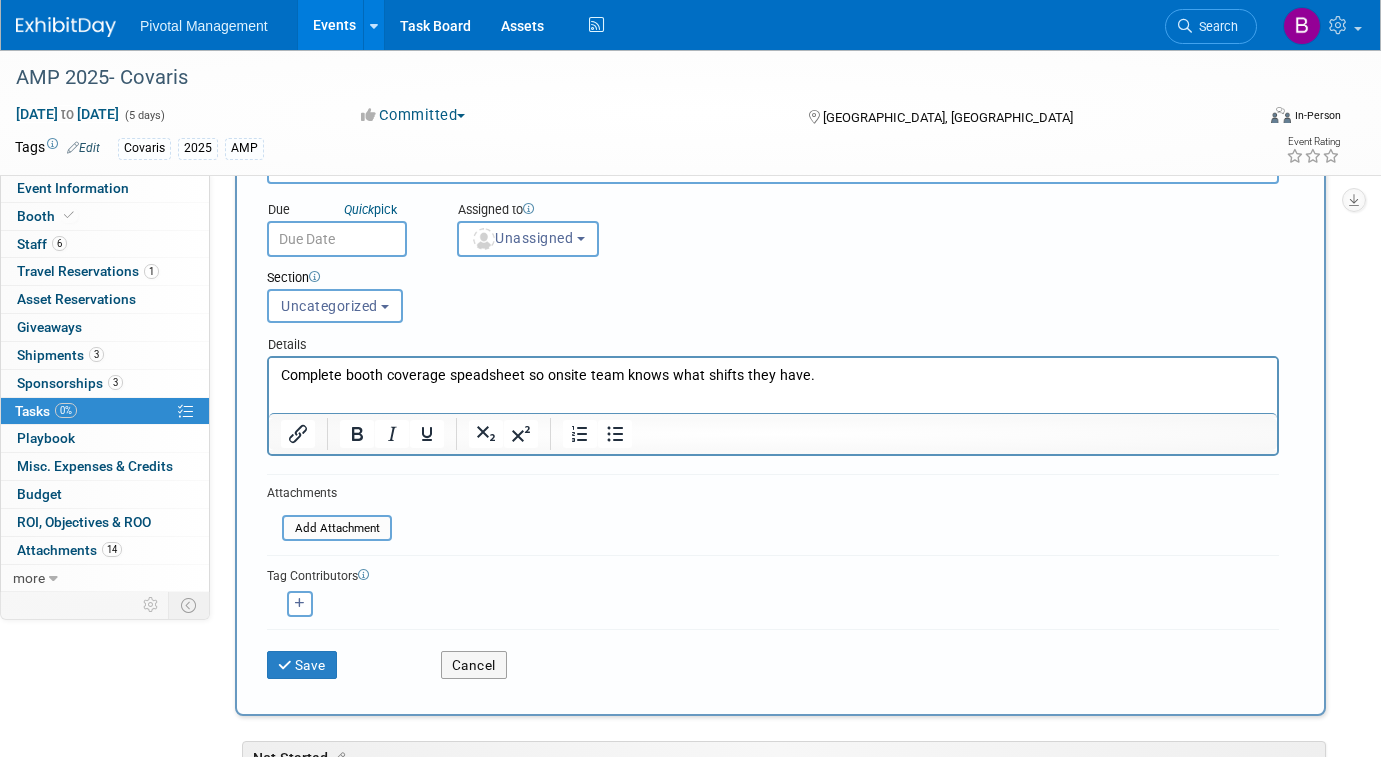 scroll, scrollTop: 131, scrollLeft: 0, axis: vertical 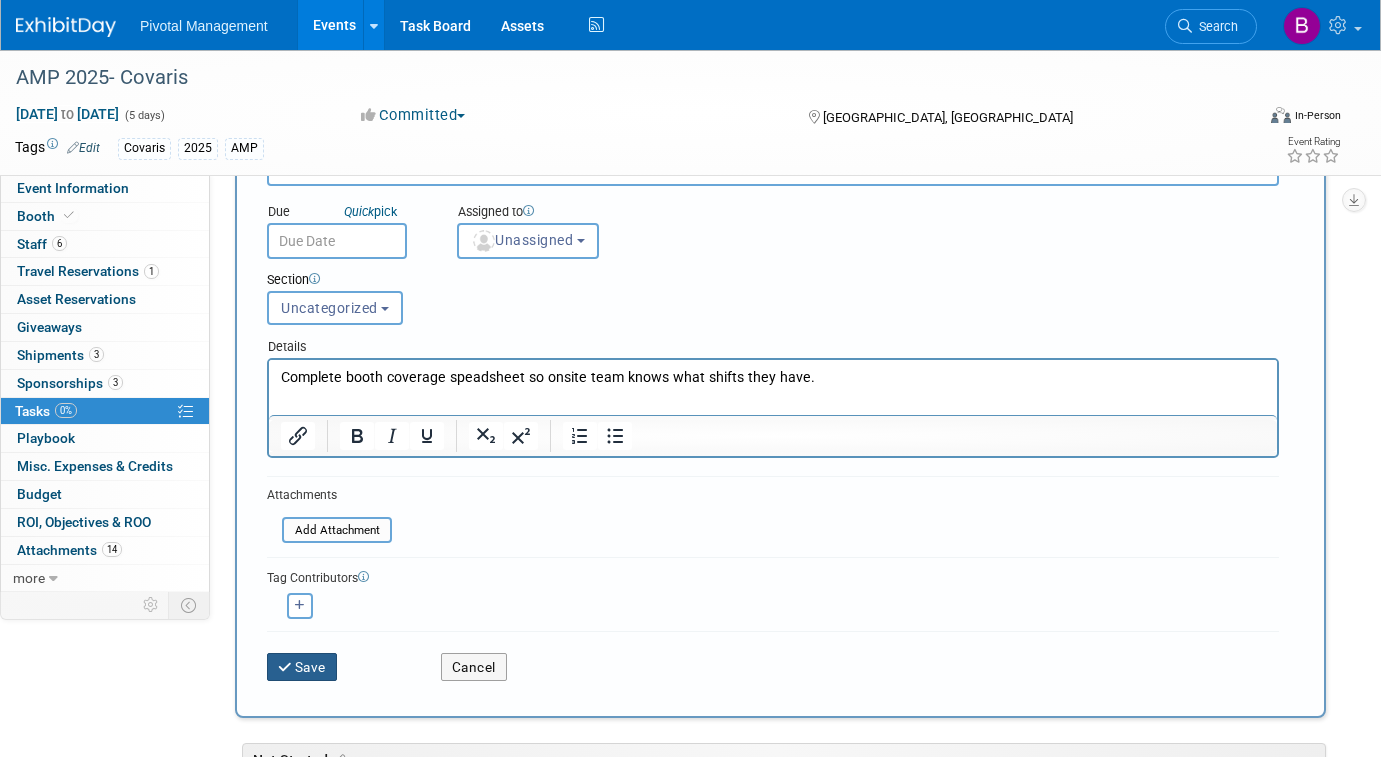 click on "Save" at bounding box center (302, 667) 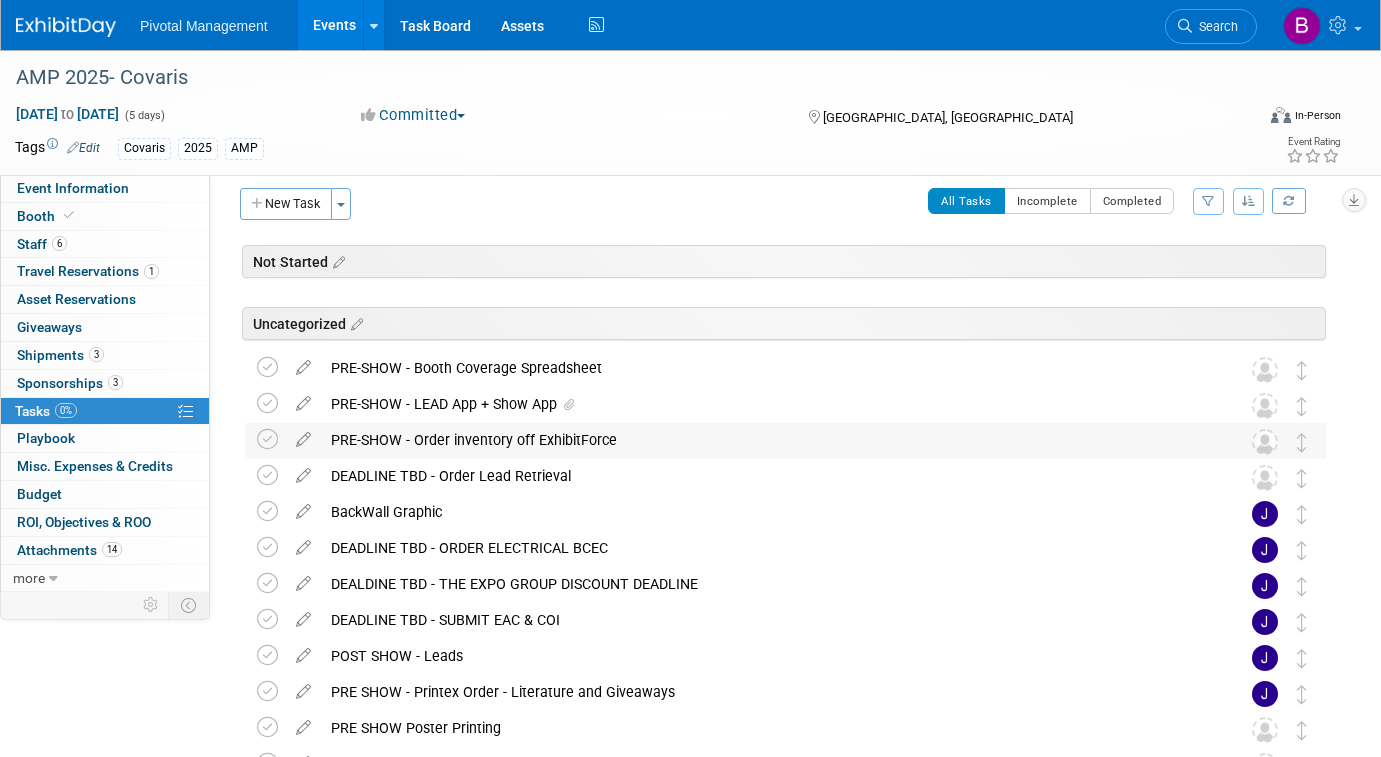 scroll, scrollTop: 0, scrollLeft: 0, axis: both 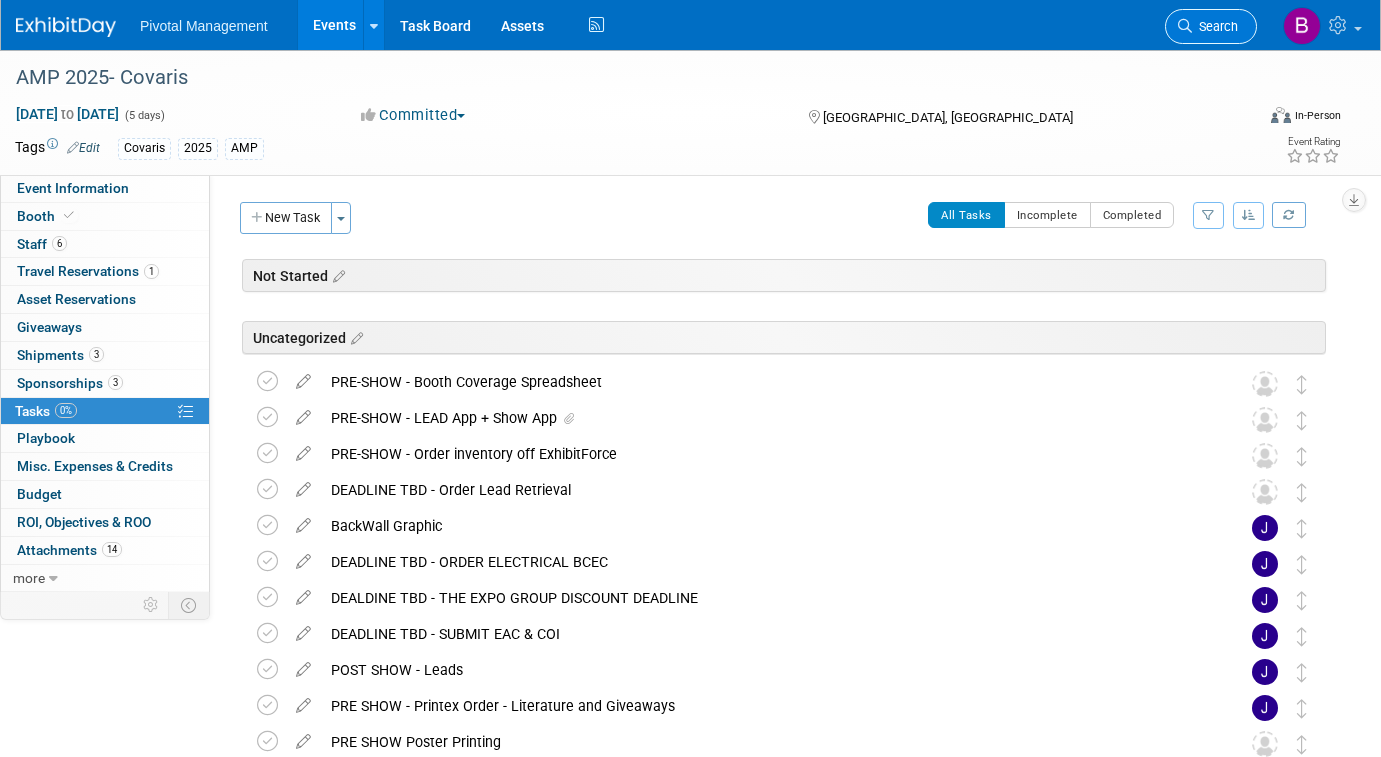 click at bounding box center (1185, 26) 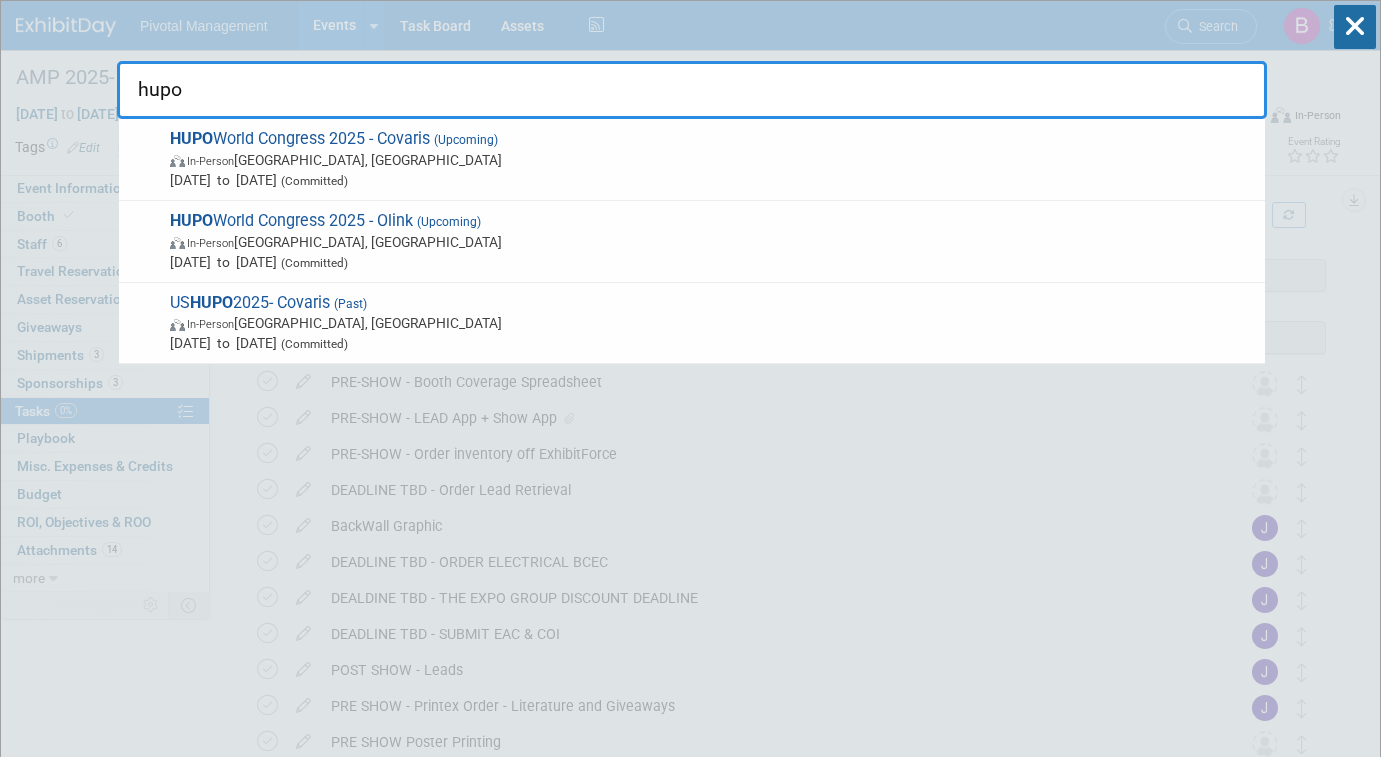 click on "hupo" at bounding box center (692, 90) 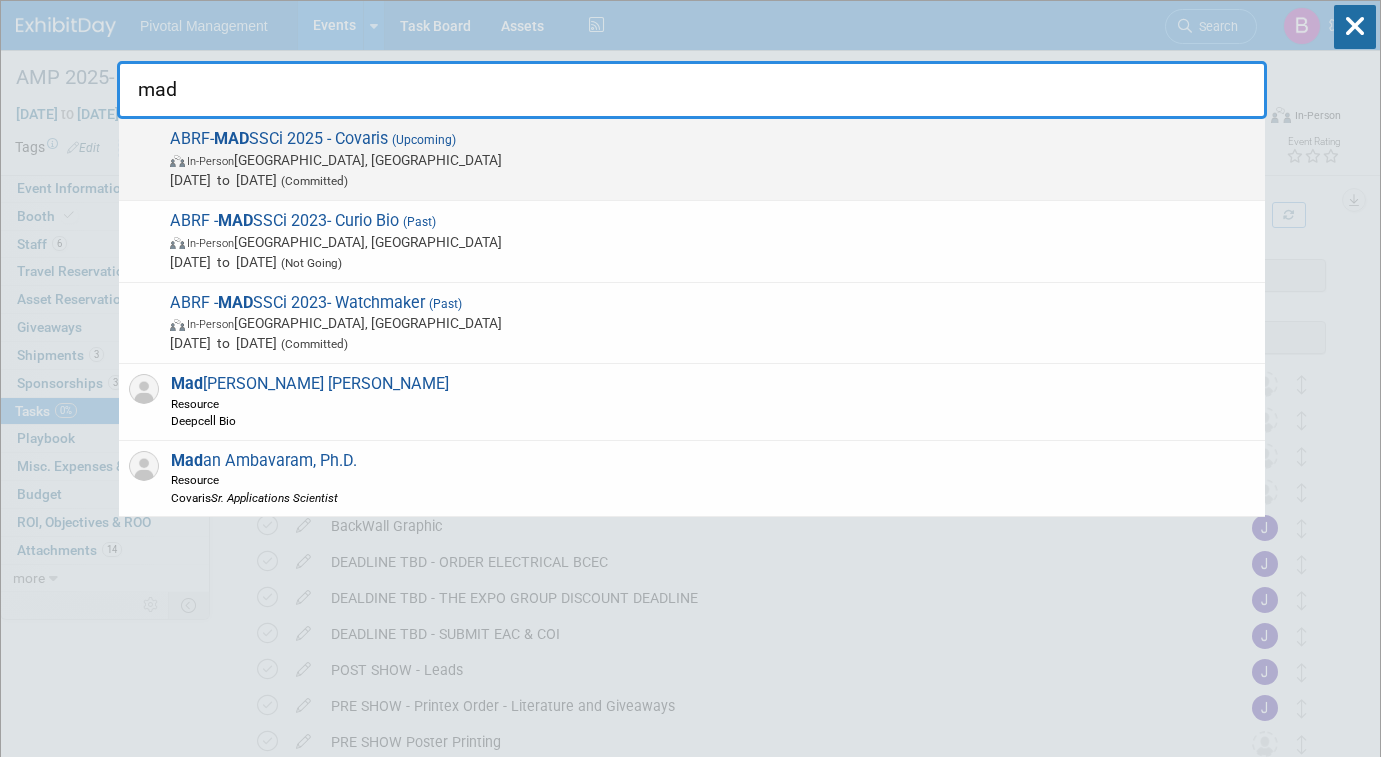 type on "mad" 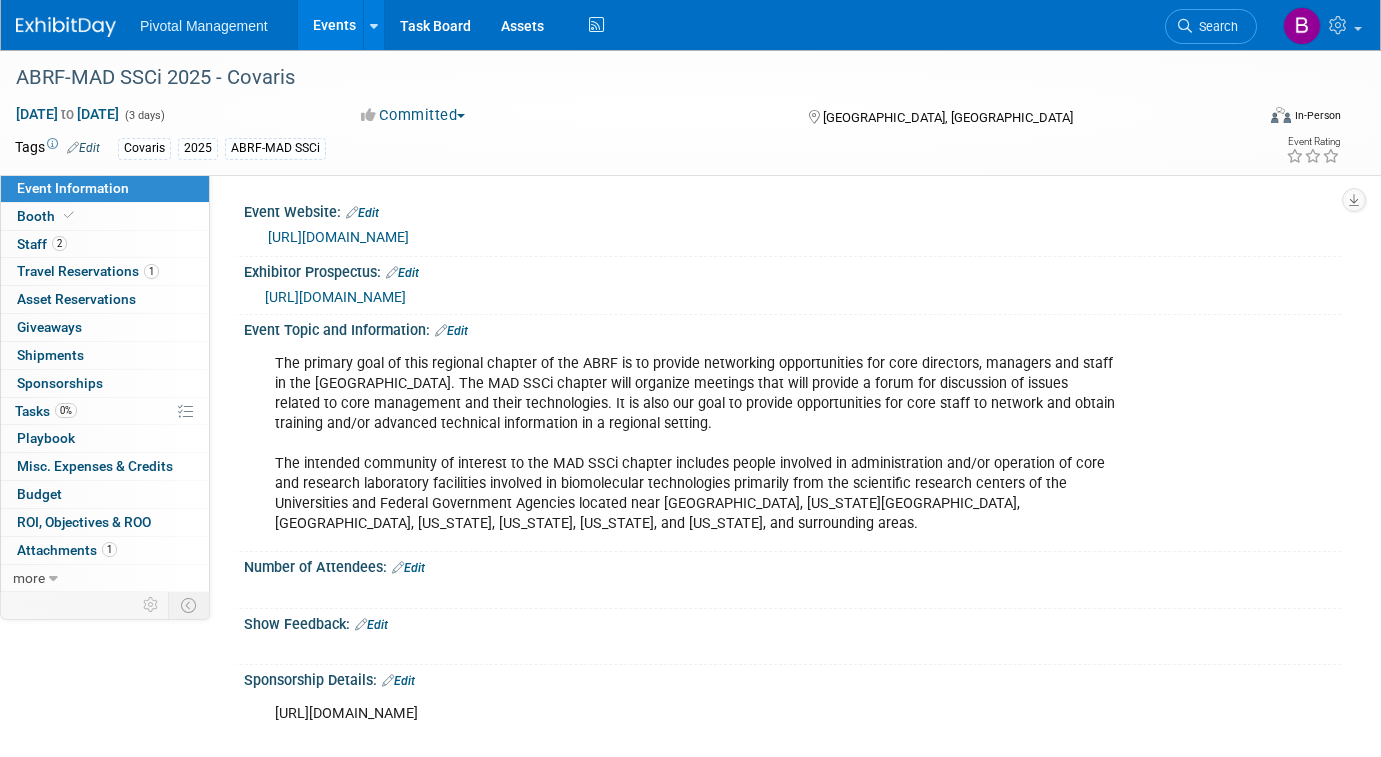 scroll, scrollTop: 0, scrollLeft: 0, axis: both 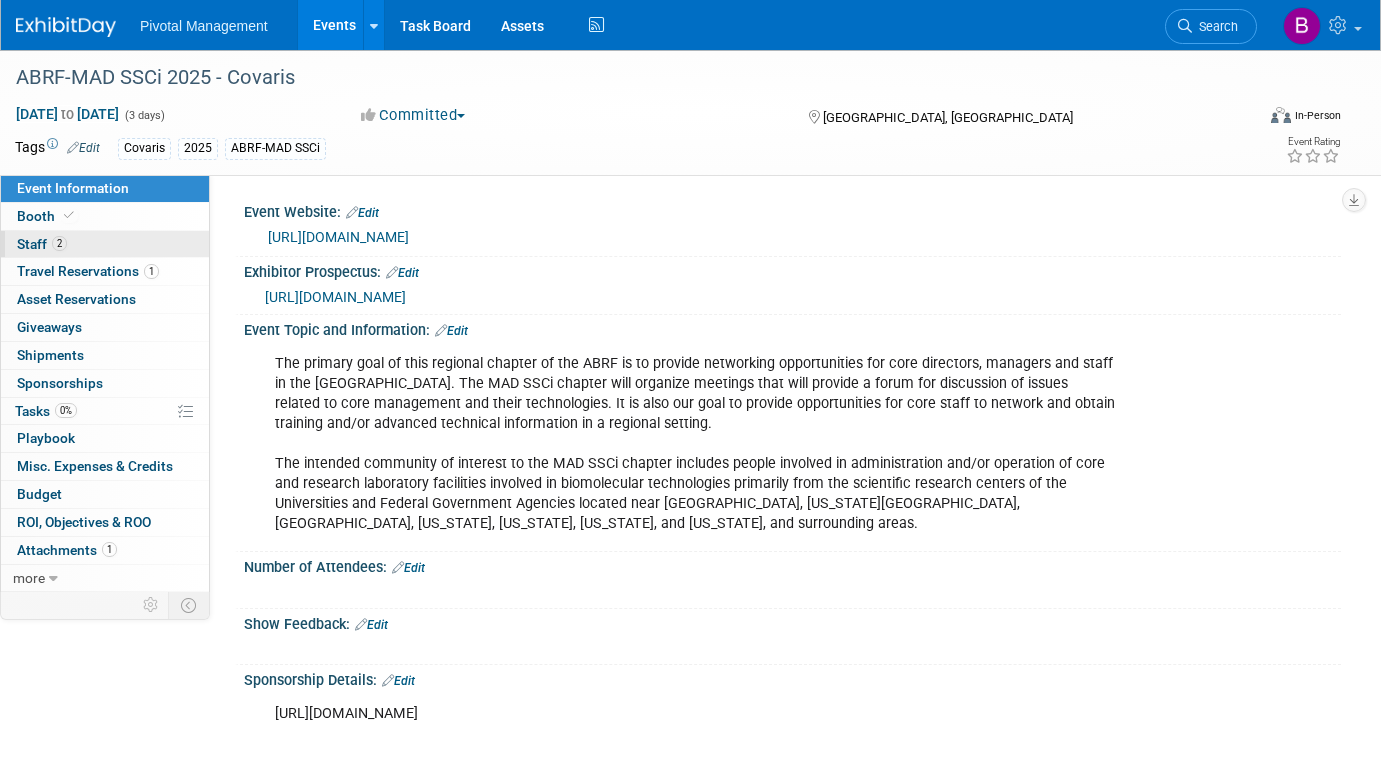 click on "2
Staff 2" at bounding box center [105, 244] 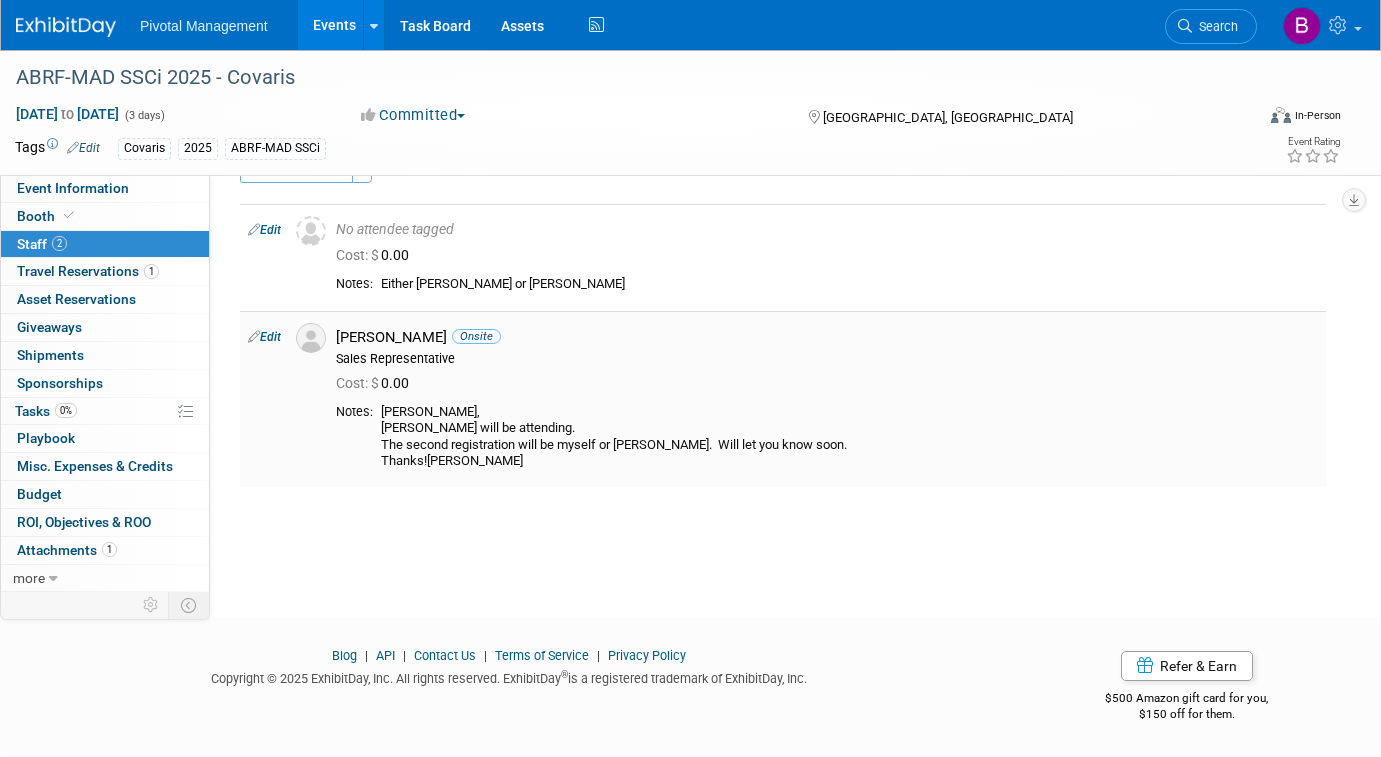 scroll, scrollTop: 0, scrollLeft: 0, axis: both 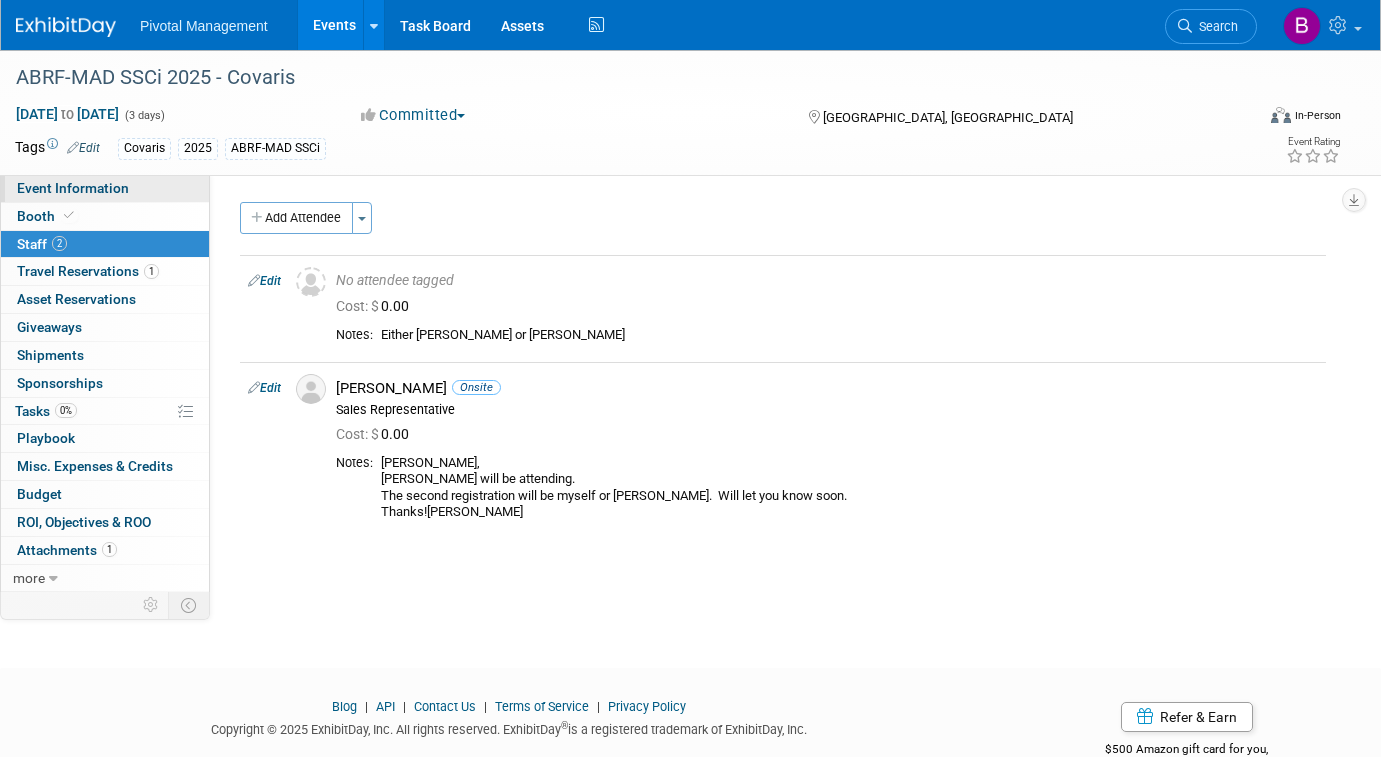 click on "Event Information" at bounding box center (73, 188) 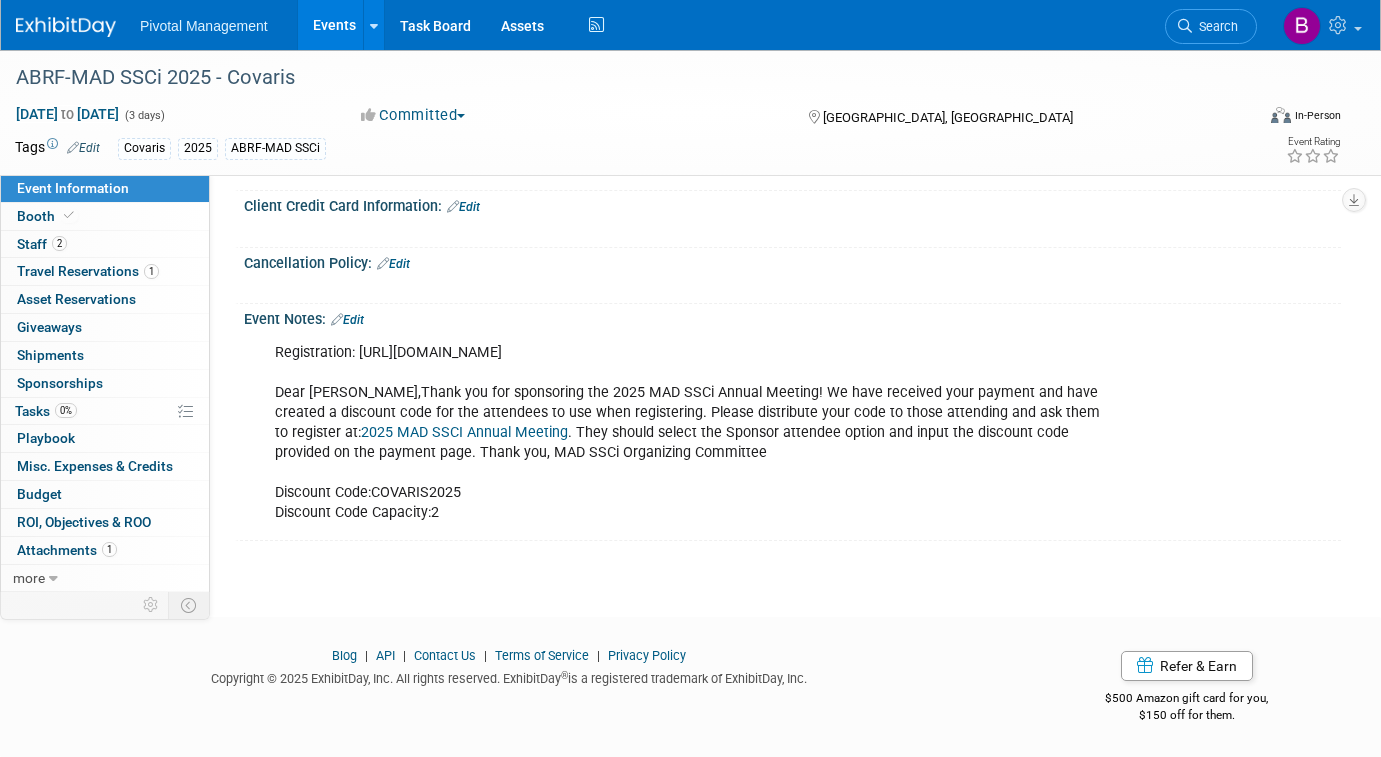 scroll, scrollTop: 2215, scrollLeft: 0, axis: vertical 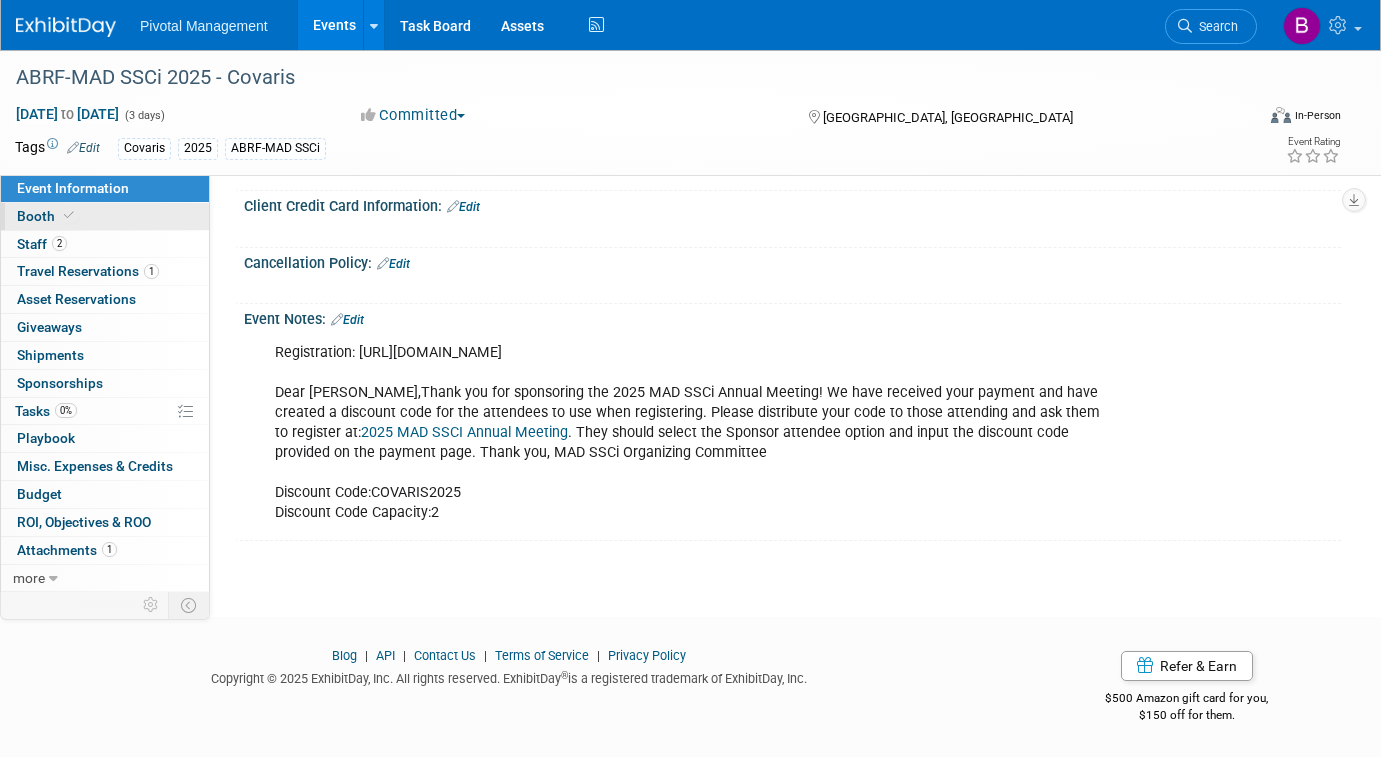 click on "Booth" at bounding box center [105, 216] 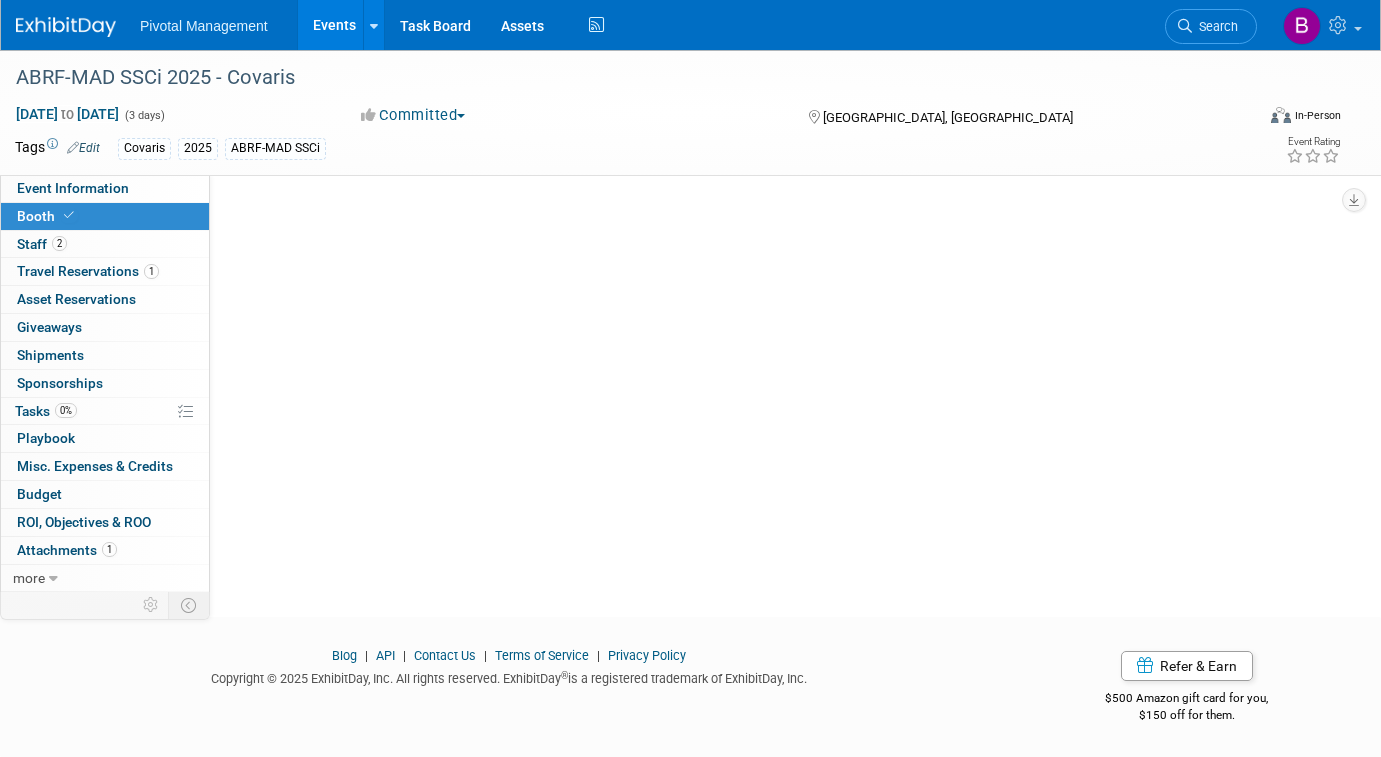 scroll, scrollTop: 0, scrollLeft: 0, axis: both 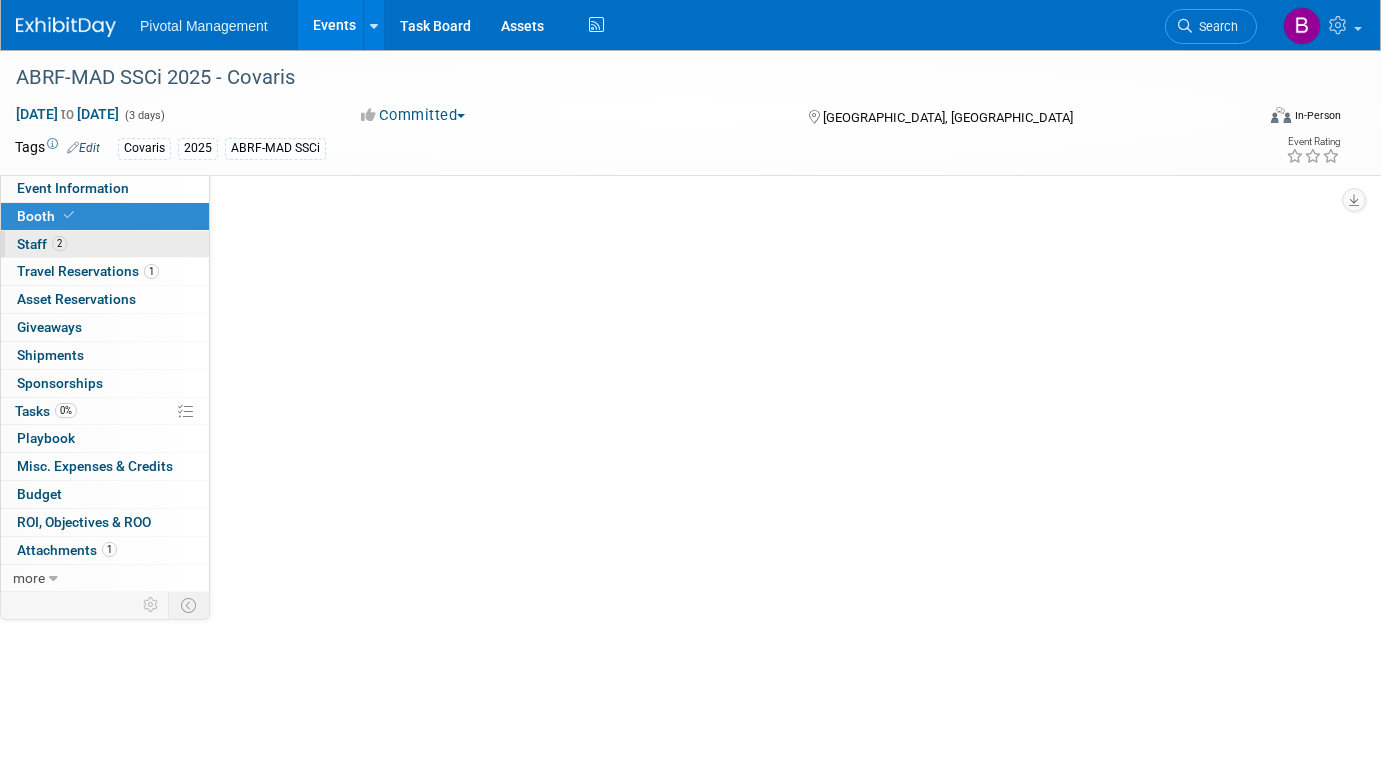 select on "Yes" 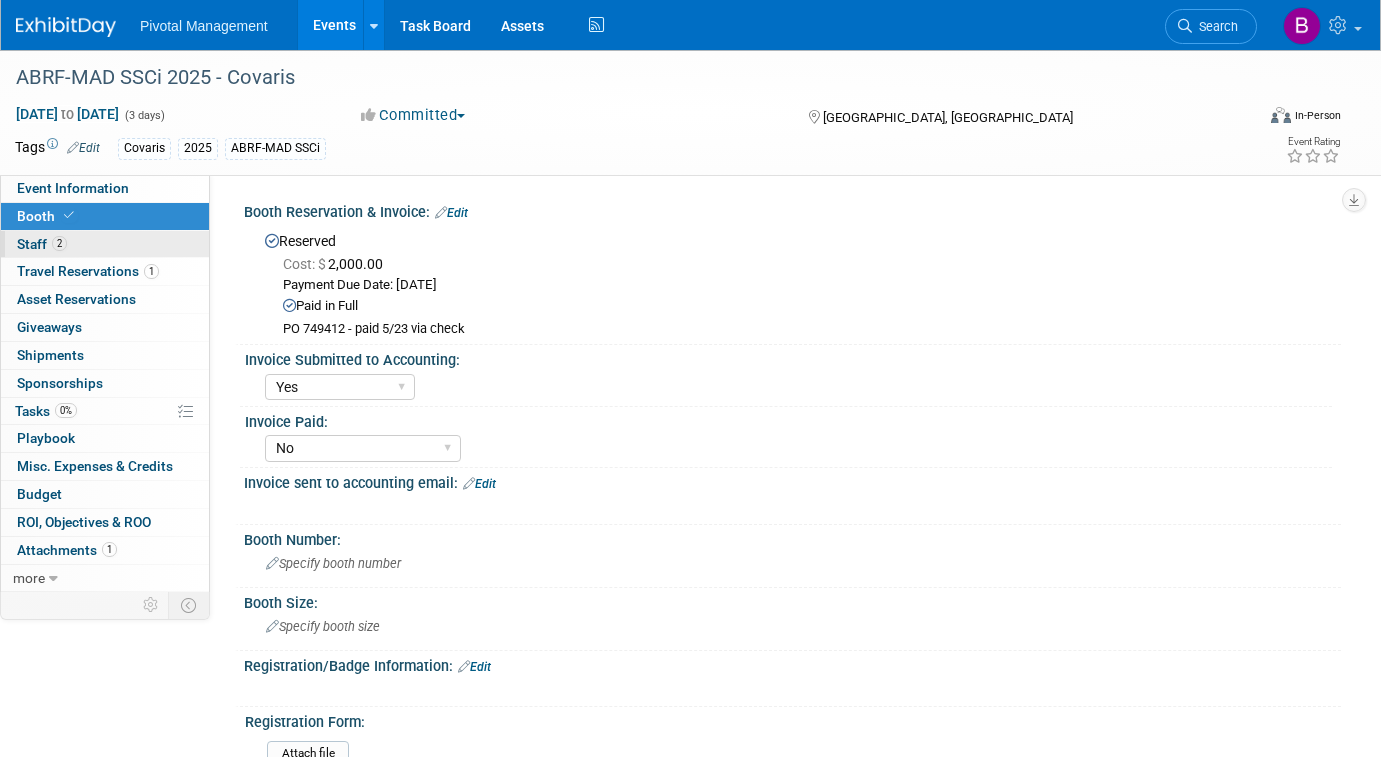 click on "2
Staff 2" at bounding box center [105, 244] 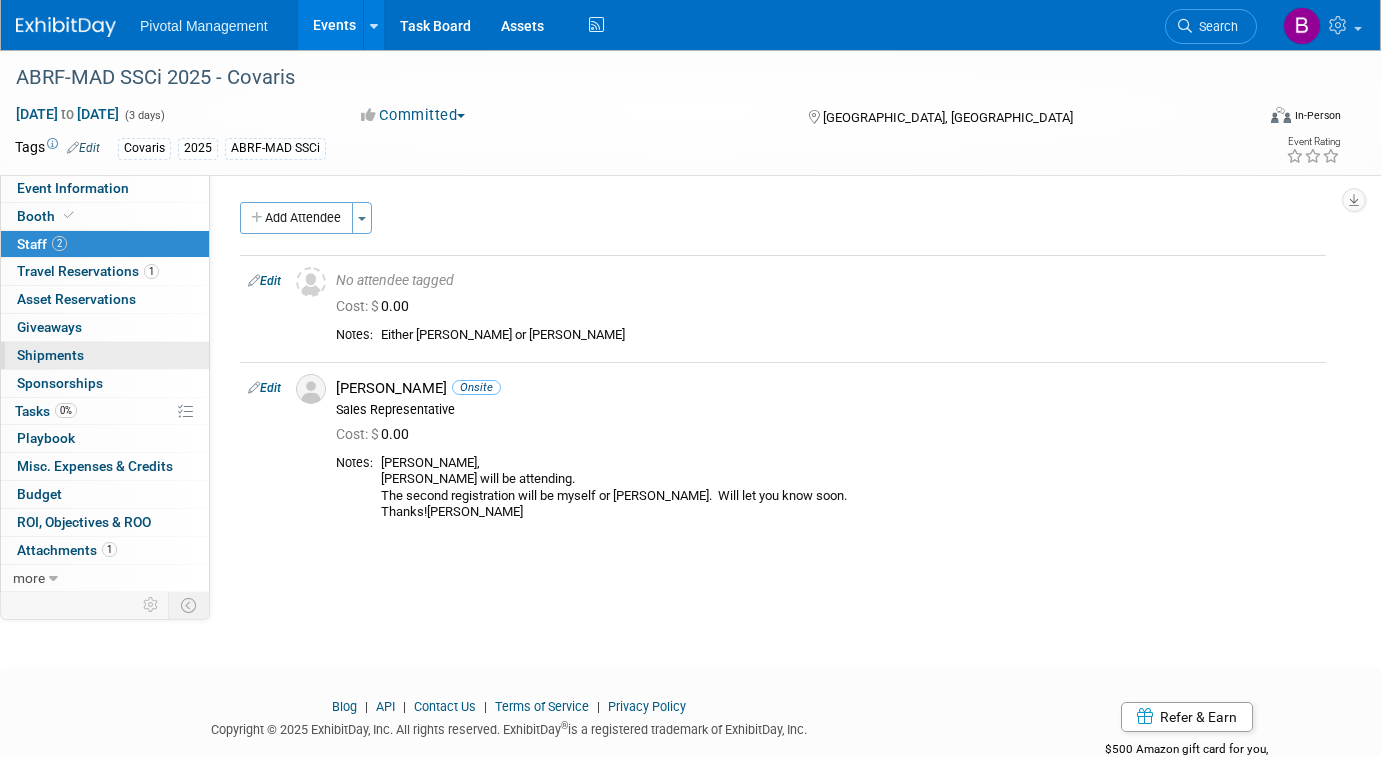 click on "0
Shipments 0" at bounding box center [105, 355] 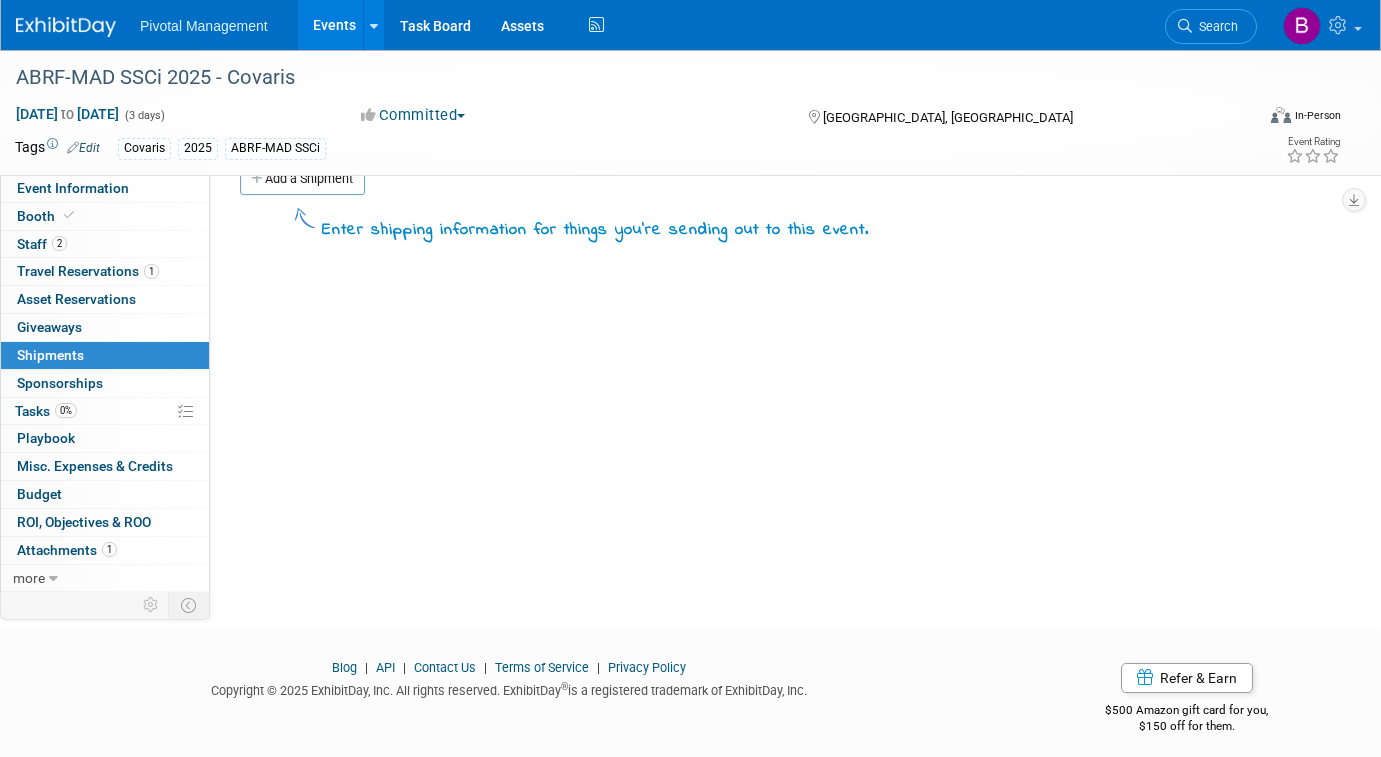 scroll, scrollTop: 0, scrollLeft: 0, axis: both 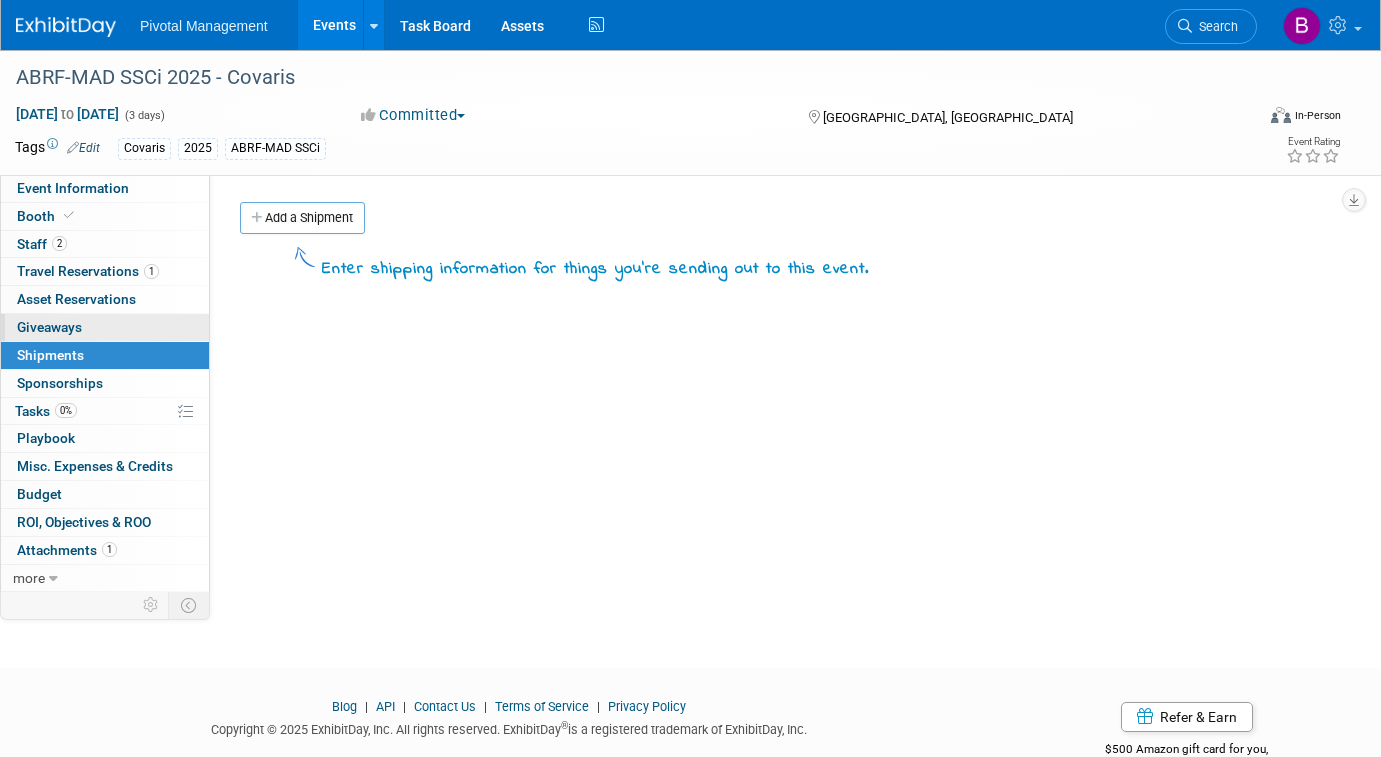 click on "0
Giveaways 0" at bounding box center (105, 327) 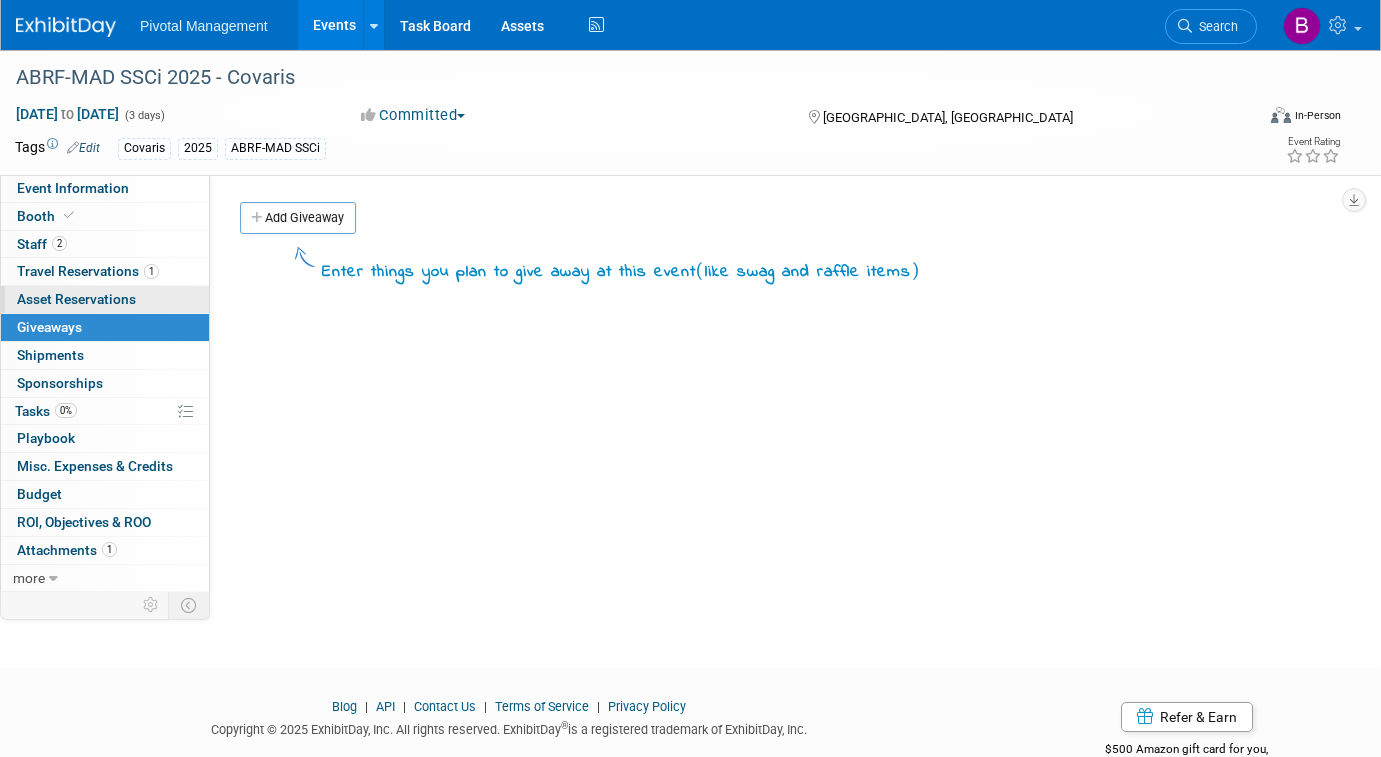 click on "0
Asset Reservations 0" at bounding box center [105, 299] 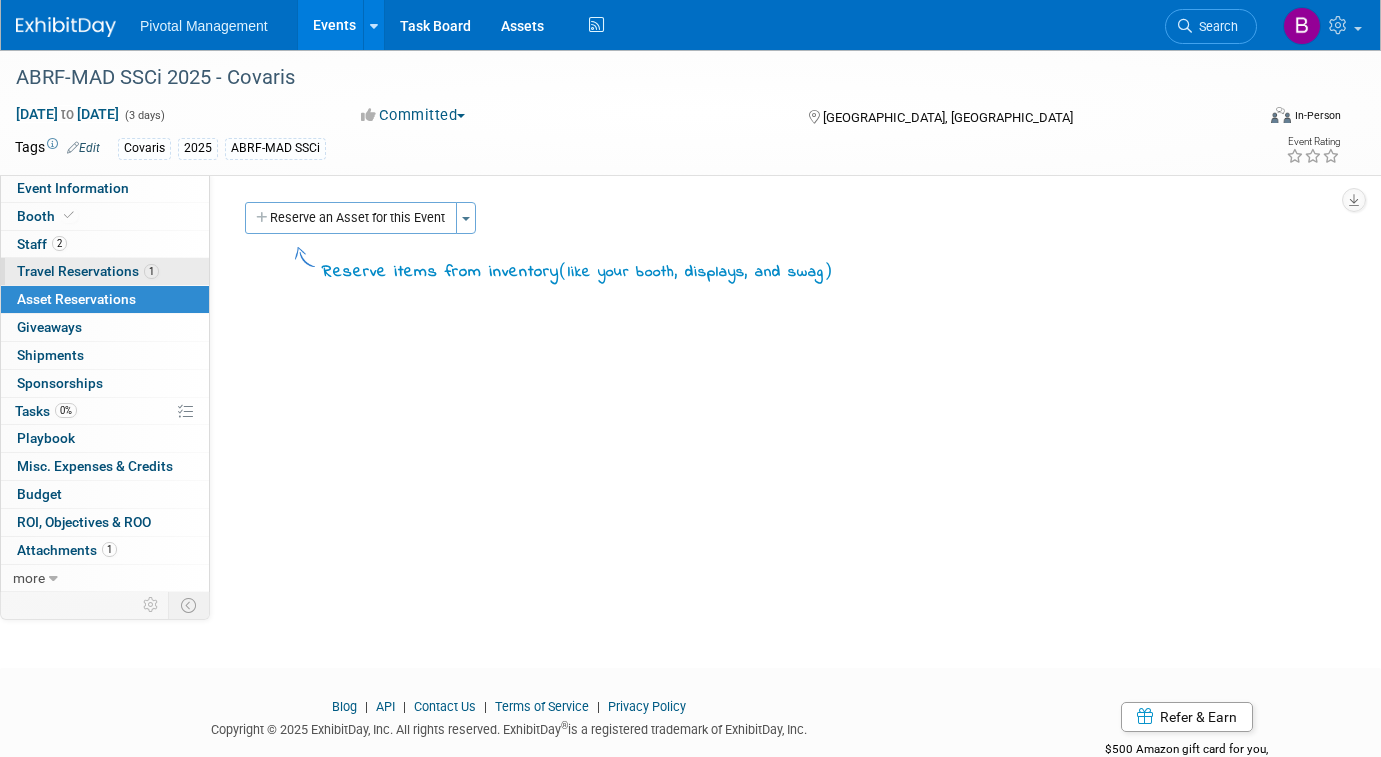 click on "Travel Reservations 1" at bounding box center (88, 271) 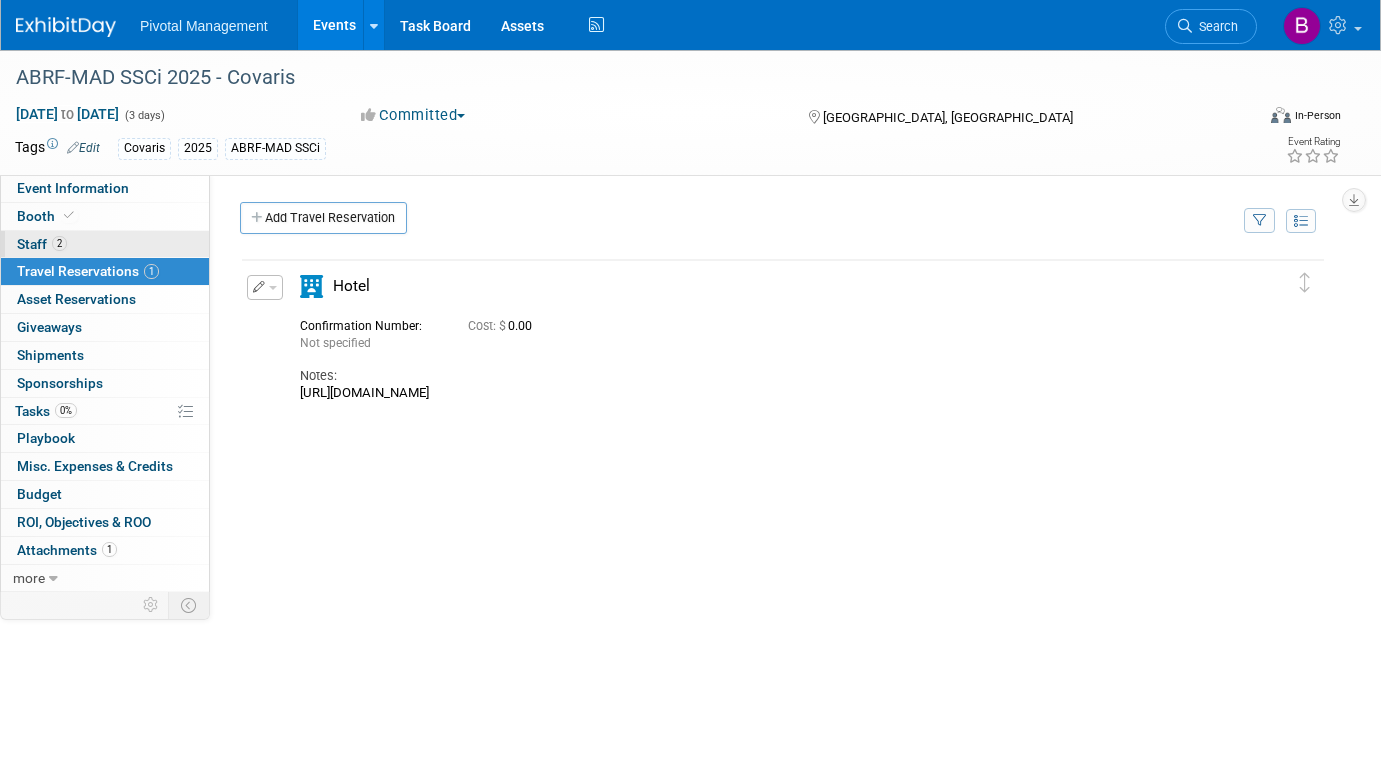click on "2
Staff 2" at bounding box center [105, 244] 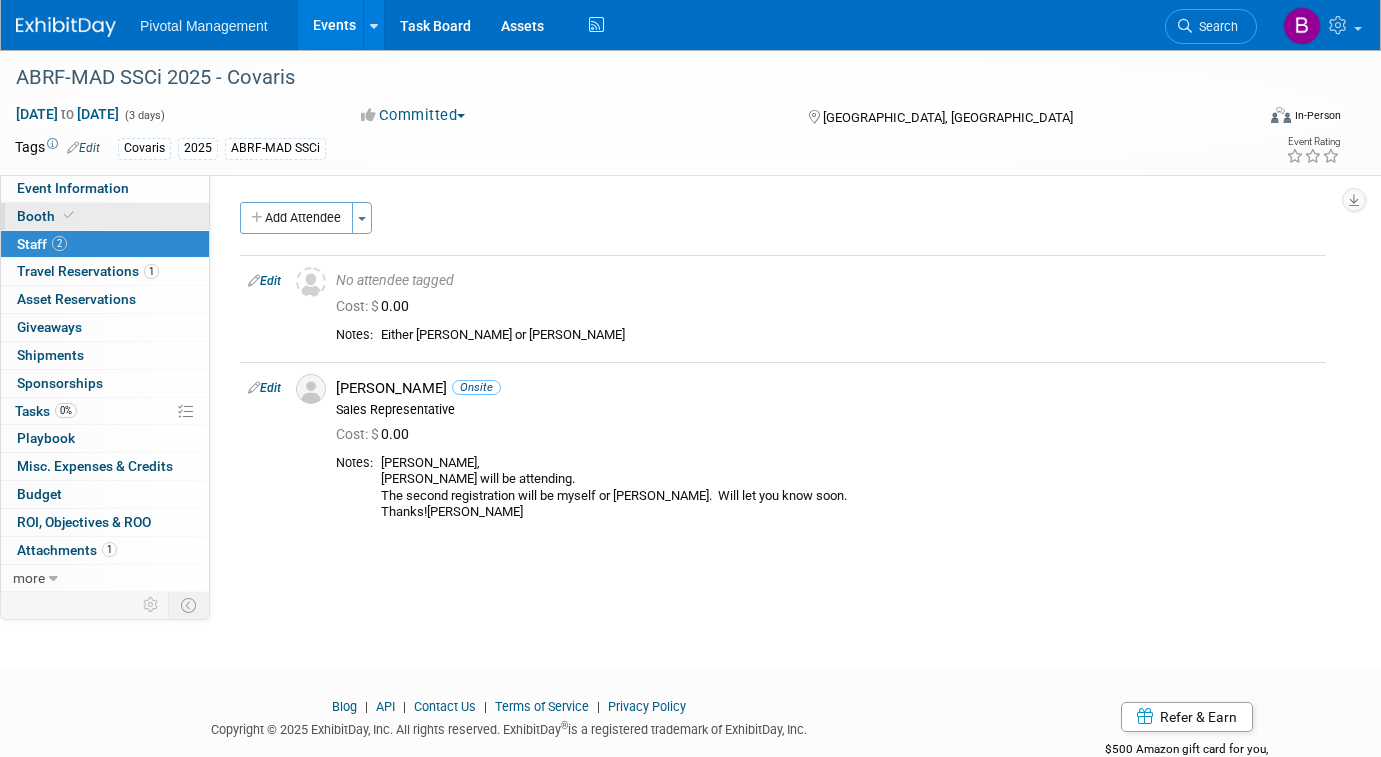 click on "Booth" at bounding box center (105, 216) 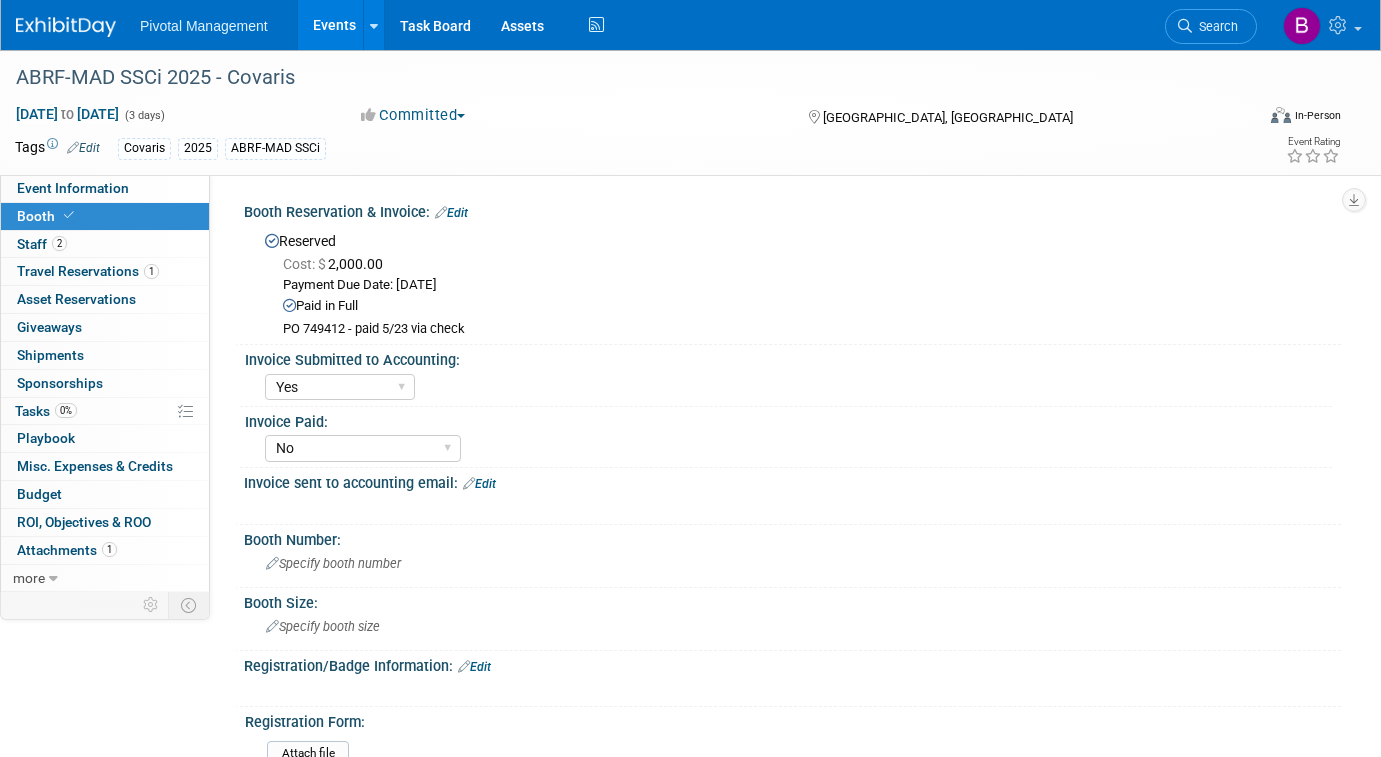 click on "Booth" at bounding box center (105, 216) 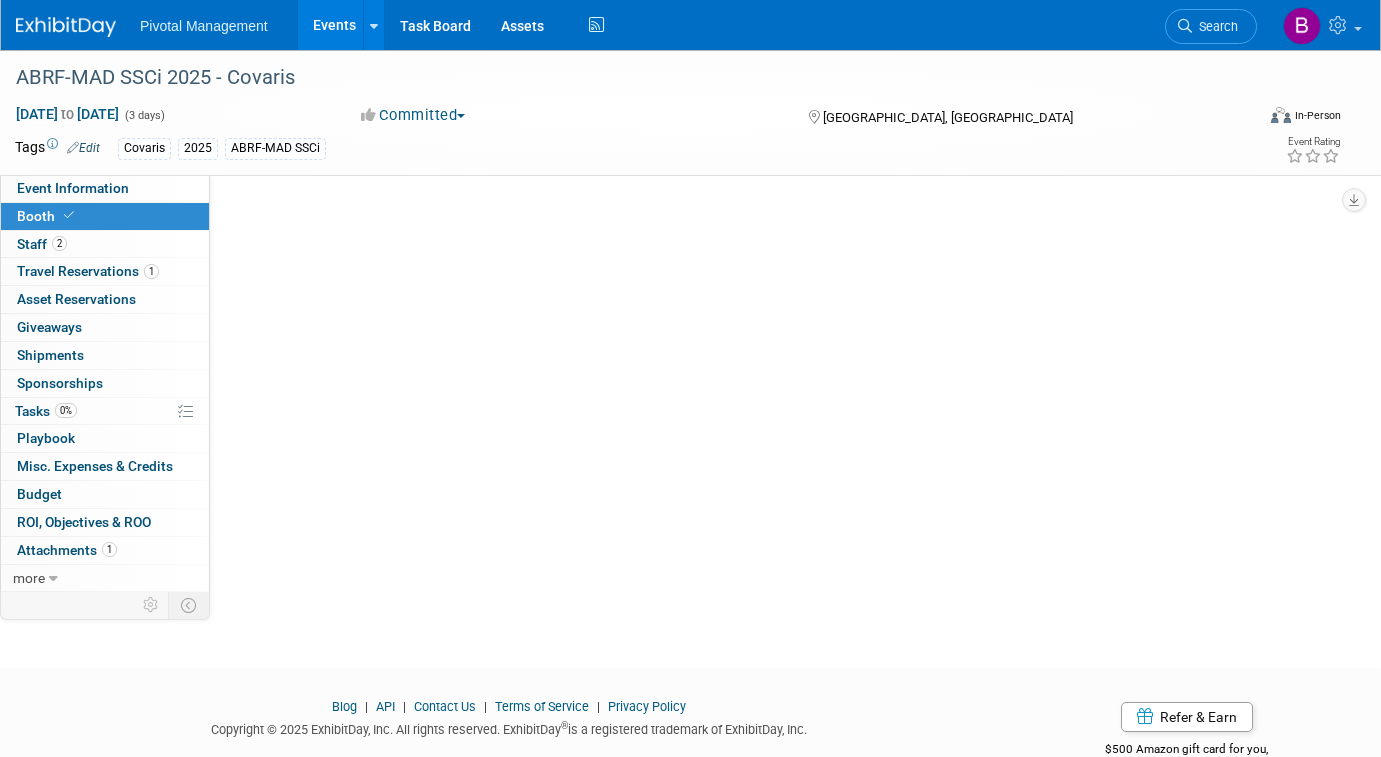 select on "Yes" 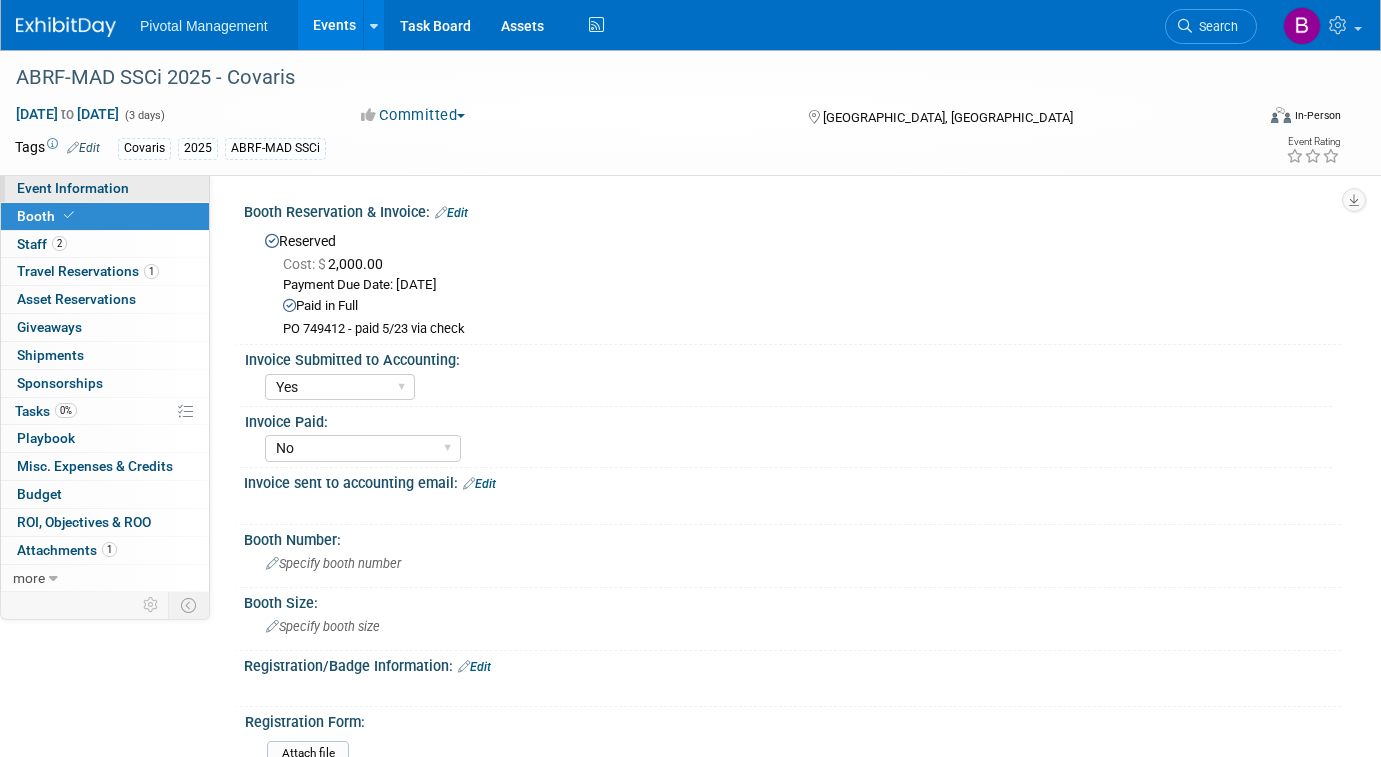 click on "Event Information" at bounding box center (105, 188) 